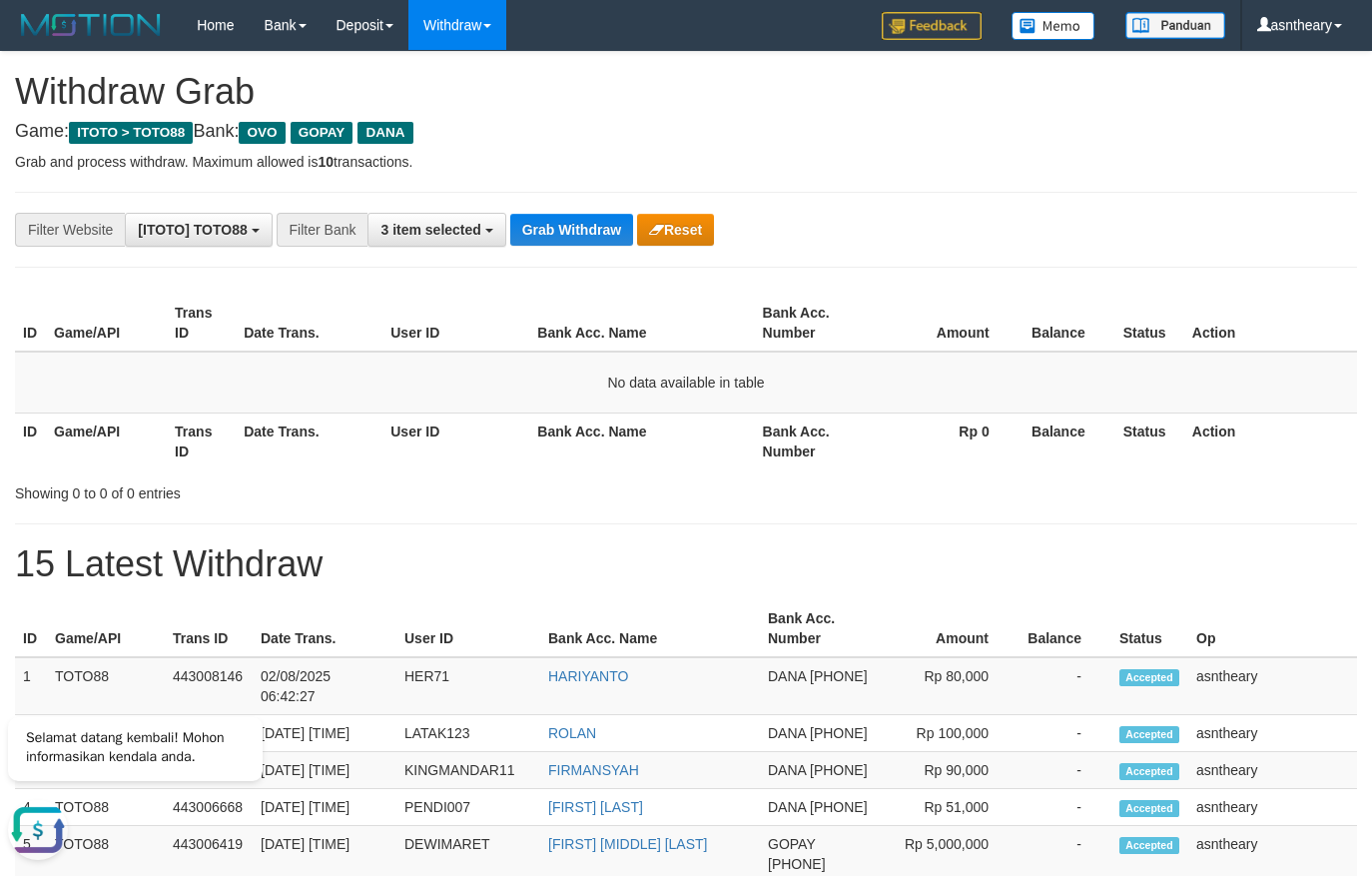 scroll, scrollTop: 0, scrollLeft: 0, axis: both 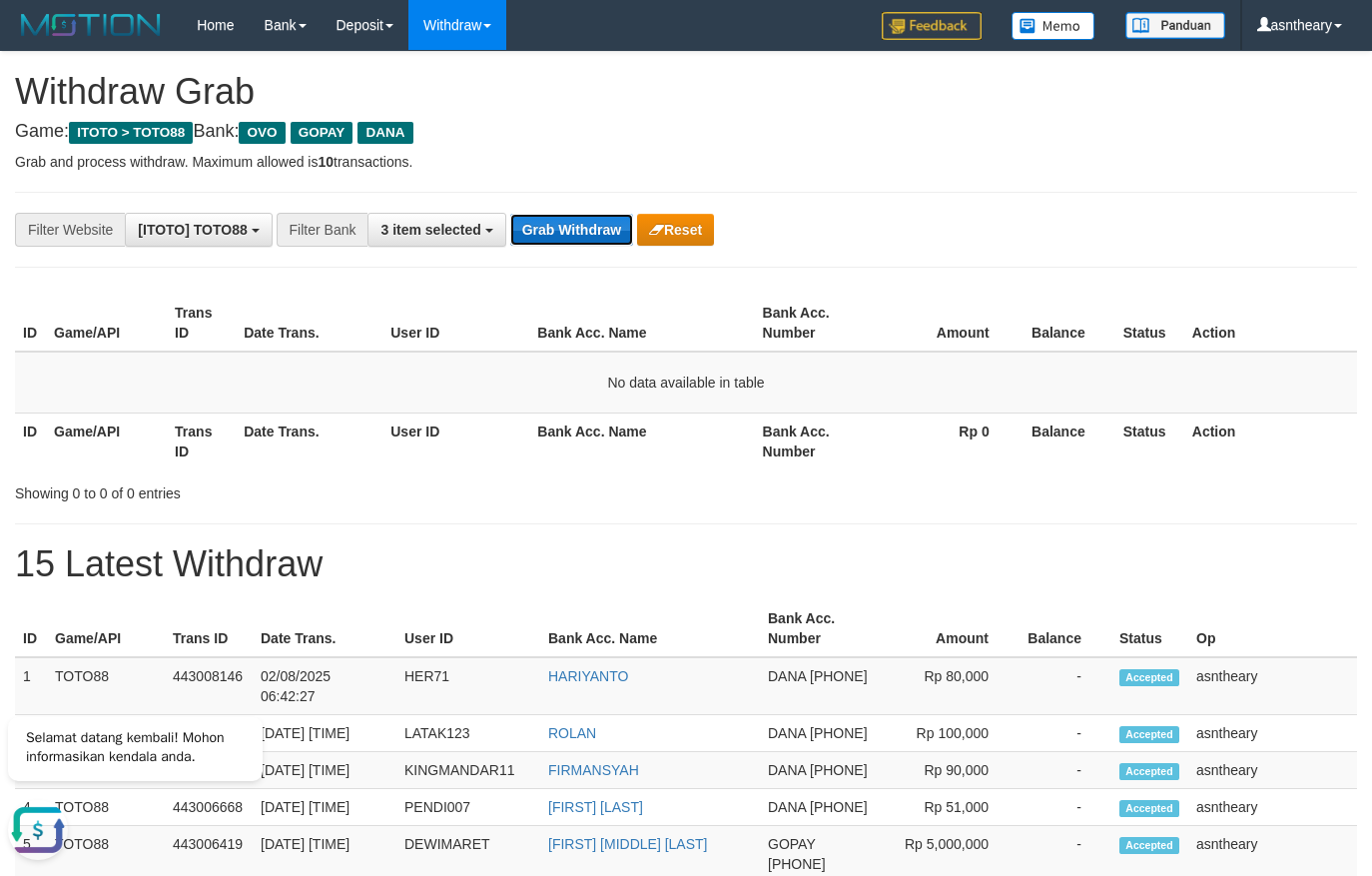 click on "Grab Withdraw" at bounding box center [571, 230] 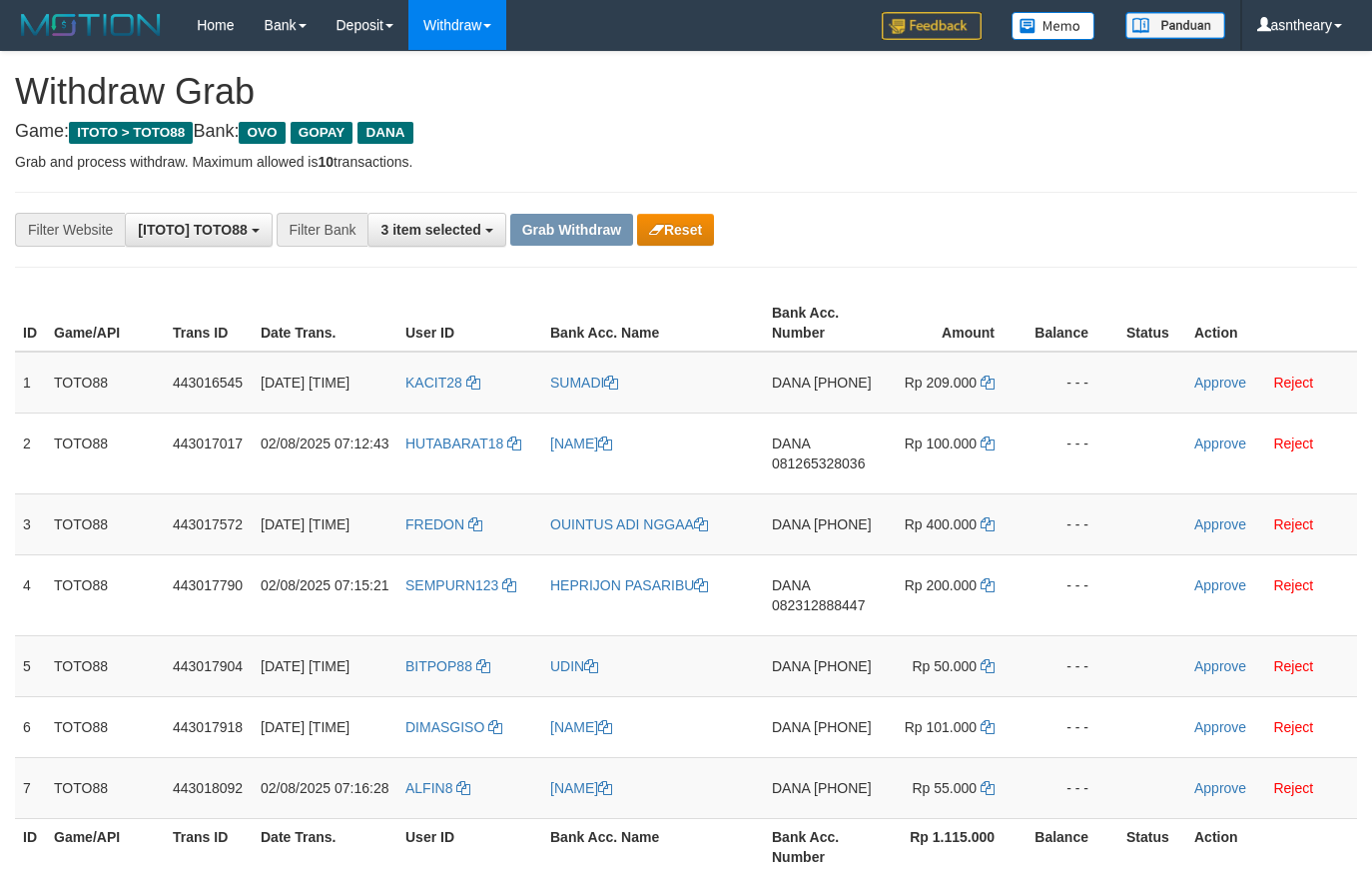 scroll, scrollTop: 0, scrollLeft: 0, axis: both 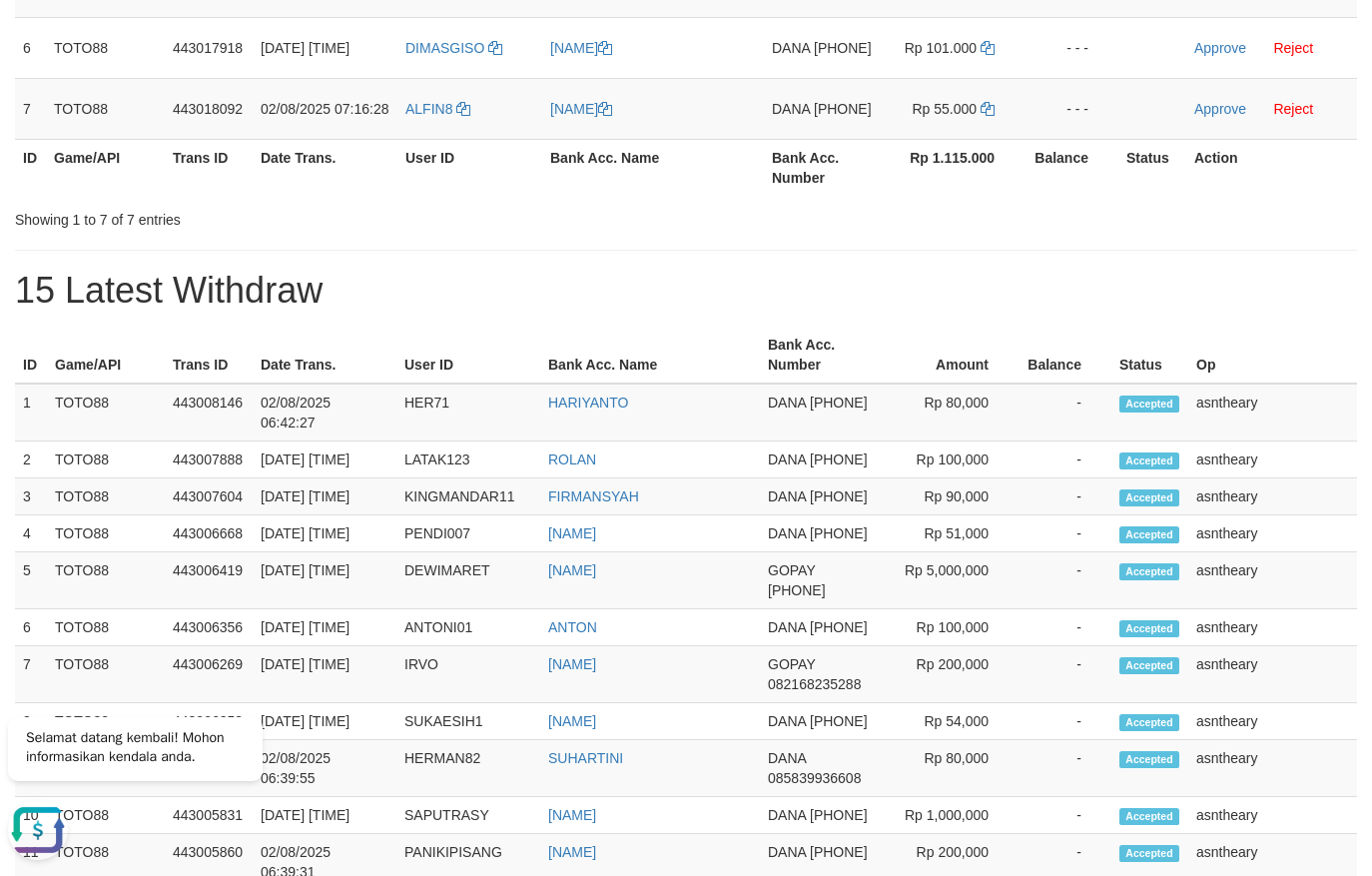 click on "**********" at bounding box center [686, 525] 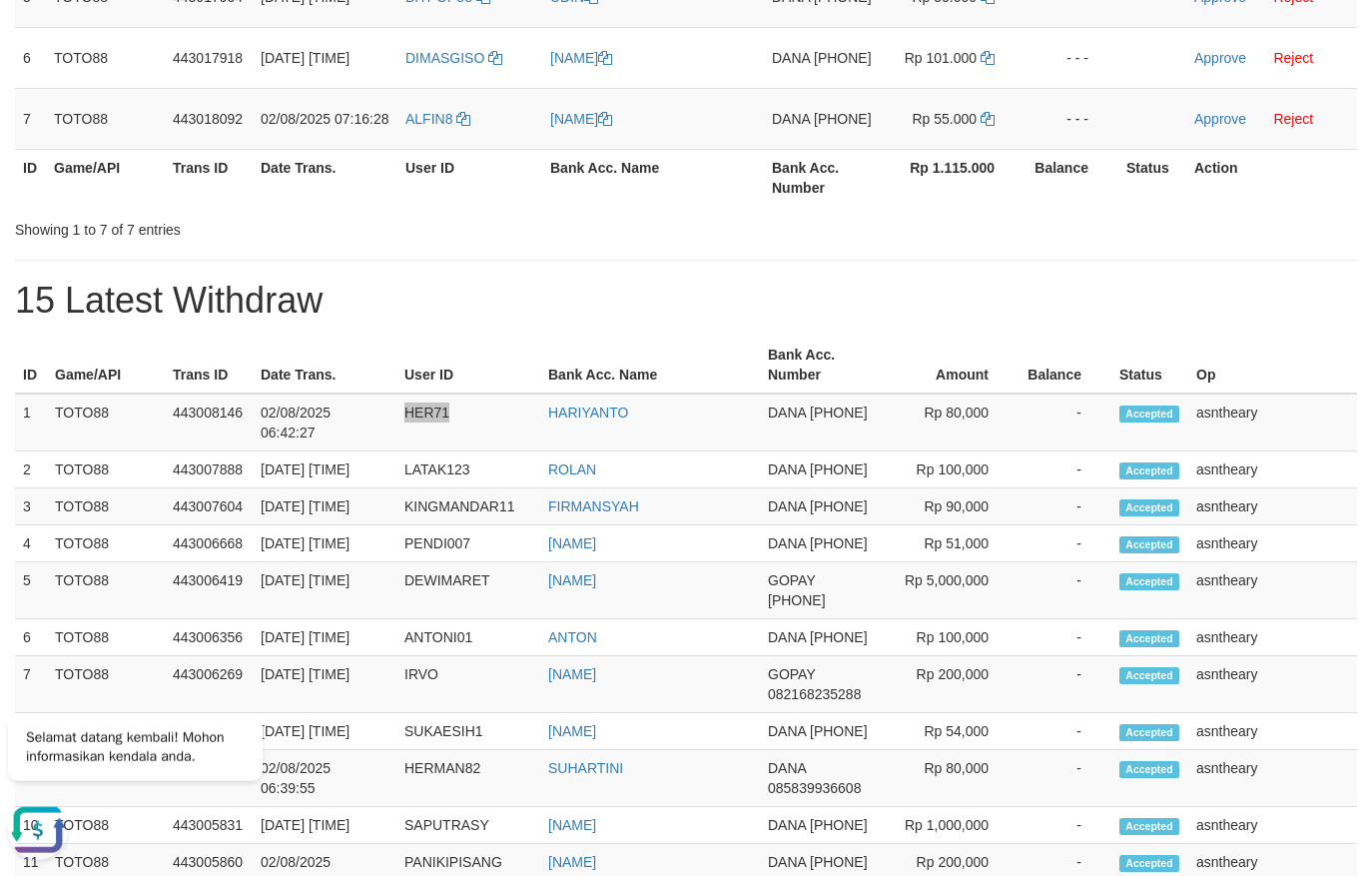 scroll, scrollTop: 0, scrollLeft: 0, axis: both 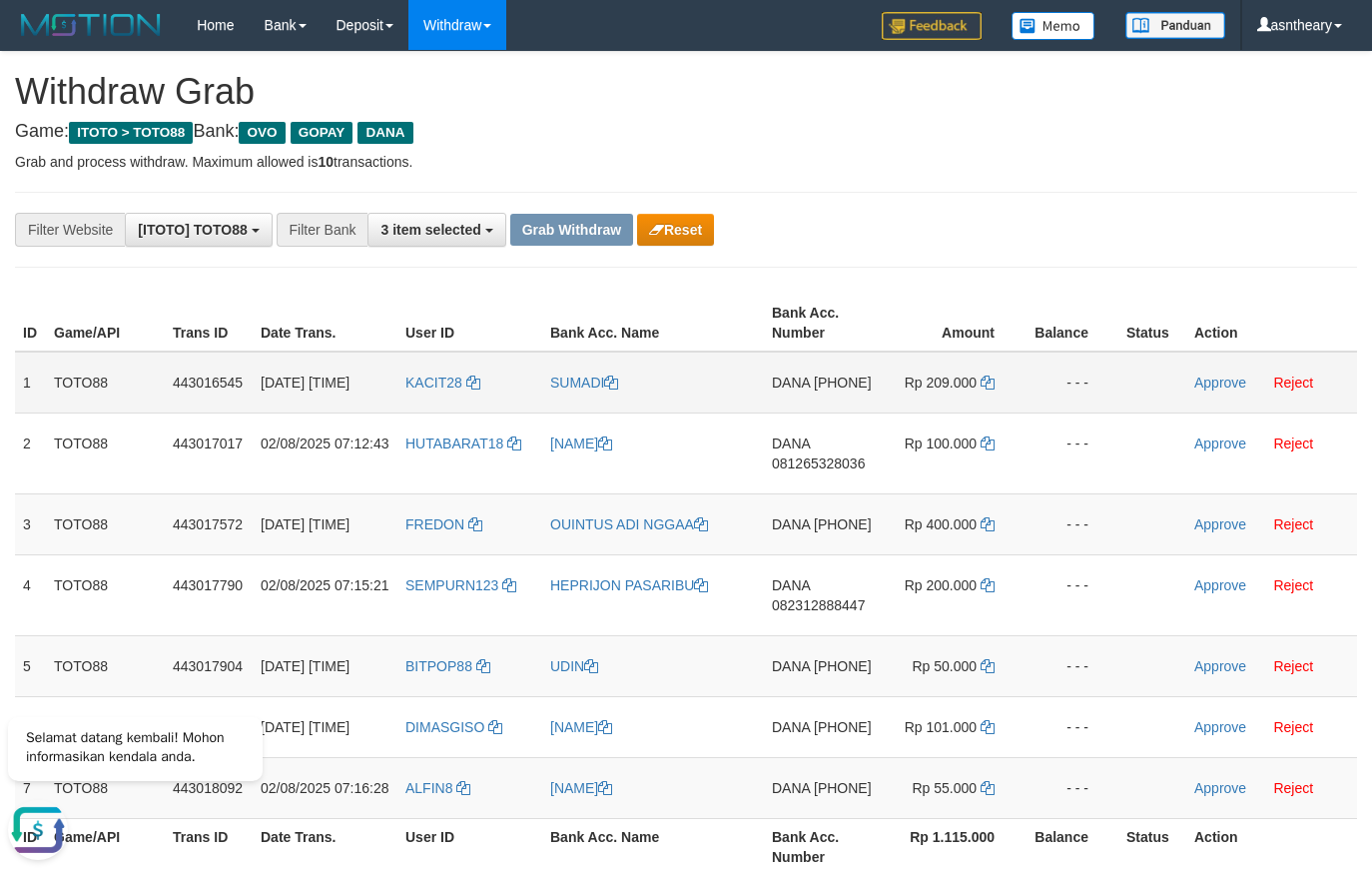 click on "Rp 209.000" at bounding box center (954, 383) 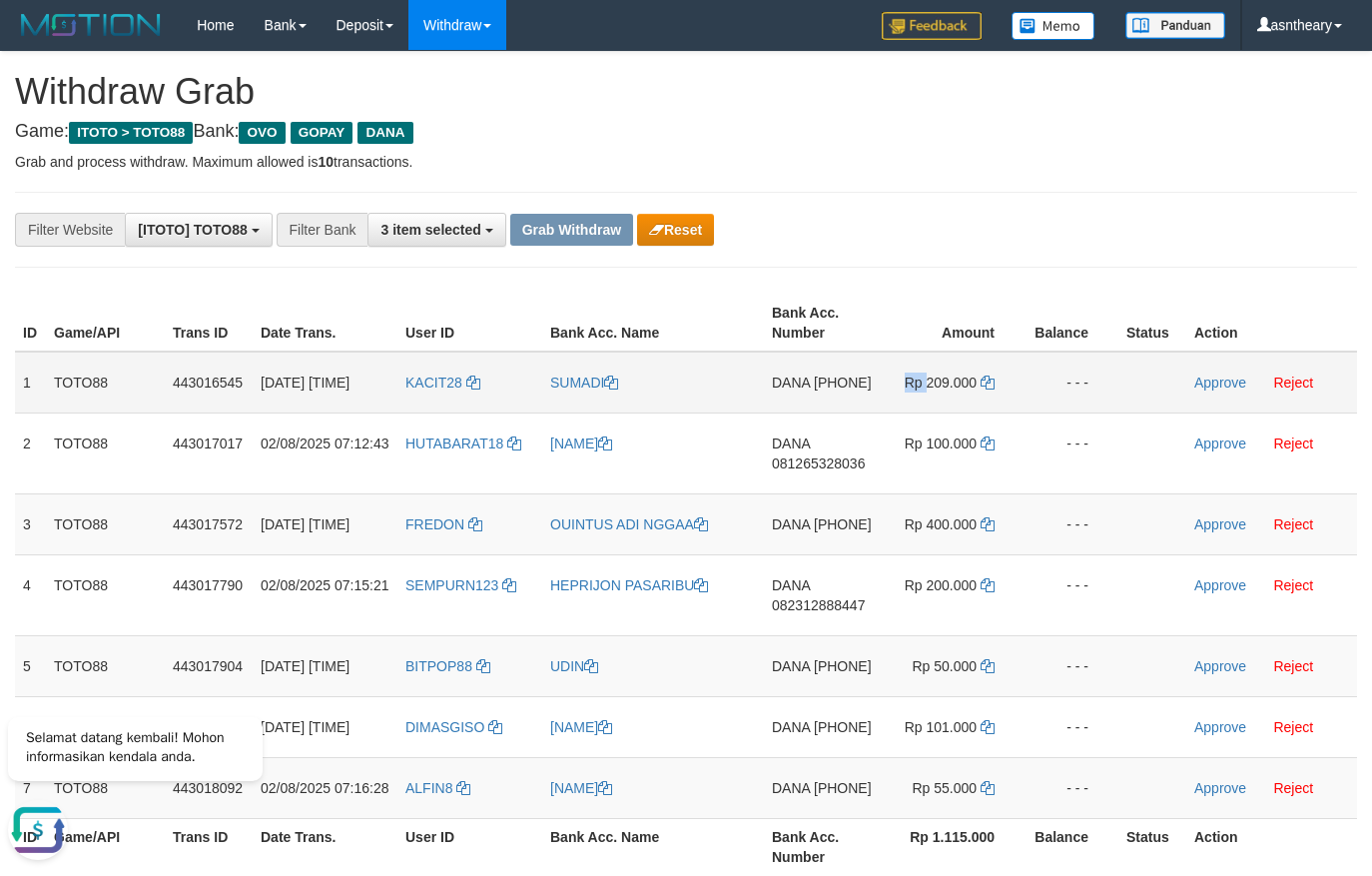 click on "Rp 209.000" at bounding box center (954, 383) 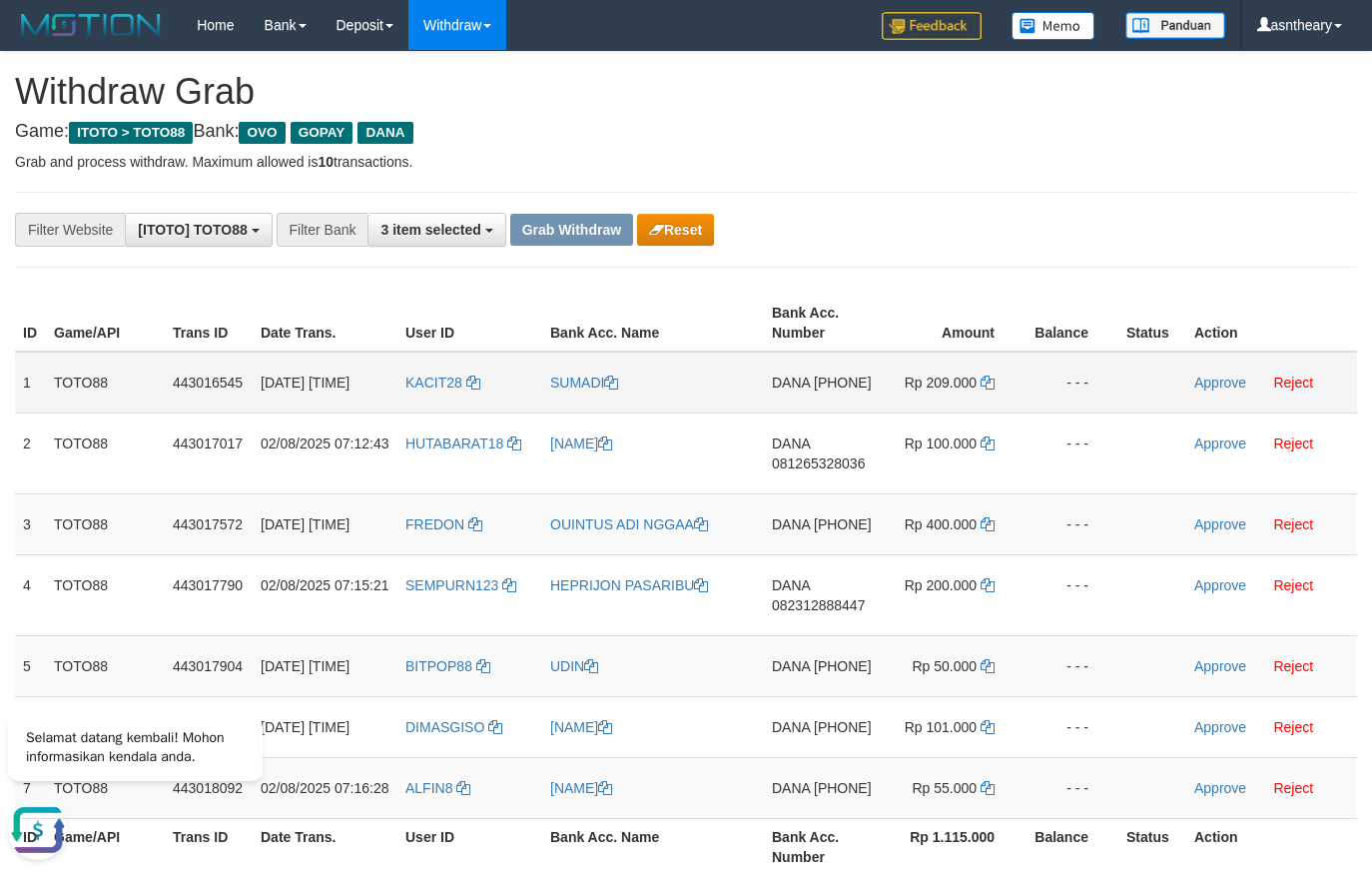 click on "DANA
087721899035" at bounding box center [823, 383] 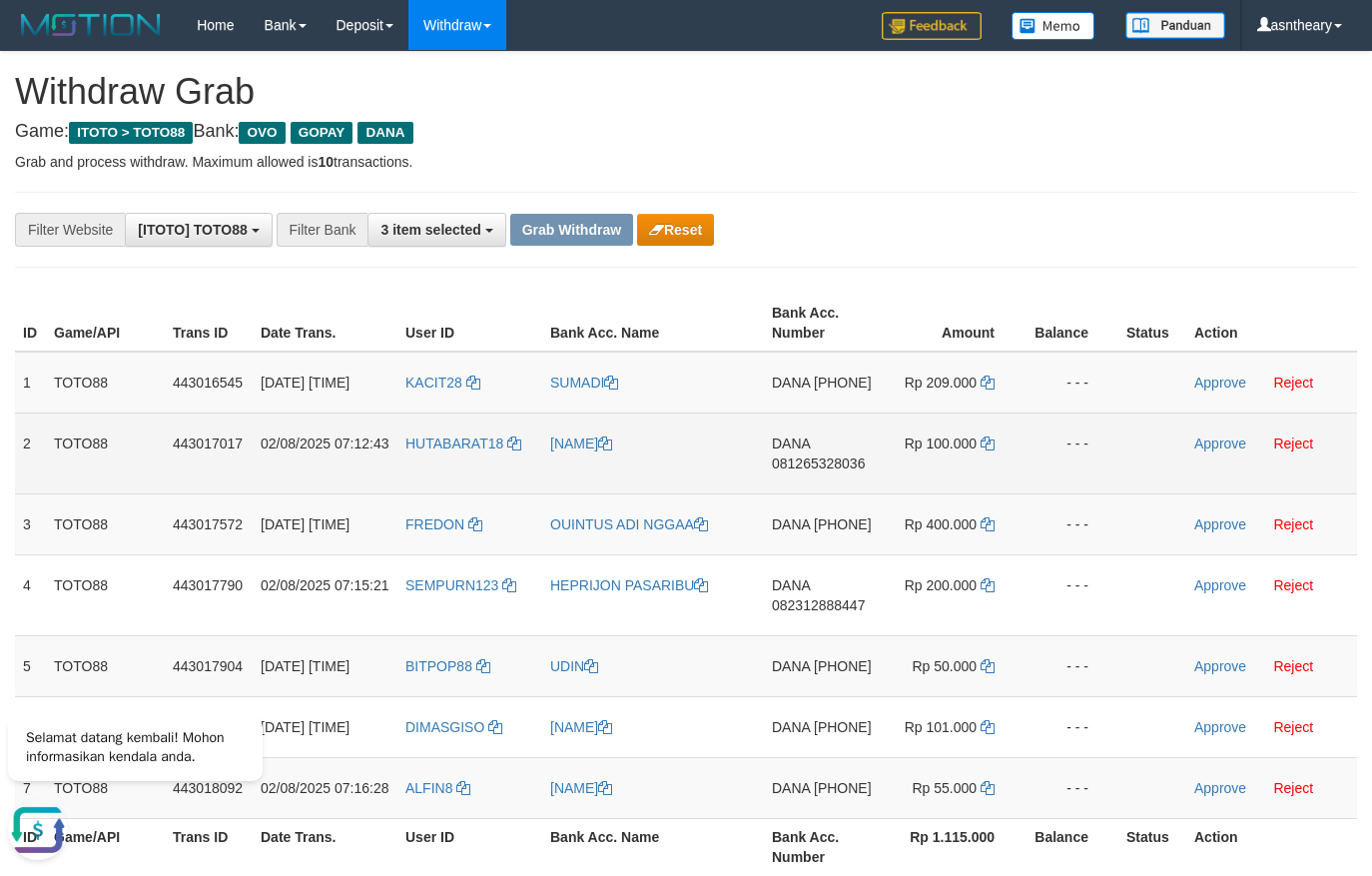 click on "DANA
081265328036" at bounding box center (823, 452) 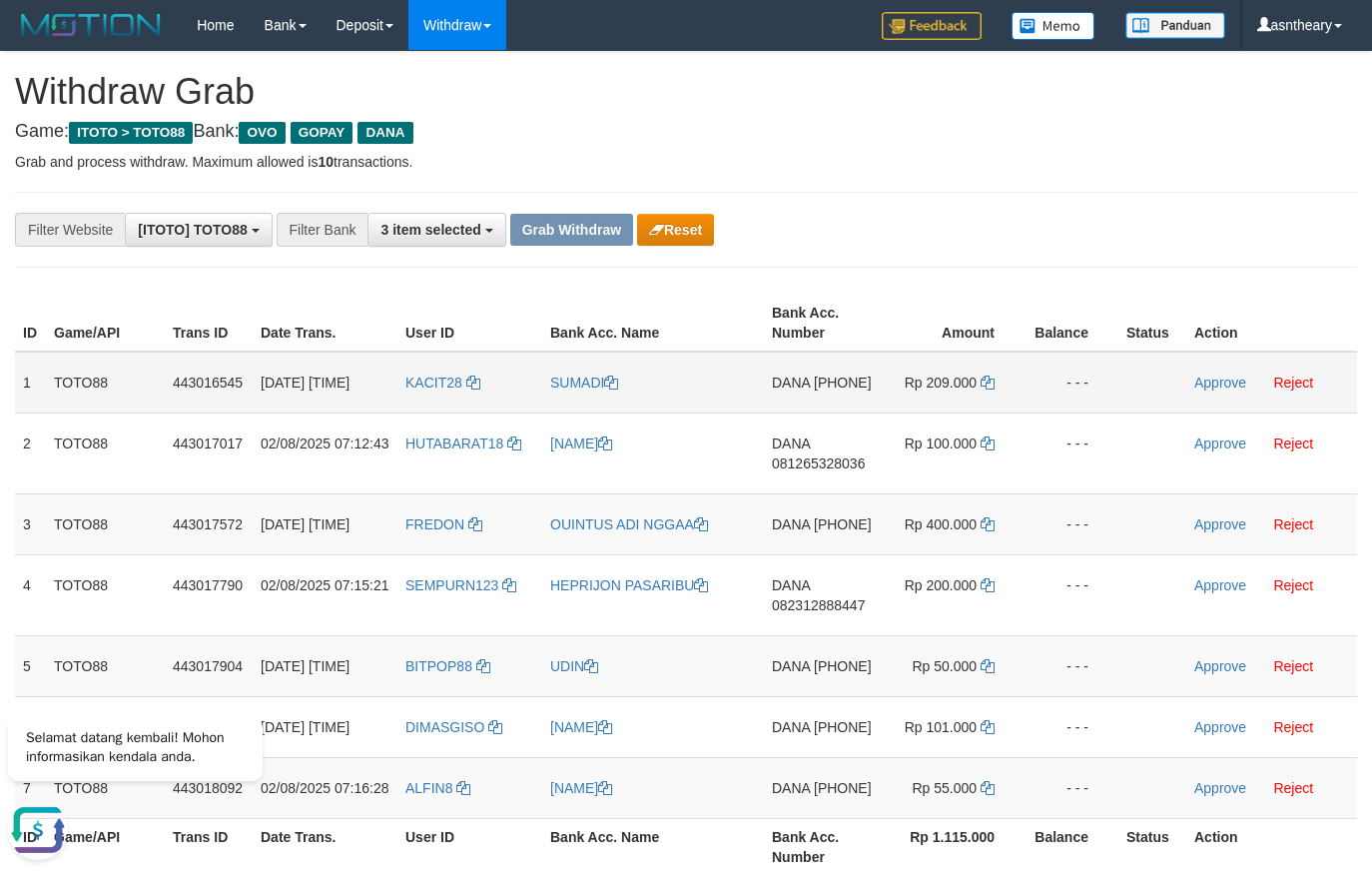 click on "[PHONE]" at bounding box center (843, 383) 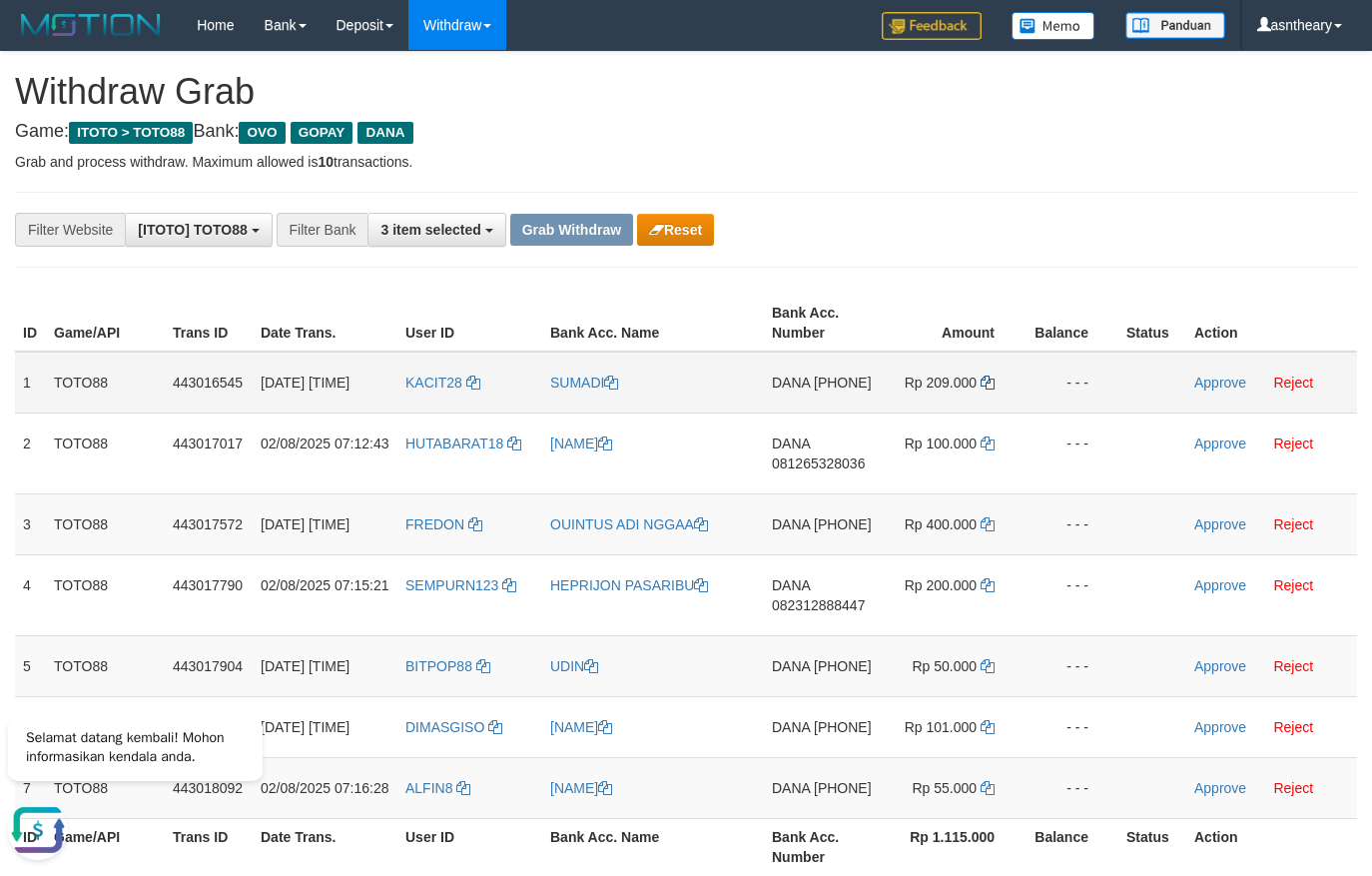 drag, startPoint x: 995, startPoint y: 382, endPoint x: 981, endPoint y: 382, distance: 14 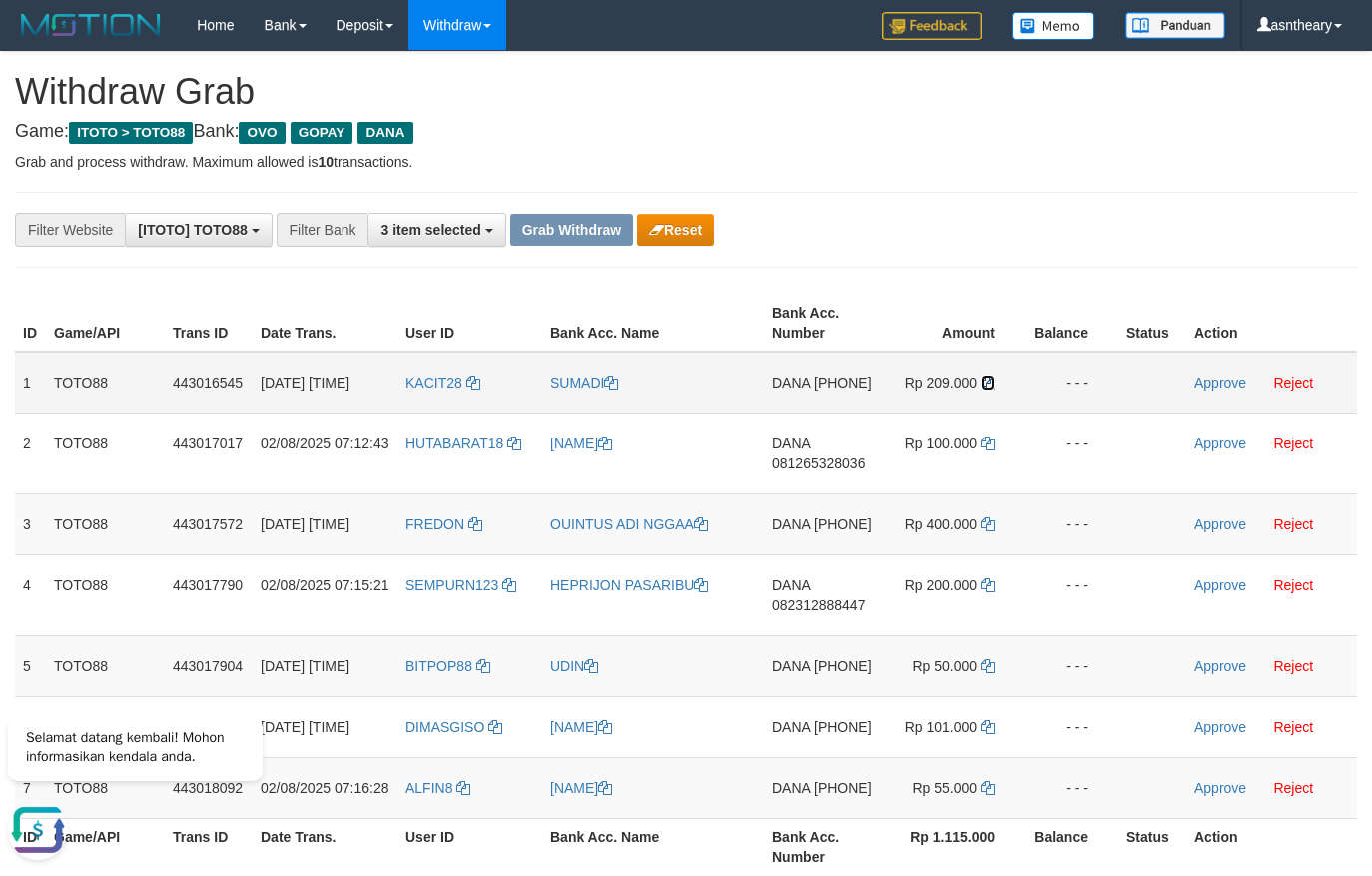 click at bounding box center [988, 383] 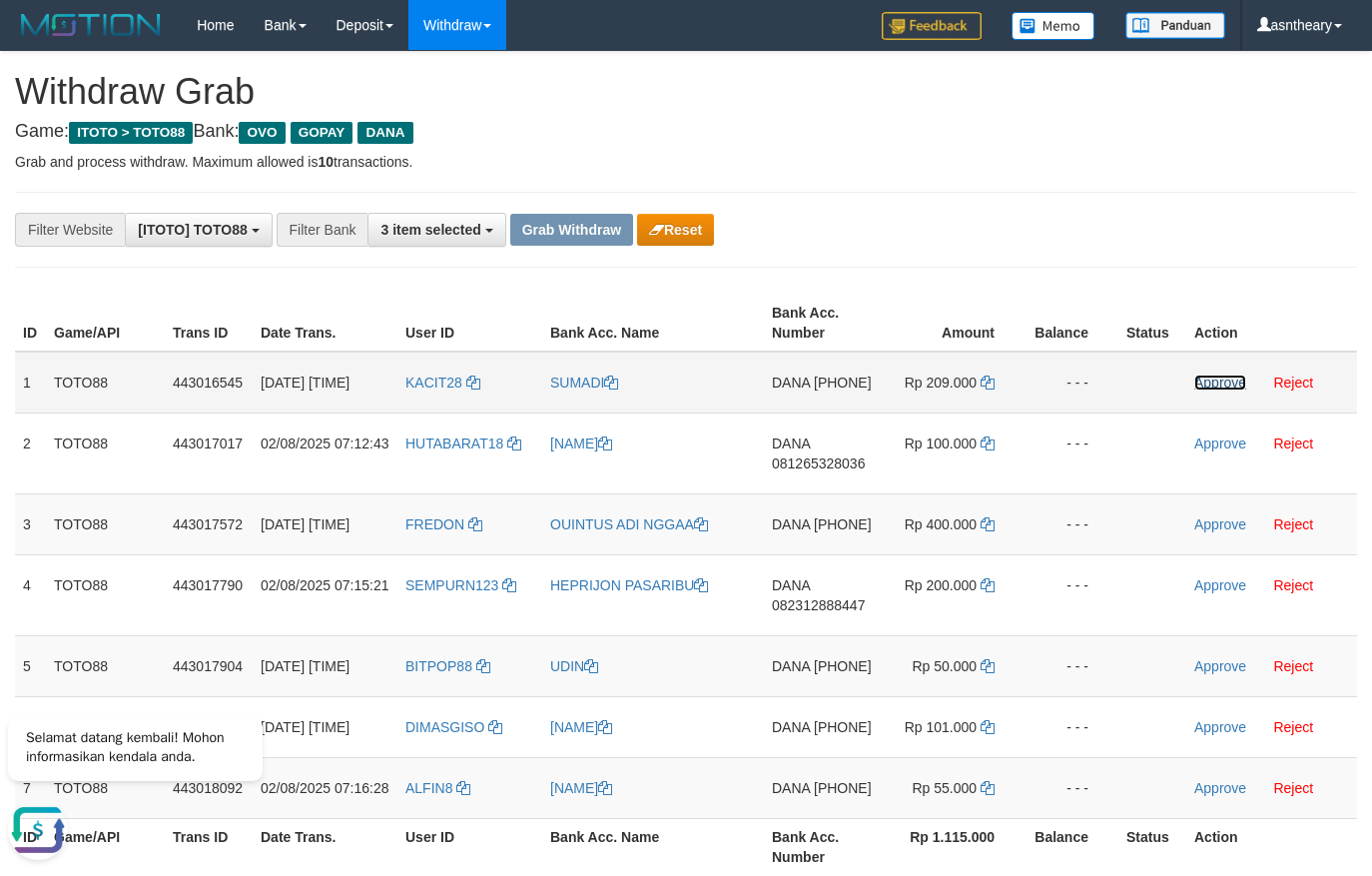 click on "Approve" at bounding box center [1220, 383] 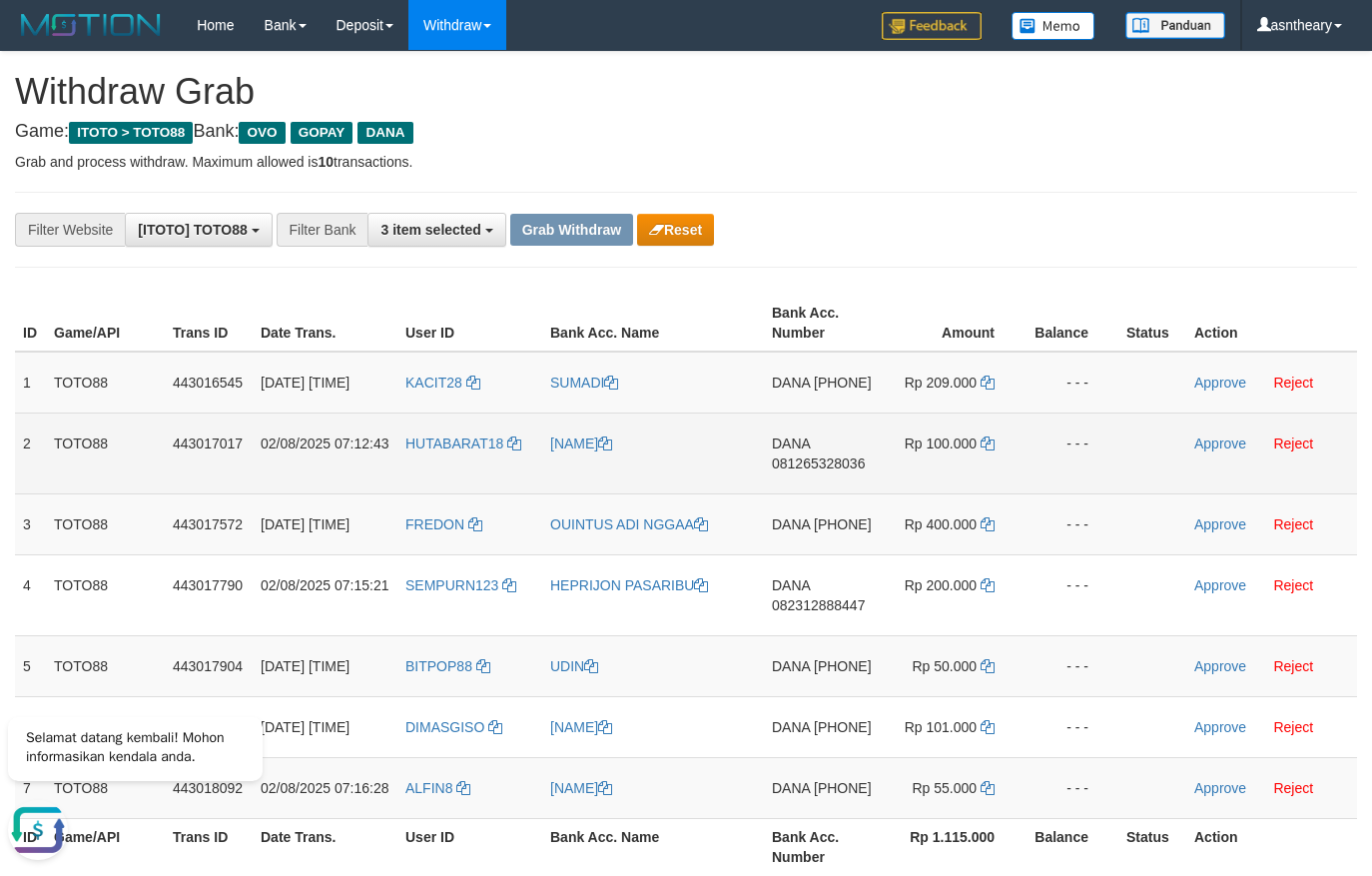 click on "DANA
081265328036" at bounding box center (823, 452) 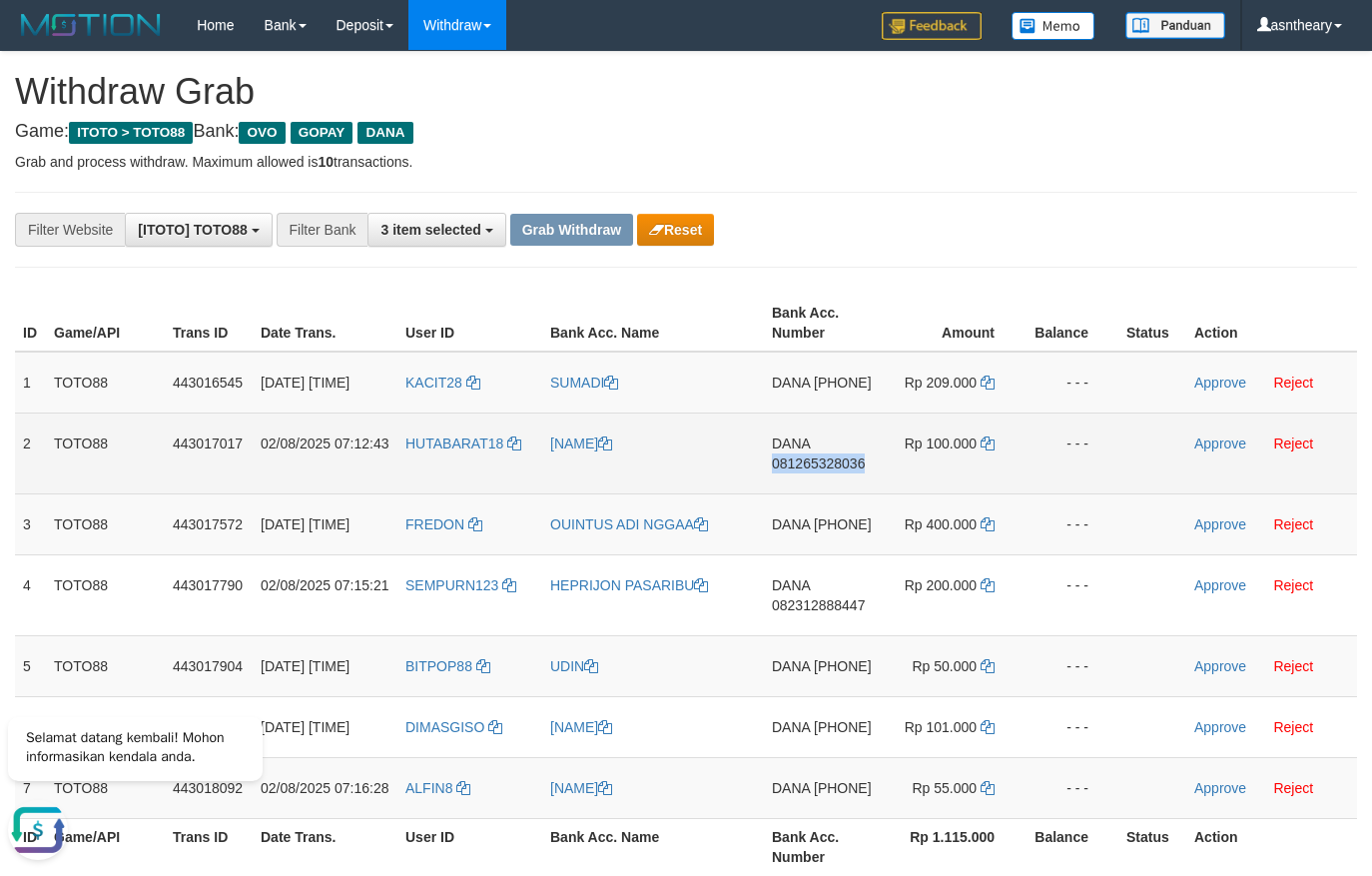 copy on "081265328036" 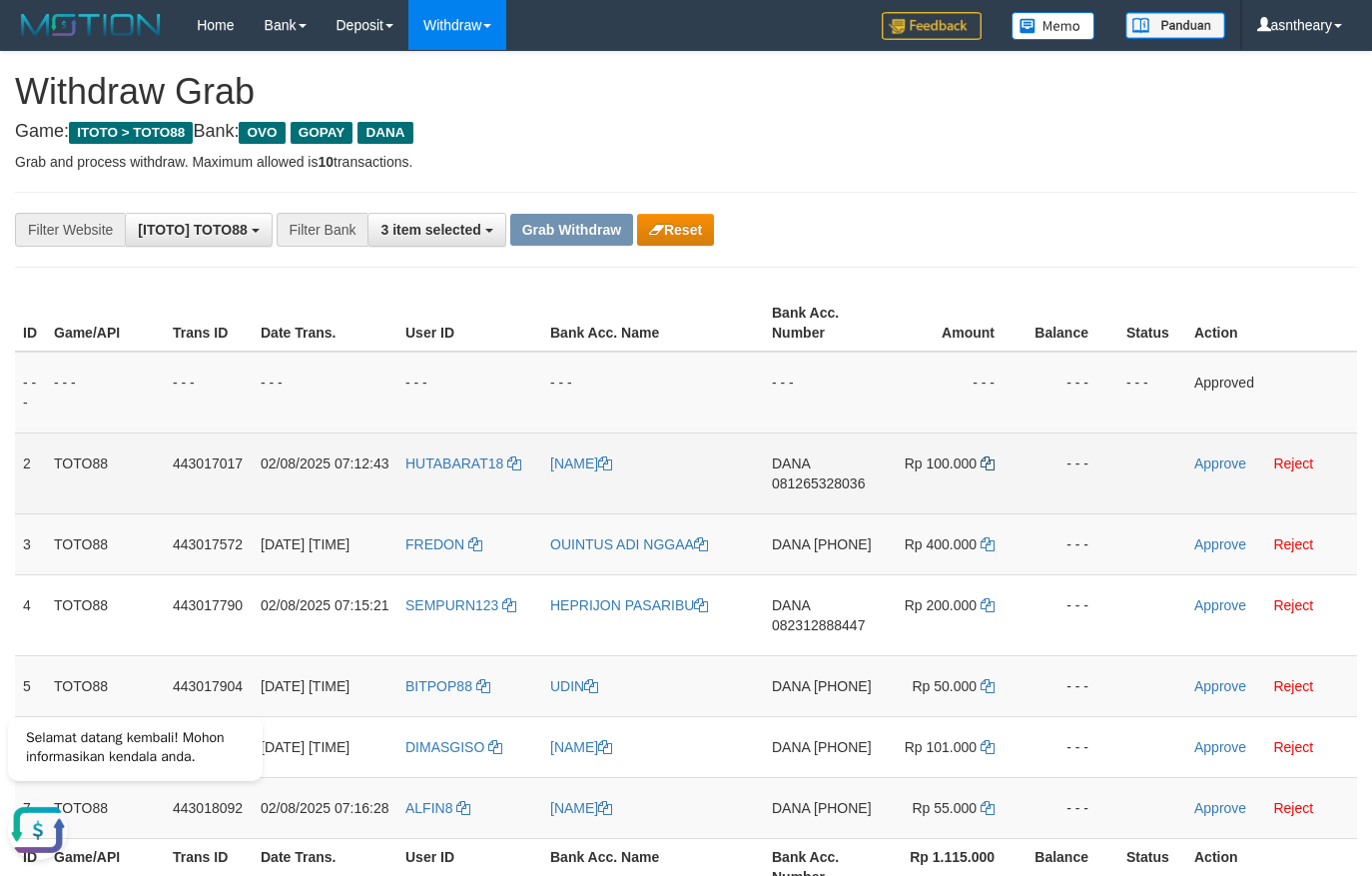 drag, startPoint x: 999, startPoint y: 457, endPoint x: 987, endPoint y: 455, distance: 12.165525 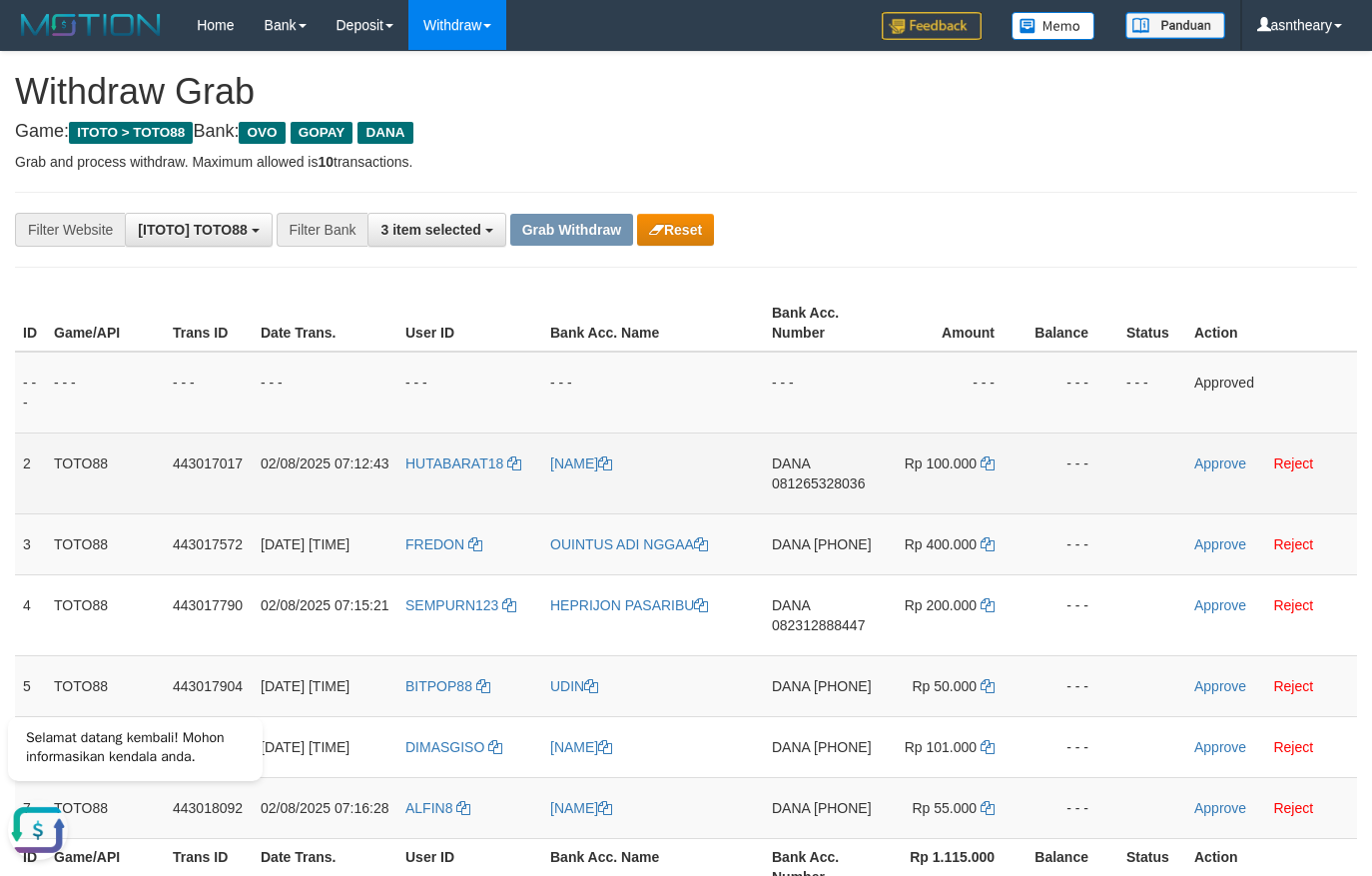 click on "Rp 100.000" at bounding box center (954, 472) 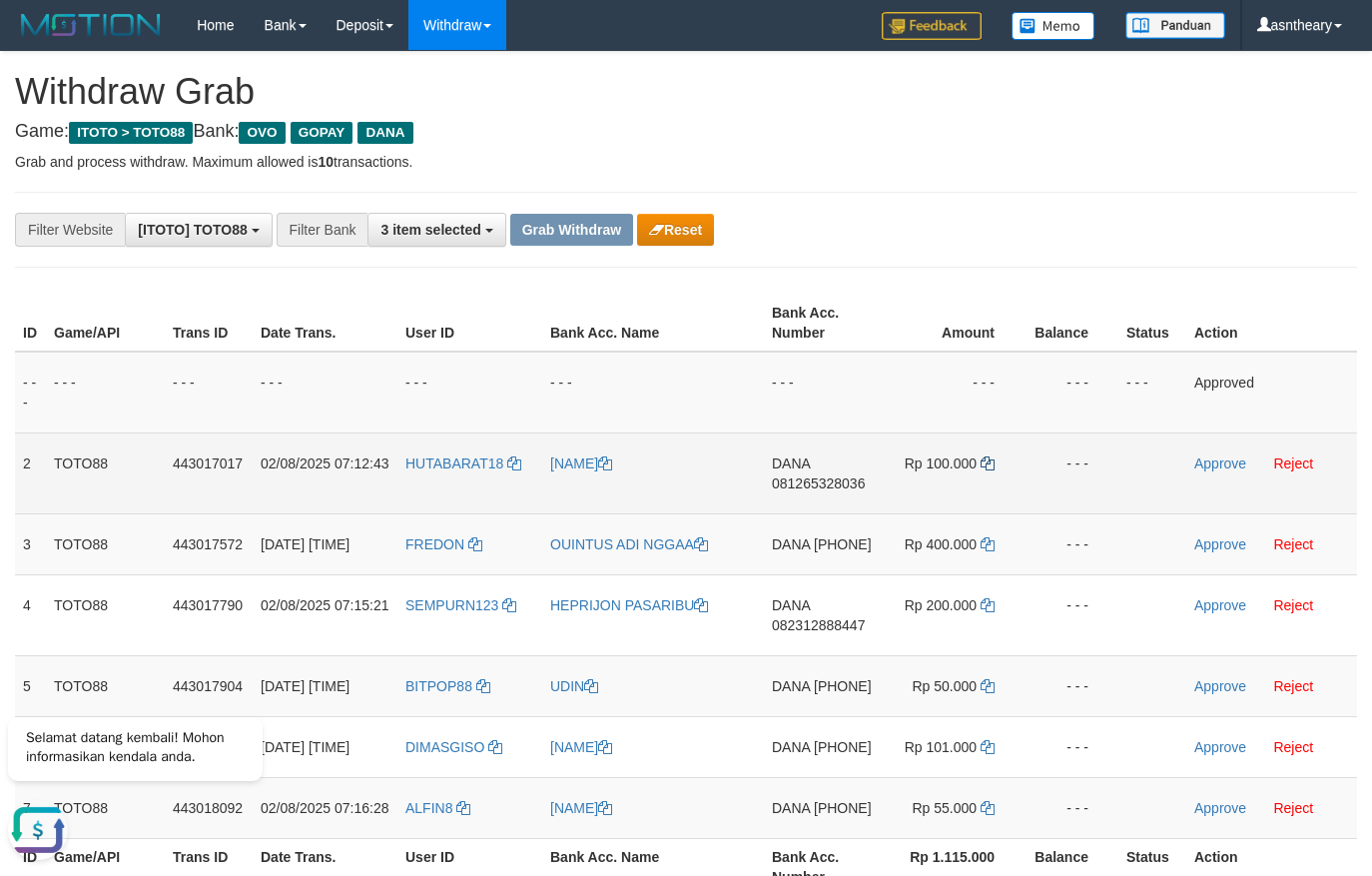 drag, startPoint x: 995, startPoint y: 461, endPoint x: 981, endPoint y: 459, distance: 14.142136 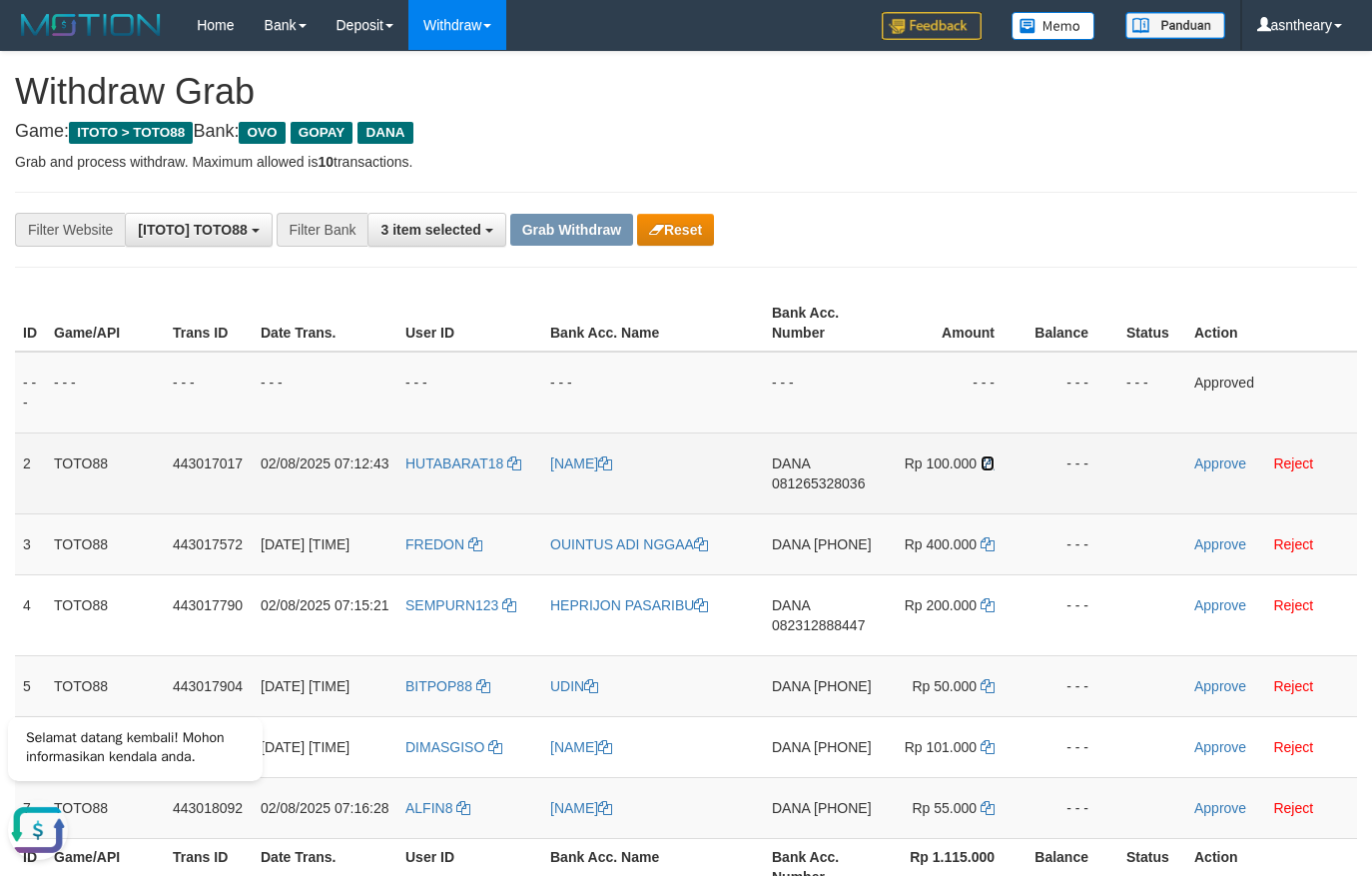 click at bounding box center (988, 463) 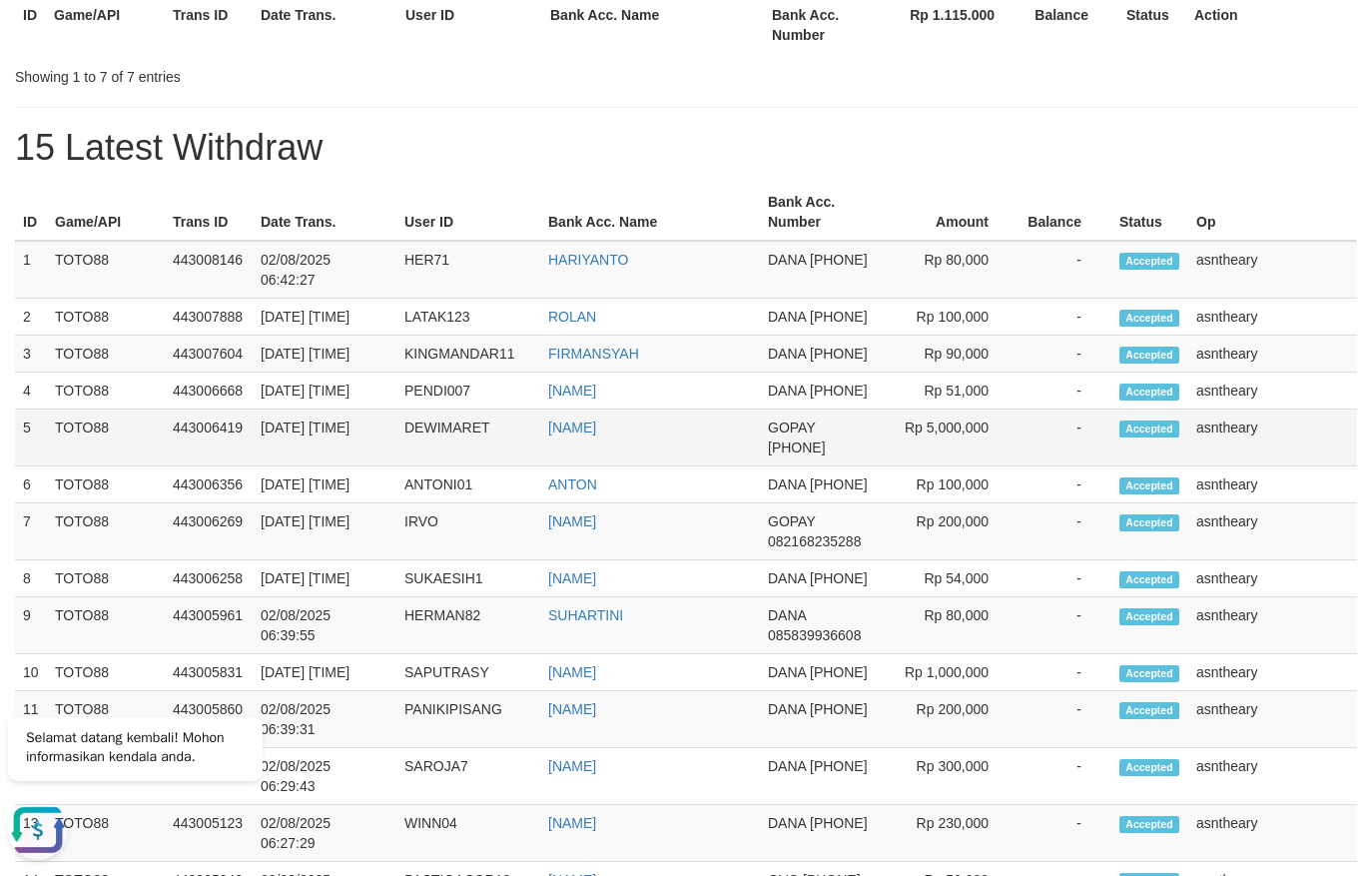 drag, startPoint x: 803, startPoint y: 585, endPoint x: 935, endPoint y: 352, distance: 267.79283 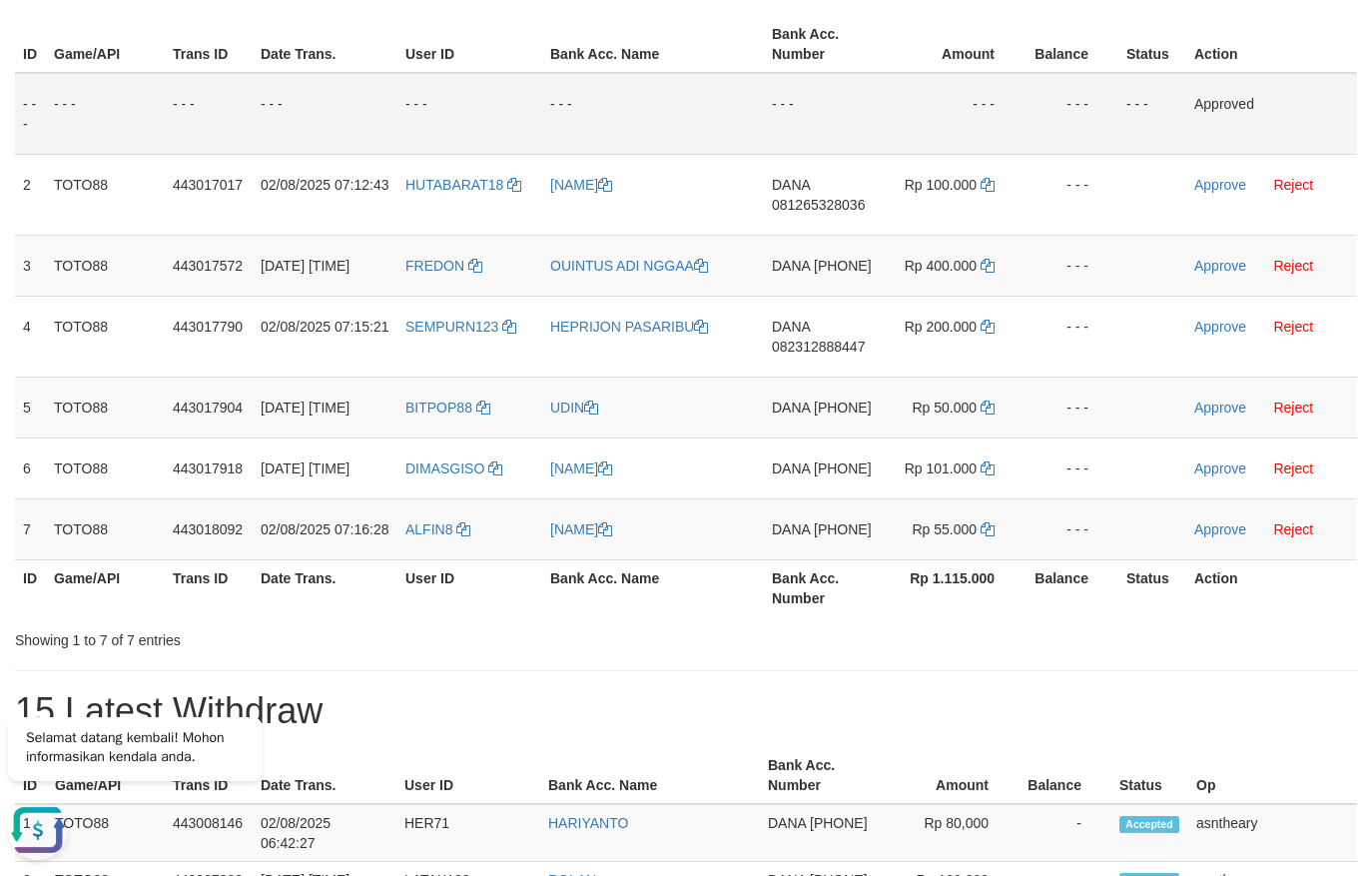 scroll, scrollTop: 163, scrollLeft: 0, axis: vertical 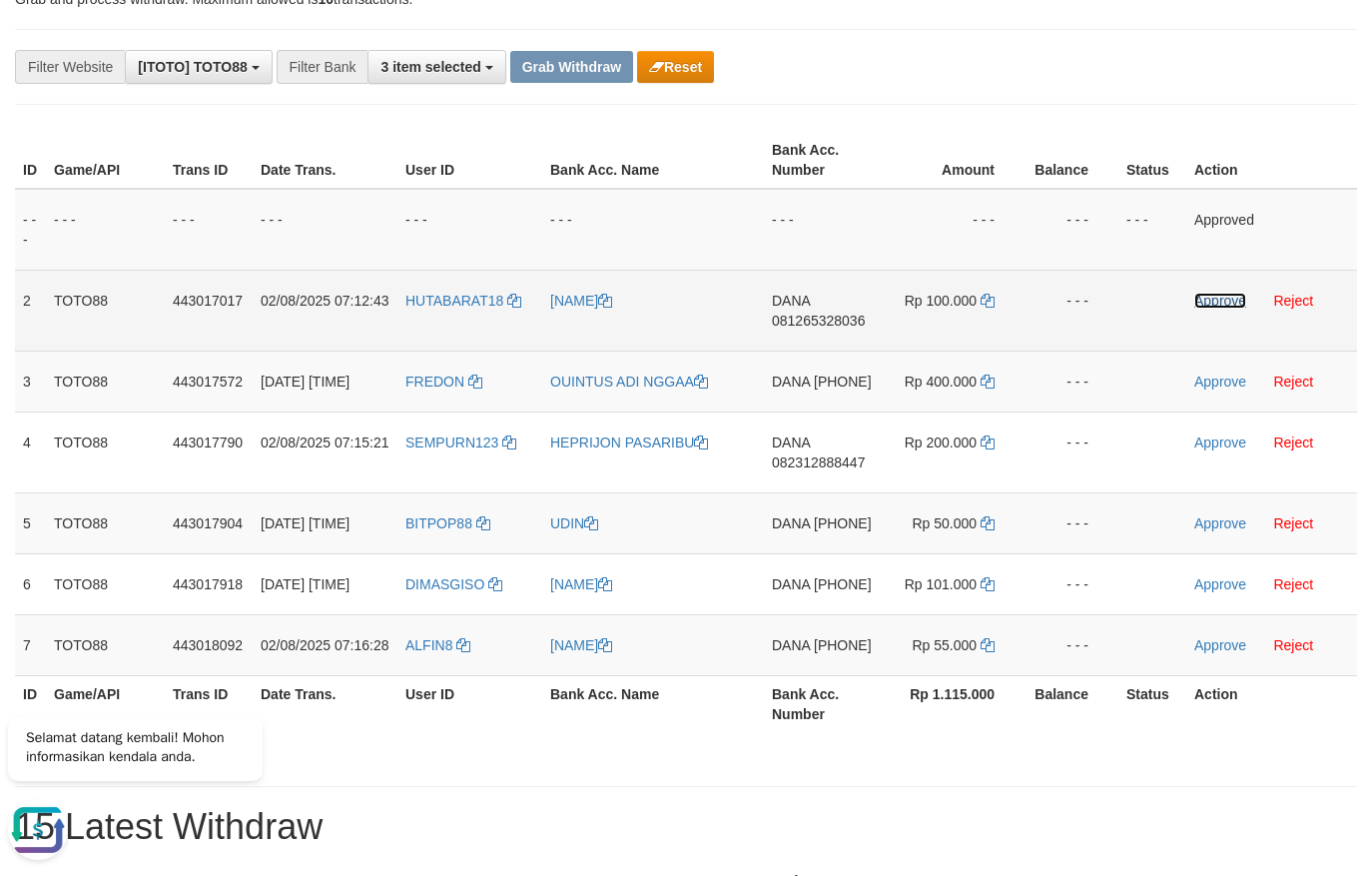 click on "Approve" at bounding box center [1220, 301] 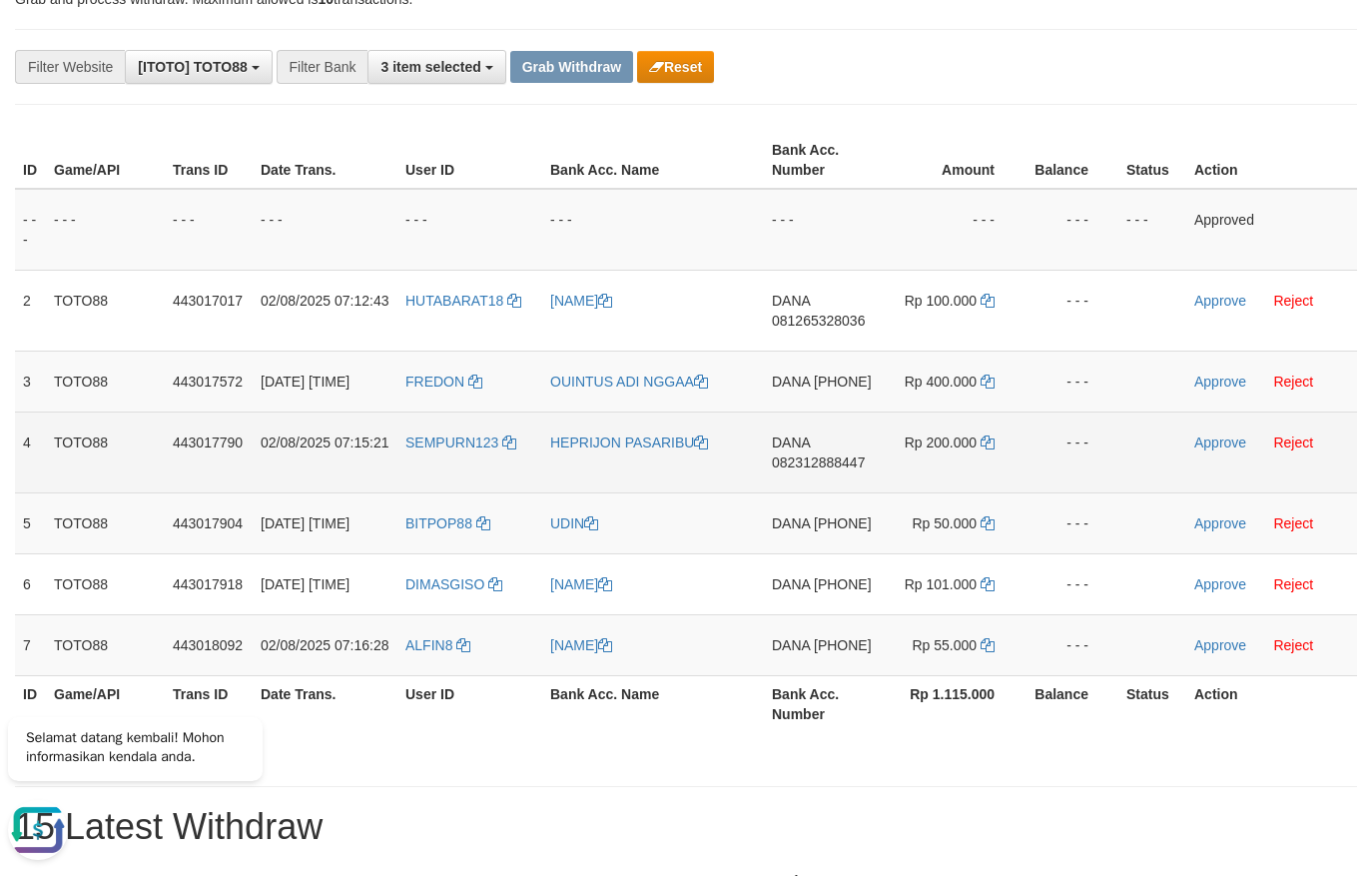 click on "DANA
082312888447" at bounding box center [823, 451] 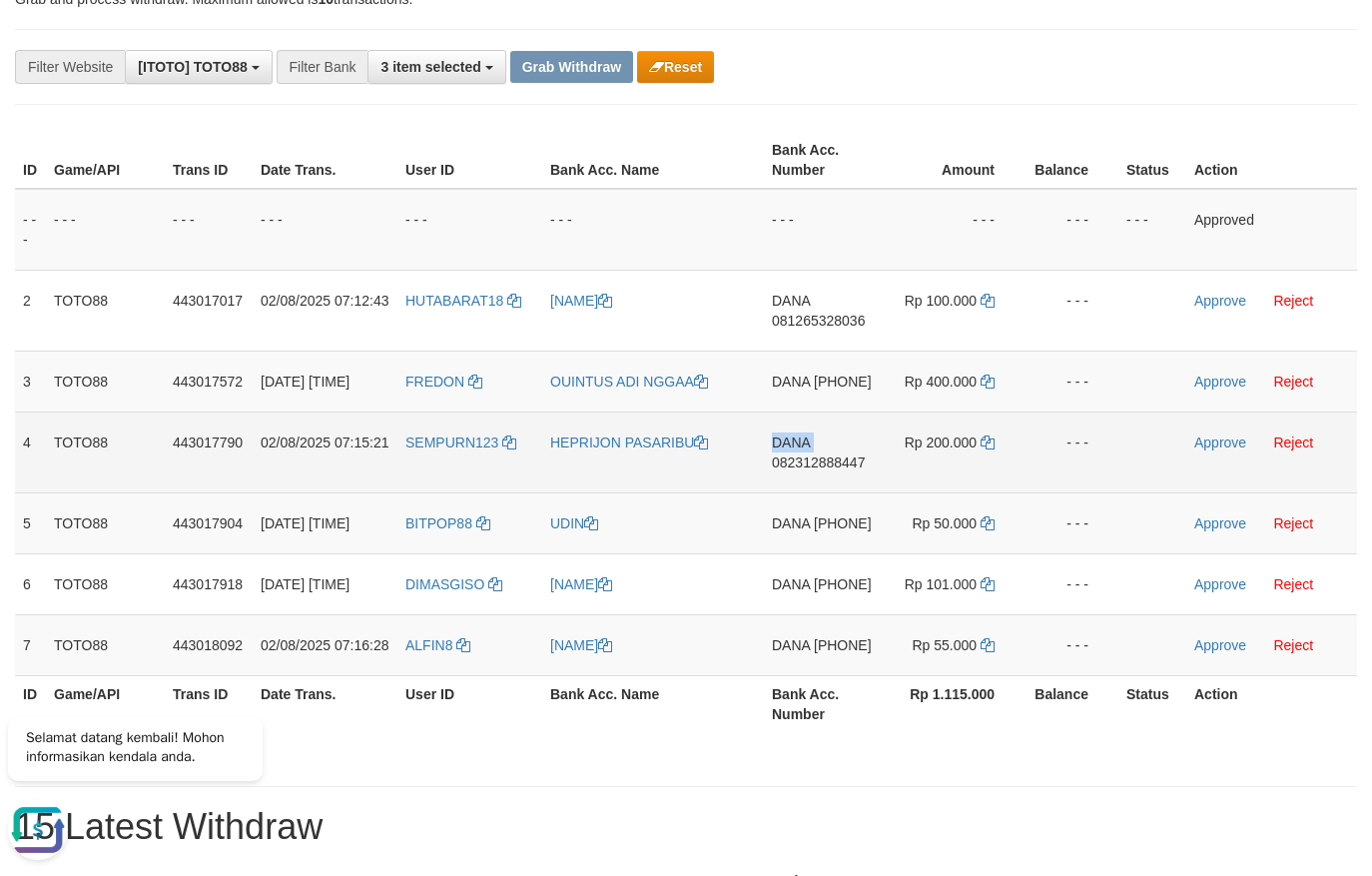 copy on "DANA" 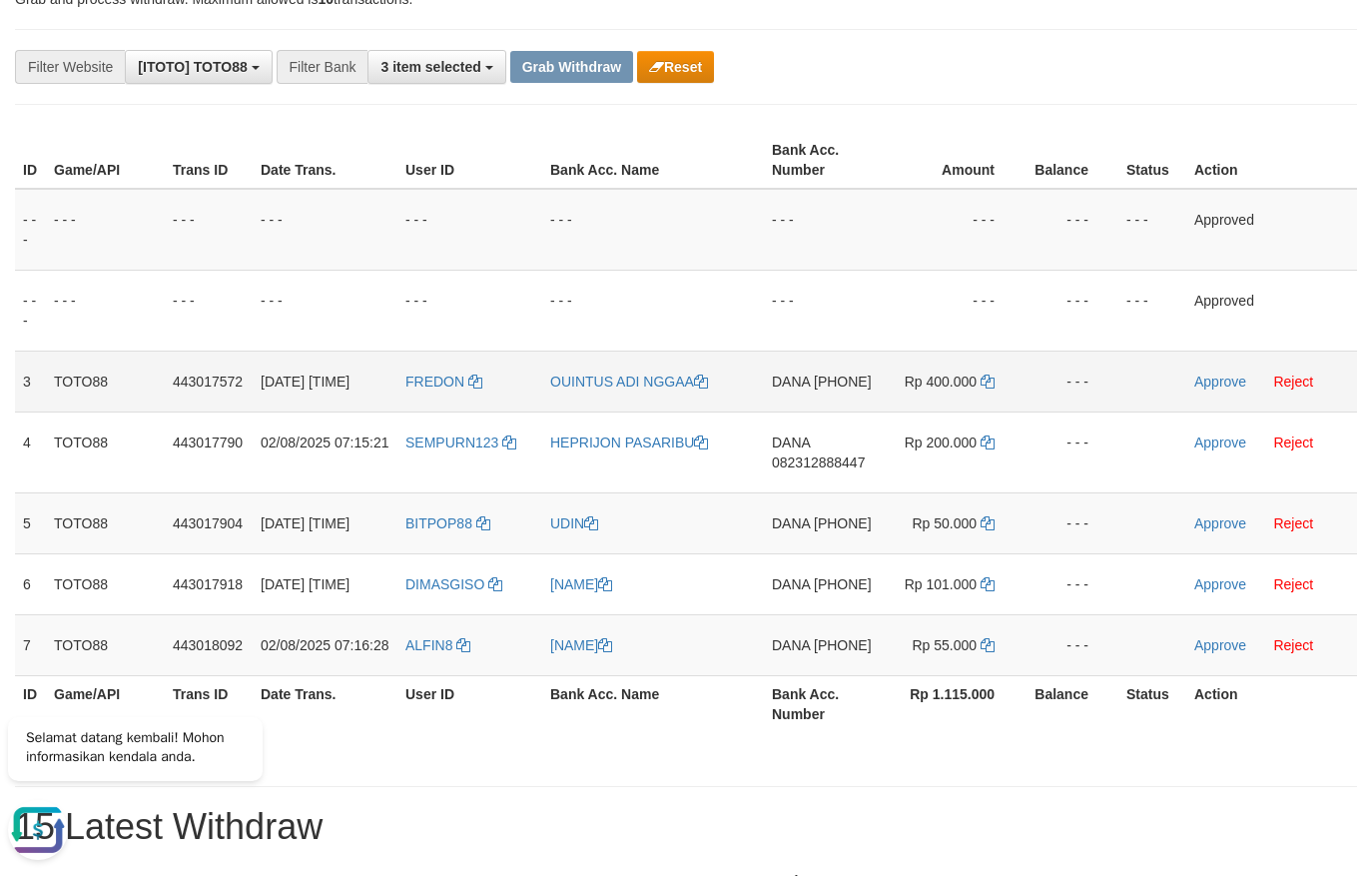 click on "DANA
081237438091" at bounding box center [823, 381] 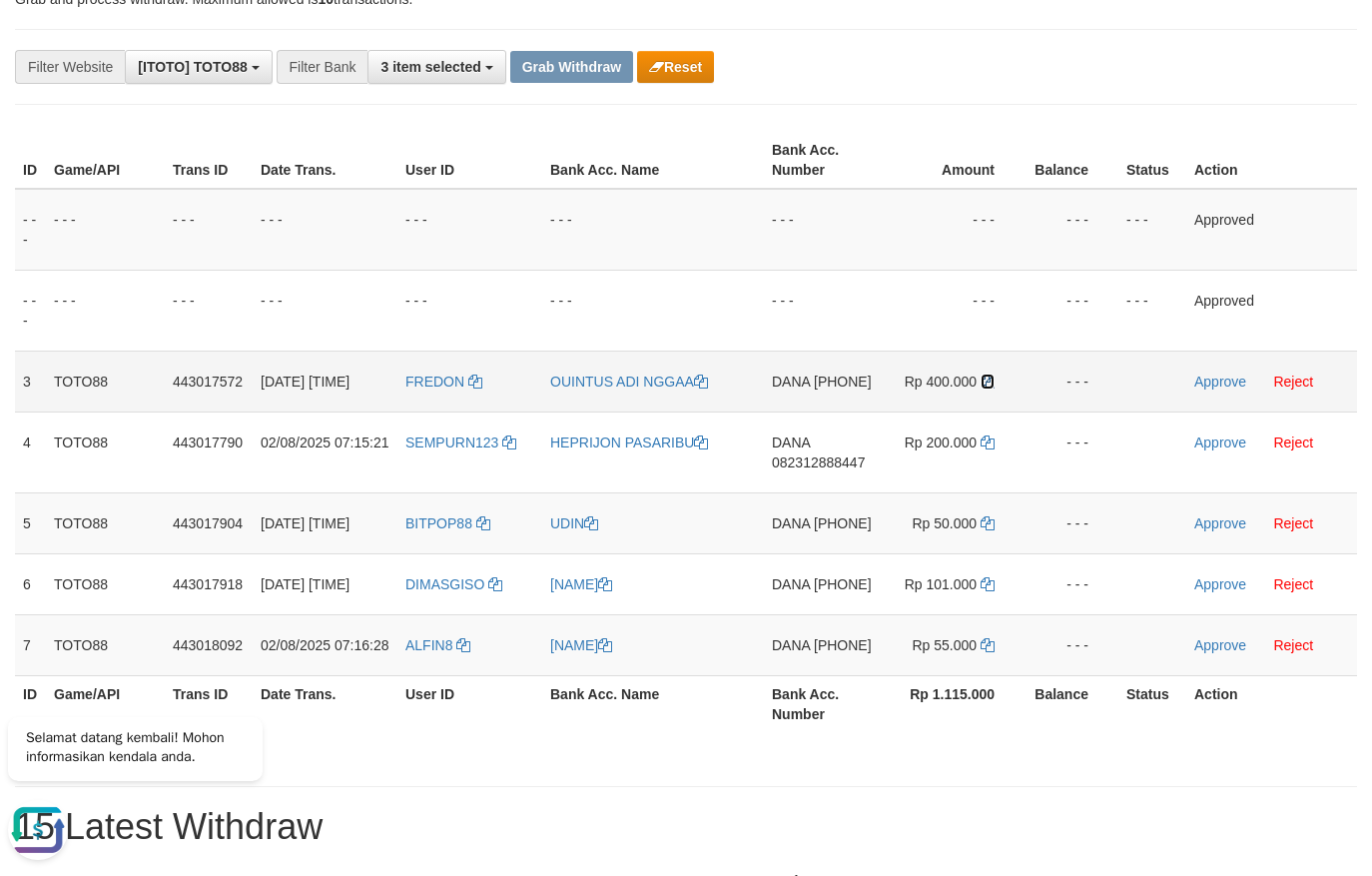 click at bounding box center [988, 382] 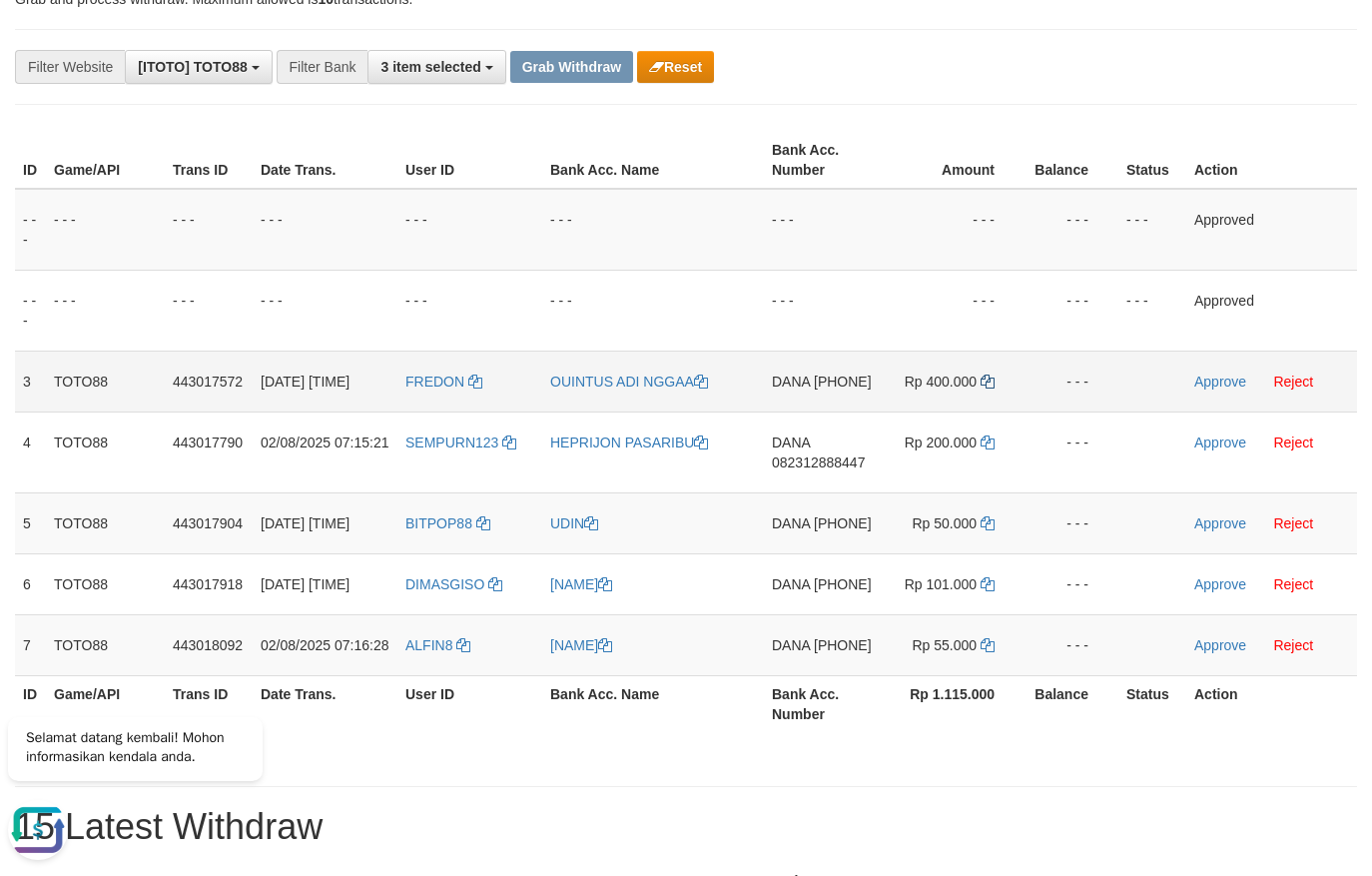 copy on "[PHONE]" 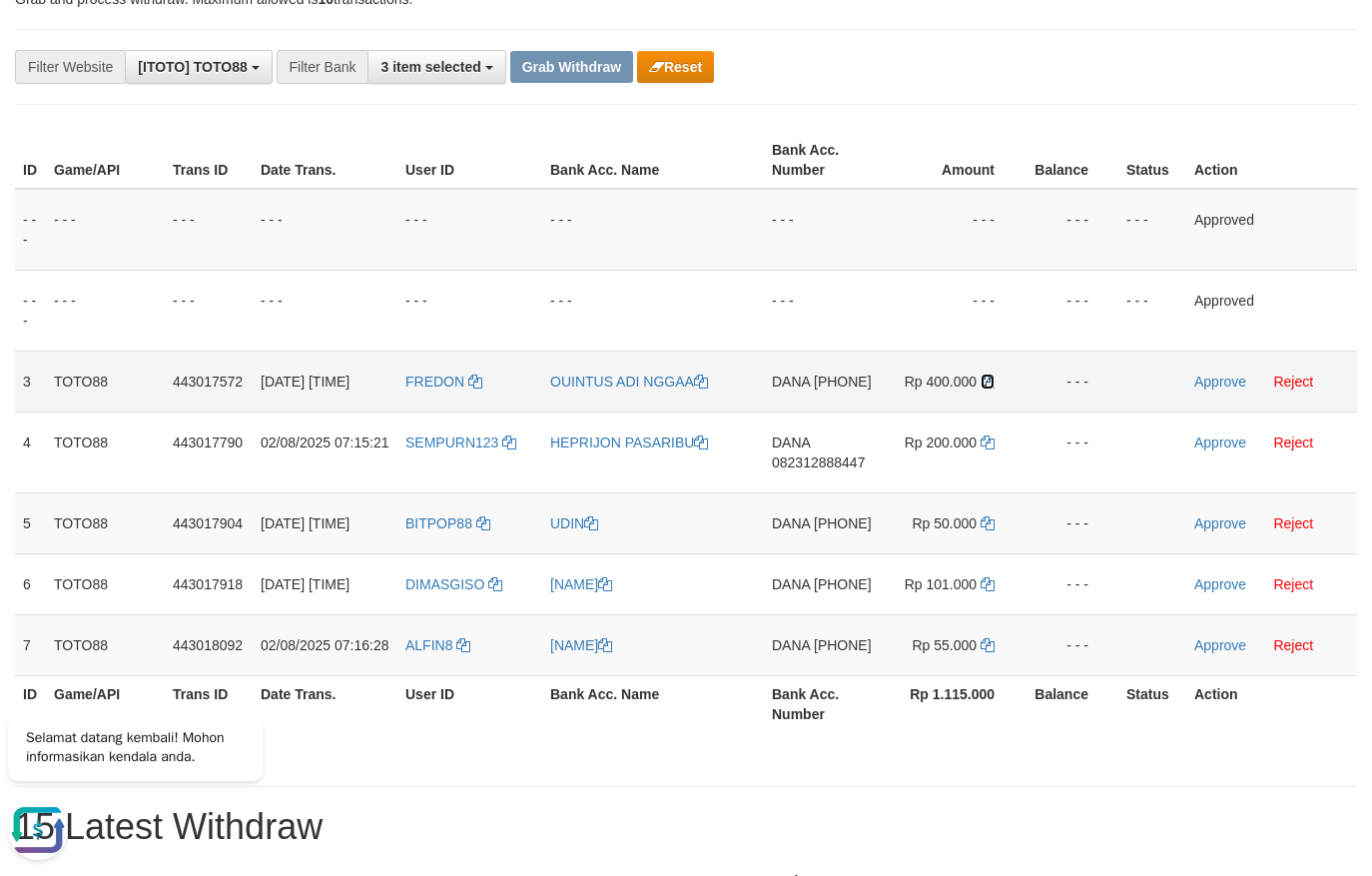 drag, startPoint x: 985, startPoint y: 388, endPoint x: 775, endPoint y: 354, distance: 212.73458 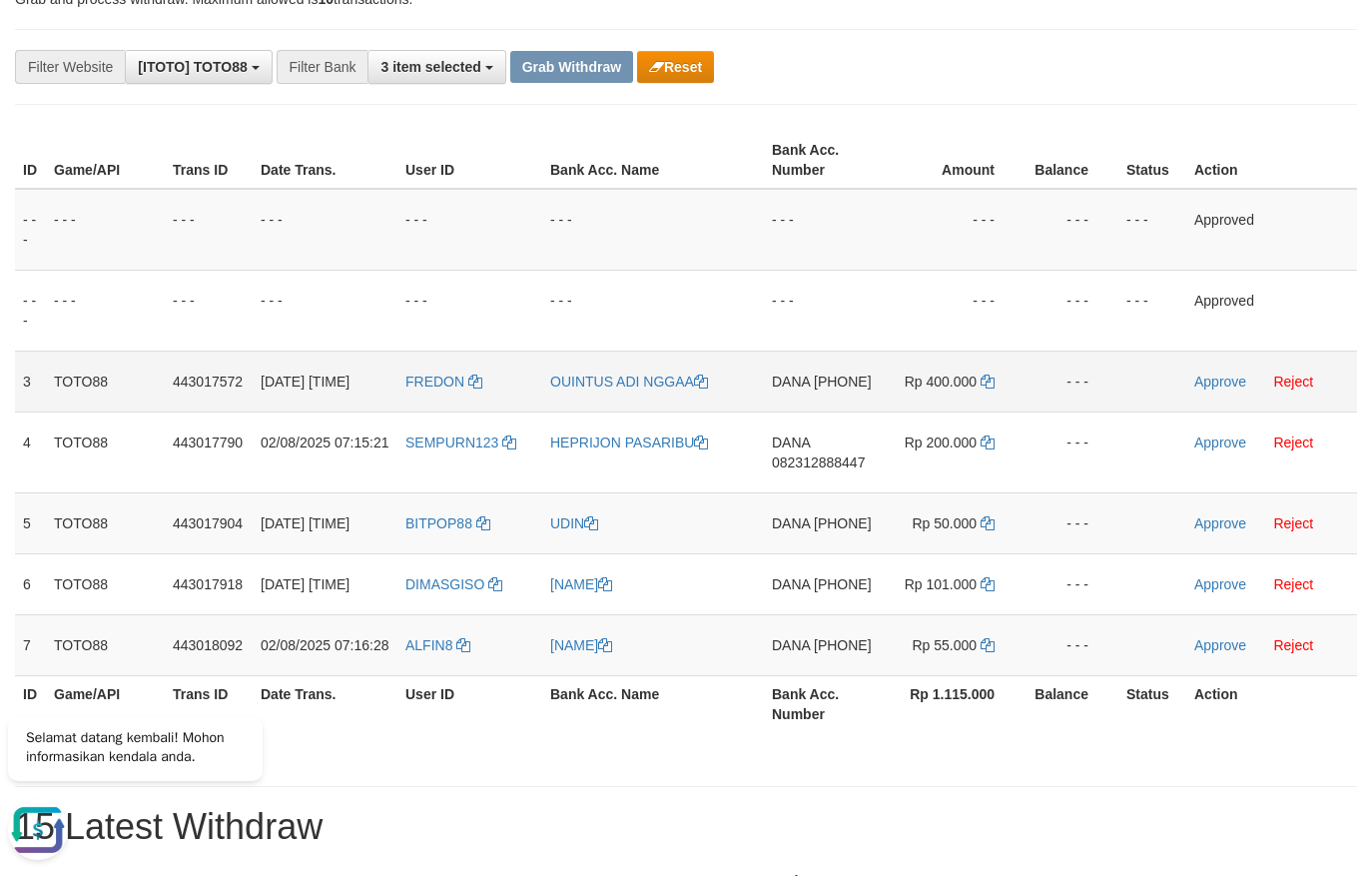 drag, startPoint x: 1230, startPoint y: 390, endPoint x: 1192, endPoint y: 380, distance: 39.293765 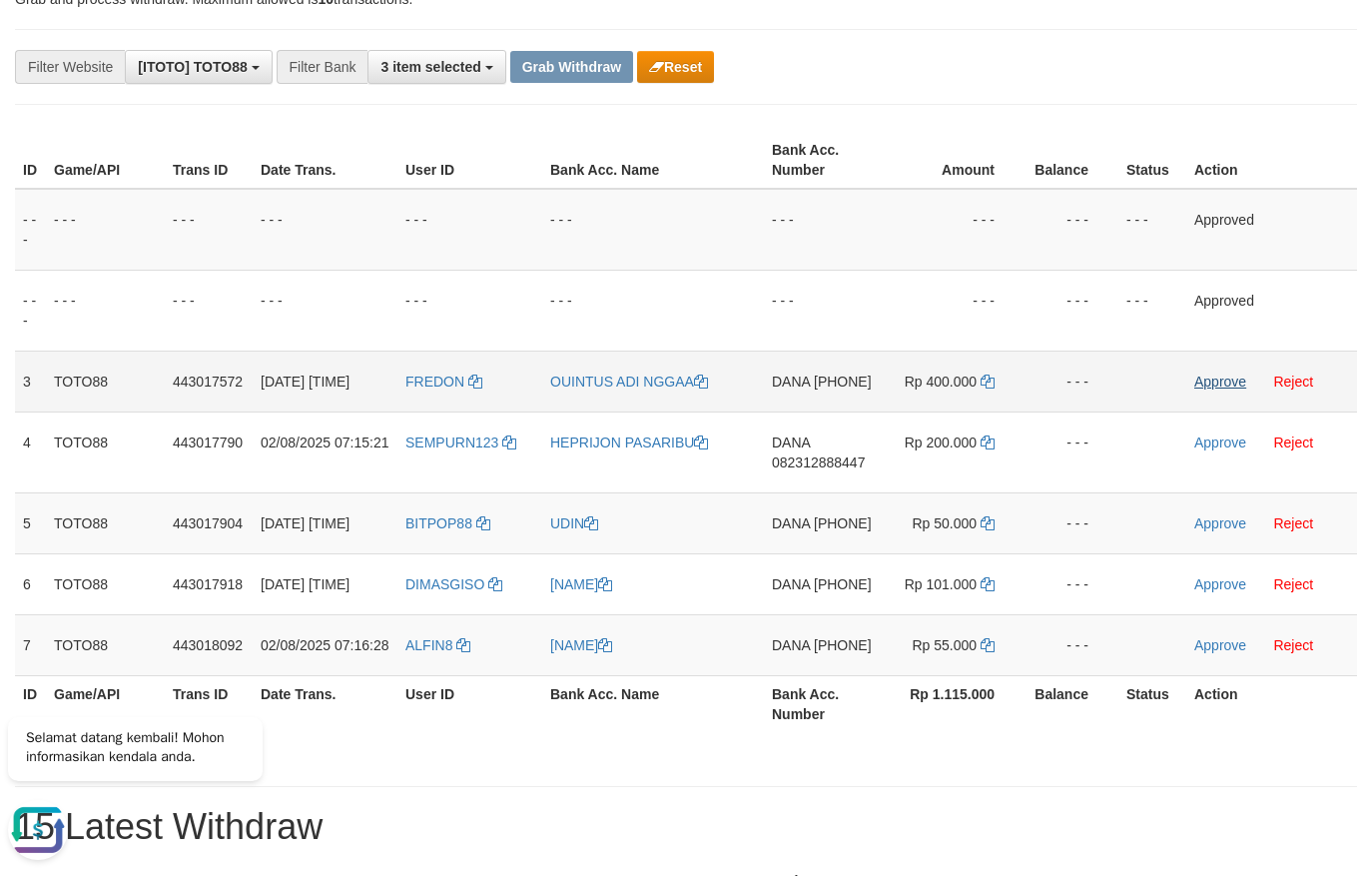 drag, startPoint x: 1182, startPoint y: 374, endPoint x: 1216, endPoint y: 378, distance: 34.234486 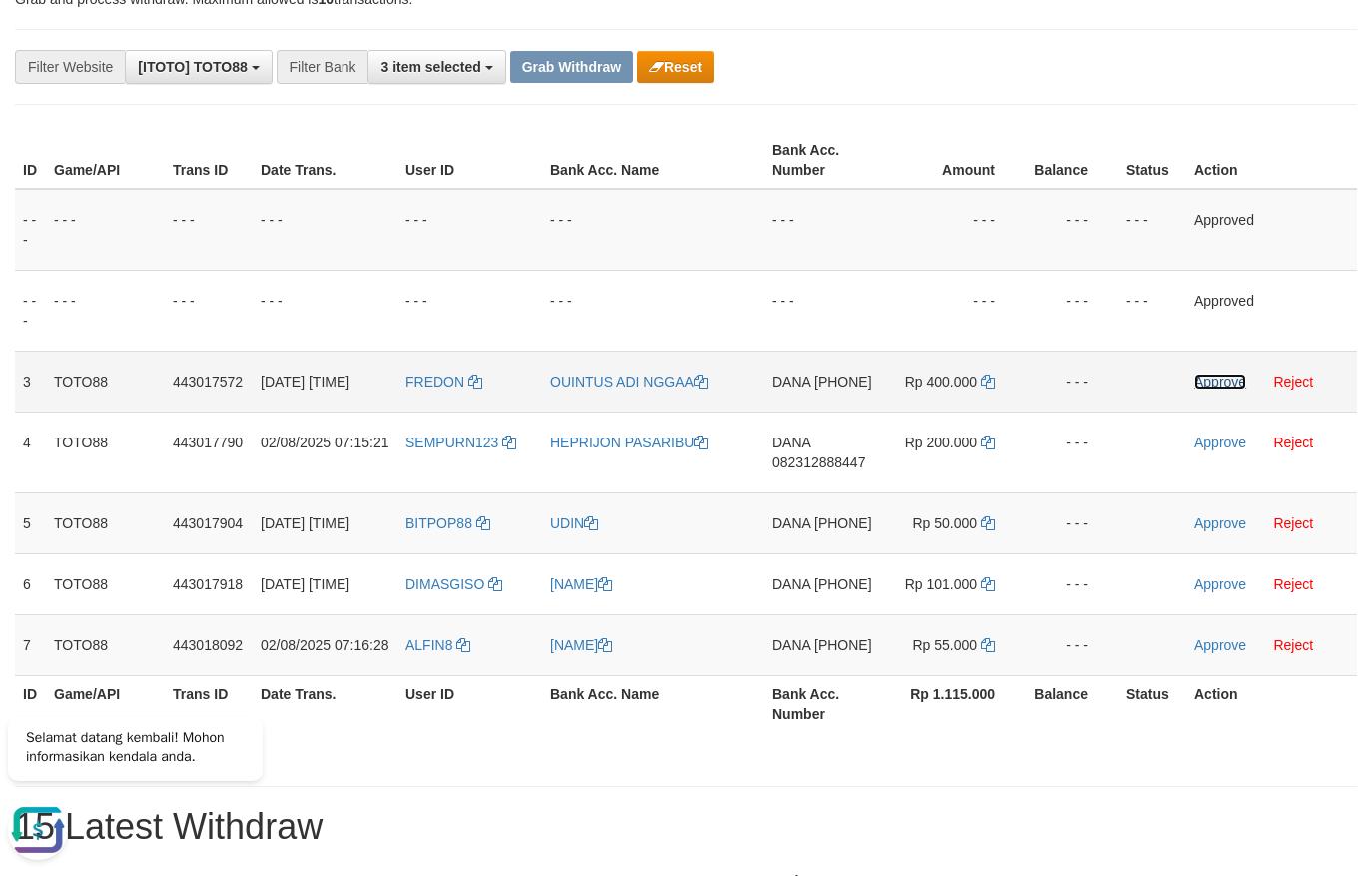 click on "Approve" at bounding box center [1220, 382] 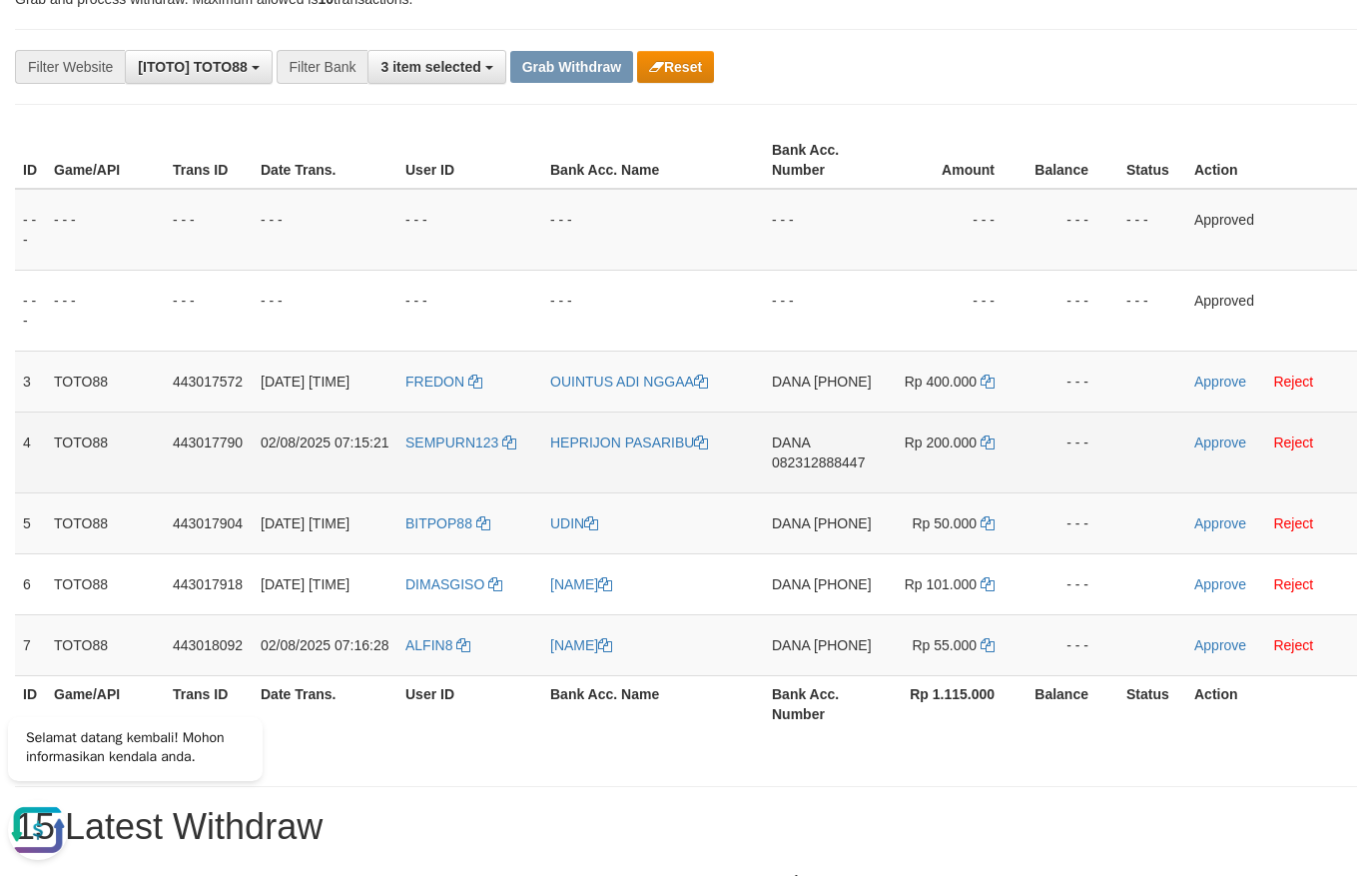click on "082312888447" at bounding box center (818, 462) 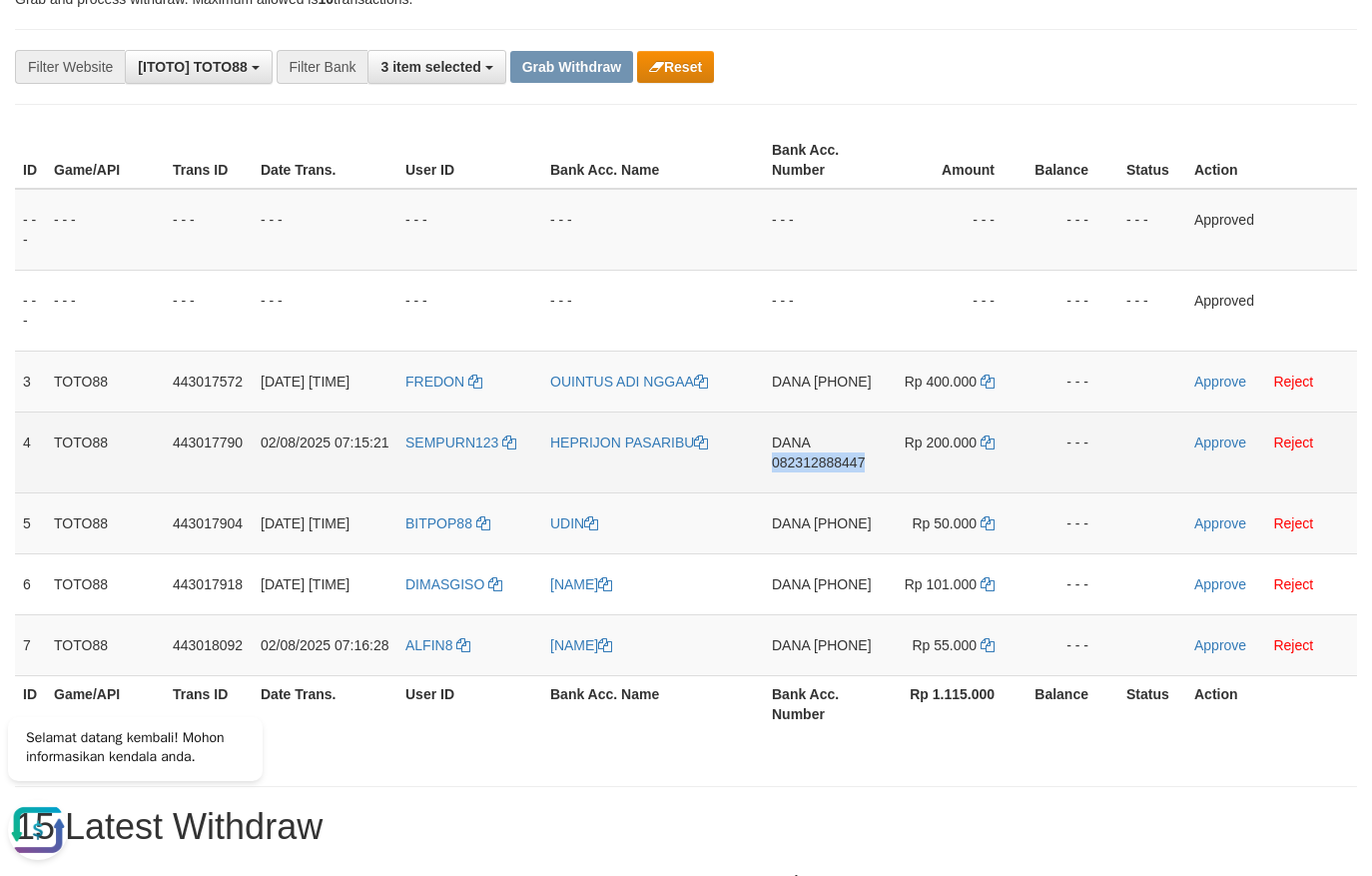 copy on "082312888447" 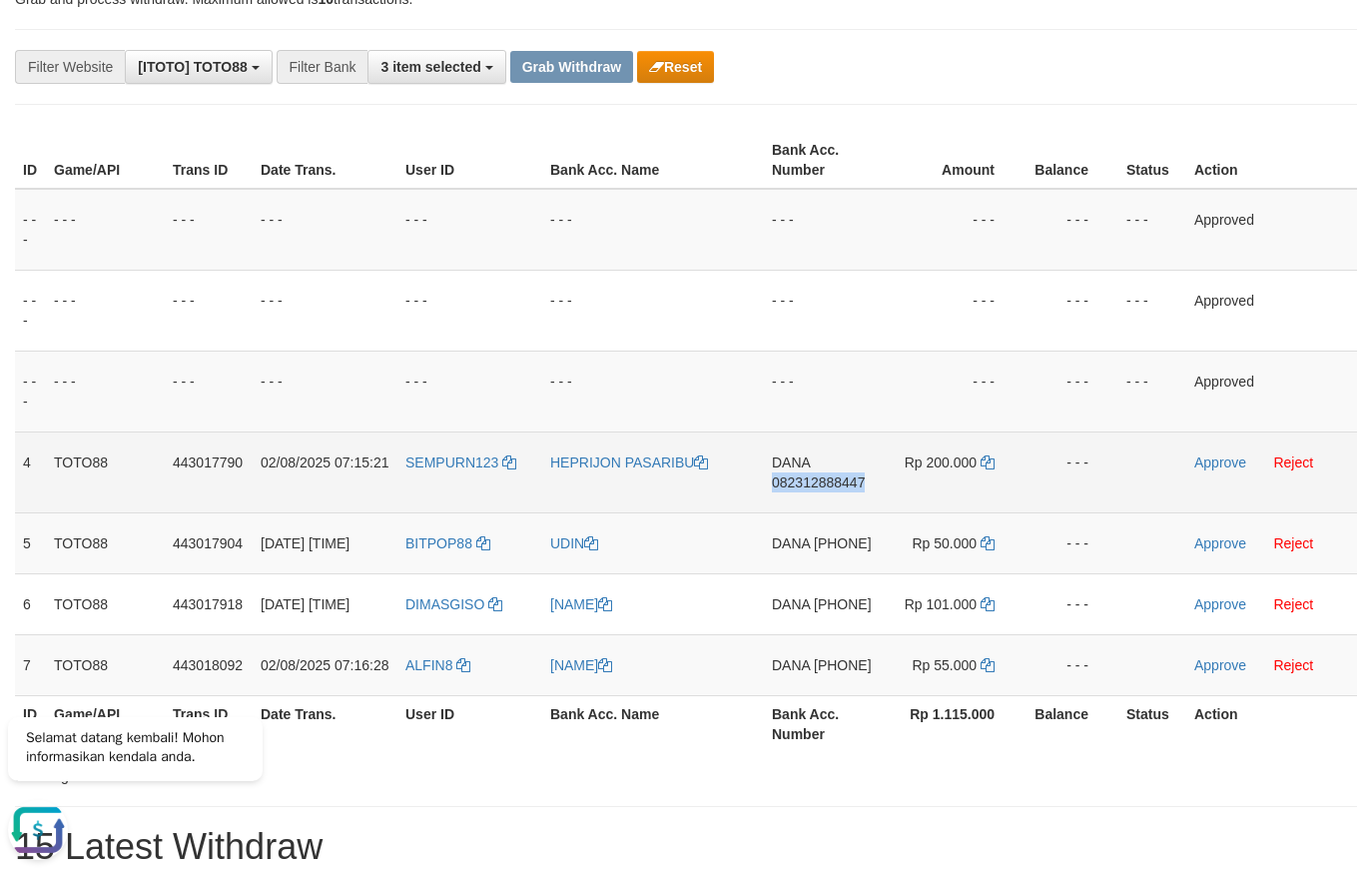 click on "082312888447" at bounding box center [818, 482] 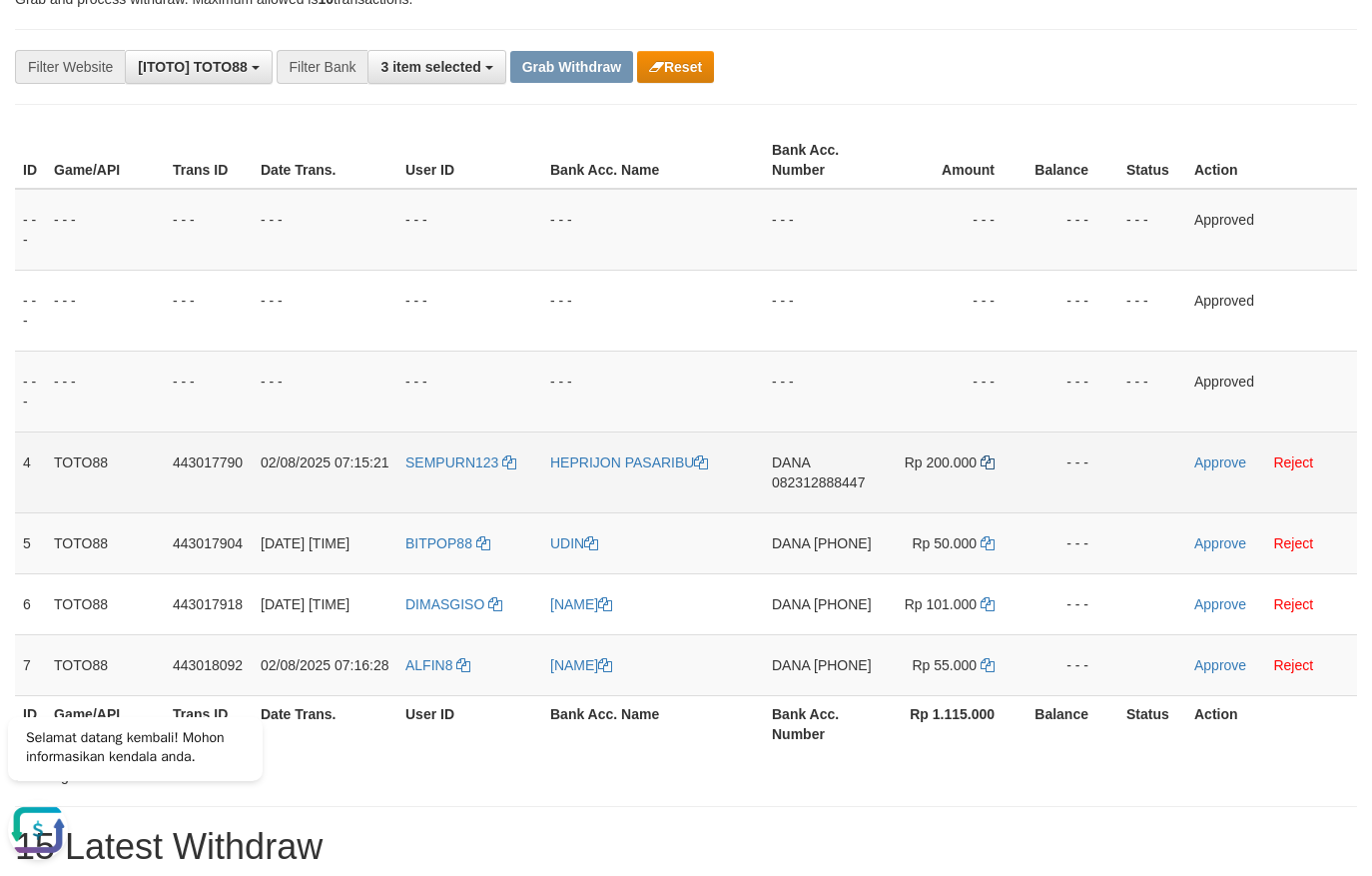 drag, startPoint x: 999, startPoint y: 461, endPoint x: 989, endPoint y: 459, distance: 10.198039 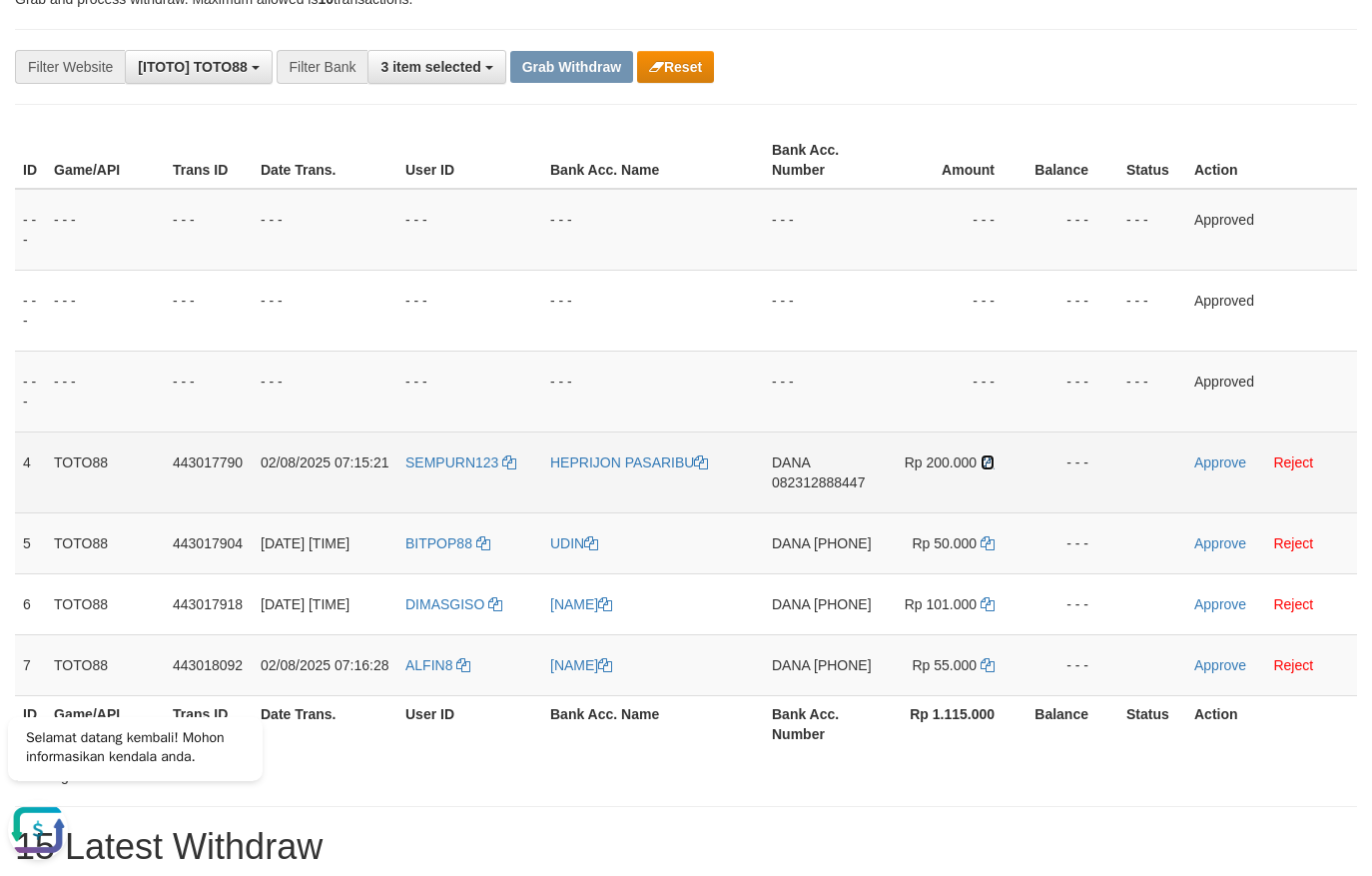 click at bounding box center [988, 462] 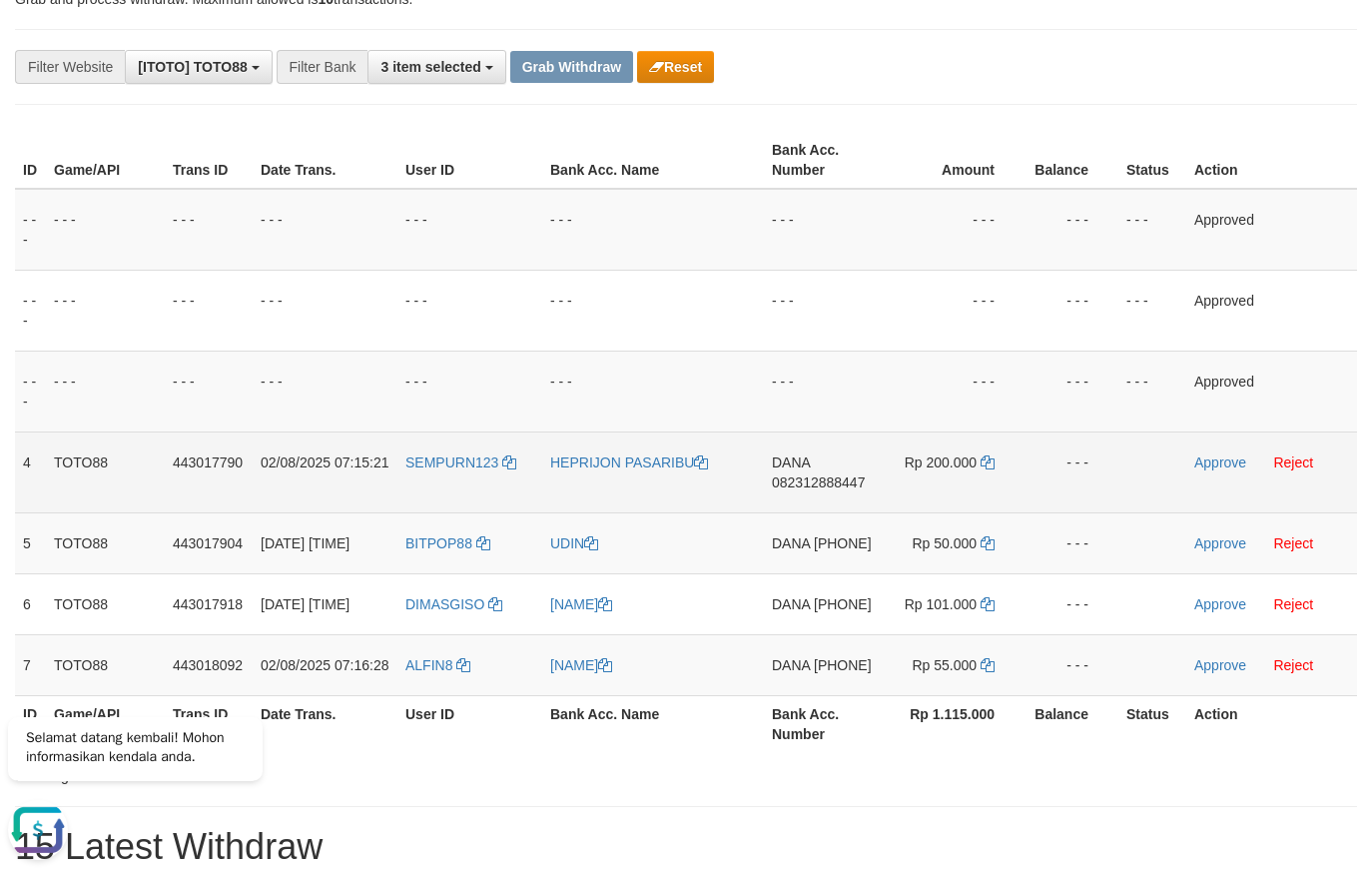 click on "Approve
Reject" at bounding box center (1271, 471) 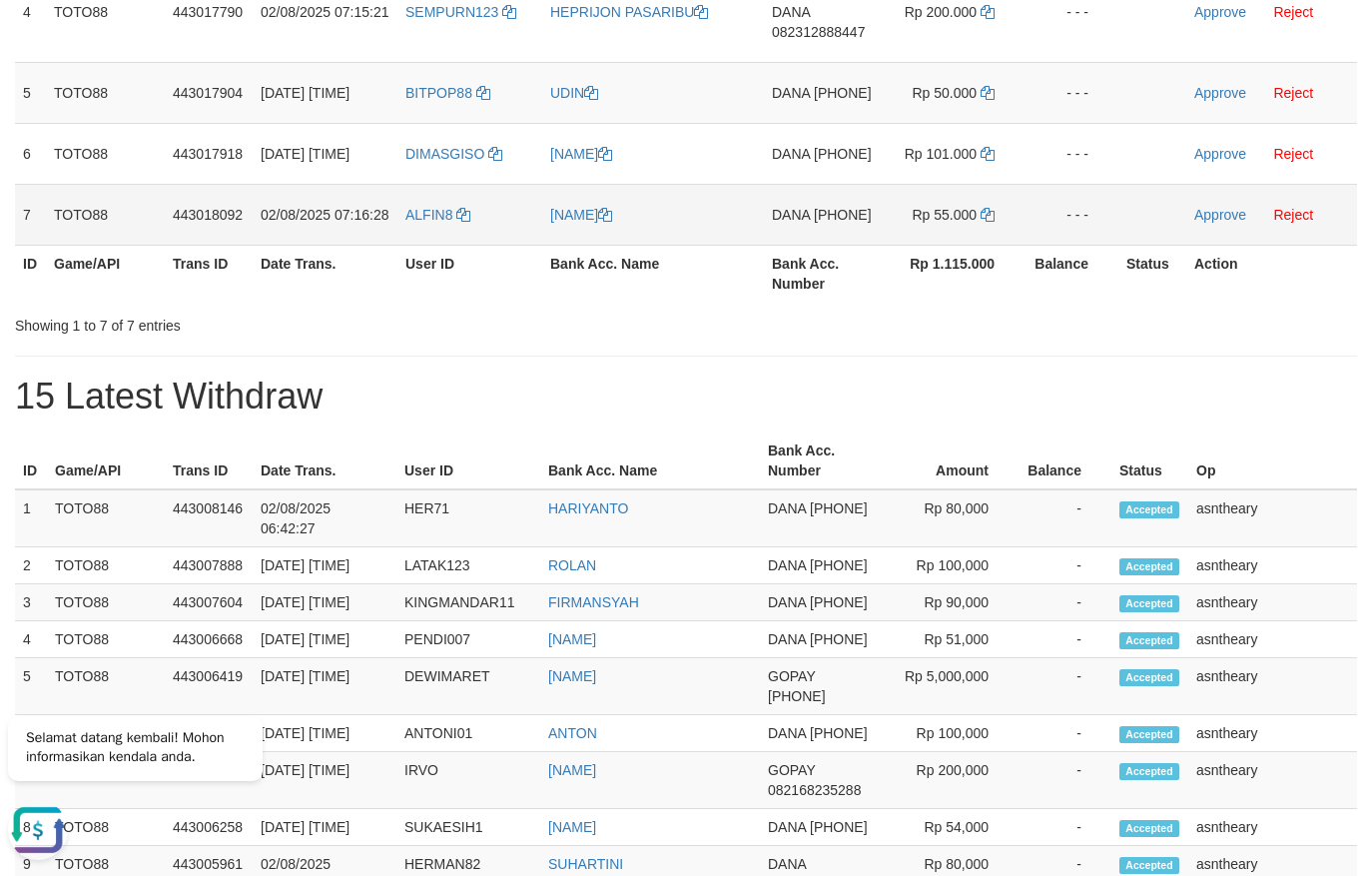 scroll, scrollTop: 326, scrollLeft: 0, axis: vertical 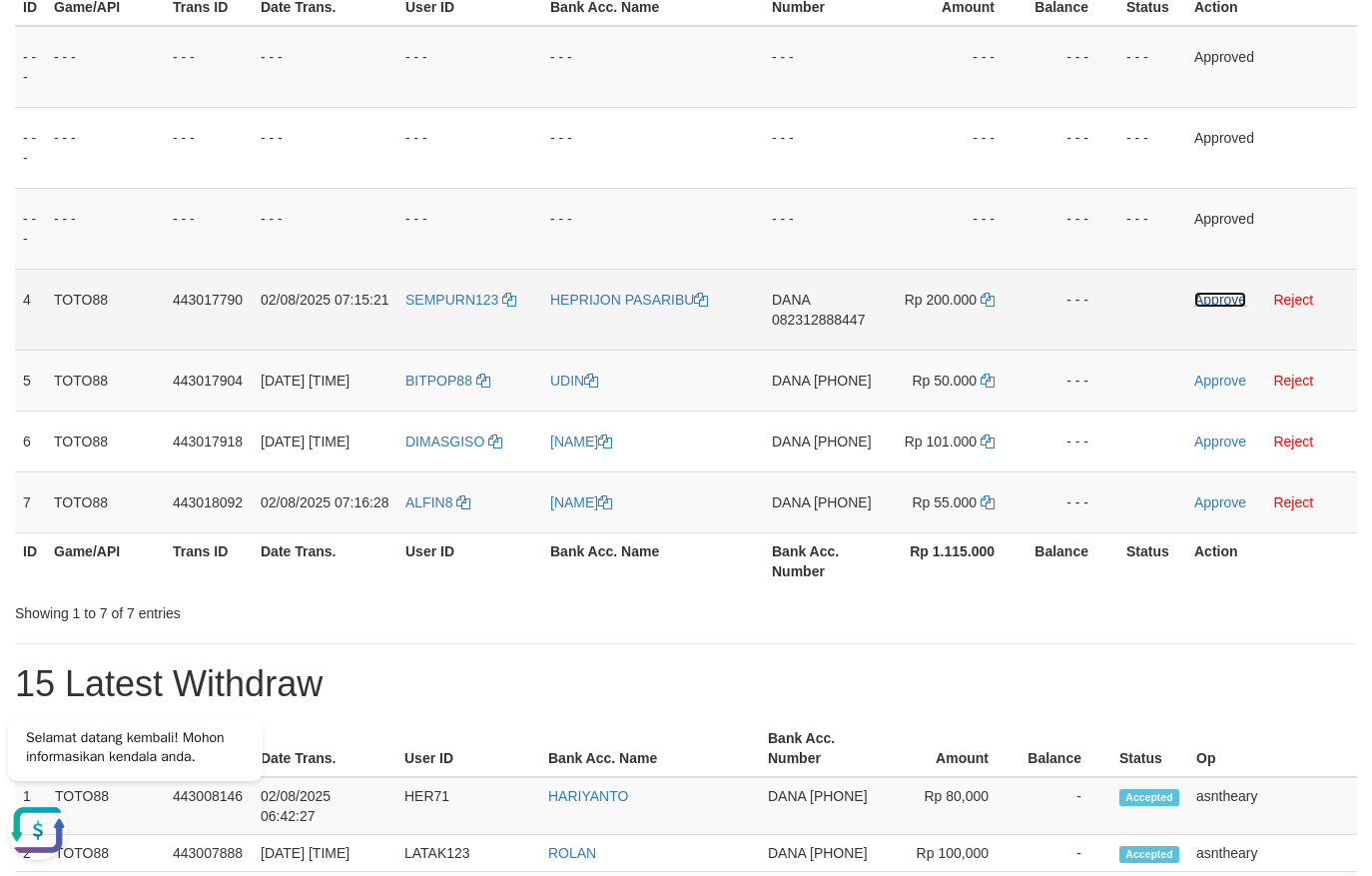 click on "Approve" at bounding box center (1220, 300) 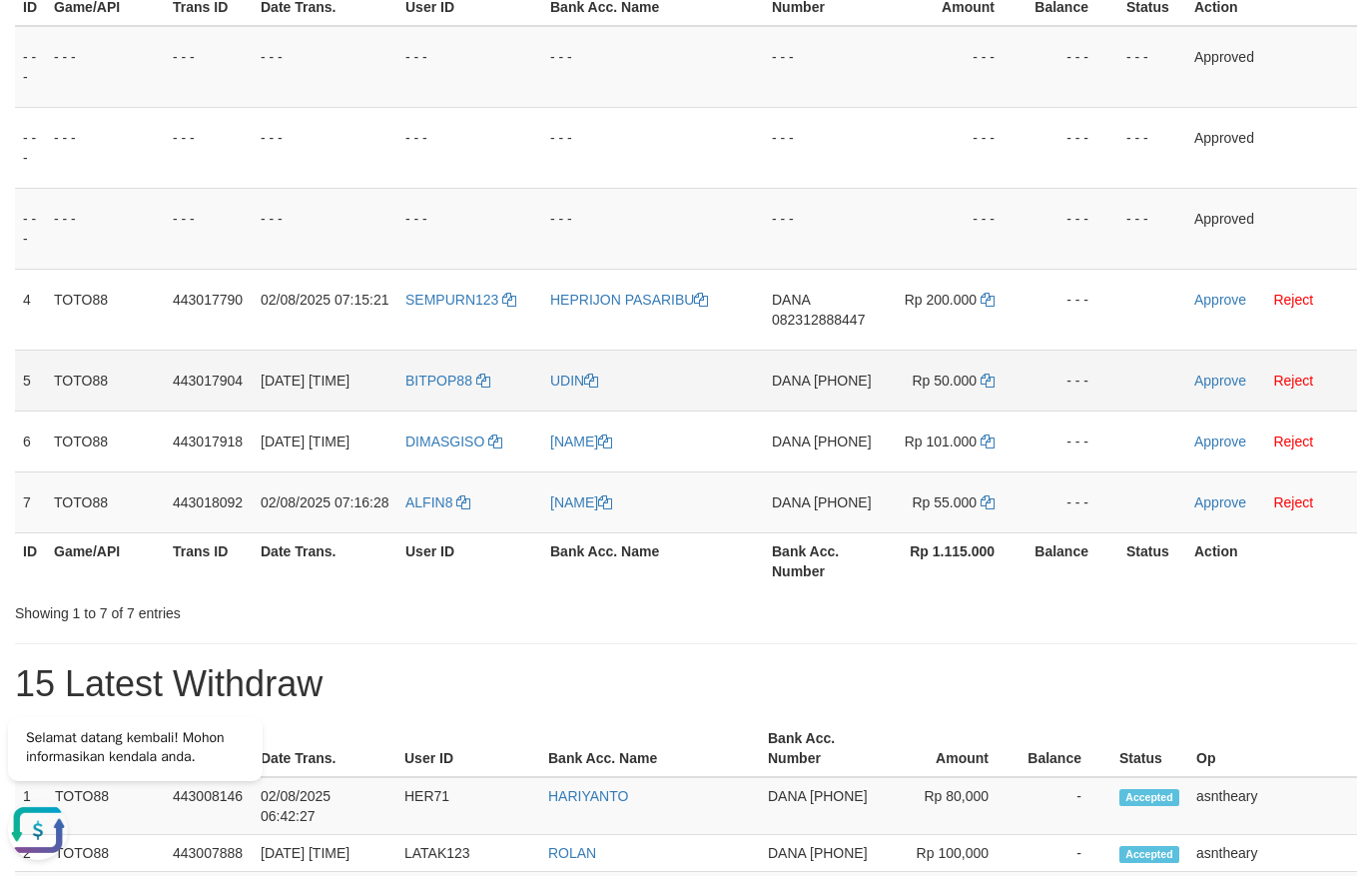 click on "DANA
087713461183" at bounding box center [823, 380] 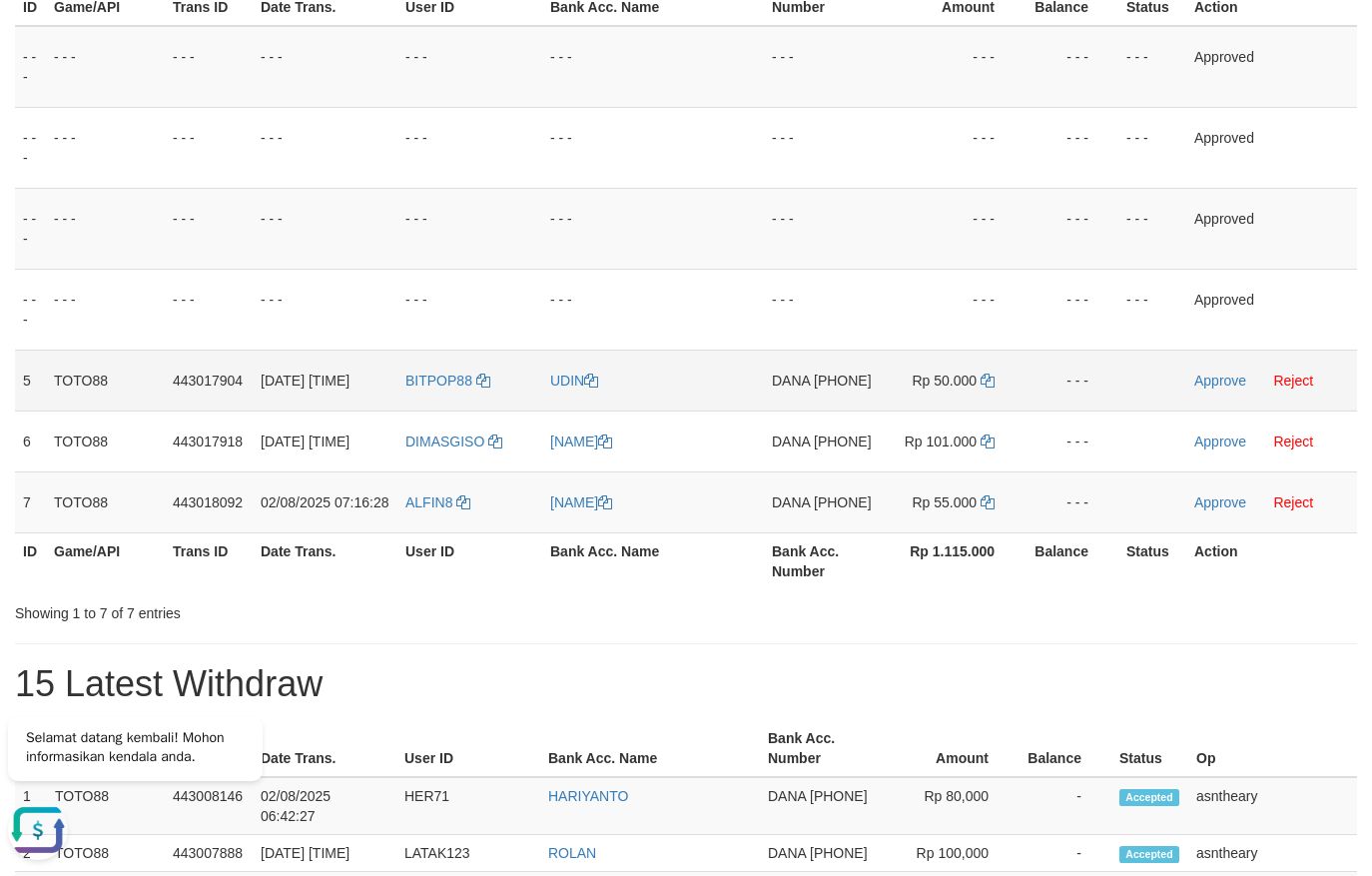 click on "Rp 50.000" at bounding box center [954, 380] 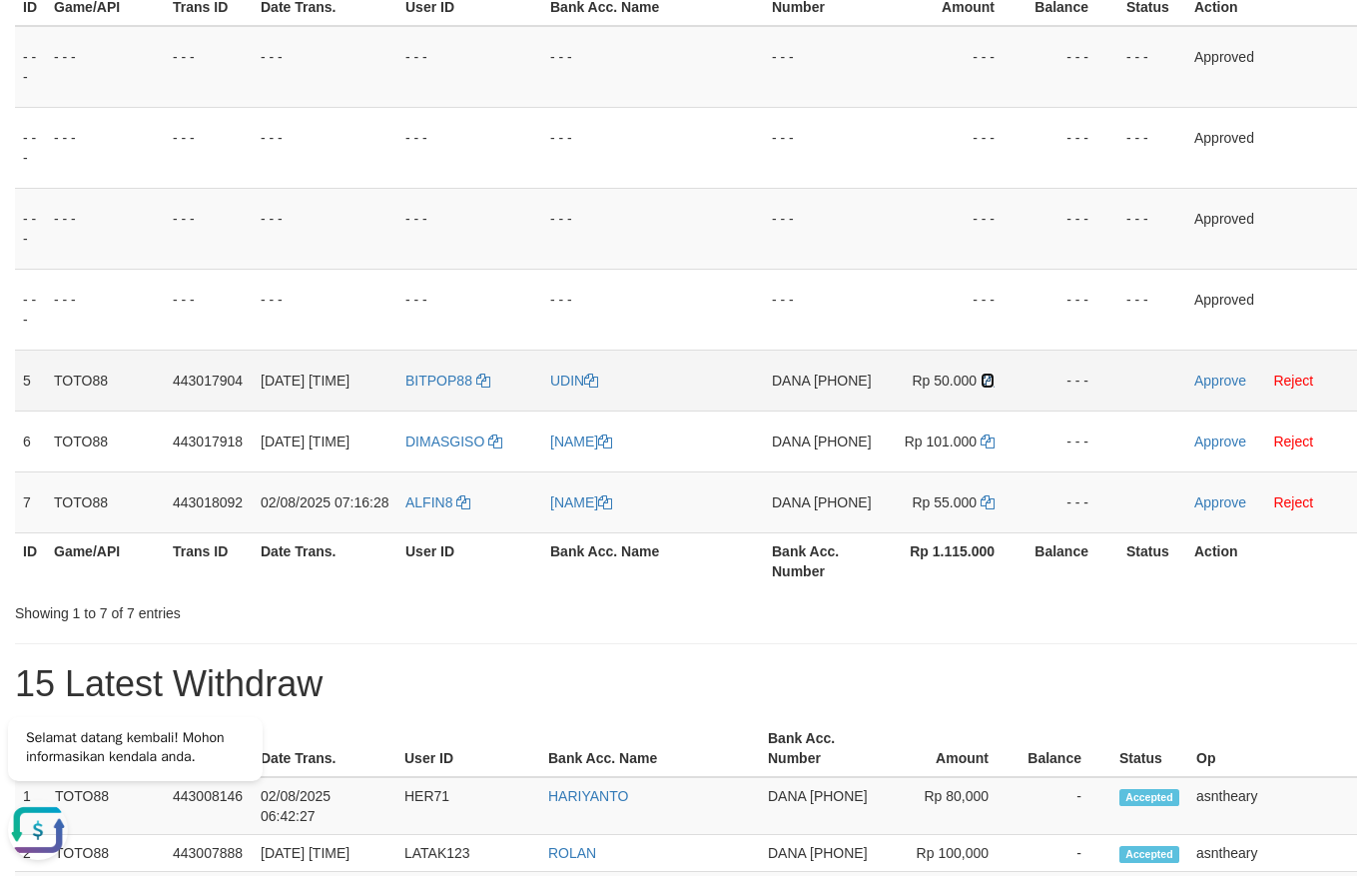 click at bounding box center [988, 381] 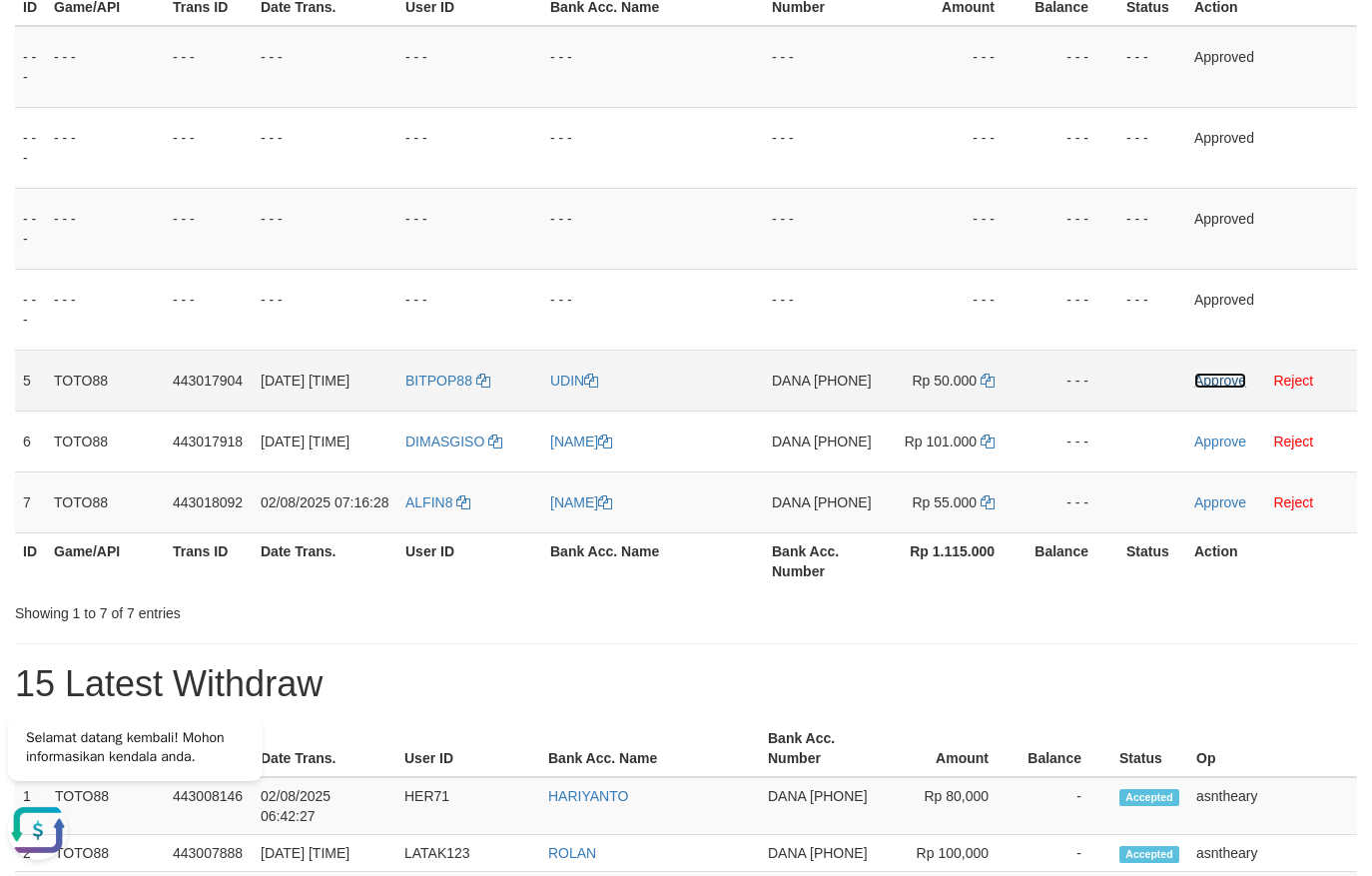 click on "Approve" at bounding box center [1220, 381] 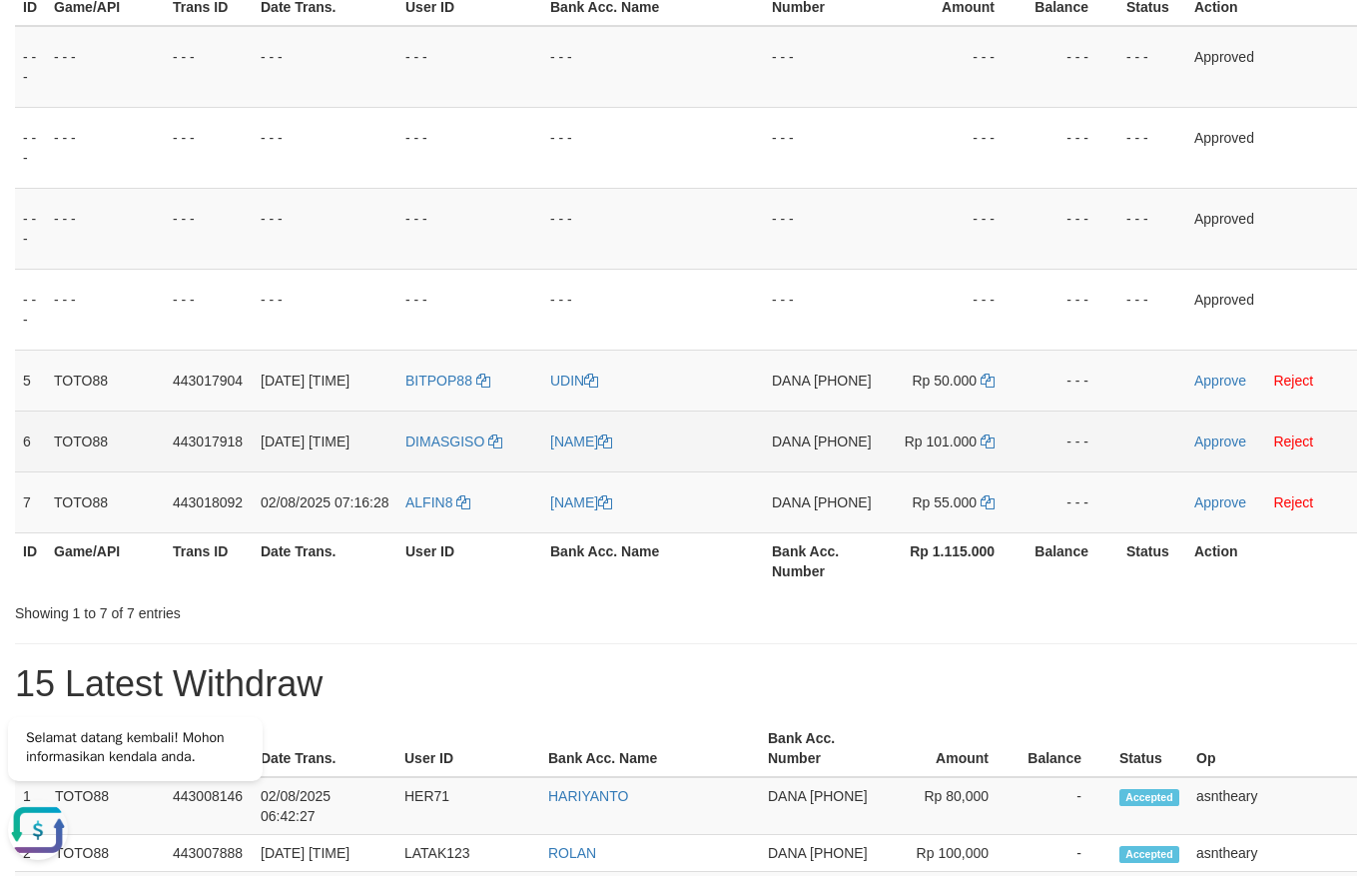 click on "DANA
083834625202" at bounding box center (823, 440) 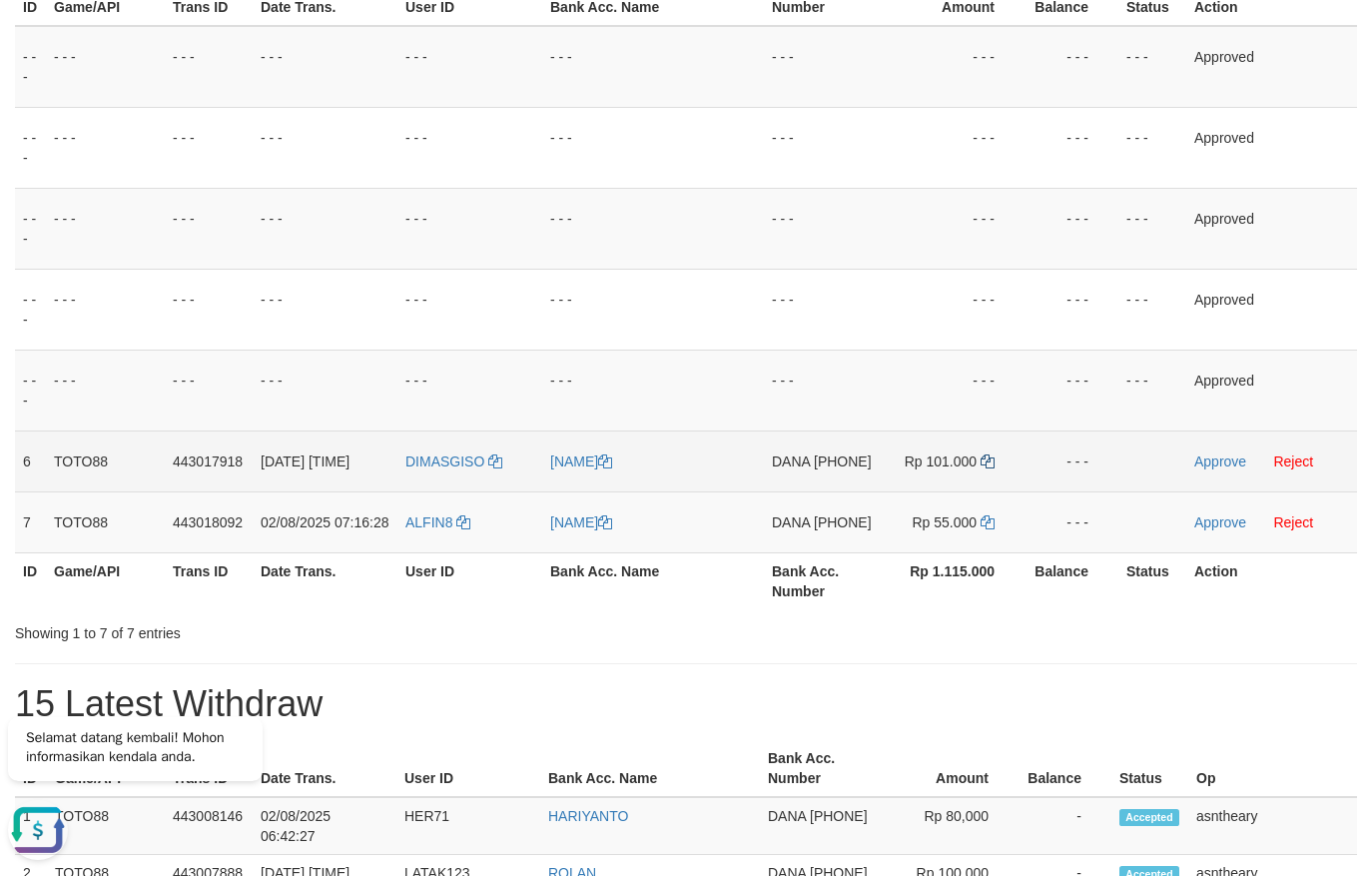 drag, startPoint x: 971, startPoint y: 445, endPoint x: 987, endPoint y: 465, distance: 25.612497 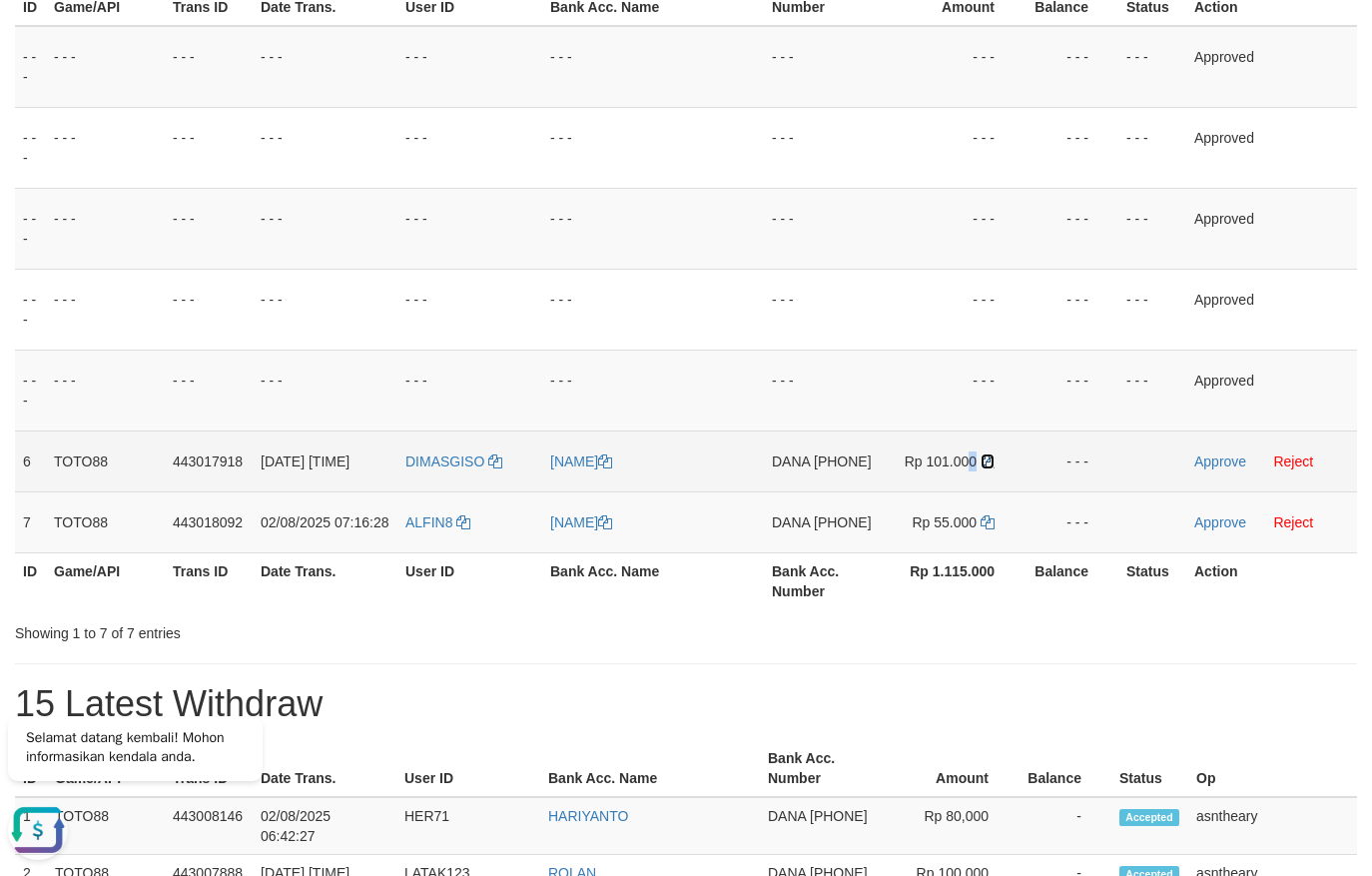 click at bounding box center [988, 461] 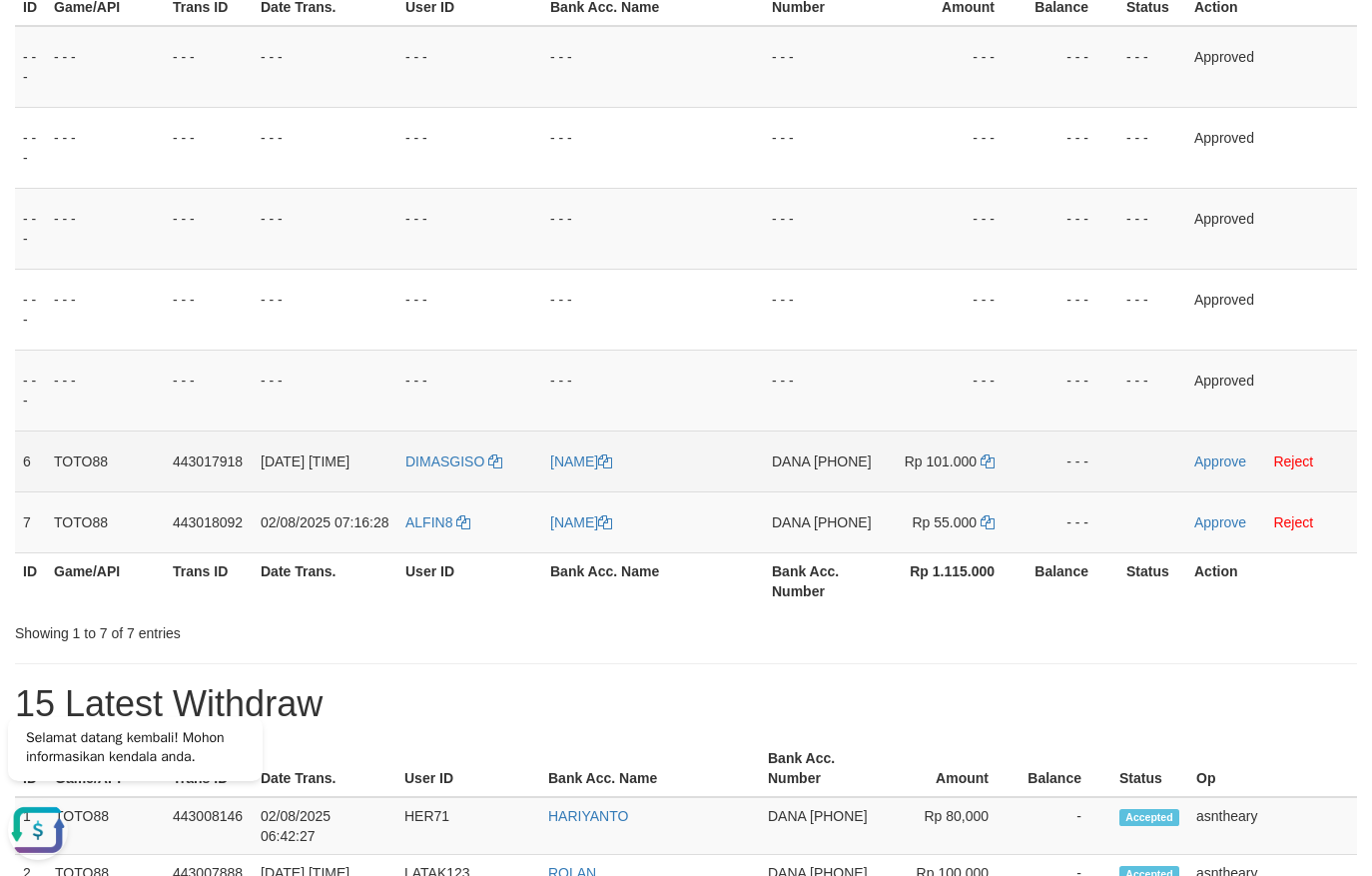 click on "Approve
Reject" at bounding box center (1271, 460) 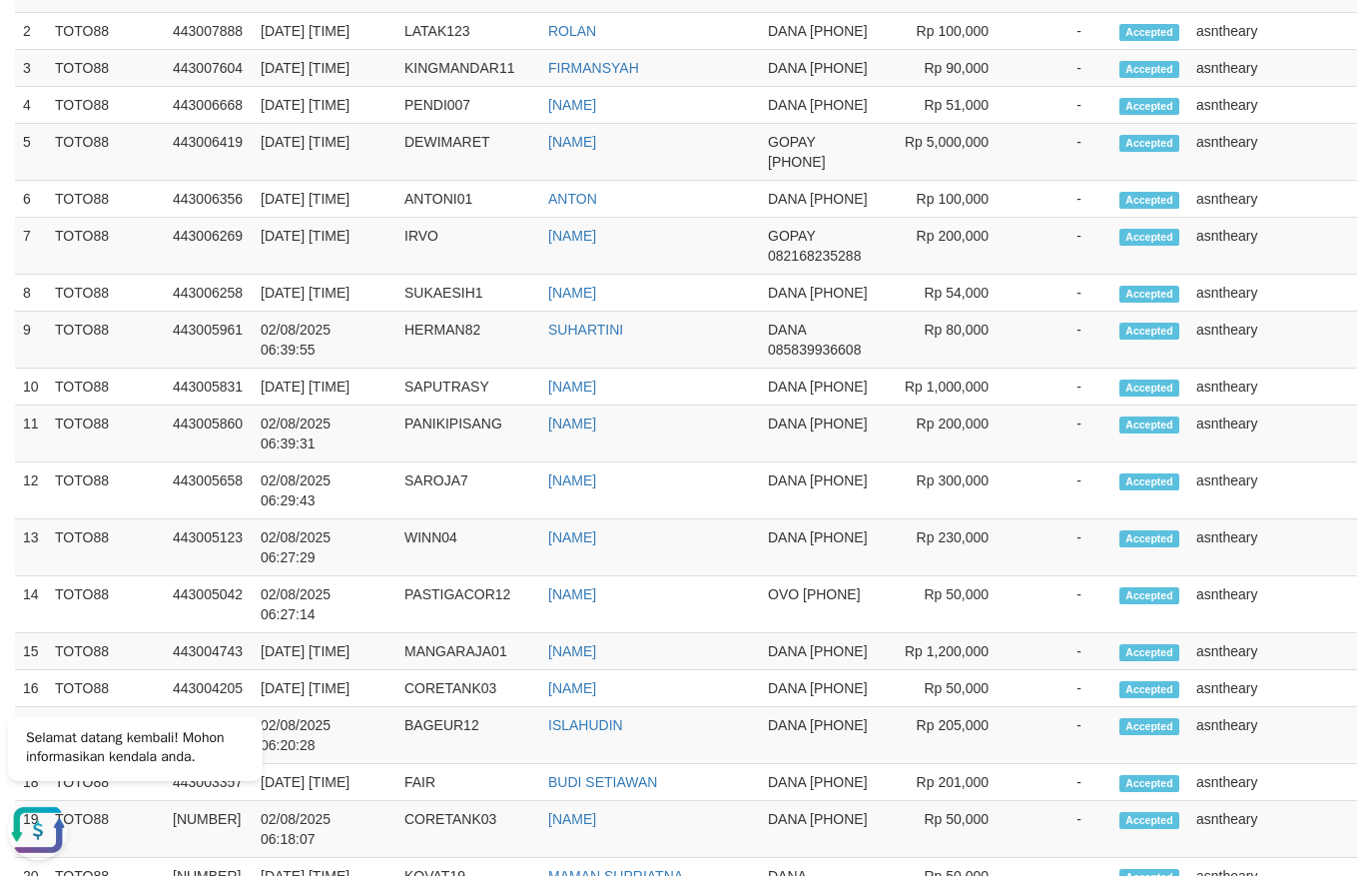scroll, scrollTop: 319, scrollLeft: 0, axis: vertical 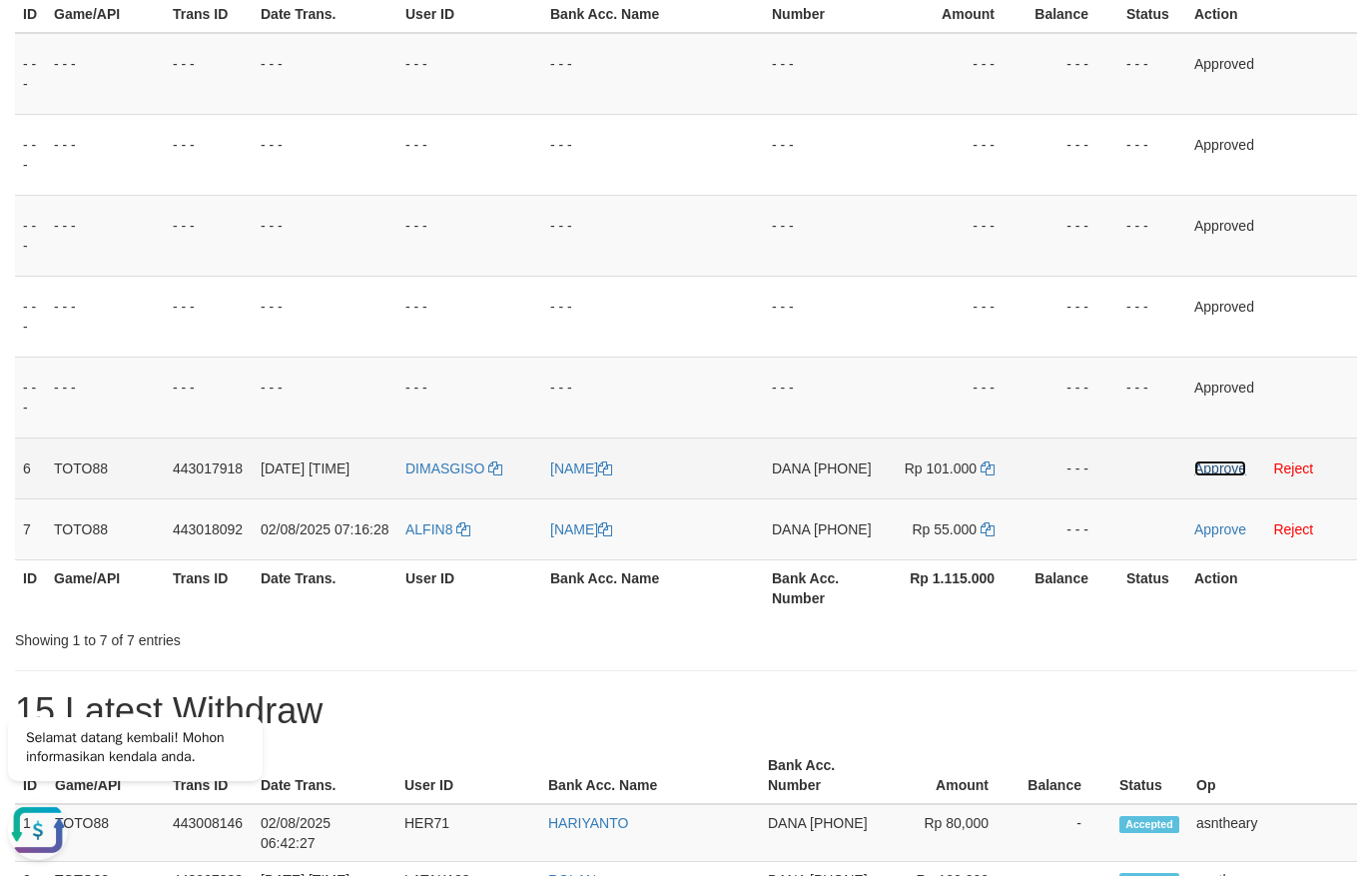 click on "Approve" at bounding box center [1220, 468] 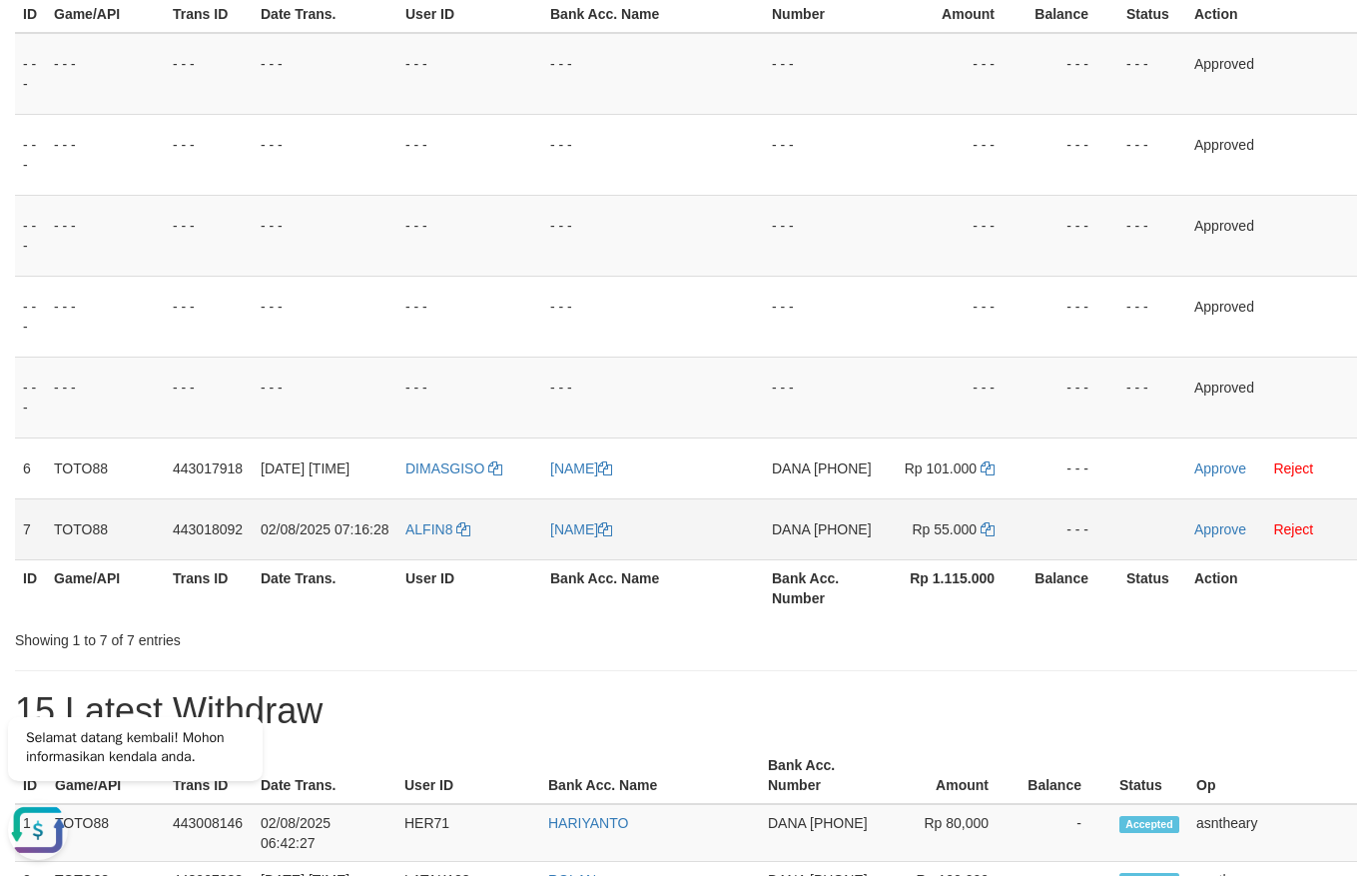 click on "DANA
085520768708" at bounding box center [823, 528] 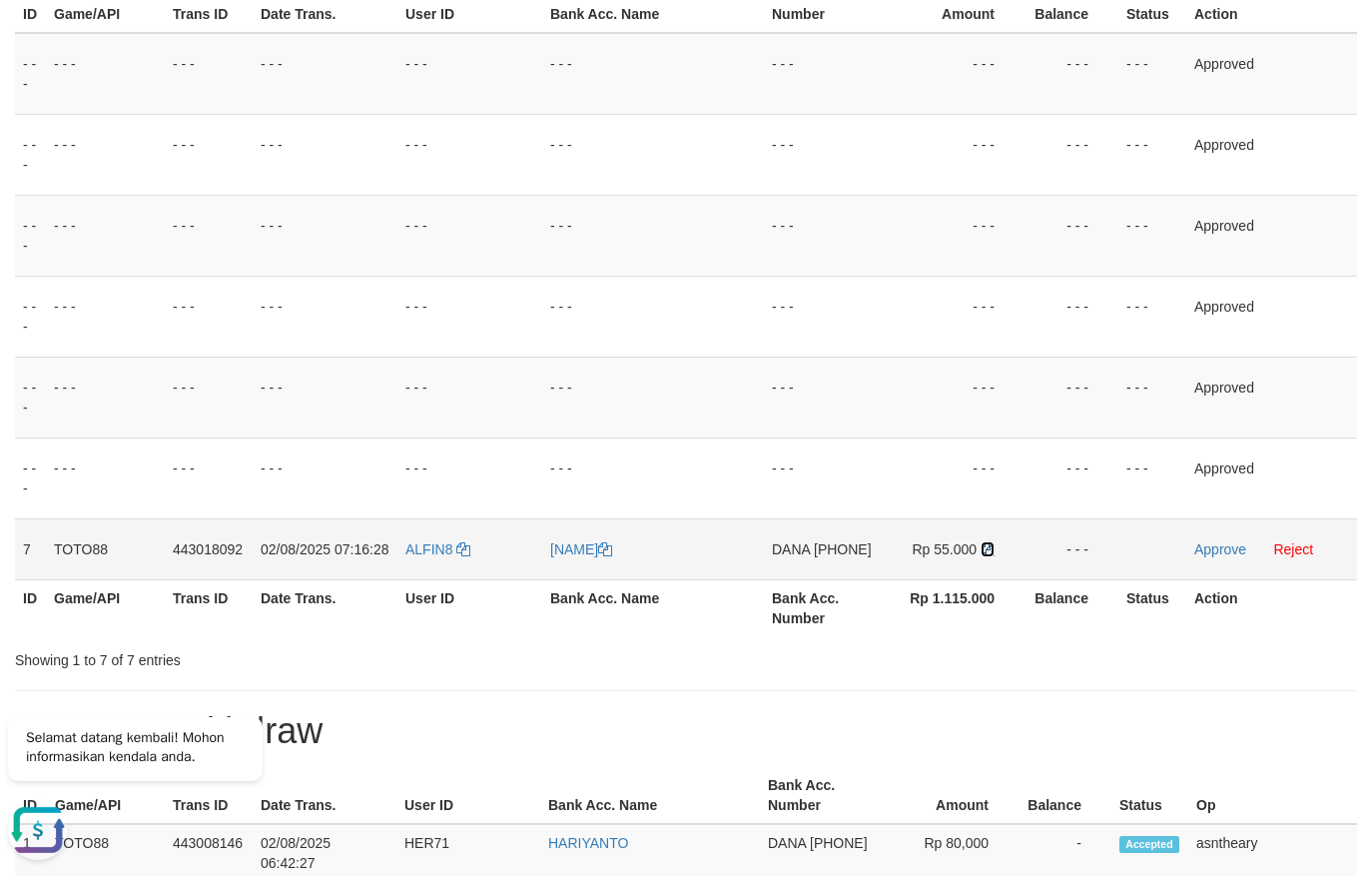 click at bounding box center [988, 549] 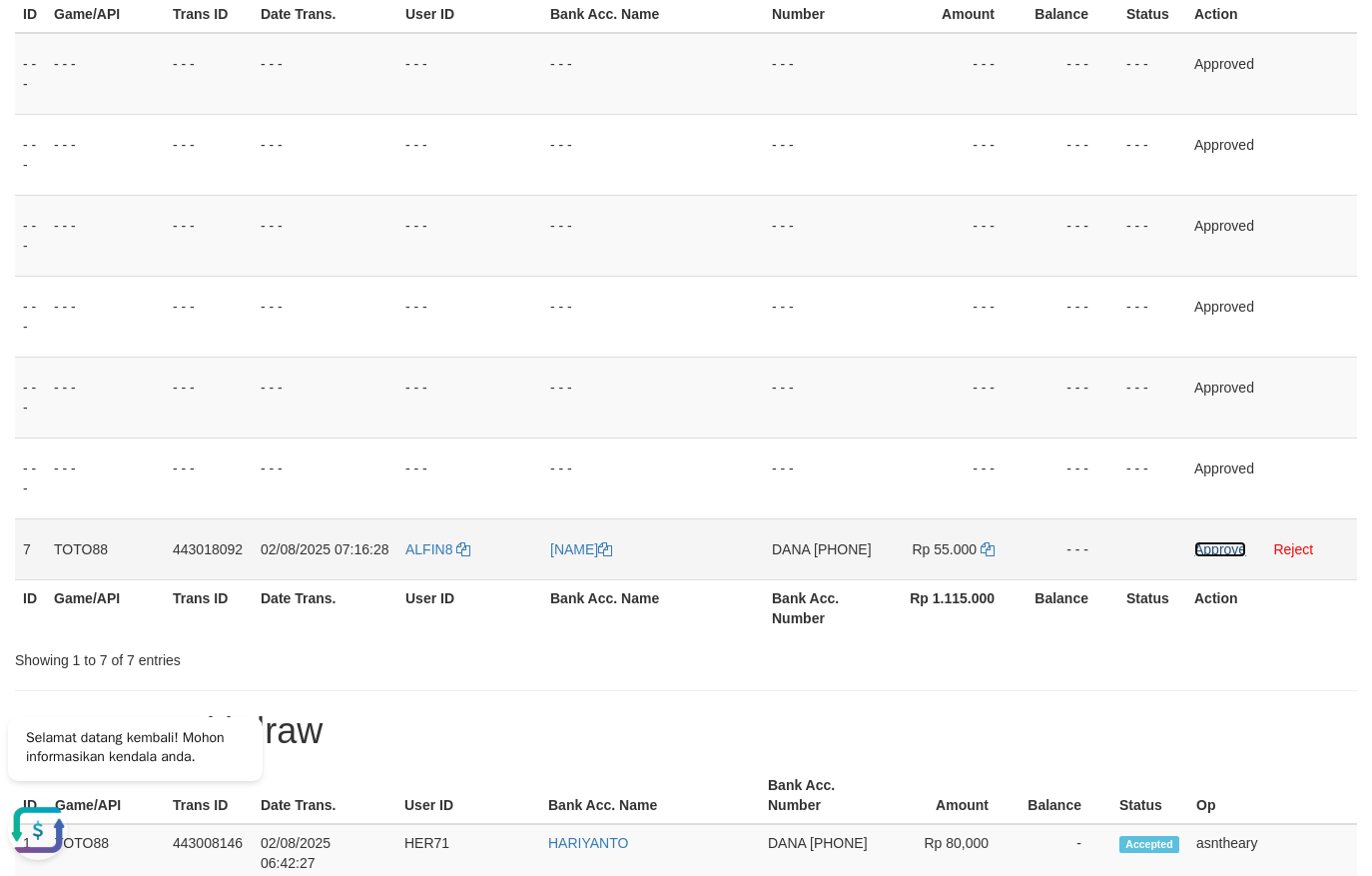 click on "Approve" at bounding box center [1220, 549] 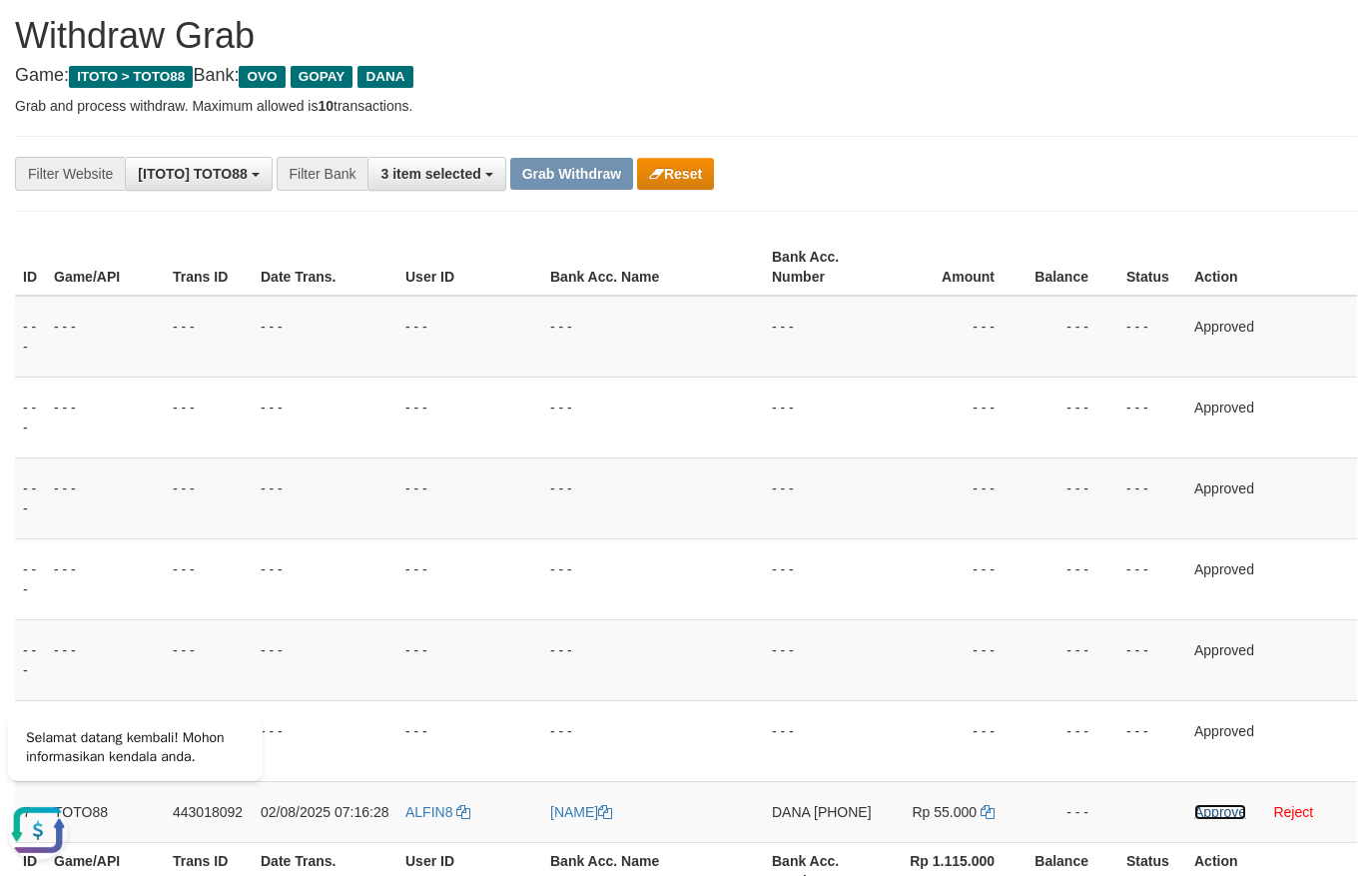 scroll, scrollTop: 0, scrollLeft: 0, axis: both 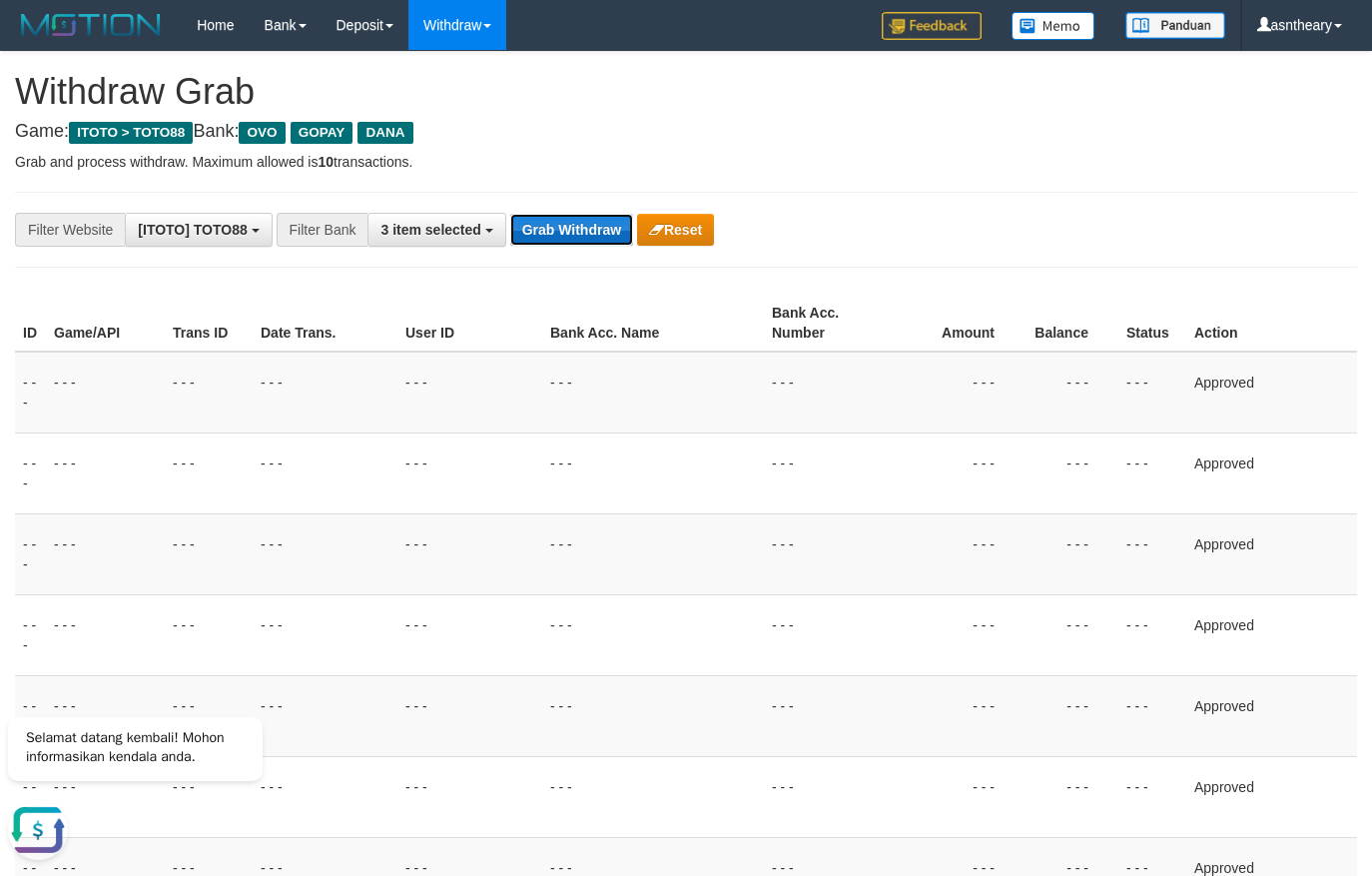 click on "Grab Withdraw" at bounding box center [571, 230] 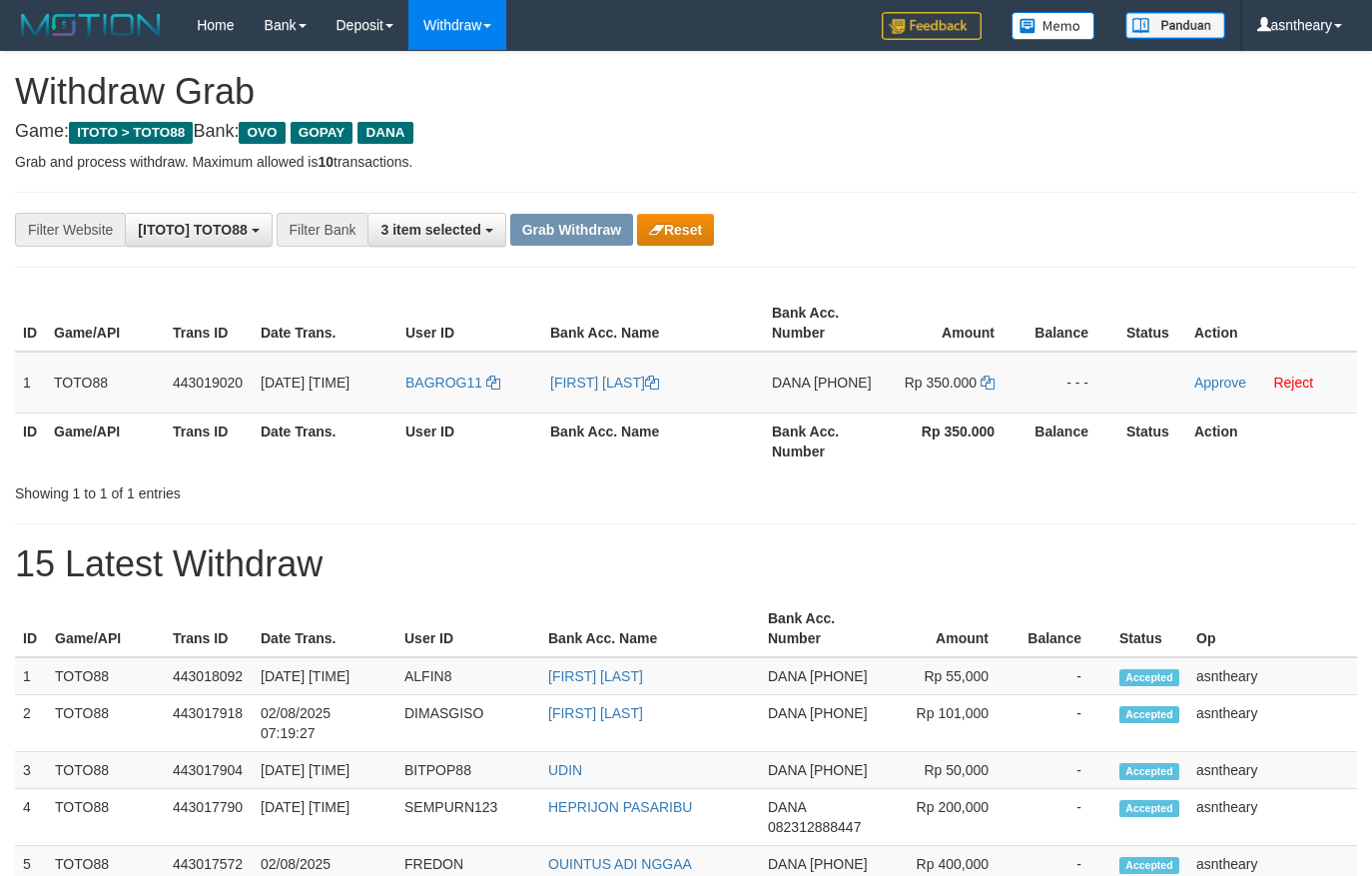 scroll, scrollTop: 0, scrollLeft: 0, axis: both 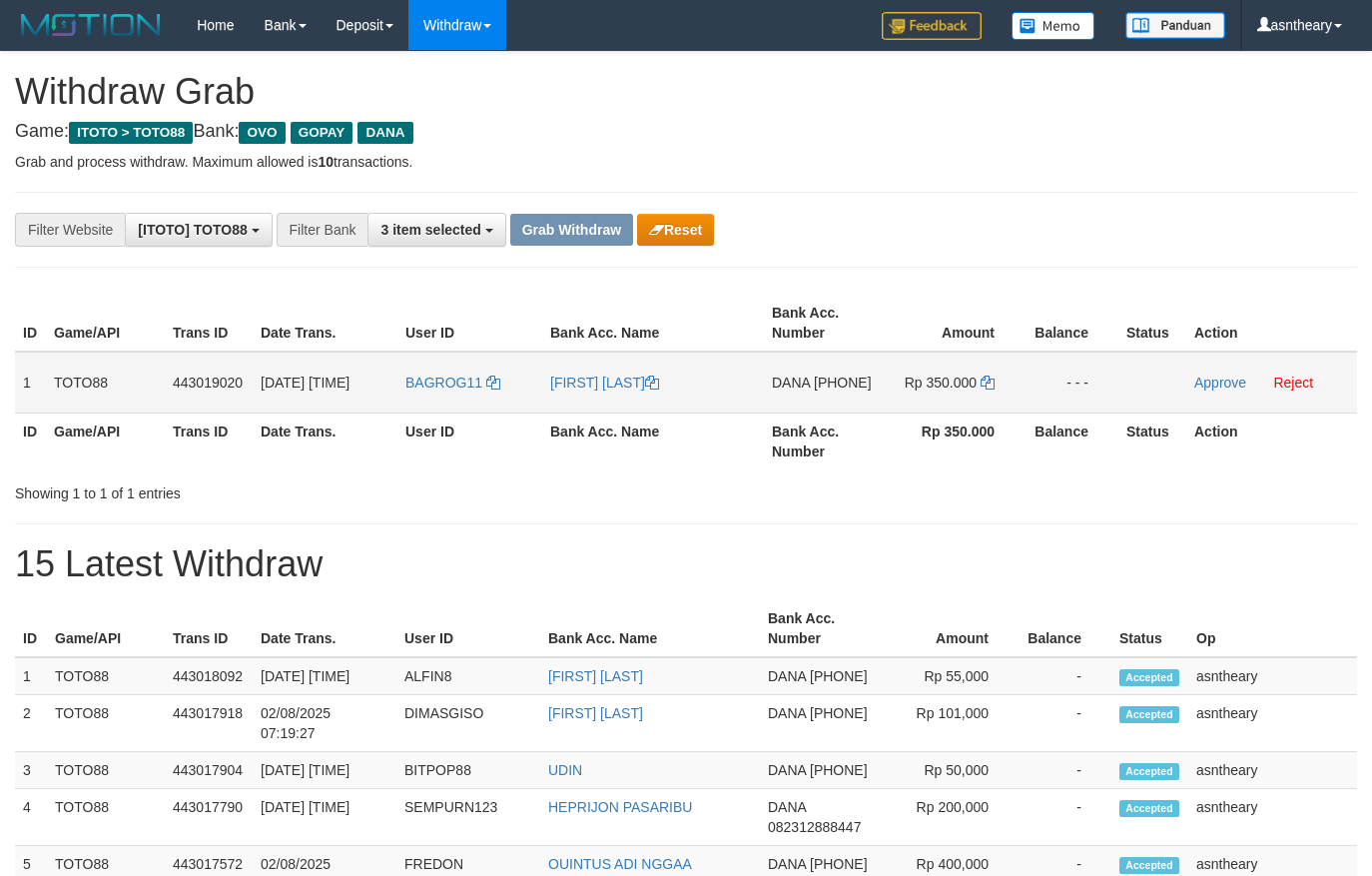 click on "DANA
083817760984" at bounding box center (823, 383) 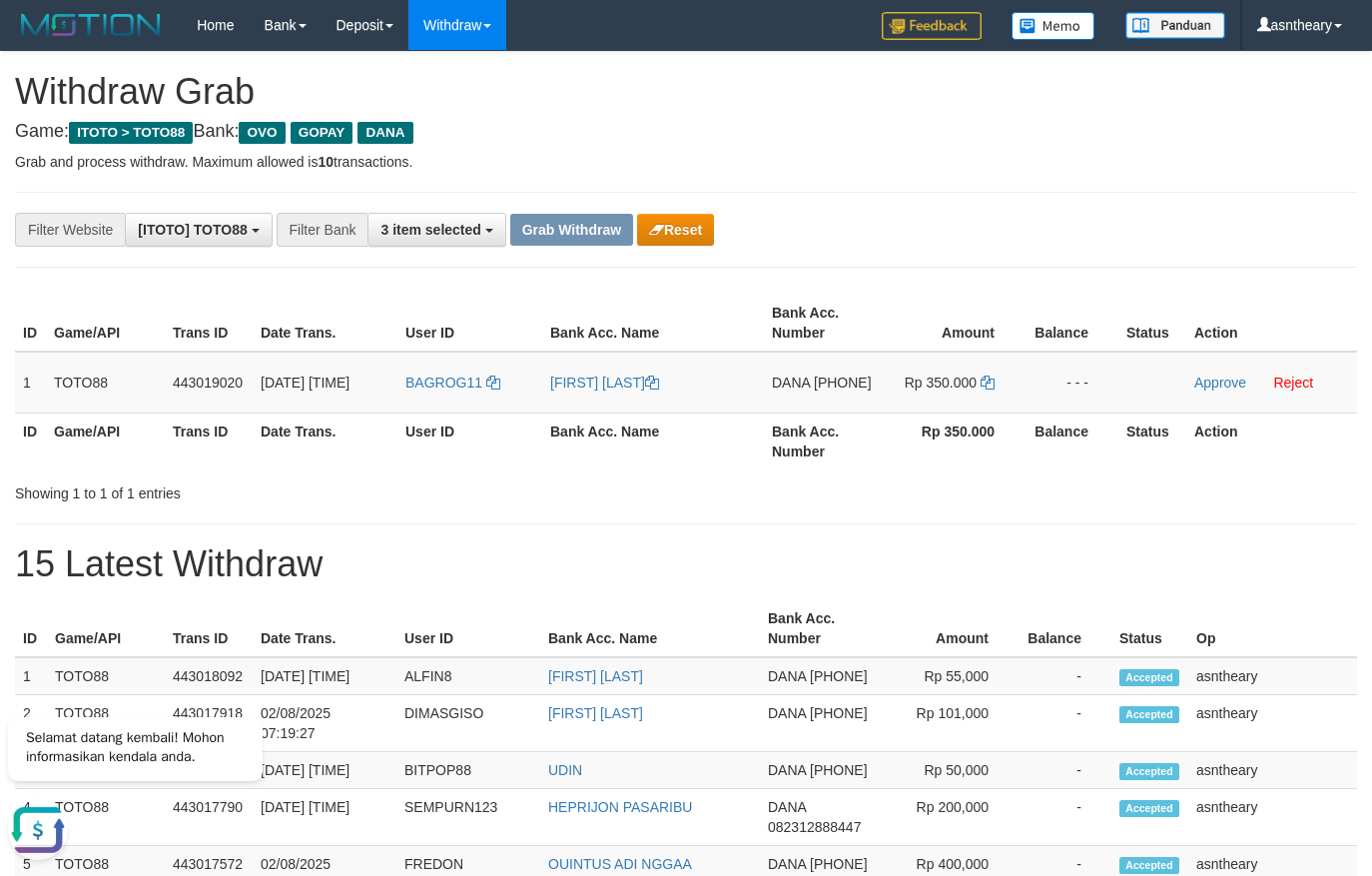 scroll, scrollTop: 0, scrollLeft: 0, axis: both 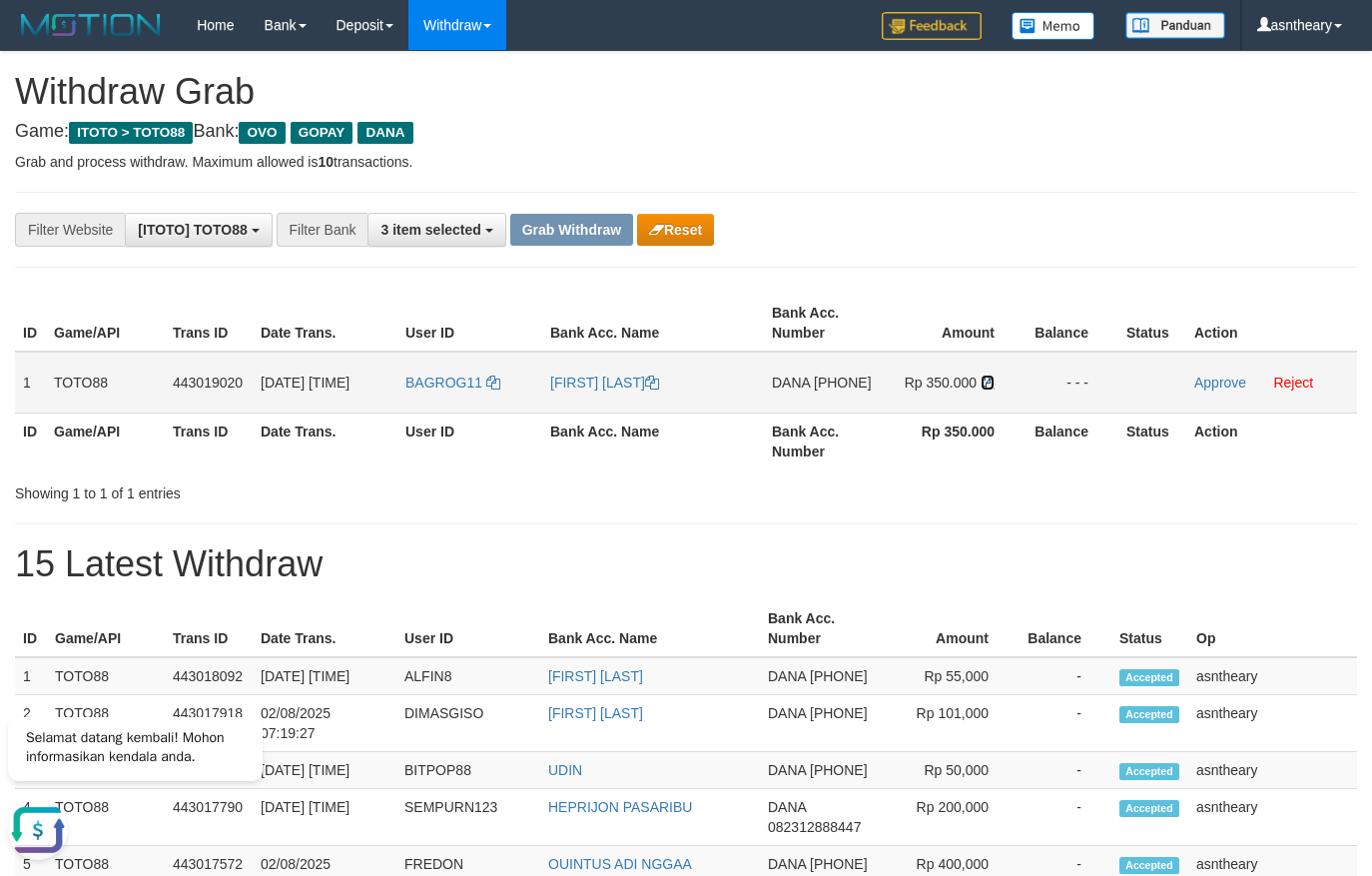 click at bounding box center [988, 383] 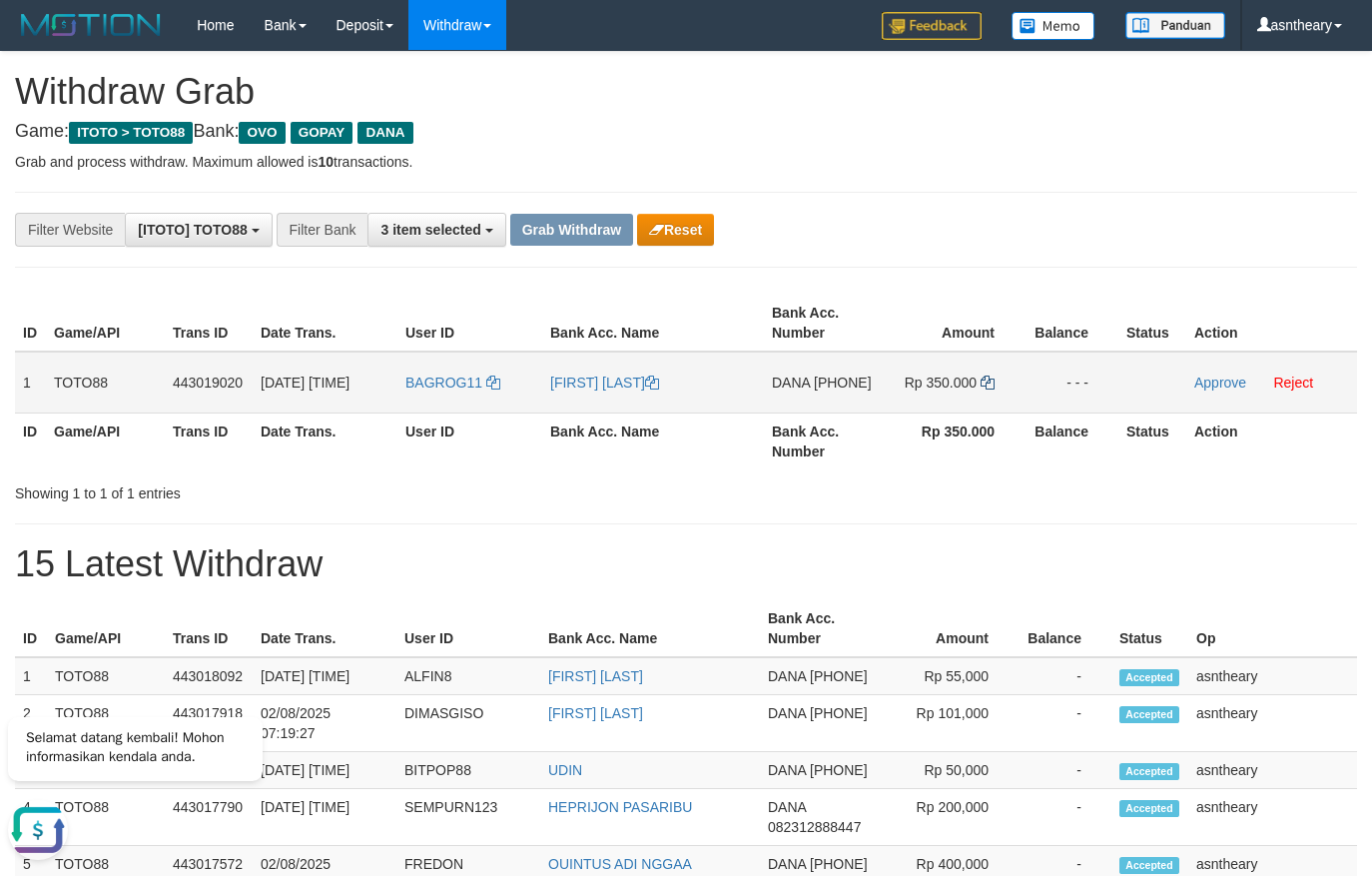 copy on "083817760984" 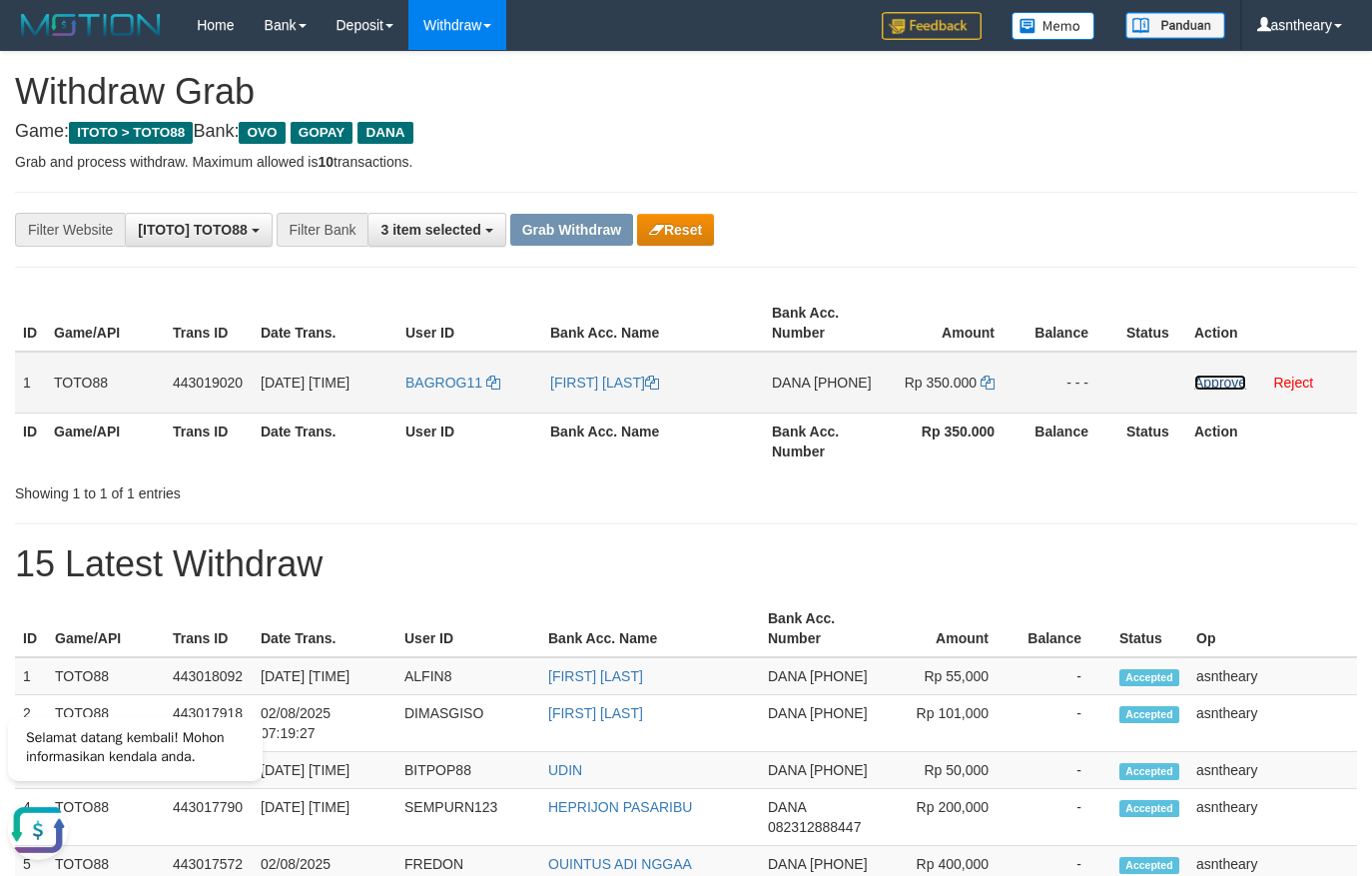 click on "Approve" at bounding box center [1220, 383] 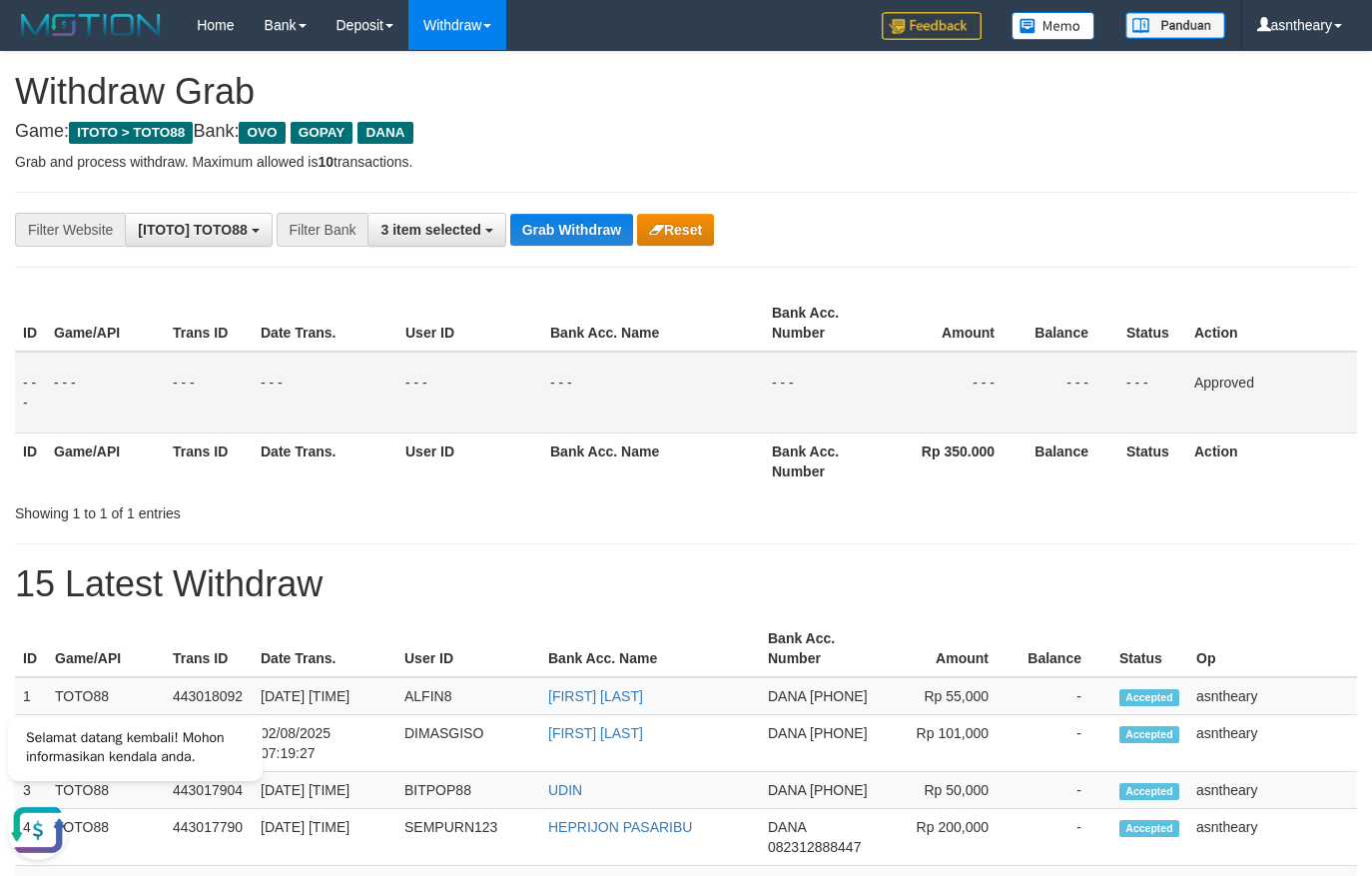 click on "**********" at bounding box center (686, 1002) 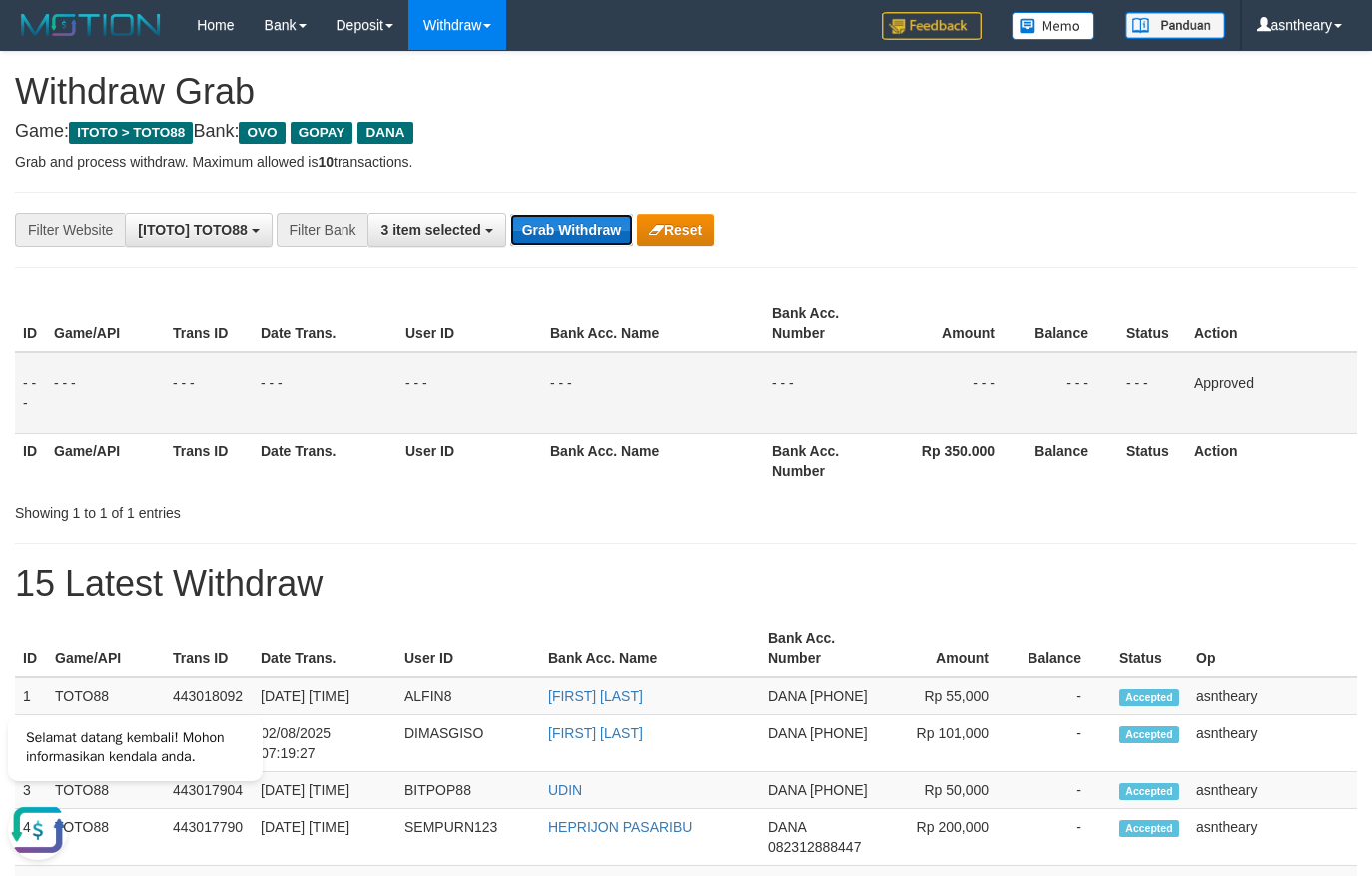 click on "Grab Withdraw" at bounding box center [571, 230] 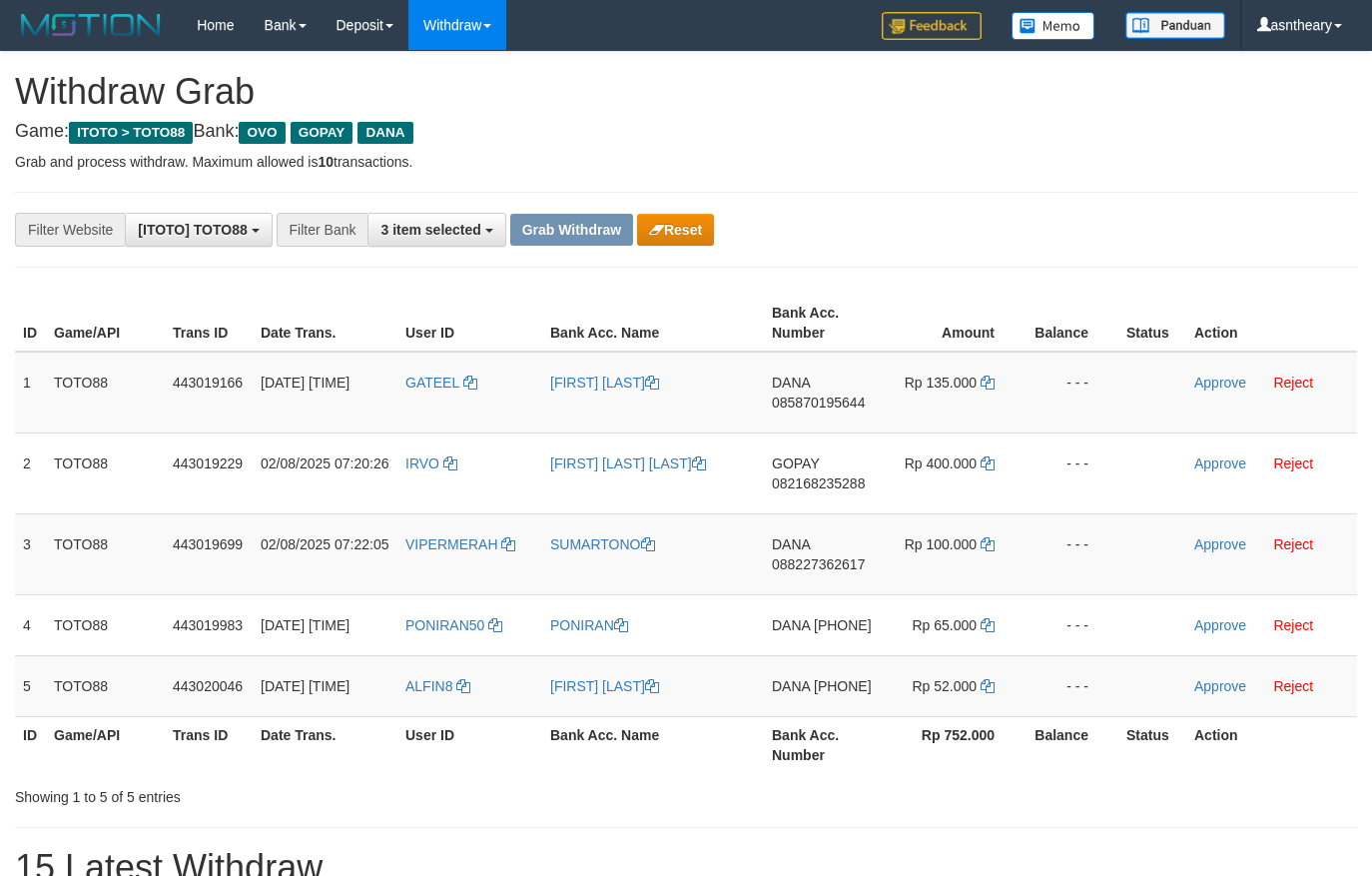 scroll, scrollTop: 0, scrollLeft: 0, axis: both 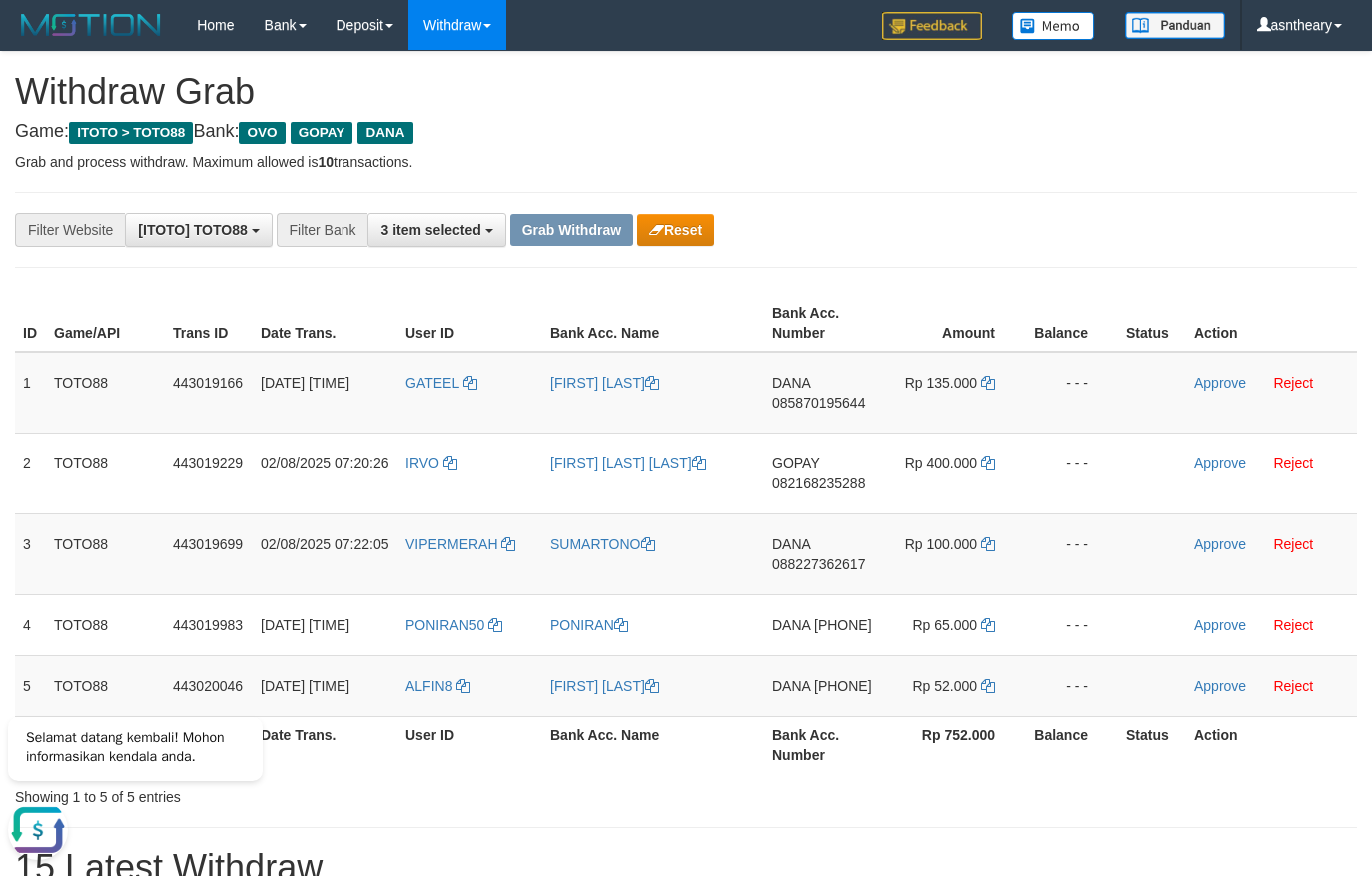 click on "**********" at bounding box center [686, 1154] 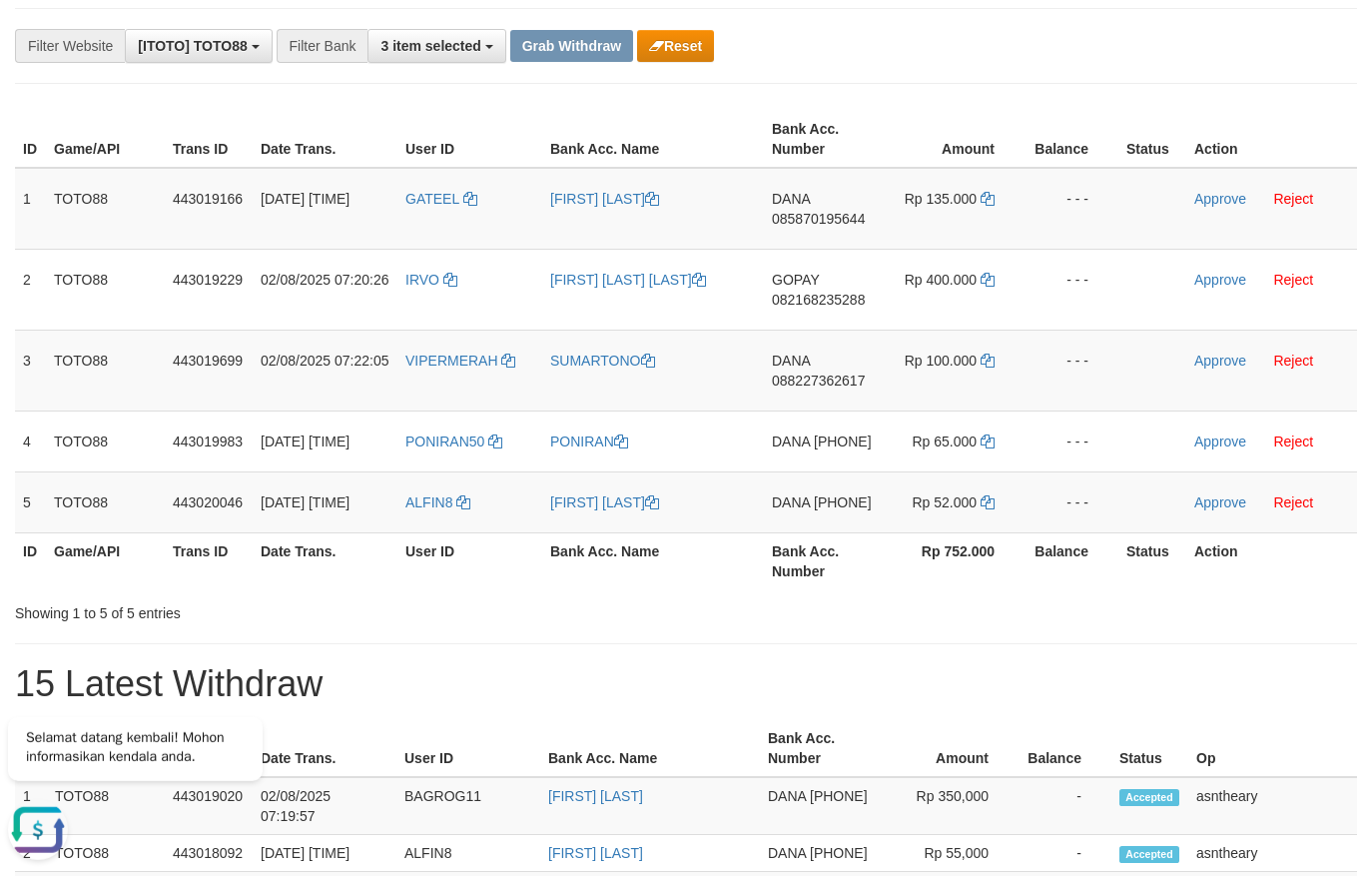 scroll, scrollTop: 19, scrollLeft: 0, axis: vertical 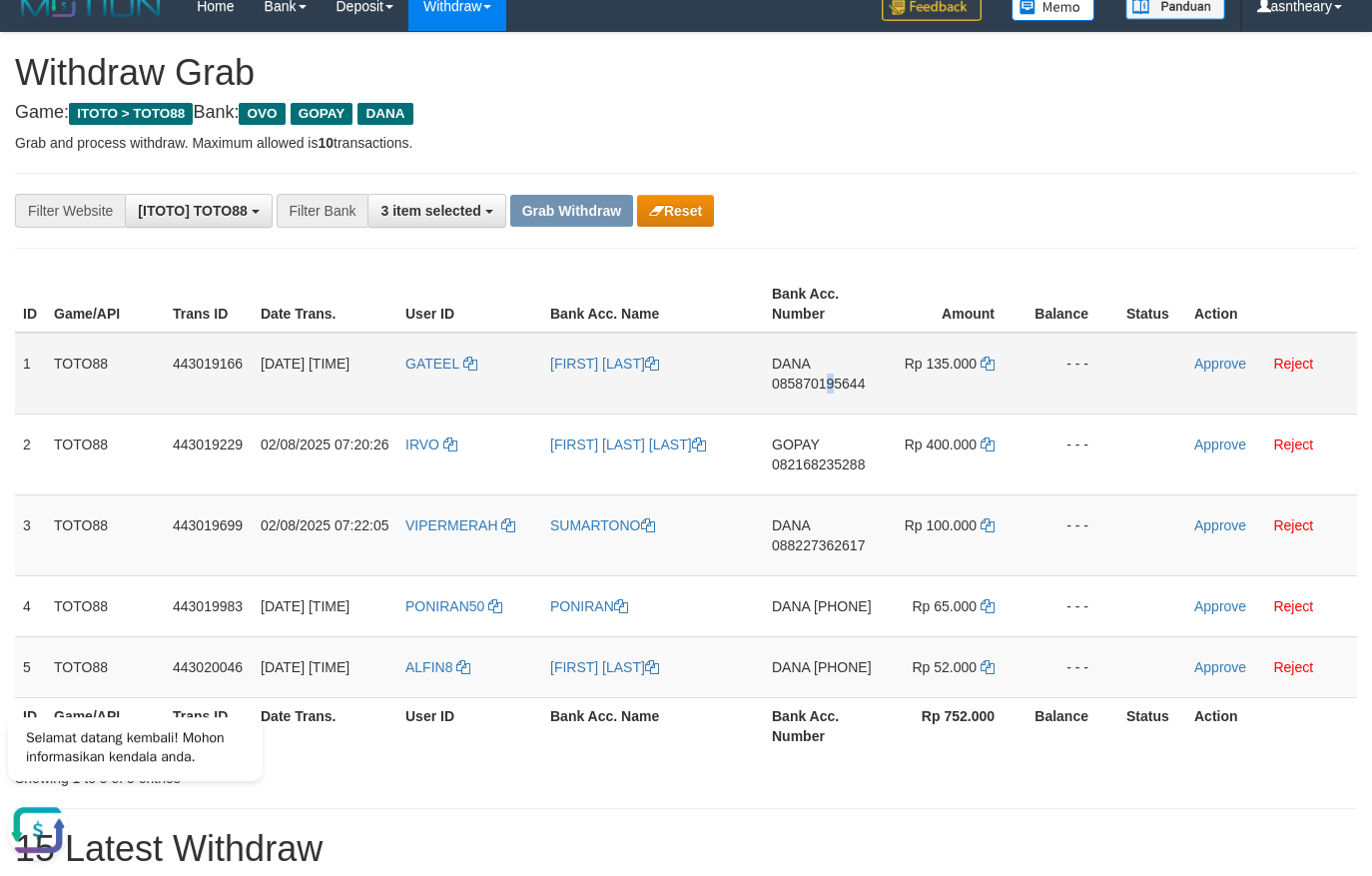 click on "085870195644" at bounding box center [818, 384] 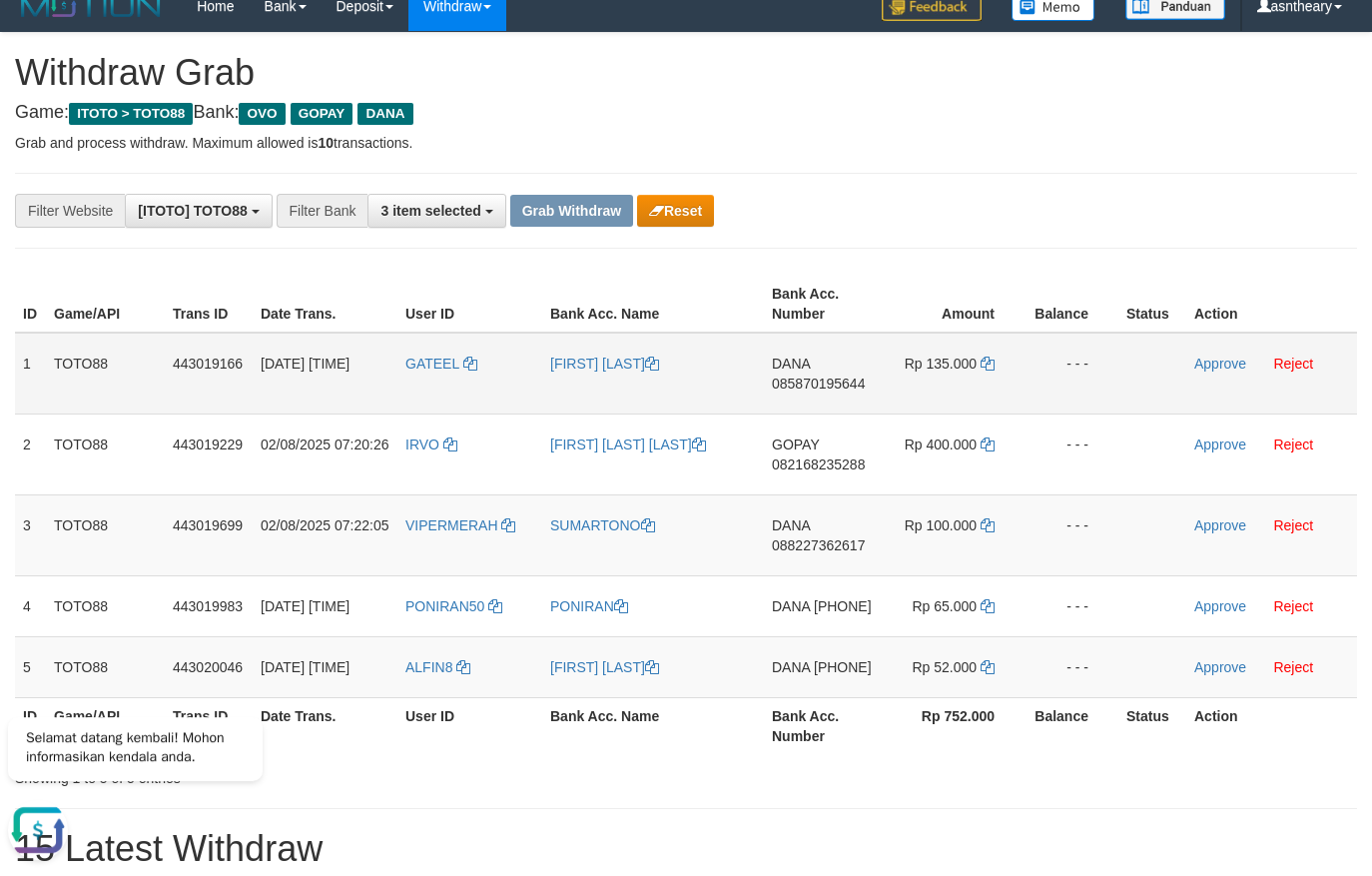 click on "085870195644" at bounding box center [818, 384] 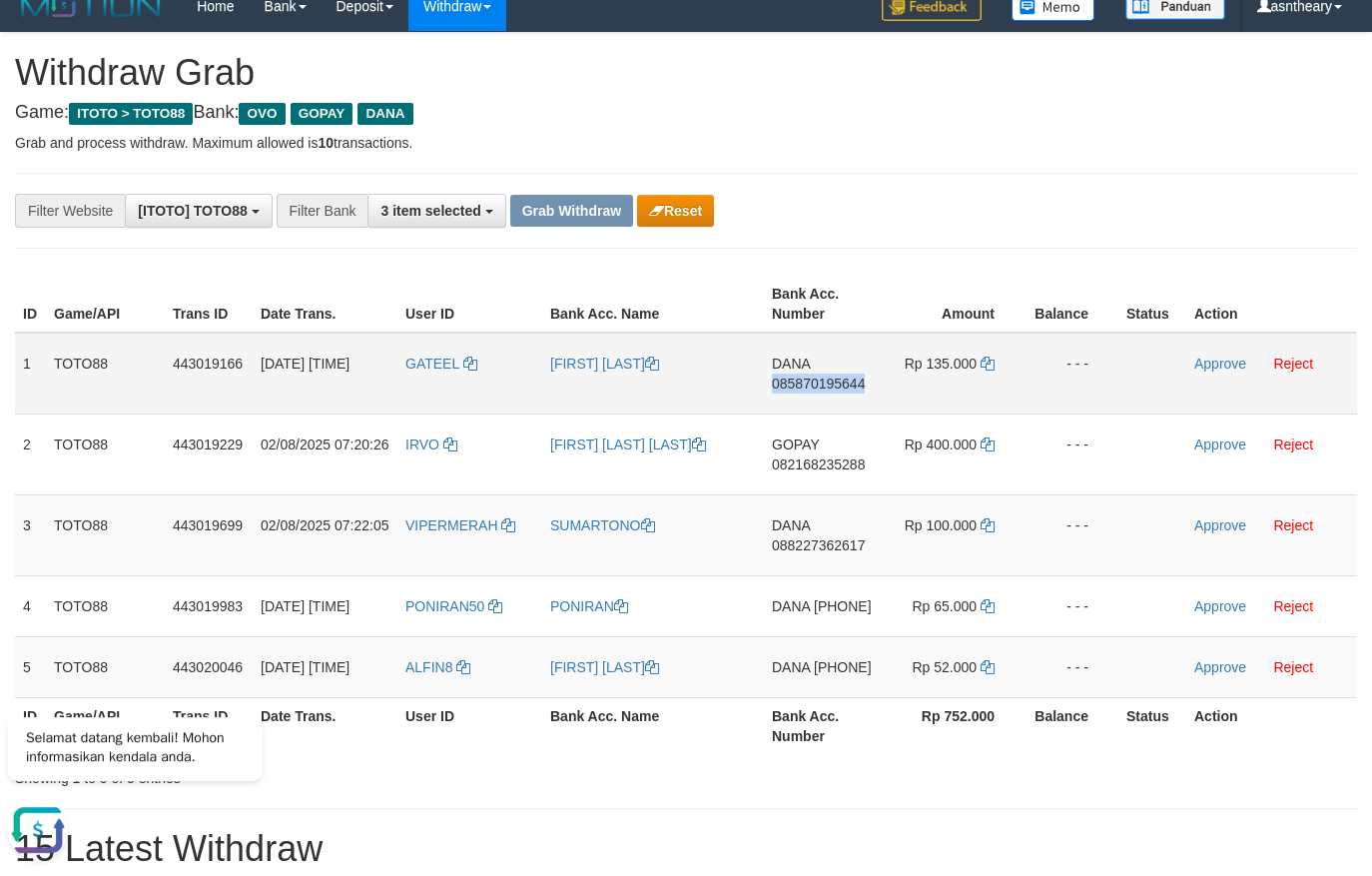 copy on "085870195644" 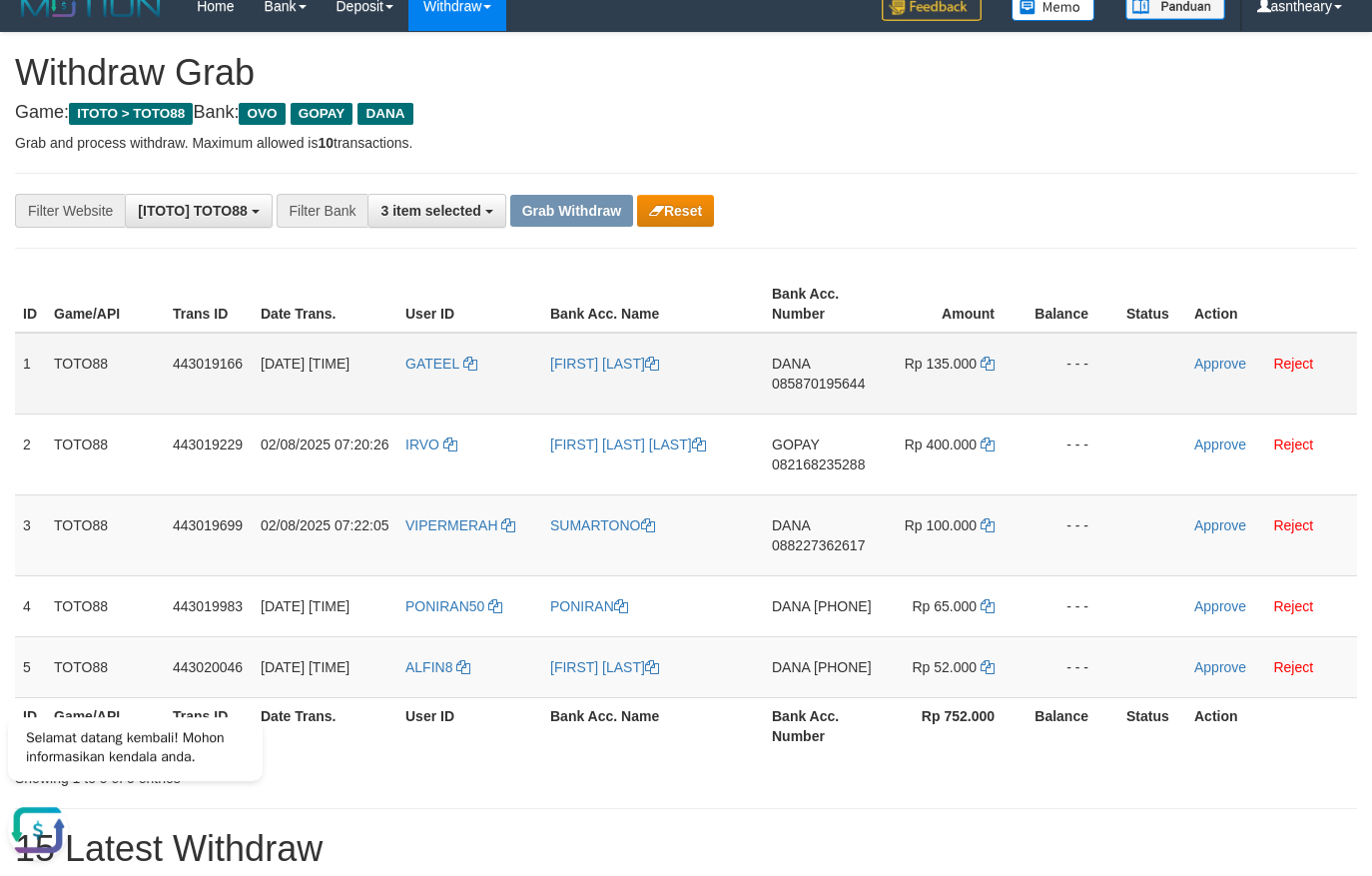 click on "Rp 135.000" at bounding box center (954, 374) 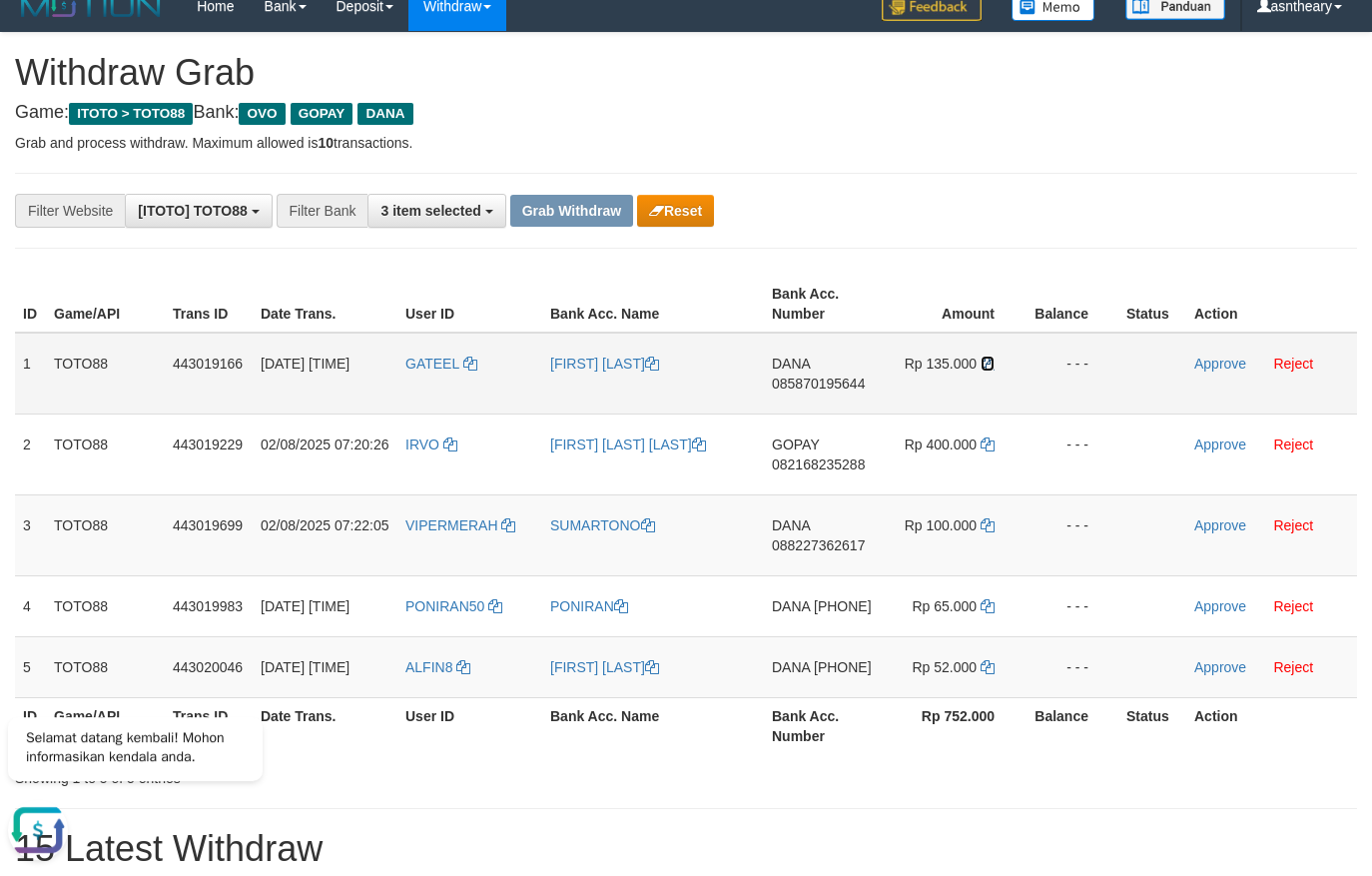 click at bounding box center (988, 364) 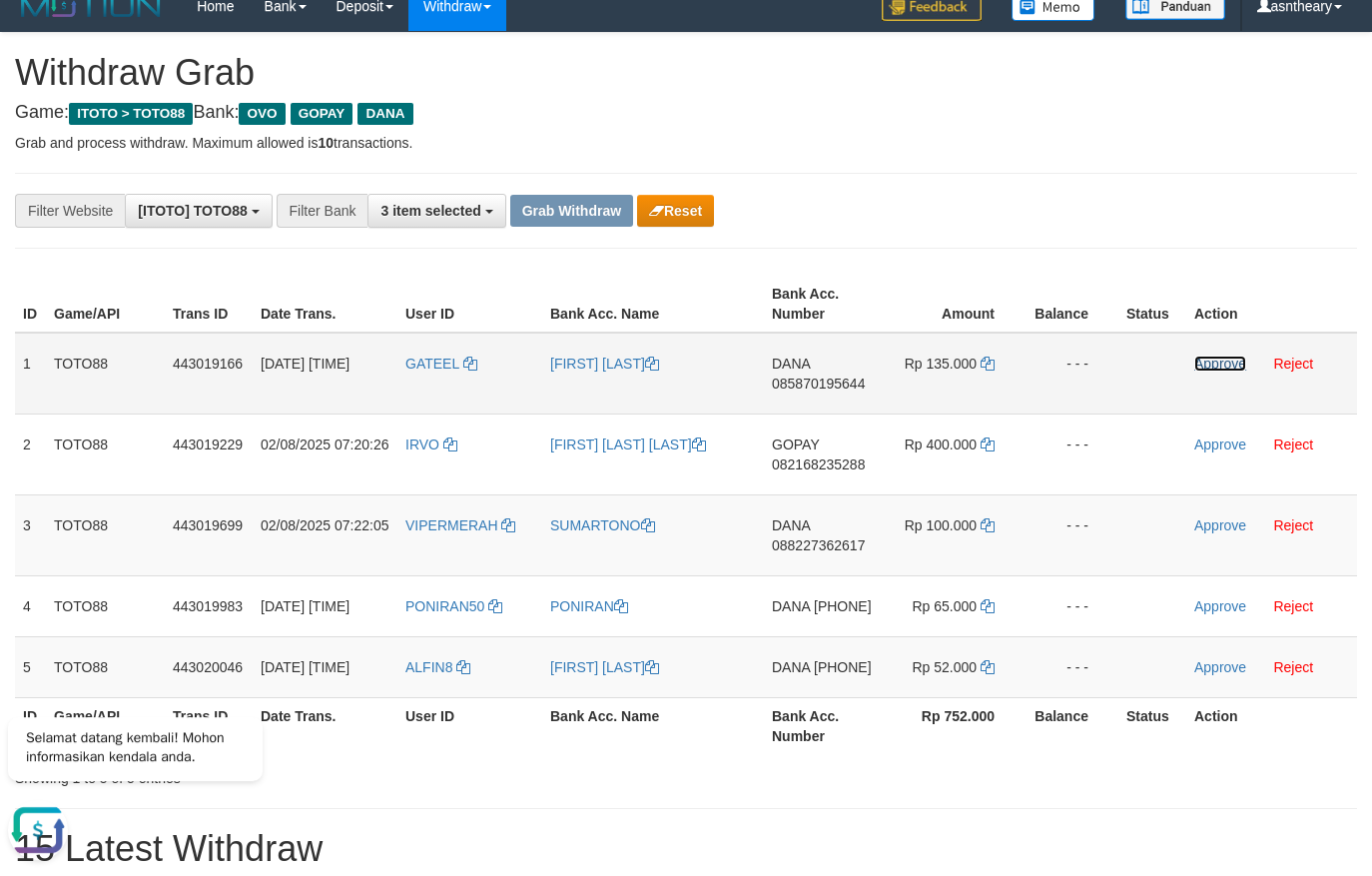 click on "Approve" at bounding box center [1220, 364] 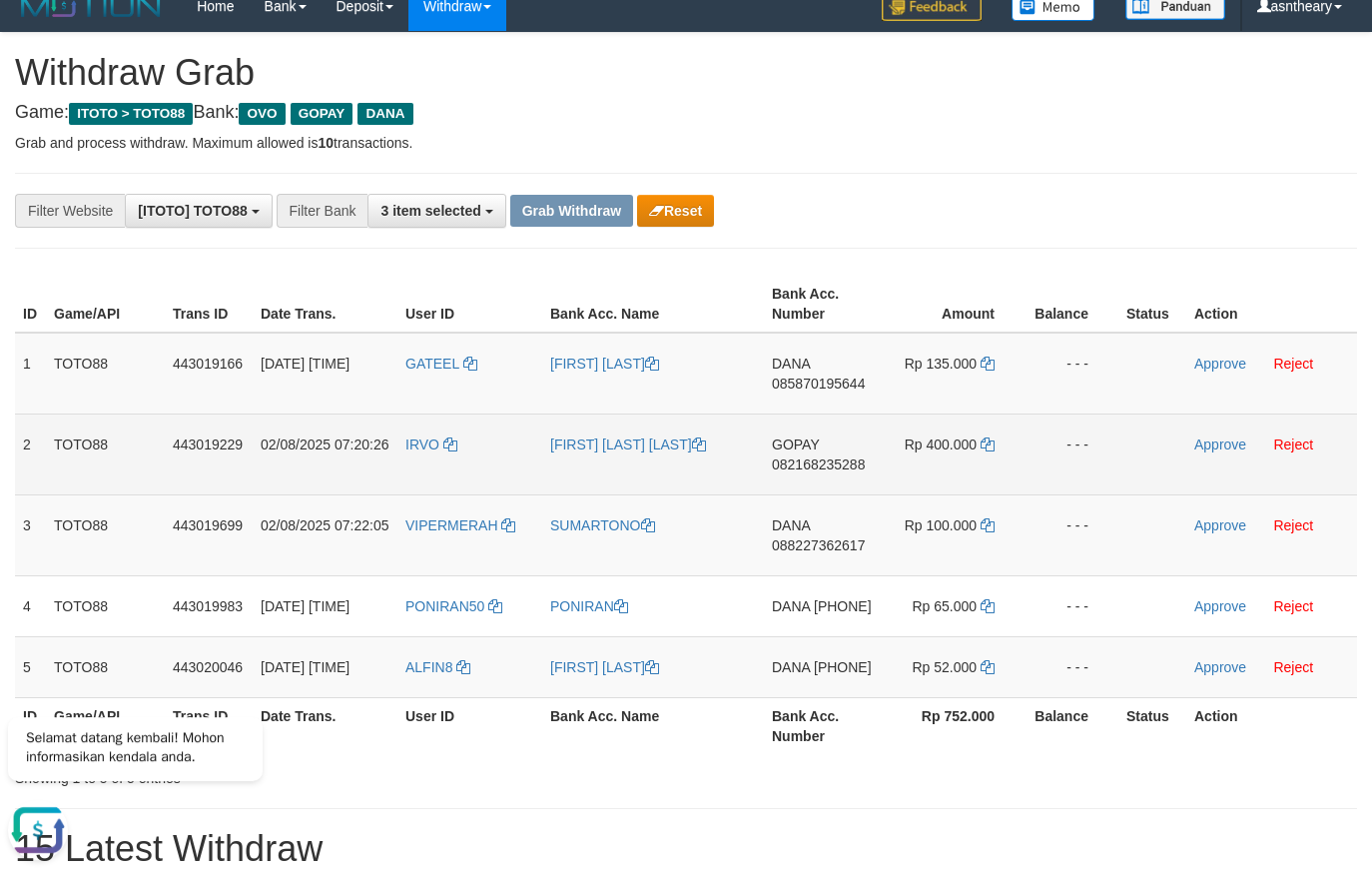 click on "GOPAY
082168235288" at bounding box center [823, 453] 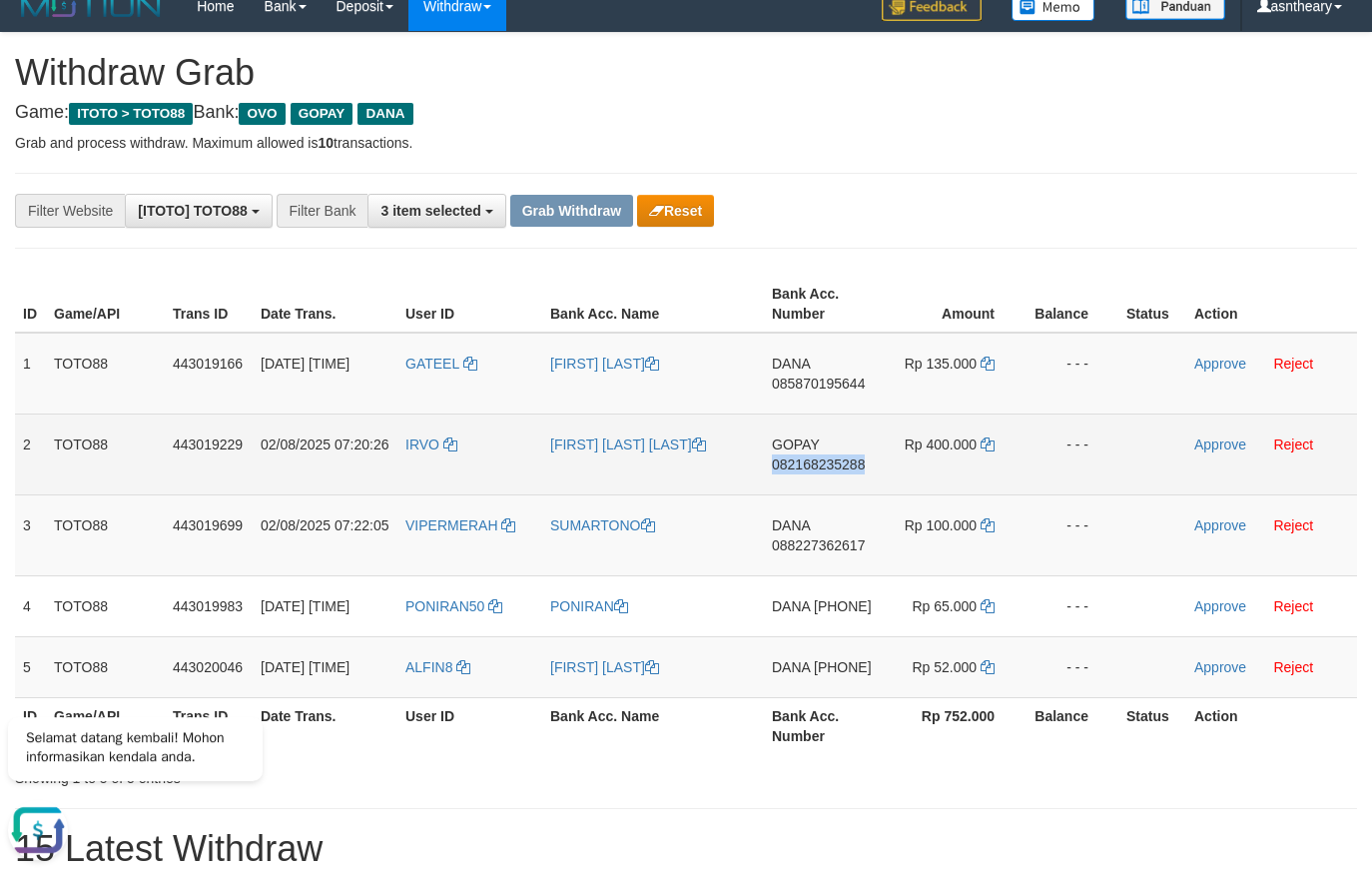 click on "GOPAY
082168235288" at bounding box center [823, 453] 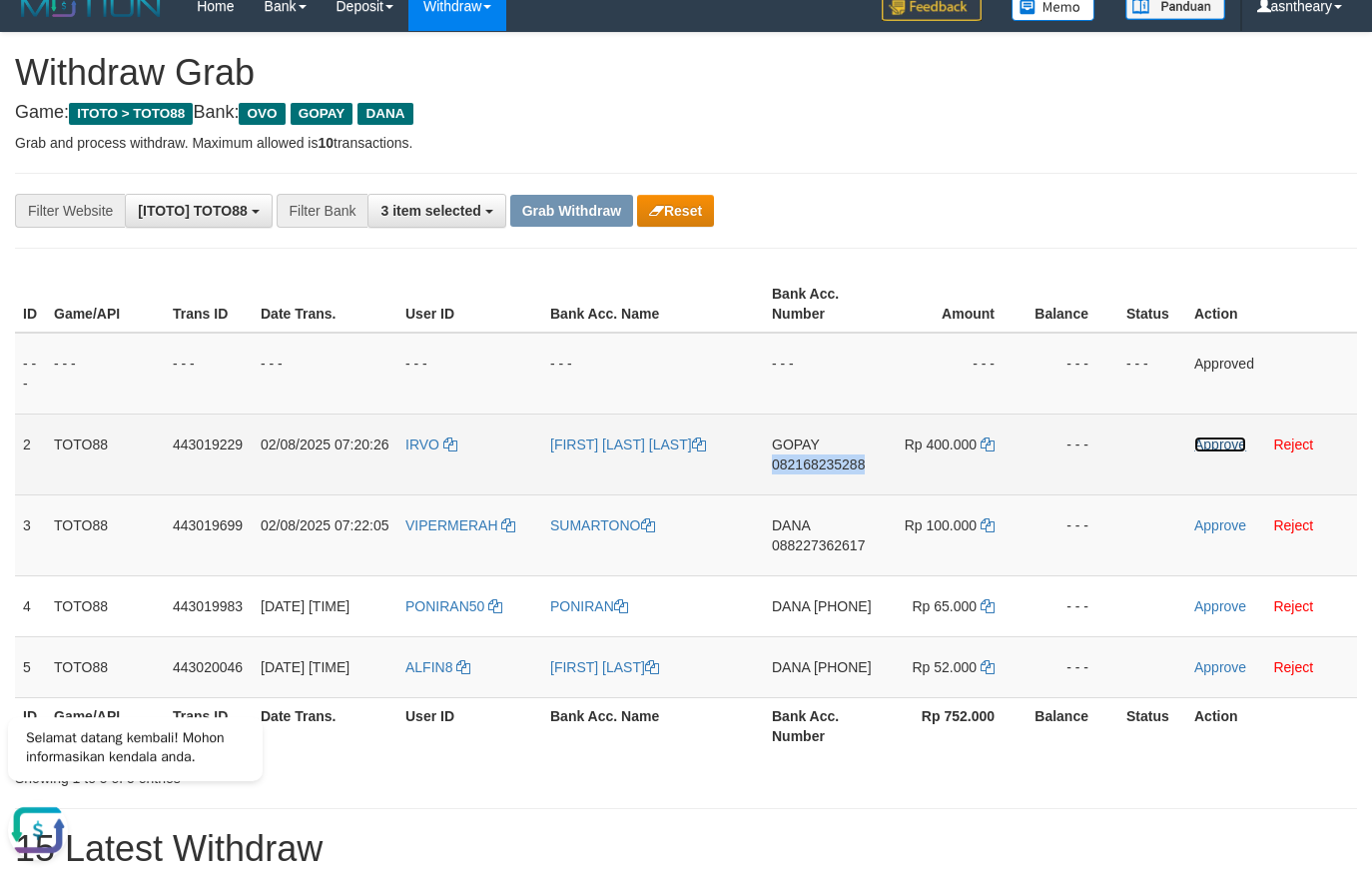 click on "Approve" at bounding box center [1220, 444] 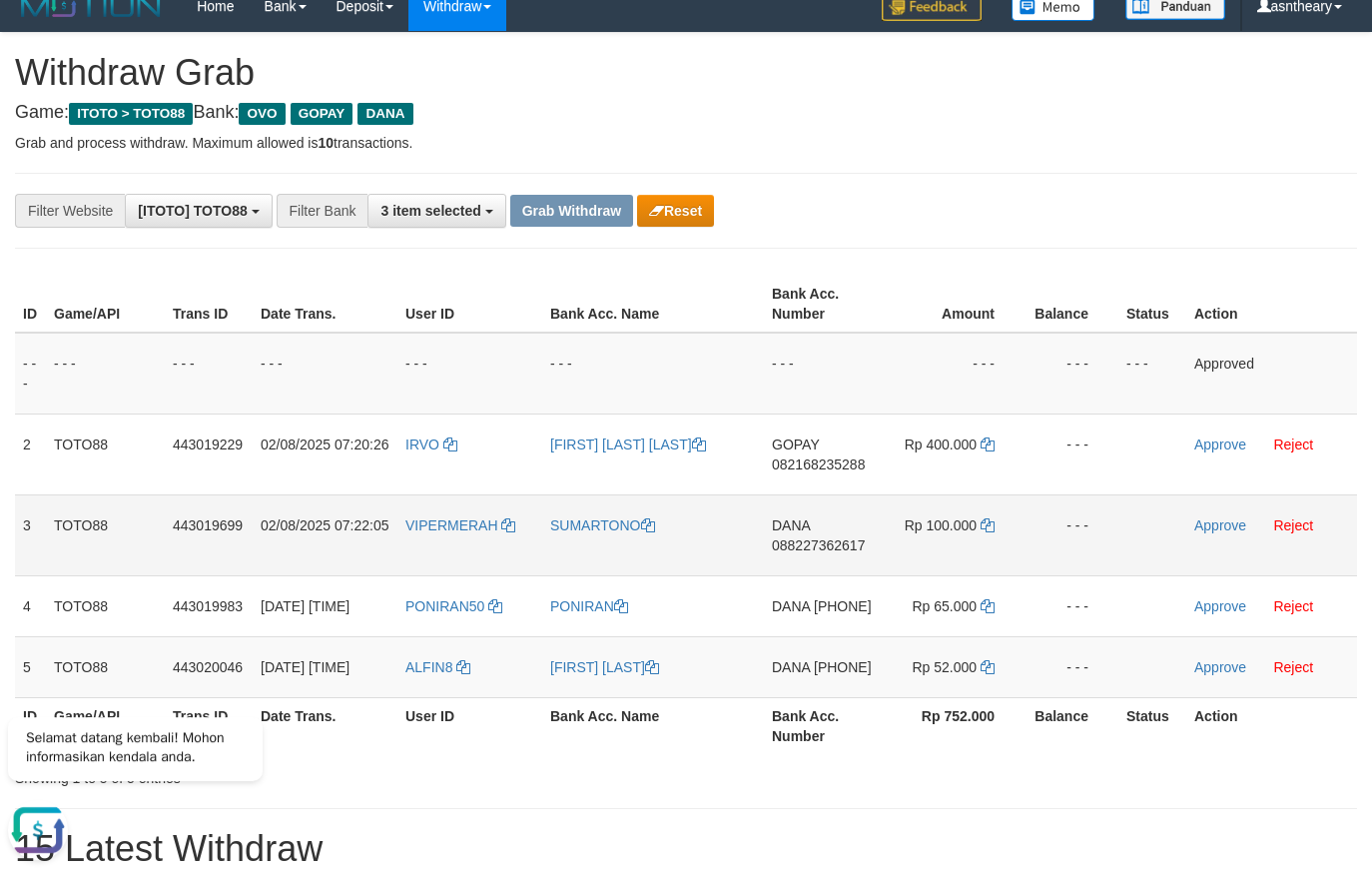 click on "DANA
088227362617" at bounding box center (823, 534) 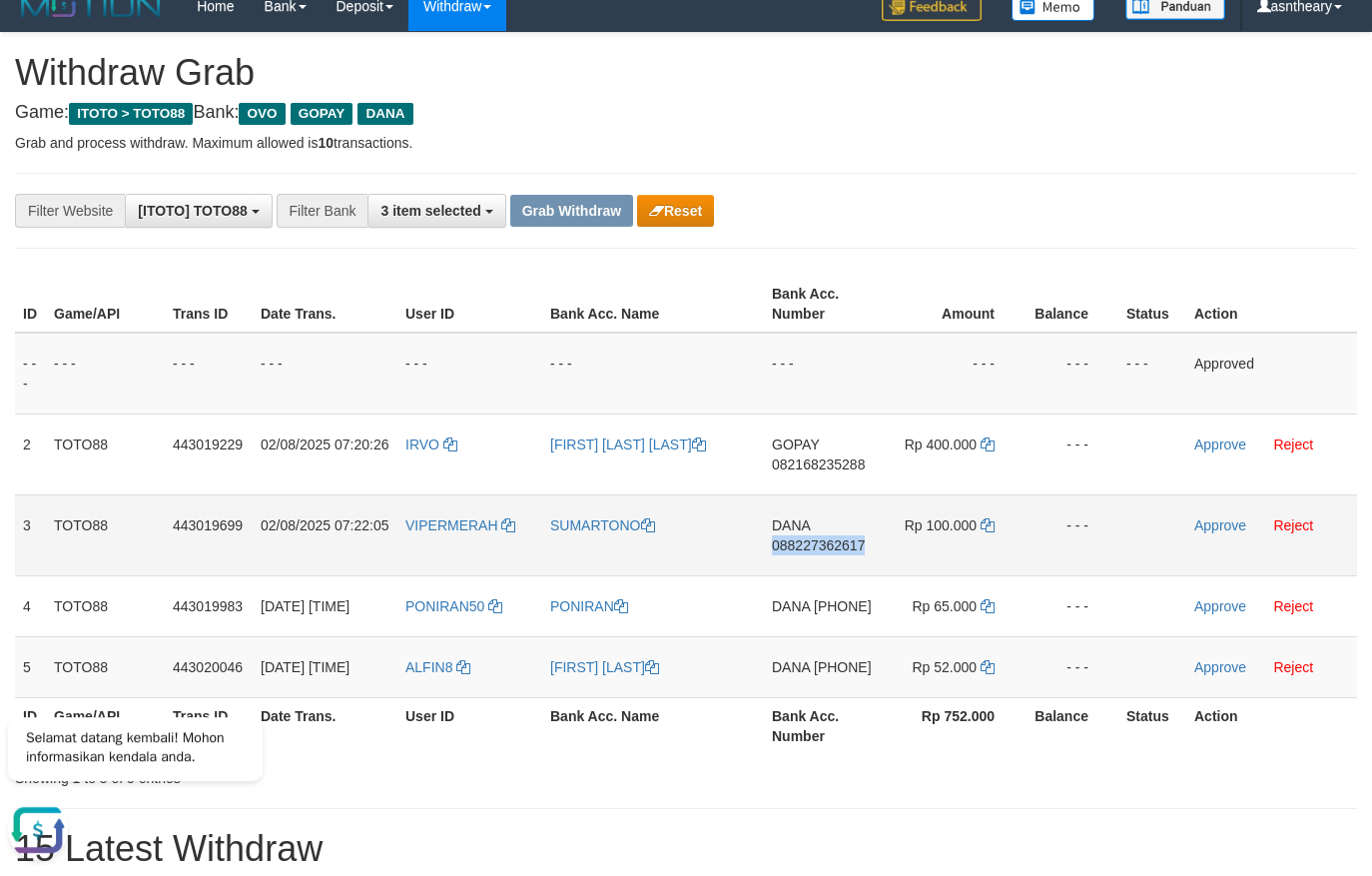click on "DANA
088227362617" at bounding box center (823, 534) 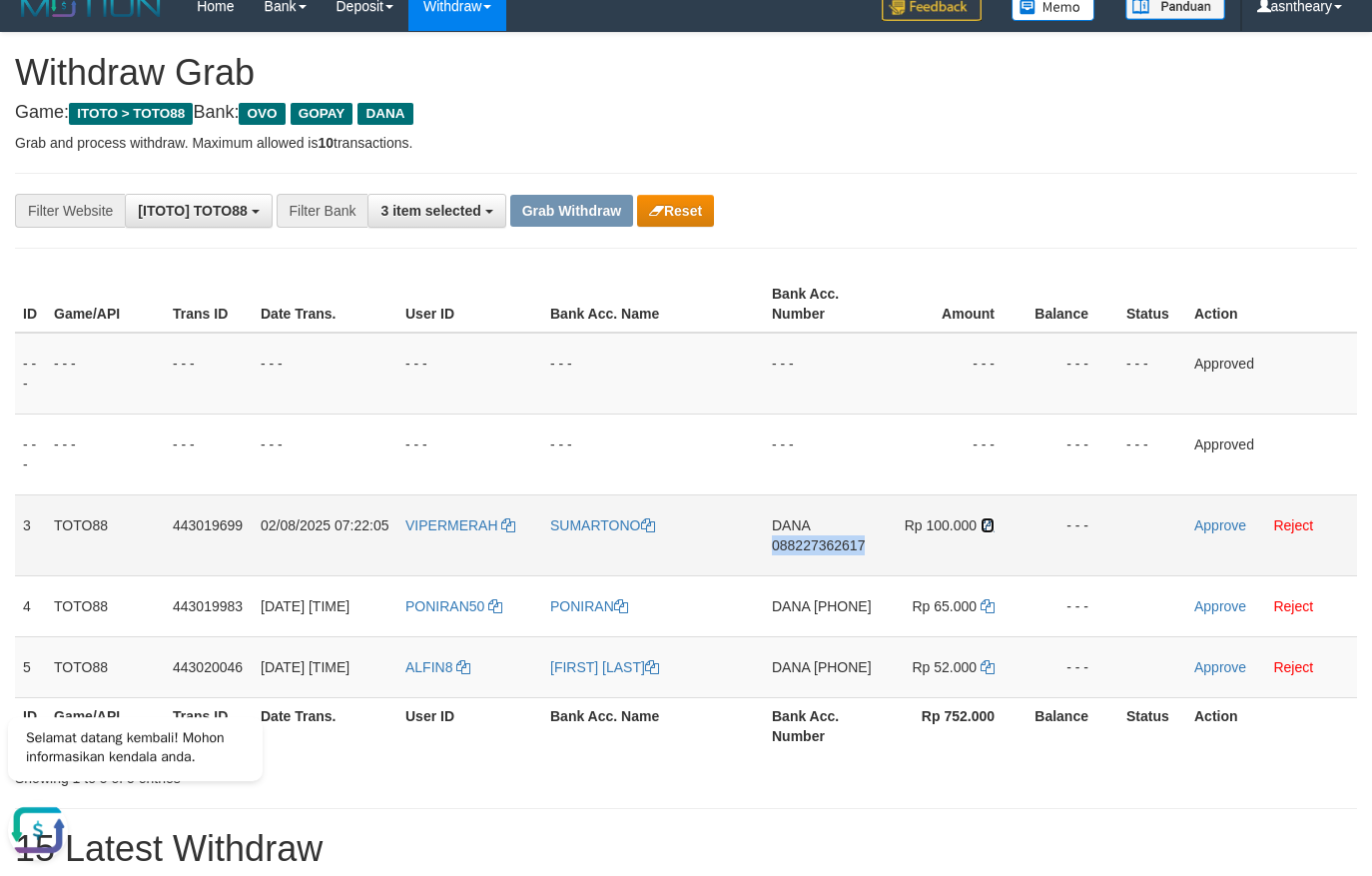click at bounding box center (988, 525) 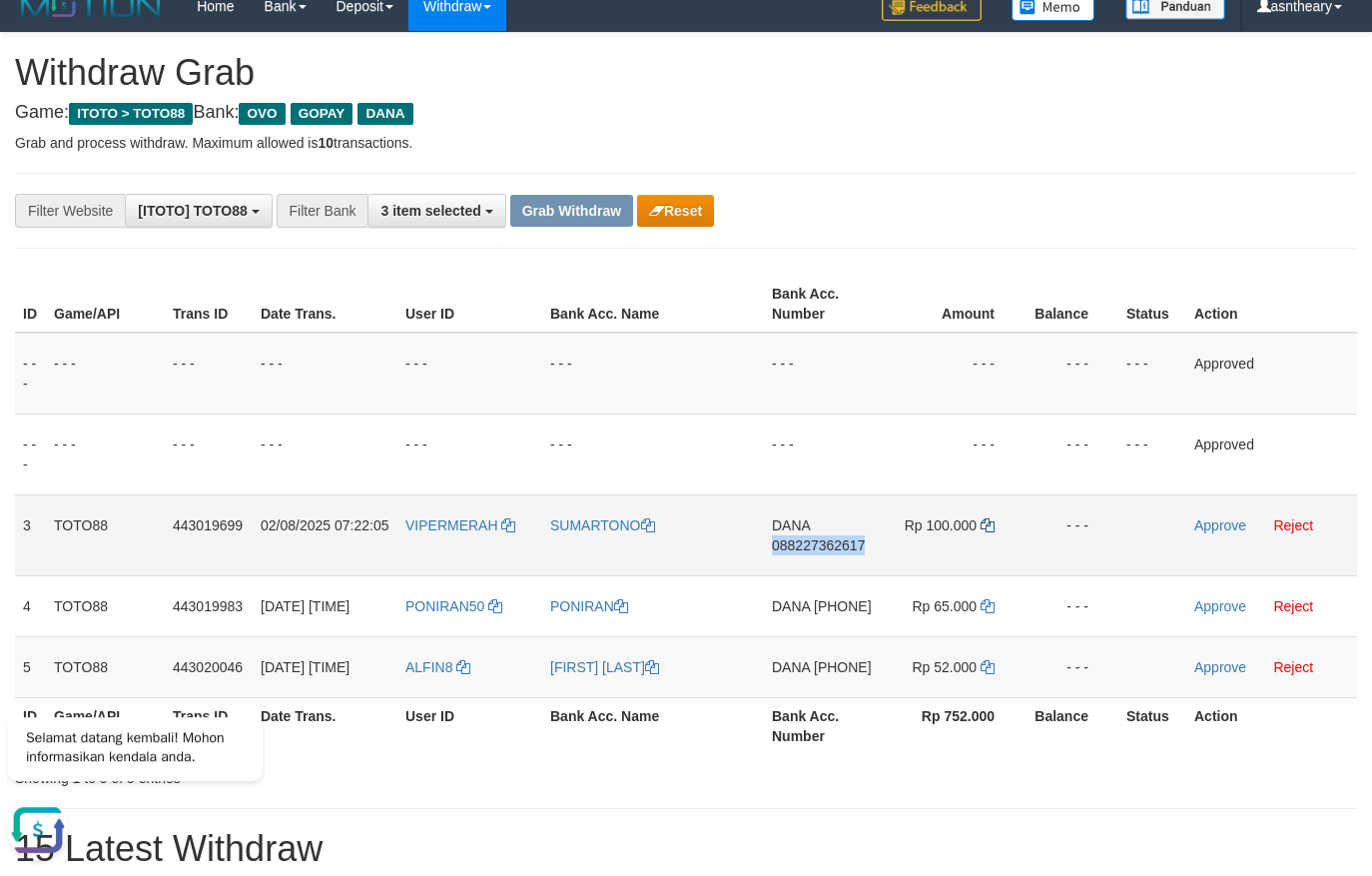 copy on "088227362617" 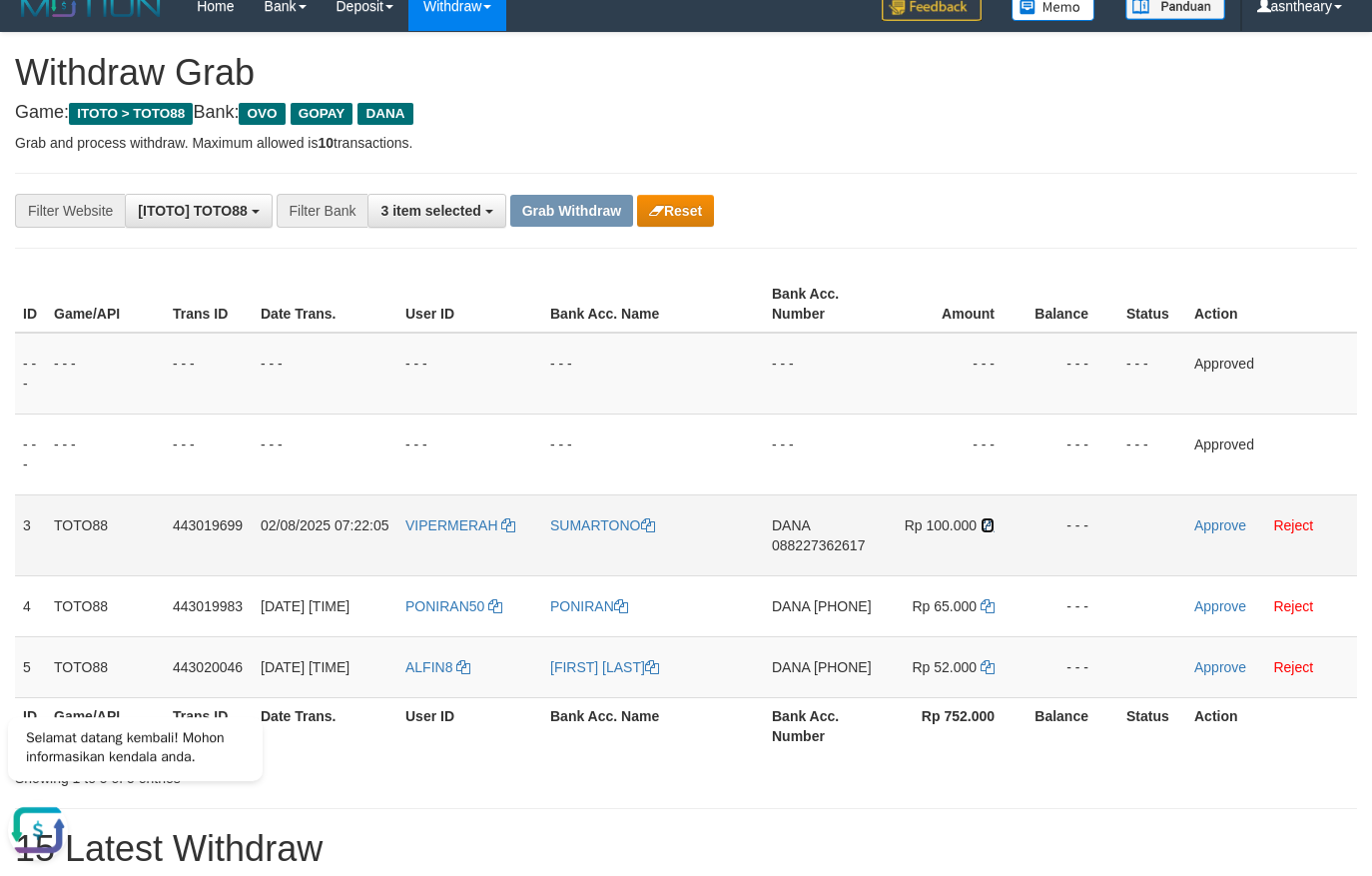 click at bounding box center (988, 525) 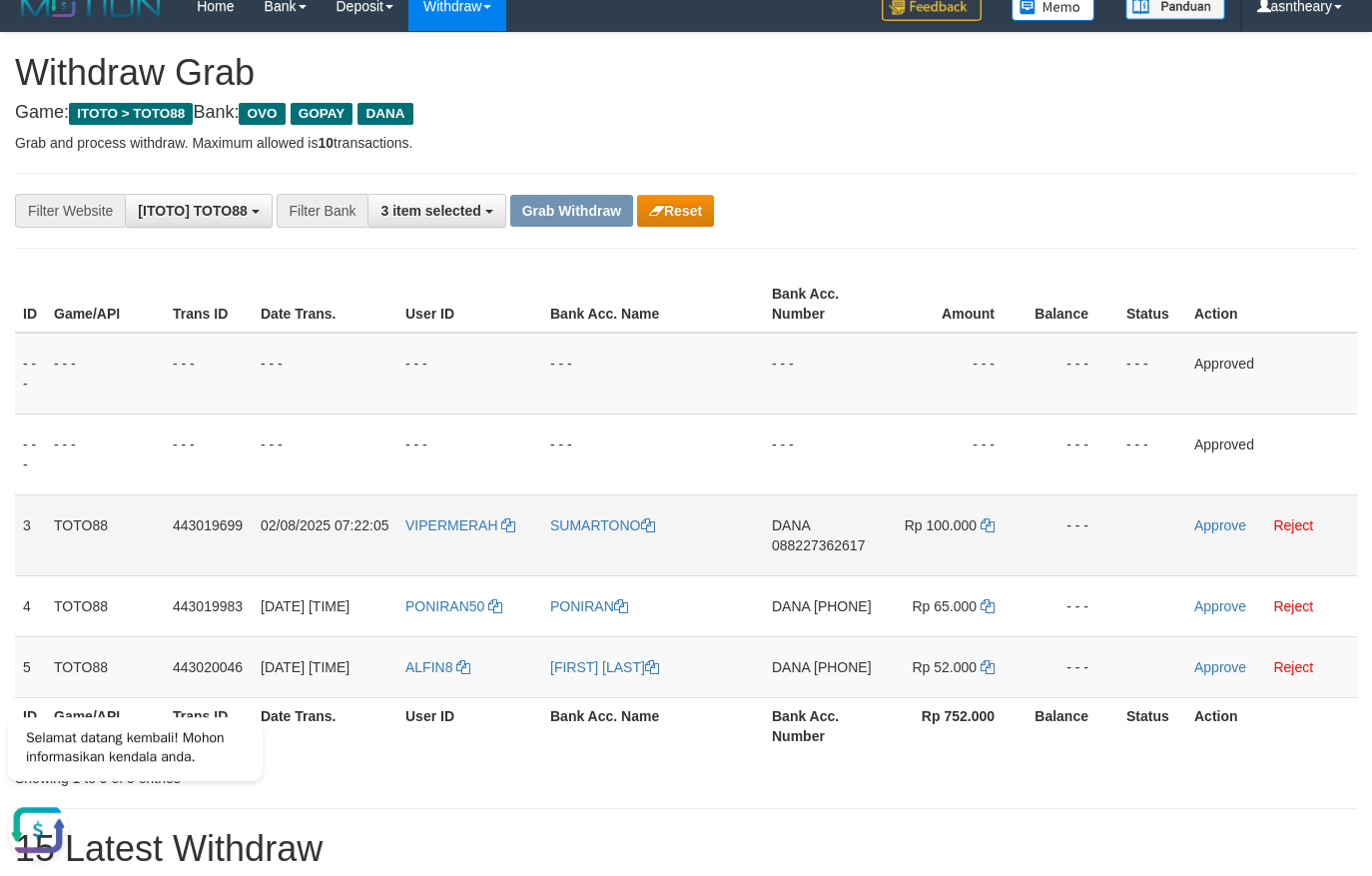click on "Approve
Reject" at bounding box center [1271, 534] 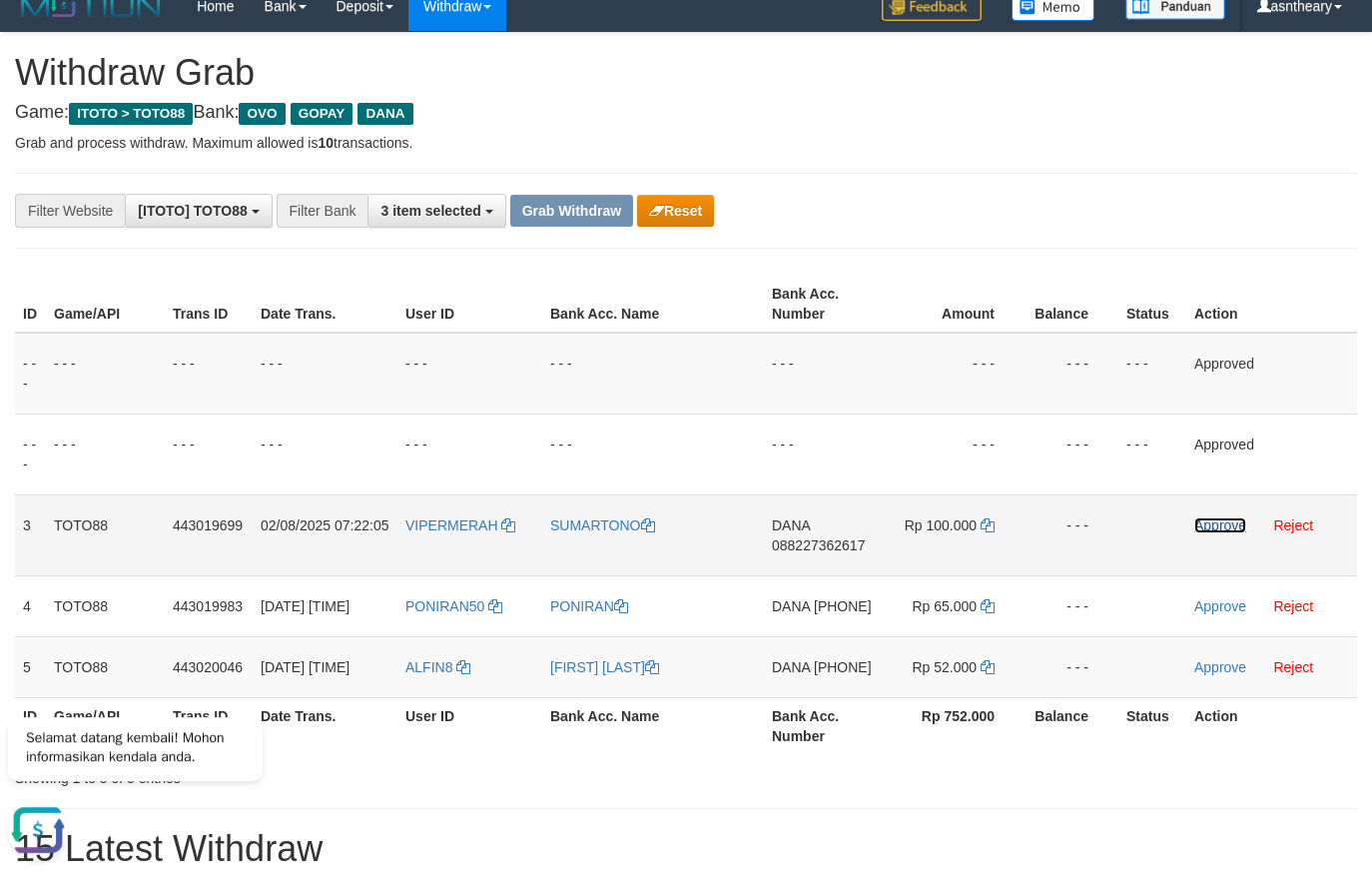 click on "Approve" at bounding box center (1220, 525) 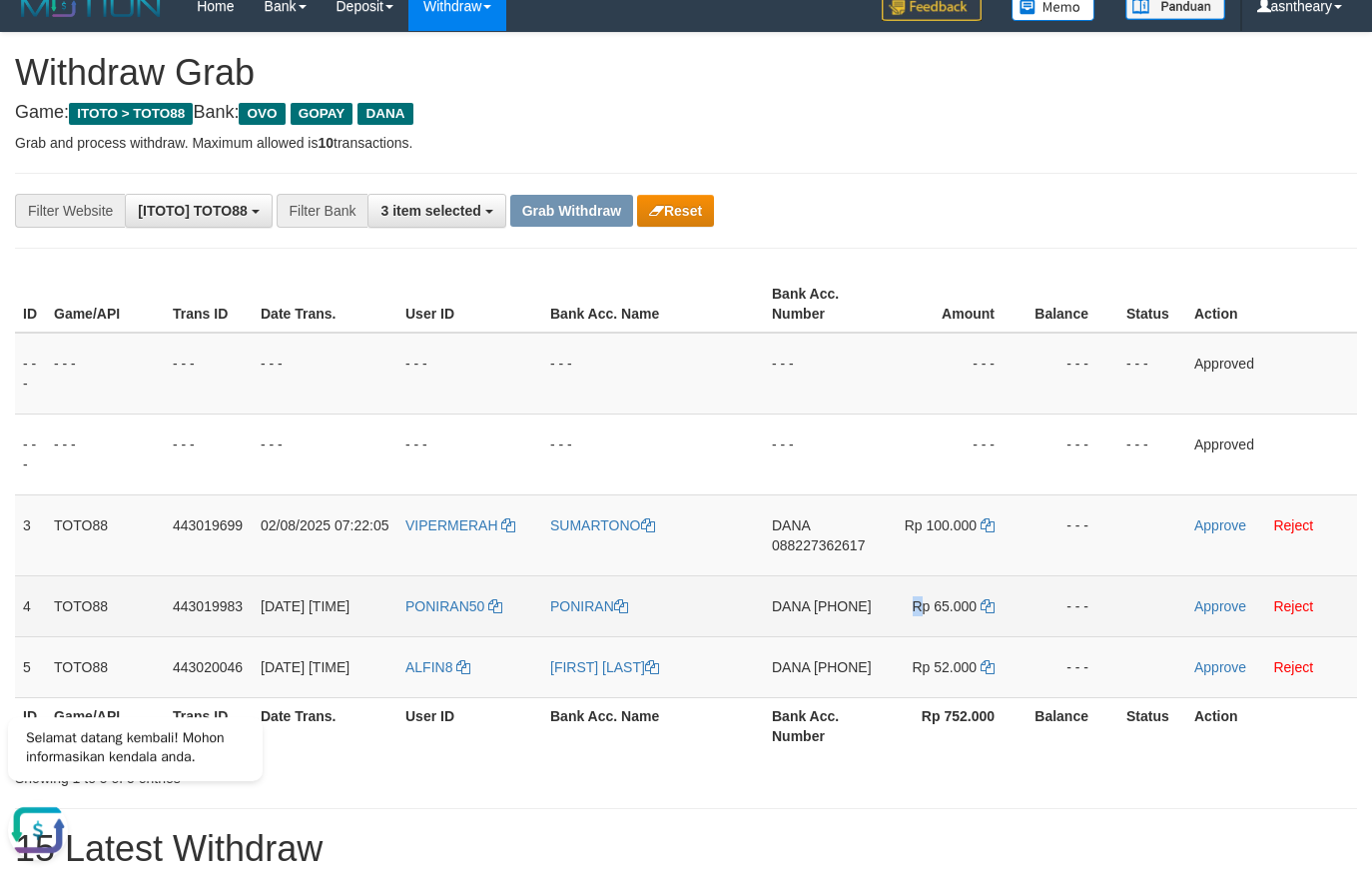 click on "Rp 65.000" at bounding box center (954, 605) 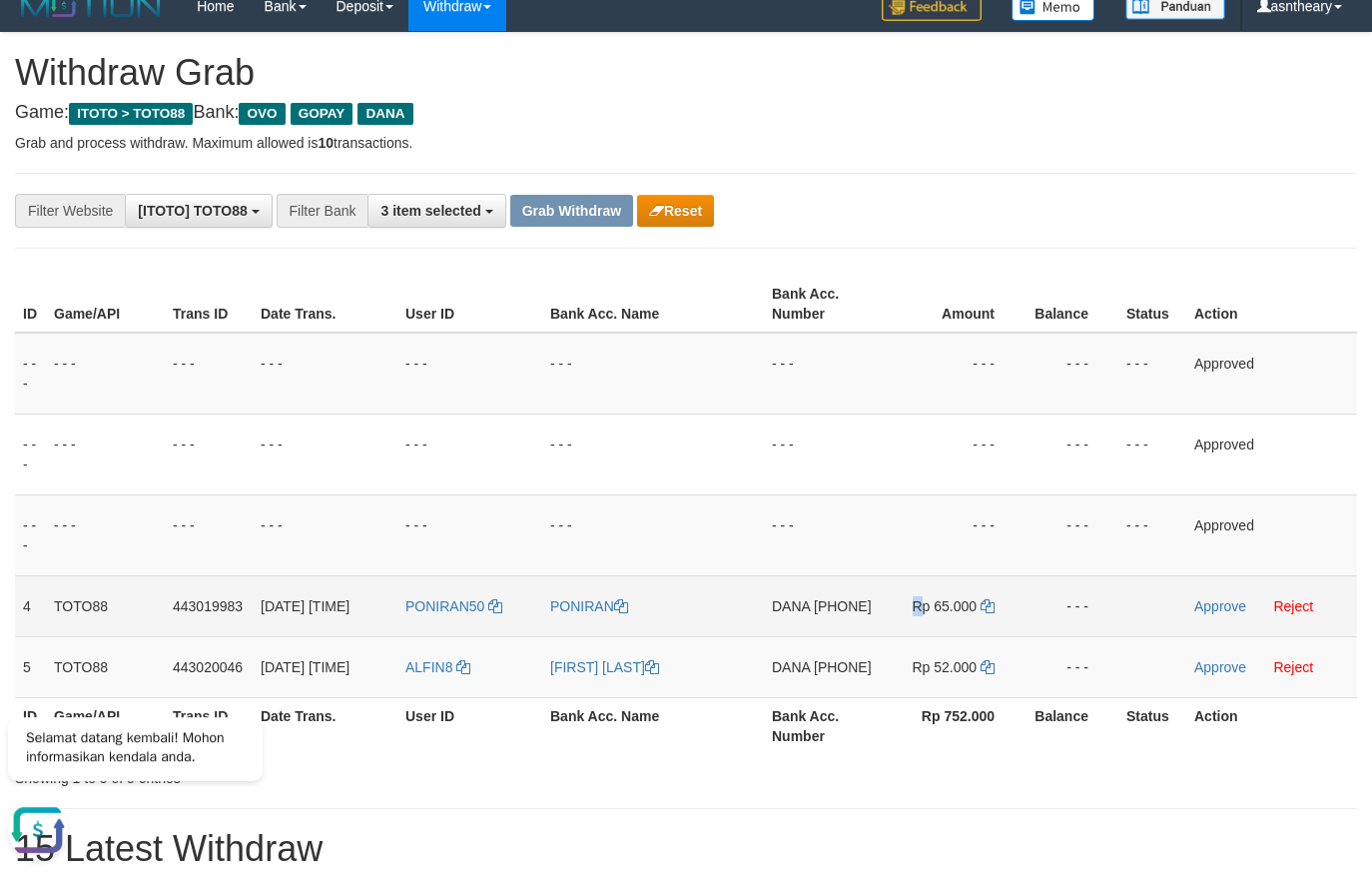 copy on "R" 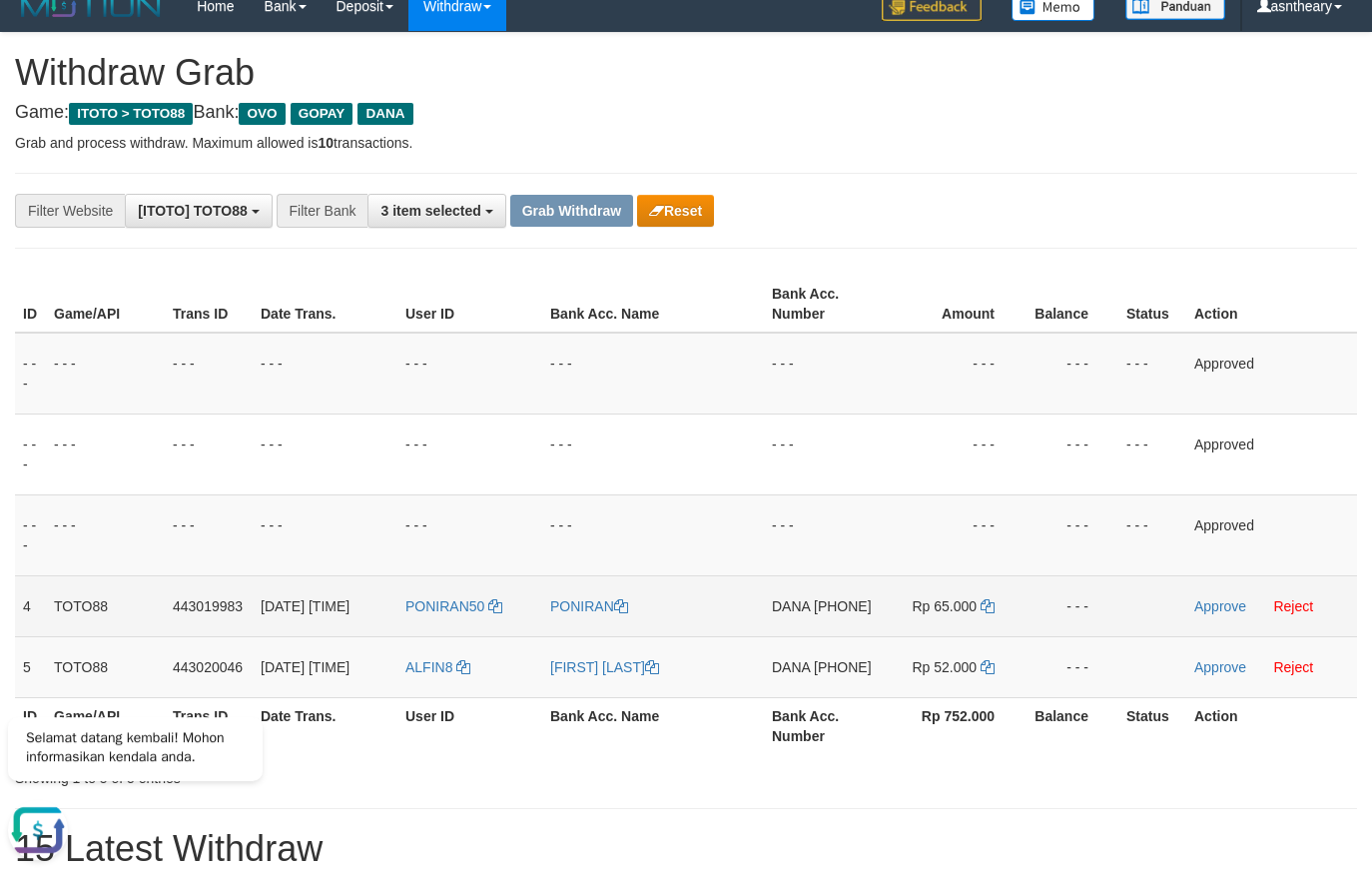 click on "[NAME]
[PHONE]" at bounding box center (823, 605) 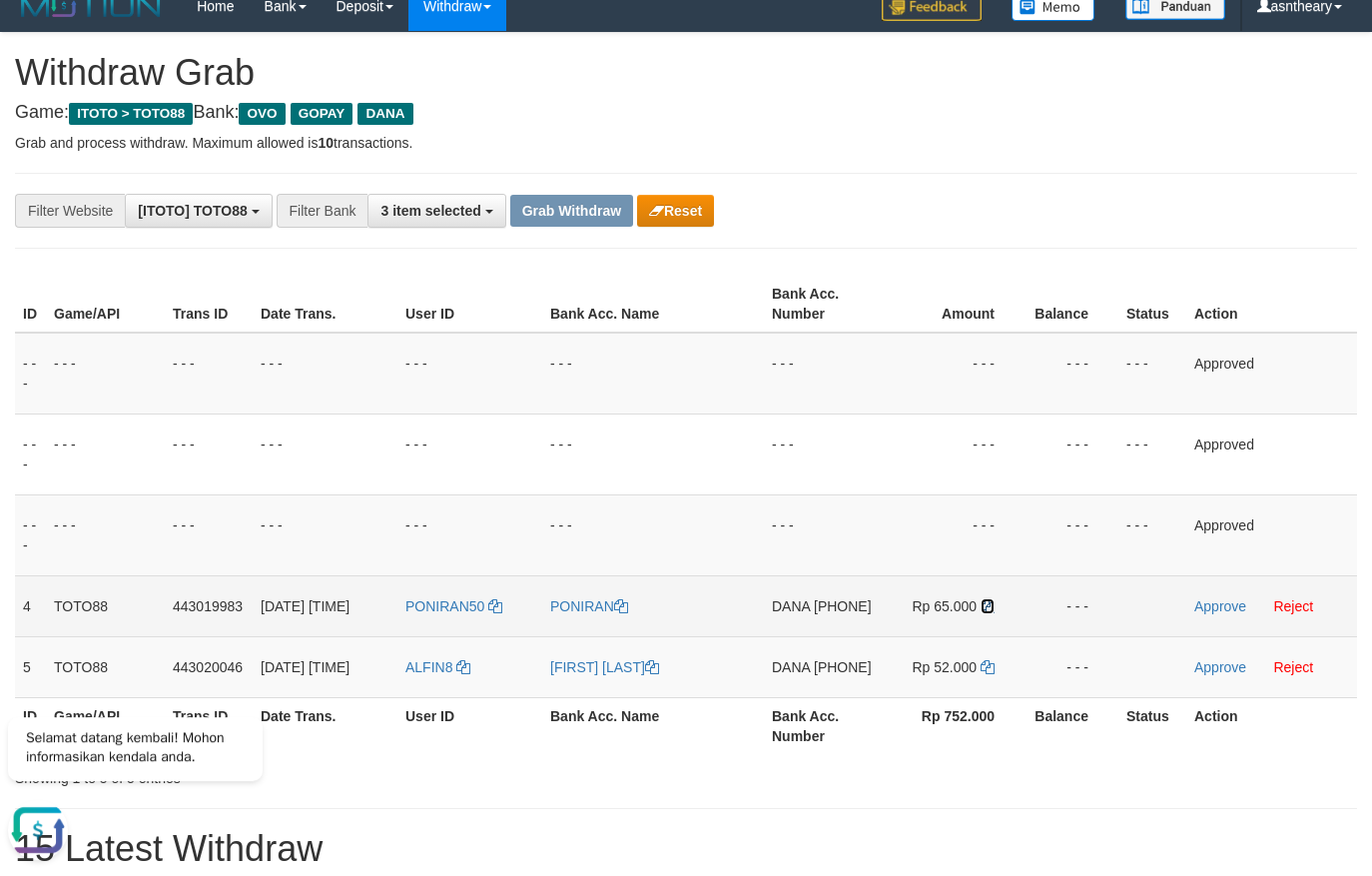 click at bounding box center [988, 606] 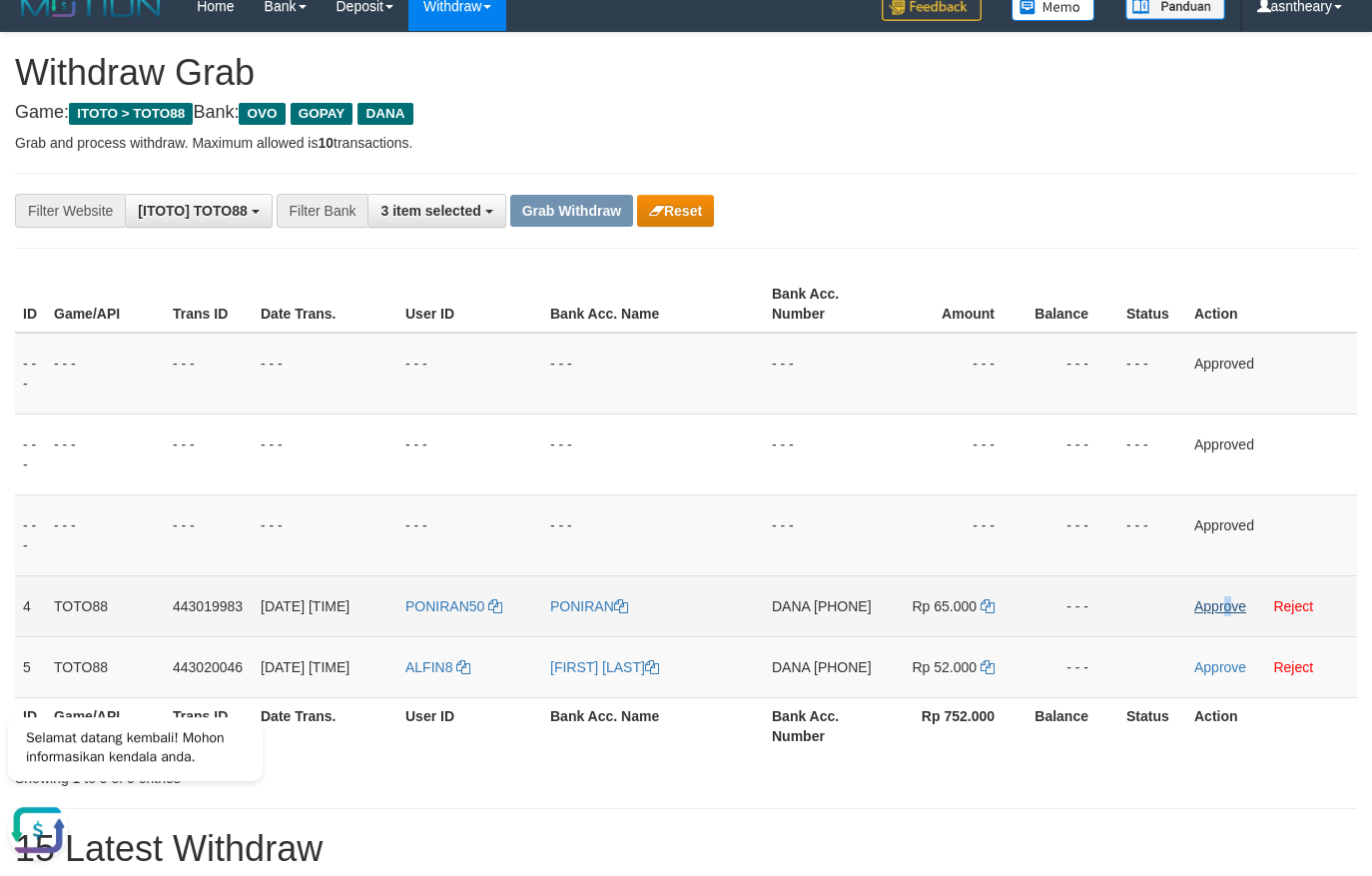 drag, startPoint x: 1232, startPoint y: 590, endPoint x: 1210, endPoint y: 600, distance: 24.166092 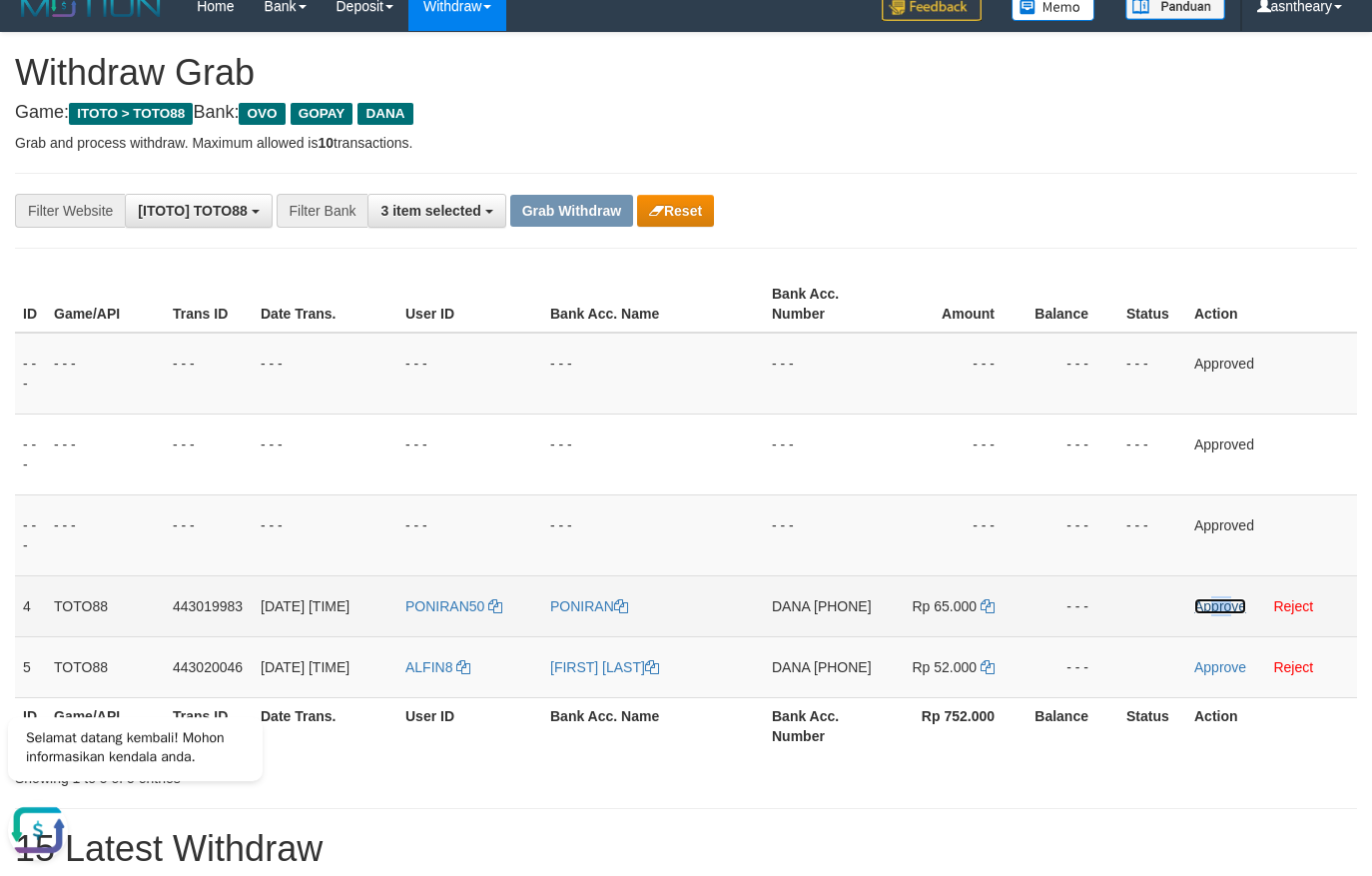 click on "Approve" at bounding box center [1220, 606] 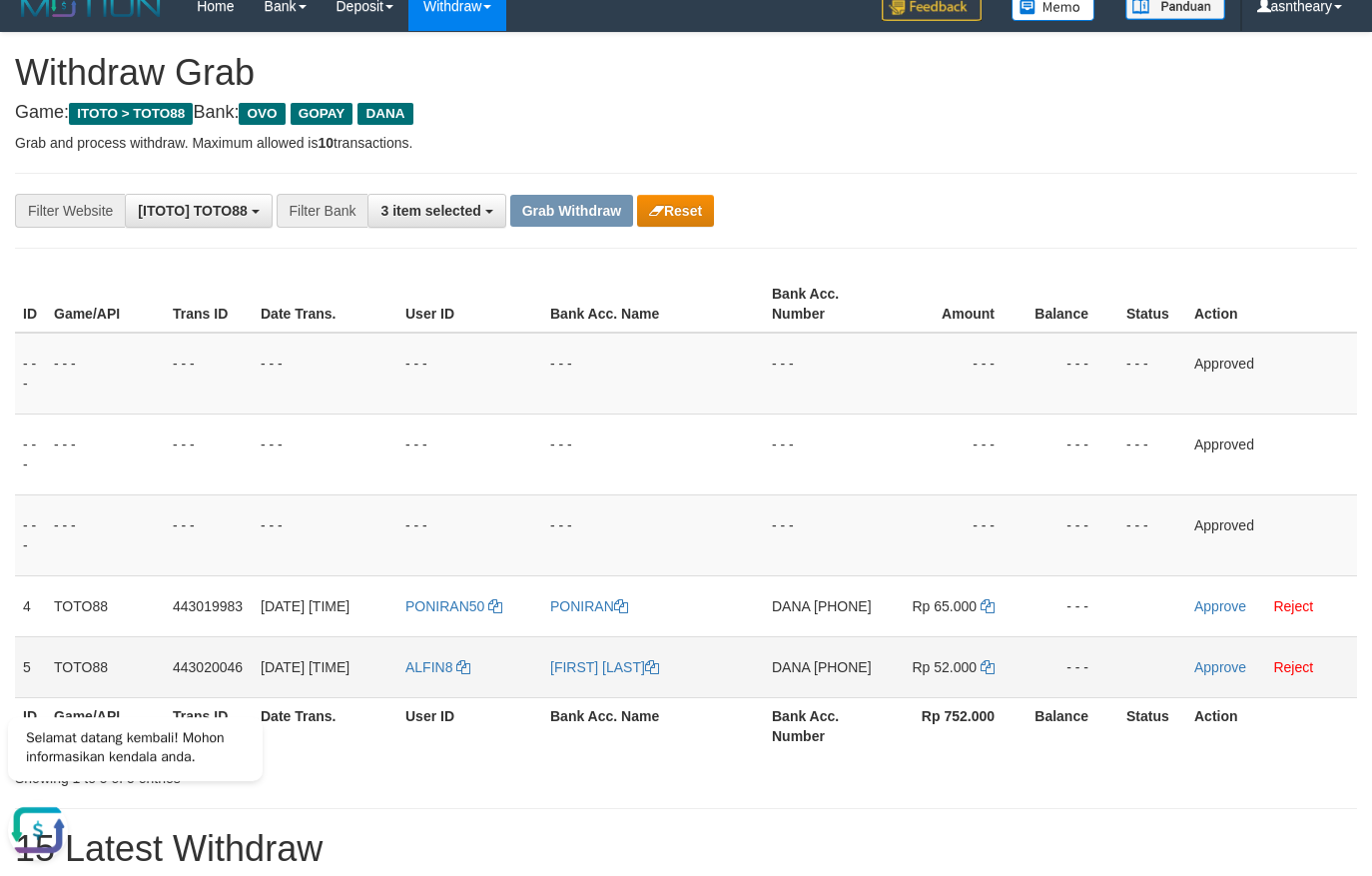 click on "[PHONE]" at bounding box center [843, 667] 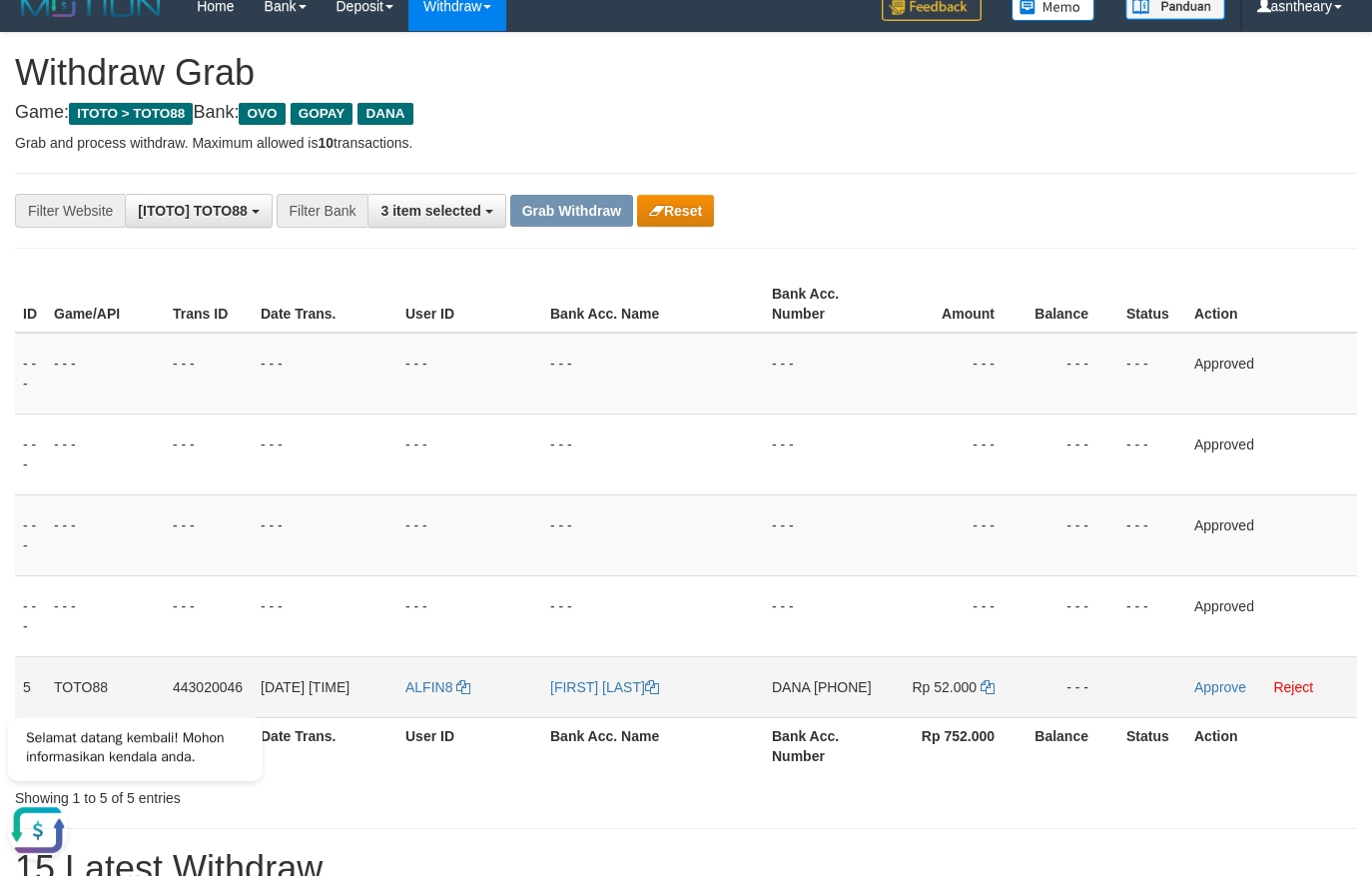 copy on "[PHONE]" 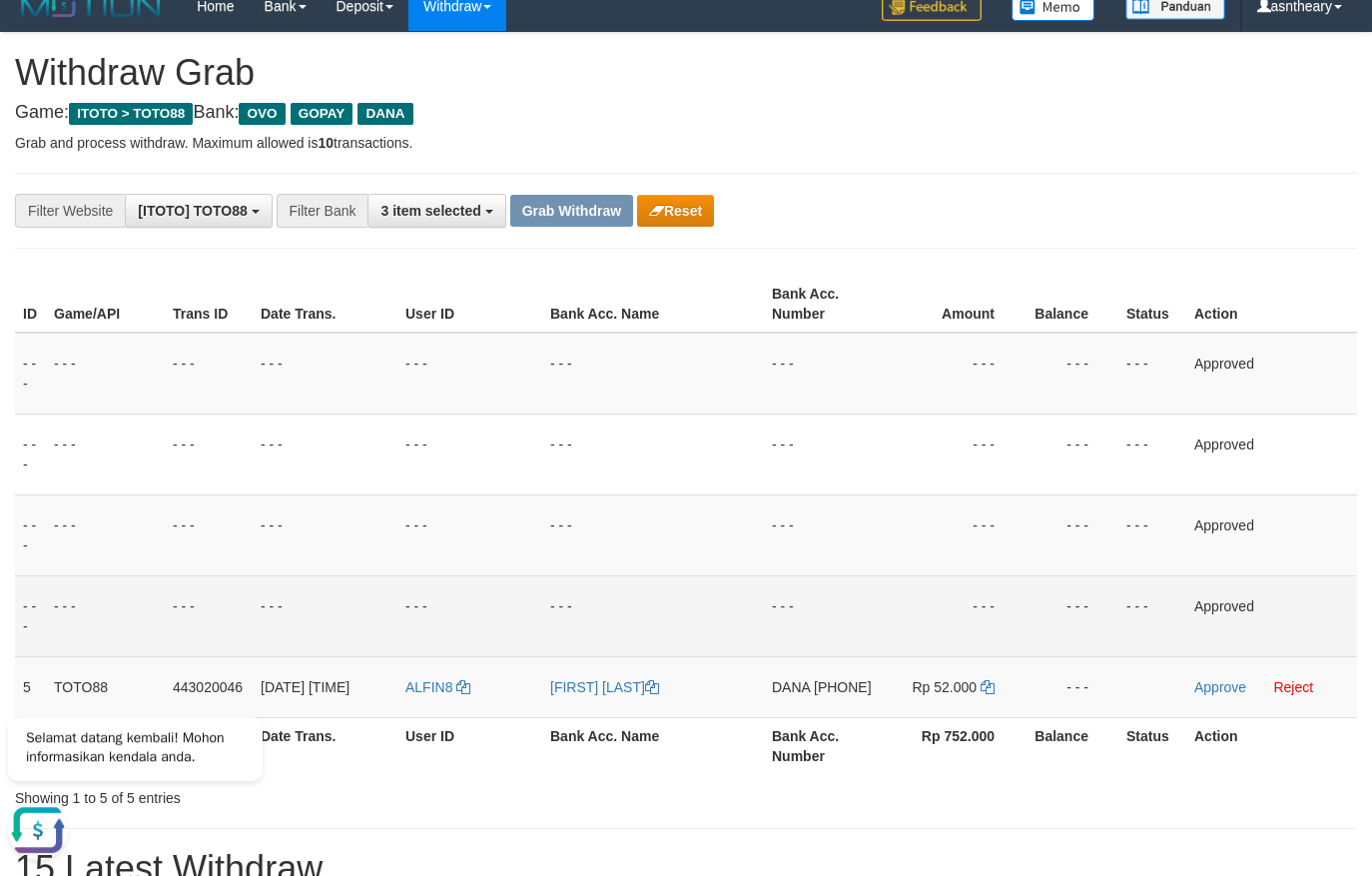 drag, startPoint x: 833, startPoint y: 712, endPoint x: 256, endPoint y: 582, distance: 591.463 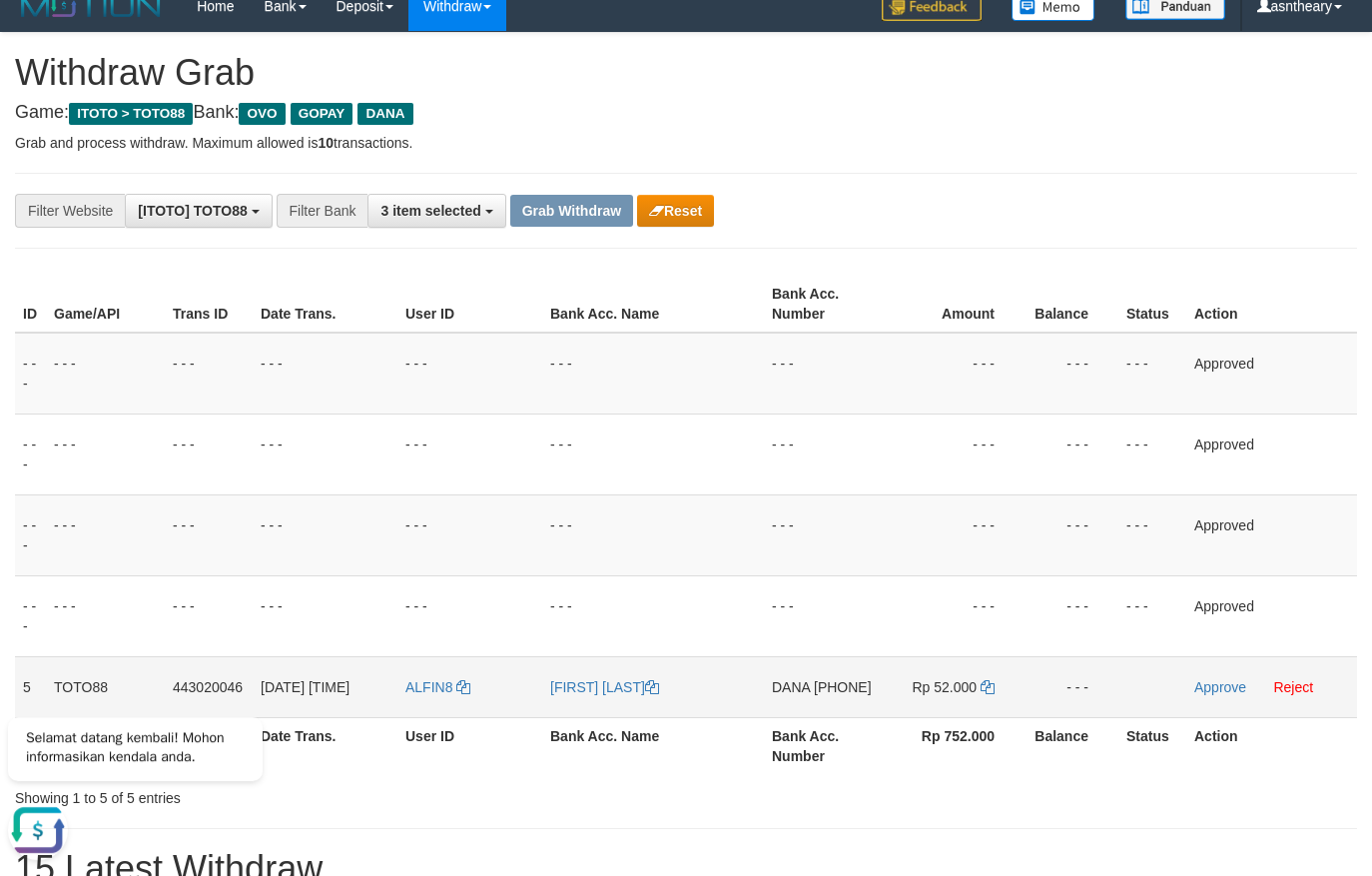 click on "DANA
085520768708" at bounding box center [823, 686] 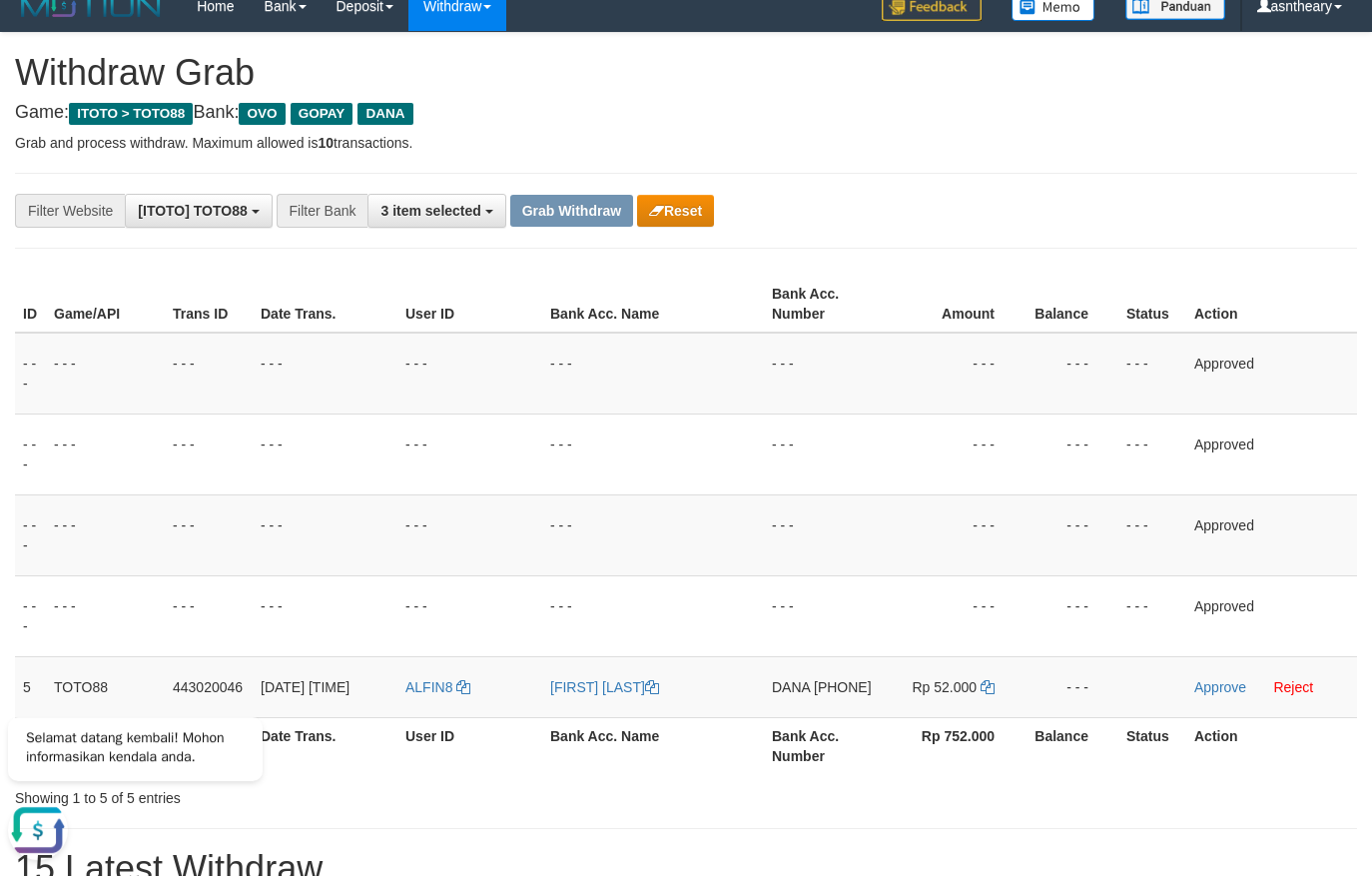 copy on "[PHONE]" 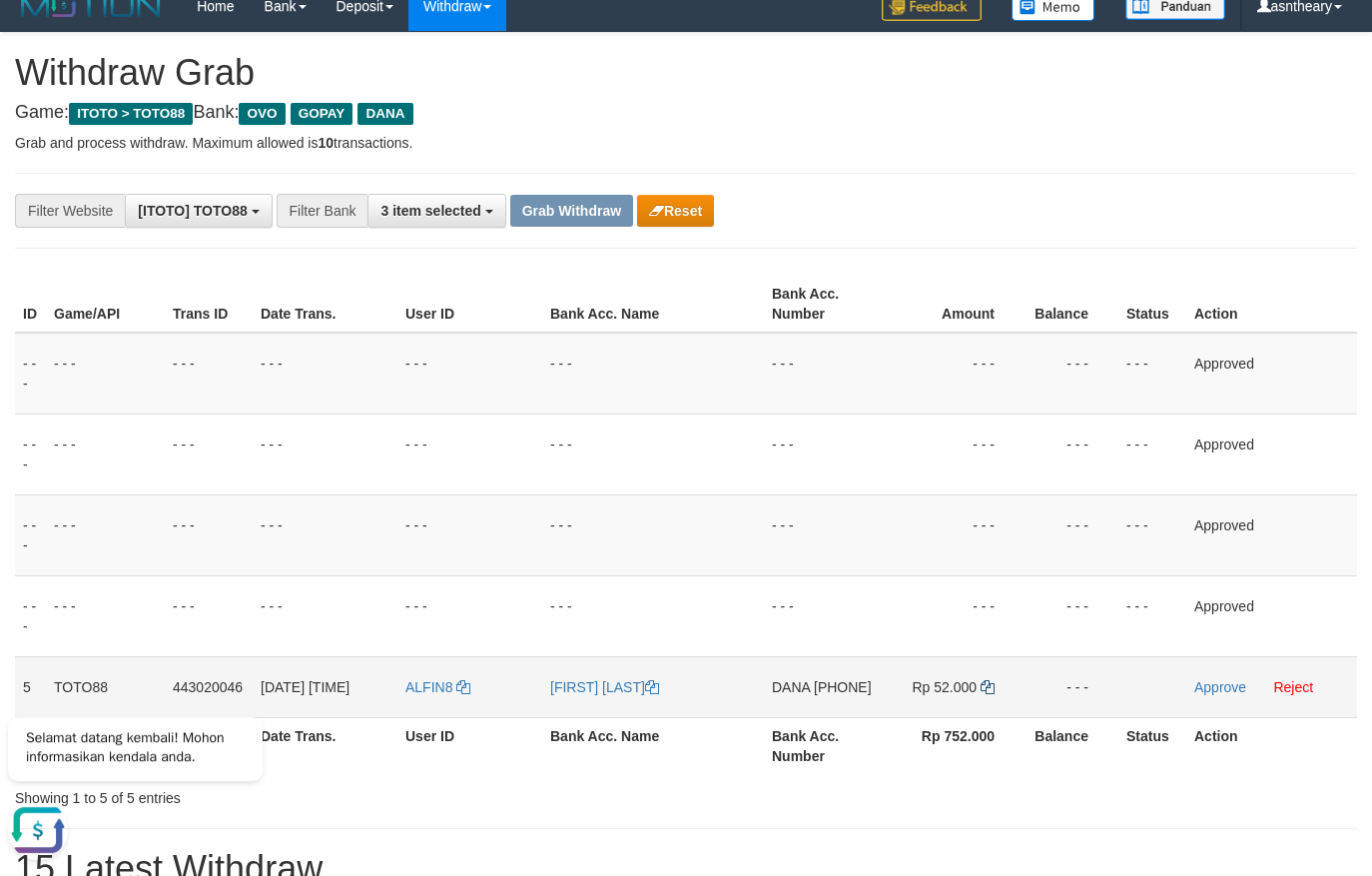 click on "Rp 52.000" at bounding box center (954, 686) 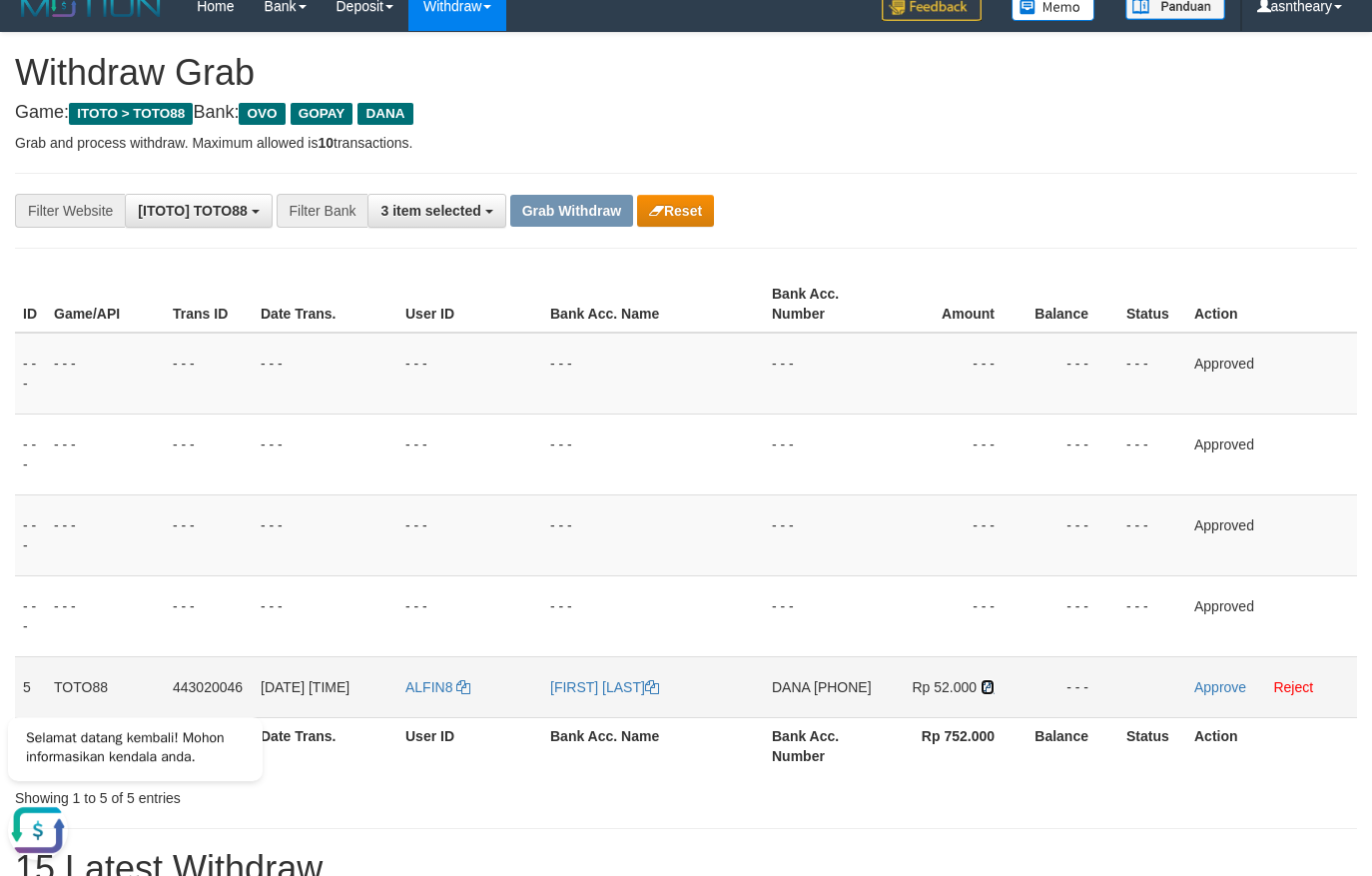 click at bounding box center (988, 687) 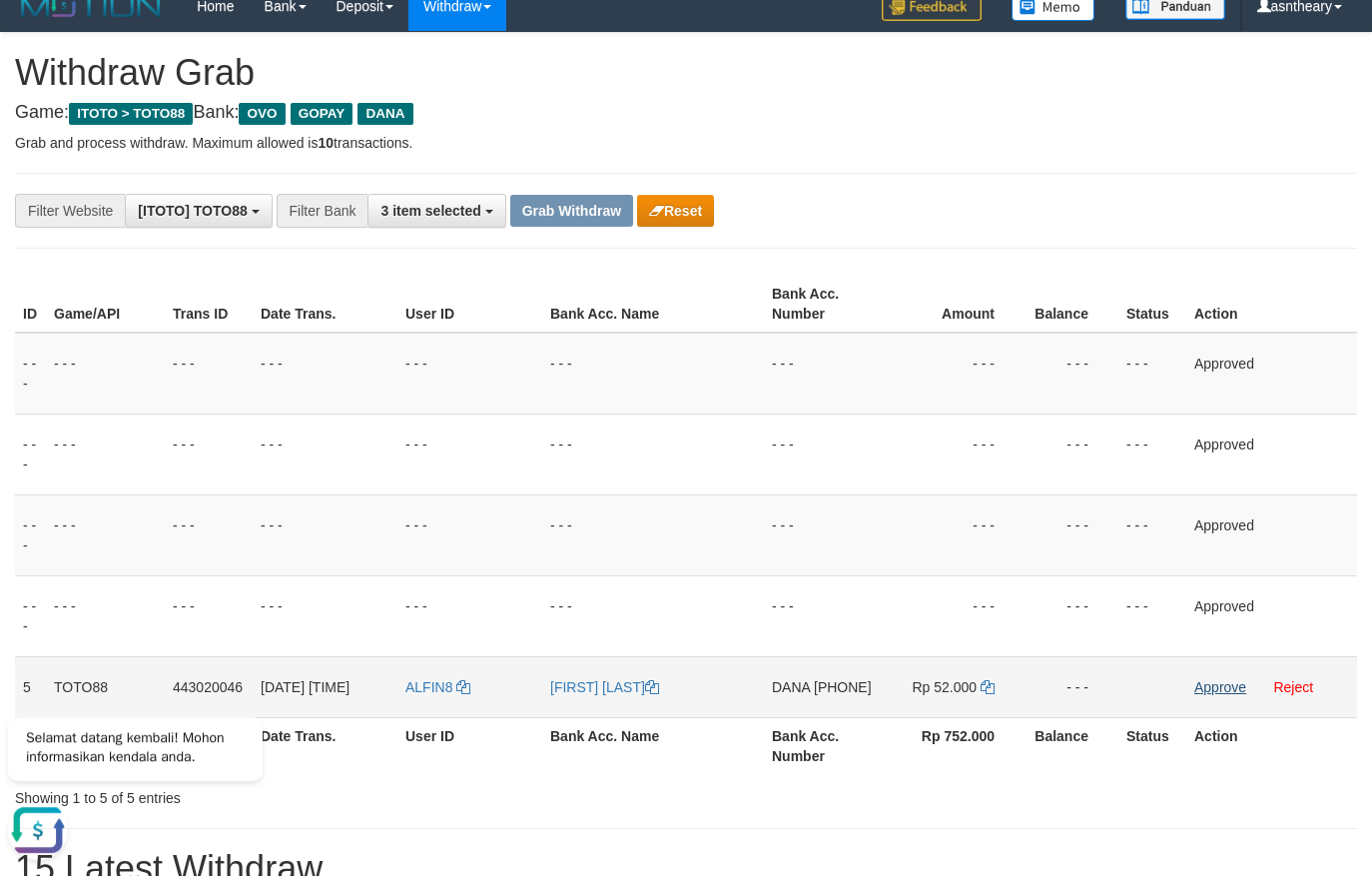 drag, startPoint x: 1212, startPoint y: 674, endPoint x: 1222, endPoint y: 682, distance: 12.806248 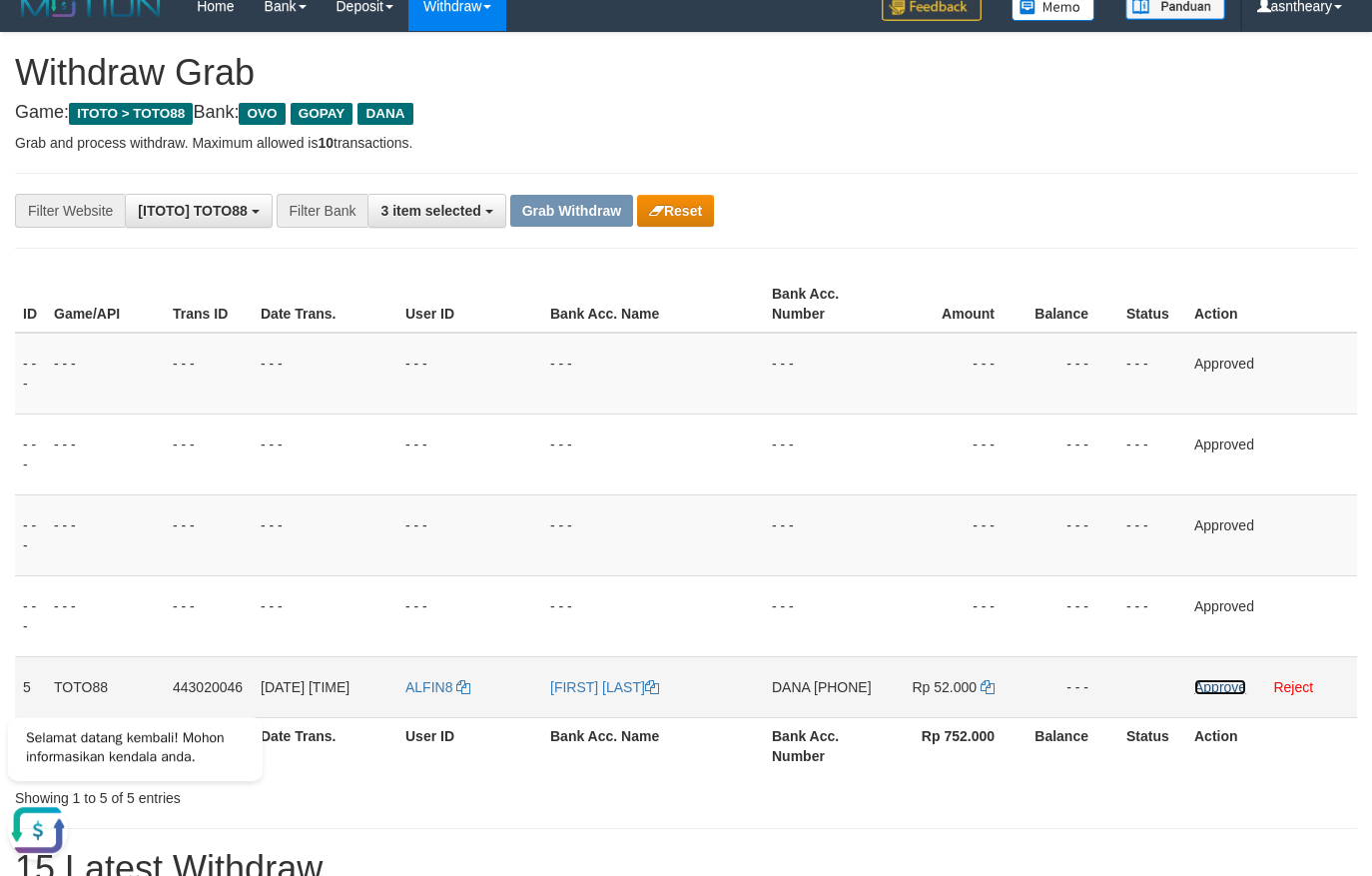 click on "Approve" at bounding box center (1220, 687) 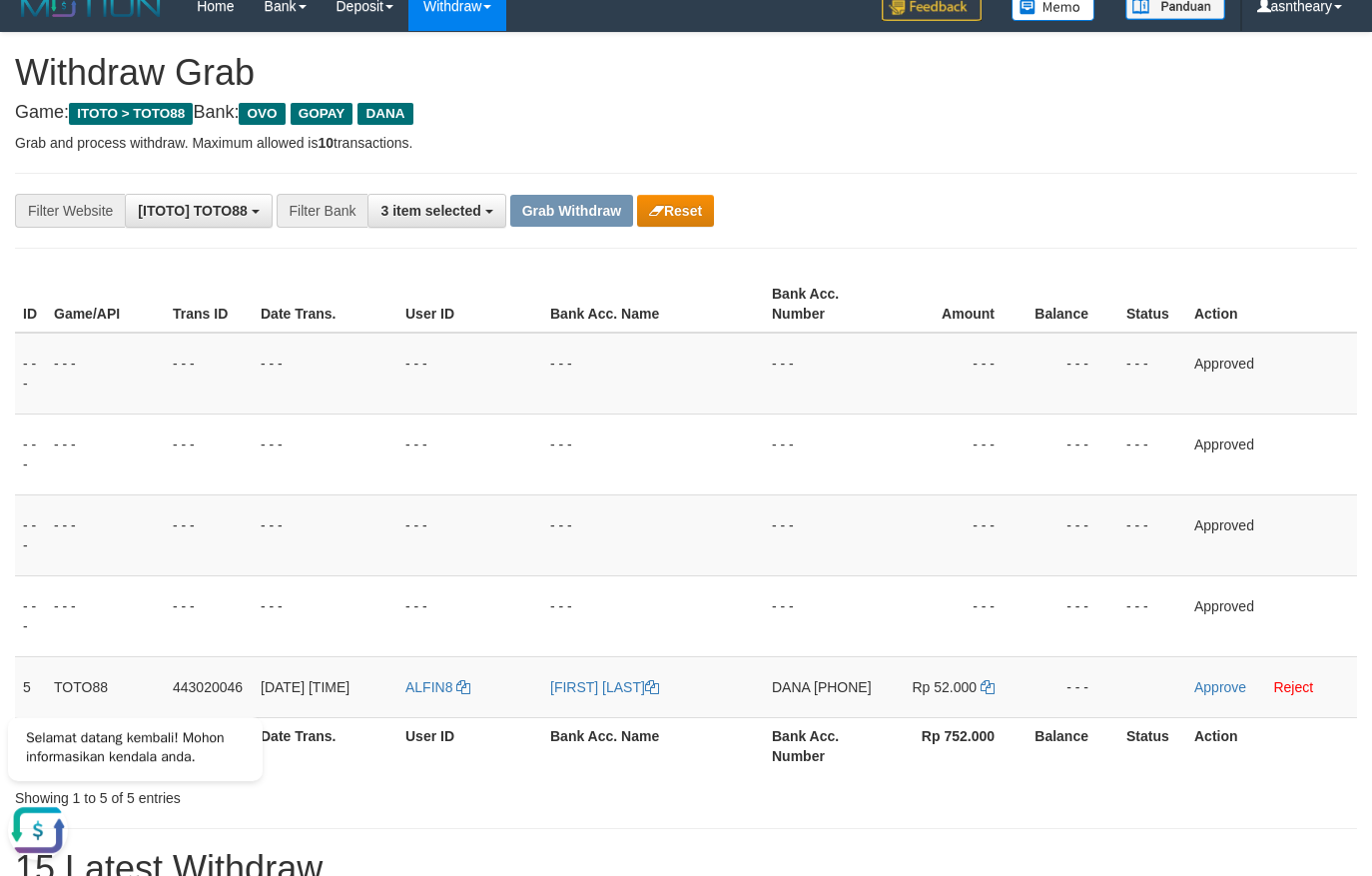 click on "Grab Withdraw" at bounding box center [571, 211] 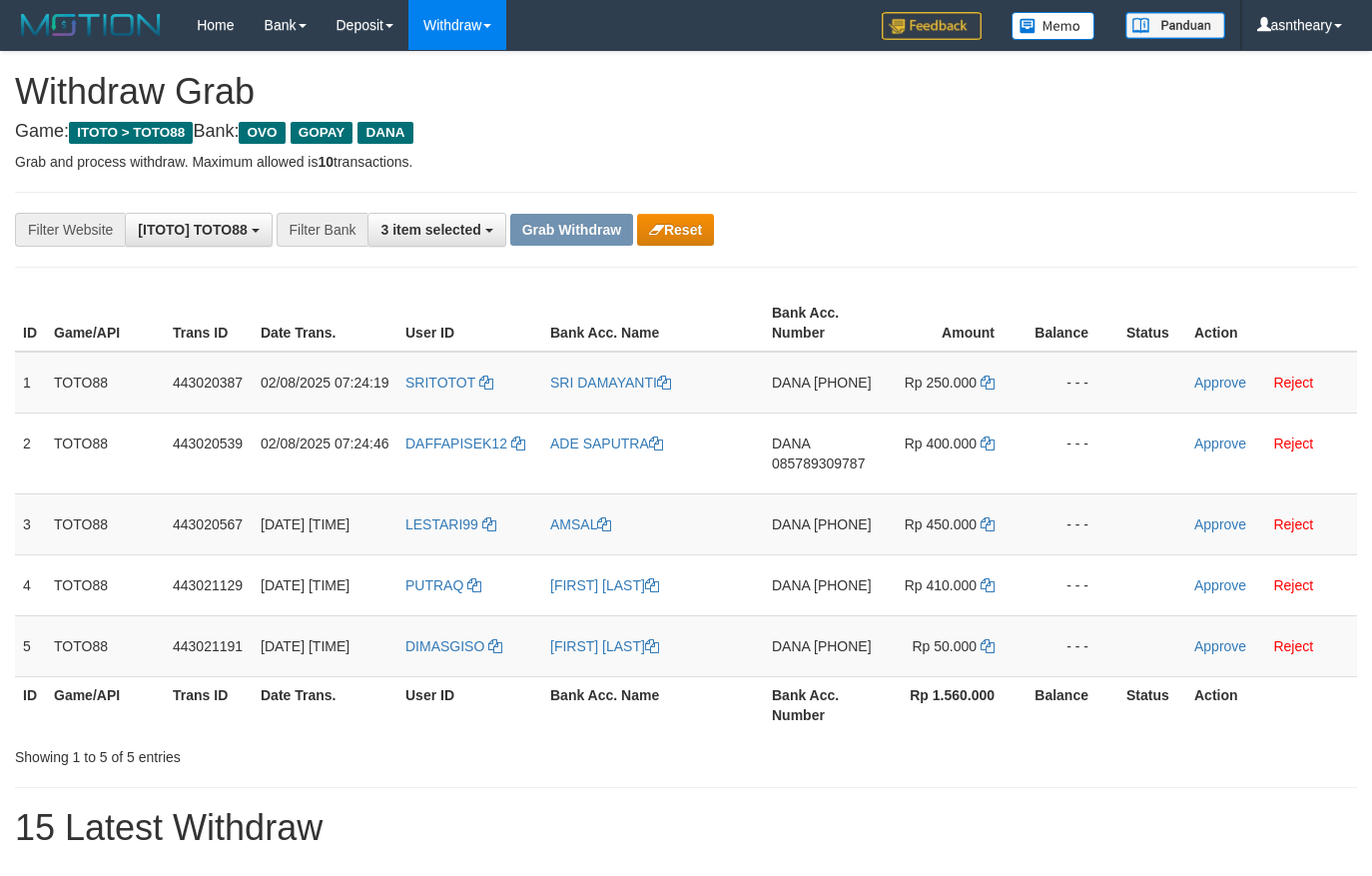 scroll, scrollTop: 0, scrollLeft: 0, axis: both 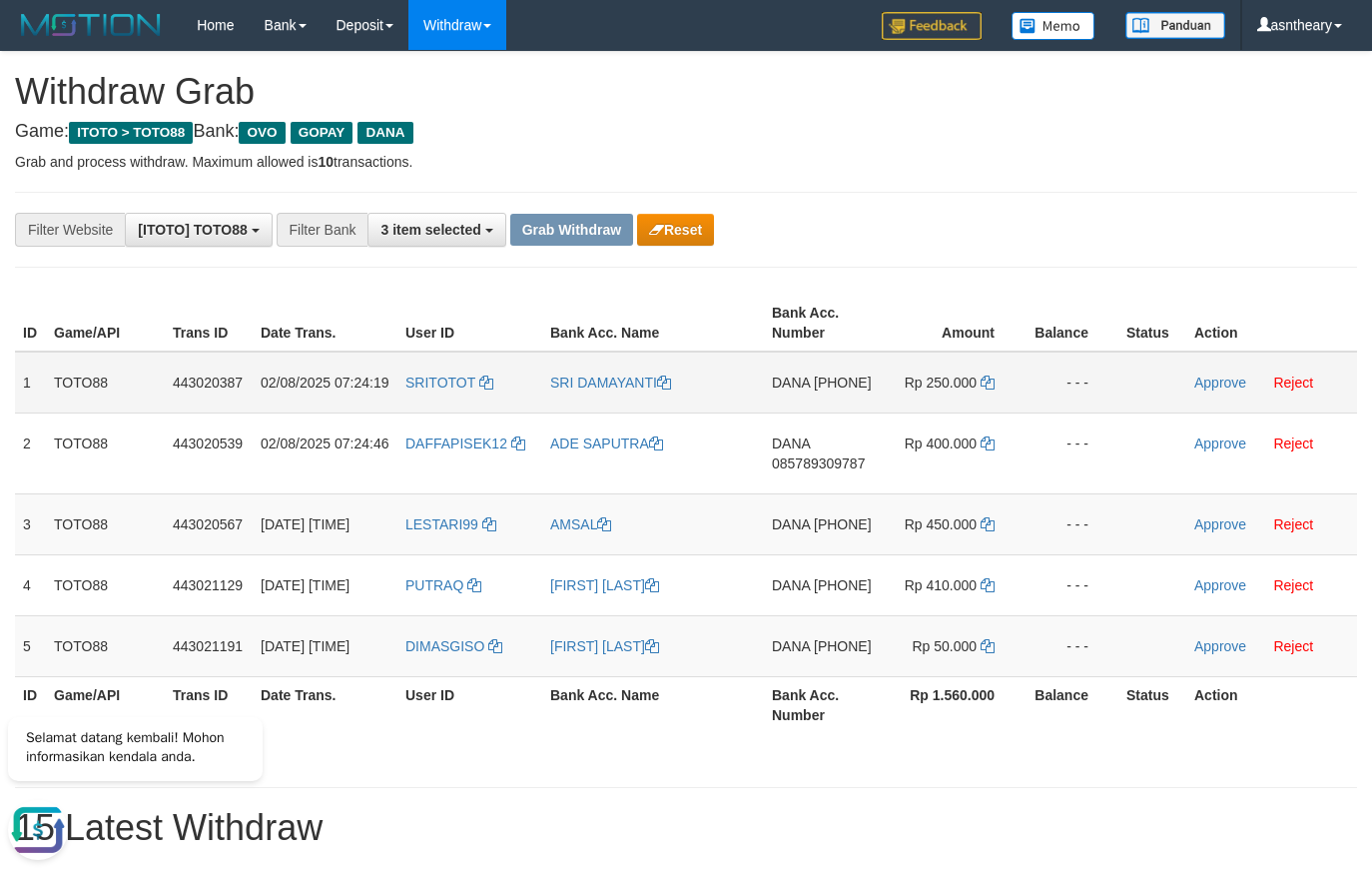 click on "DANA
[PHONE]" at bounding box center (823, 383) 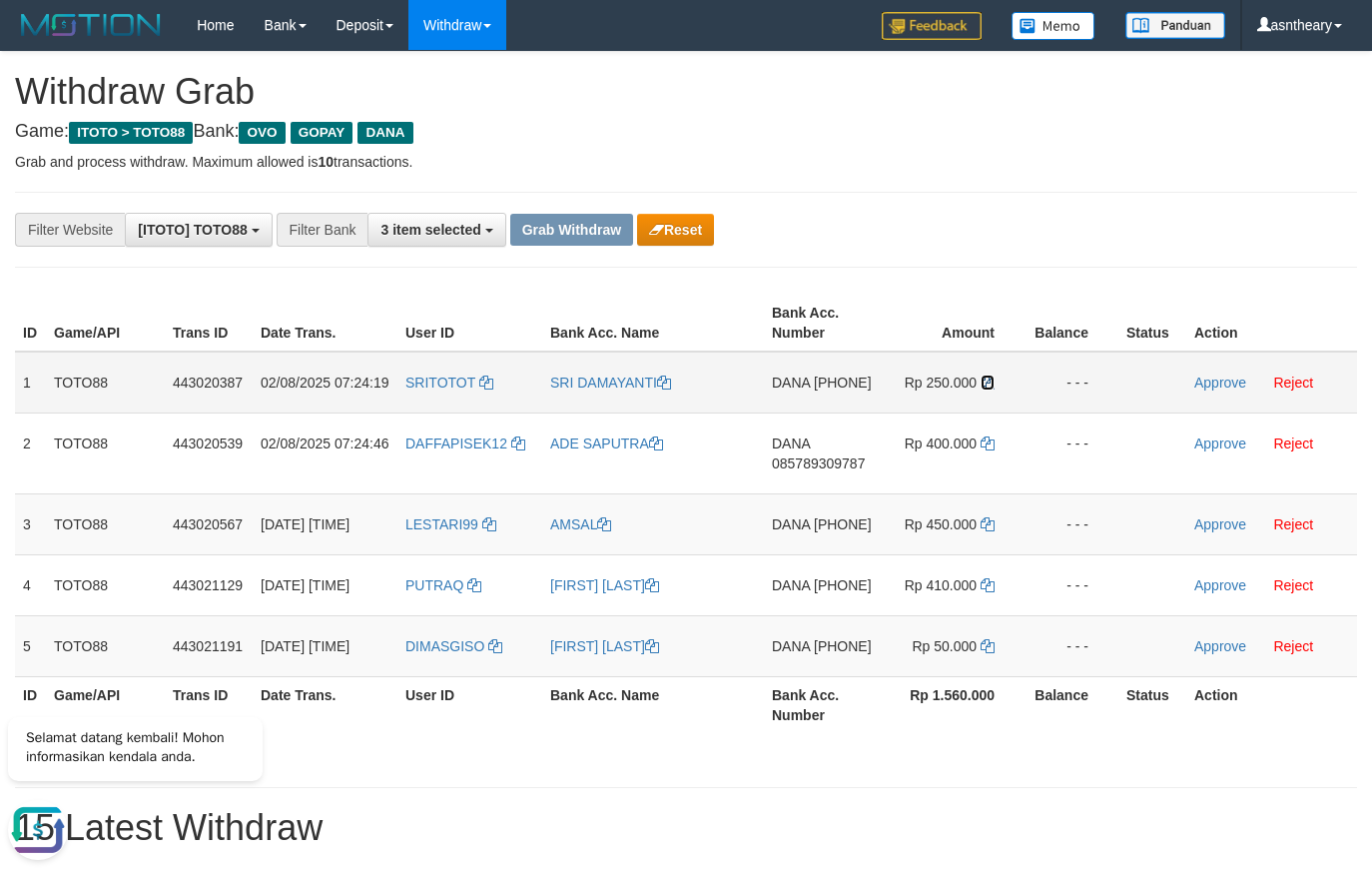 click at bounding box center (988, 383) 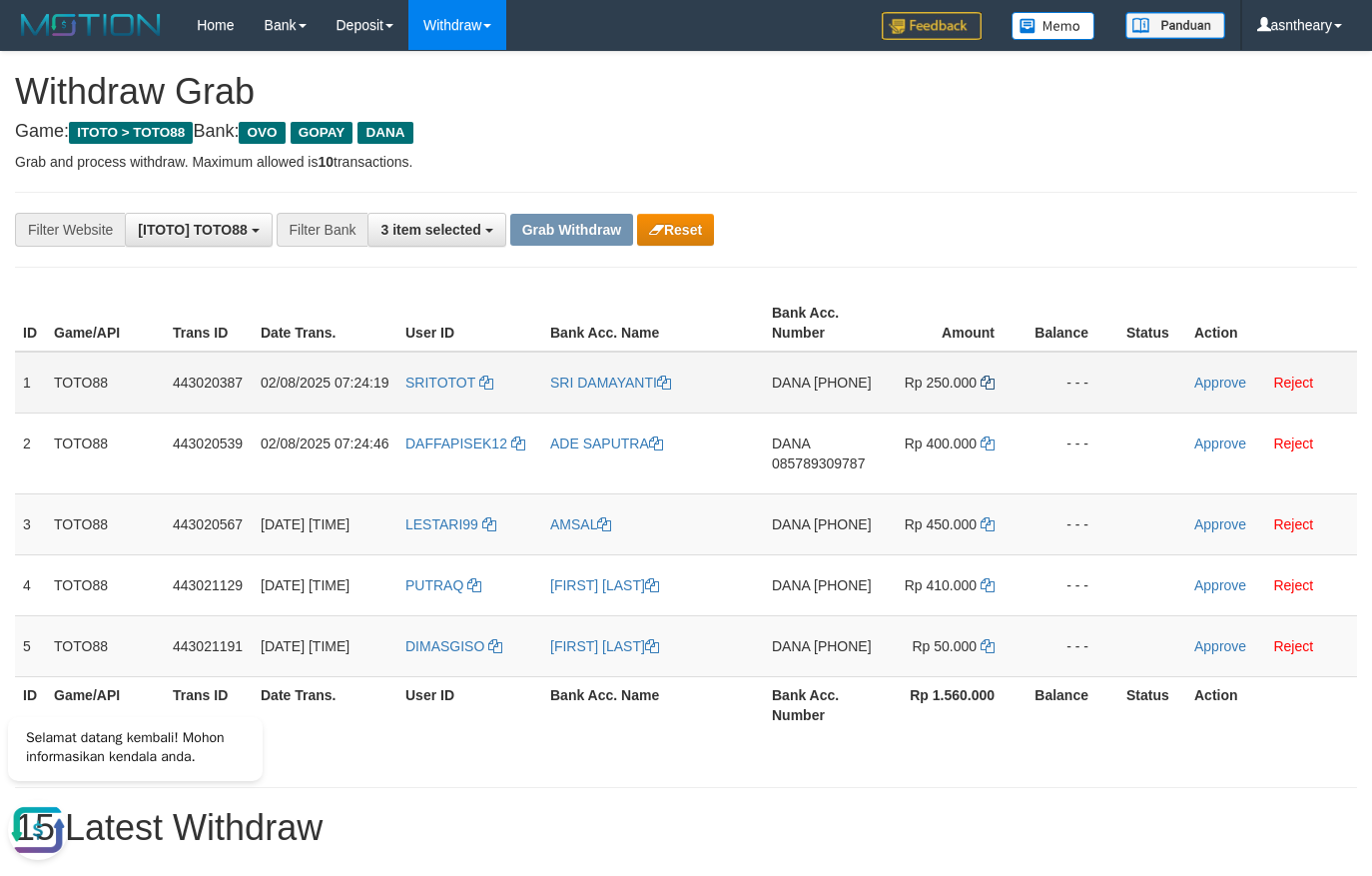 copy on "[PHONE]" 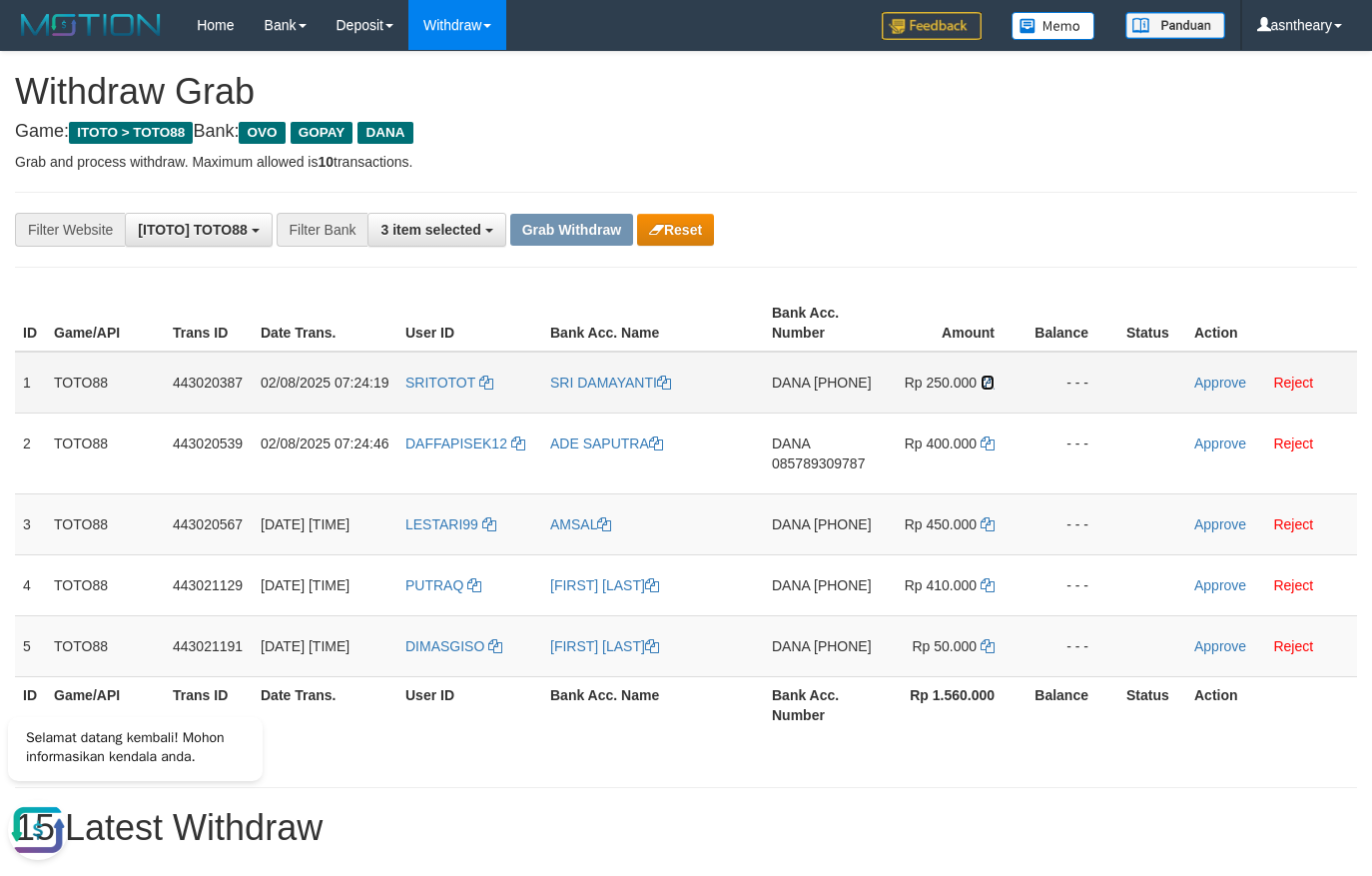 drag, startPoint x: 991, startPoint y: 380, endPoint x: 349, endPoint y: 380, distance: 642 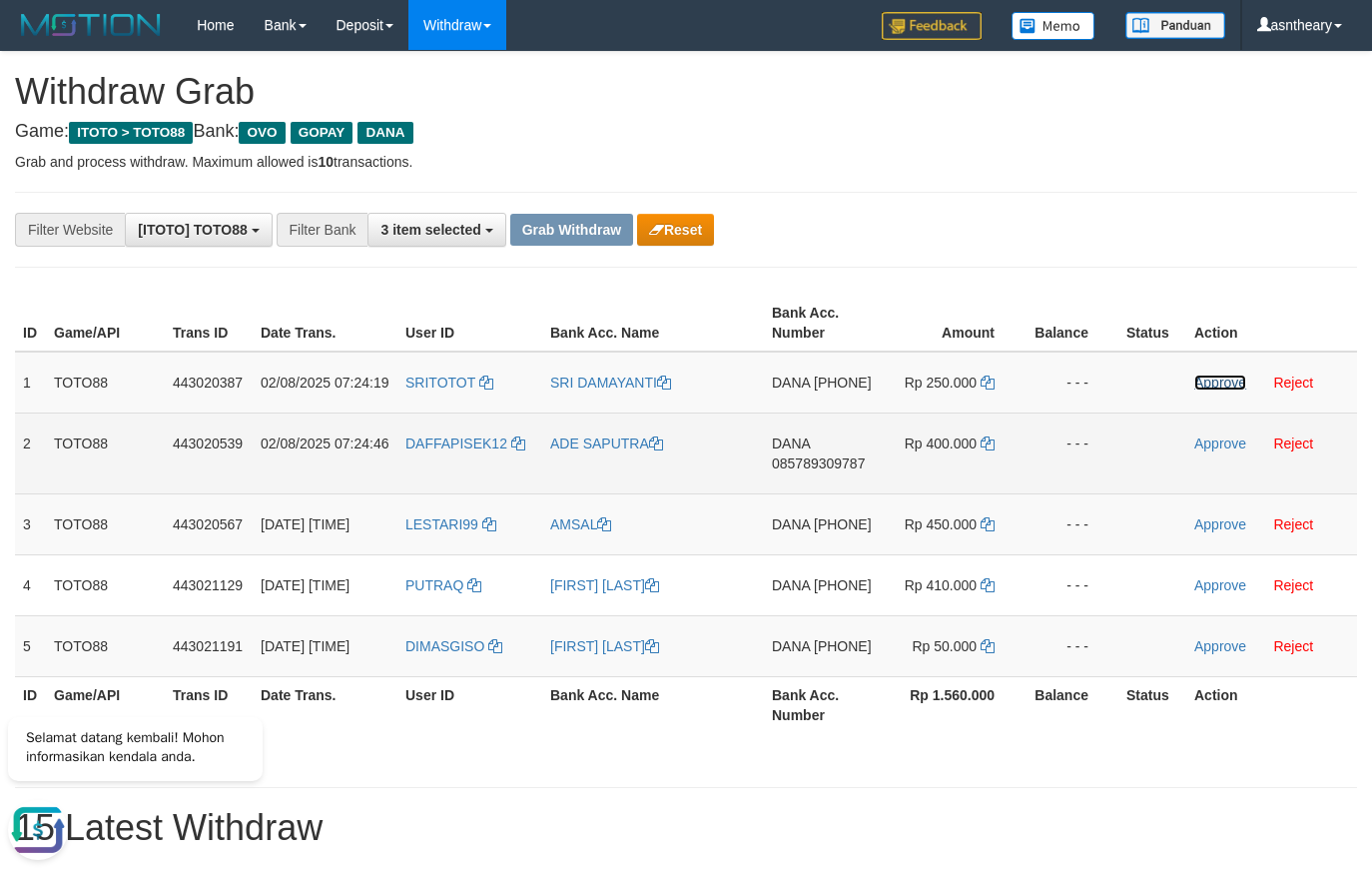 drag, startPoint x: 1214, startPoint y: 388, endPoint x: 859, endPoint y: 489, distance: 369.0881 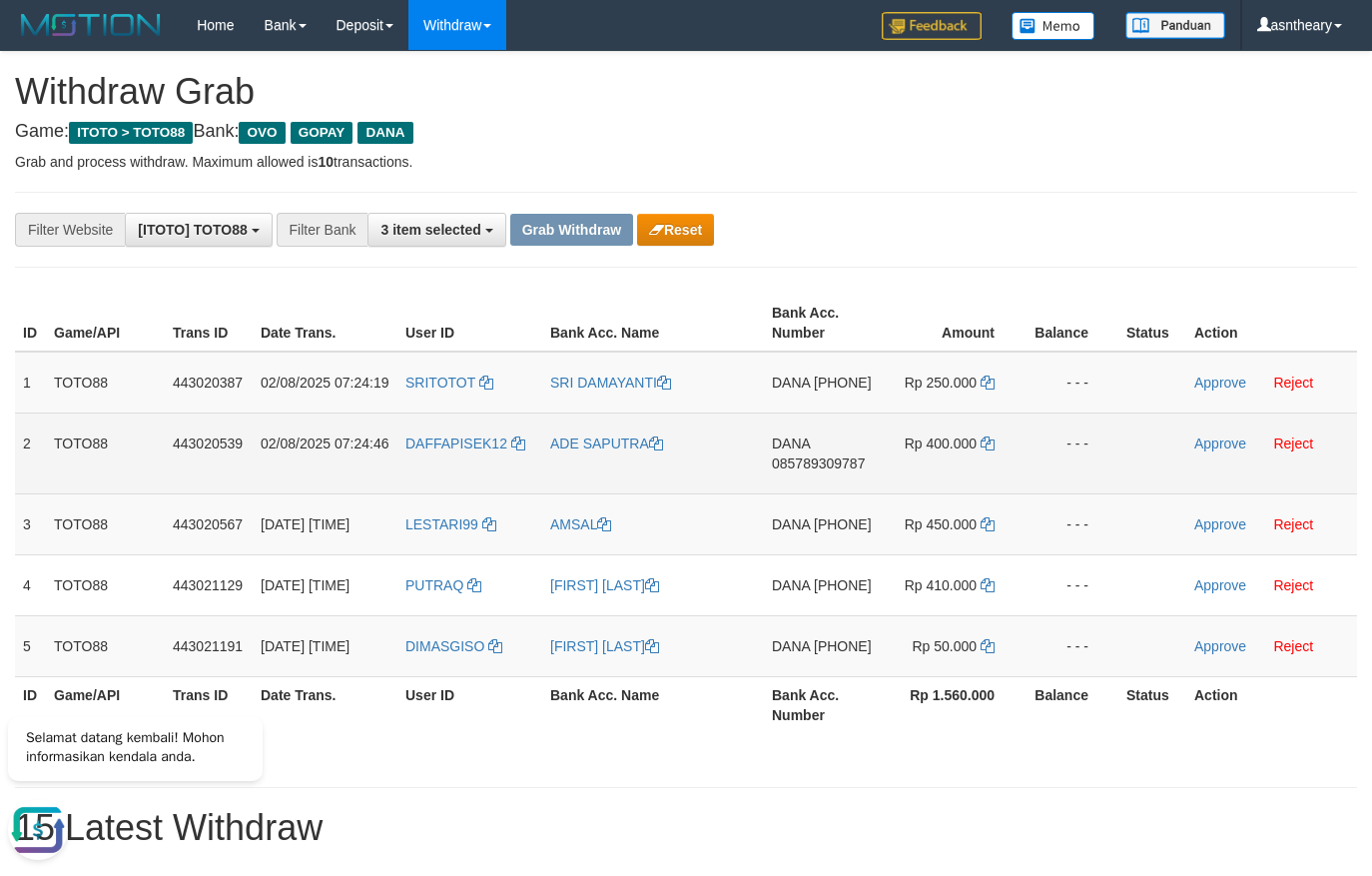 click on "085789309787" at bounding box center [818, 463] 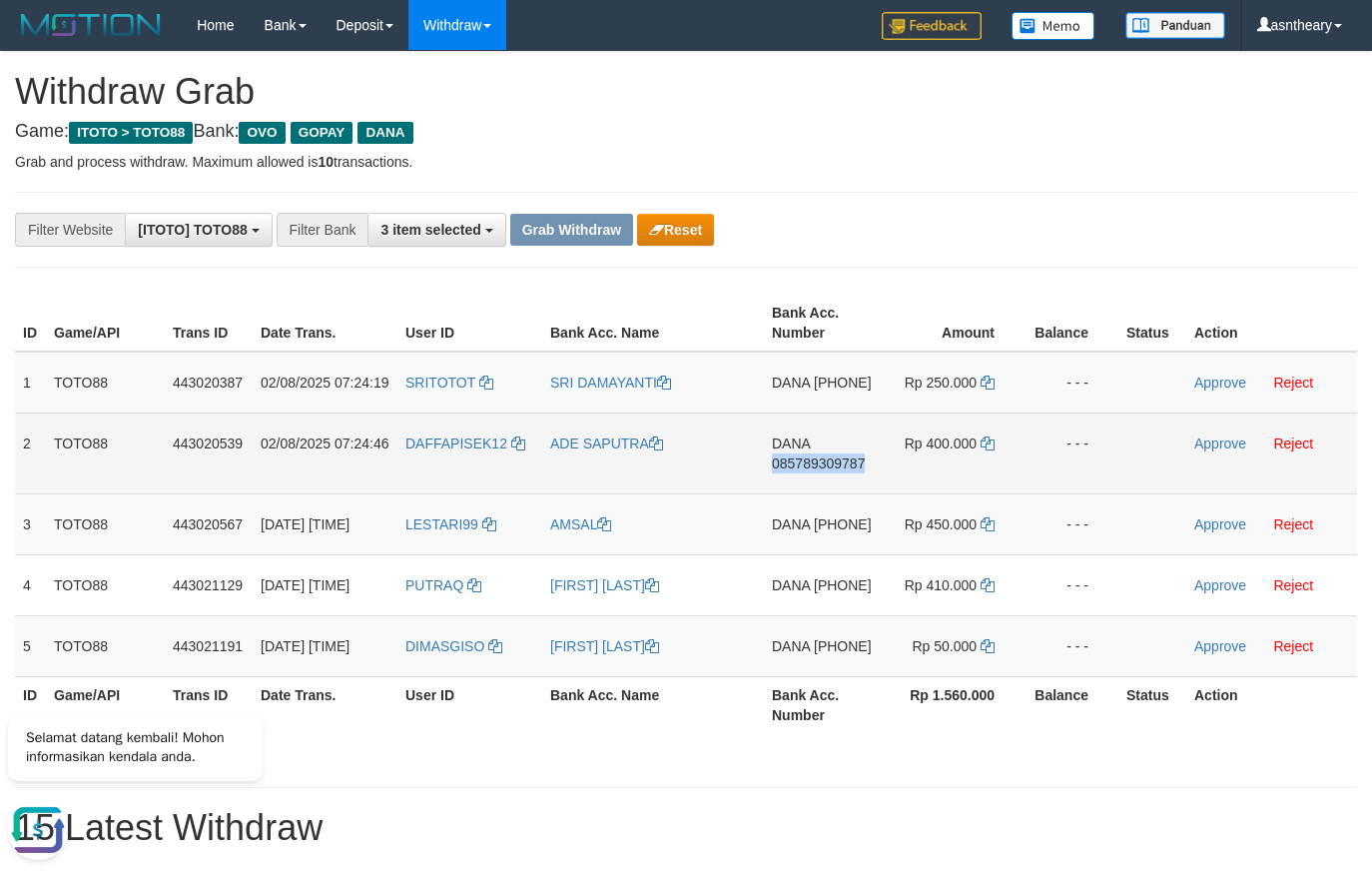 copy on "085789309787" 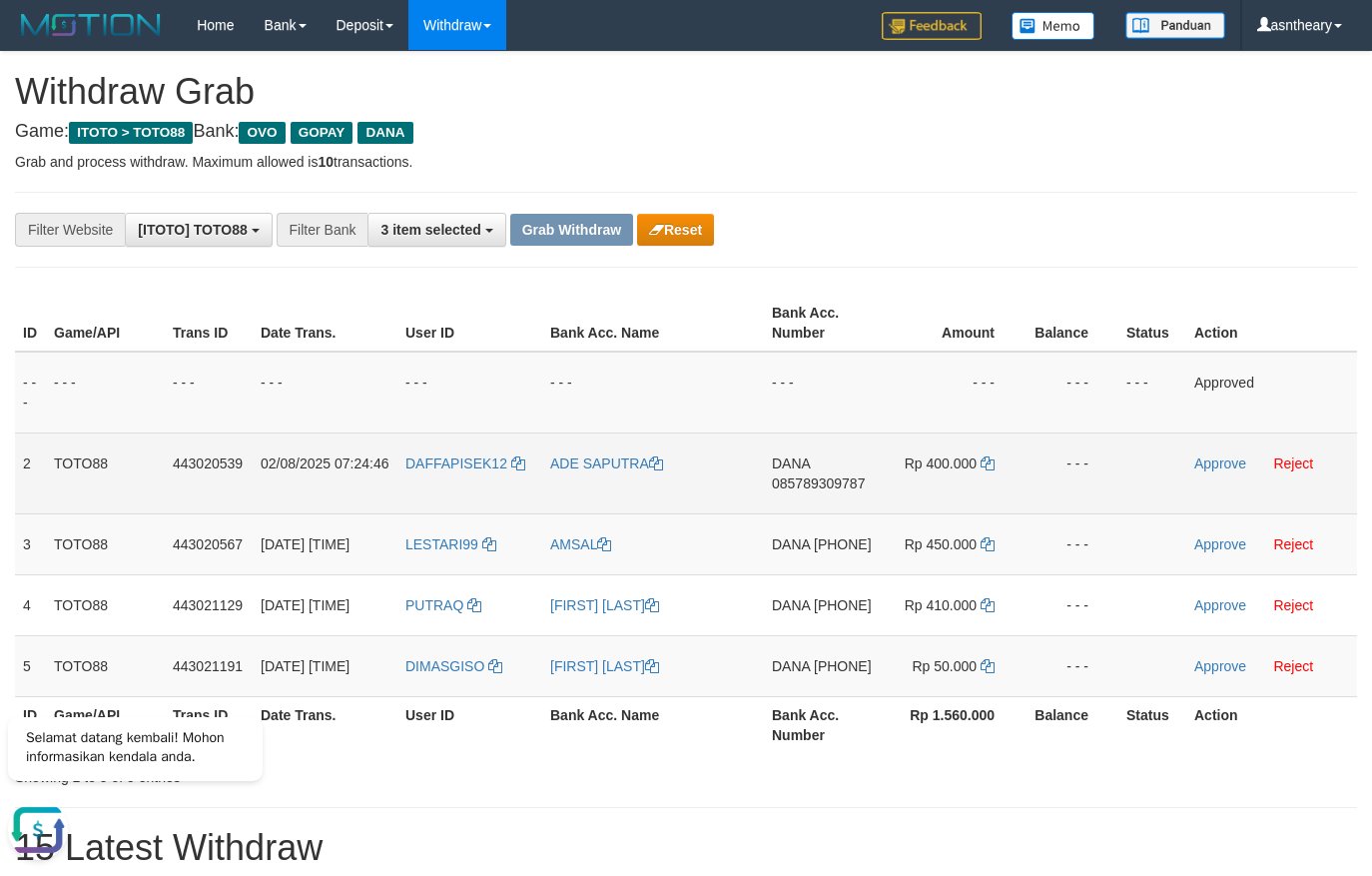 click on "Rp 400.000" at bounding box center [954, 472] 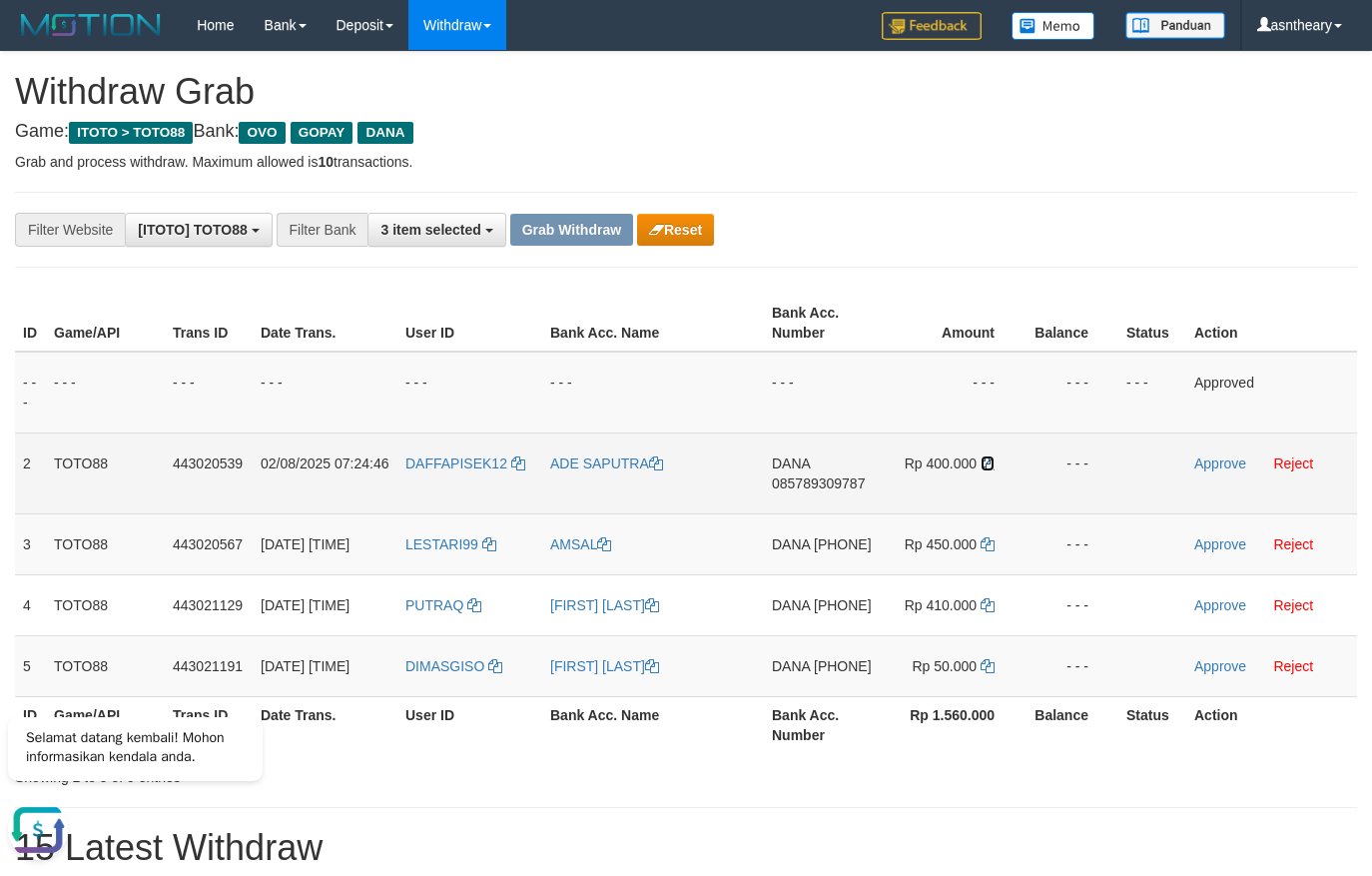 click at bounding box center (988, 463) 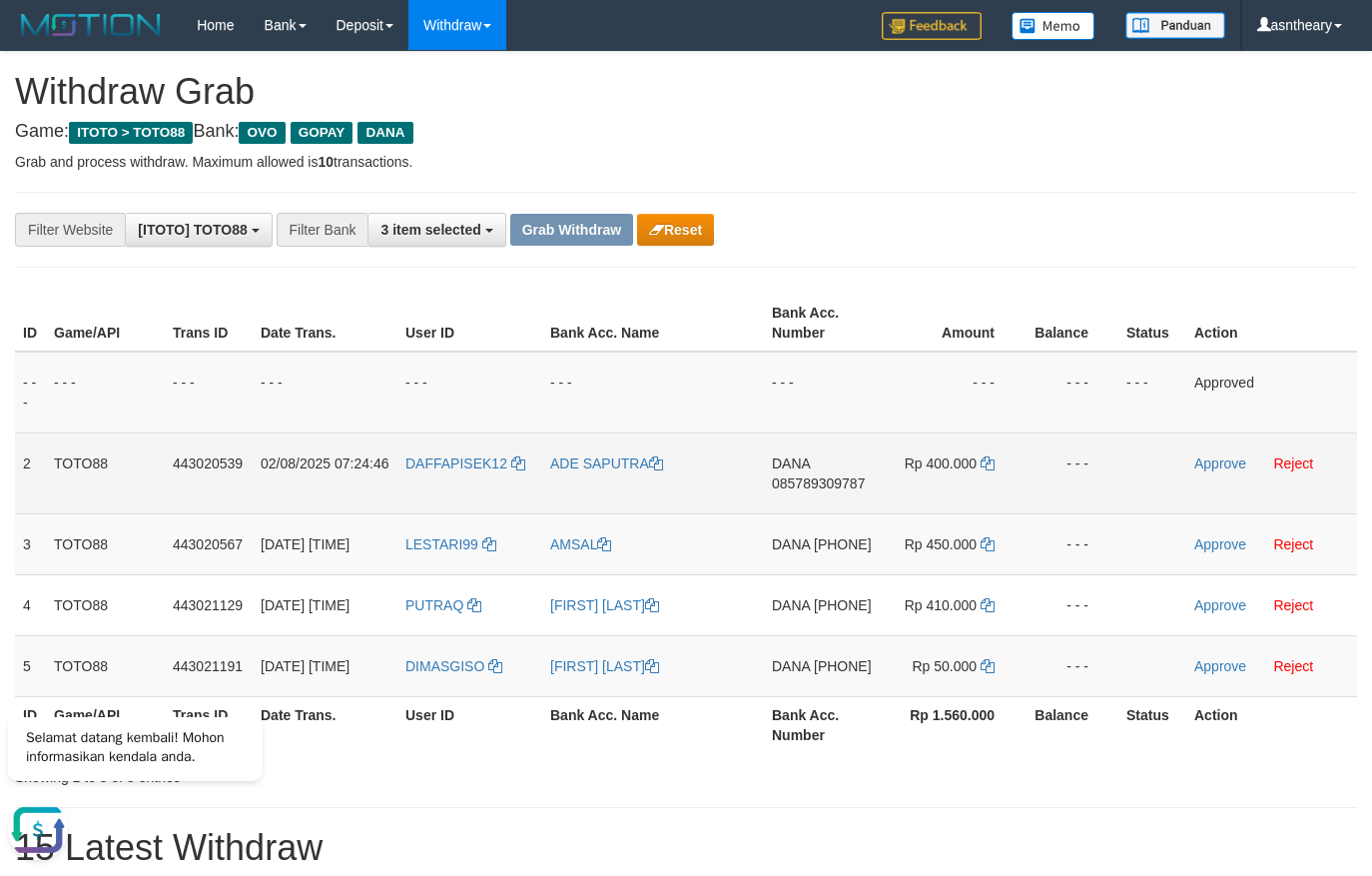 click on "Approve
Reject" at bounding box center (1271, 472) 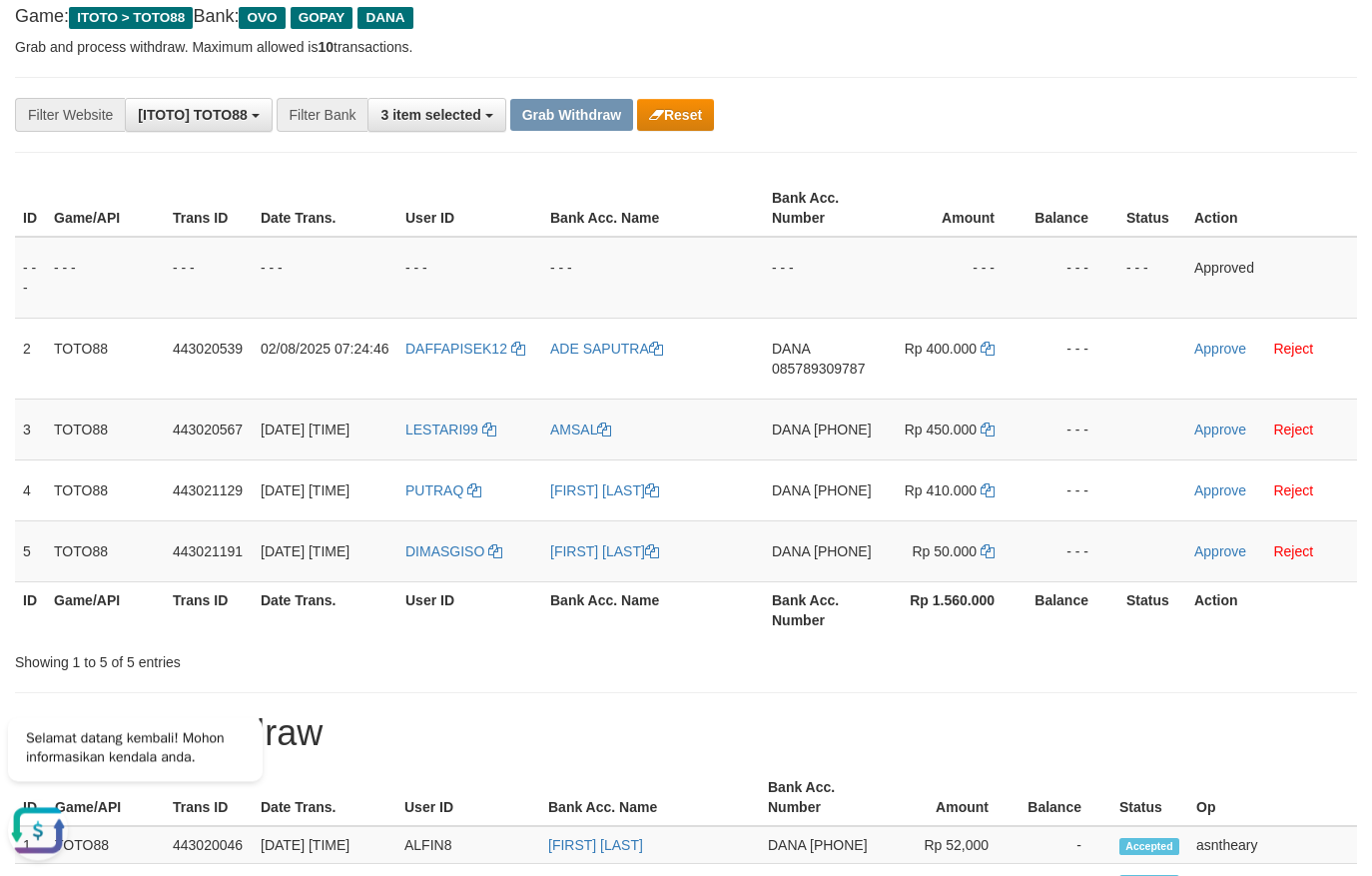 scroll, scrollTop: 0, scrollLeft: 0, axis: both 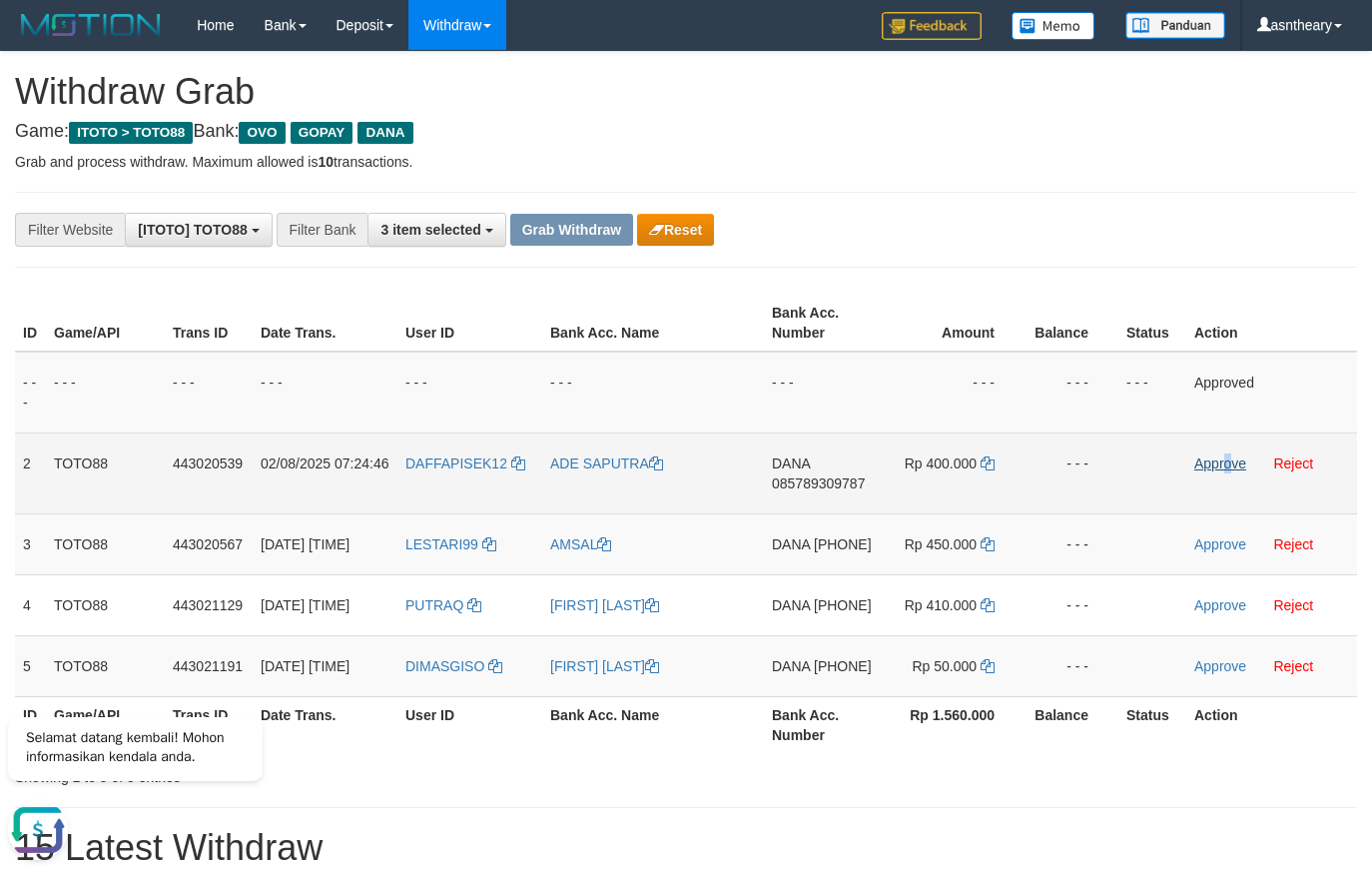 drag, startPoint x: 1228, startPoint y: 445, endPoint x: 1212, endPoint y: 465, distance: 25.612497 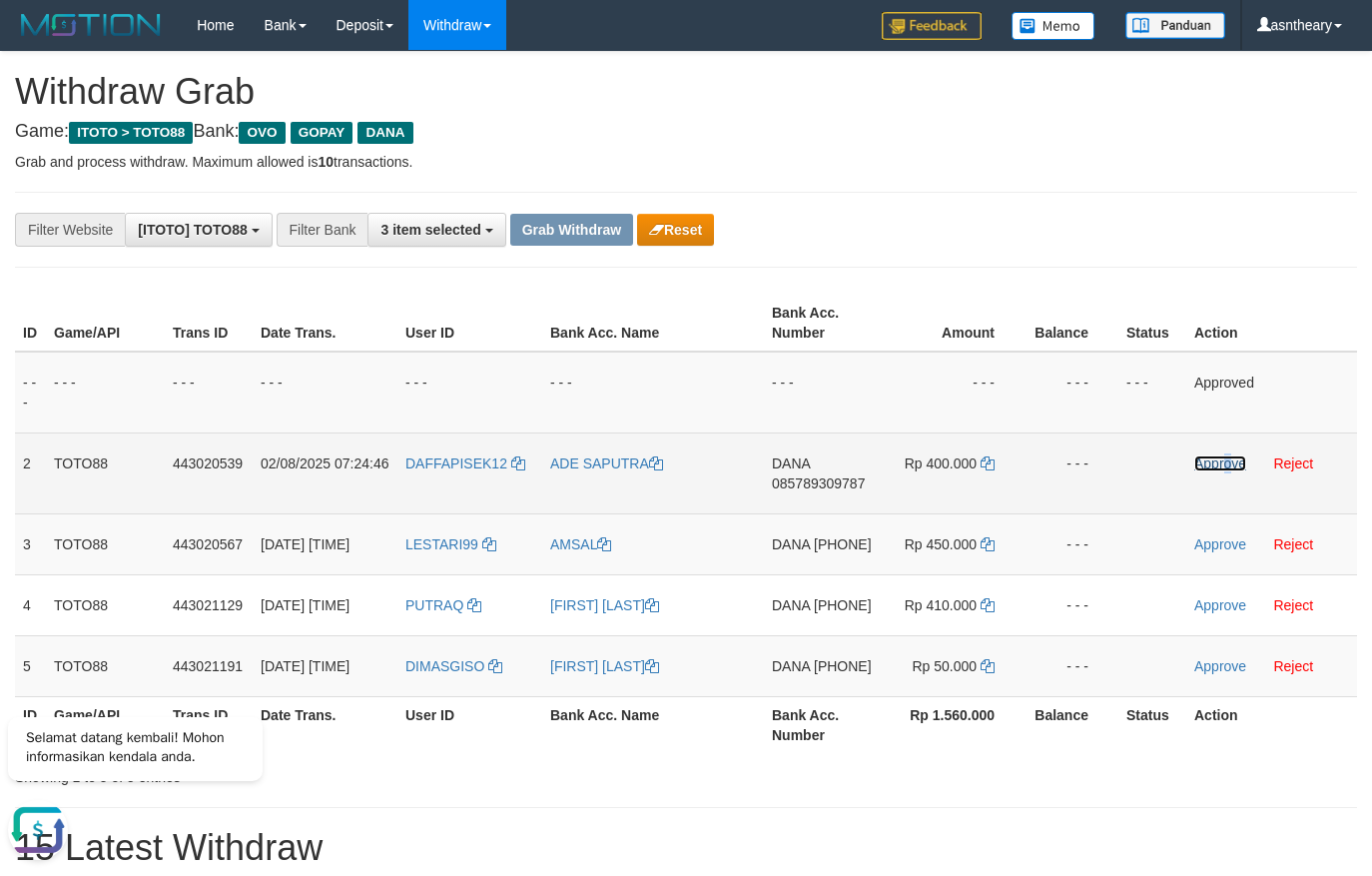 click on "Approve" at bounding box center (1220, 463) 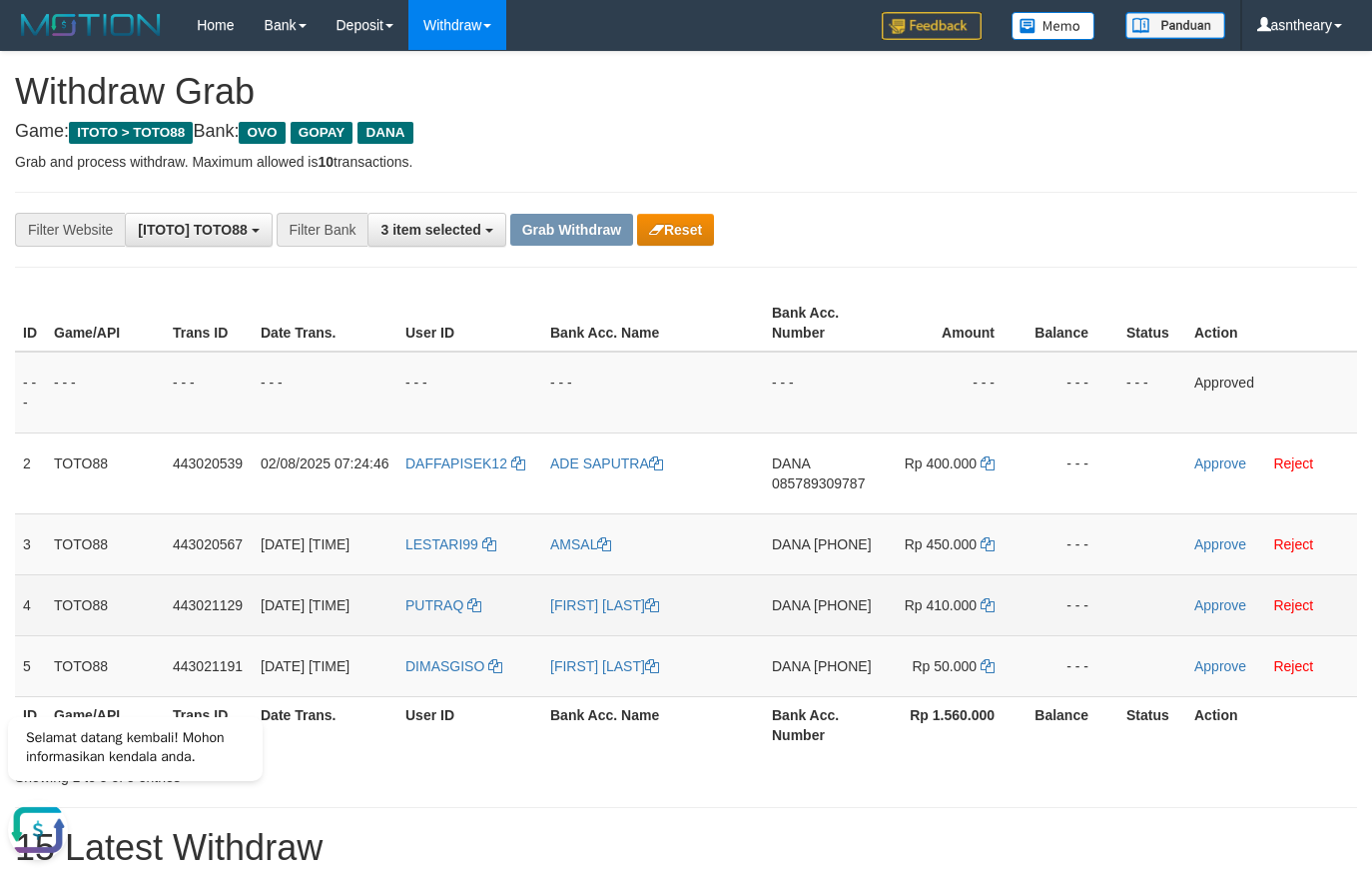 click on "DANA
085376848908" at bounding box center [823, 604] 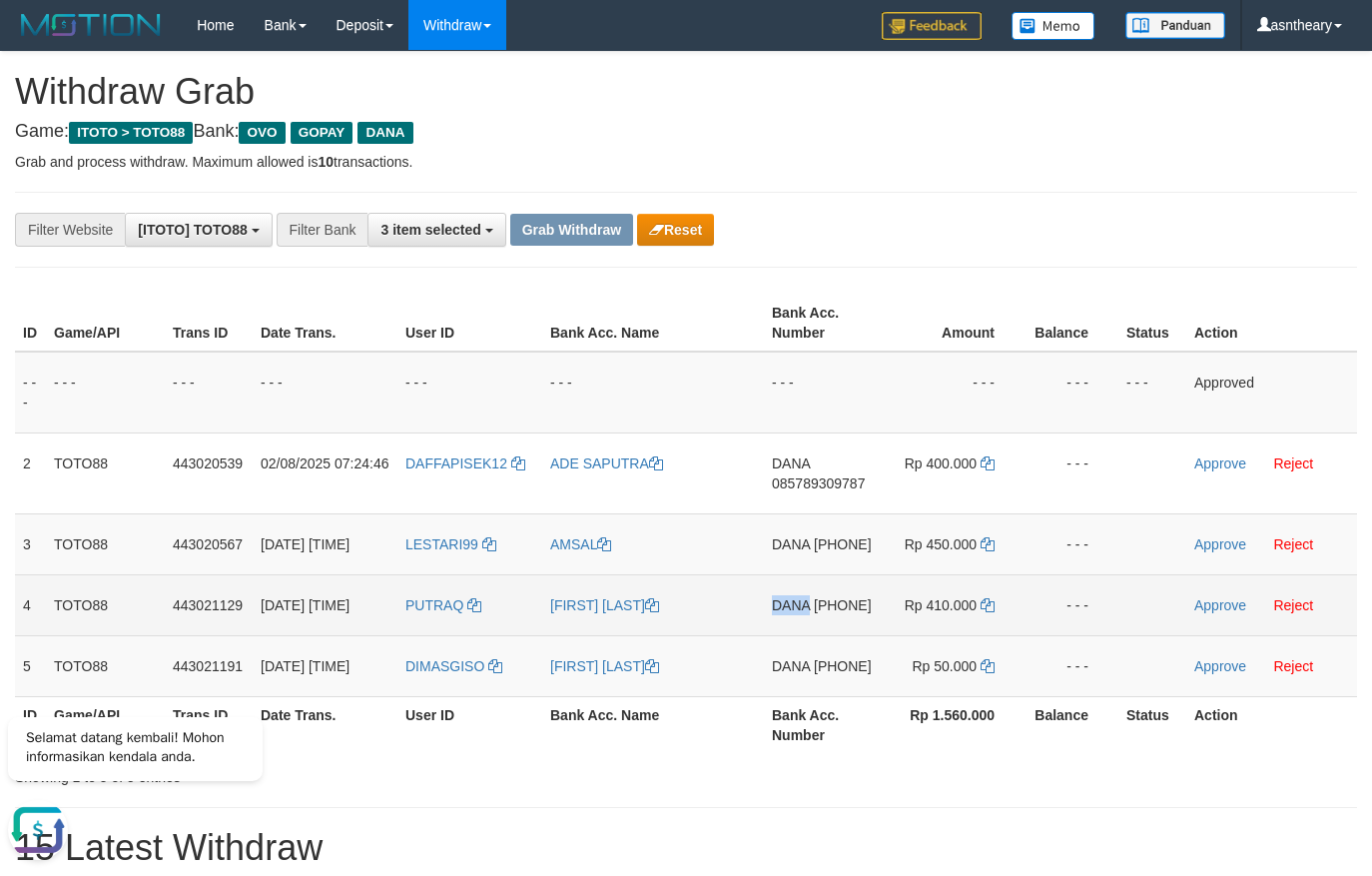 copy on "DANA" 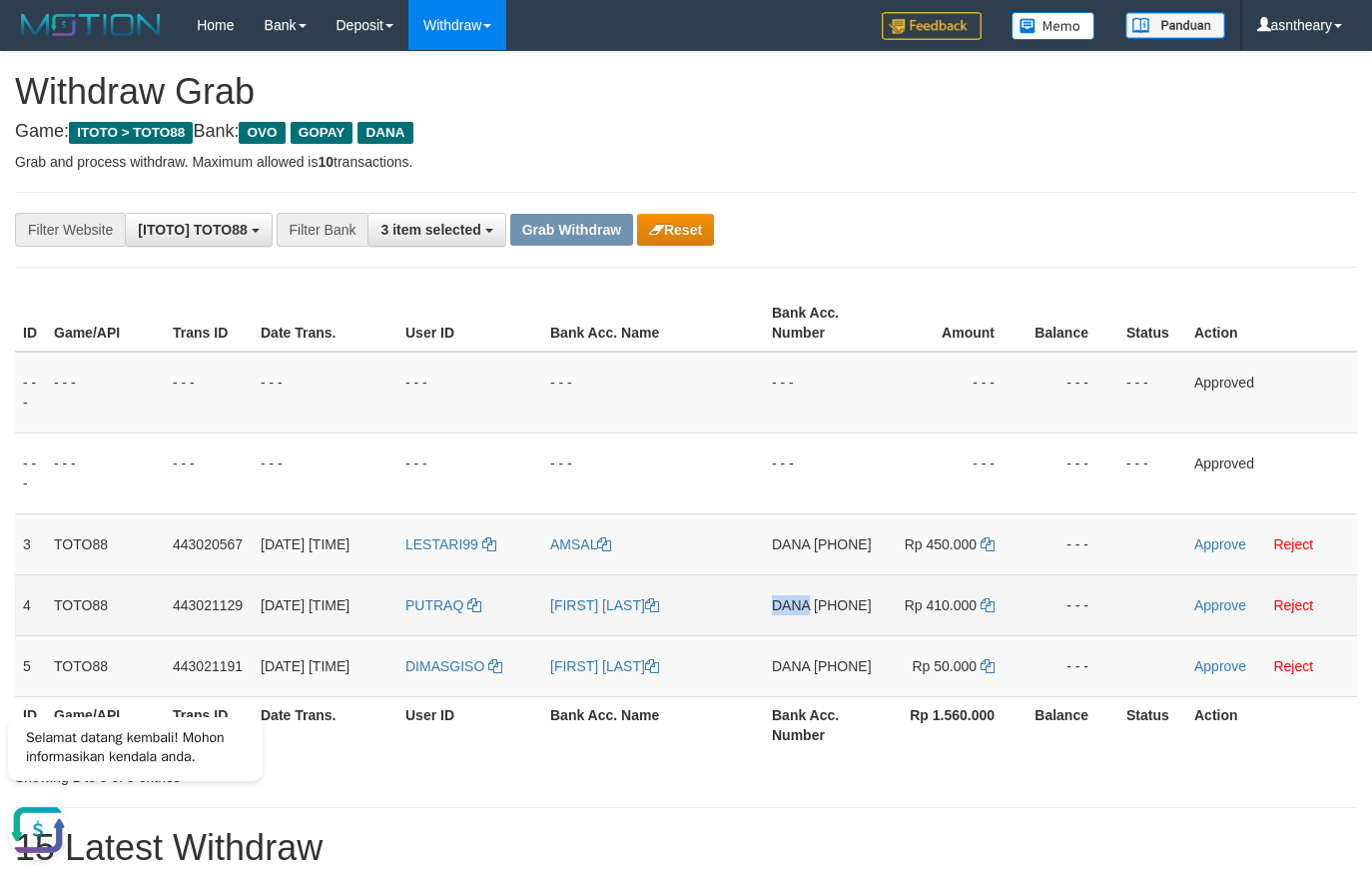 click on "DANA
085376848908" at bounding box center (823, 604) 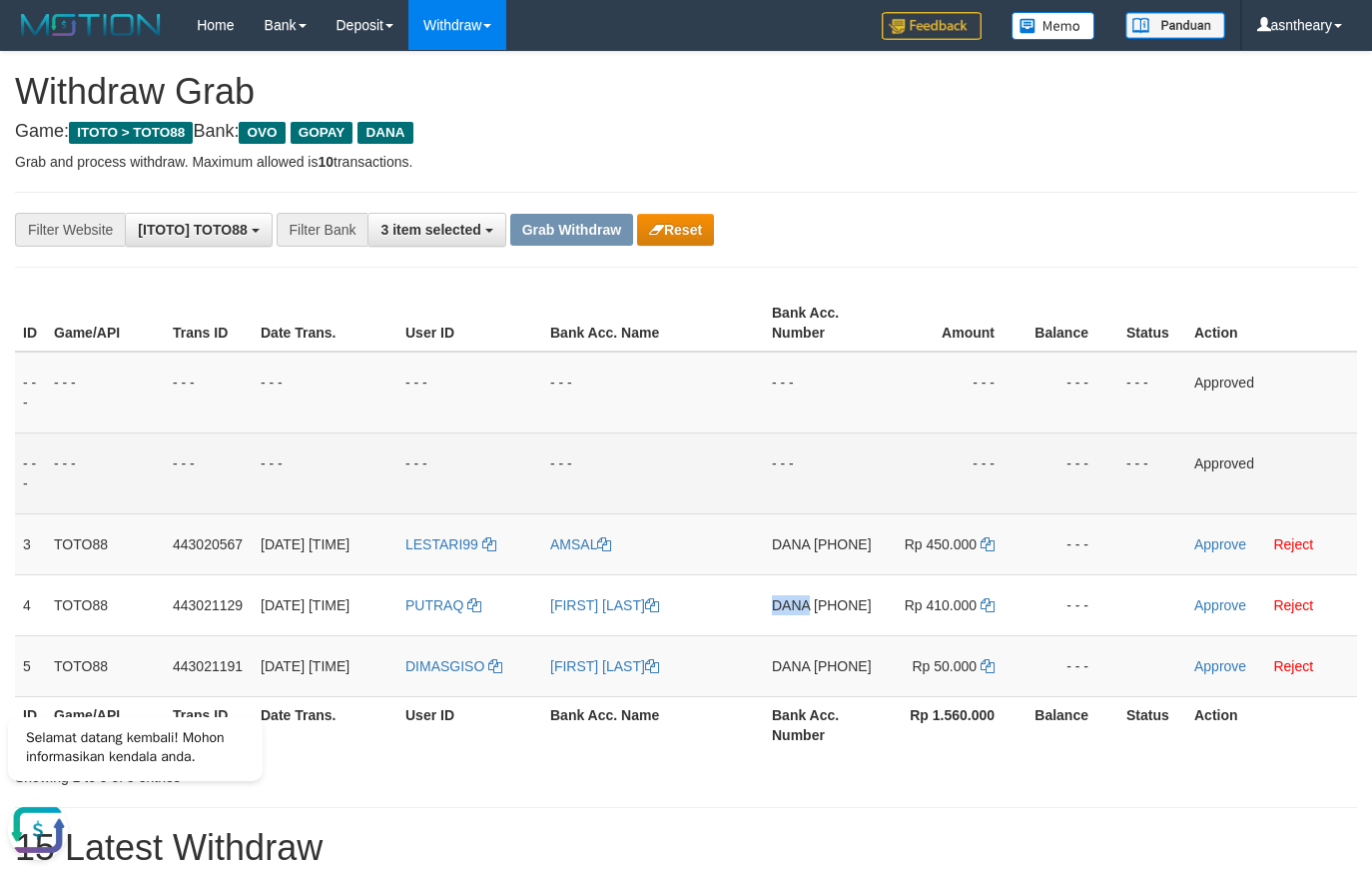 copy on "DANA" 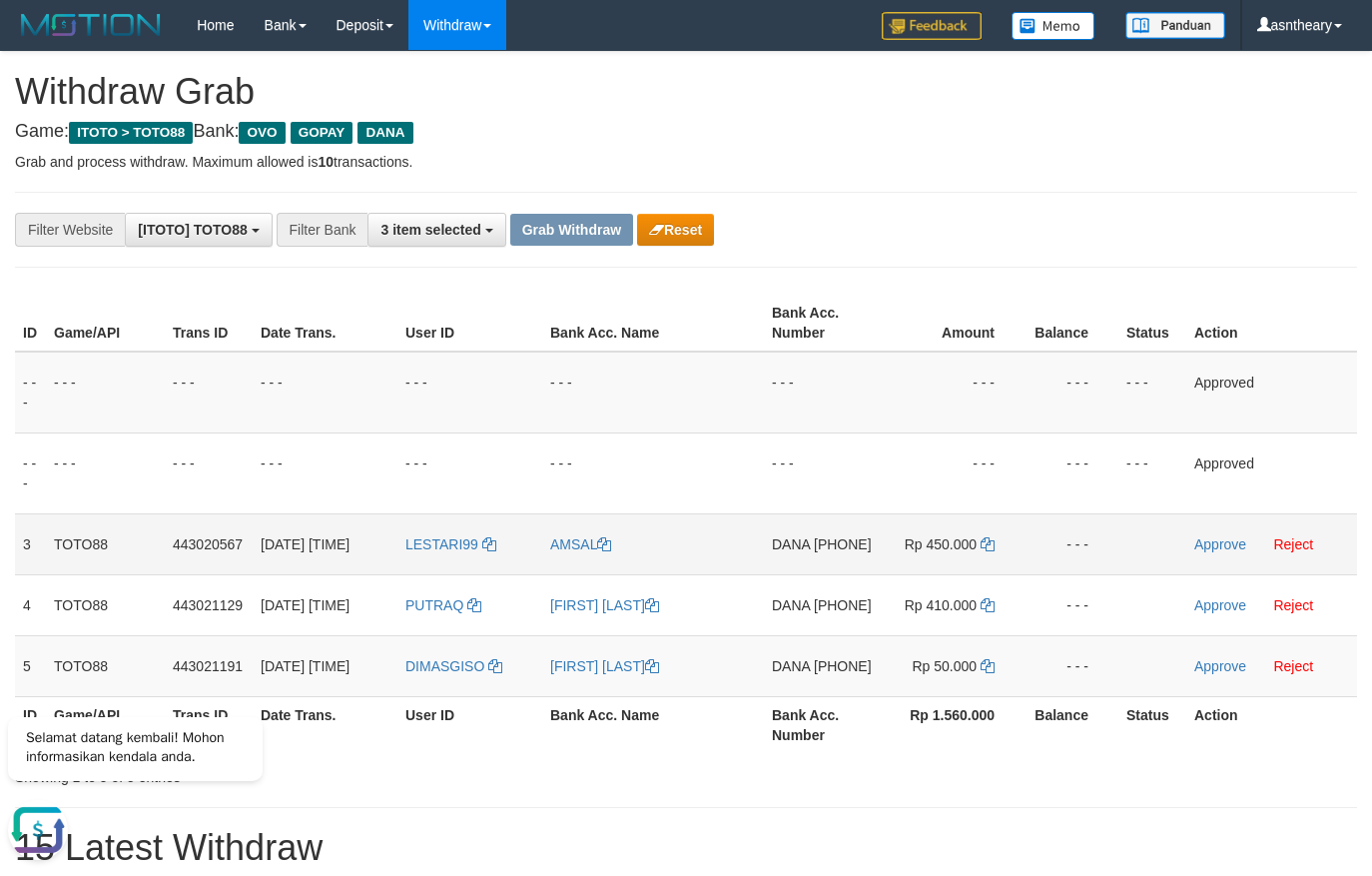 click on "DANA
081365130409" at bounding box center [823, 543] 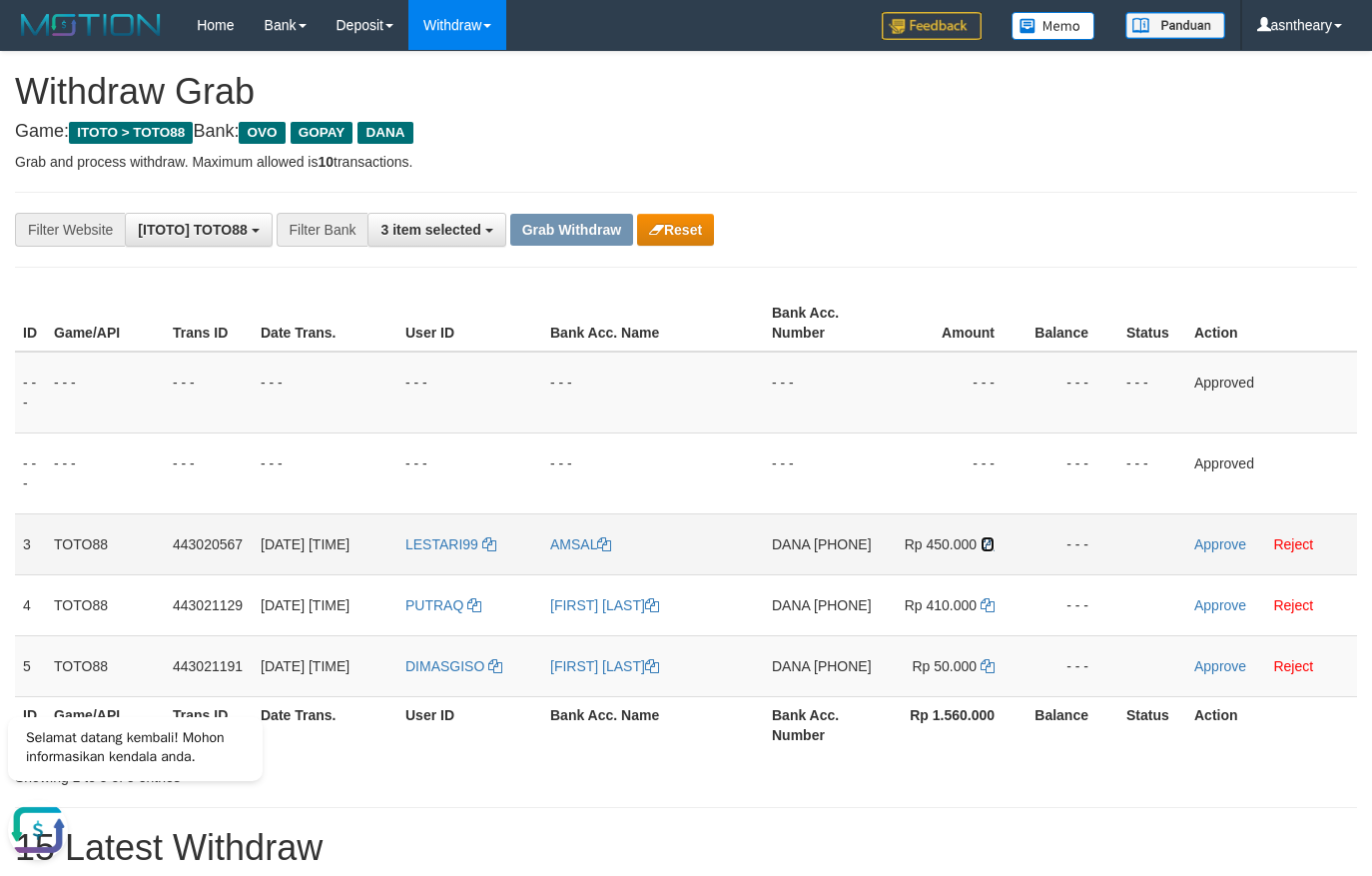 click at bounding box center [988, 544] 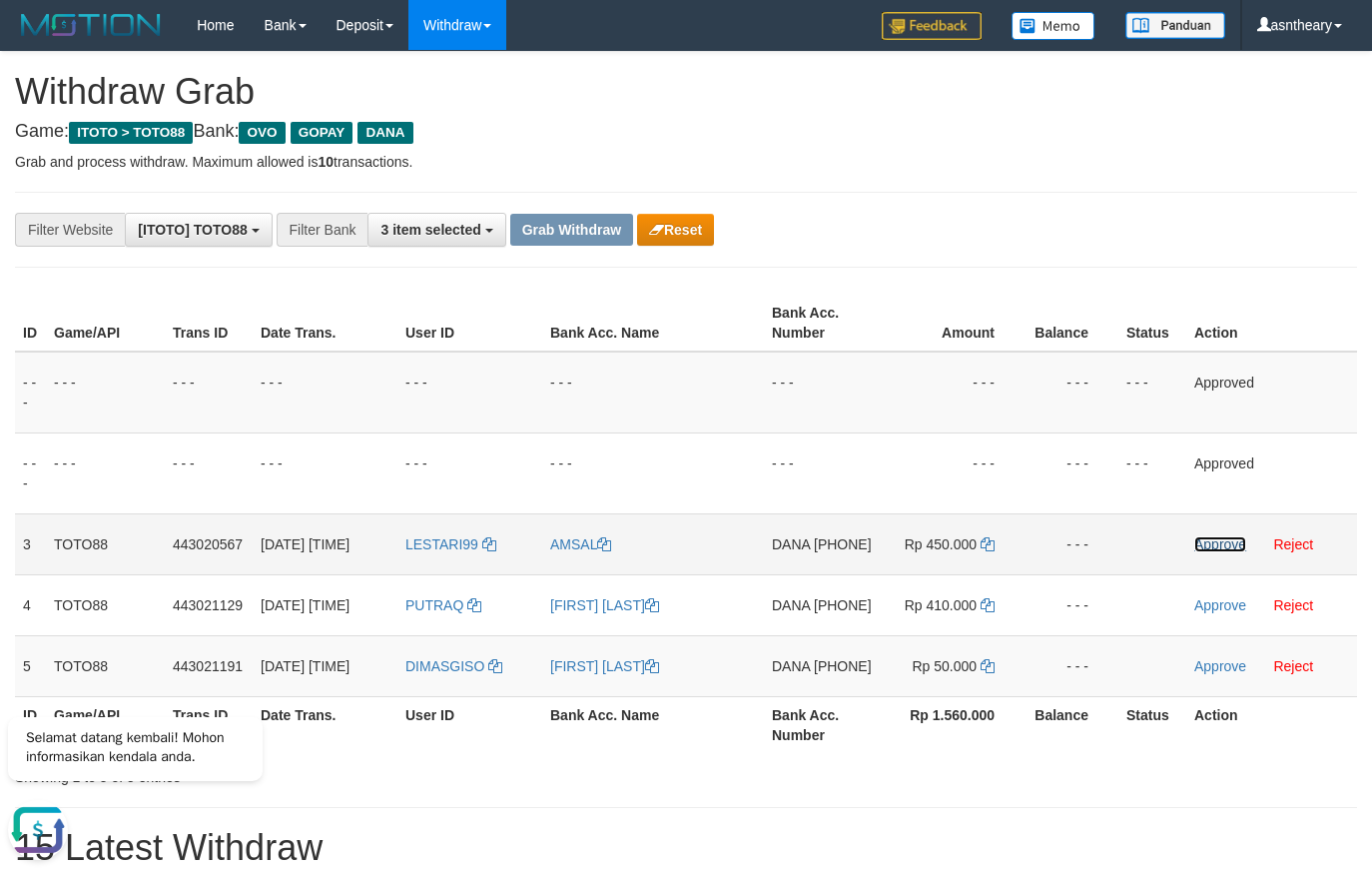 click on "Approve" at bounding box center (1220, 544) 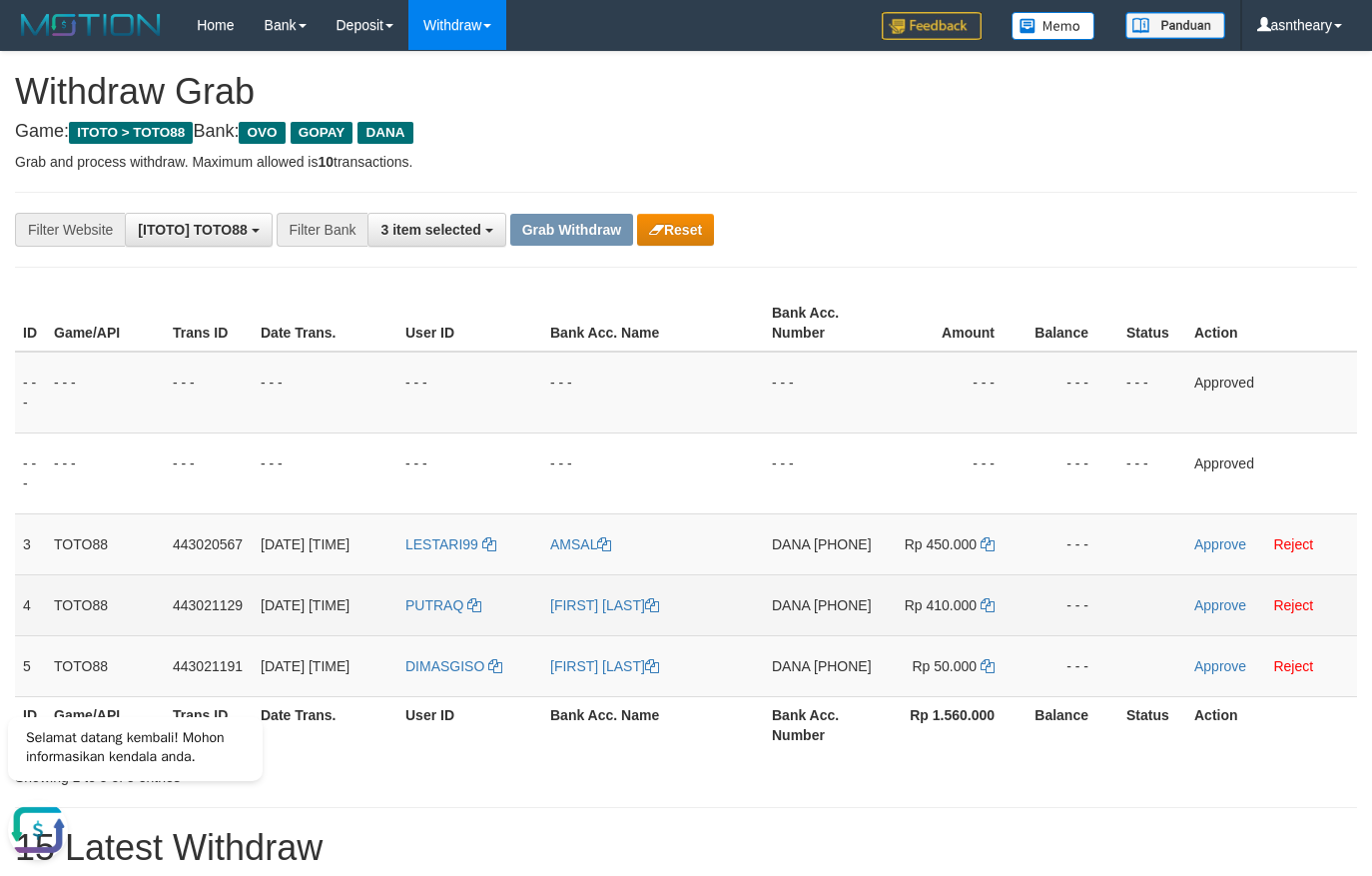 click on "DANA
085376848908" at bounding box center [823, 604] 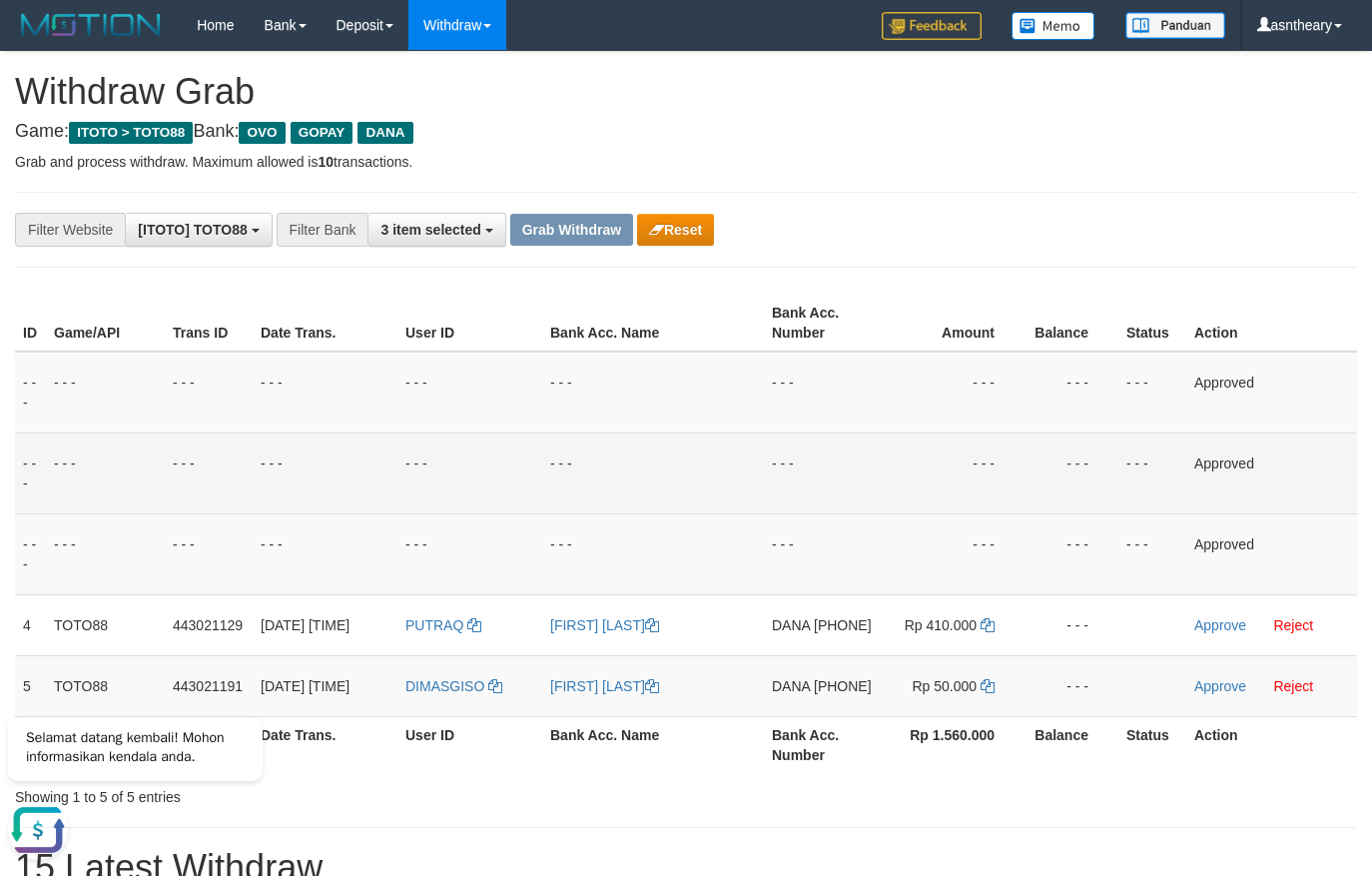 copy on "[PHONE]" 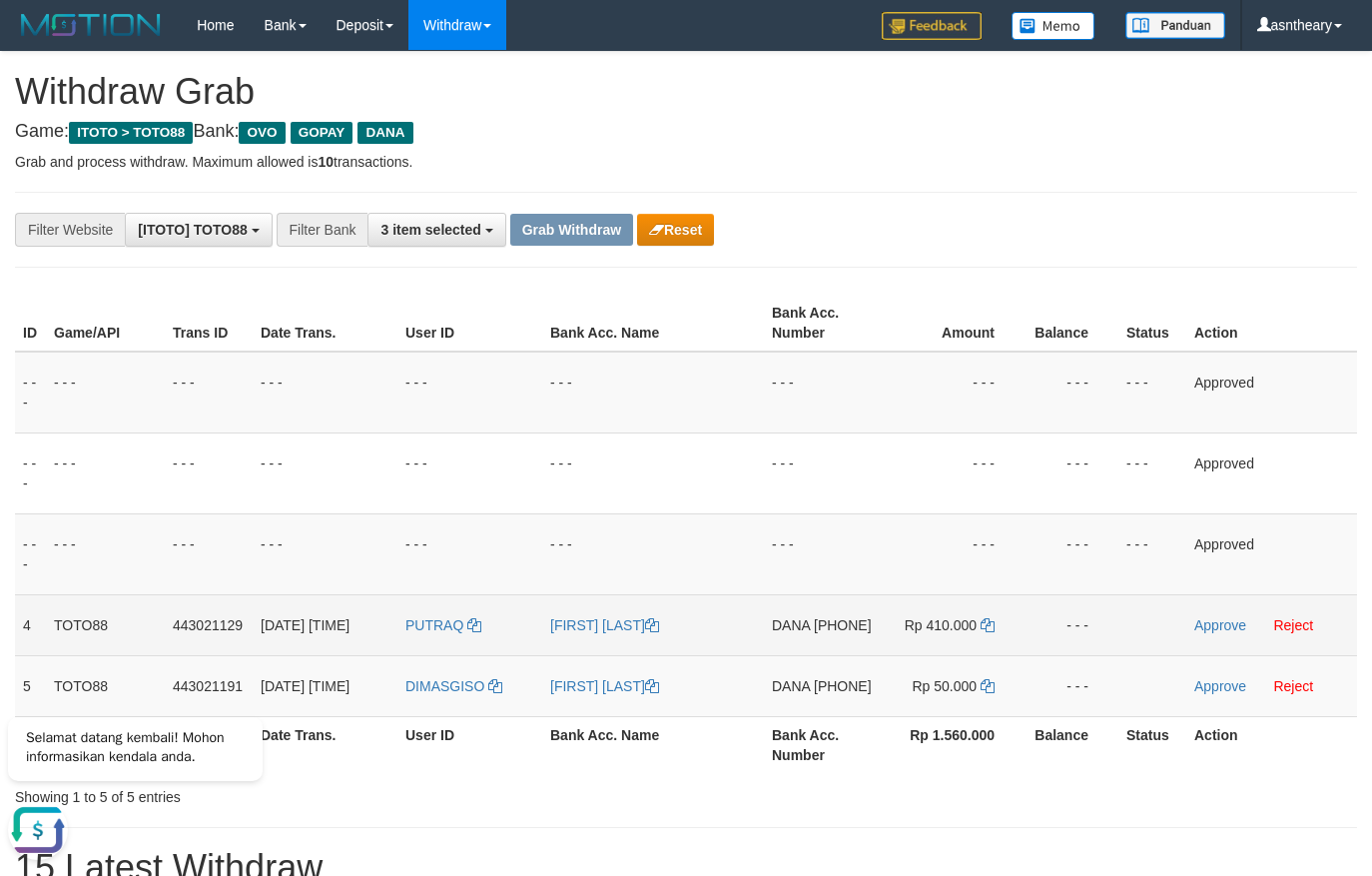 click on "Rp 410.000" at bounding box center (954, 624) 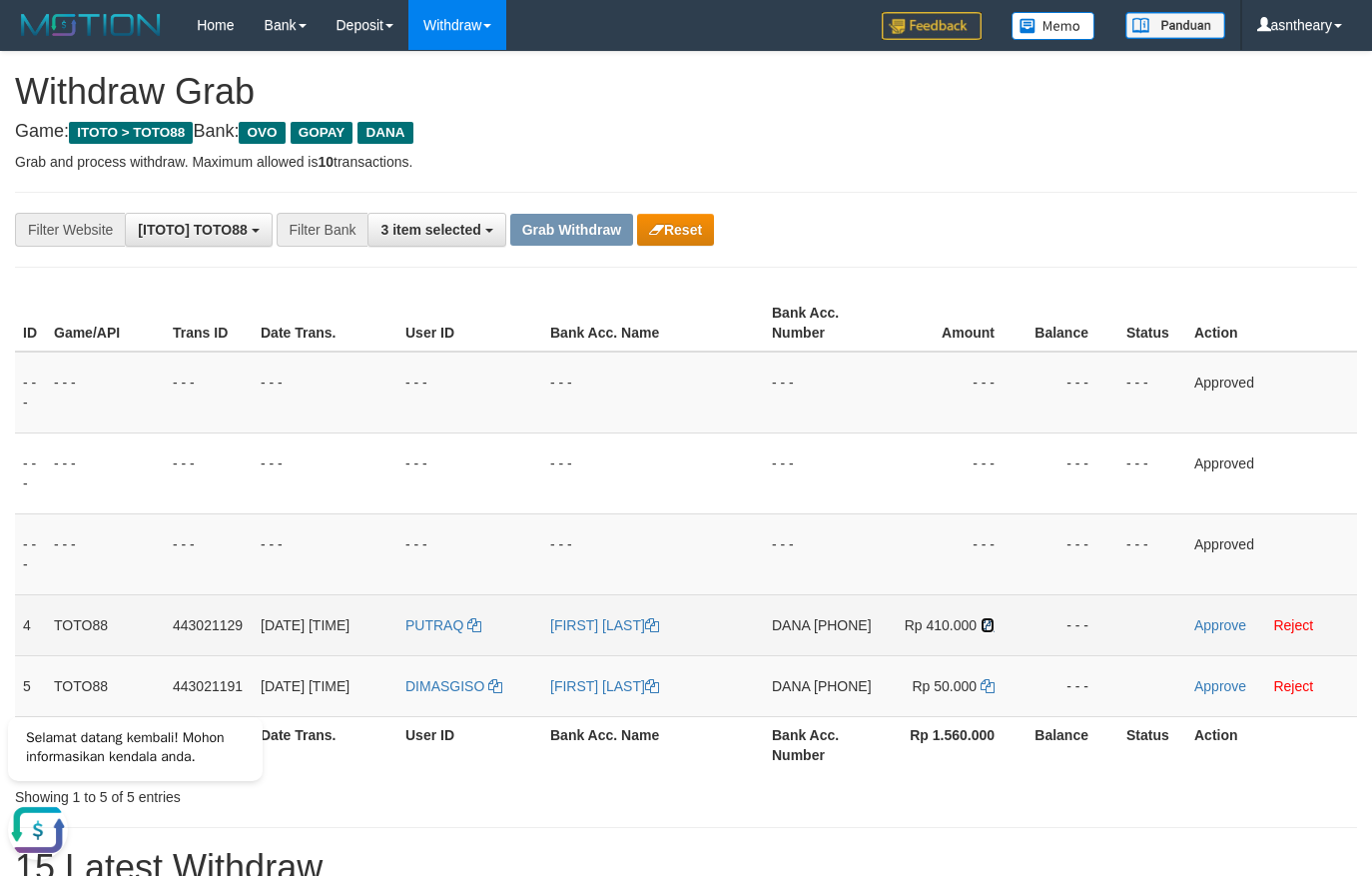 click at bounding box center (988, 625) 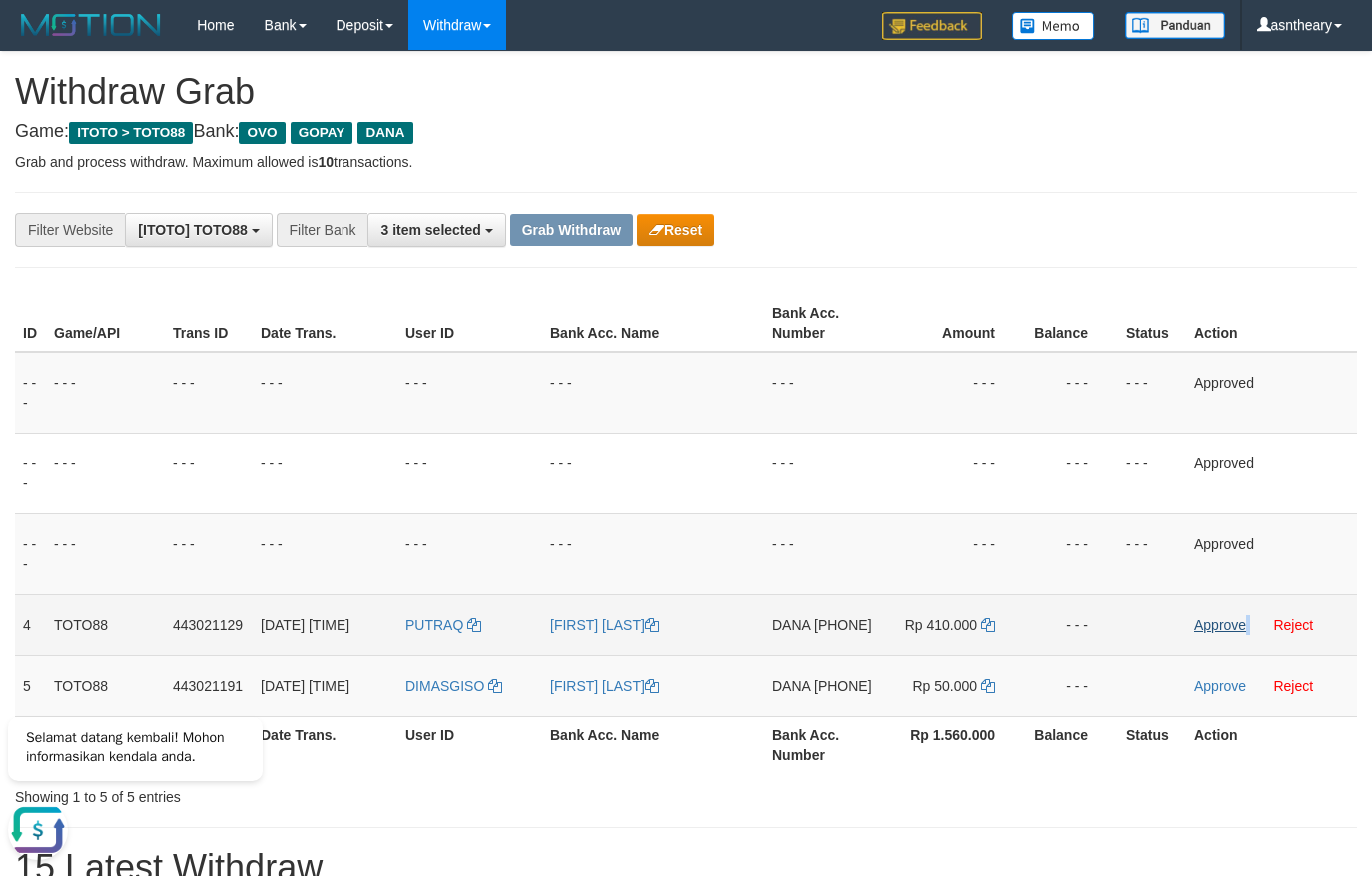 click on "Approve
Reject" at bounding box center (1271, 624) 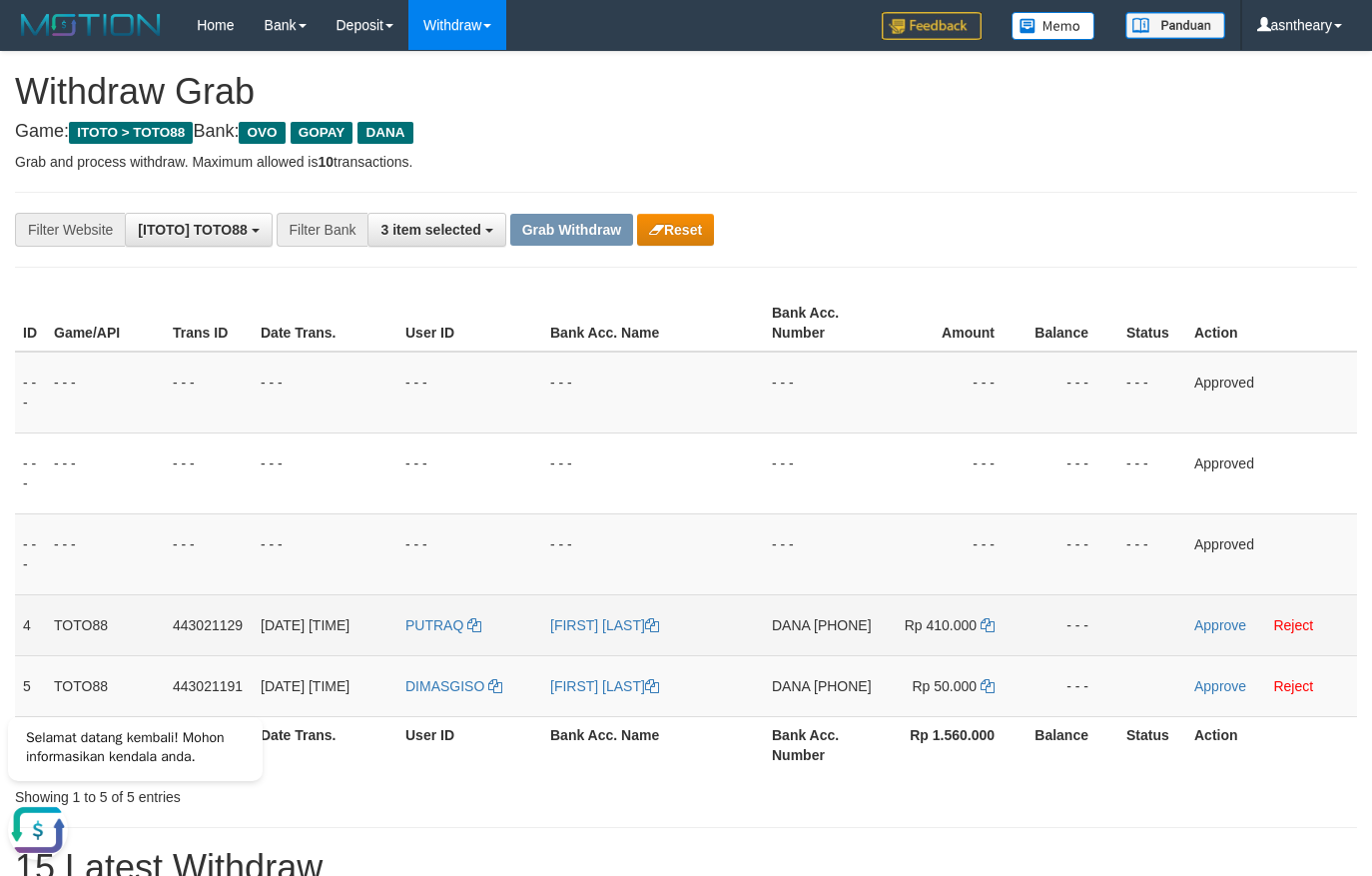 click on "Approve
Reject" at bounding box center (1271, 624) 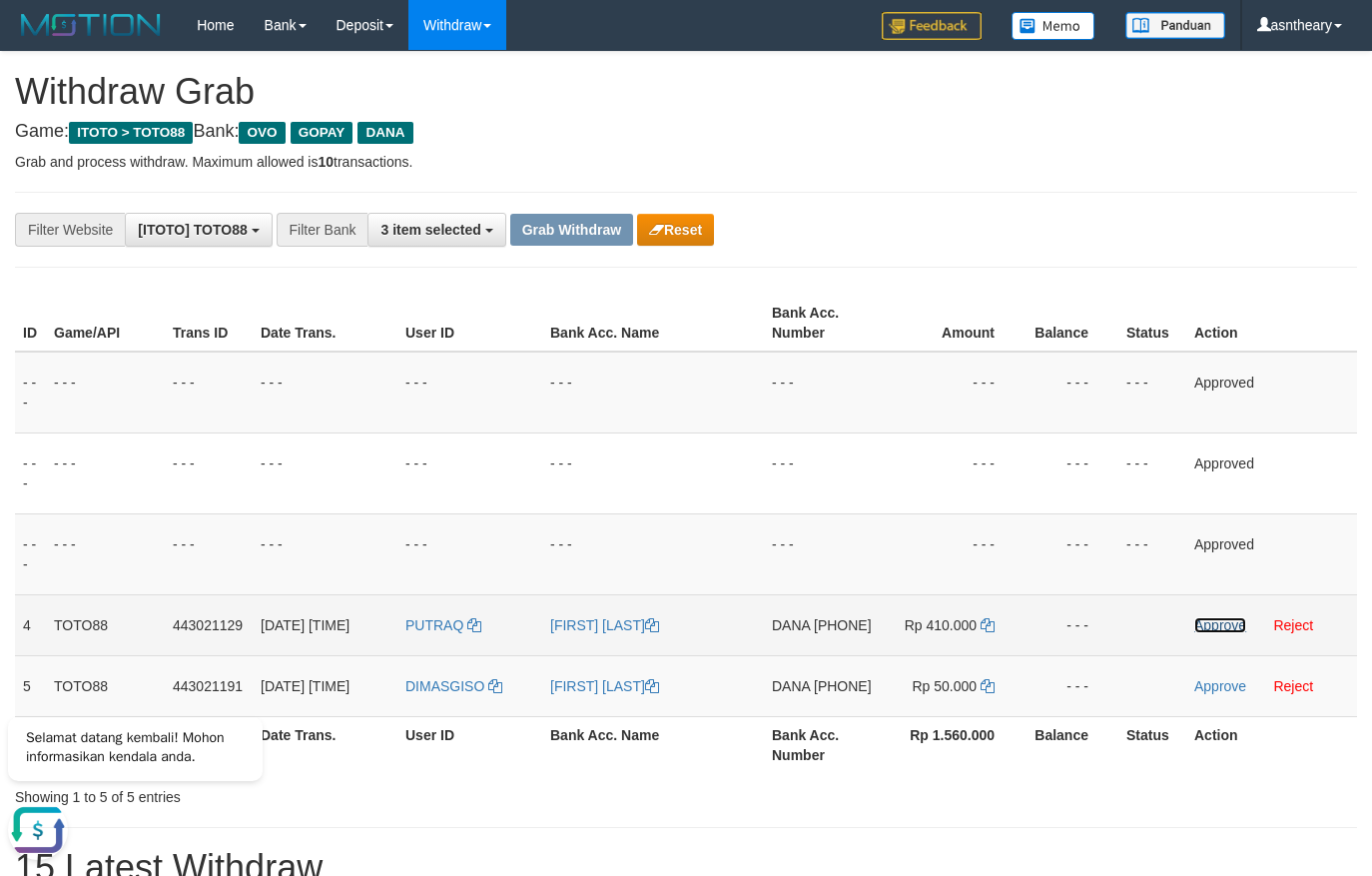 click on "Approve" at bounding box center [1220, 625] 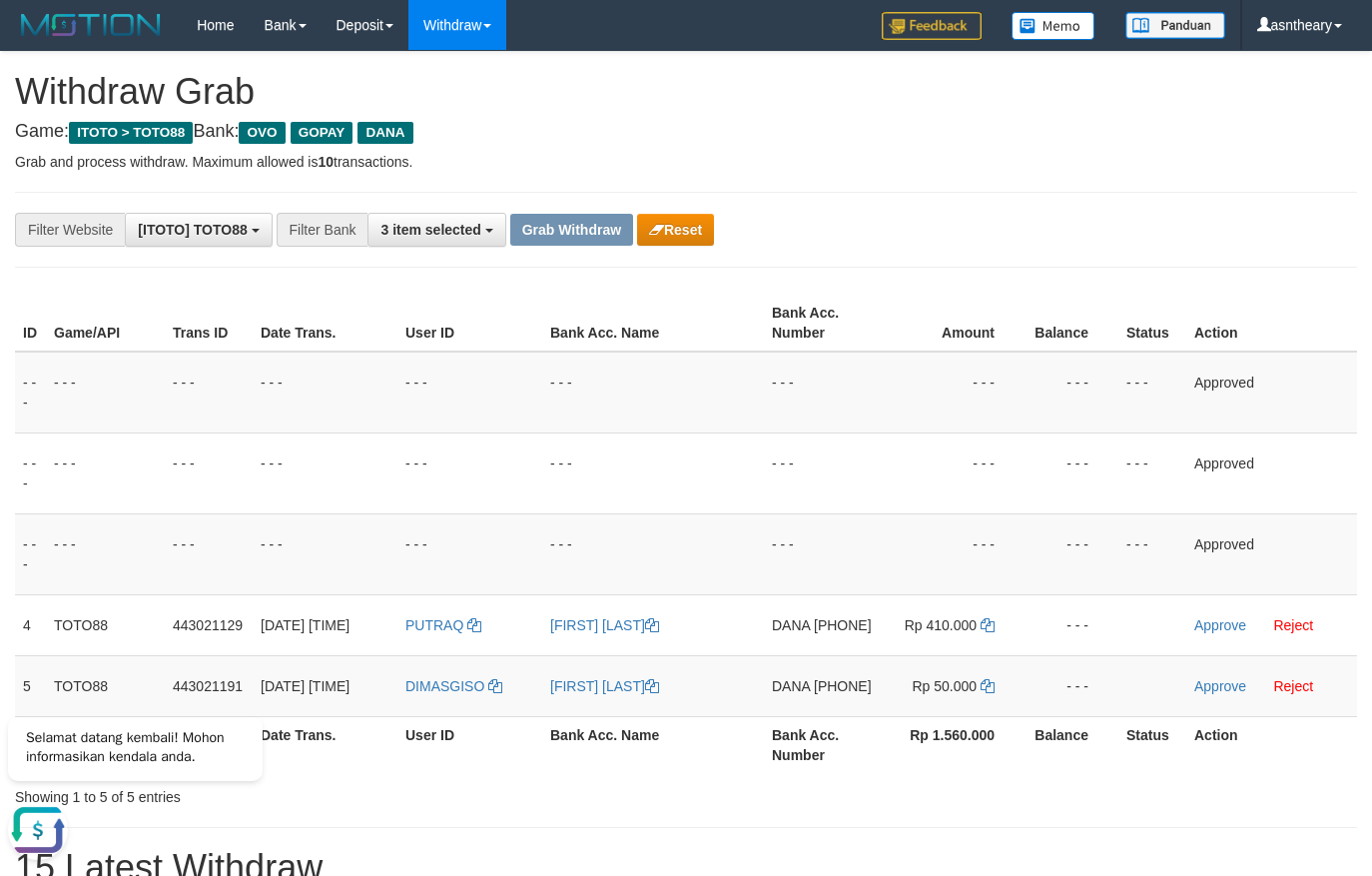 click on "Bank Acc. Name" at bounding box center [653, 744] 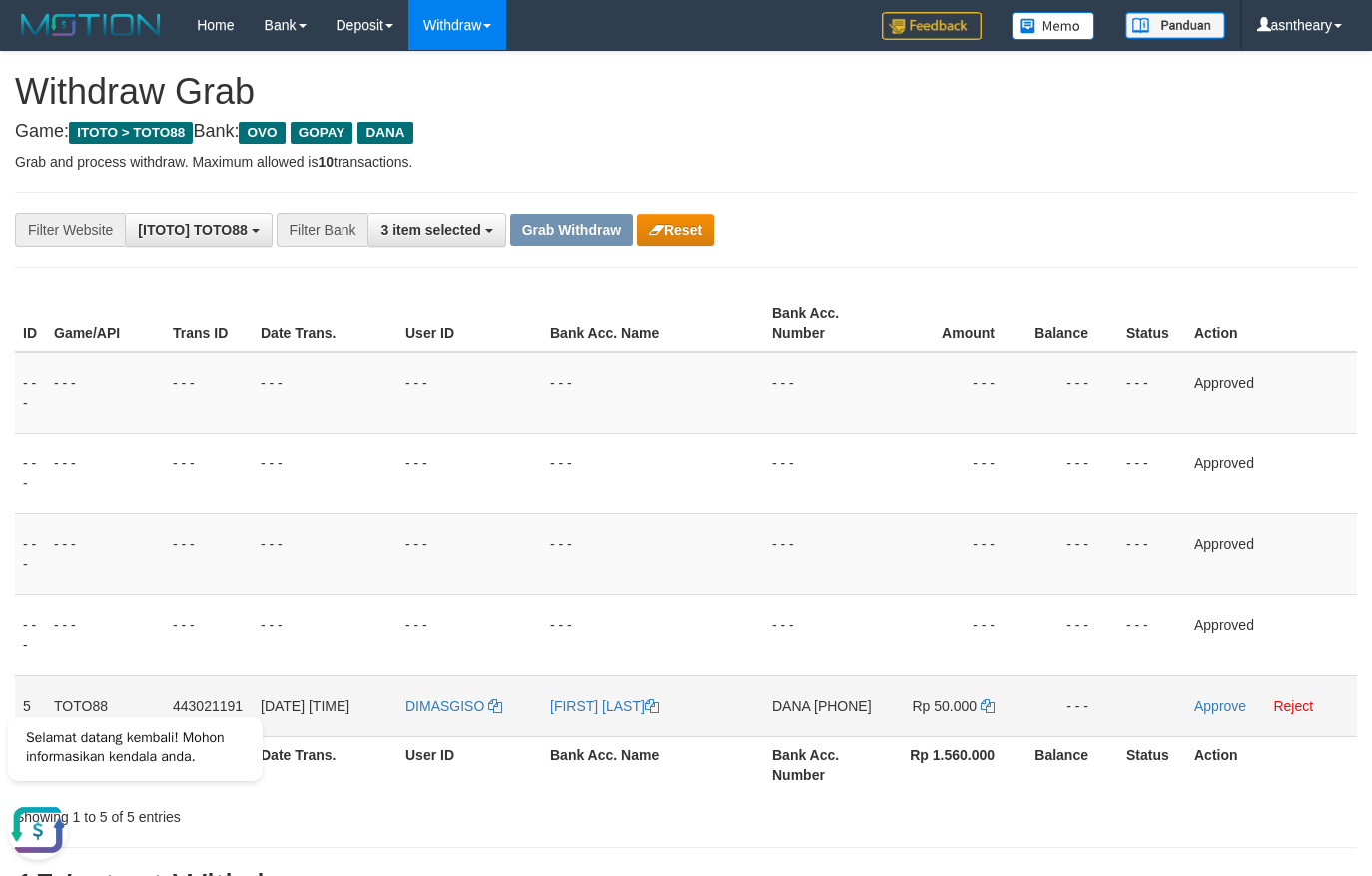 copy 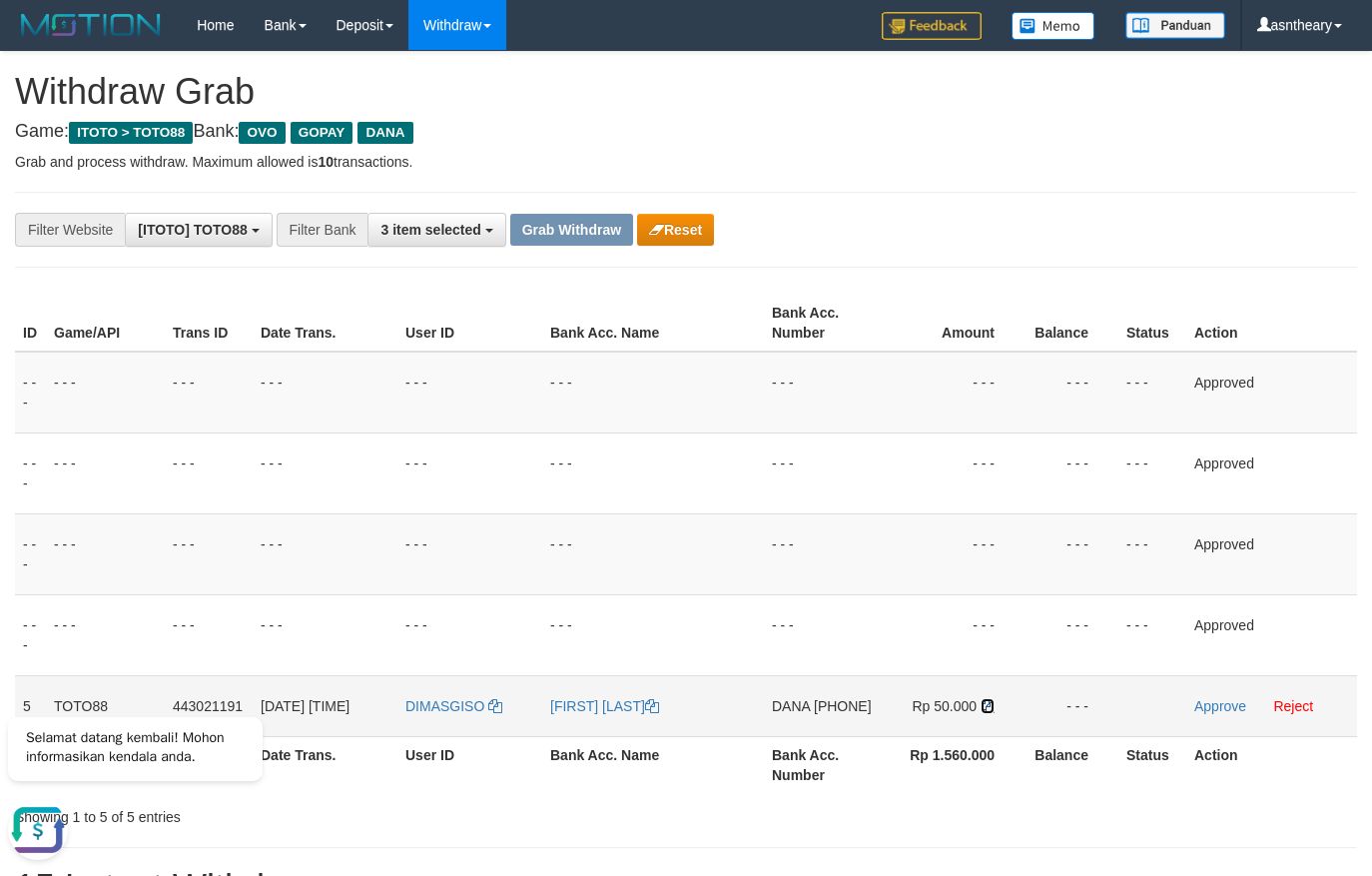click at bounding box center (988, 706) 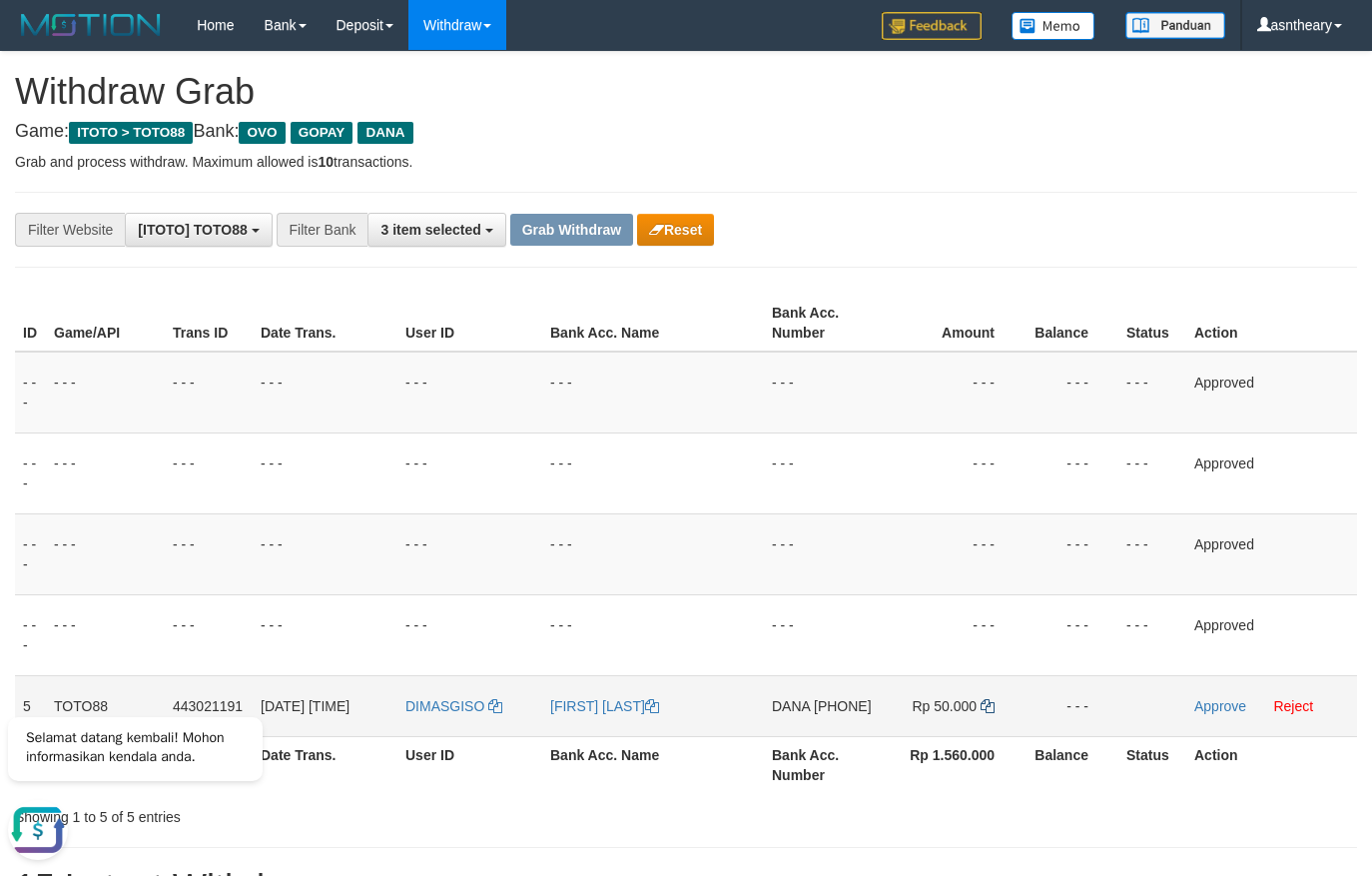 copy on "[PHONE]" 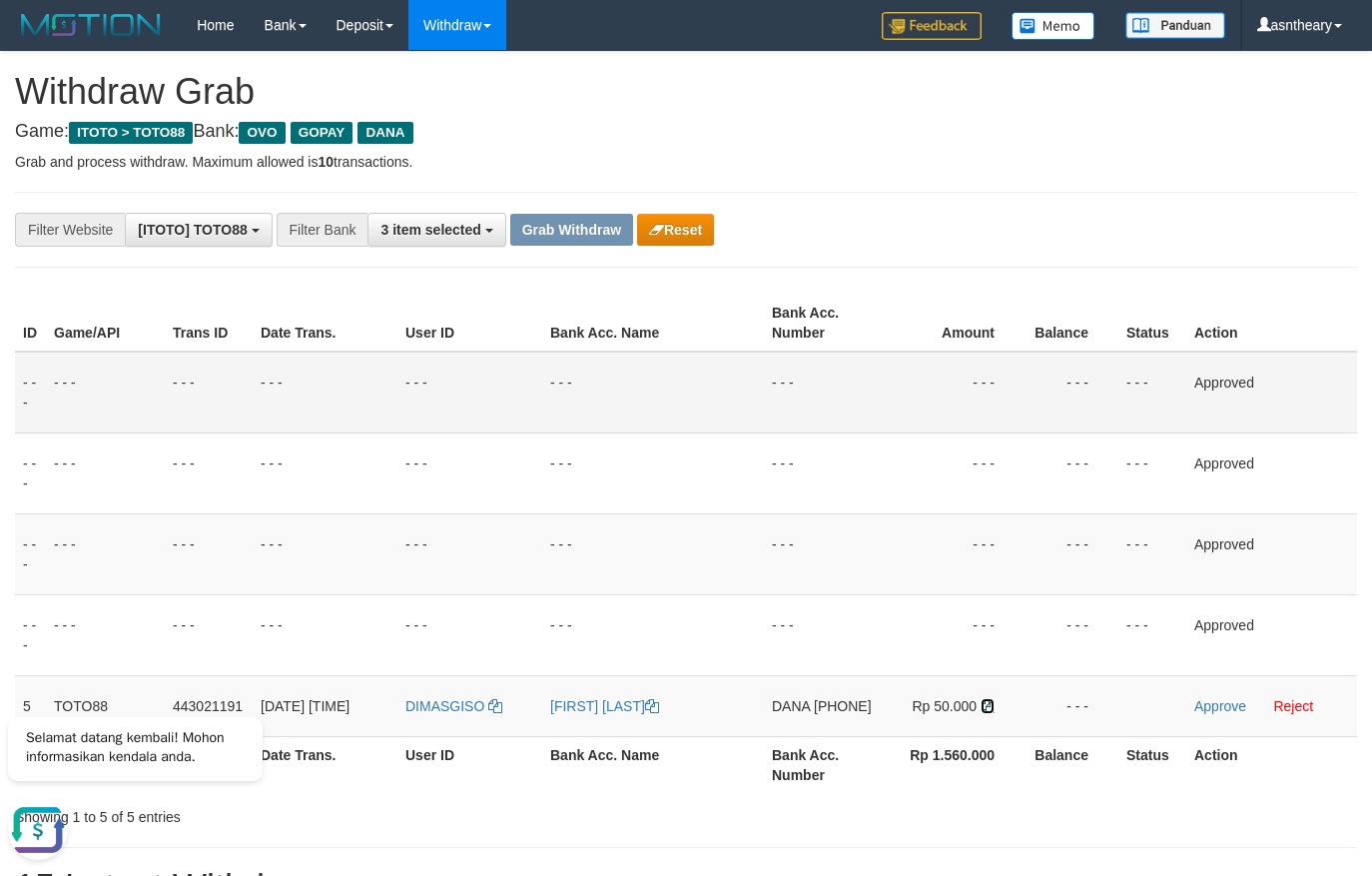 drag, startPoint x: 993, startPoint y: 701, endPoint x: 16, endPoint y: 400, distance: 1022.316 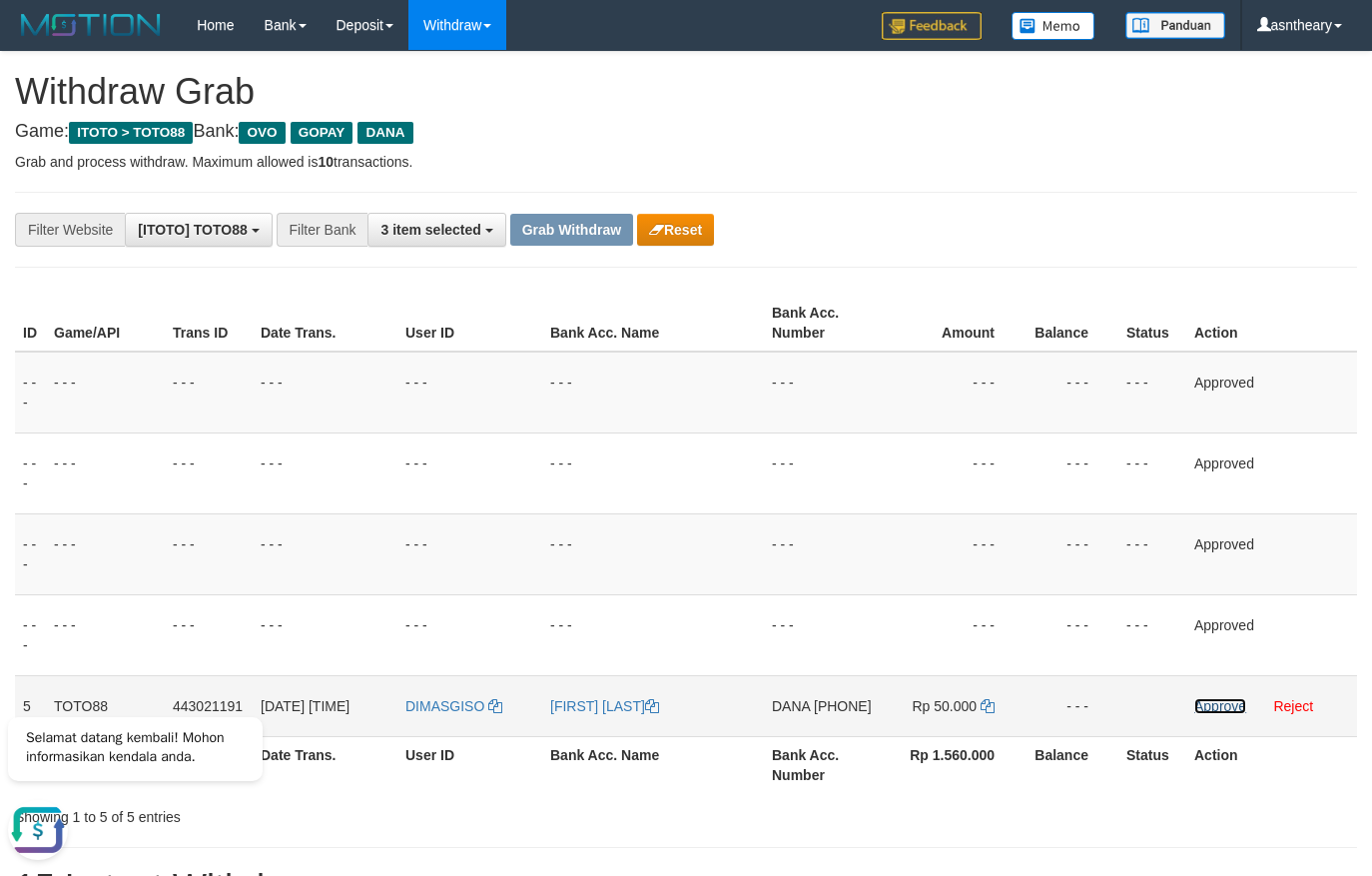 click on "Approve" at bounding box center (1220, 706) 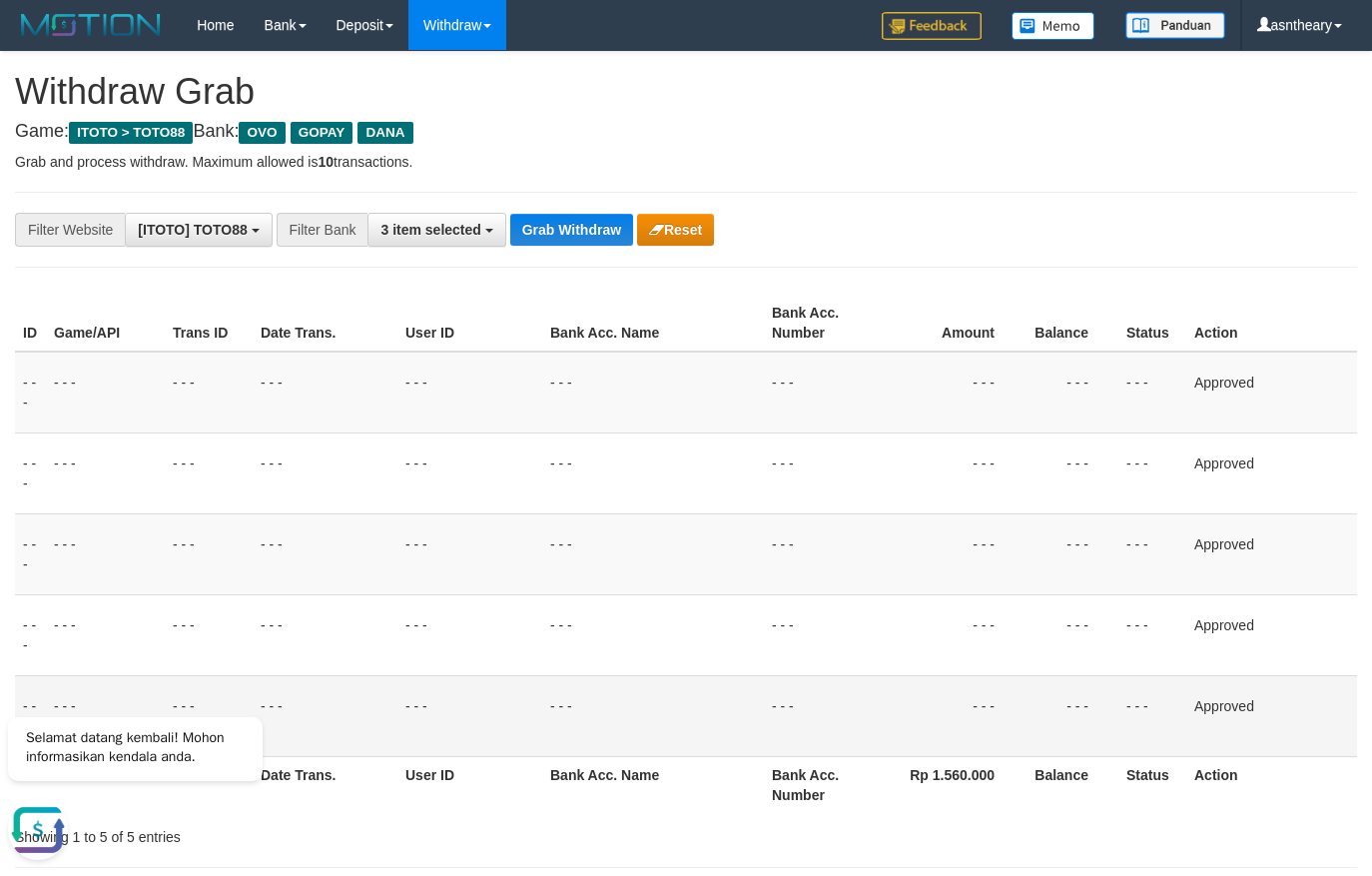 click on "**********" at bounding box center (571, 230) 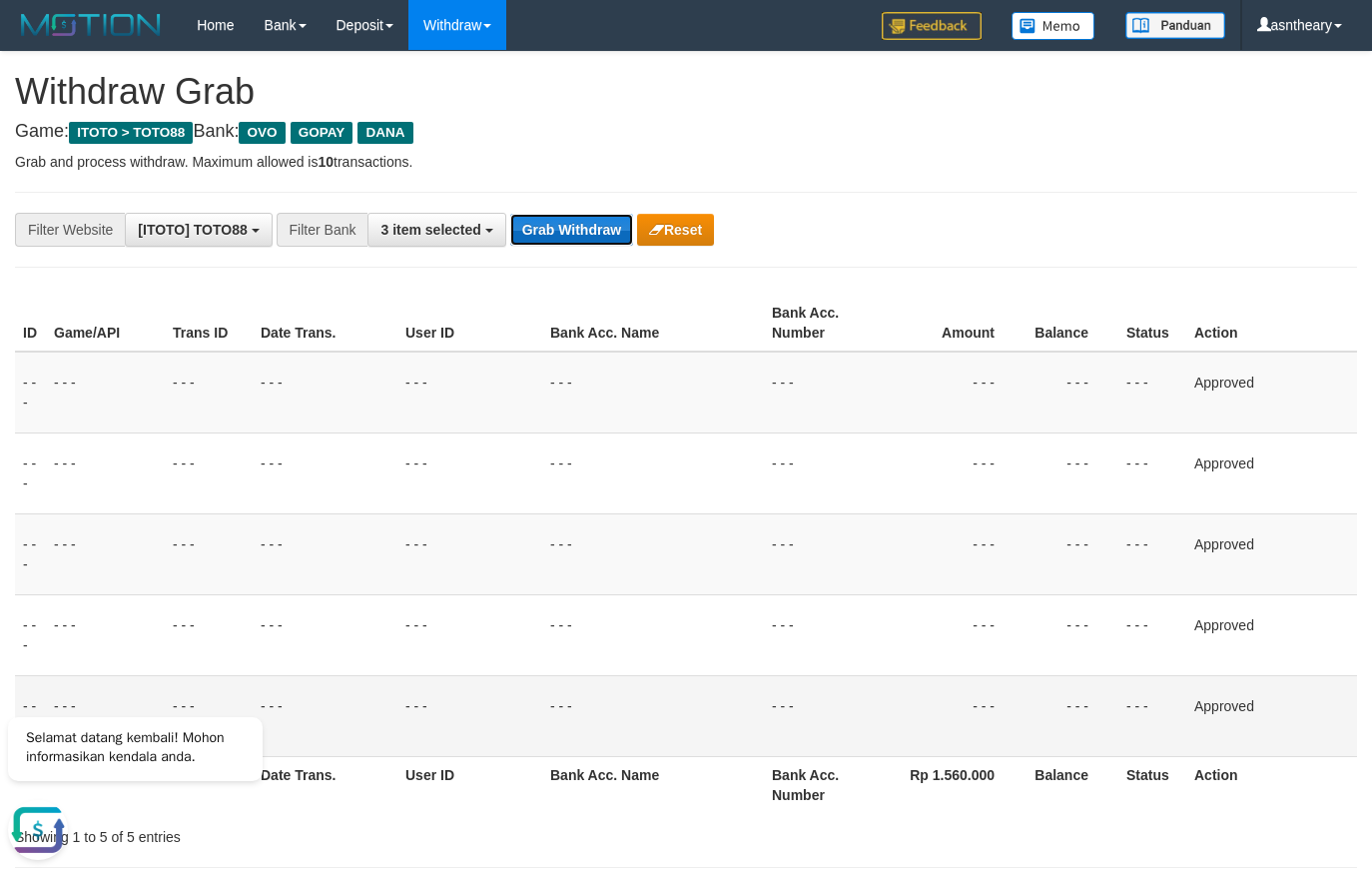 click on "Grab Withdraw" at bounding box center (571, 230) 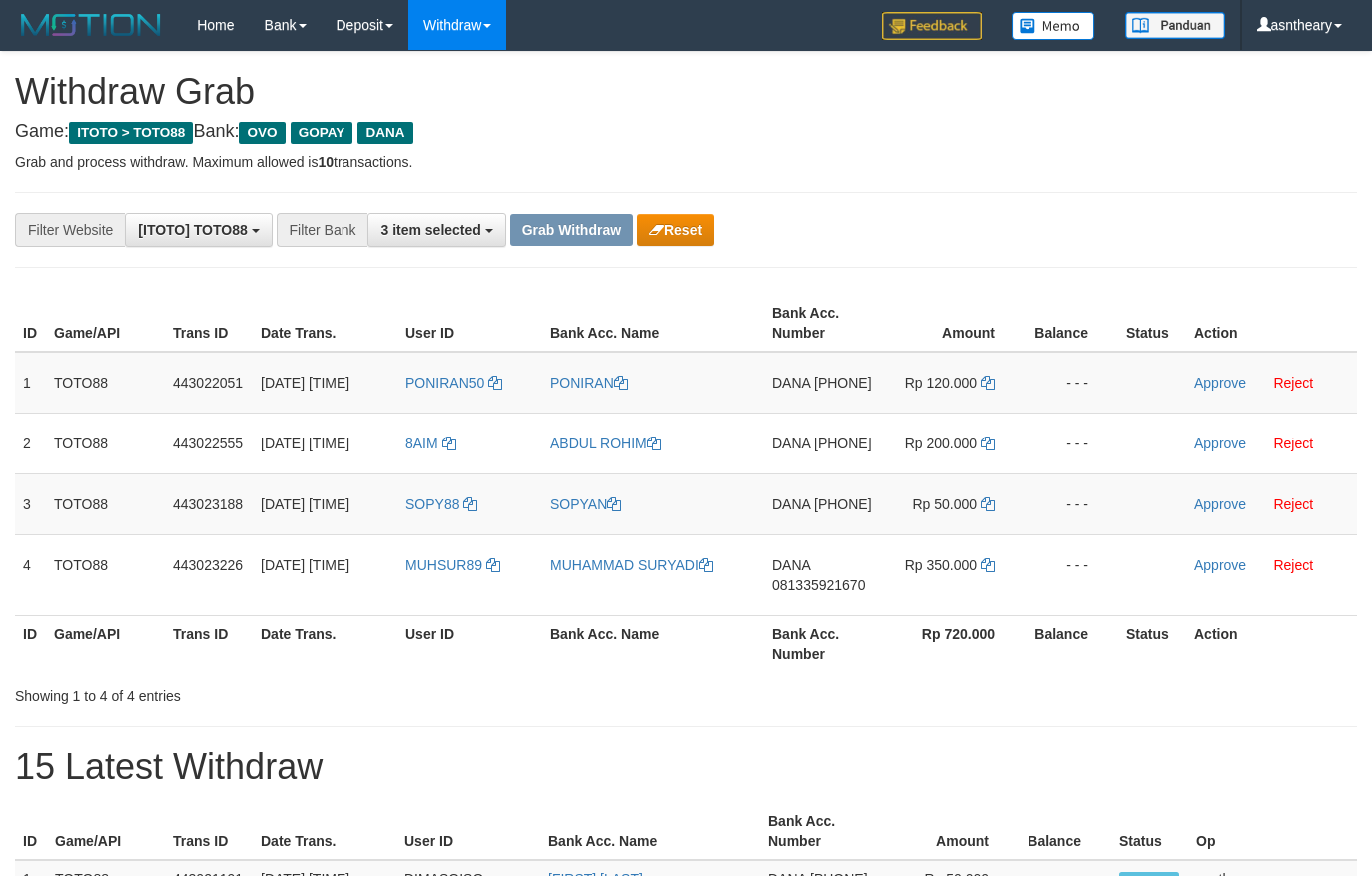 scroll, scrollTop: 0, scrollLeft: 0, axis: both 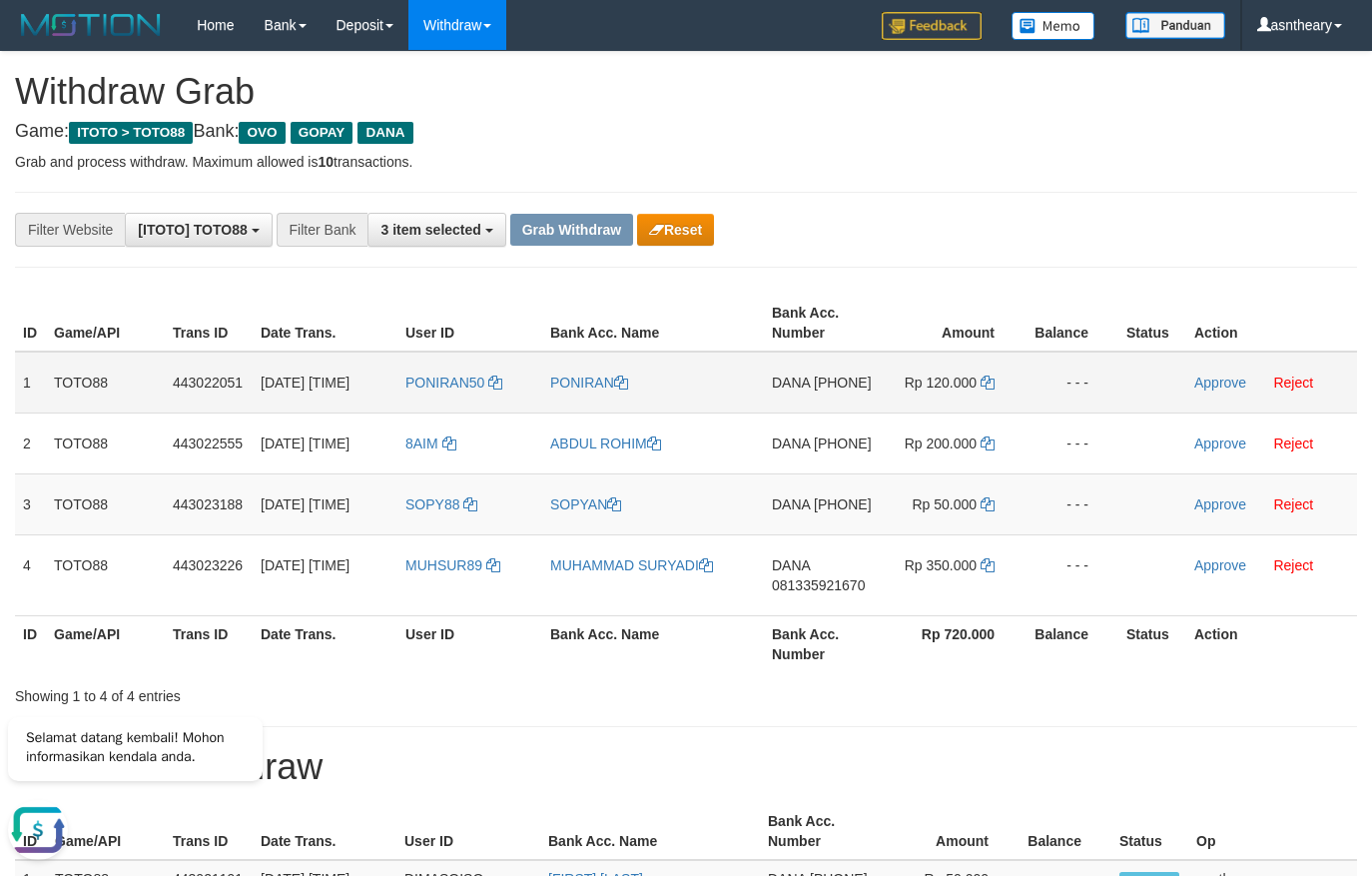click on "[NAME]
[PHONE]" at bounding box center [823, 383] 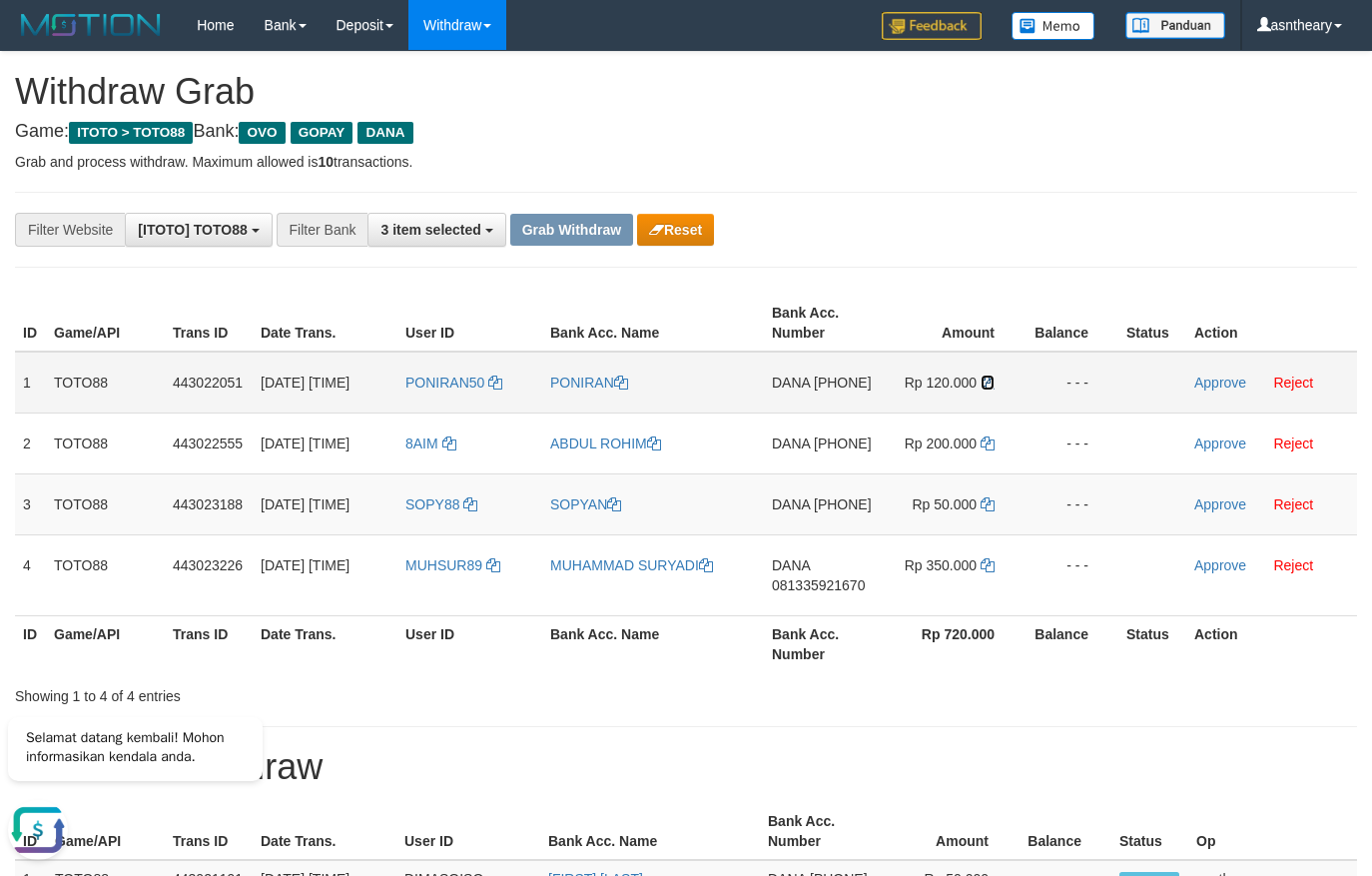 click at bounding box center (988, 383) 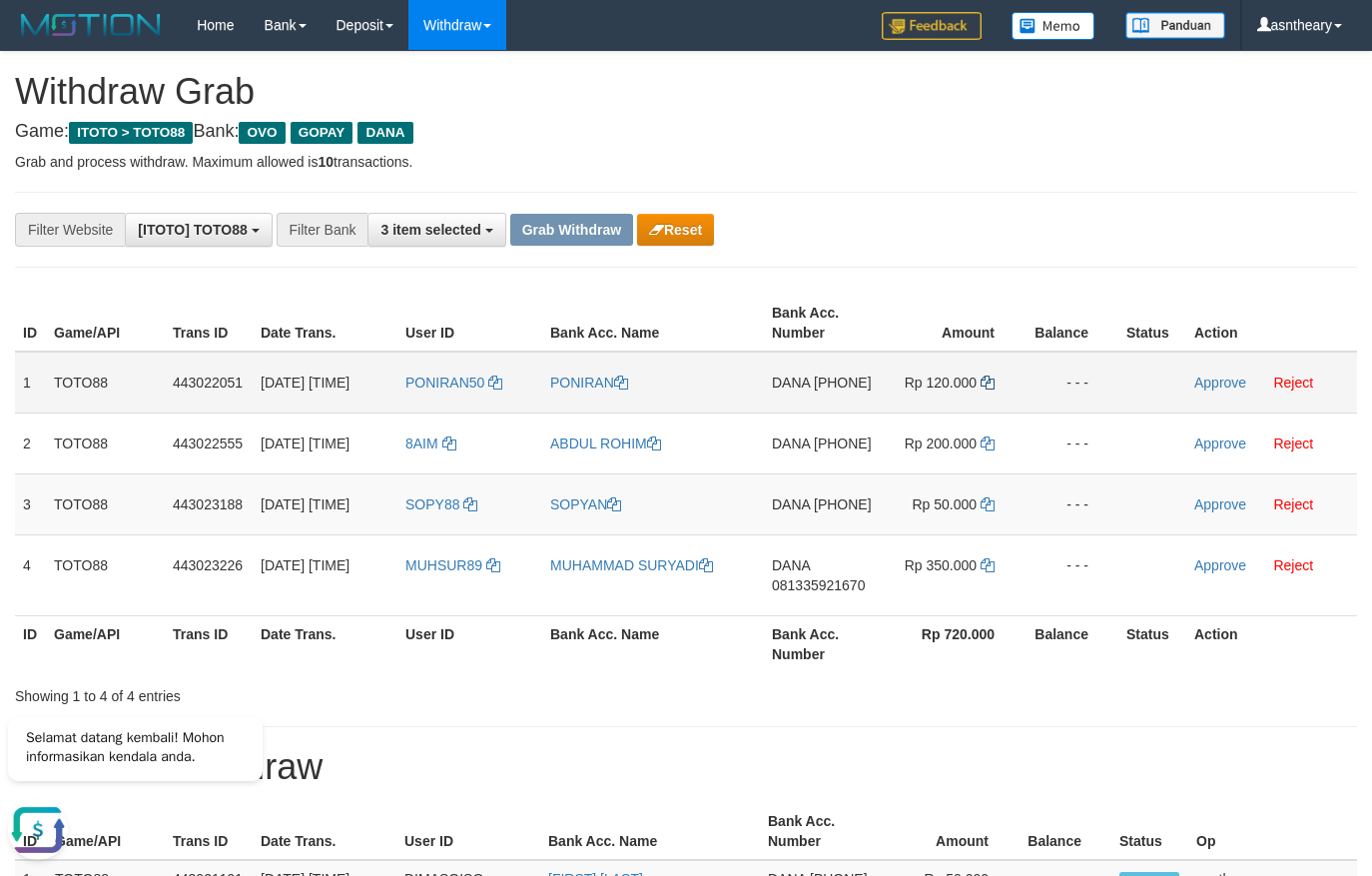 copy on "[PHONE]" 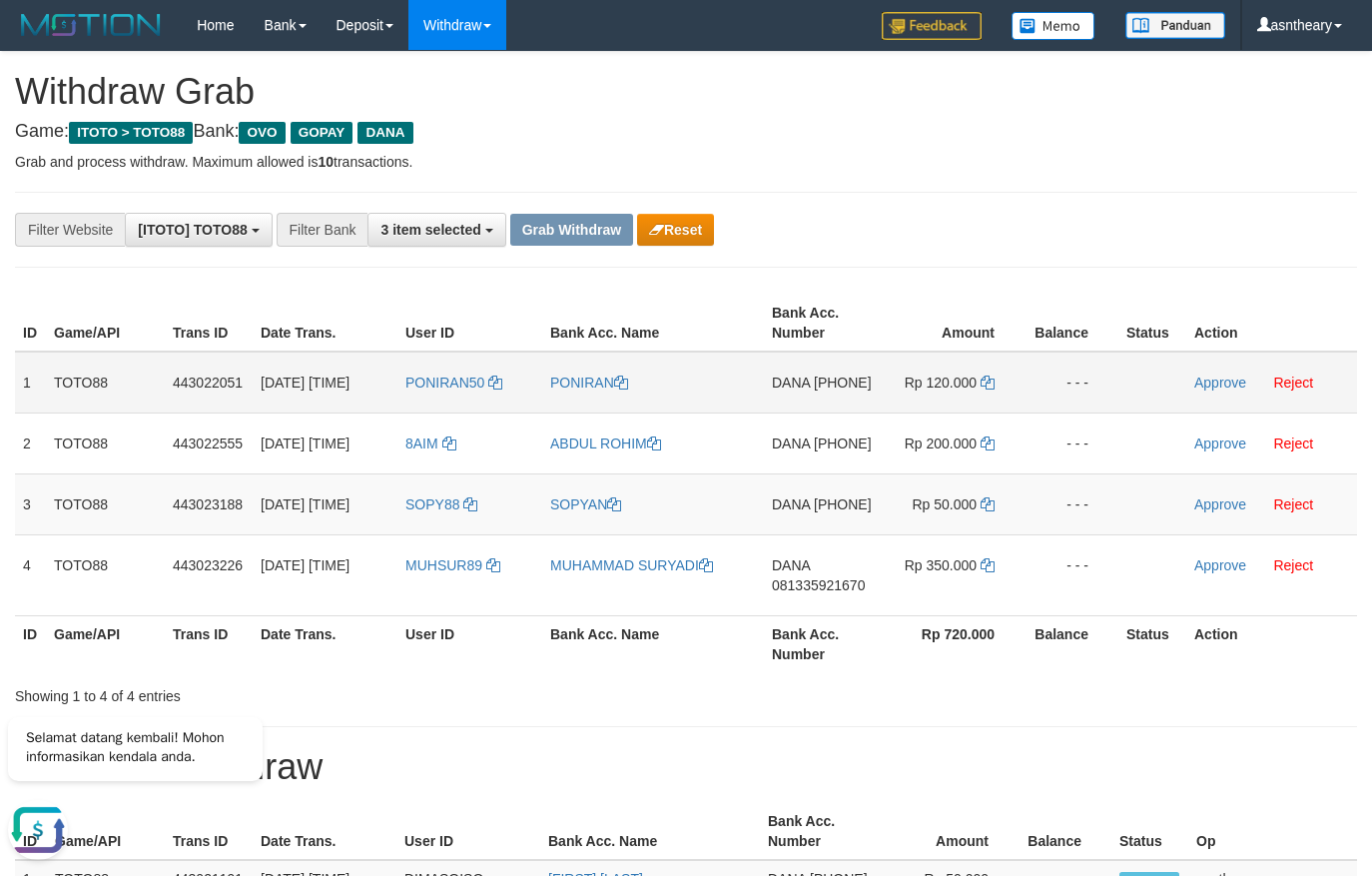 click on "Approve
Reject" at bounding box center [1271, 383] 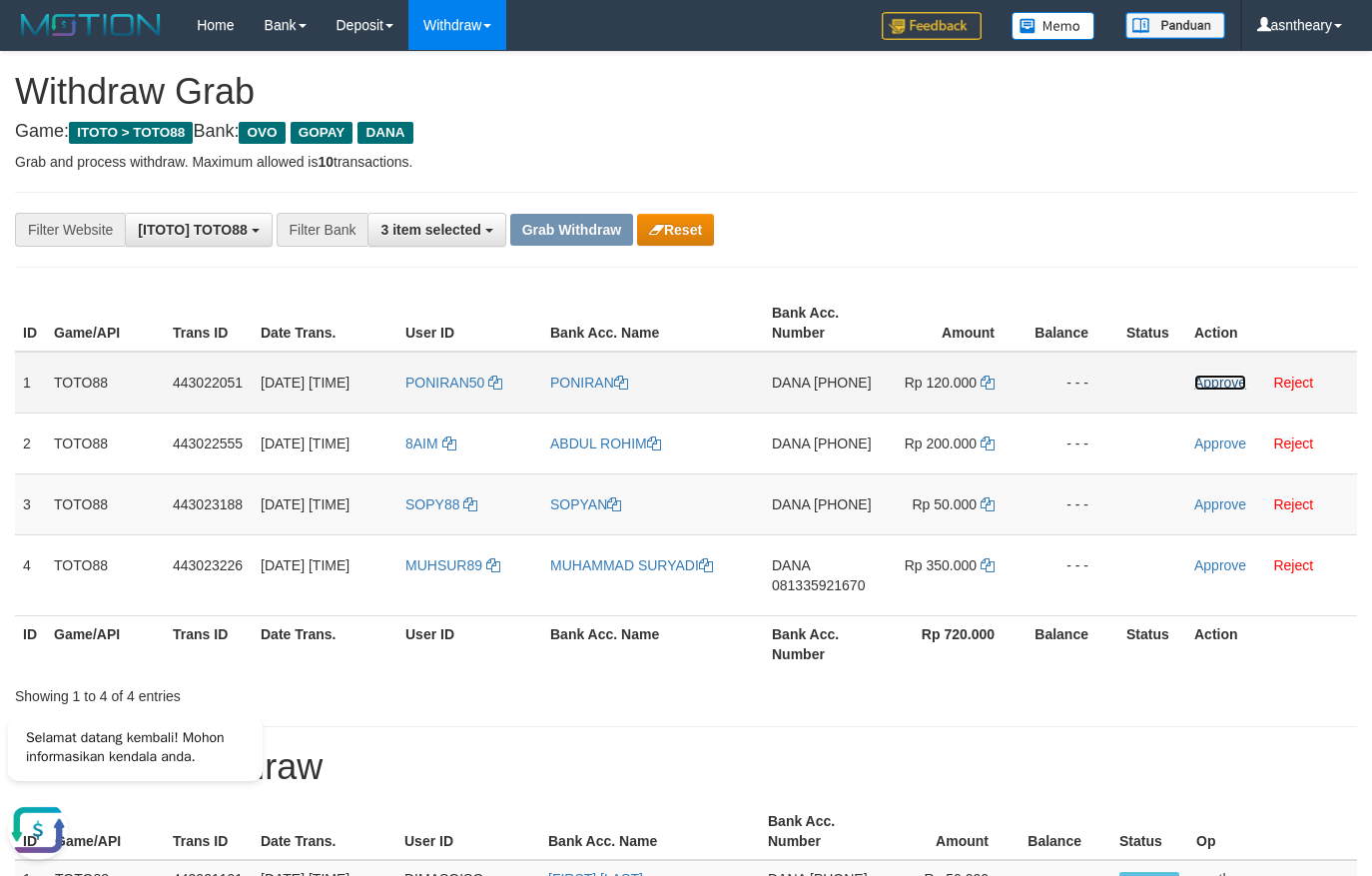 click on "Approve" at bounding box center (1220, 383) 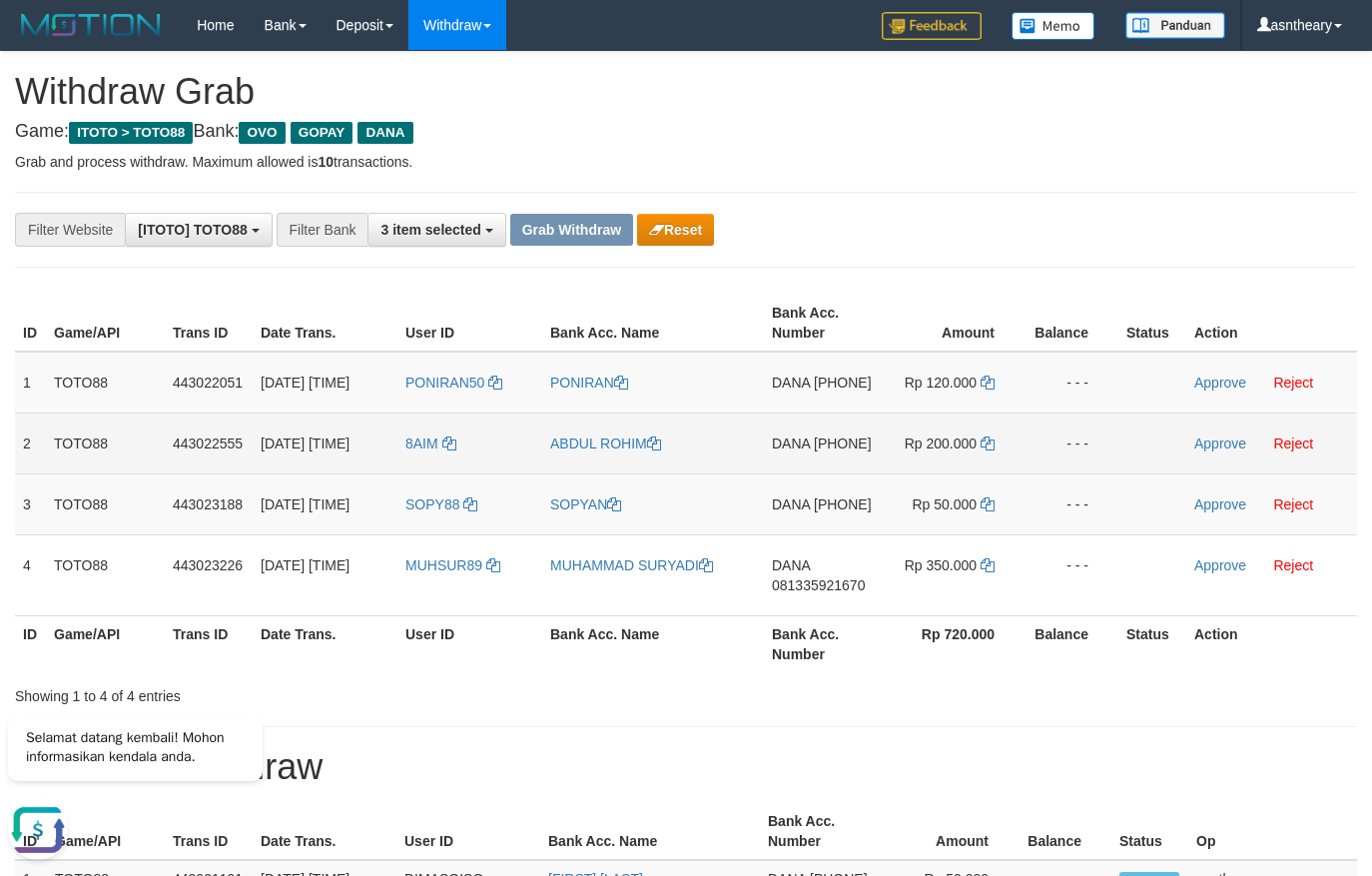 click on "[NAME]
[PHONE]" at bounding box center [823, 442] 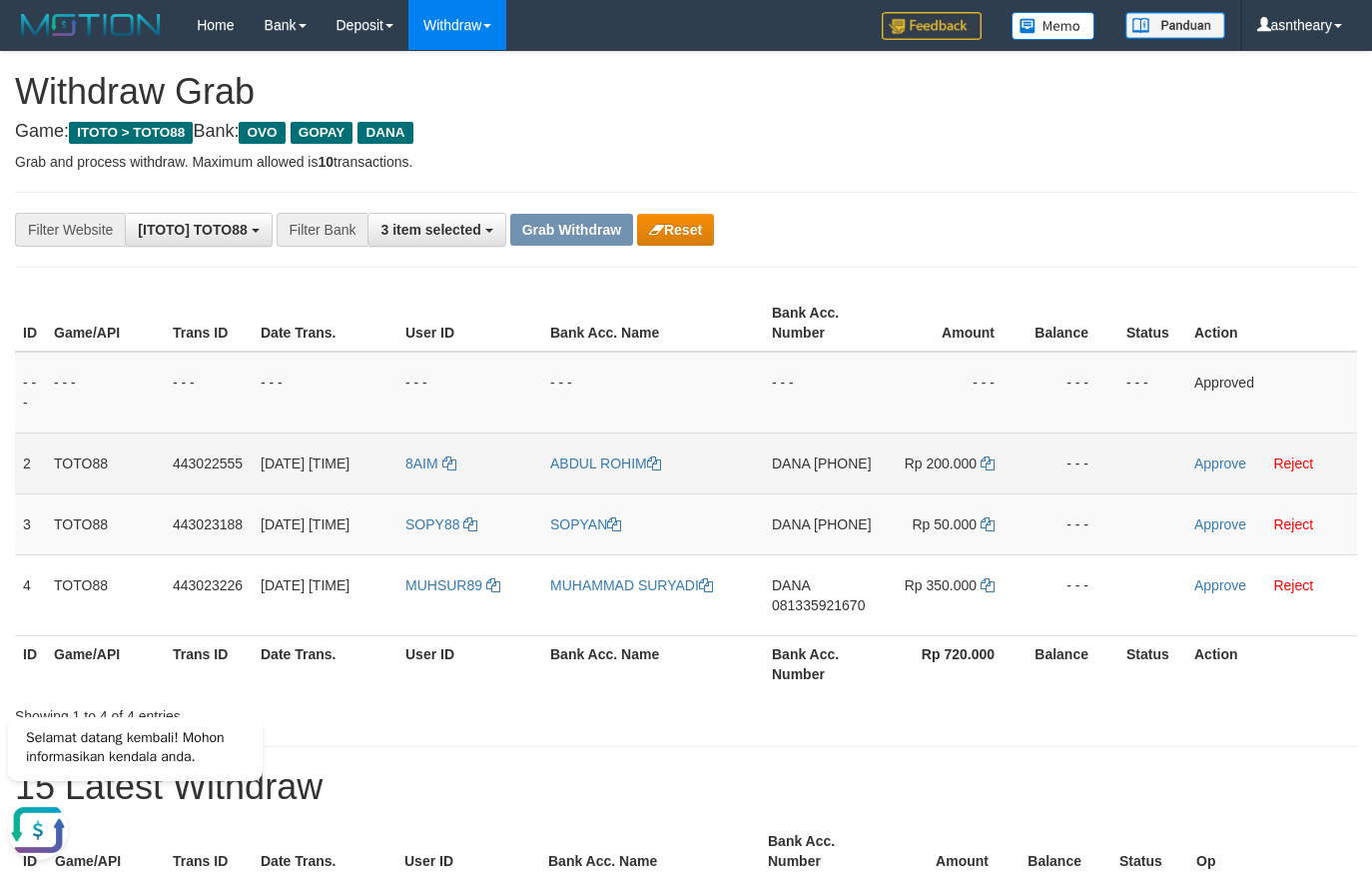 copy on "[PHONE]" 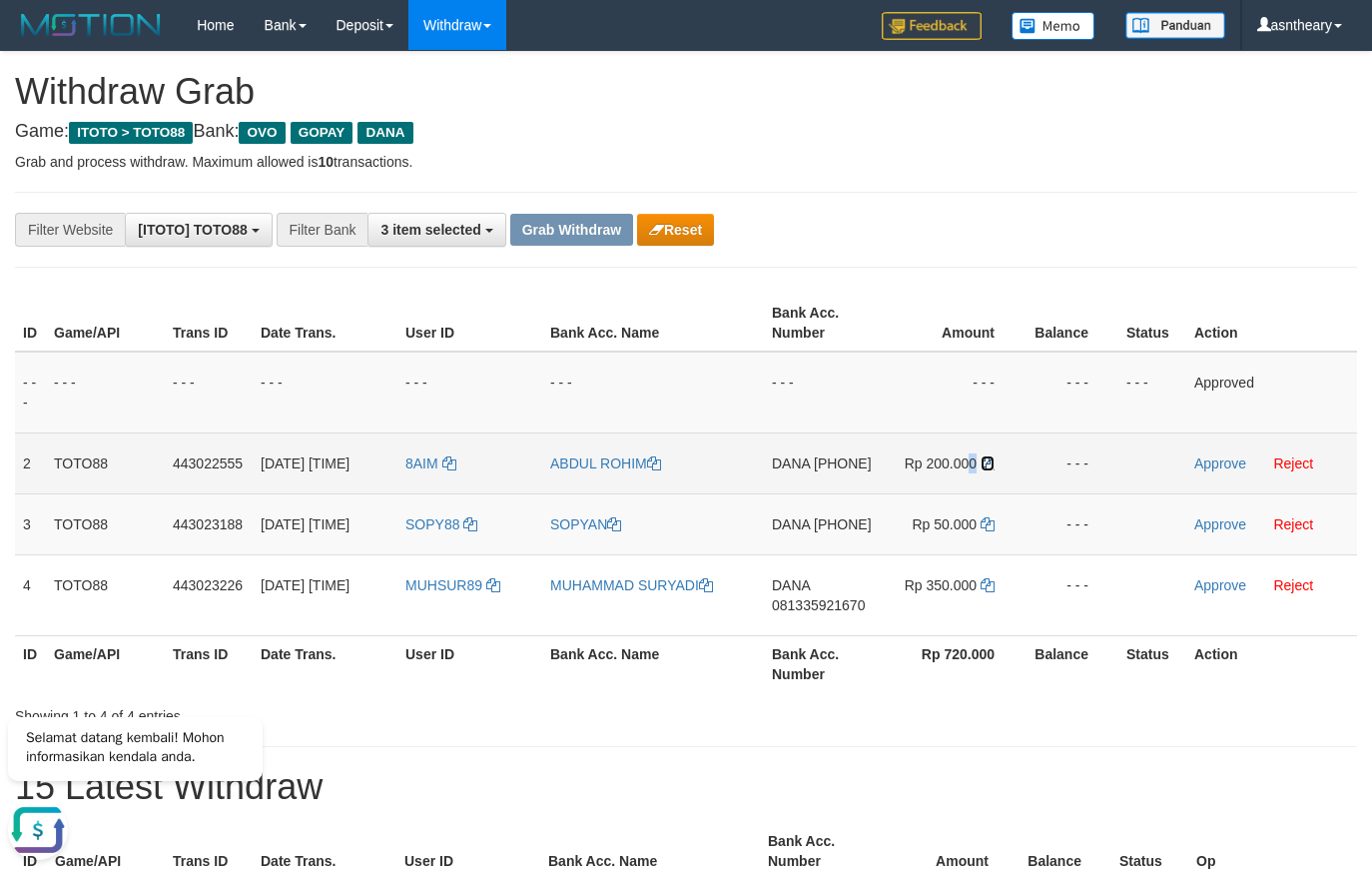 click at bounding box center (988, 463) 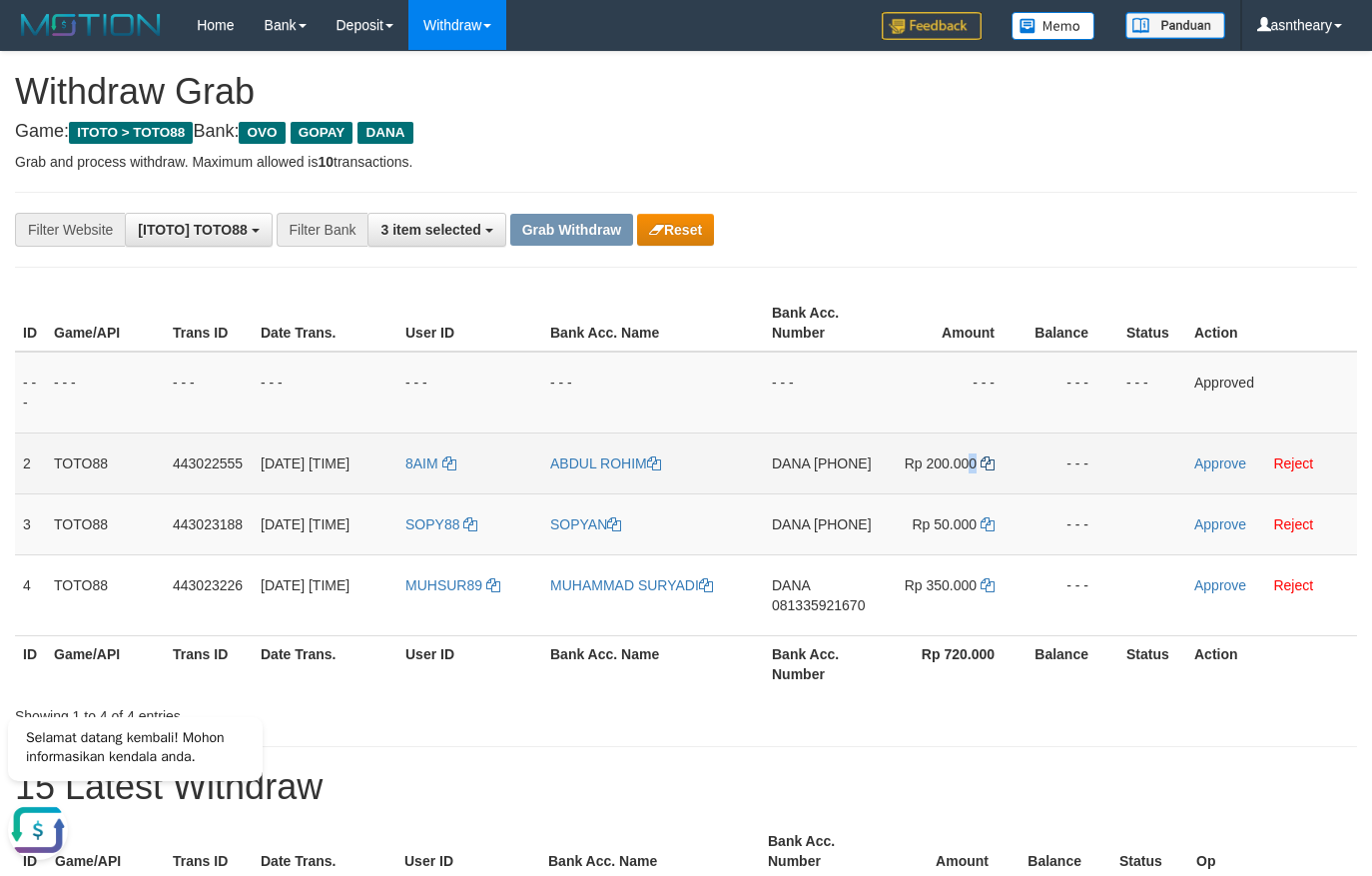 copy on "0" 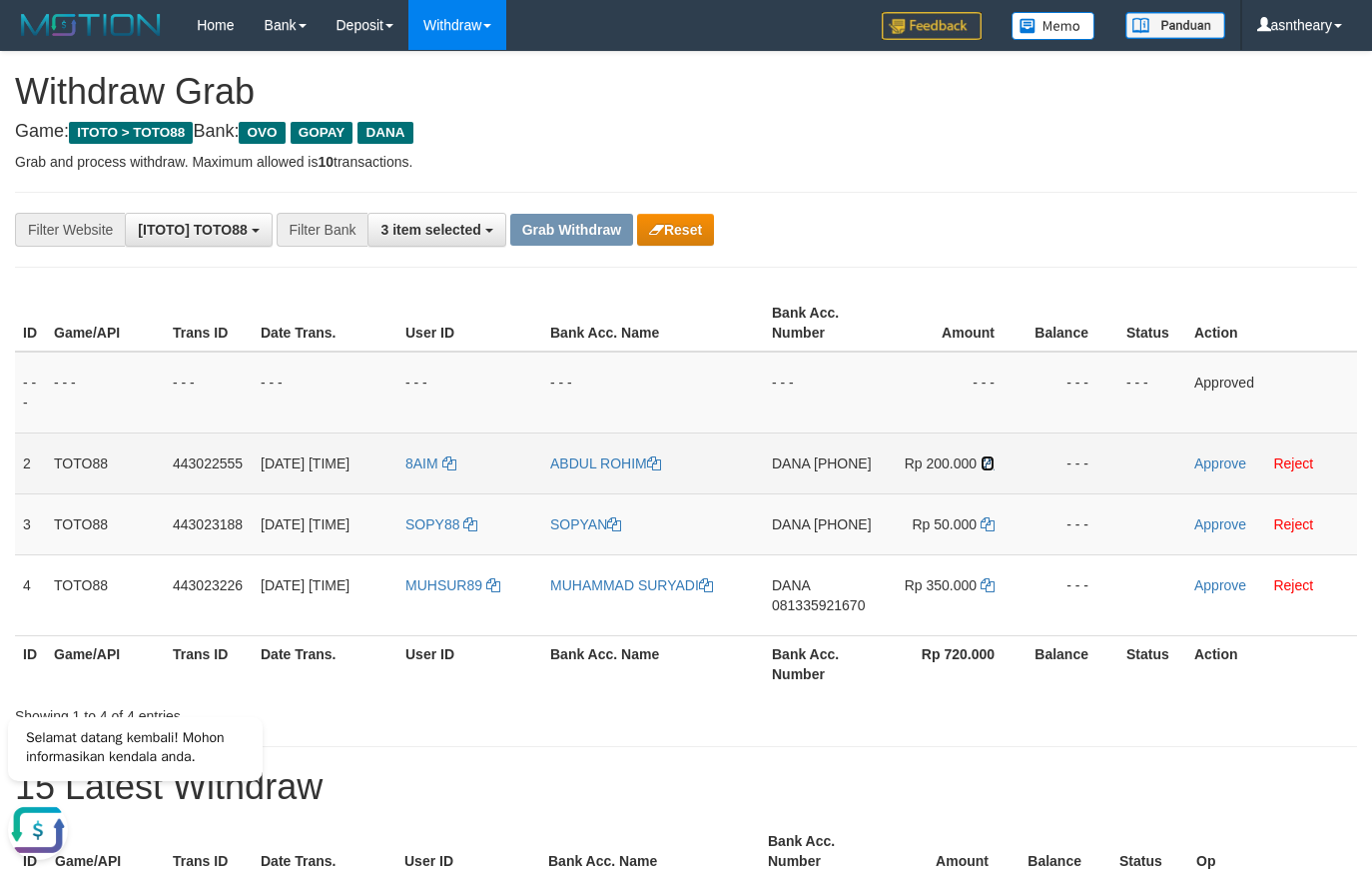 click at bounding box center (988, 463) 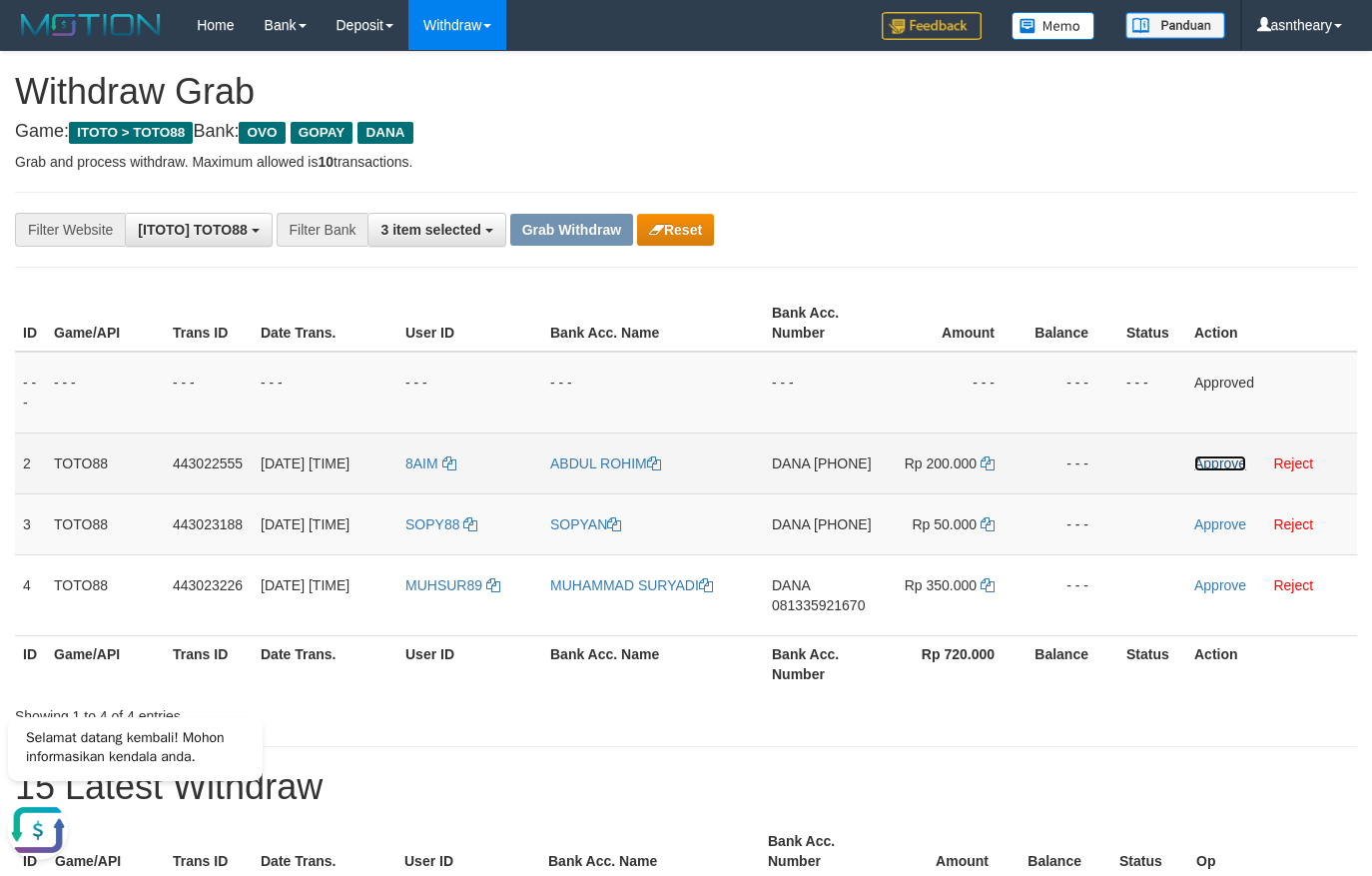 click on "Approve" at bounding box center [1220, 463] 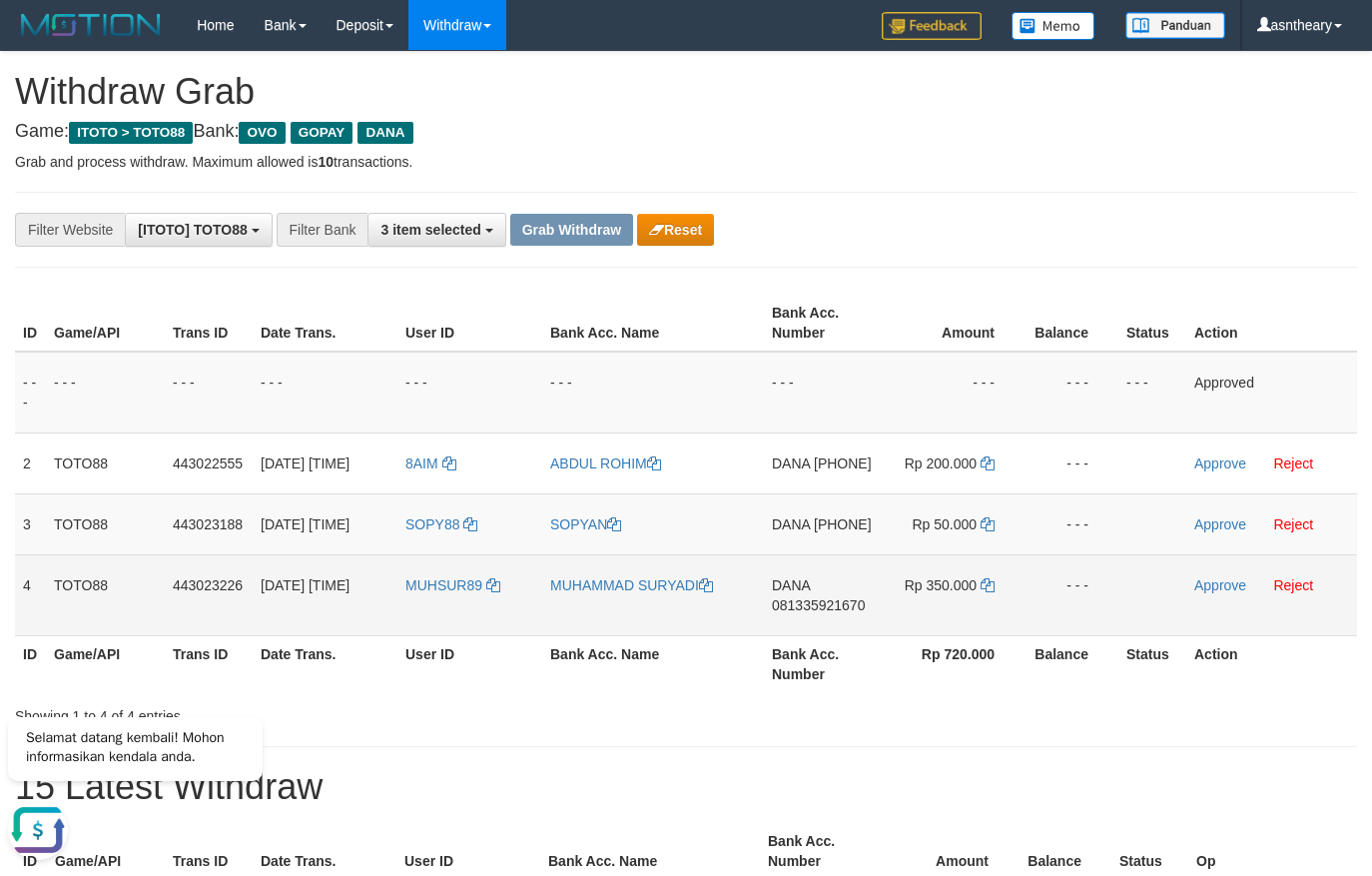 click on "[NAME]
[PHONE]" at bounding box center (823, 594) 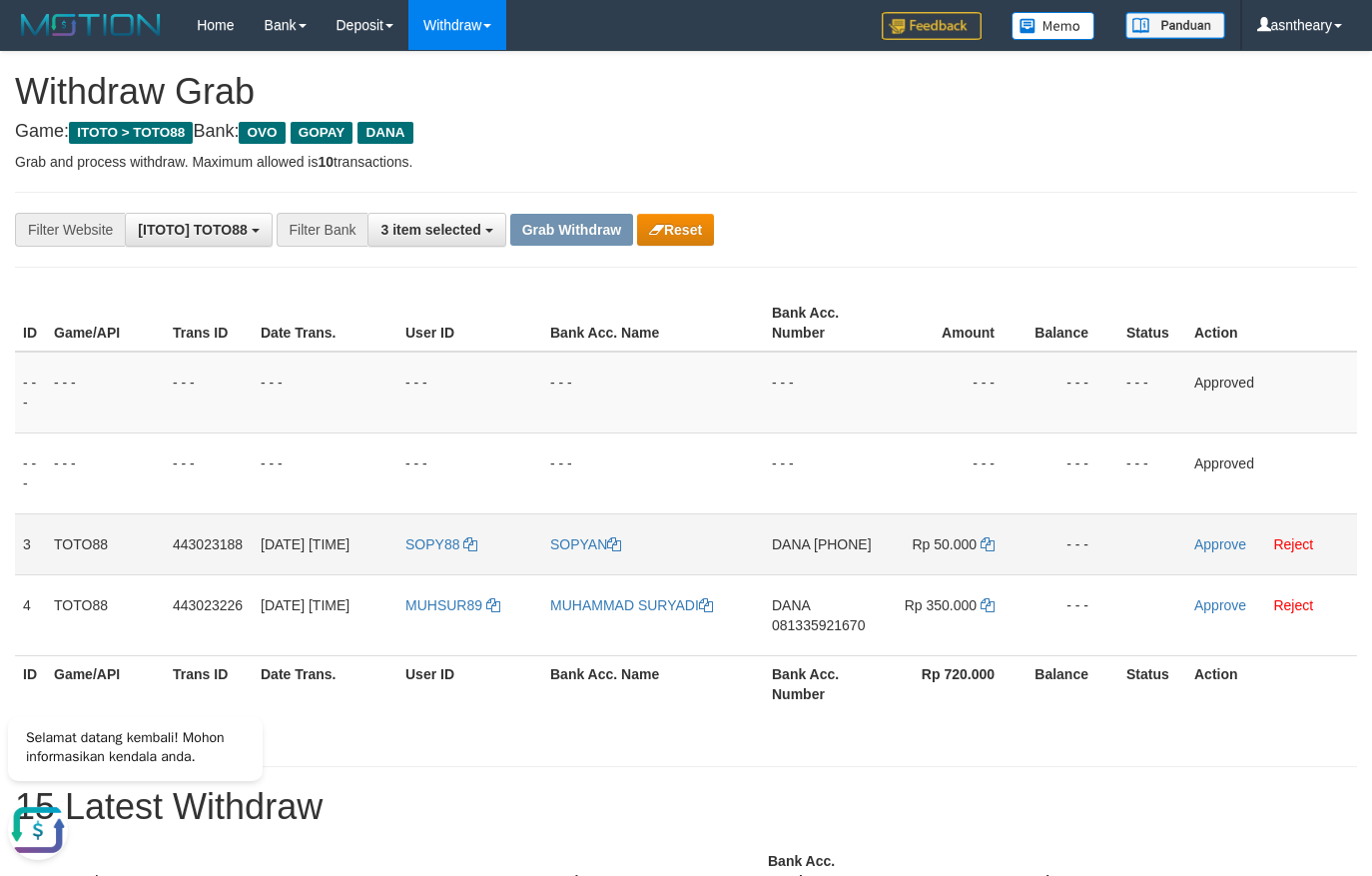 click on "[NAME]
[PHONE]" at bounding box center [823, 543] 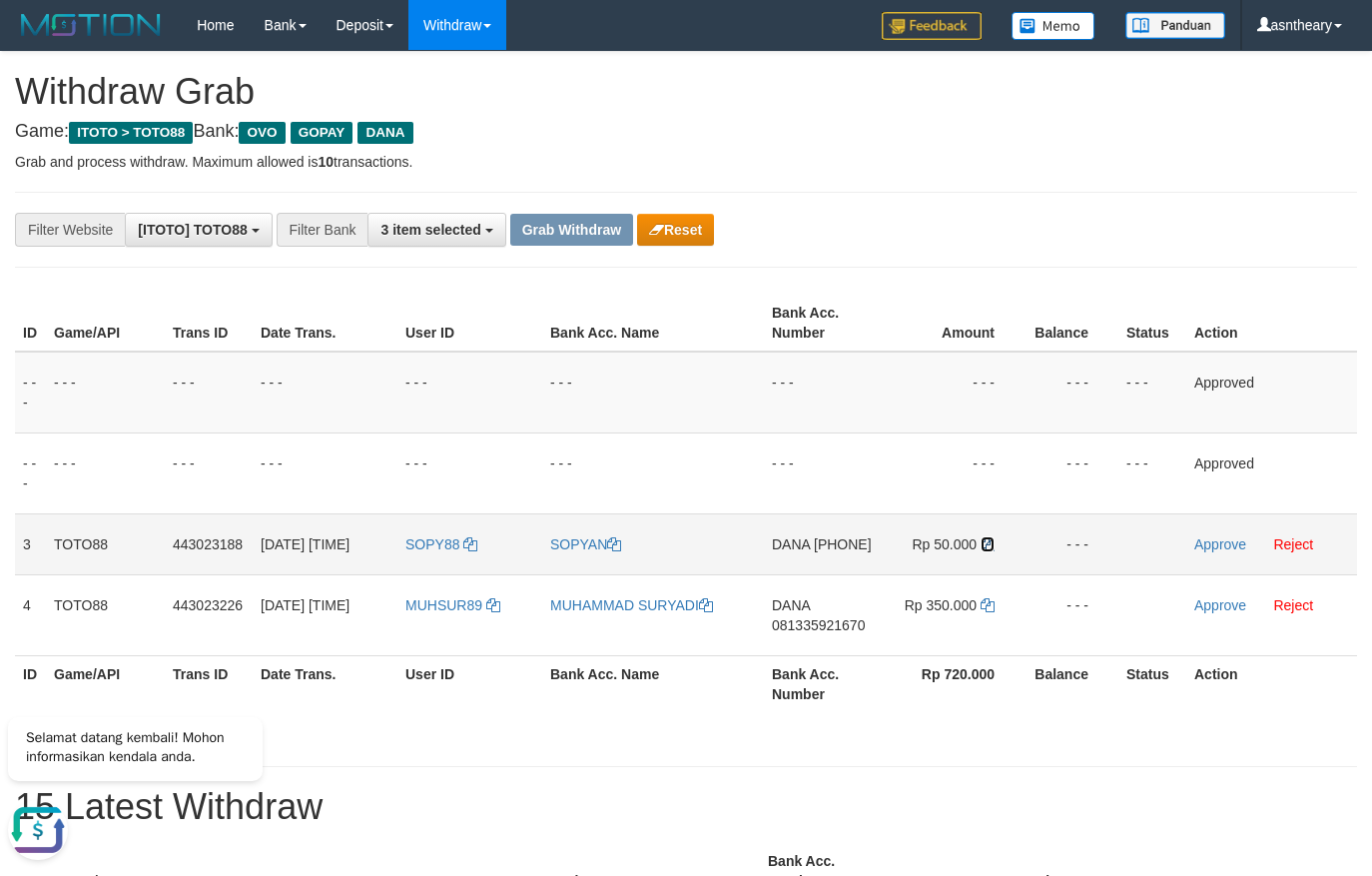click at bounding box center [988, 544] 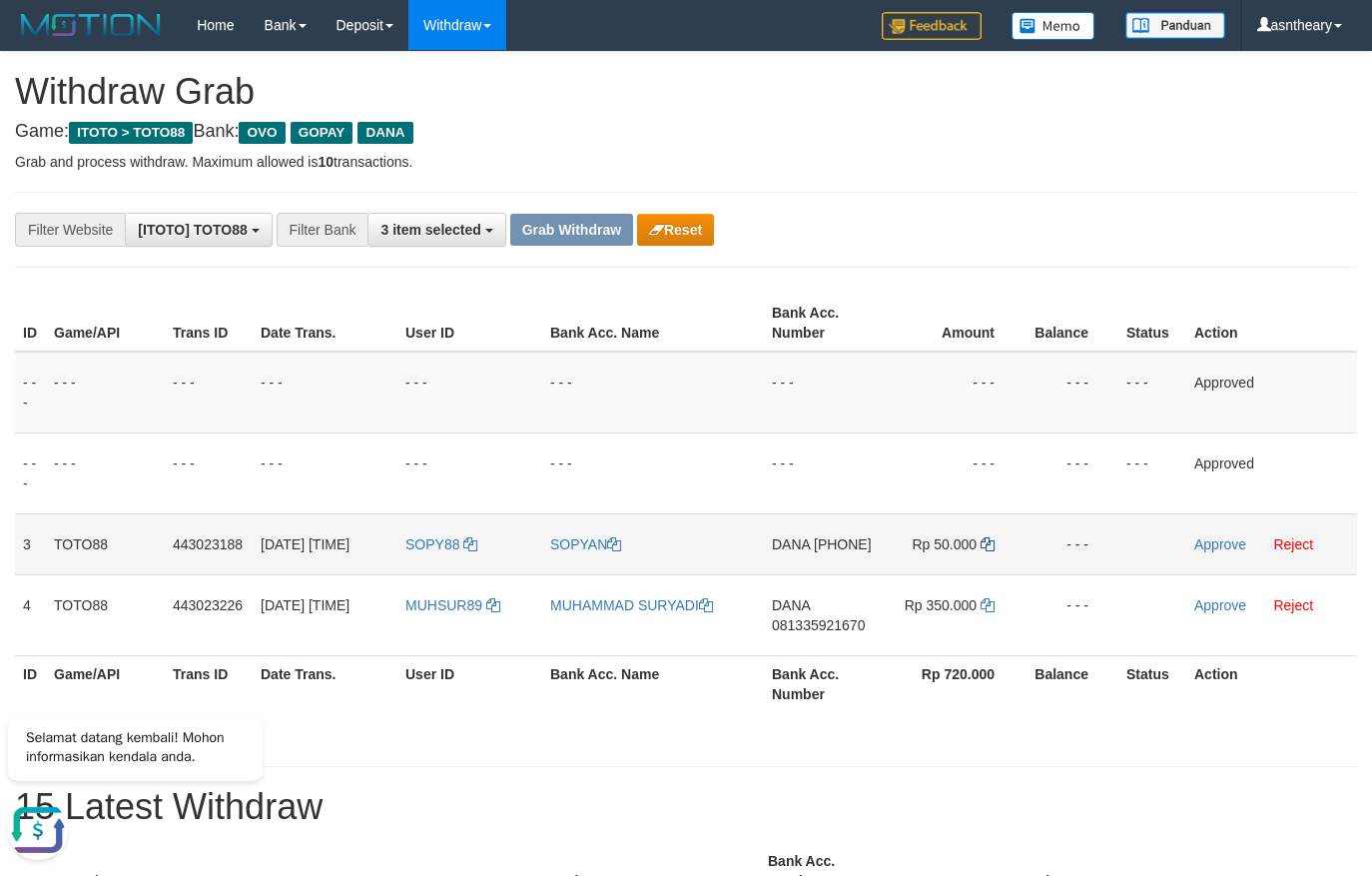copy on "[PHONE]" 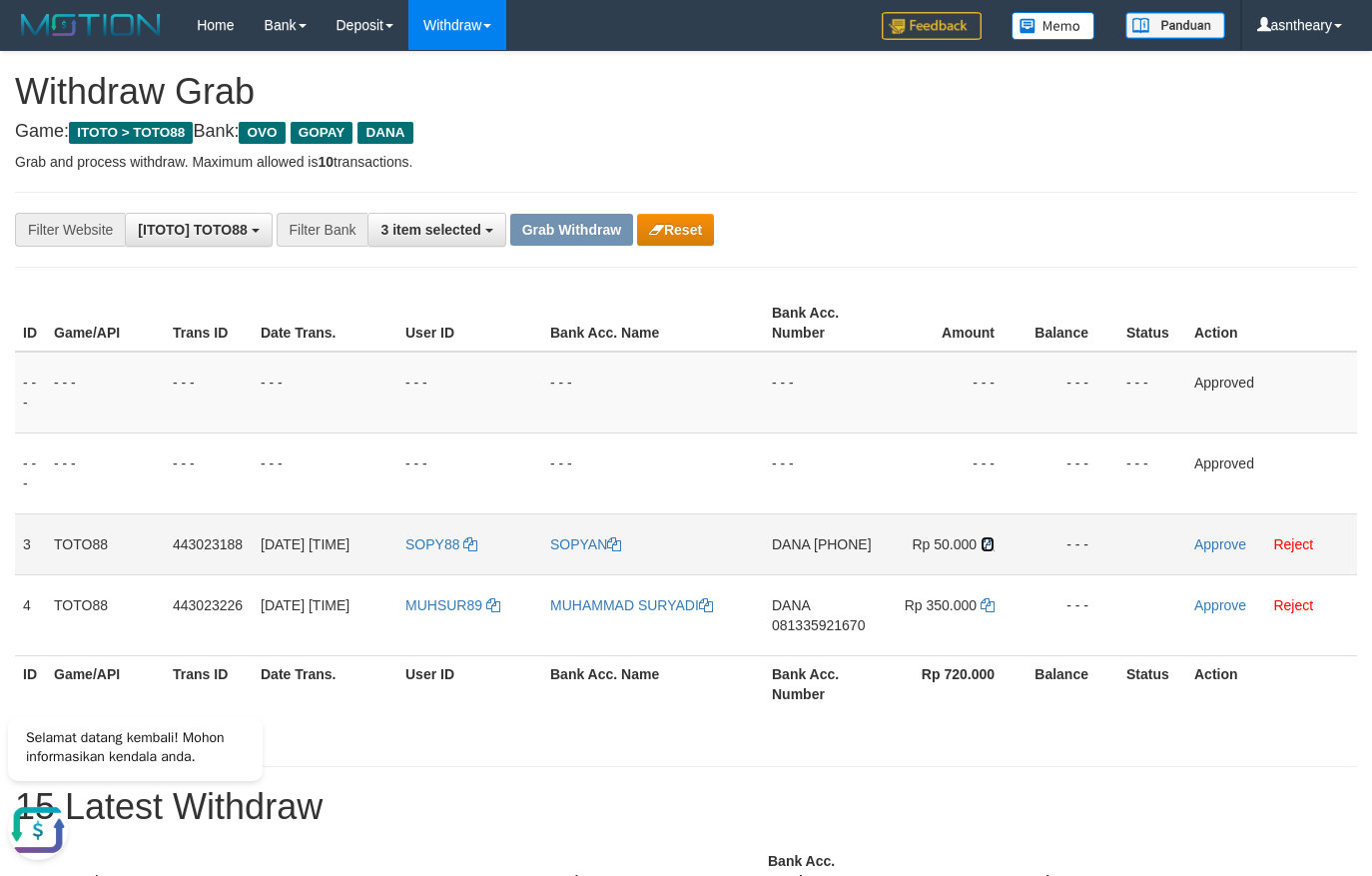 click at bounding box center [988, 544] 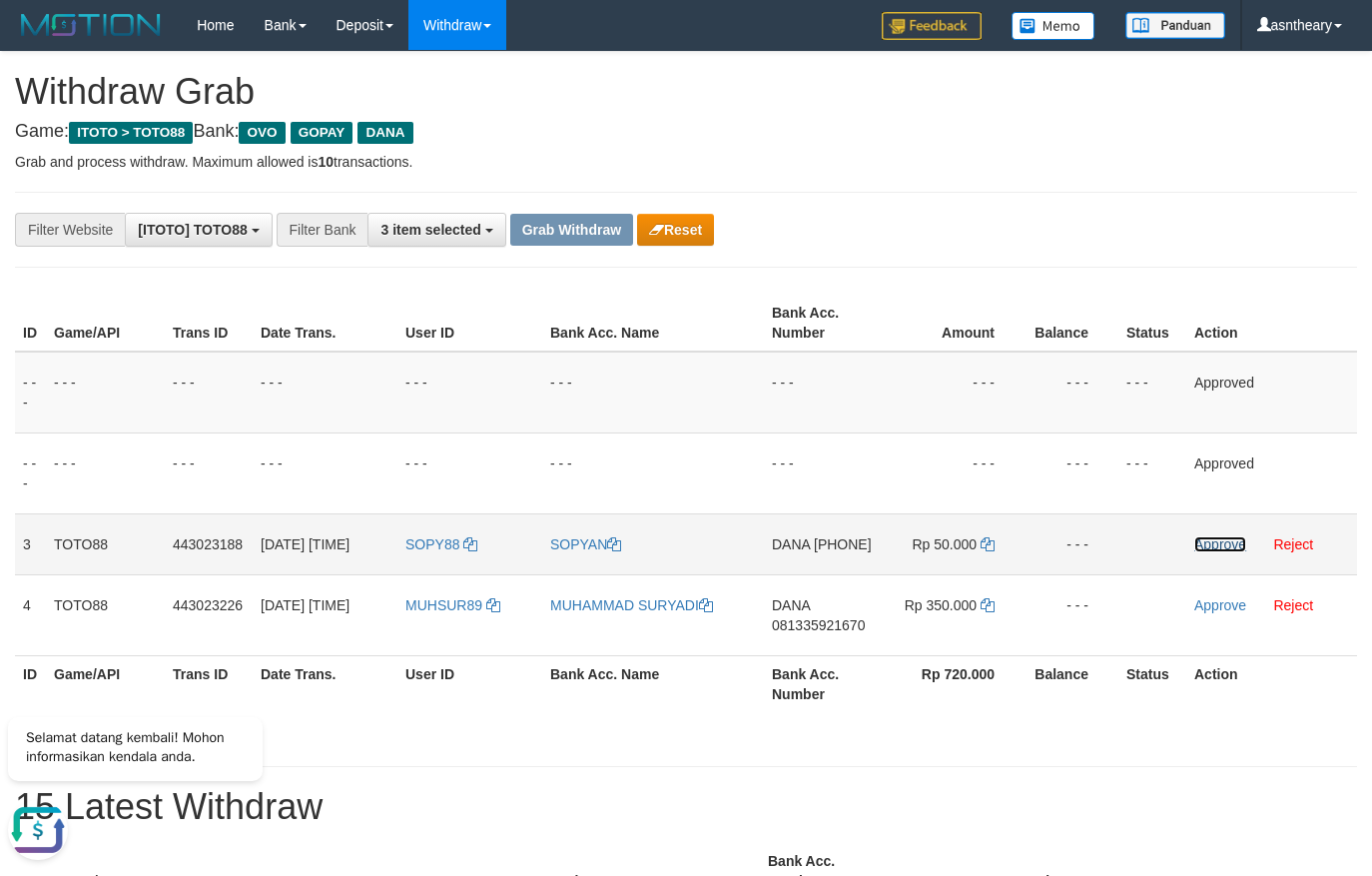 click on "Approve" at bounding box center (1220, 544) 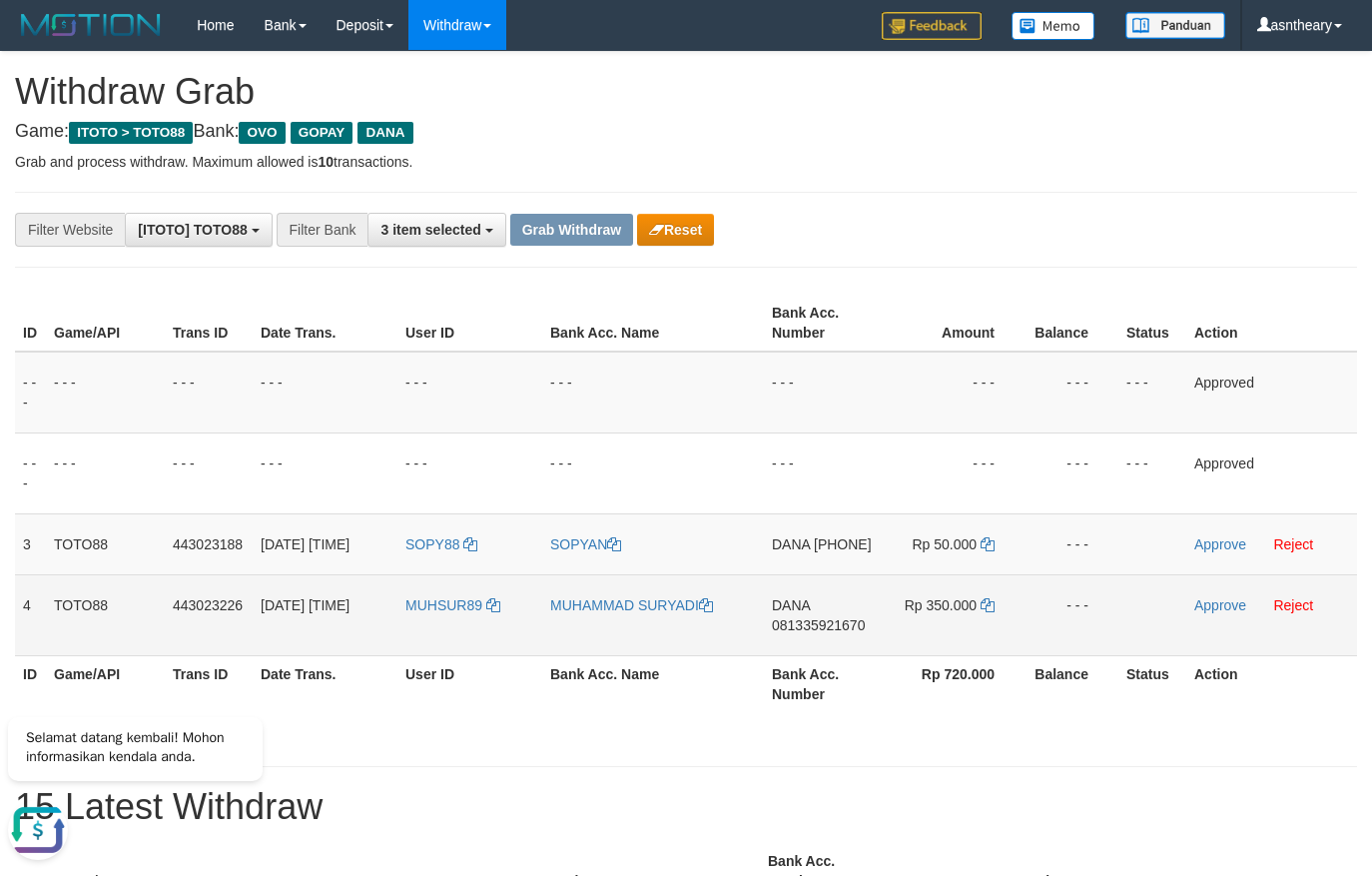 click on "MUHAMMAD SURYADI" at bounding box center [653, 614] 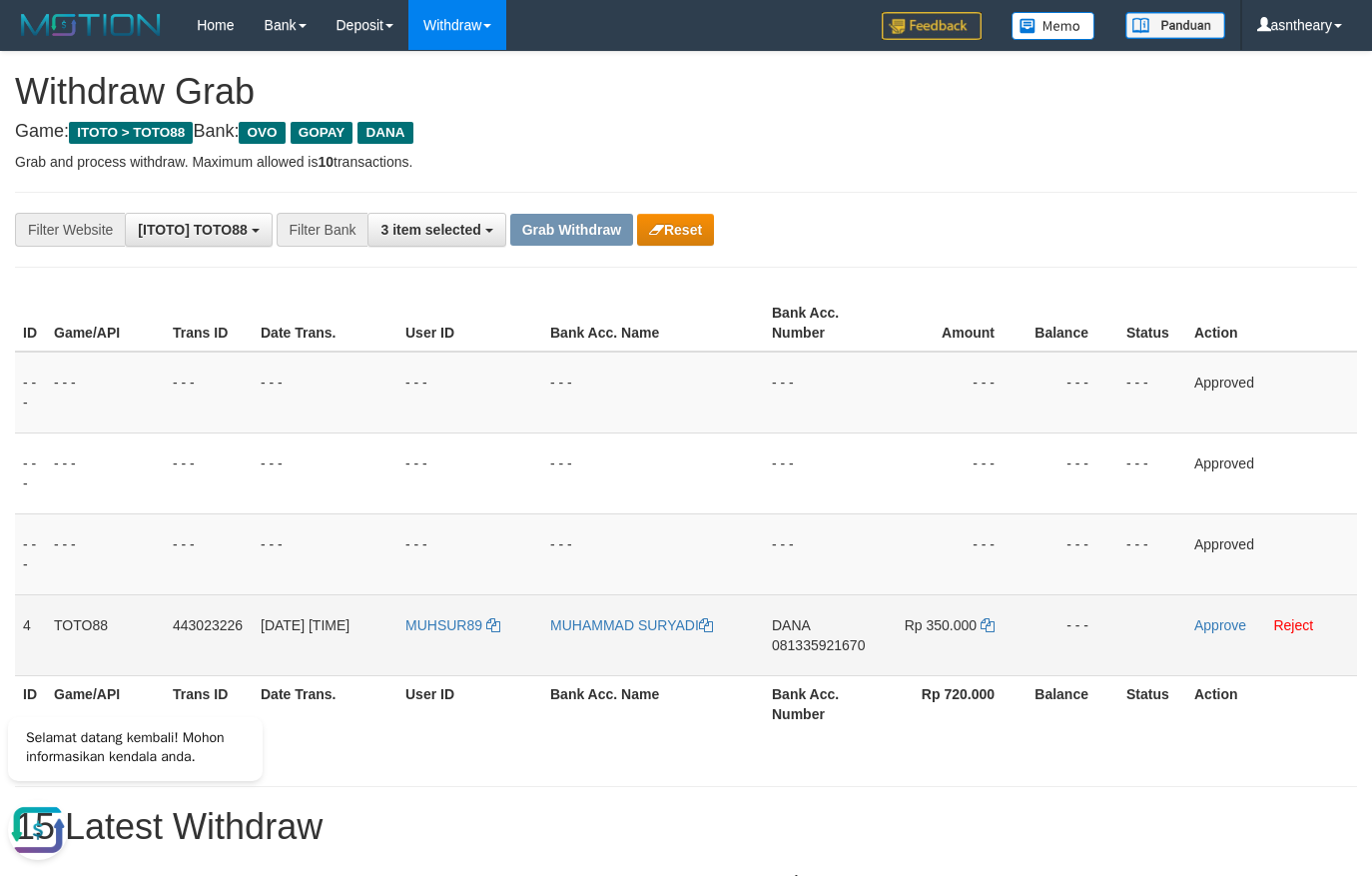click on "[NAME]
[PHONE]" at bounding box center [823, 634] 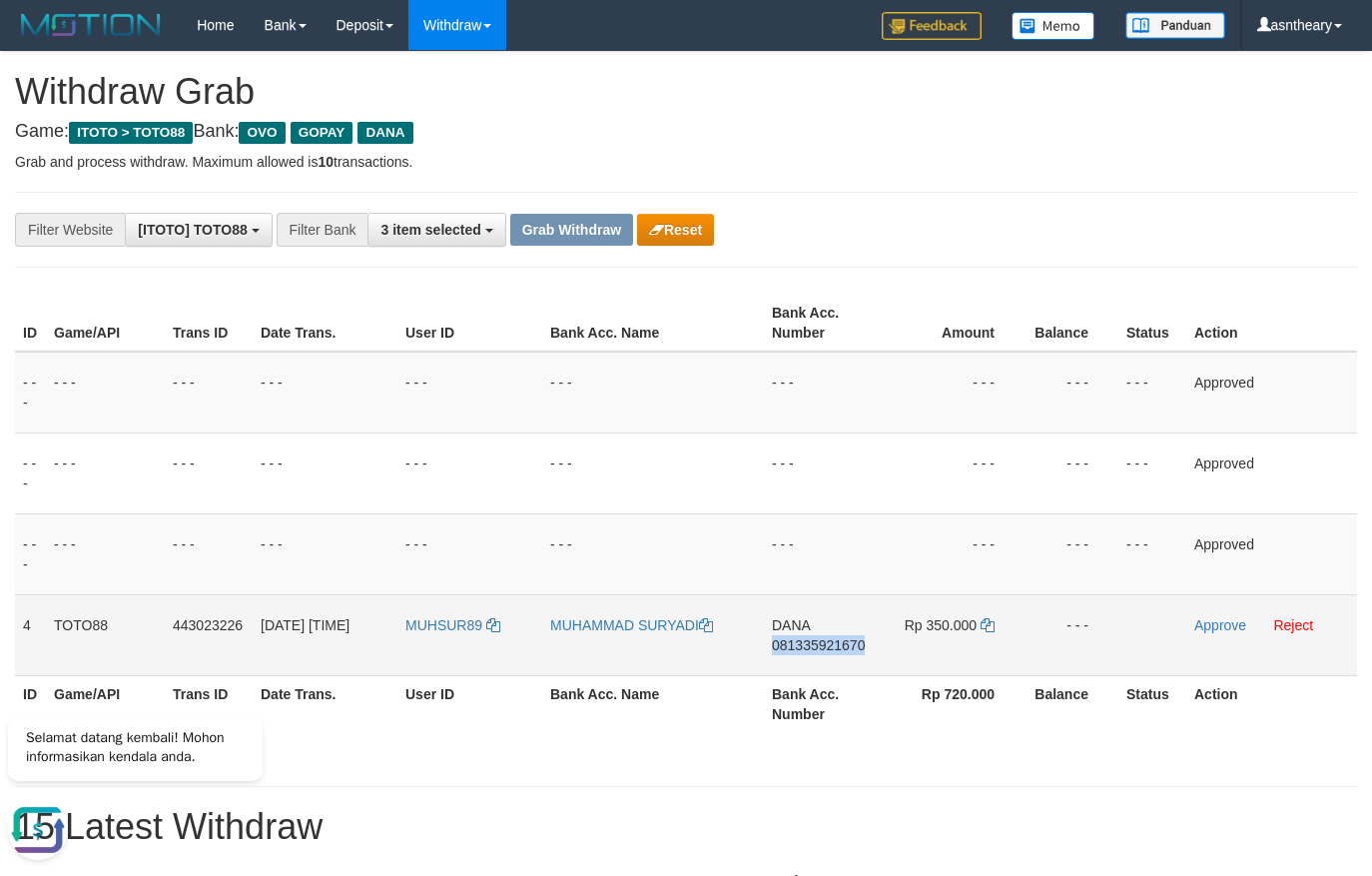 click on "[NAME]
[PHONE]" at bounding box center [823, 634] 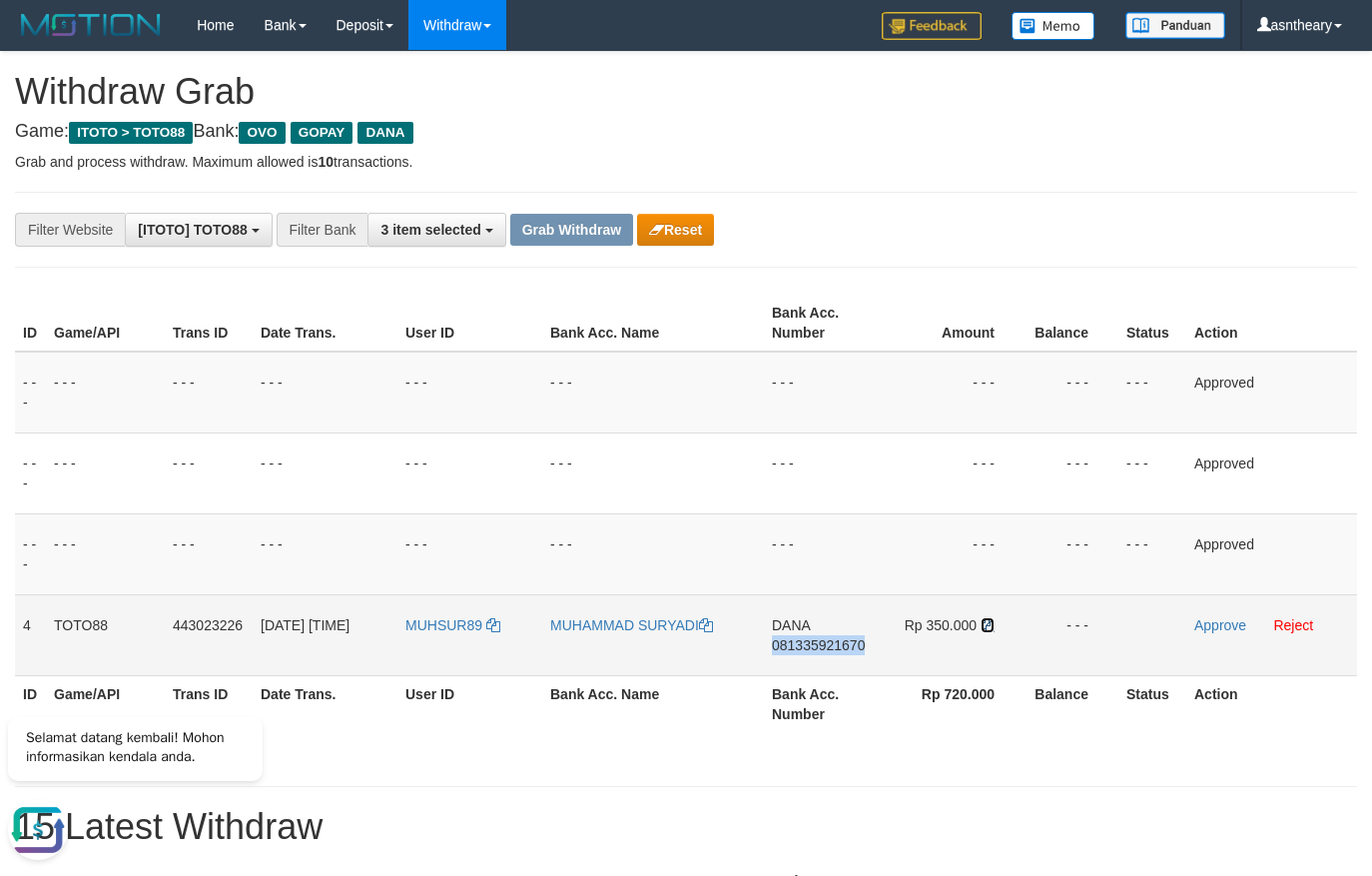 click at bounding box center (988, 625) 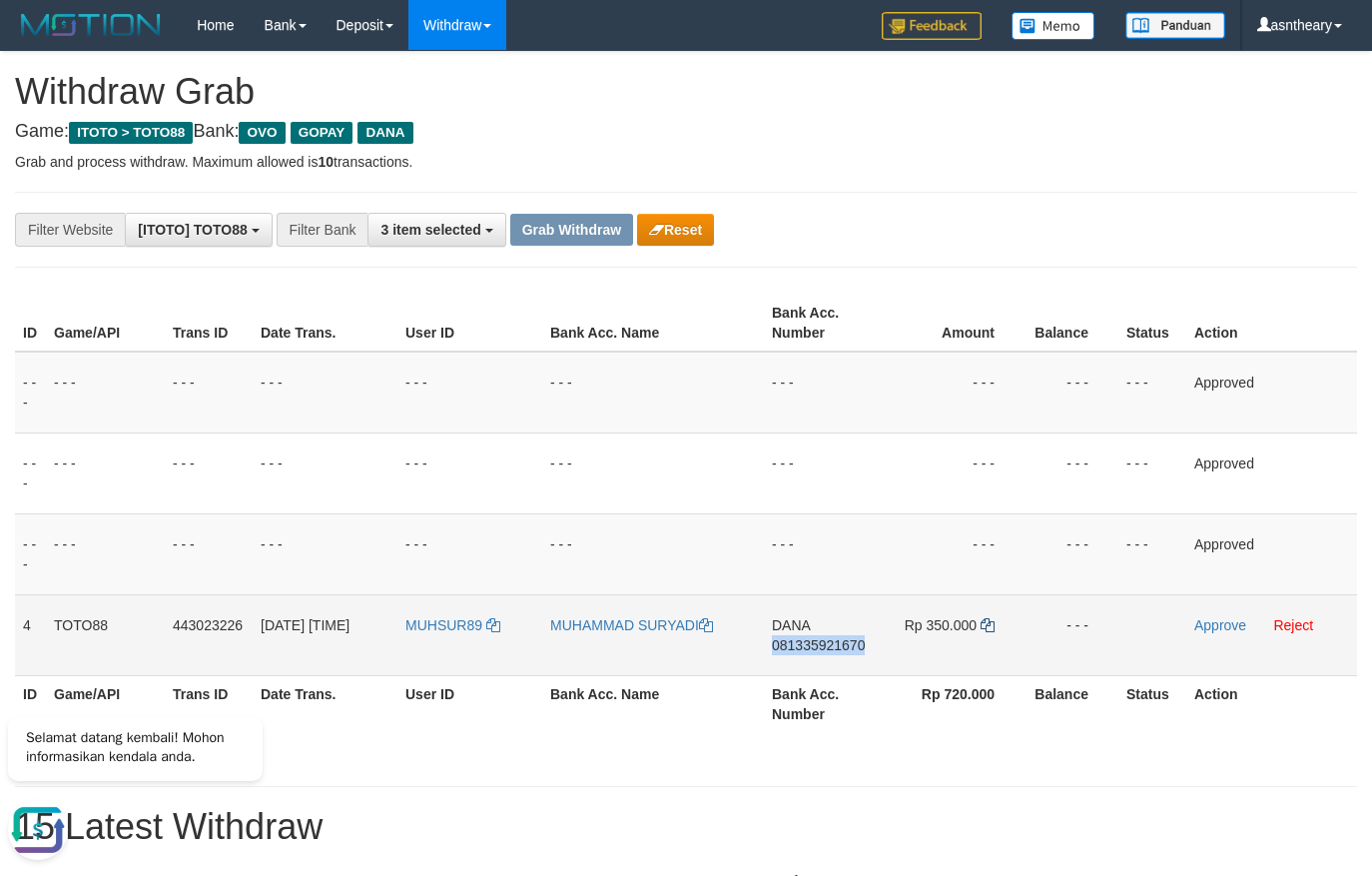 copy on "081335921670" 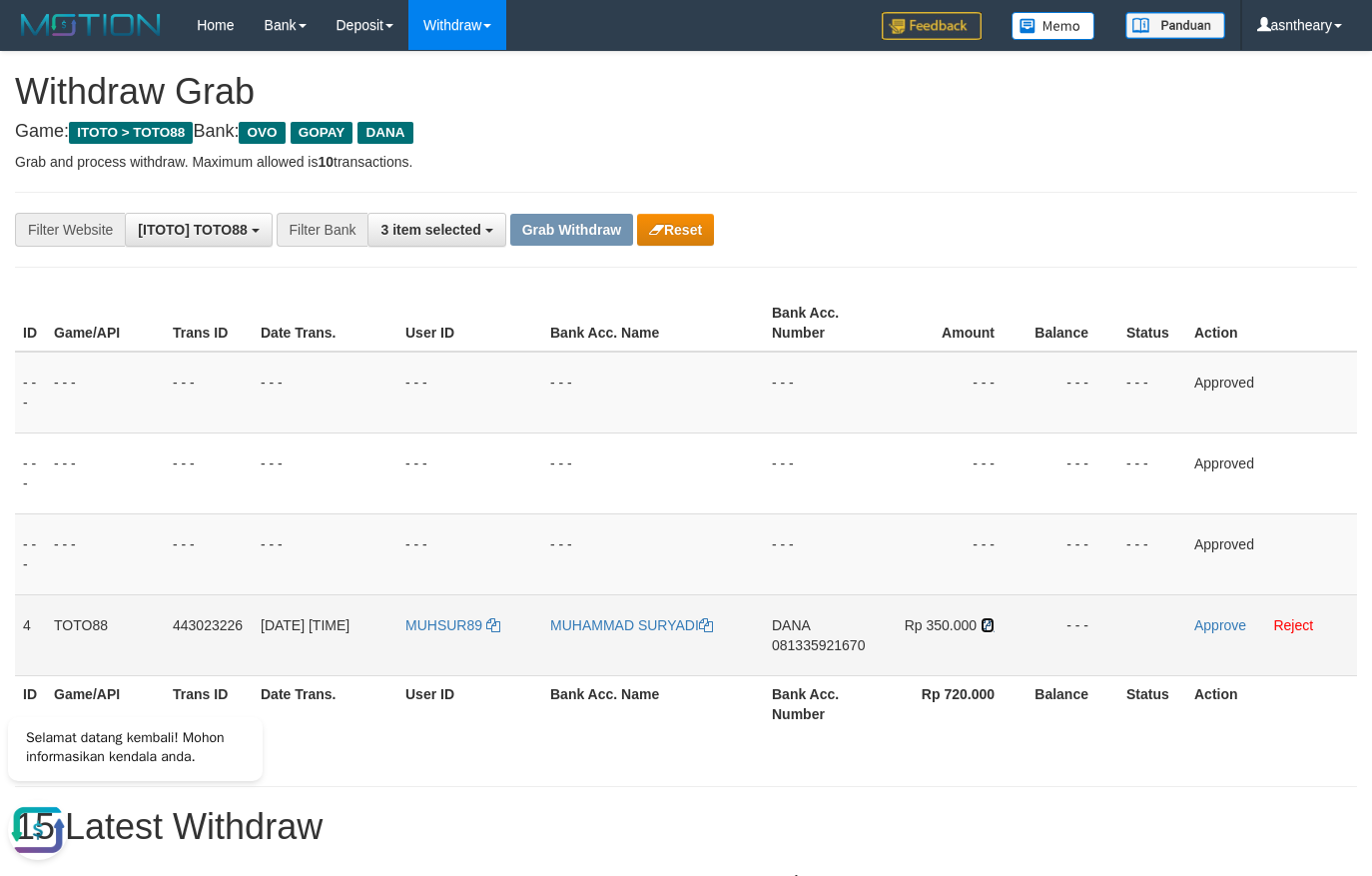 click at bounding box center (988, 625) 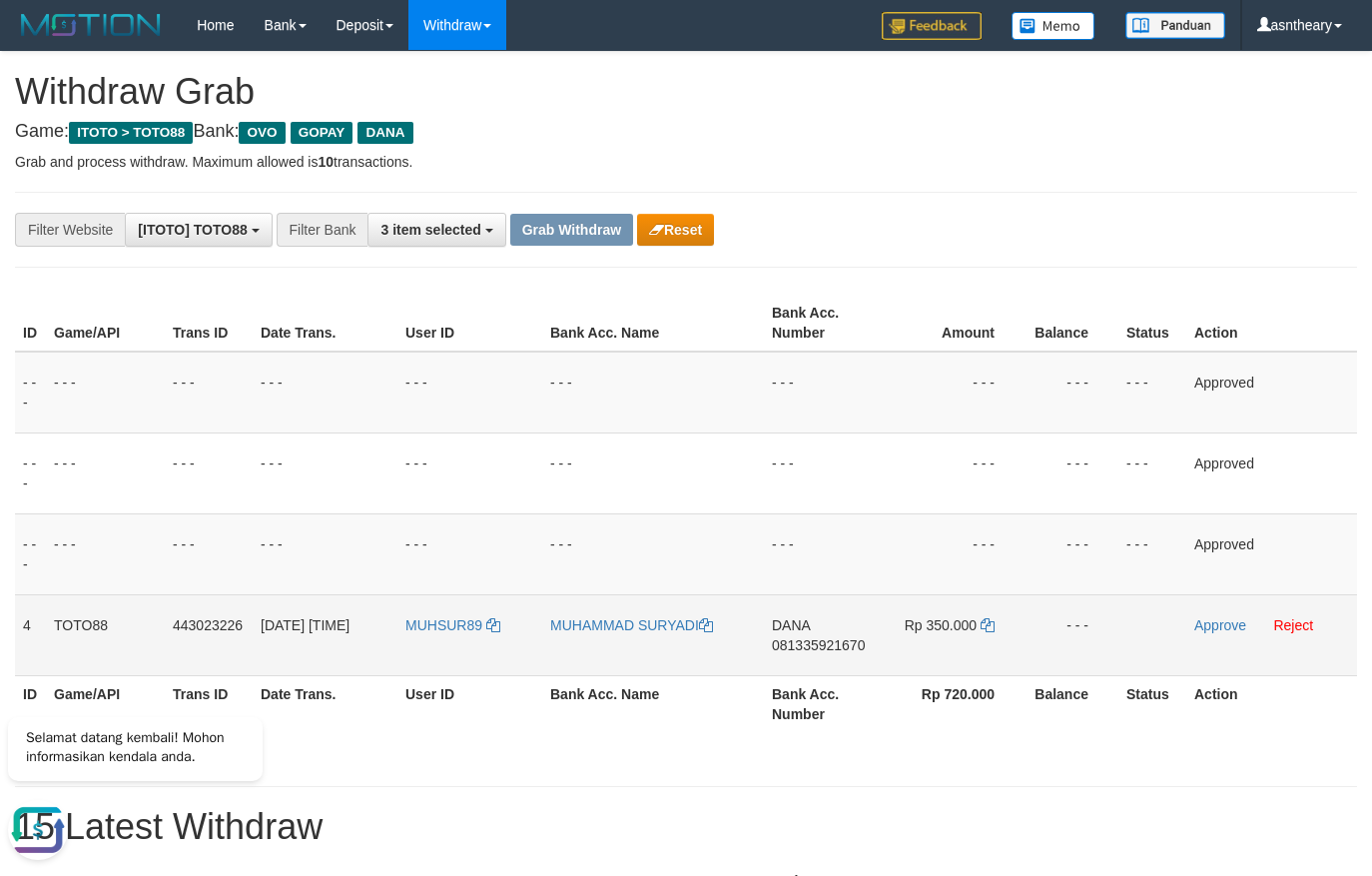 click on "Approve
Reject" at bounding box center (1271, 634) 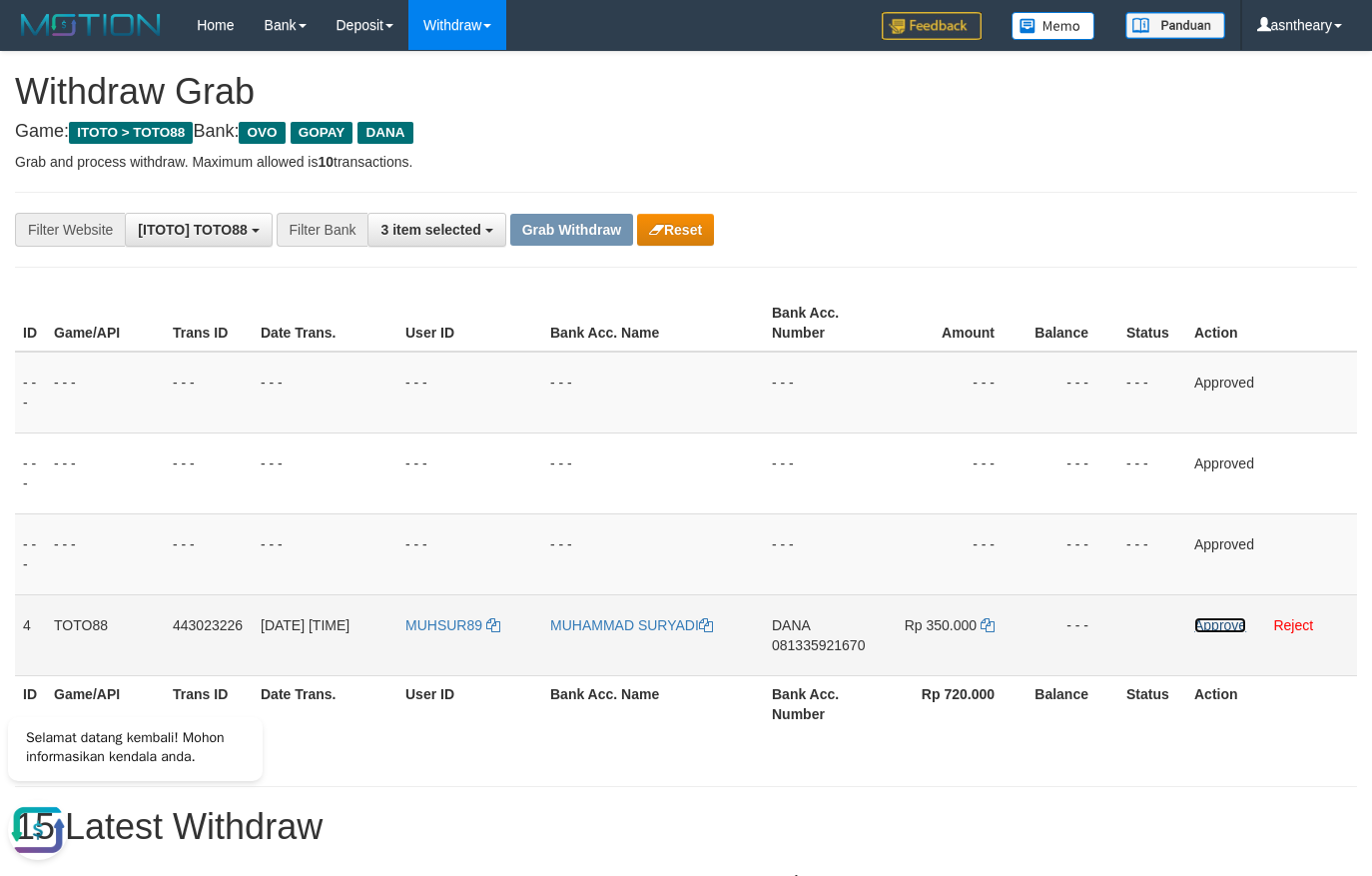 click on "Approve" at bounding box center [1220, 625] 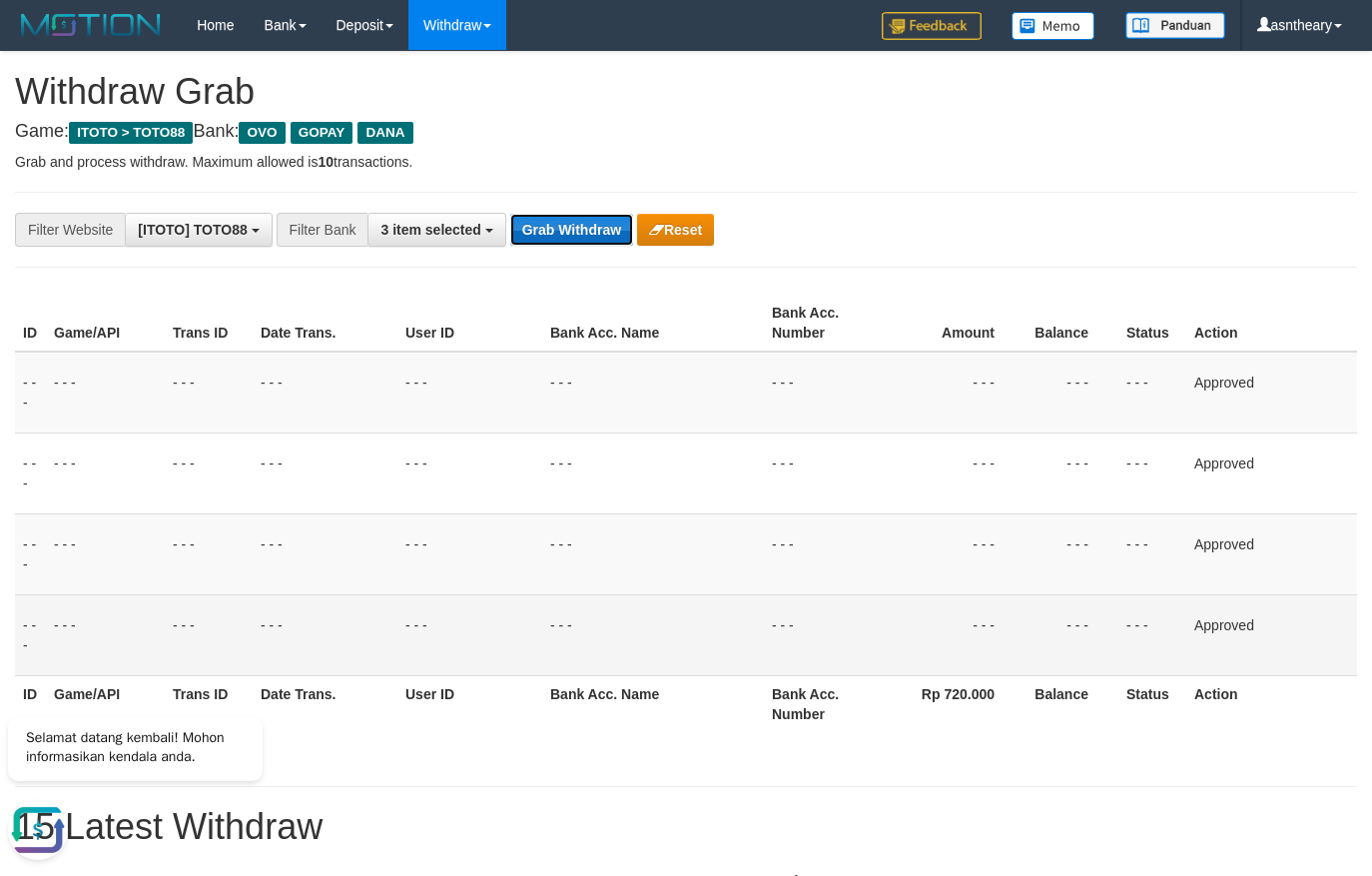 click on "Grab Withdraw" at bounding box center (571, 230) 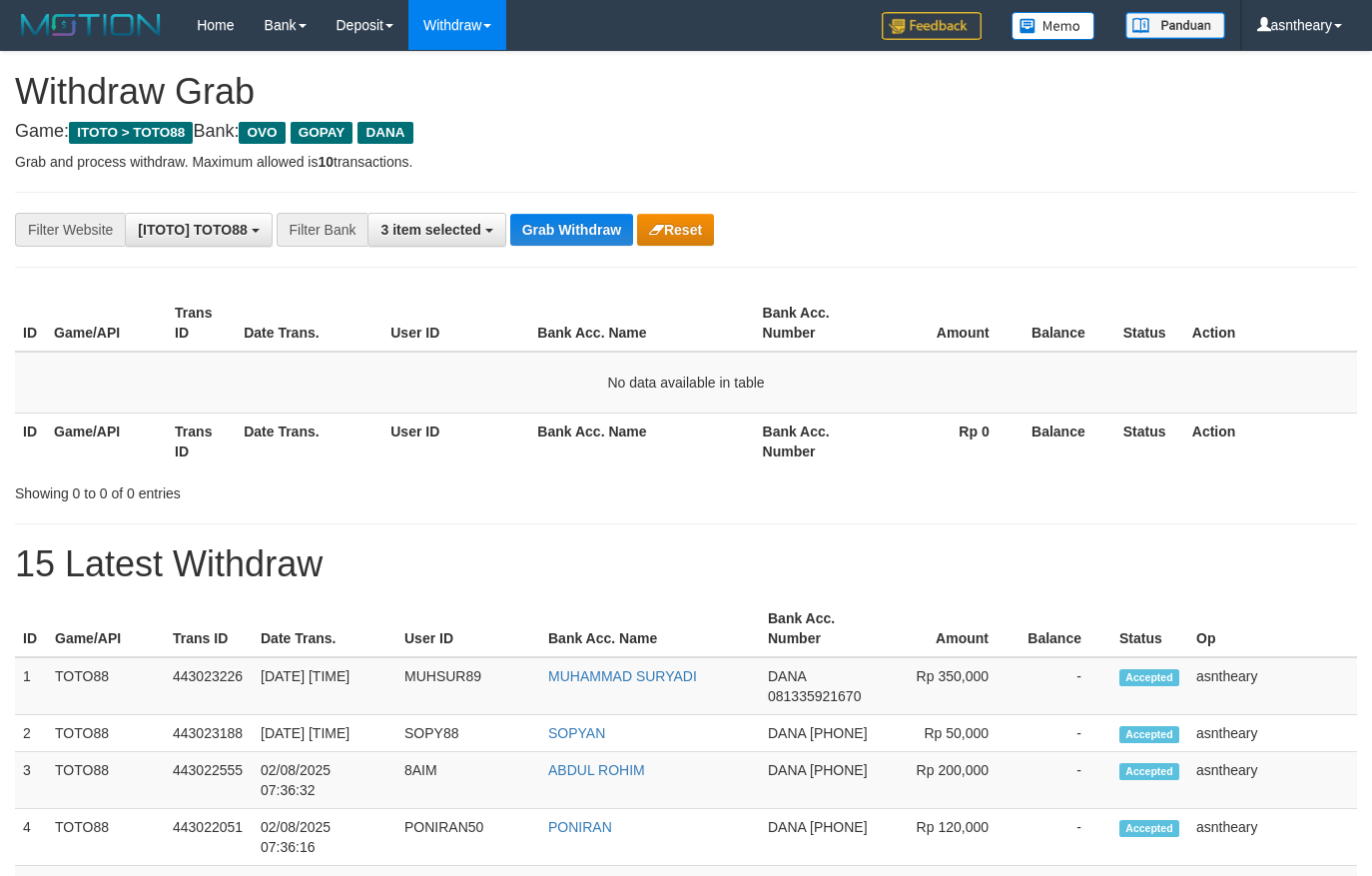 scroll, scrollTop: 0, scrollLeft: 0, axis: both 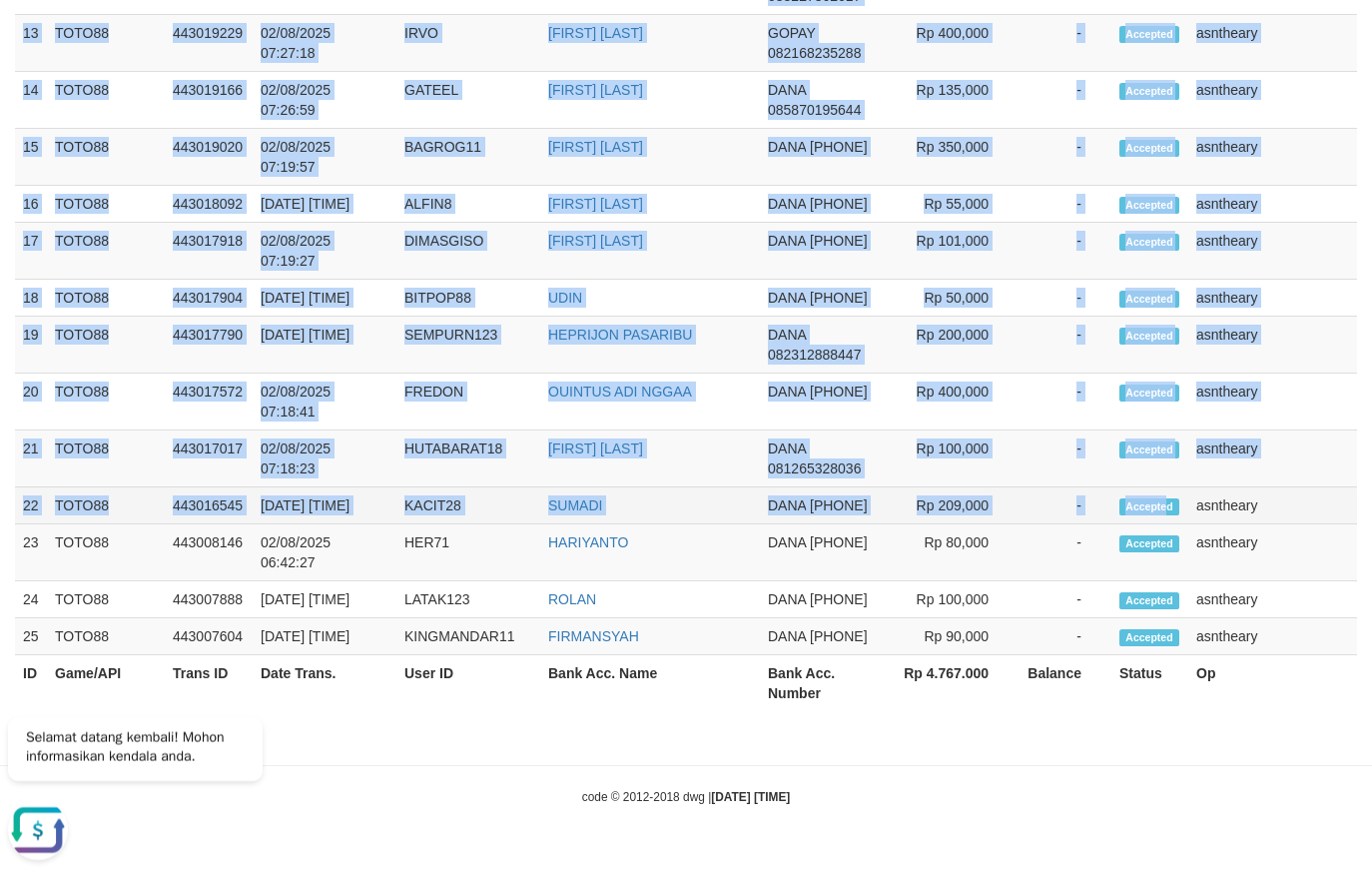 drag, startPoint x: 30, startPoint y: 311, endPoint x: 1164, endPoint y: 479, distance: 1146.3769 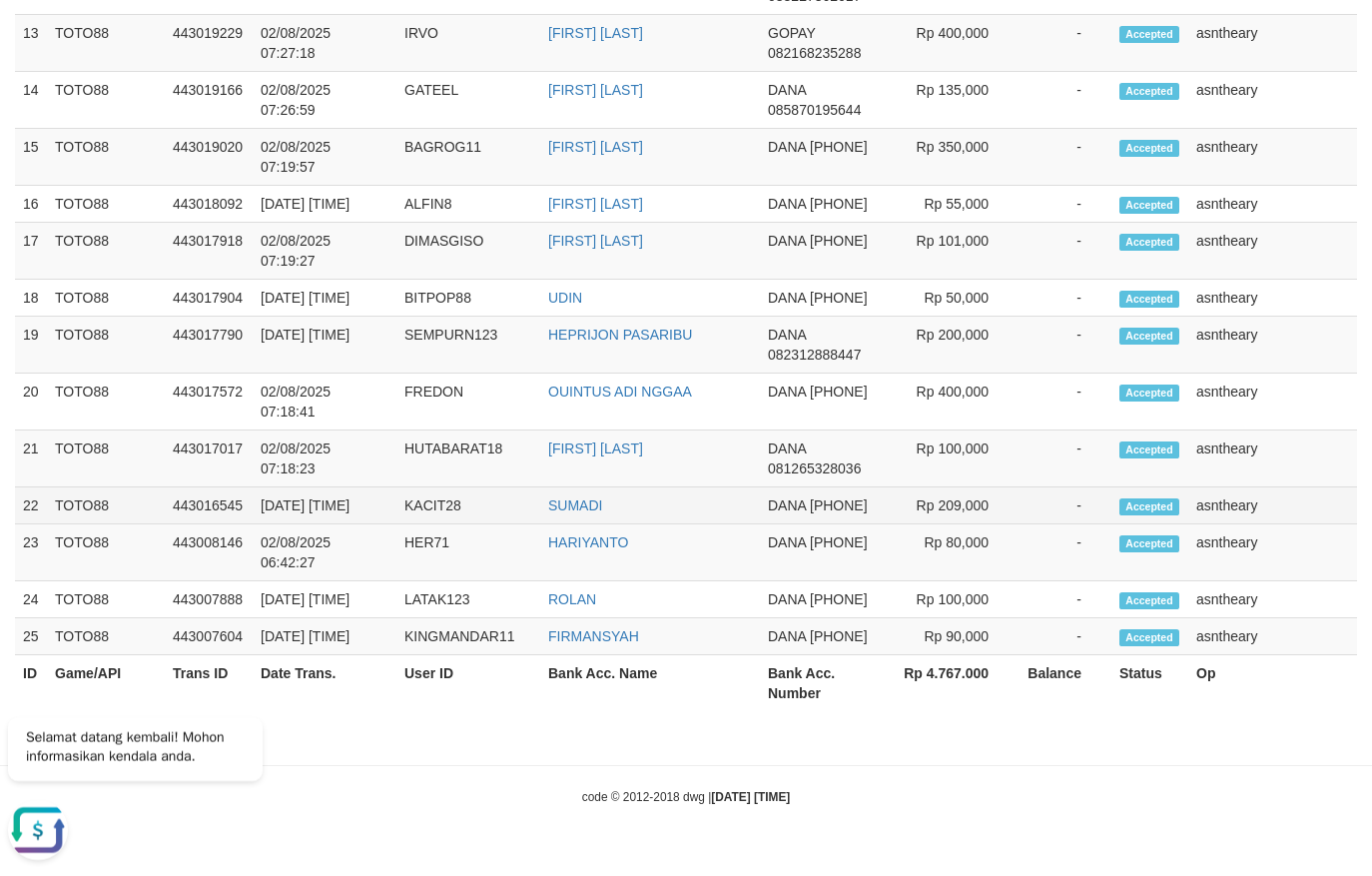 click on "Accepted" at bounding box center [1149, 505] 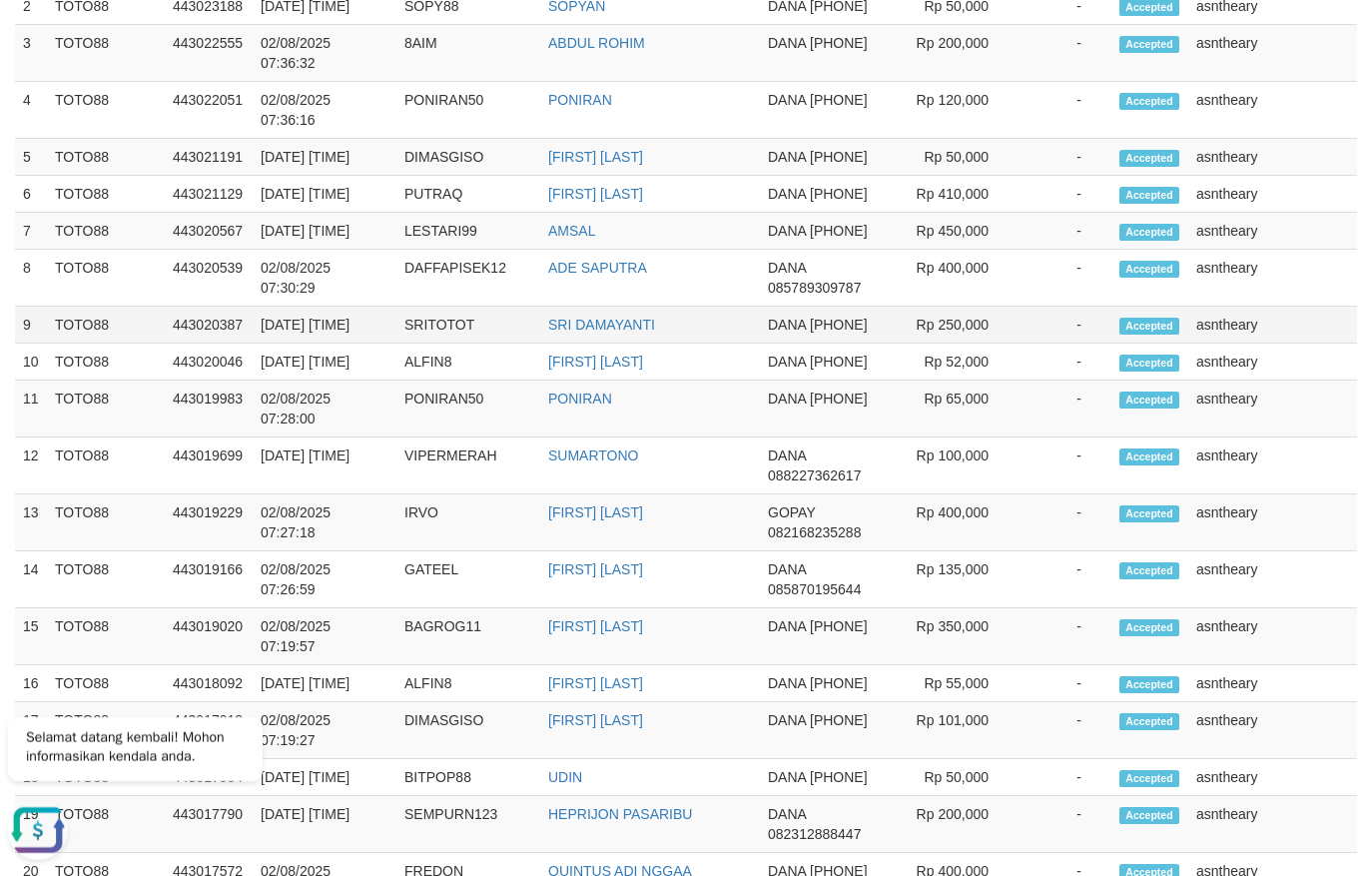 scroll, scrollTop: 48, scrollLeft: 0, axis: vertical 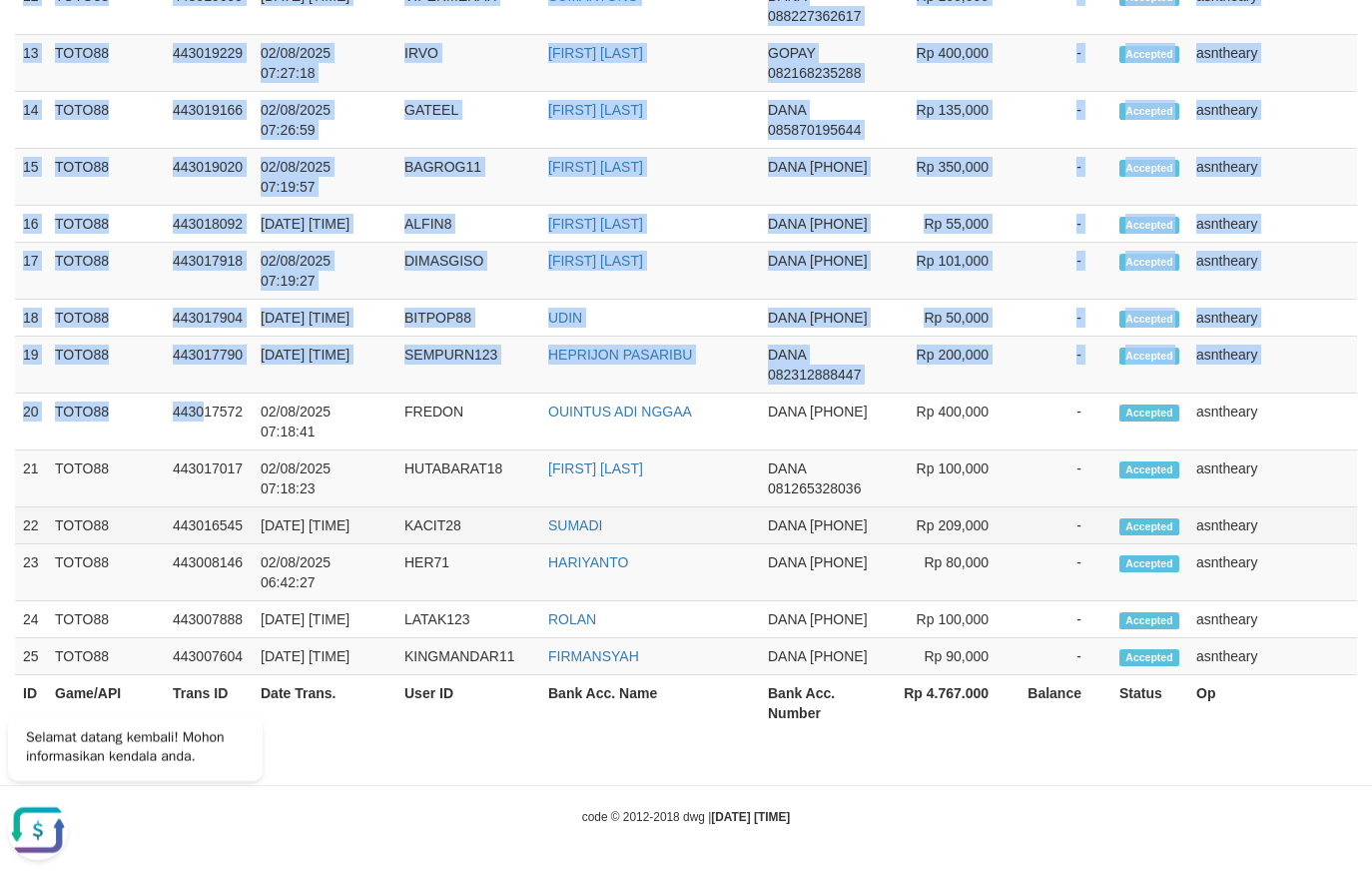 drag, startPoint x: 18, startPoint y: 629, endPoint x: 1214, endPoint y: 581, distance: 1196.9628 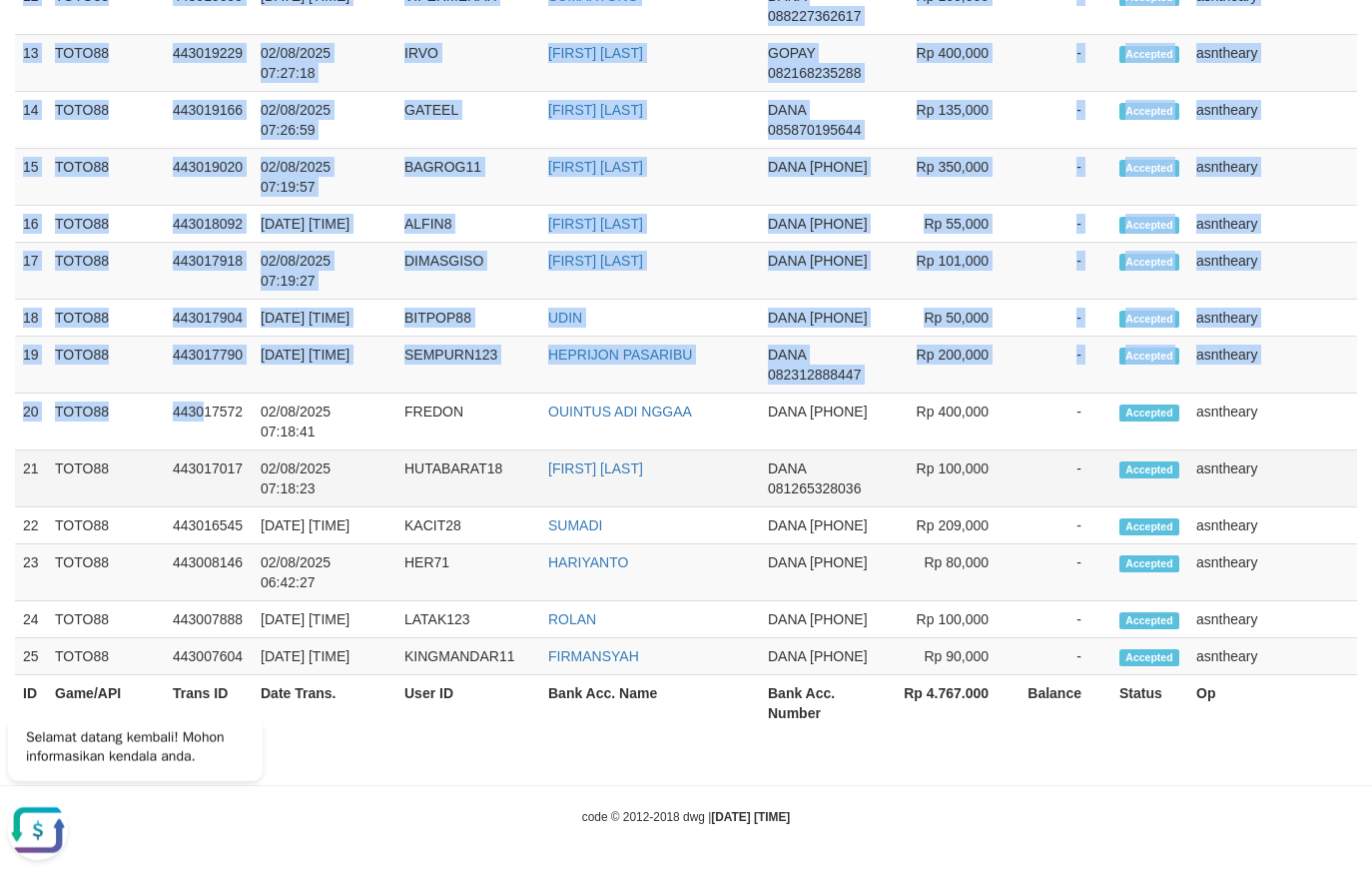 copy on "1
TOTO88
443023226
02/08/2025 07:37:03
MUHSUR89
MUHAMMAD SURYADI
DANA
081335921670
Rp 350,000
-
Accepted
asntheary
2
TOTO88
443023188
02/08/2025 07:36:48
SOPY88
SOPYAN
DANA
085811301920
Rp 50,000
-
Accepted
asntheary
3
TOTO88
443022555
02/08/2025 07:36:32
8AIM
ABDUL ROHIM
DANA
085860285162
Rp 200,000
-
Accepted
asntheary
4
TOTO88
443022051
02/08/2025 07:36:16
PONIRAN50
PONIRAN
DANA
081370170465
Rp 120,000
-
Accepted
asntheary
5
TOTO88
443021191
02/08/2025 07:31:13
DIMASGISO
DIMAS ANDRIYAN
DANA
083834625202
Rp 50,000
-
Accepted
asntheary
6
TOTO88
4430211..." 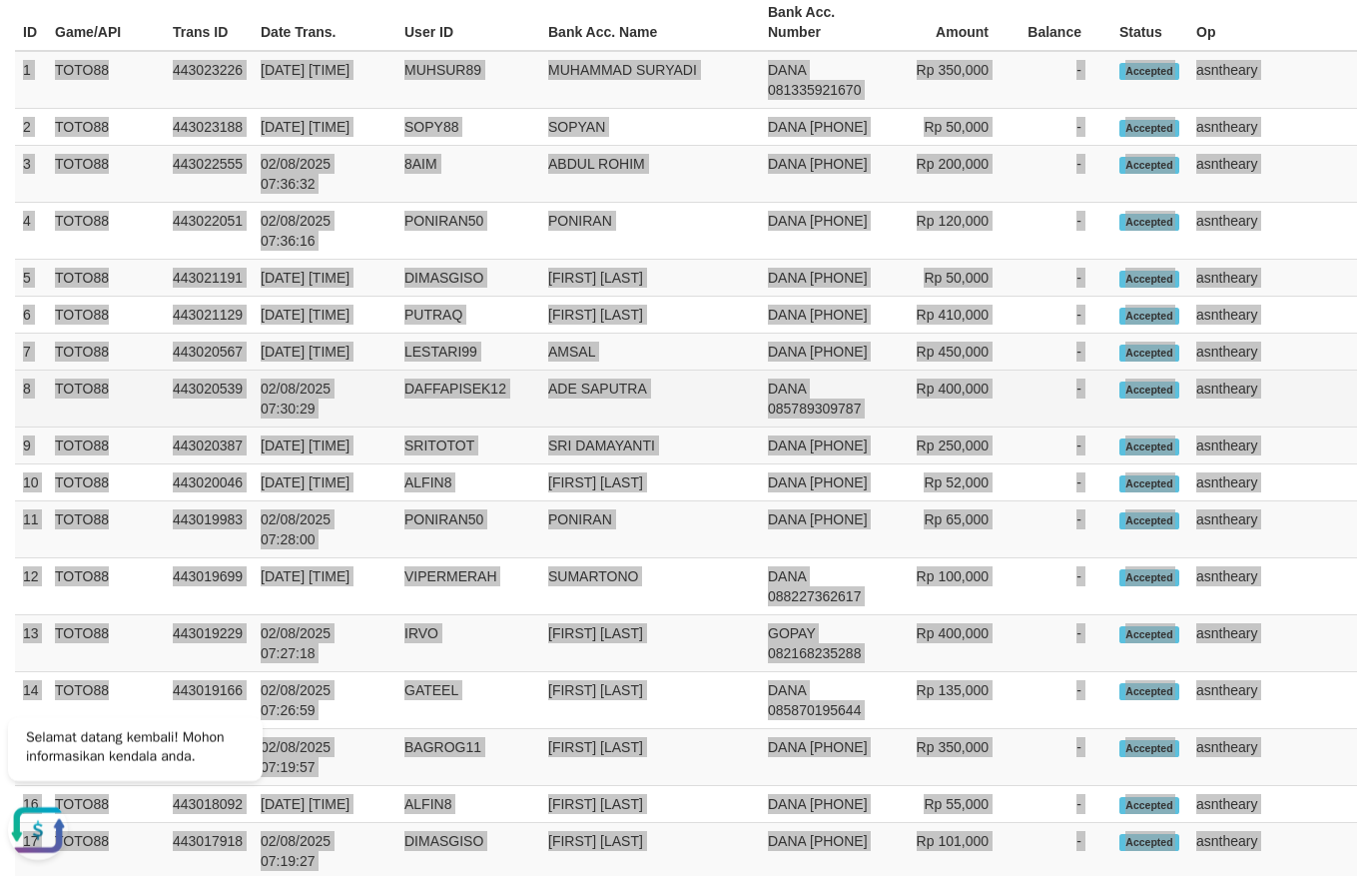scroll, scrollTop: 0, scrollLeft: 0, axis: both 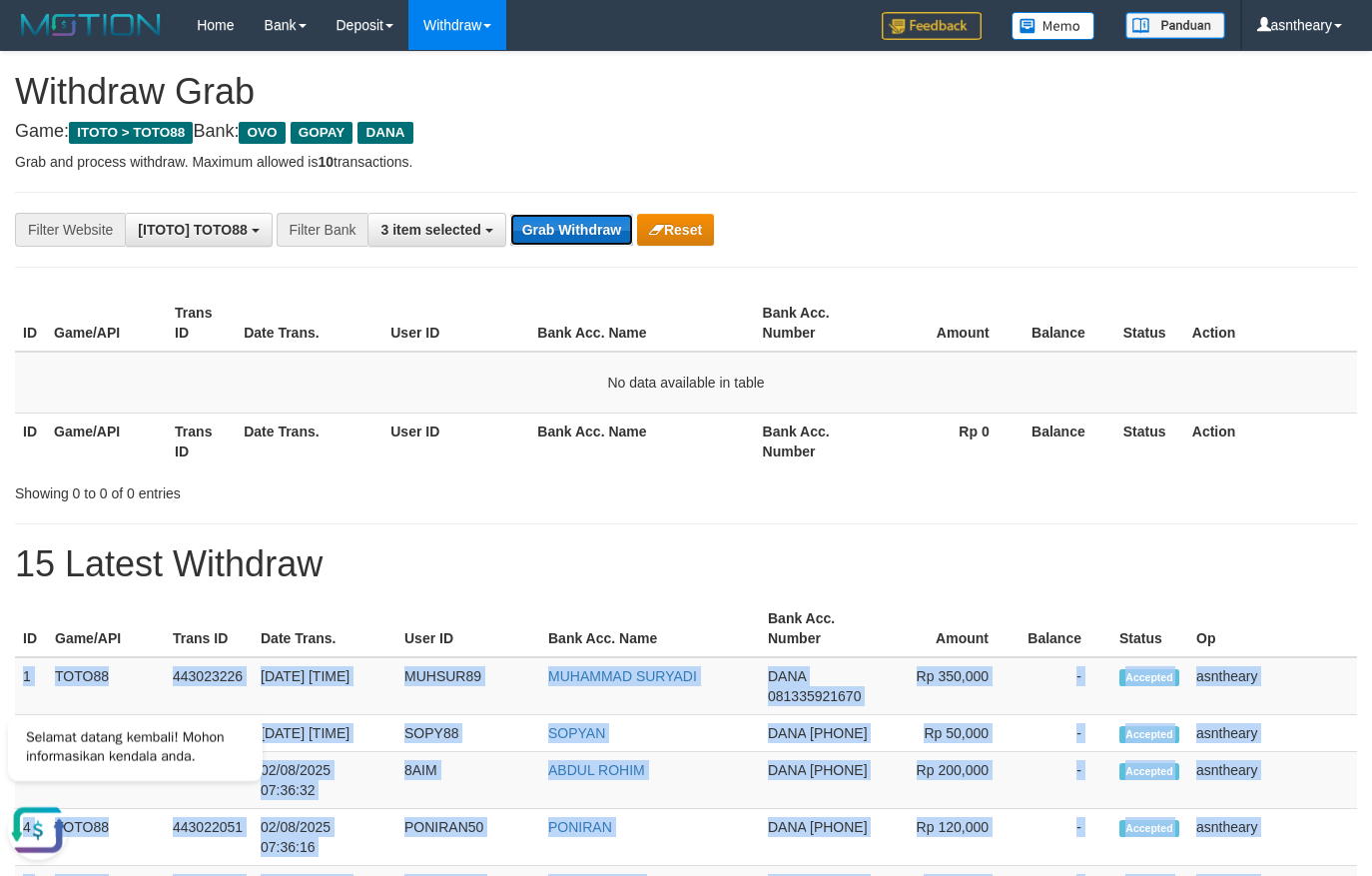 click on "Grab Withdraw" at bounding box center (571, 230) 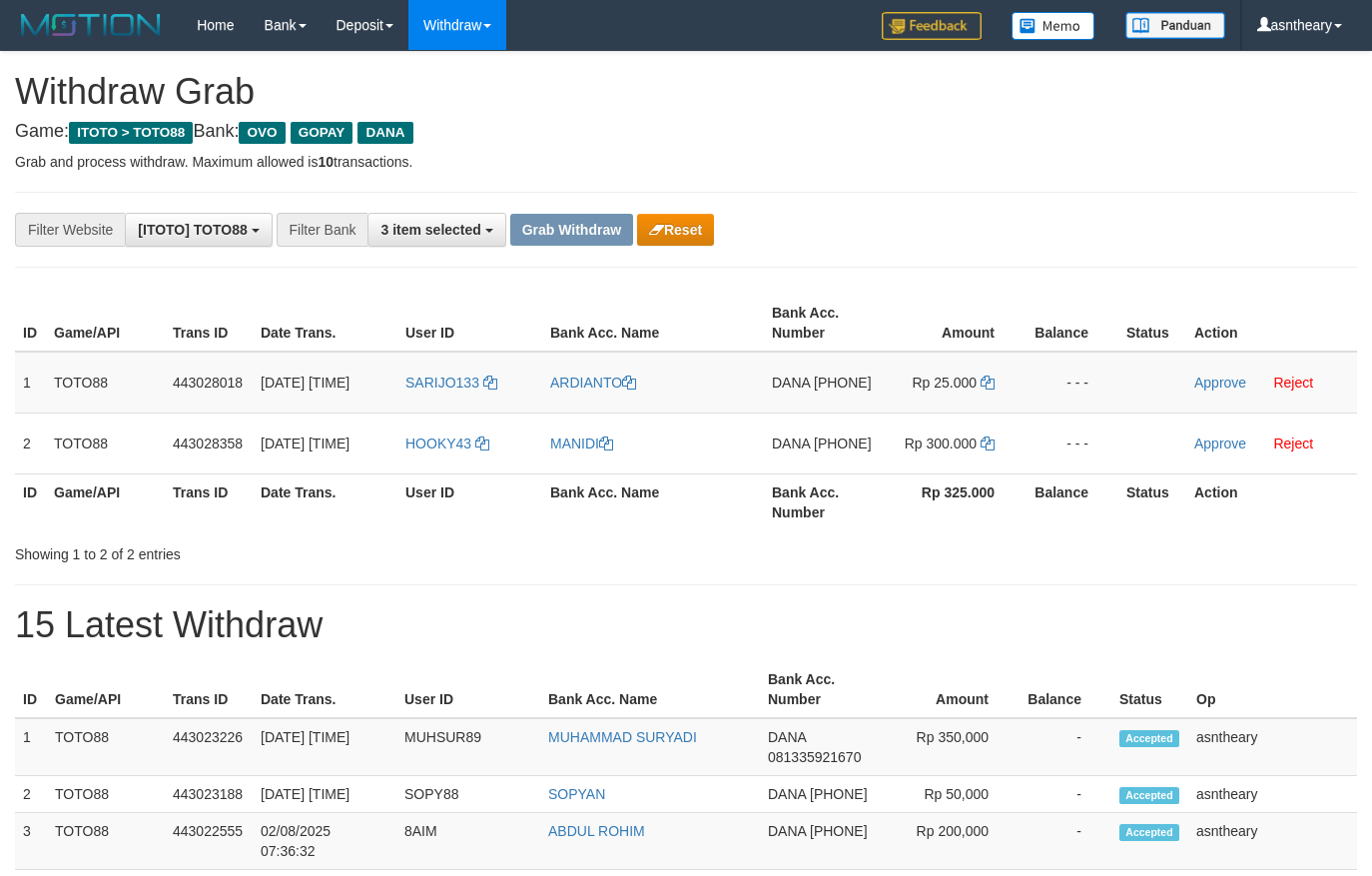 scroll, scrollTop: 0, scrollLeft: 0, axis: both 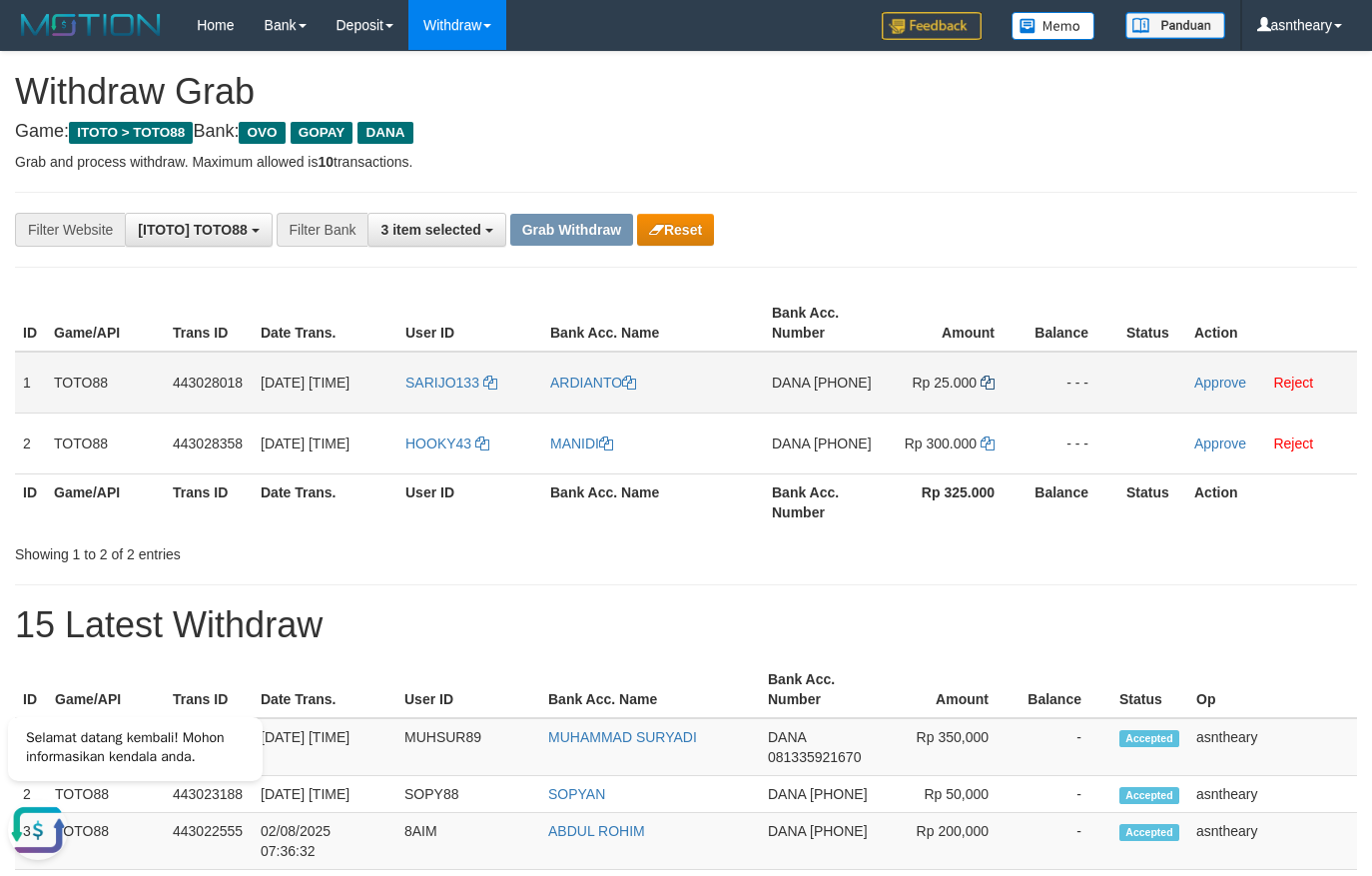 click on "Rp 25.000" at bounding box center [954, 383] 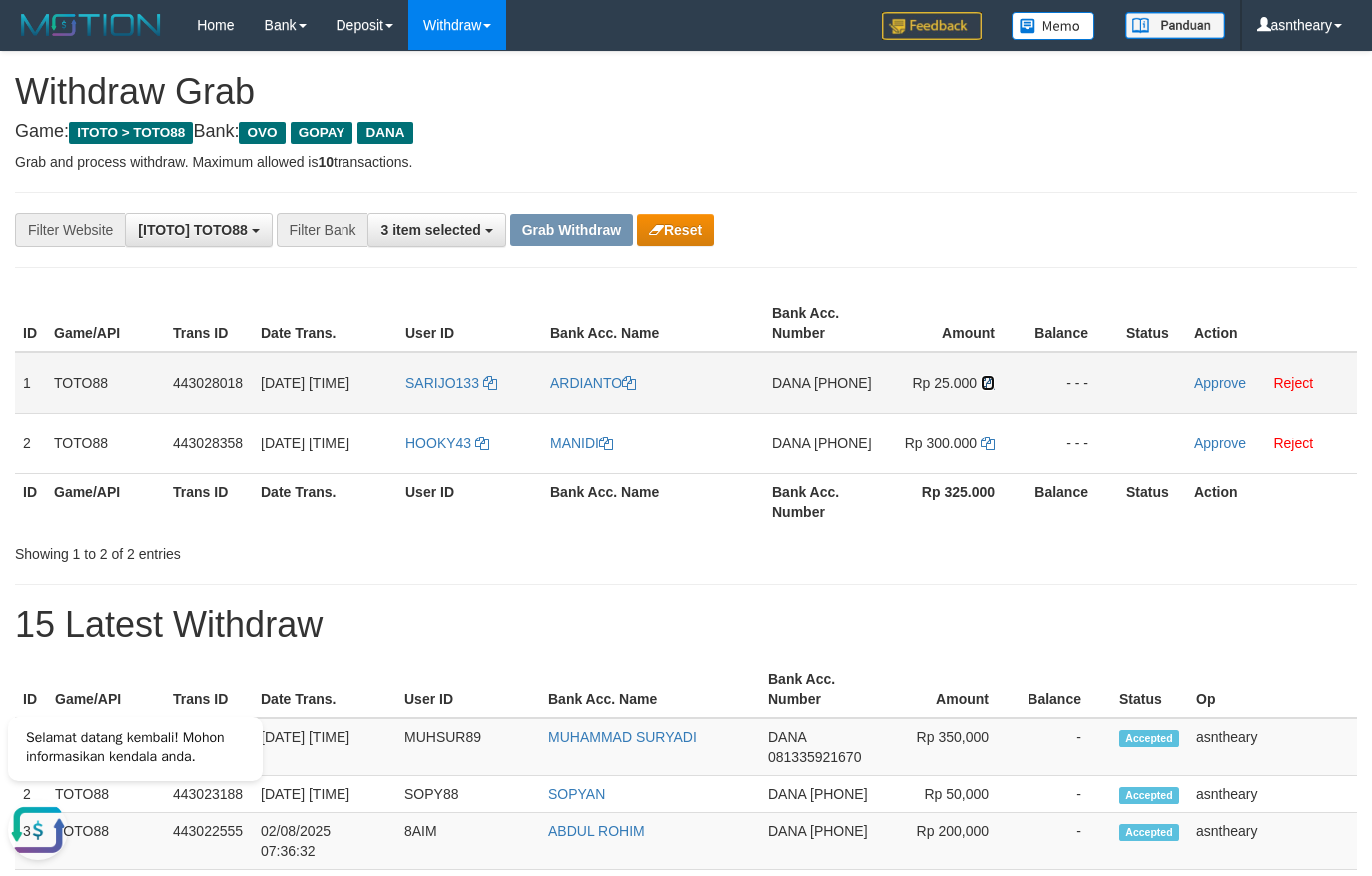 click at bounding box center (988, 383) 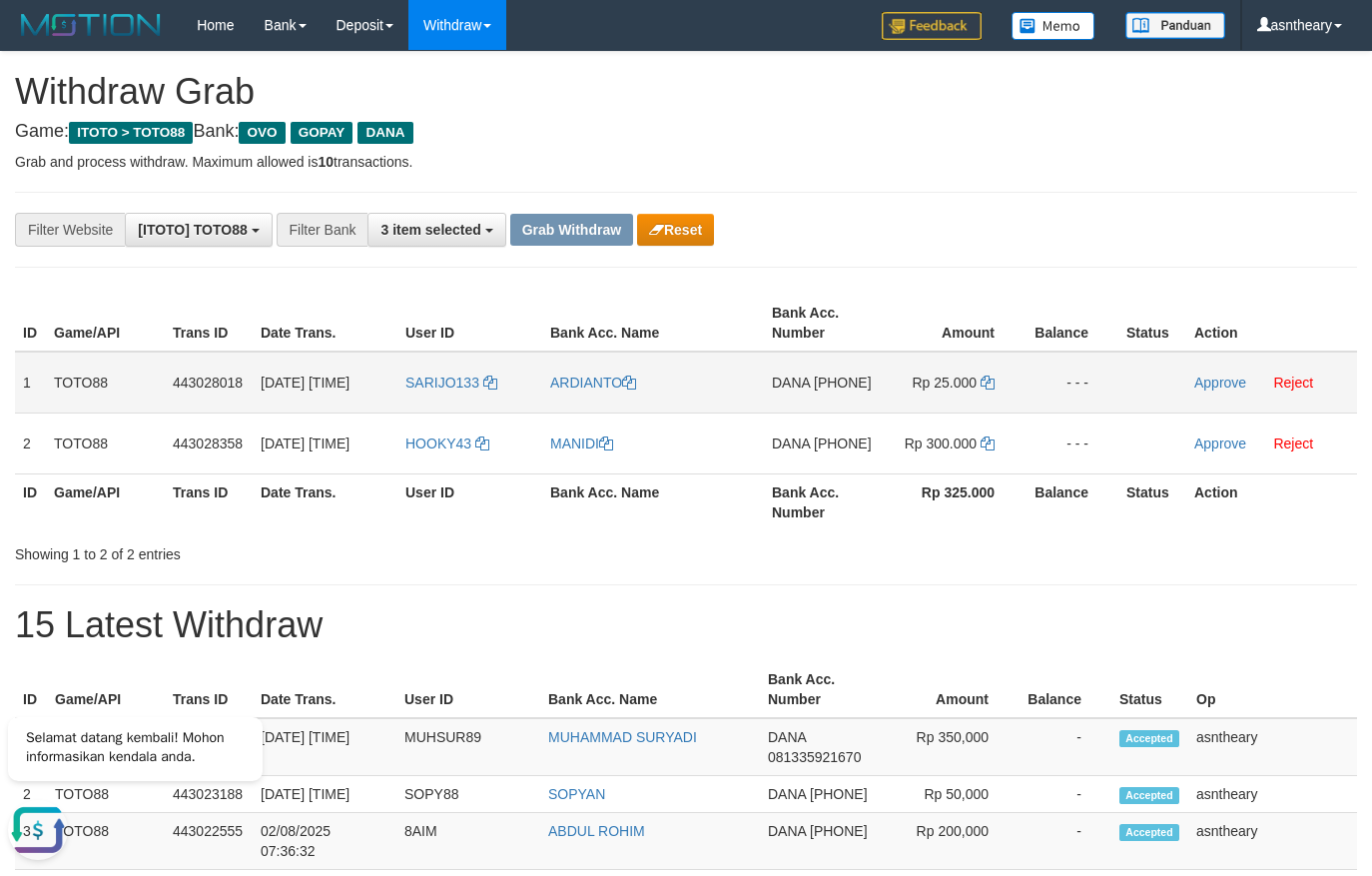 click on "DANA" at bounding box center [791, 383] 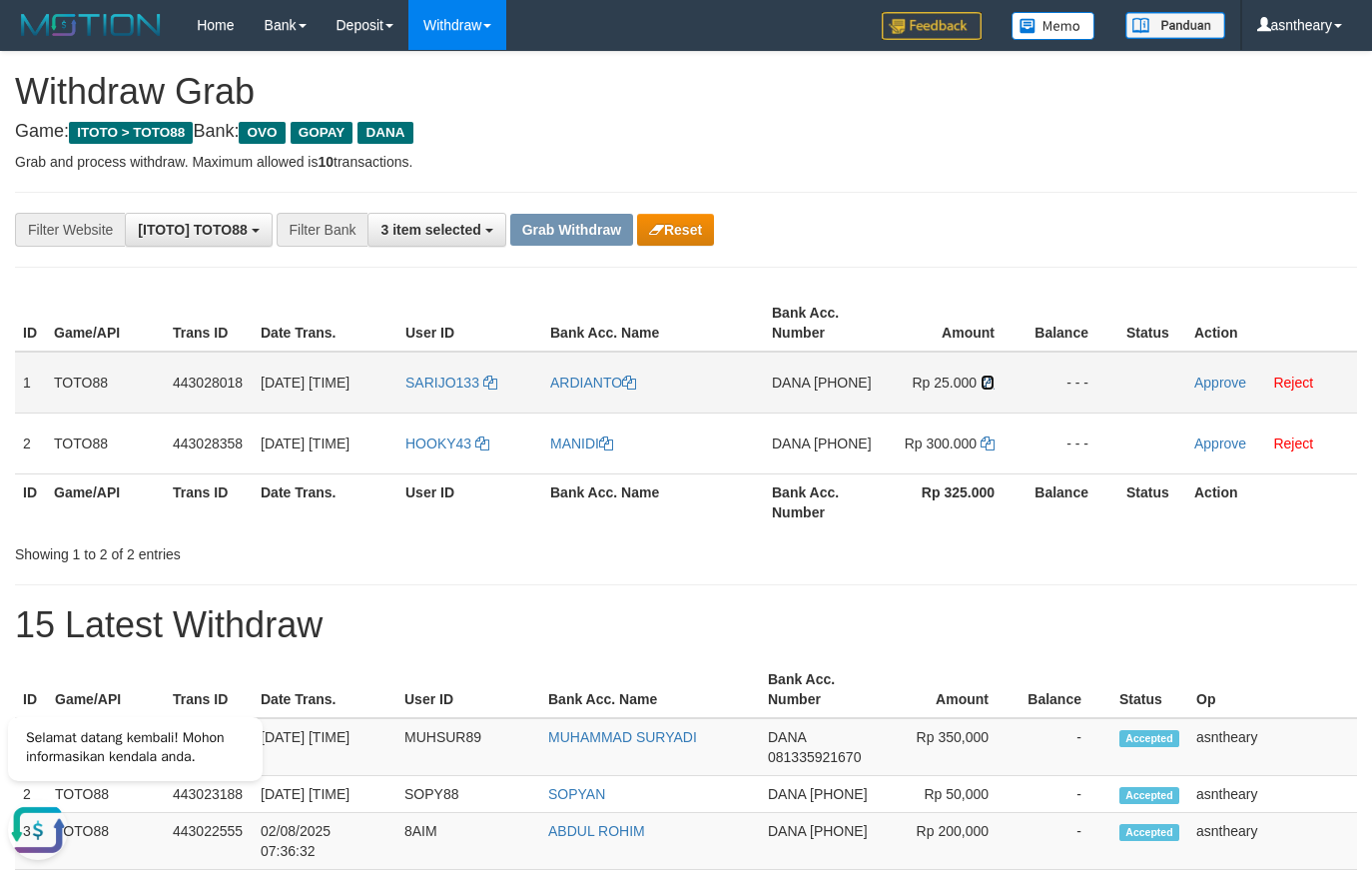 click at bounding box center (988, 383) 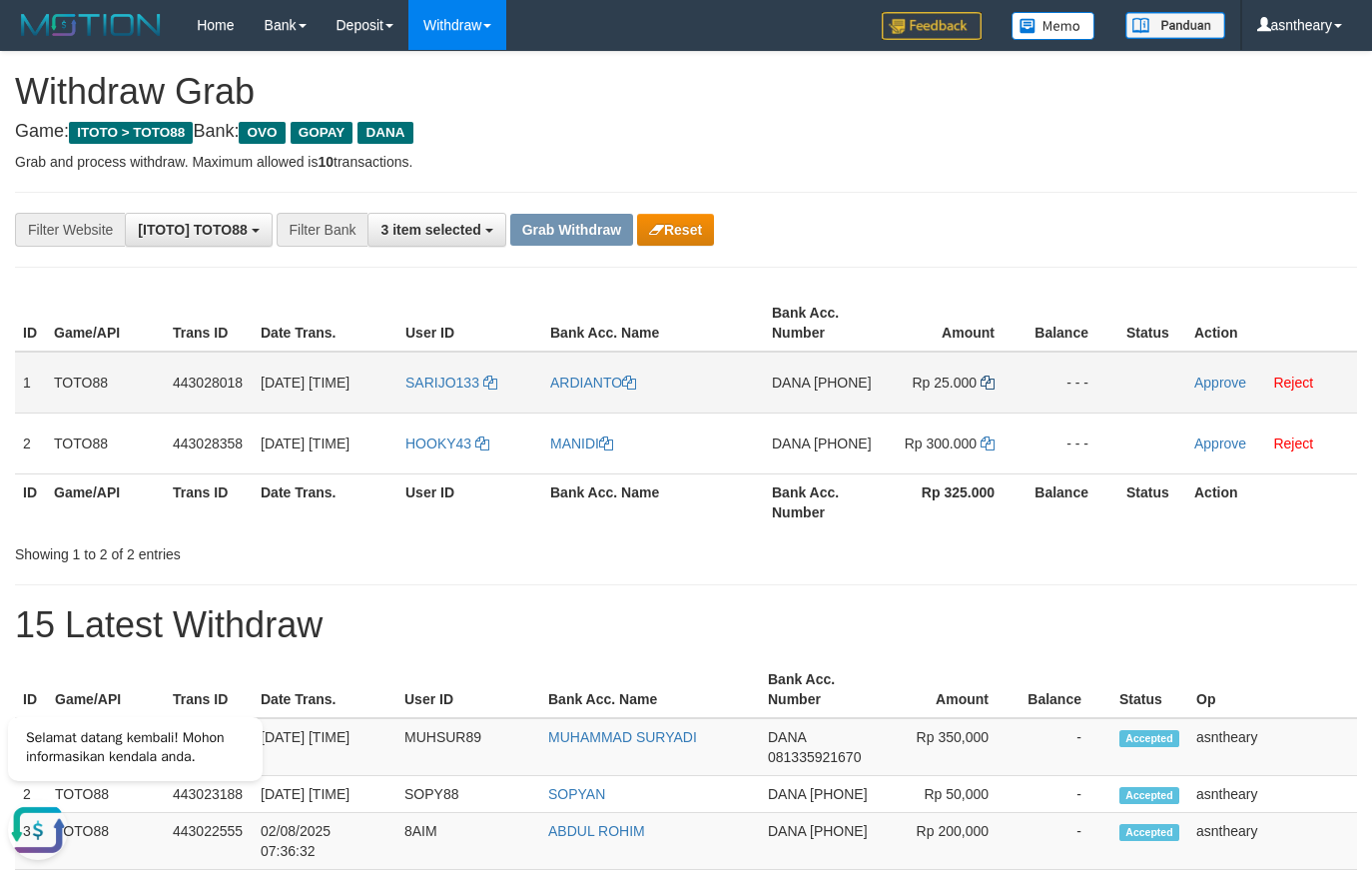 copy on "[PHONE]" 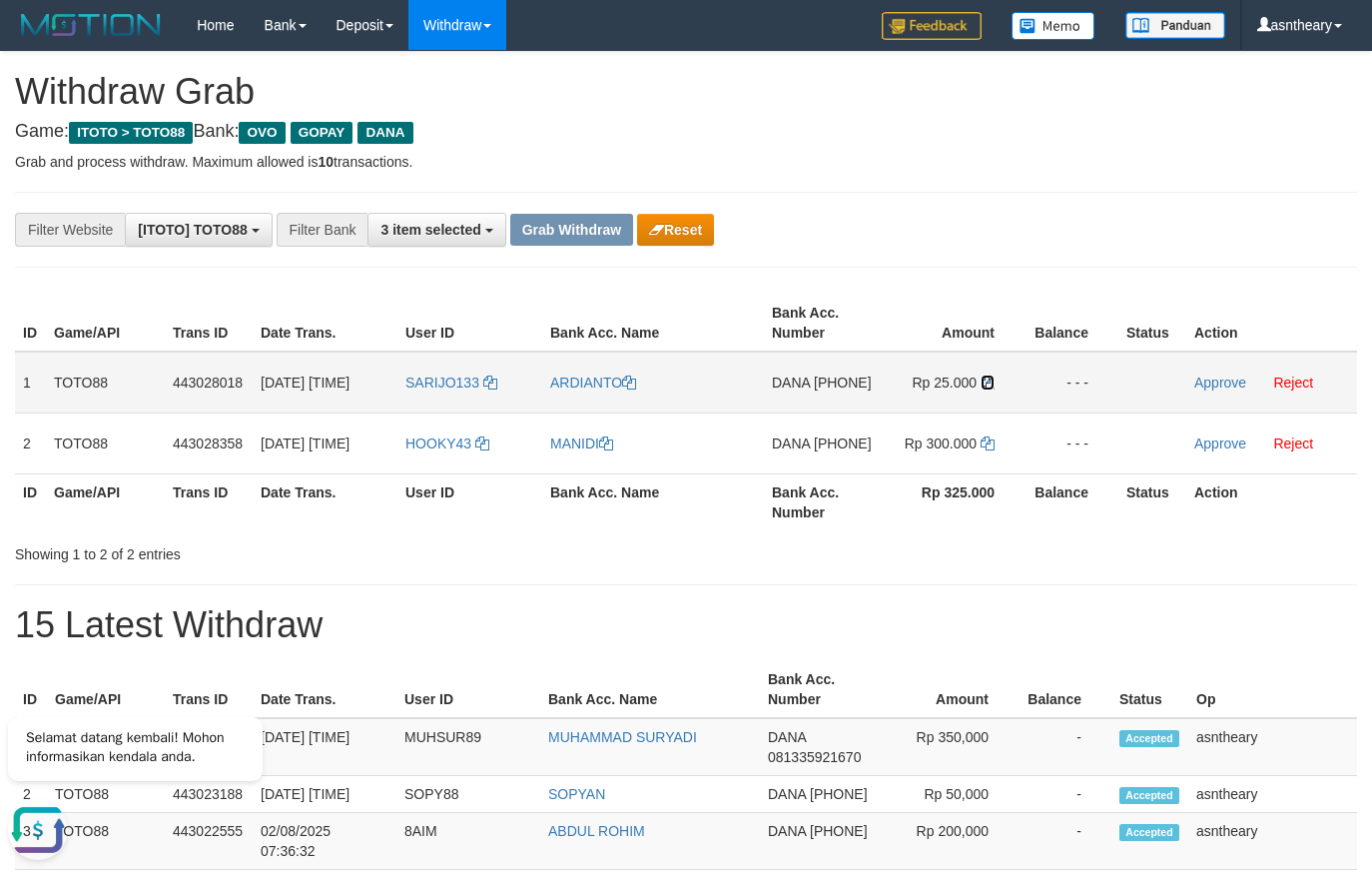 click at bounding box center (988, 383) 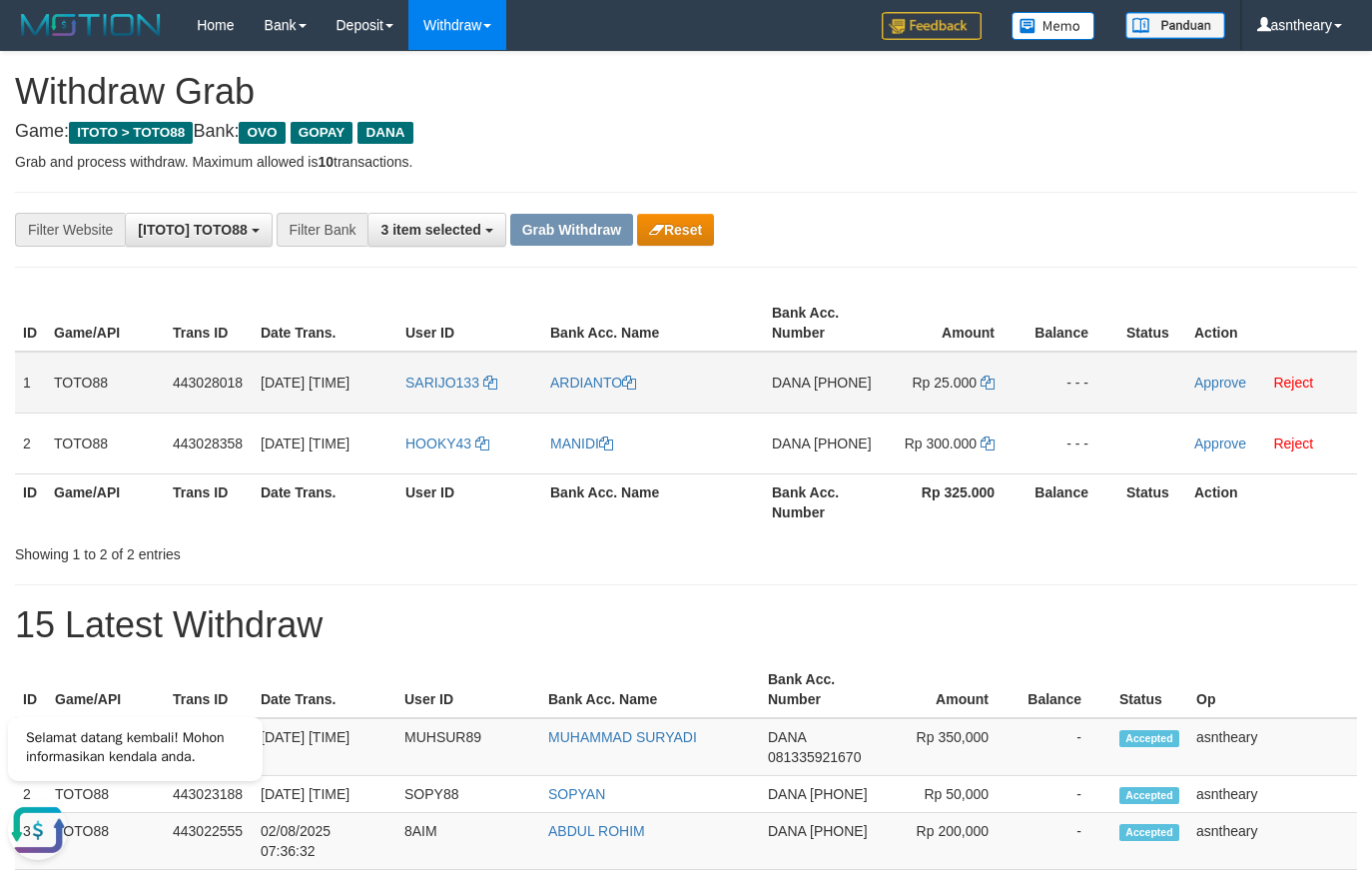 click on "Approve
Reject" at bounding box center [1271, 383] 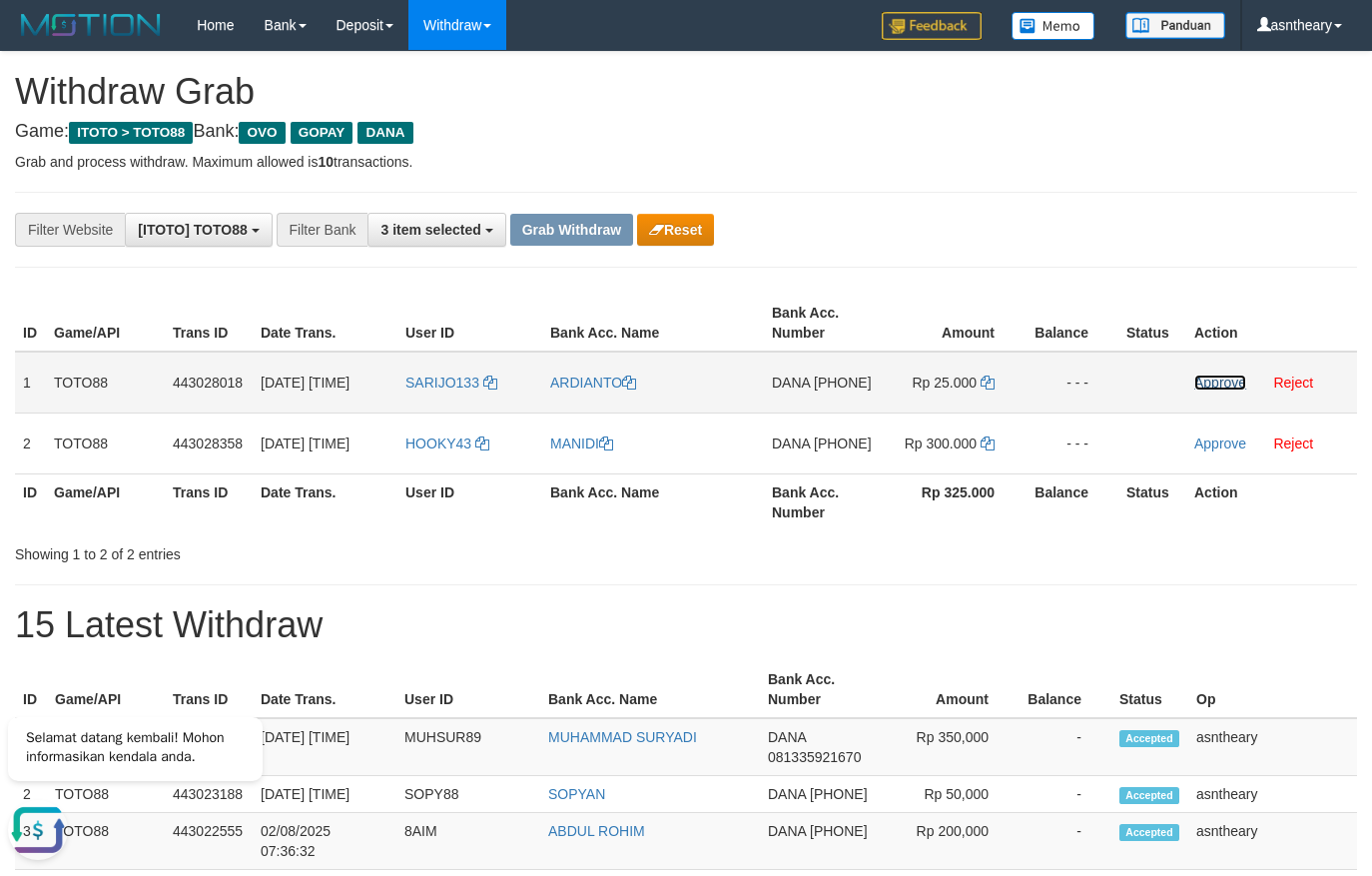 click on "Approve" at bounding box center (1220, 383) 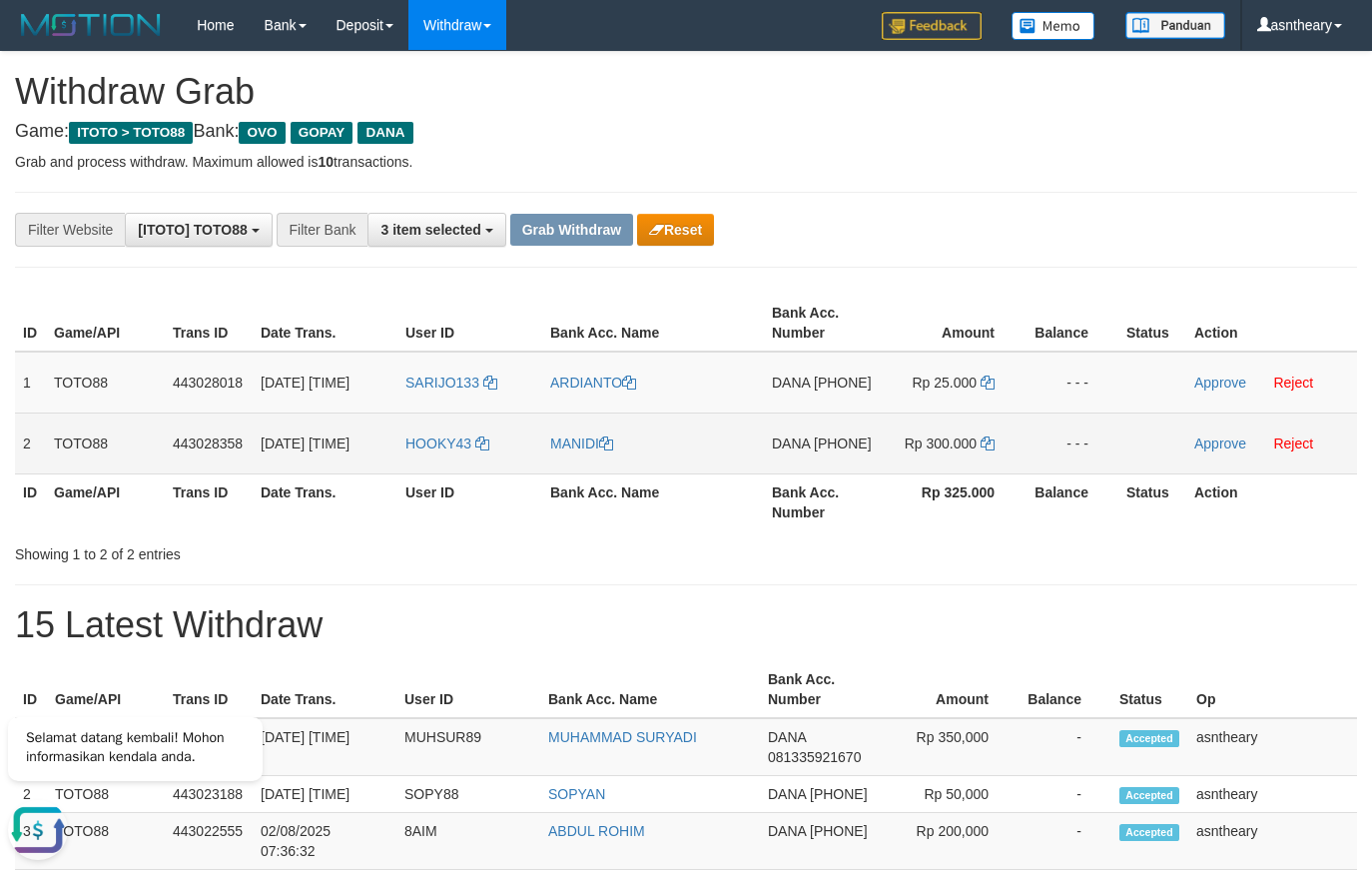 click on "DANA
08882675099" at bounding box center [823, 442] 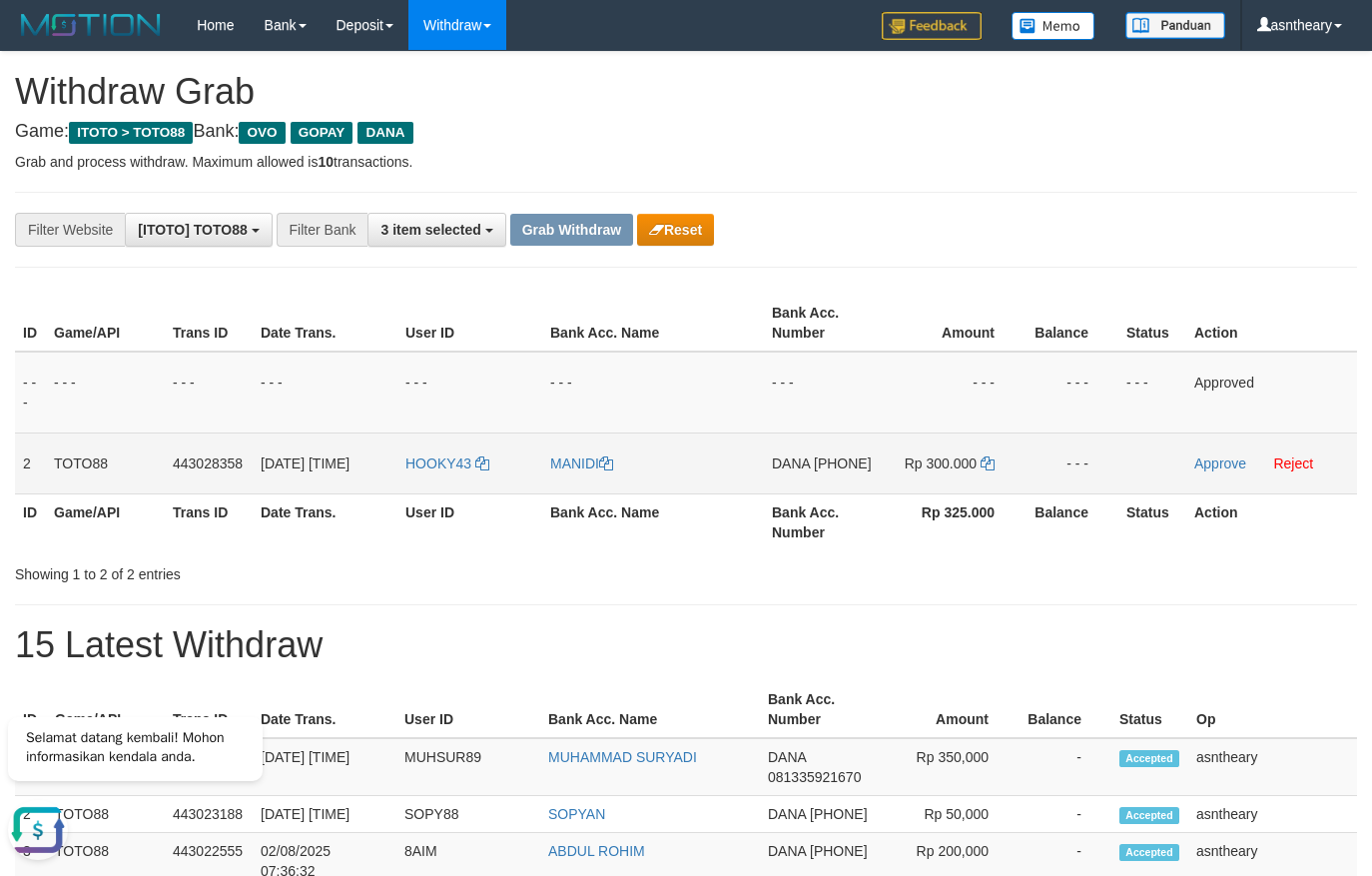 copy on "[PHONE]" 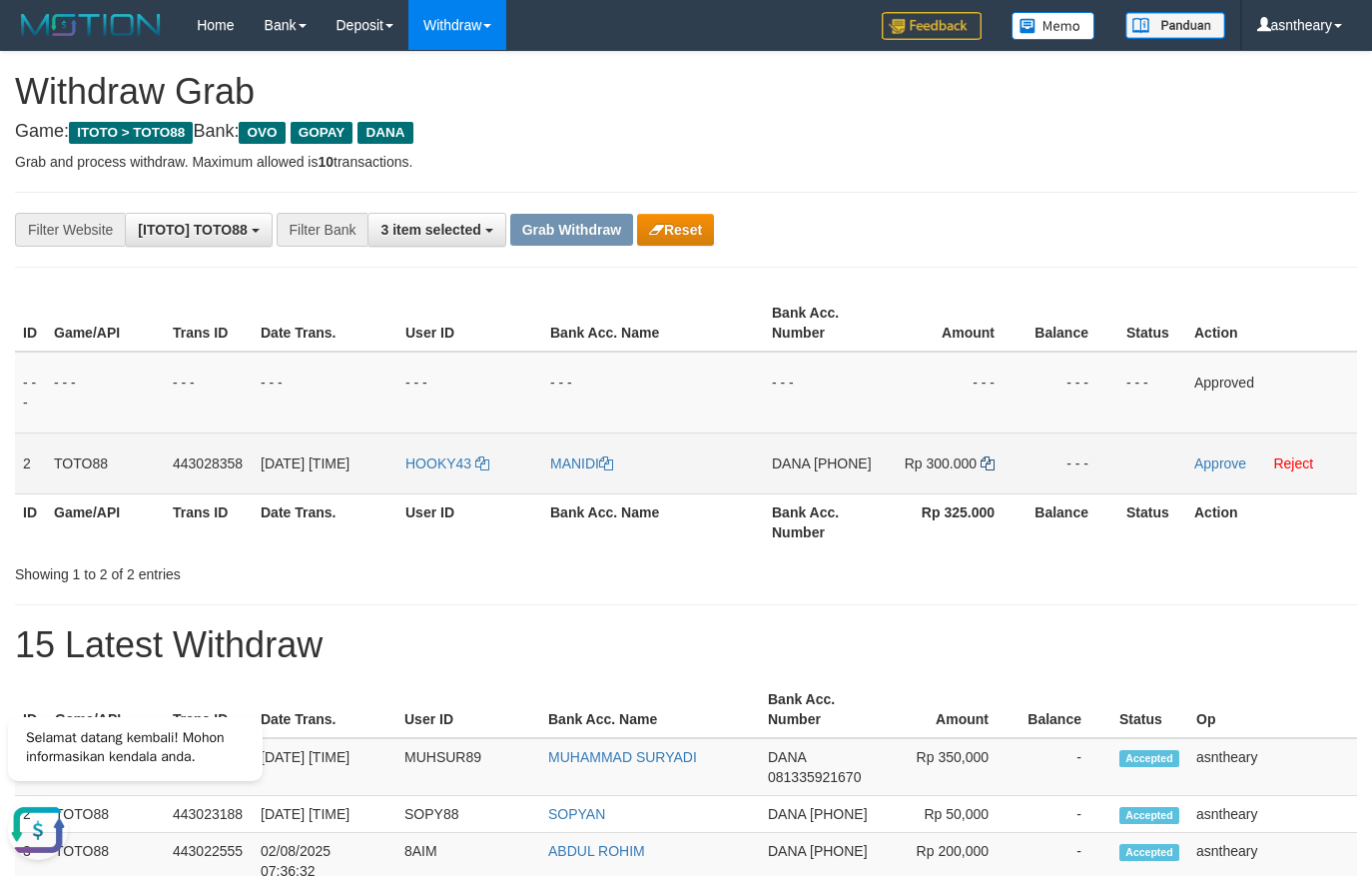 click on "Rp 300.000" at bounding box center (954, 462) 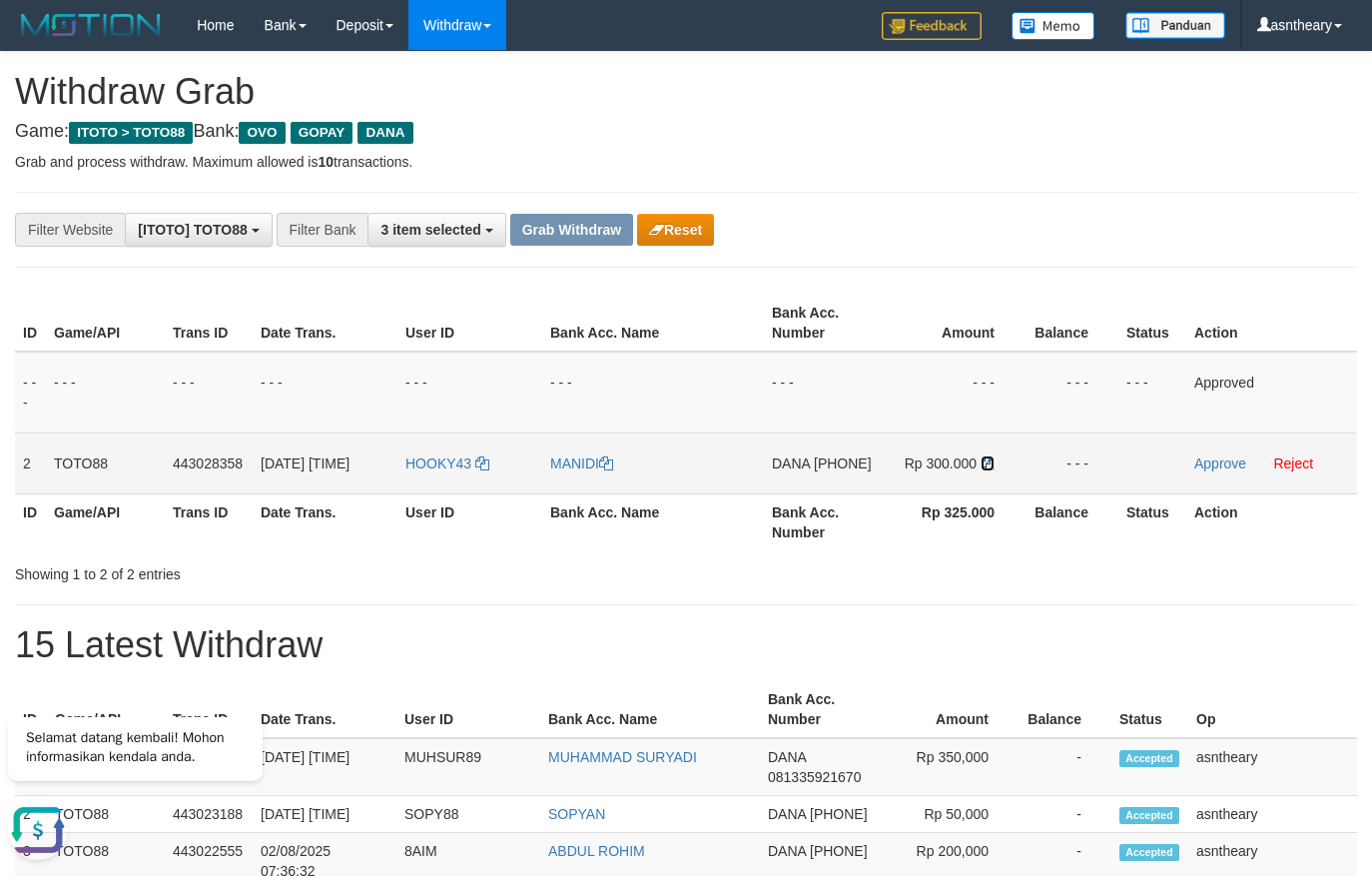 click at bounding box center [988, 463] 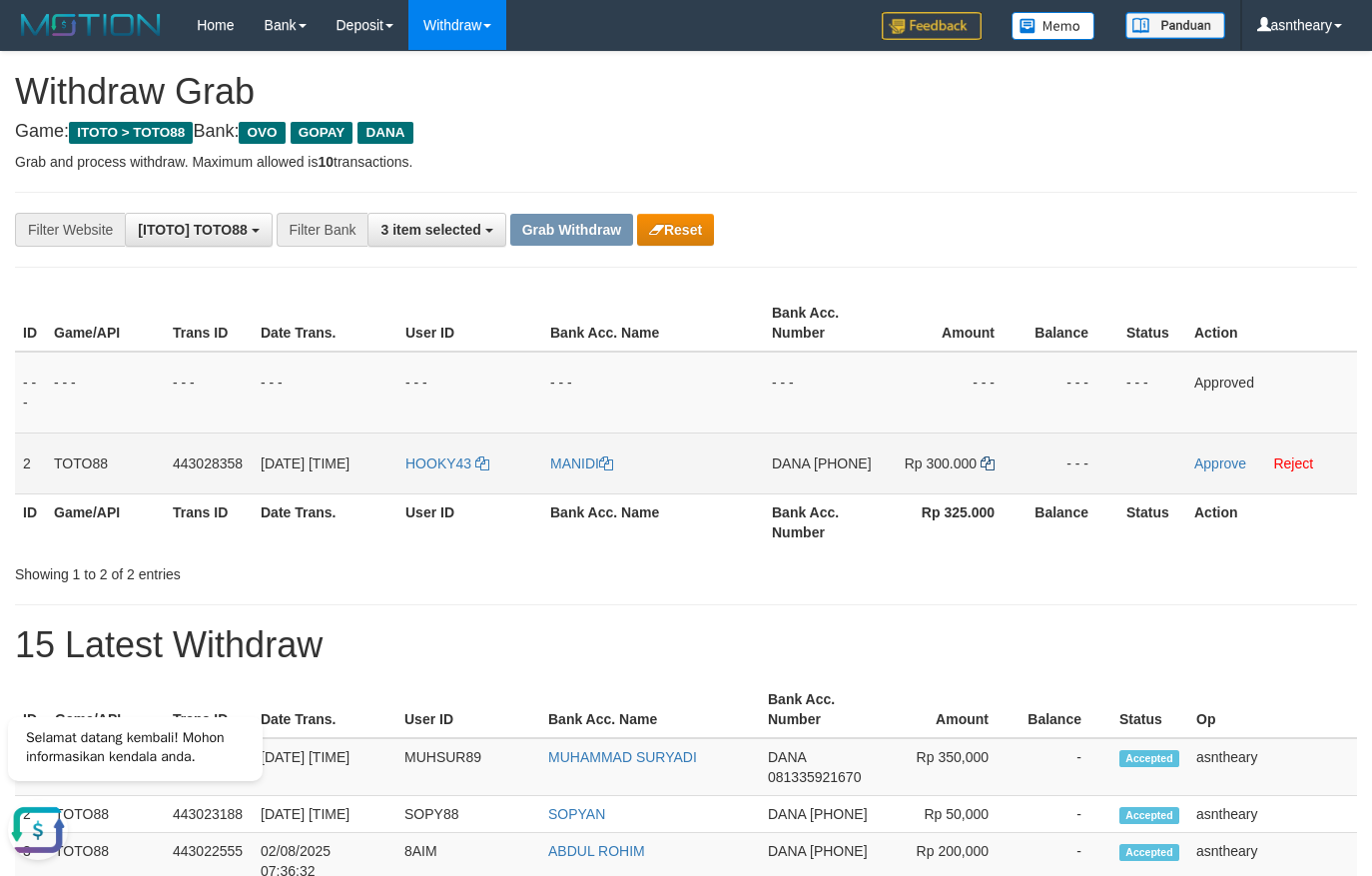 copy 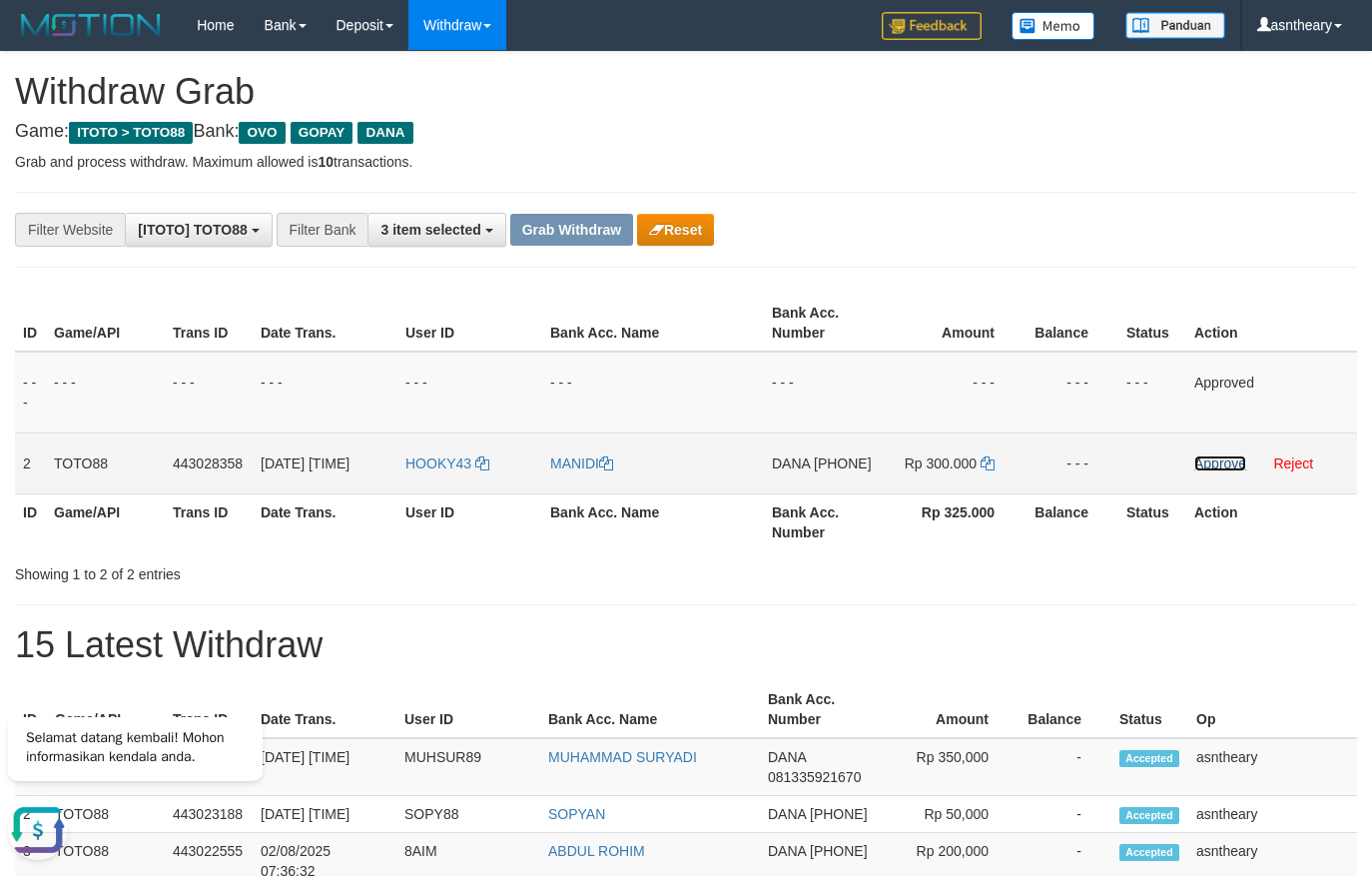 click on "Approve" at bounding box center (1220, 463) 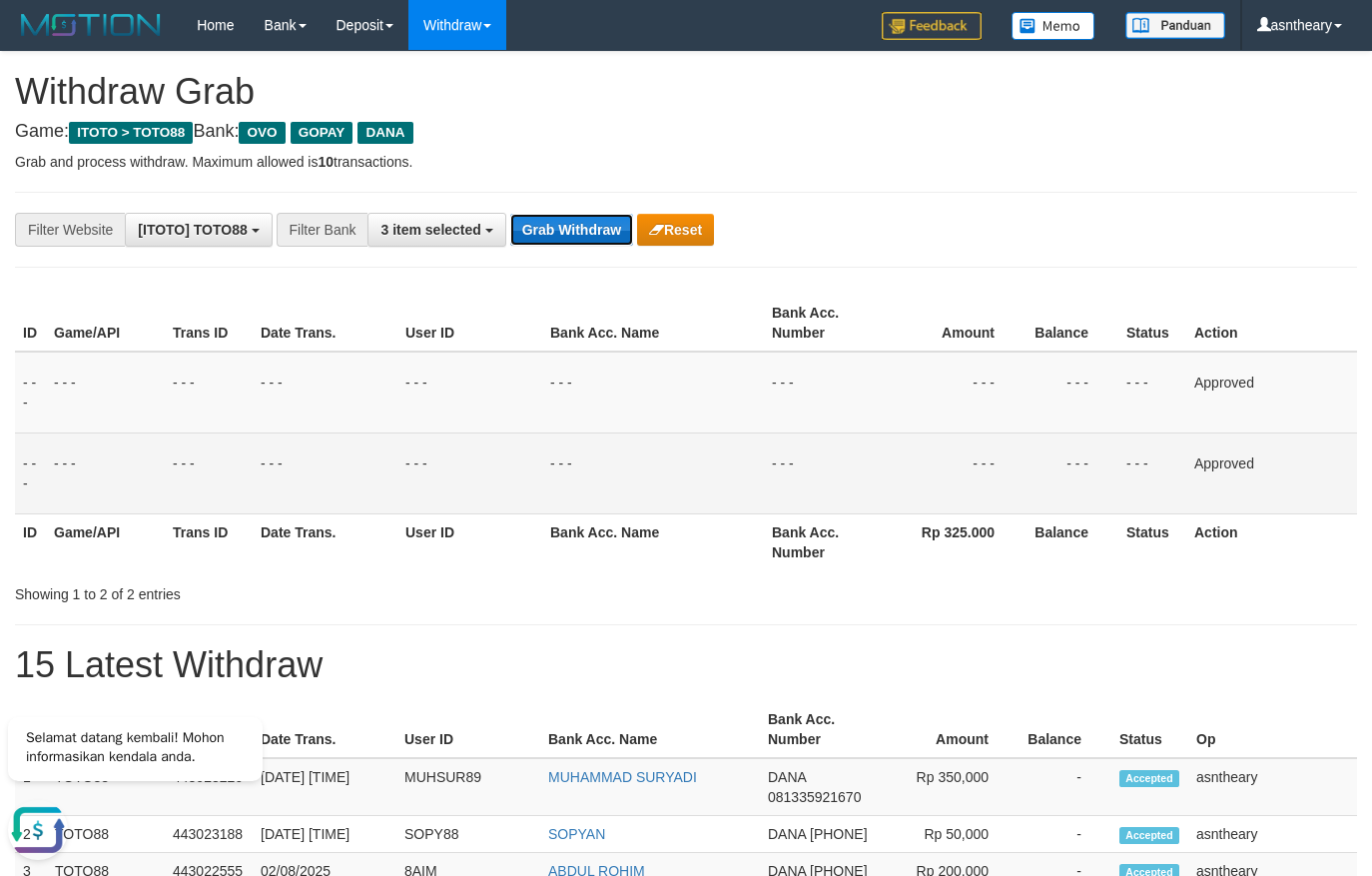 click on "Grab Withdraw" at bounding box center (571, 230) 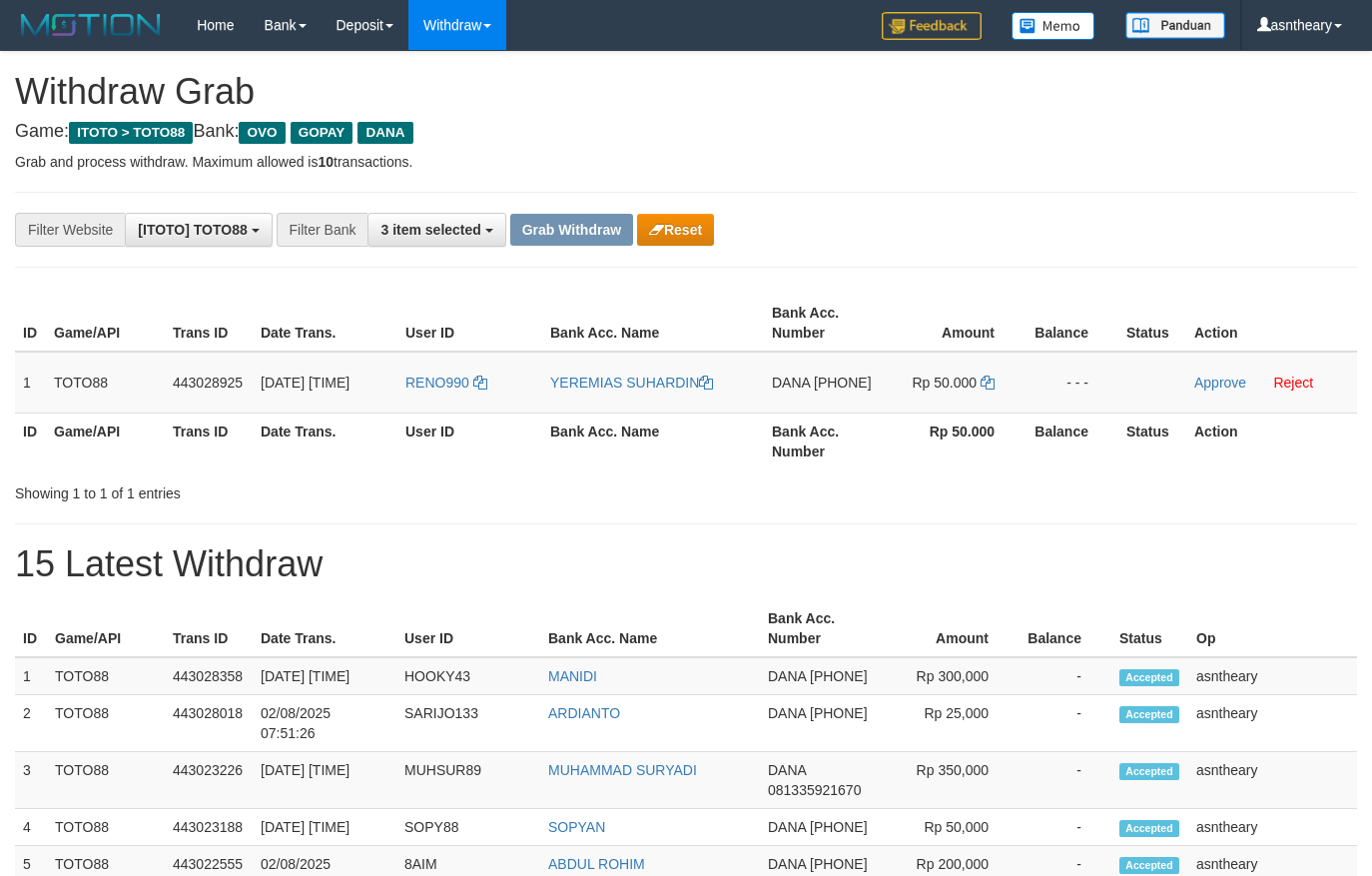 scroll, scrollTop: 0, scrollLeft: 0, axis: both 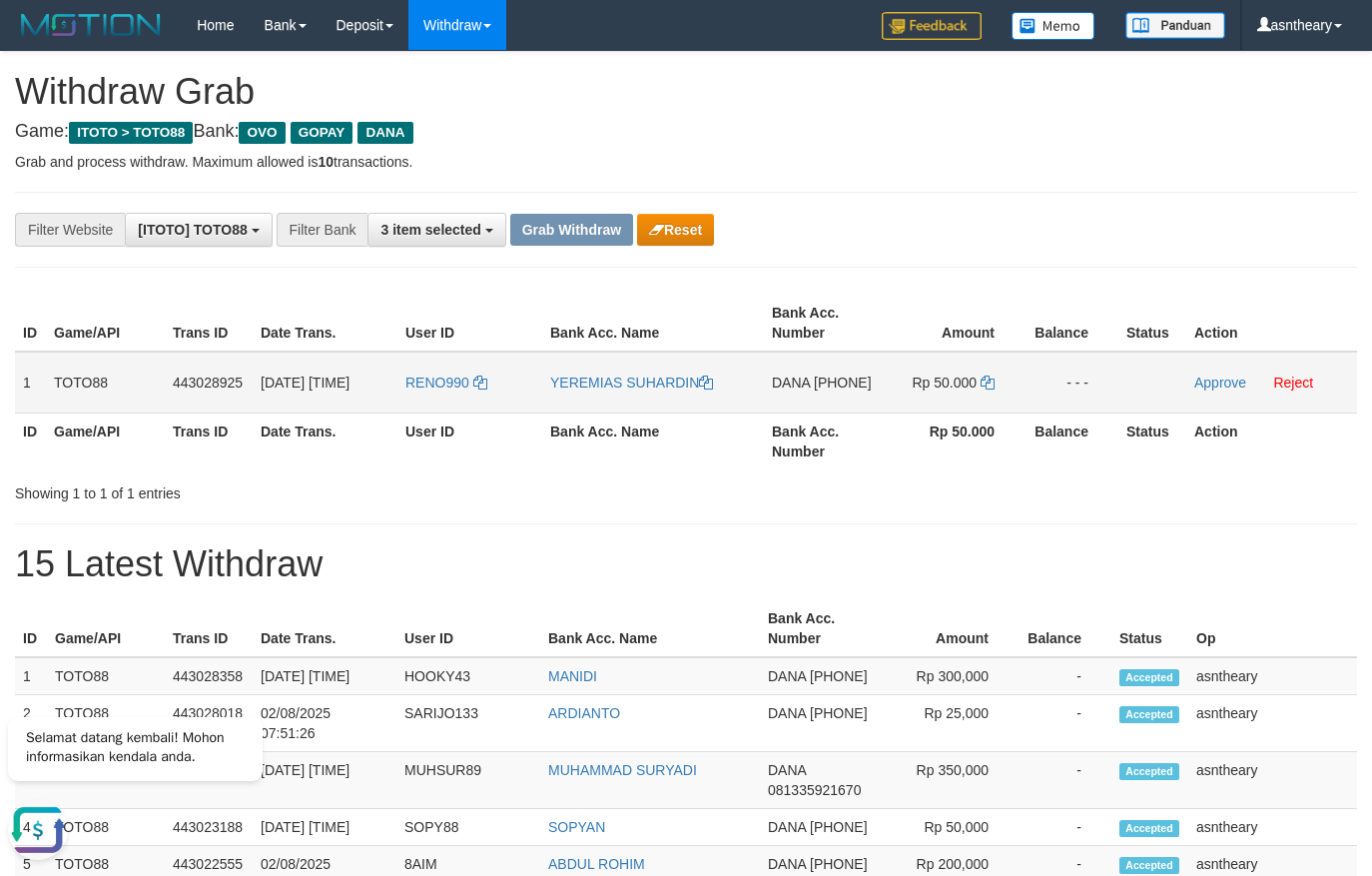 click on "DANA
081236606562" at bounding box center [823, 383] 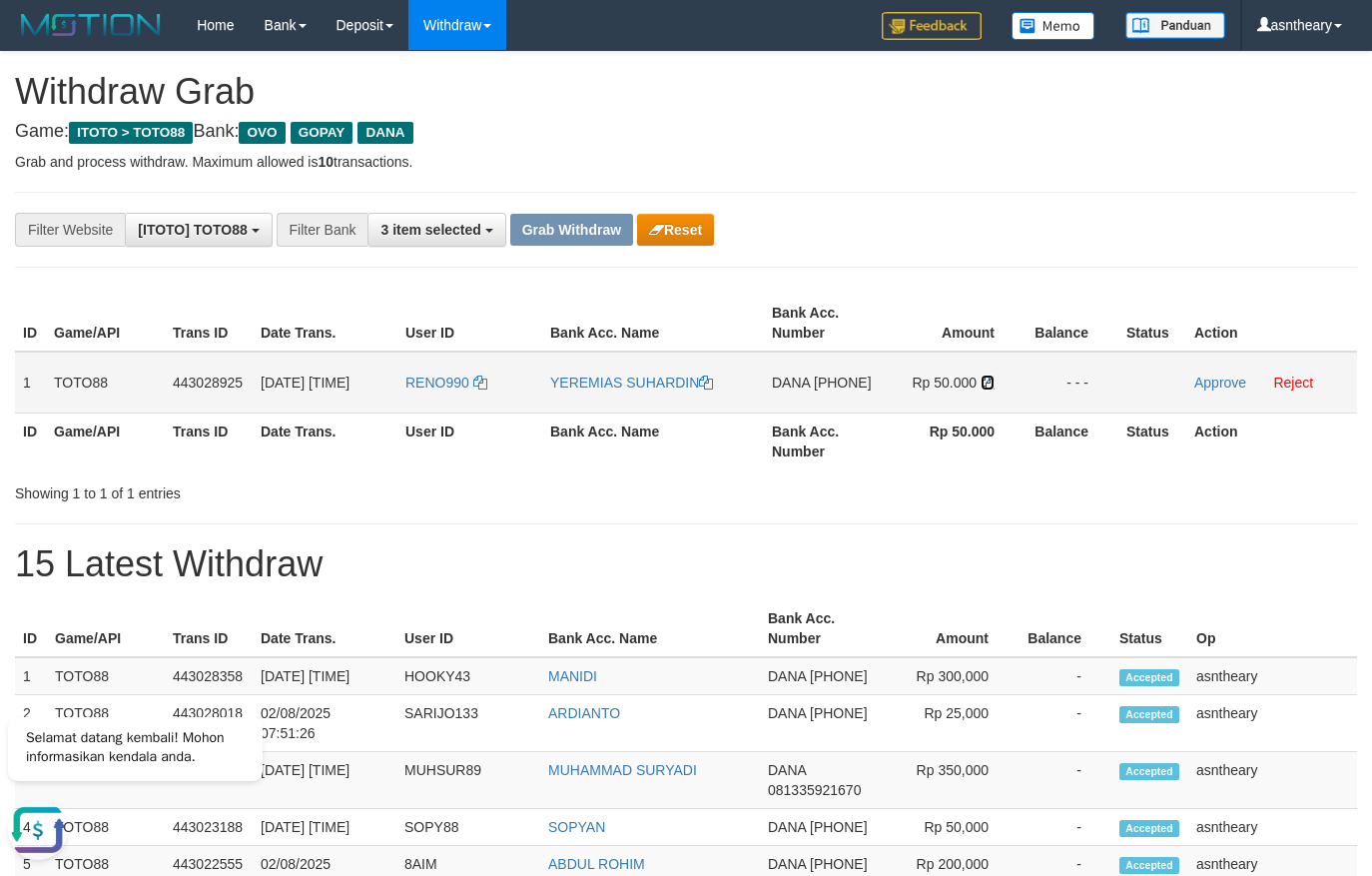 click at bounding box center [988, 383] 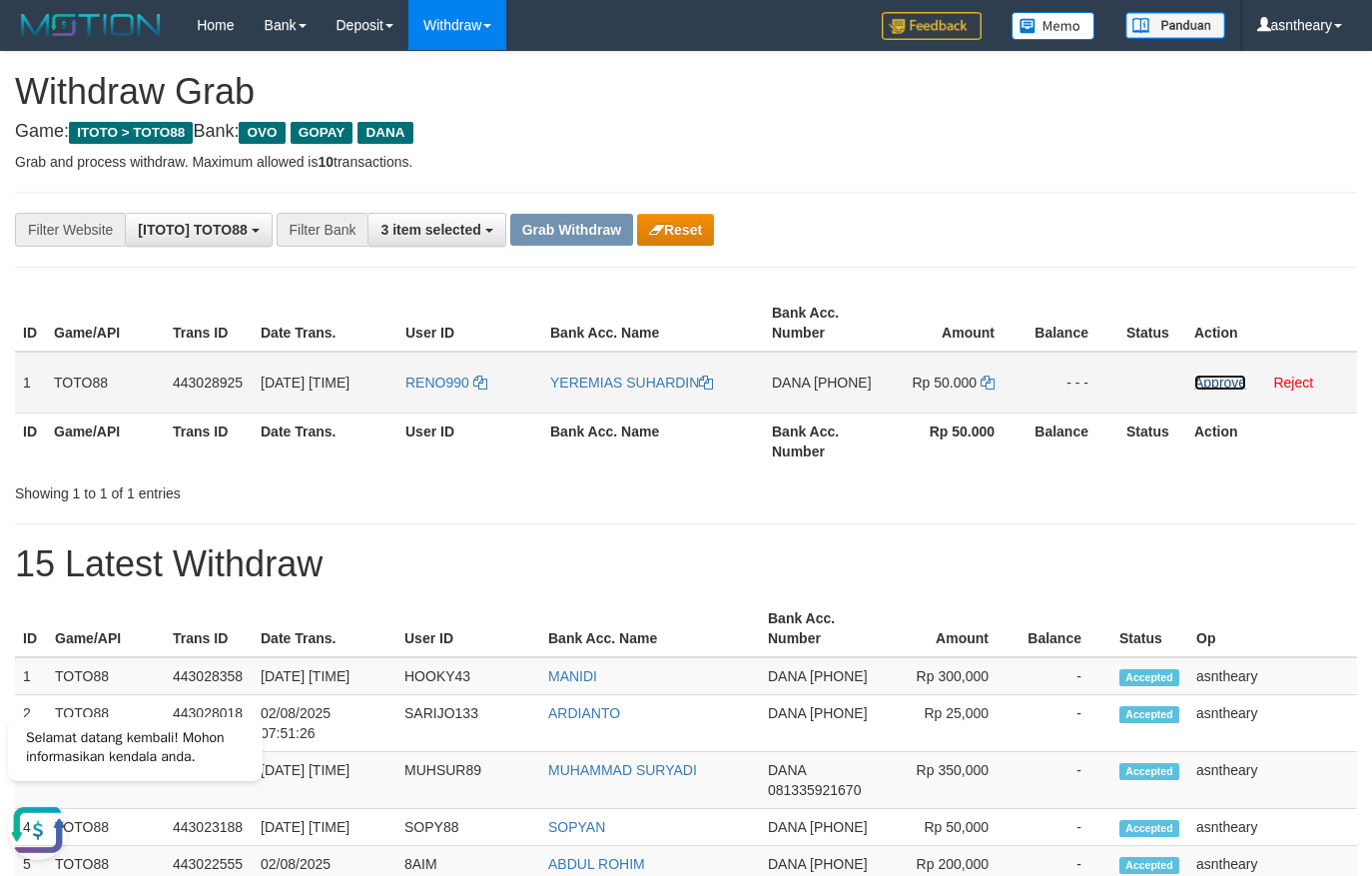 click on "Approve" at bounding box center (1220, 383) 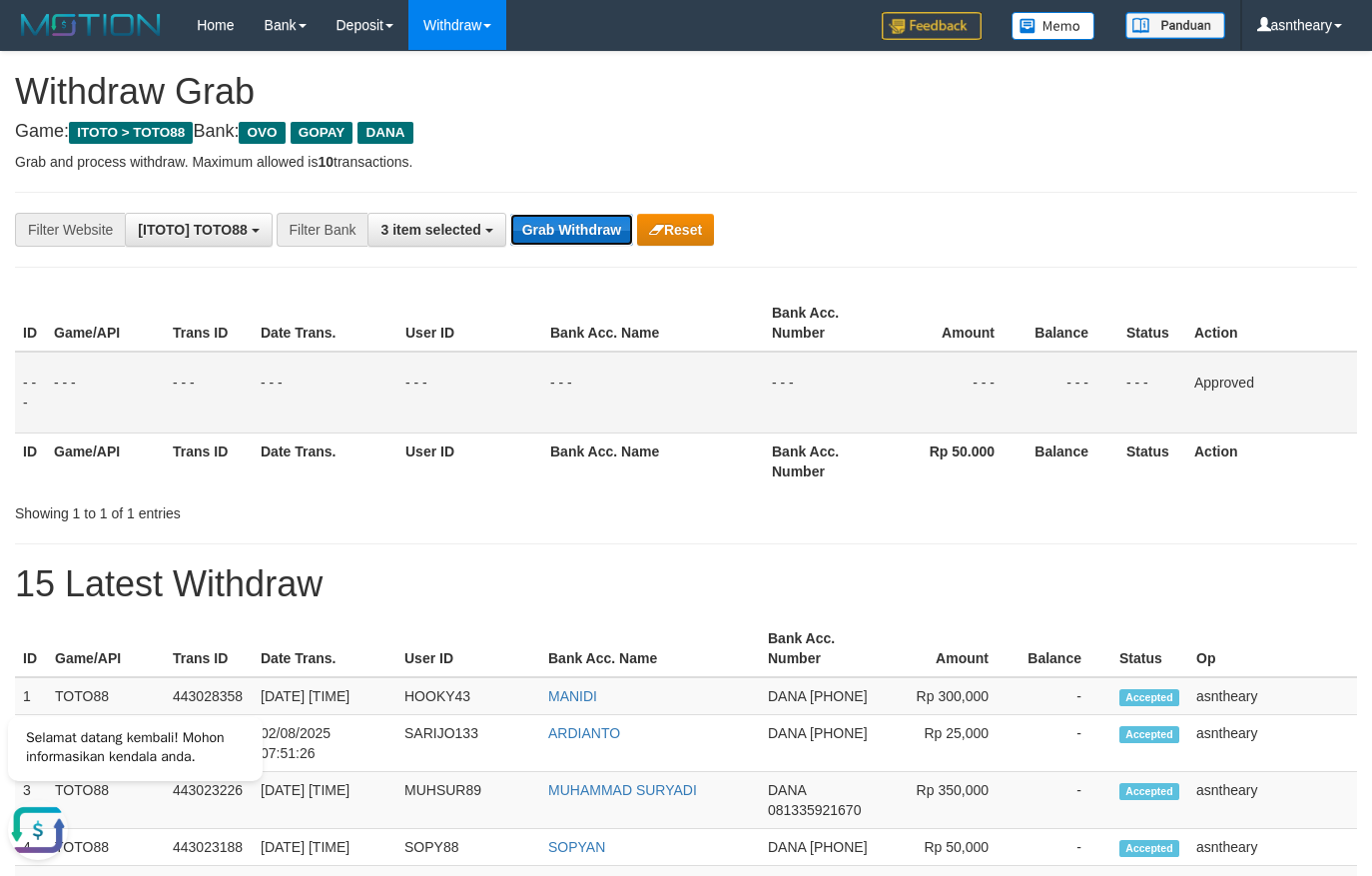 click on "Grab Withdraw" at bounding box center [571, 230] 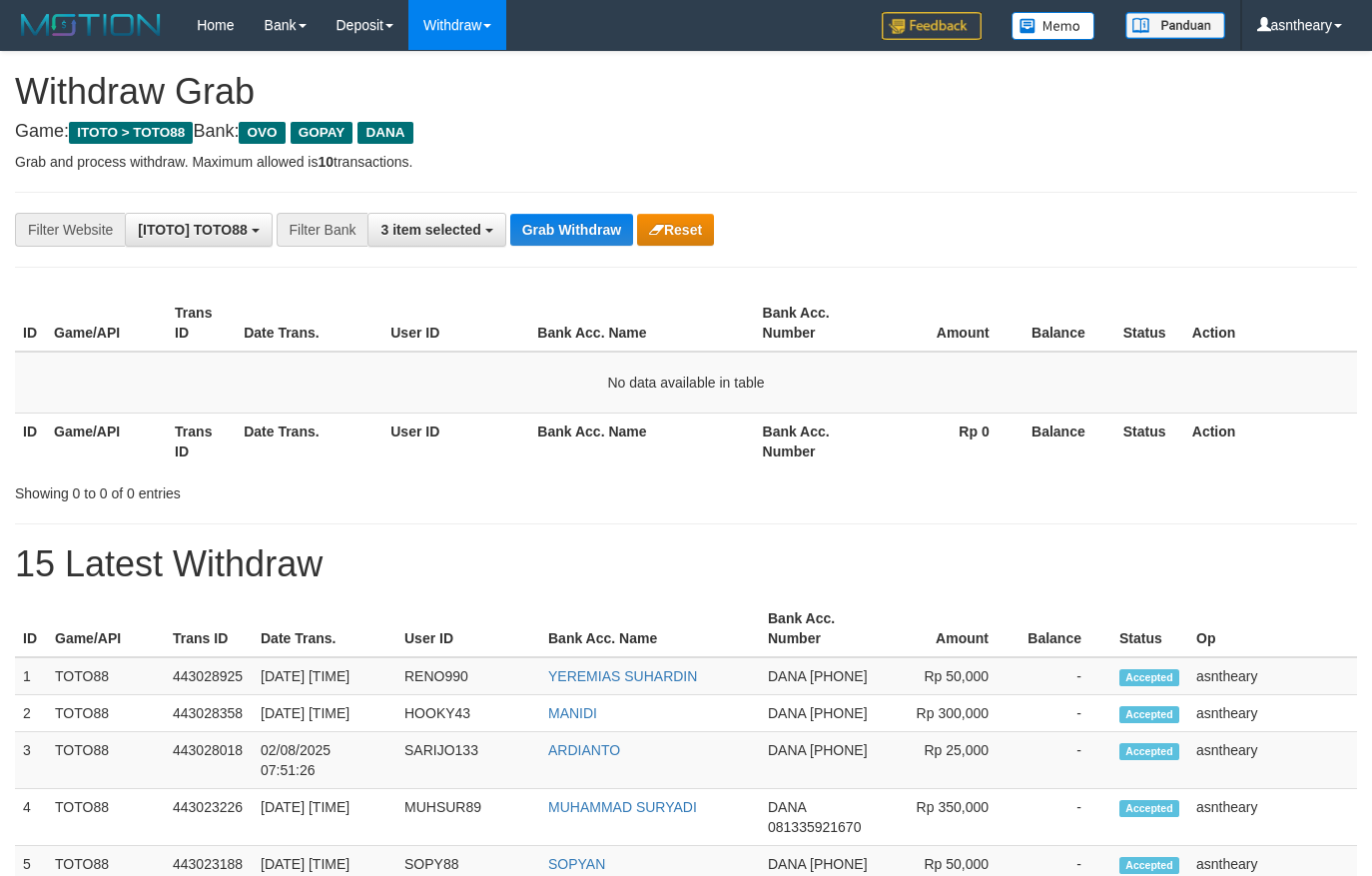 scroll, scrollTop: 0, scrollLeft: 0, axis: both 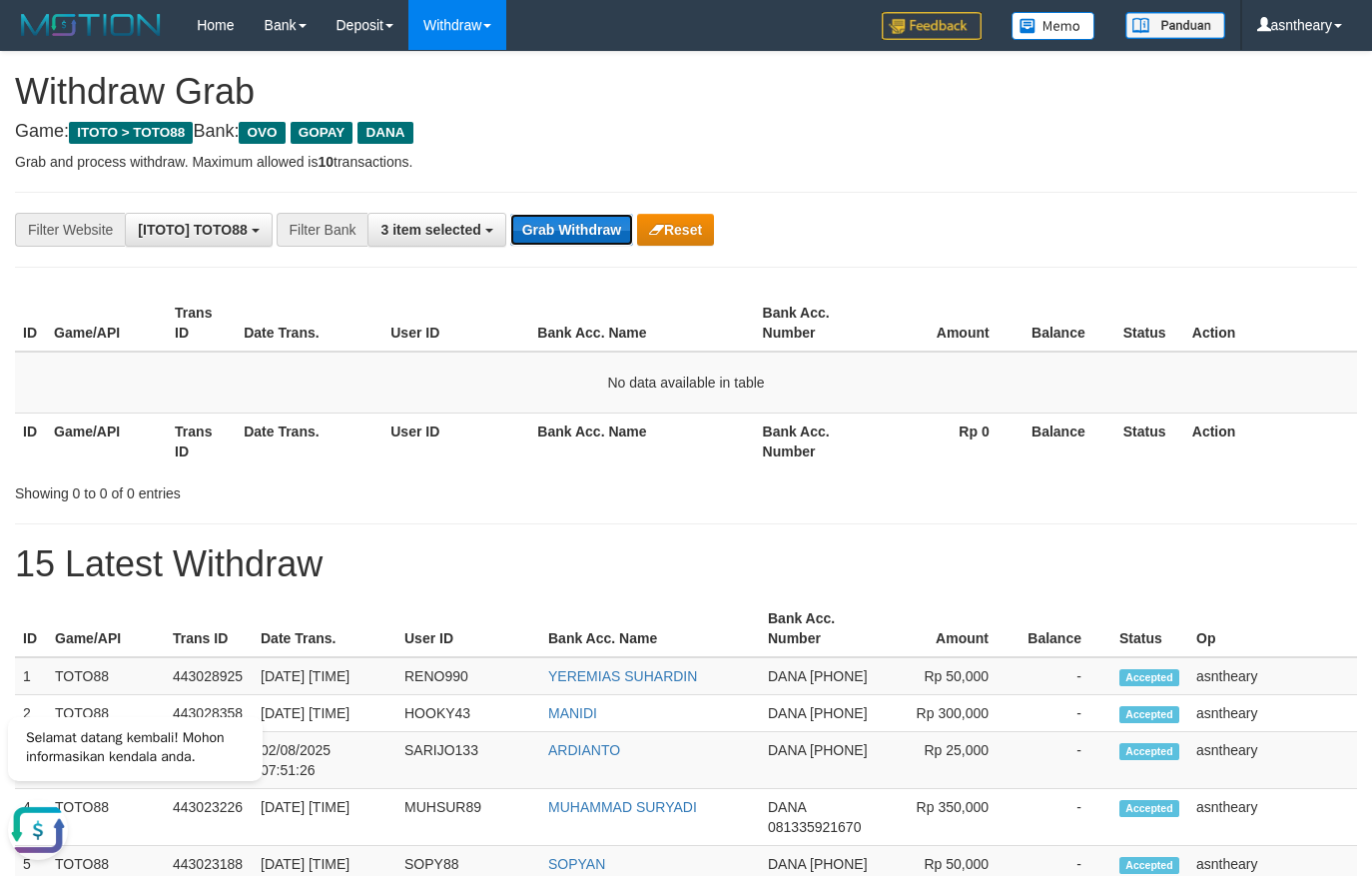 click on "Grab Withdraw" at bounding box center (571, 230) 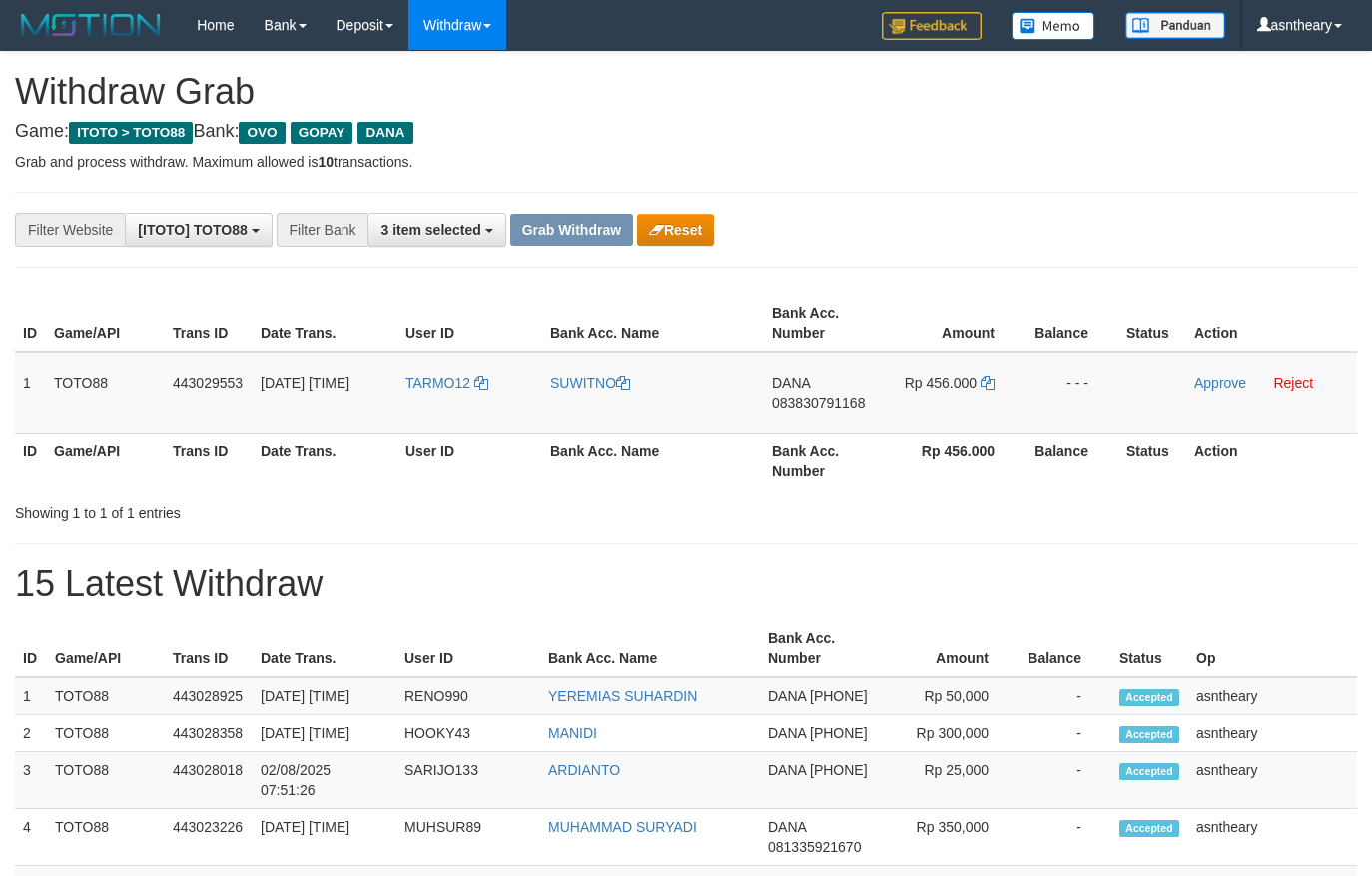 scroll, scrollTop: 0, scrollLeft: 0, axis: both 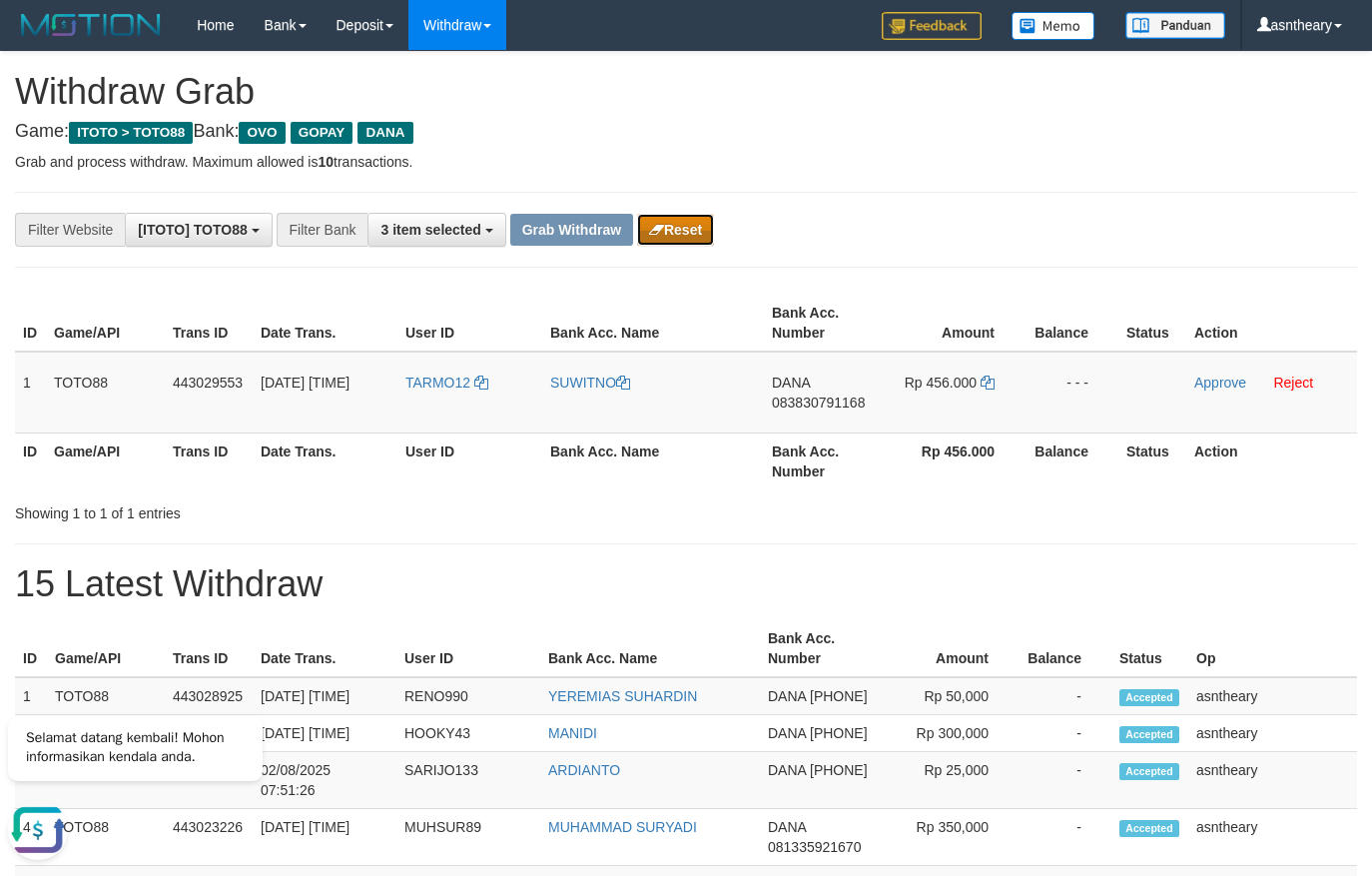 click on "Reset" at bounding box center (675, 230) 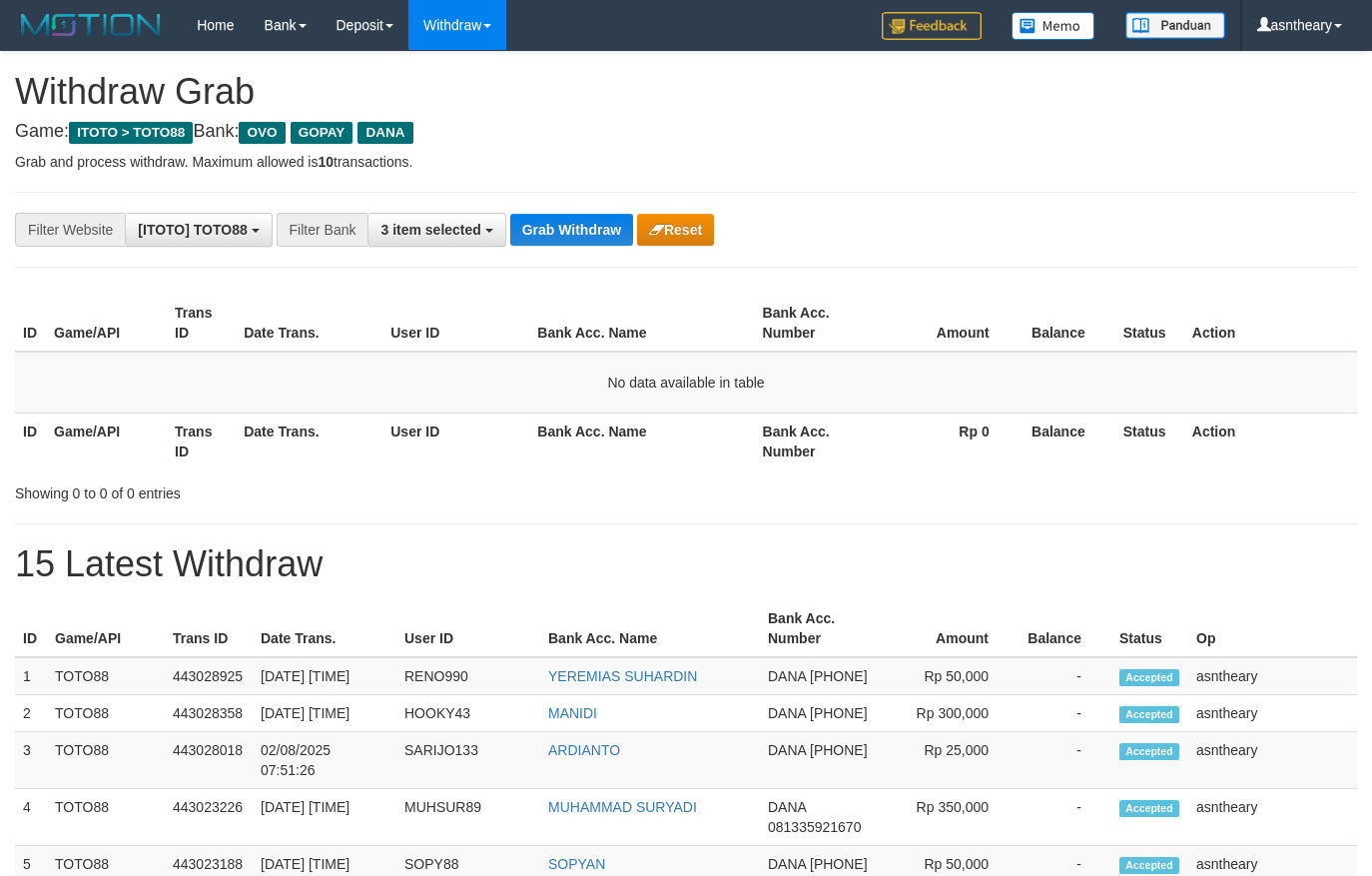 scroll, scrollTop: 0, scrollLeft: 0, axis: both 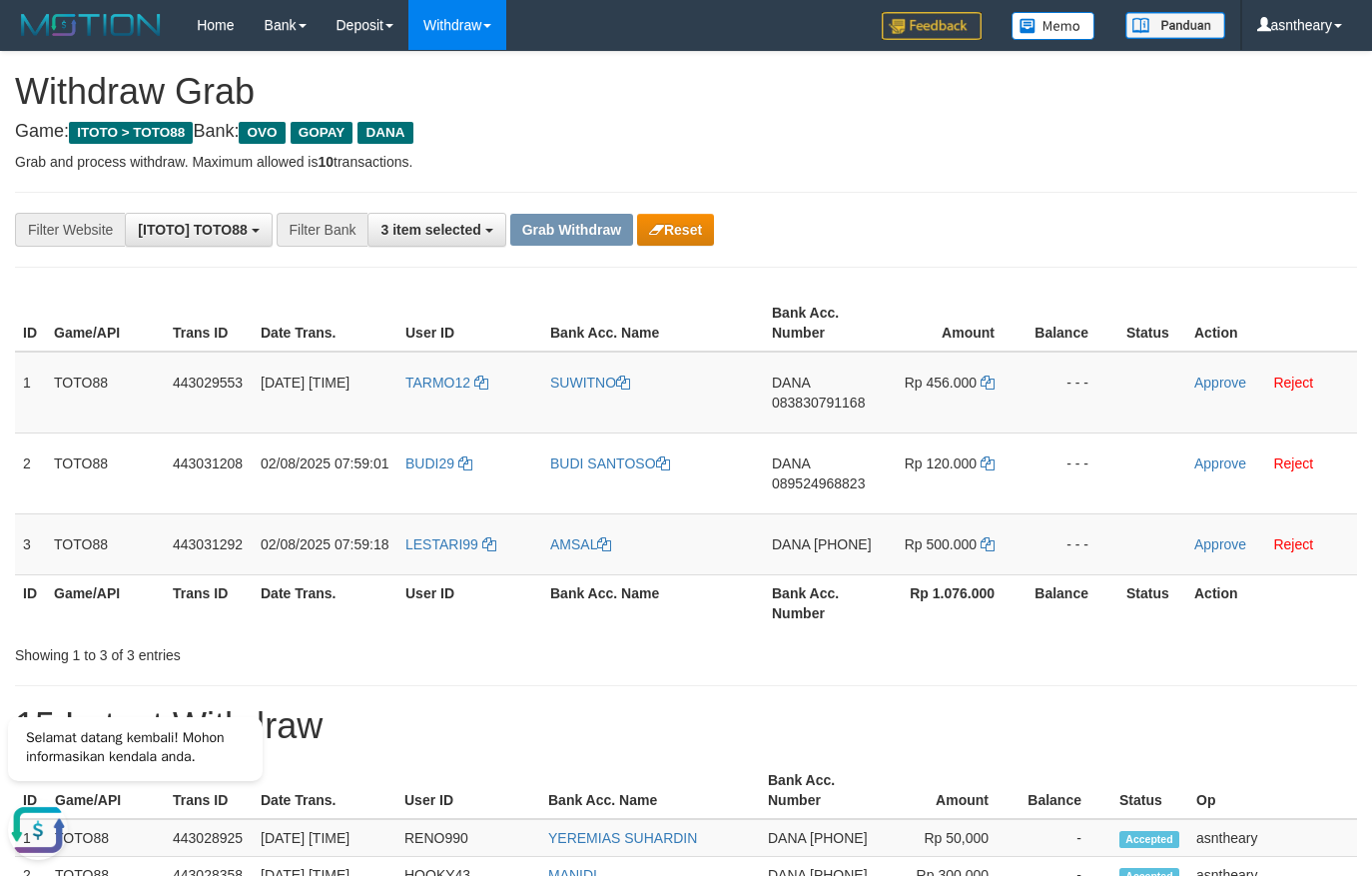 click on "**********" at bounding box center [686, 230] 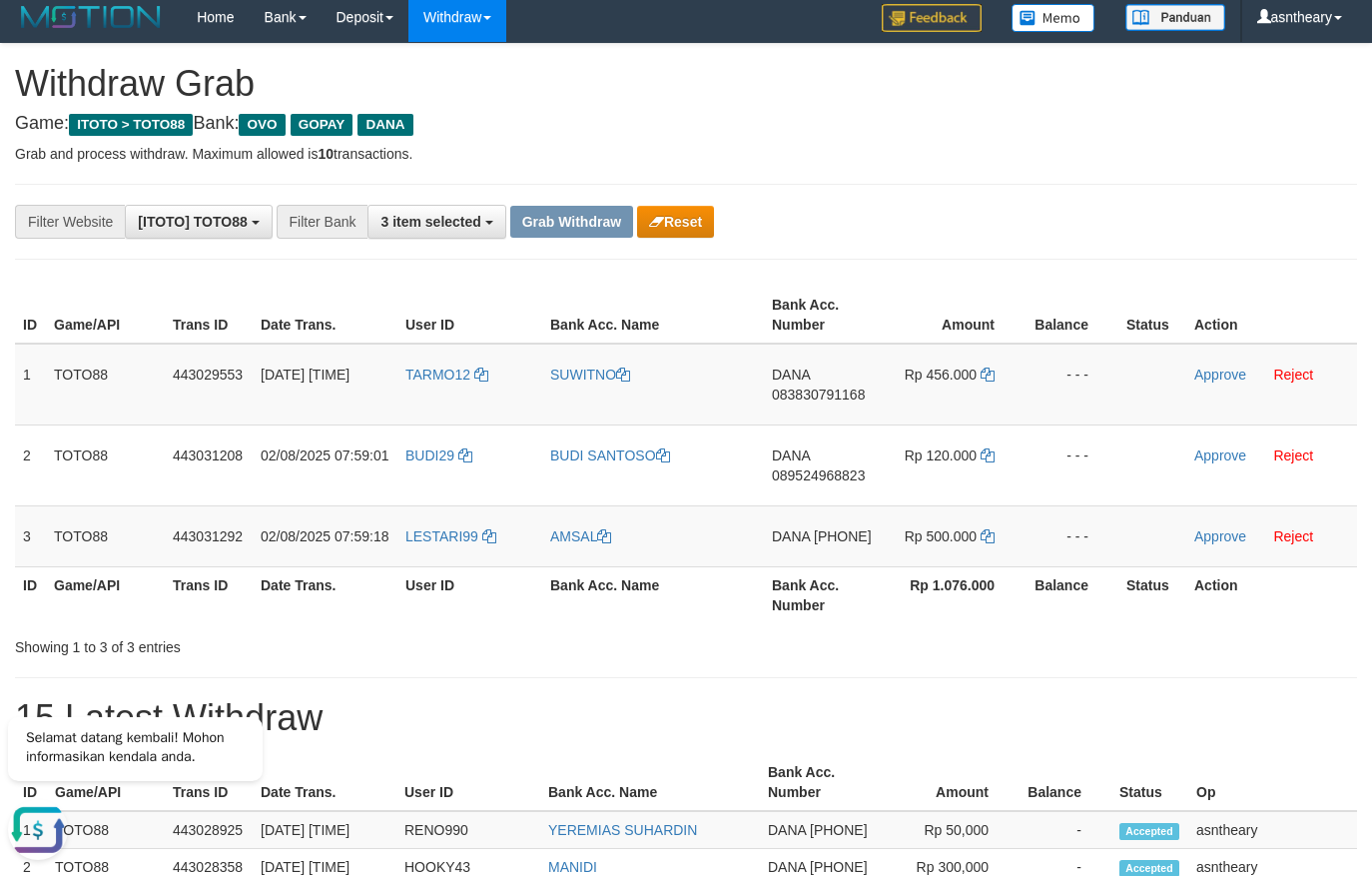 scroll, scrollTop: 0, scrollLeft: 0, axis: both 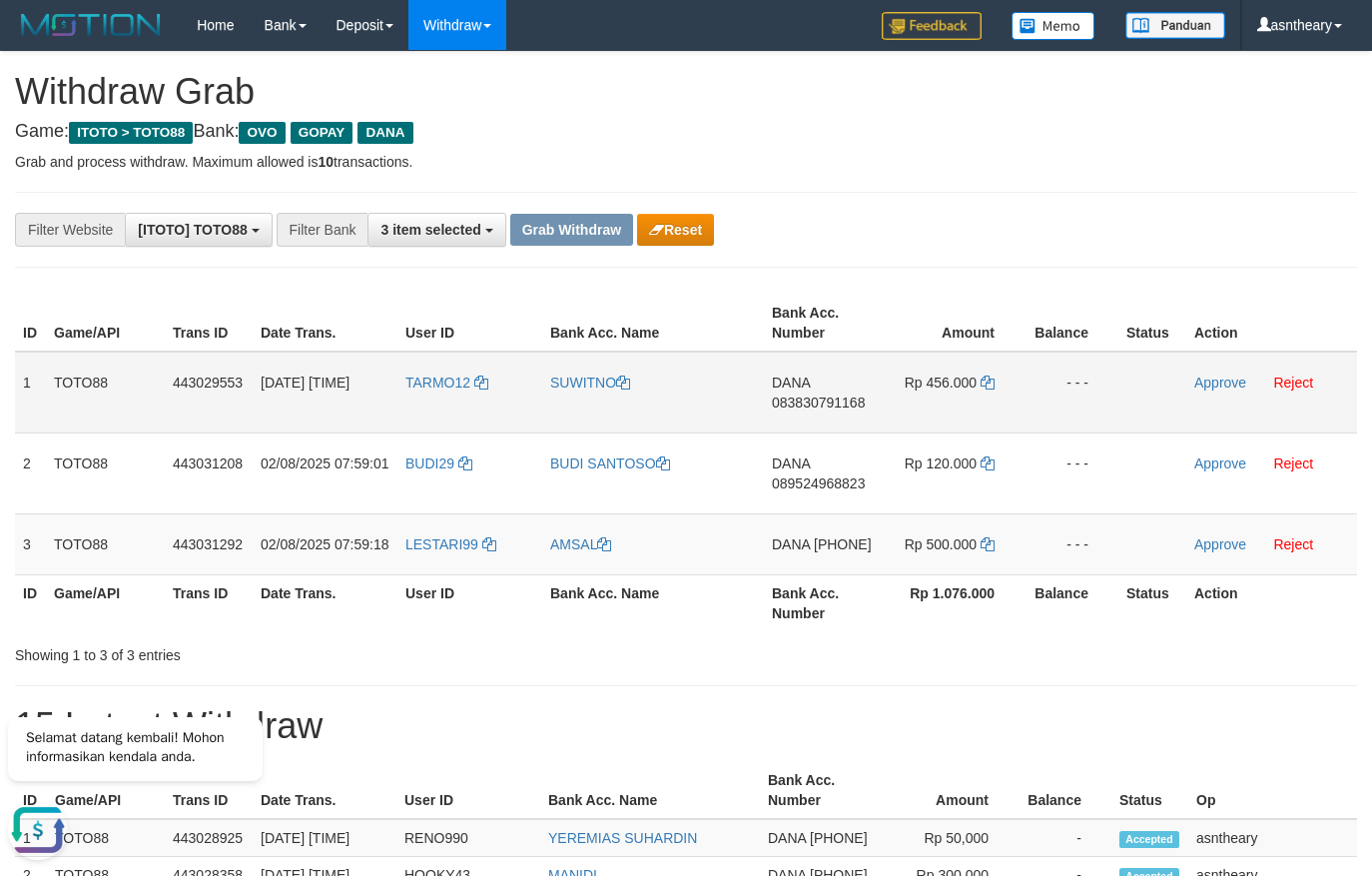 click on "083830791168" at bounding box center (818, 403) 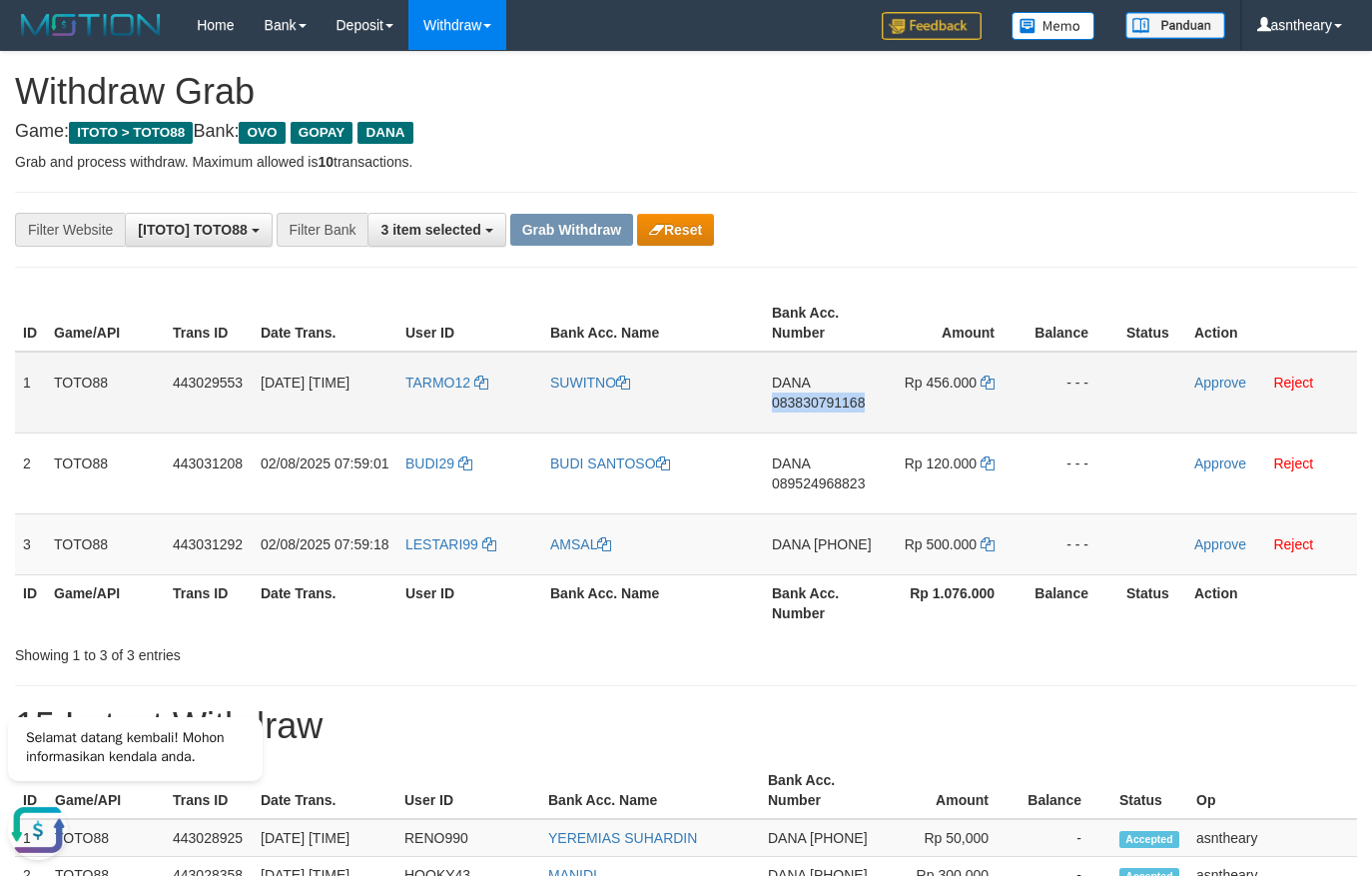 click on "083830791168" at bounding box center [818, 403] 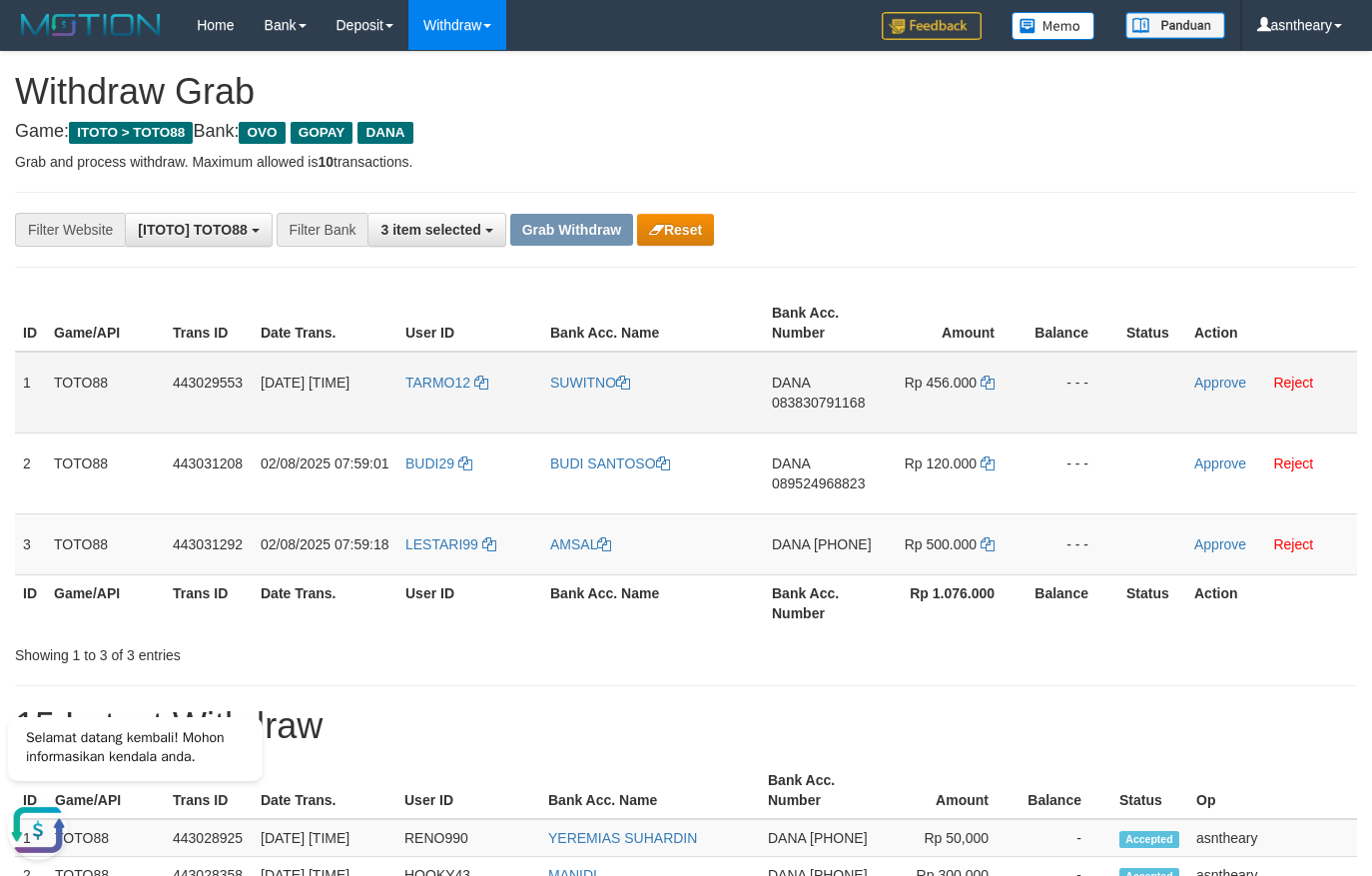 click on "Rp 456.000" at bounding box center [954, 393] 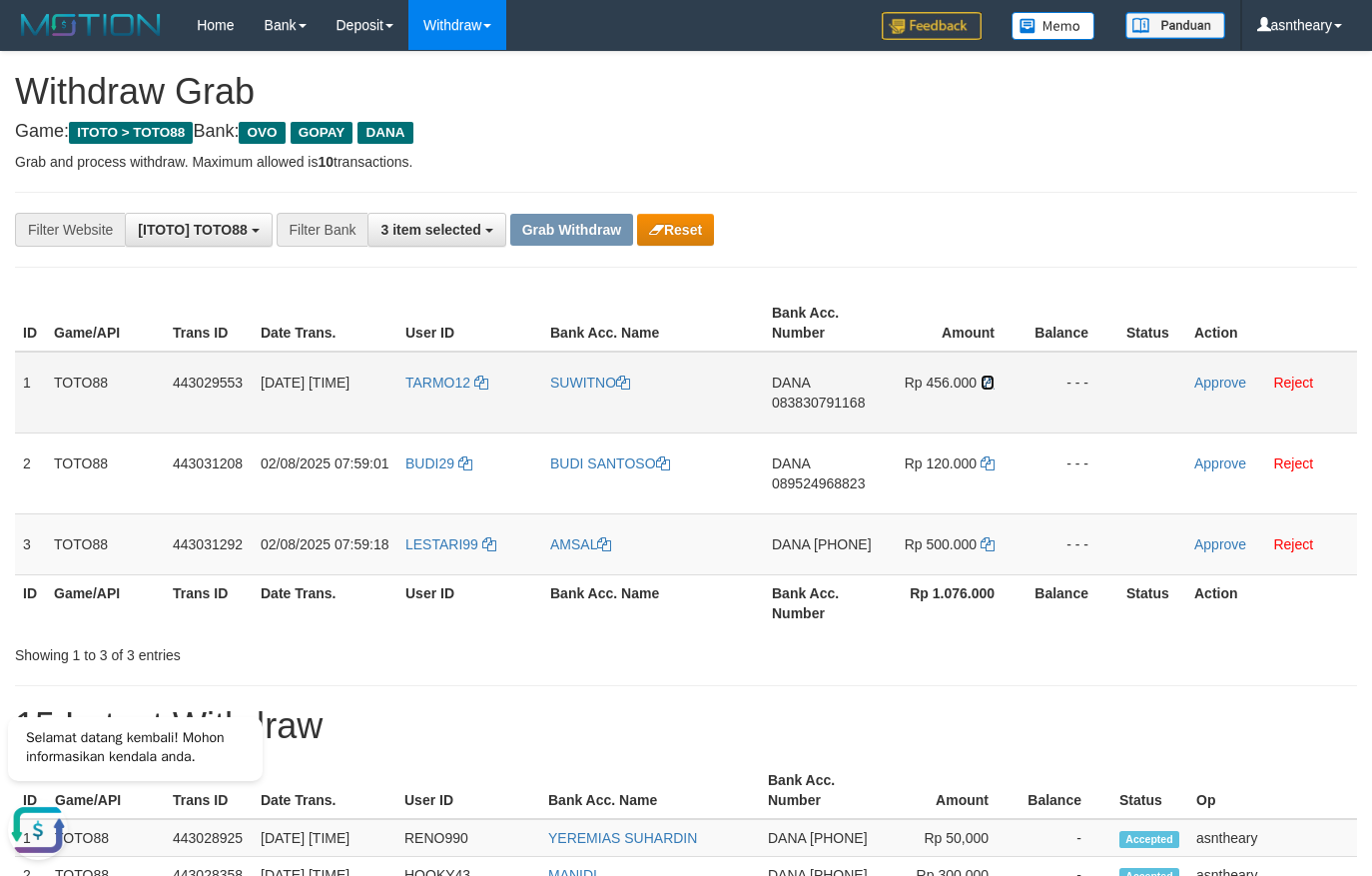 click at bounding box center [988, 383] 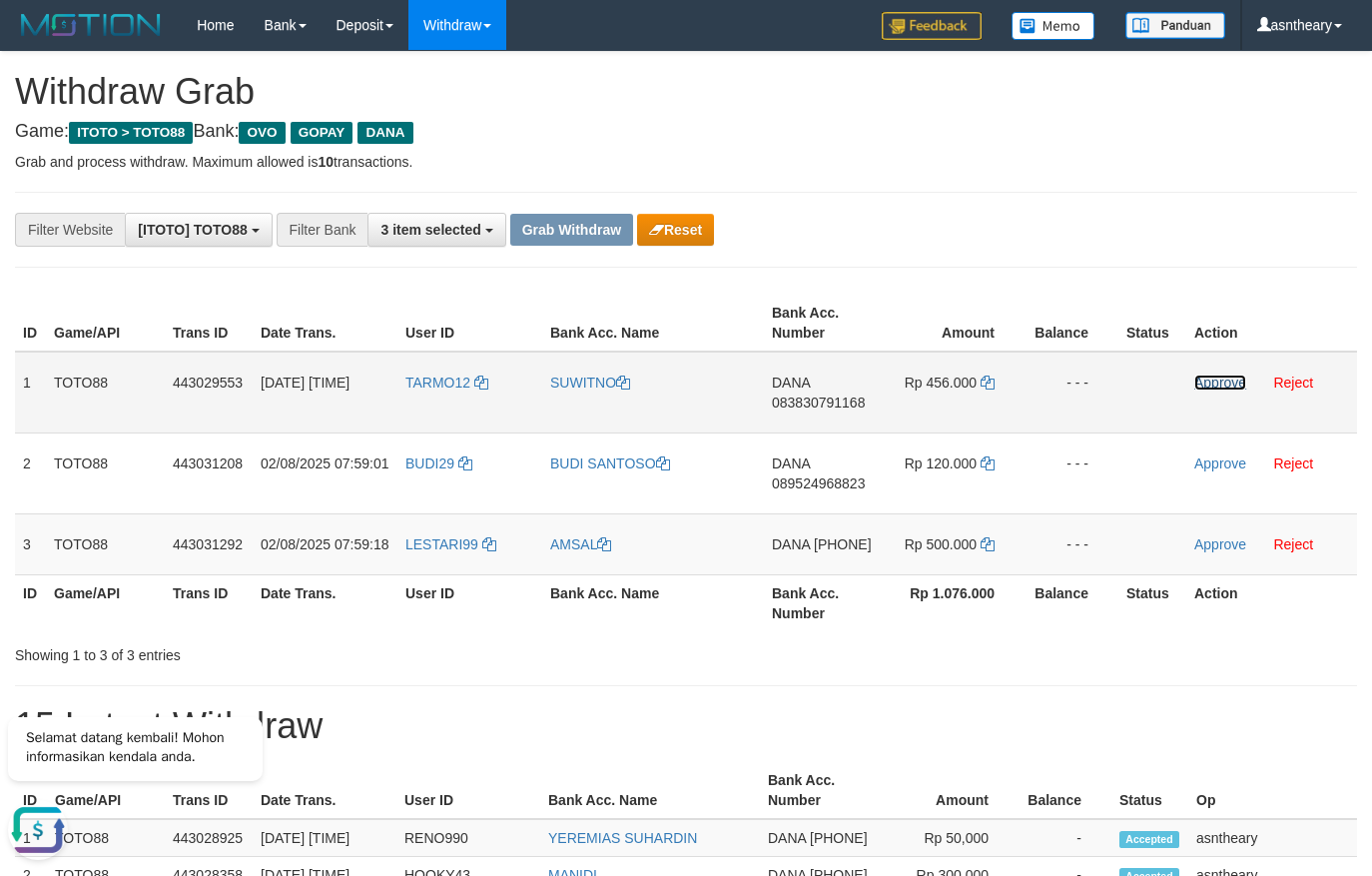 click on "Approve" at bounding box center (1220, 383) 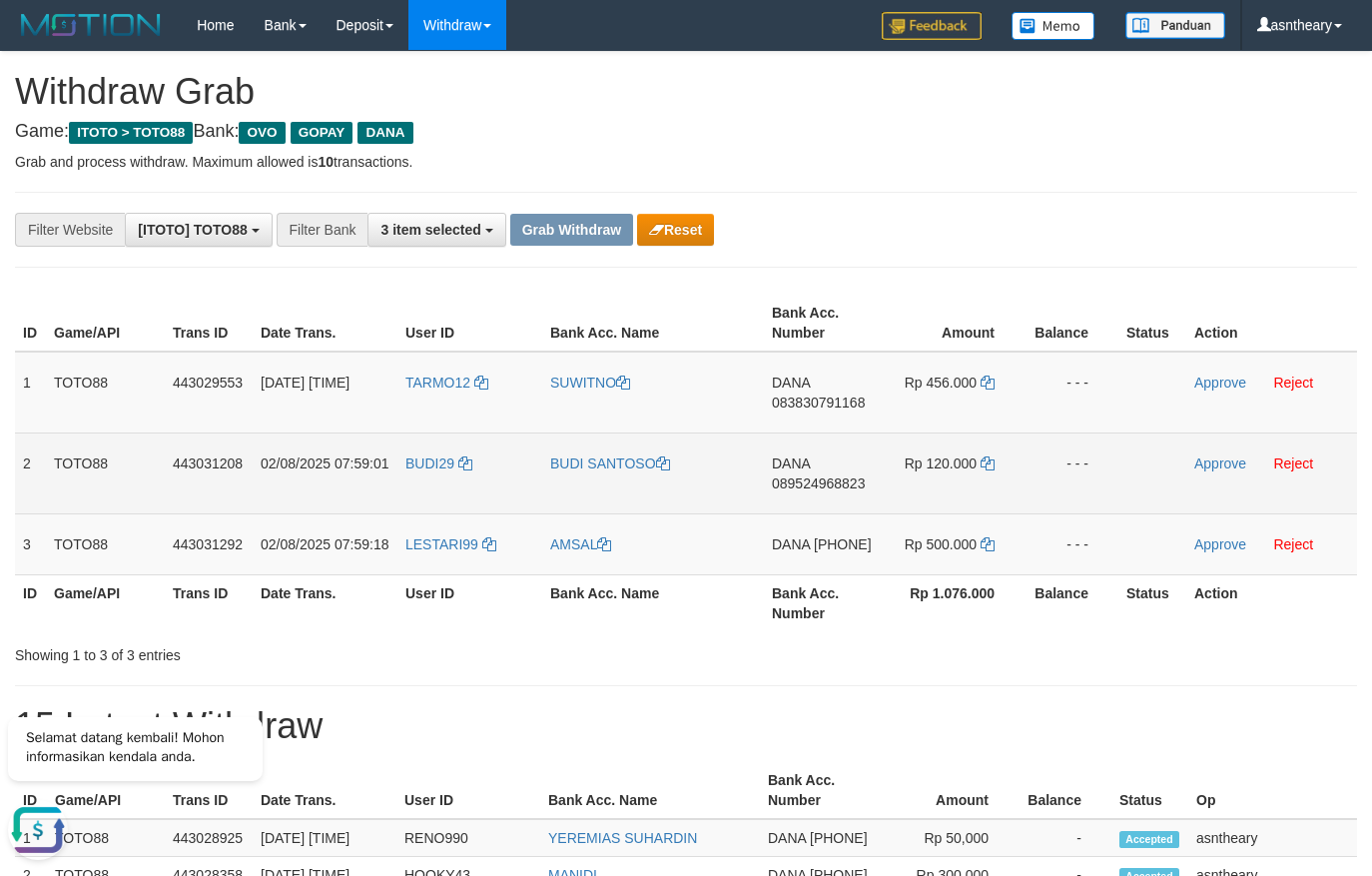 click on "DANA
089524968823" at bounding box center (823, 472) 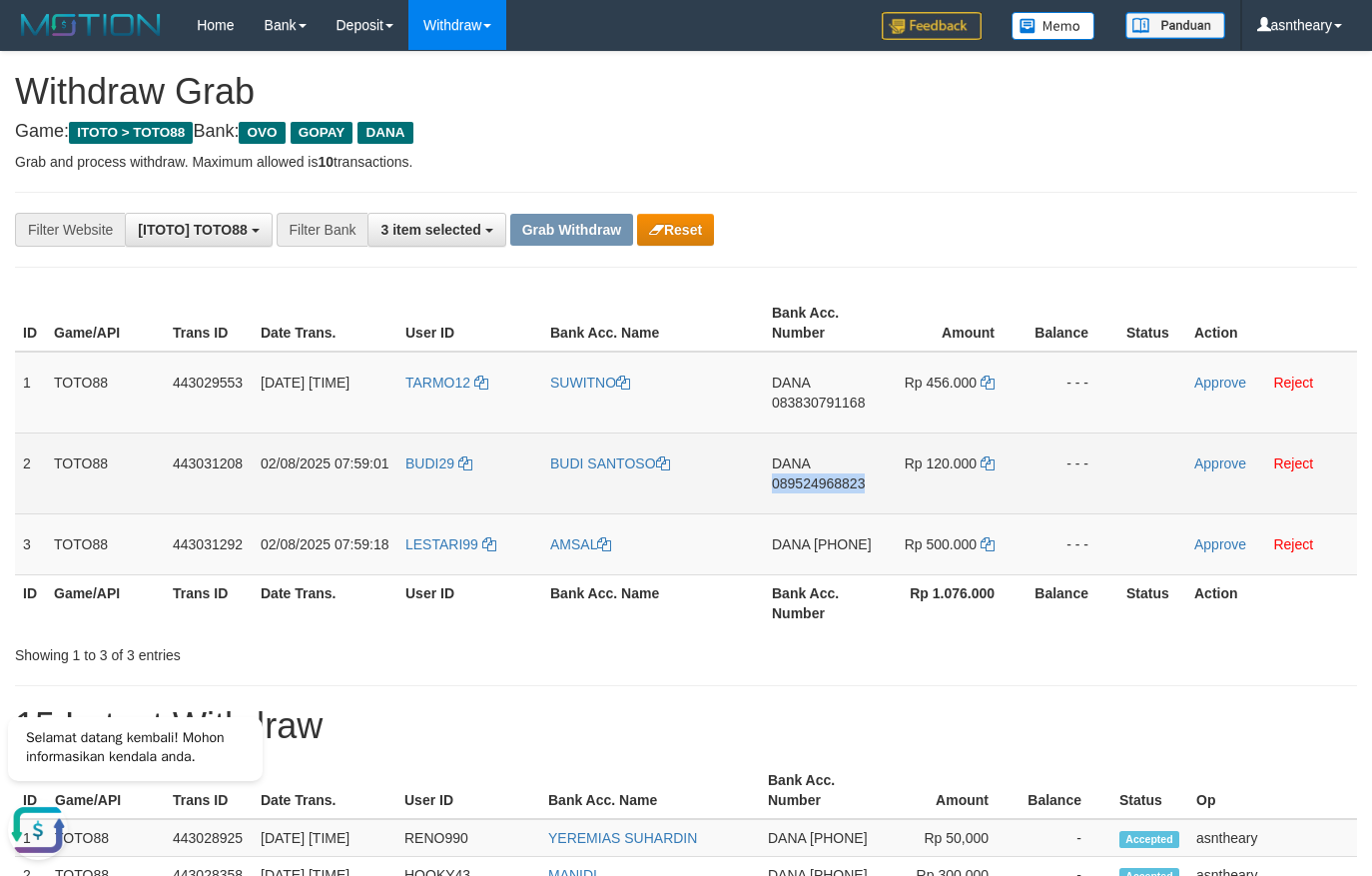 copy on "089524968823" 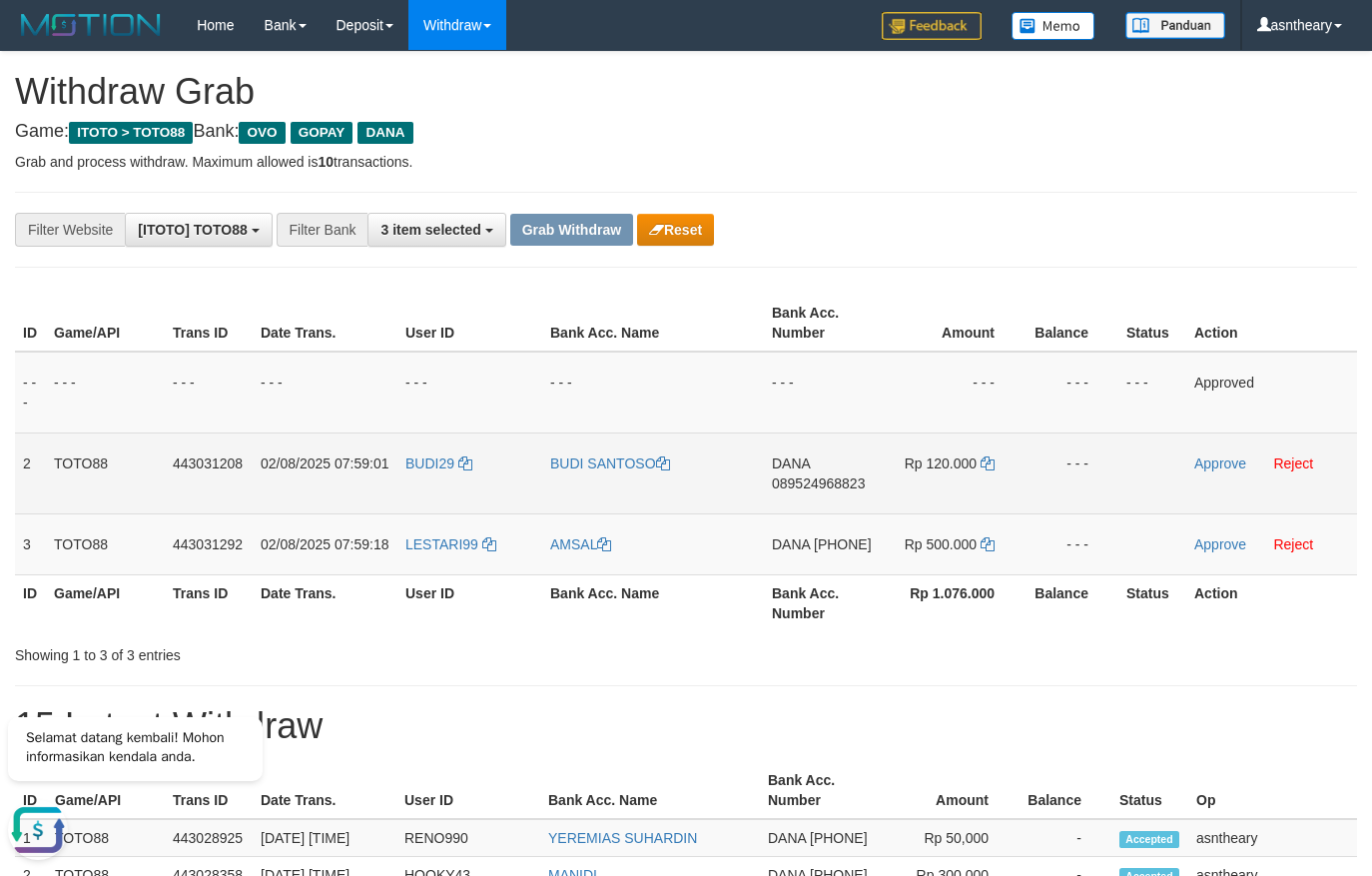 click on "Rp 120.000" at bounding box center (954, 472) 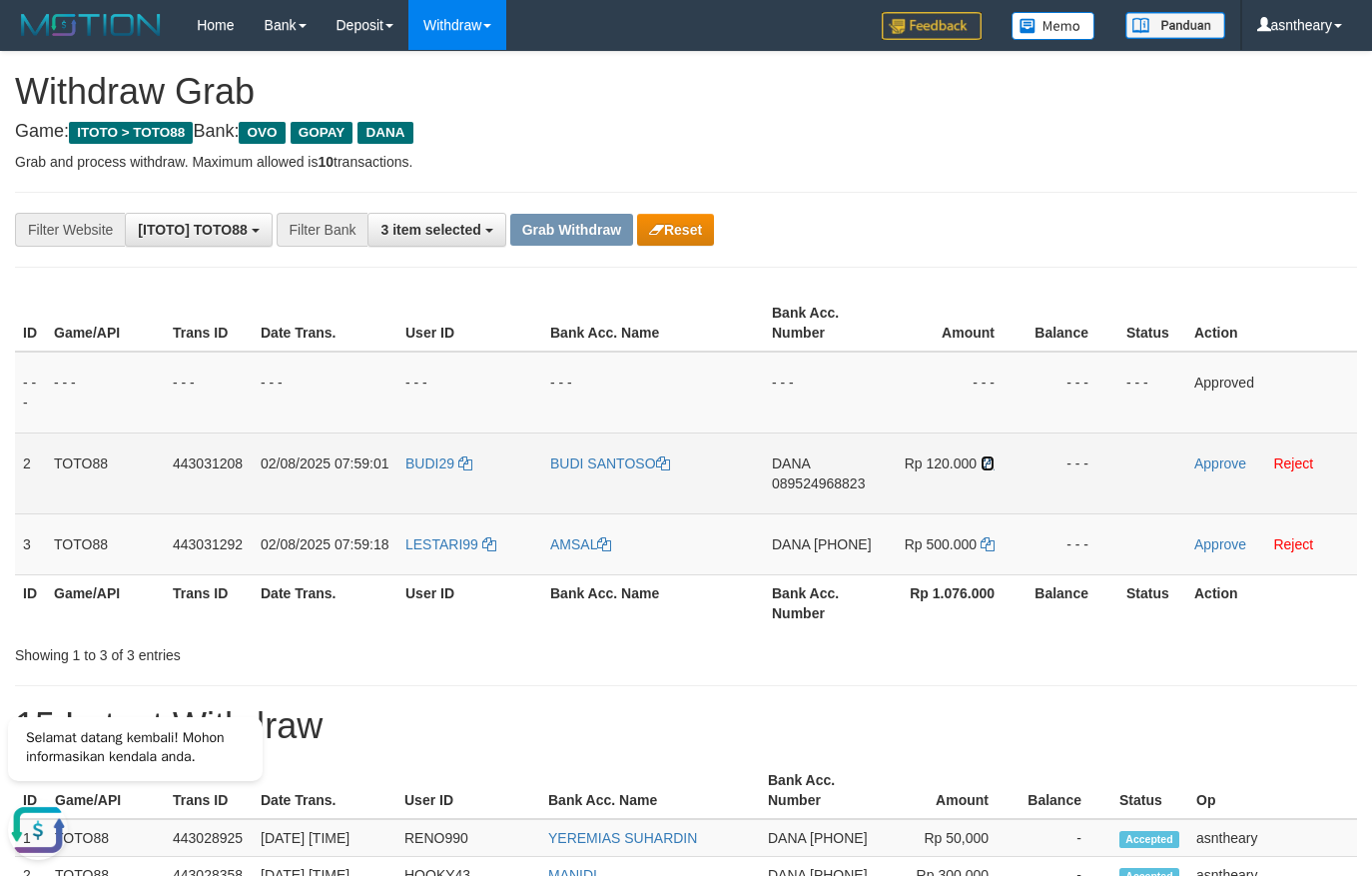 click at bounding box center [988, 463] 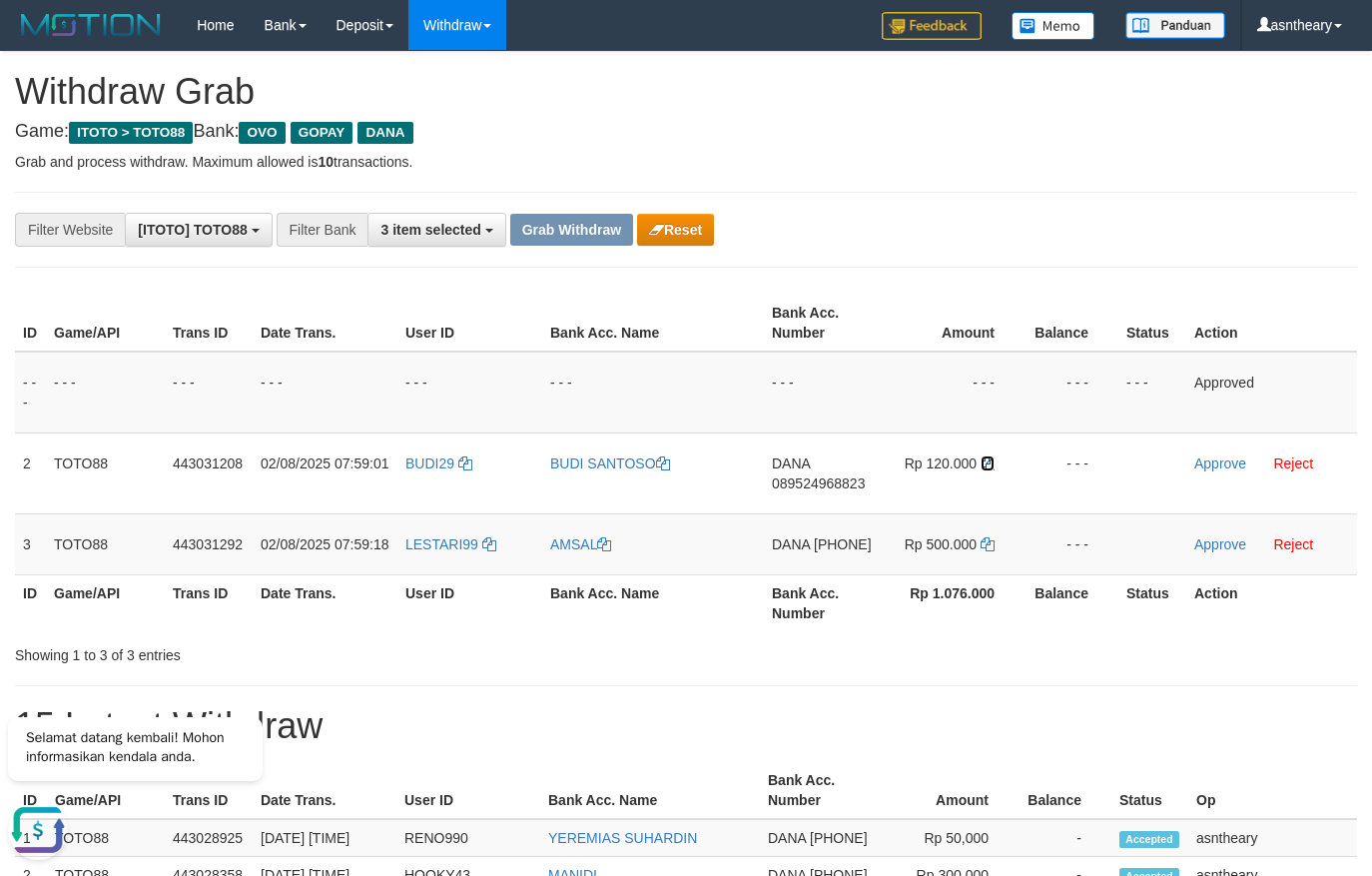 drag, startPoint x: 993, startPoint y: 466, endPoint x: 116, endPoint y: 325, distance: 888.2623 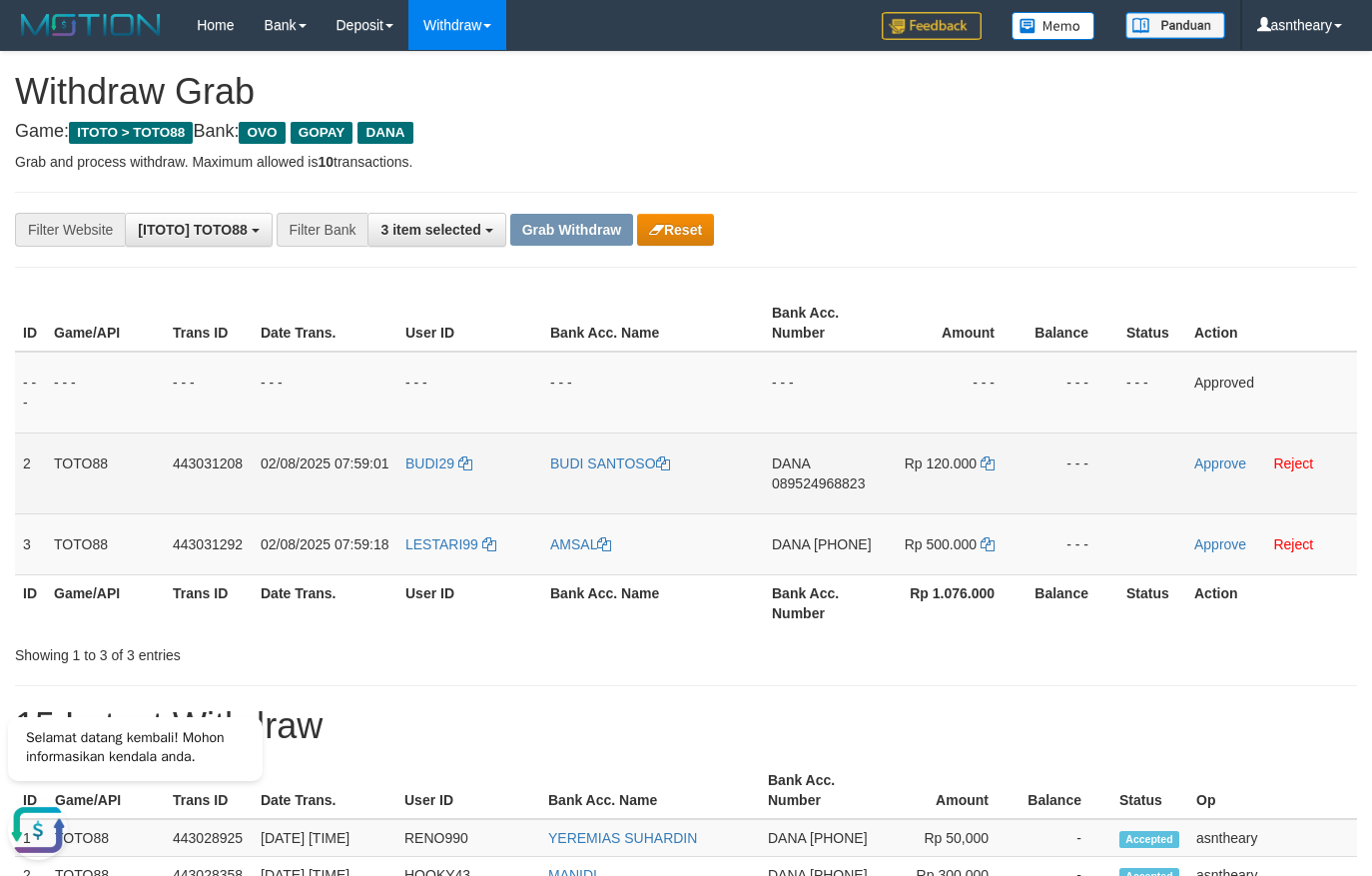 drag, startPoint x: 1260, startPoint y: 468, endPoint x: 1228, endPoint y: 462, distance: 32.55764 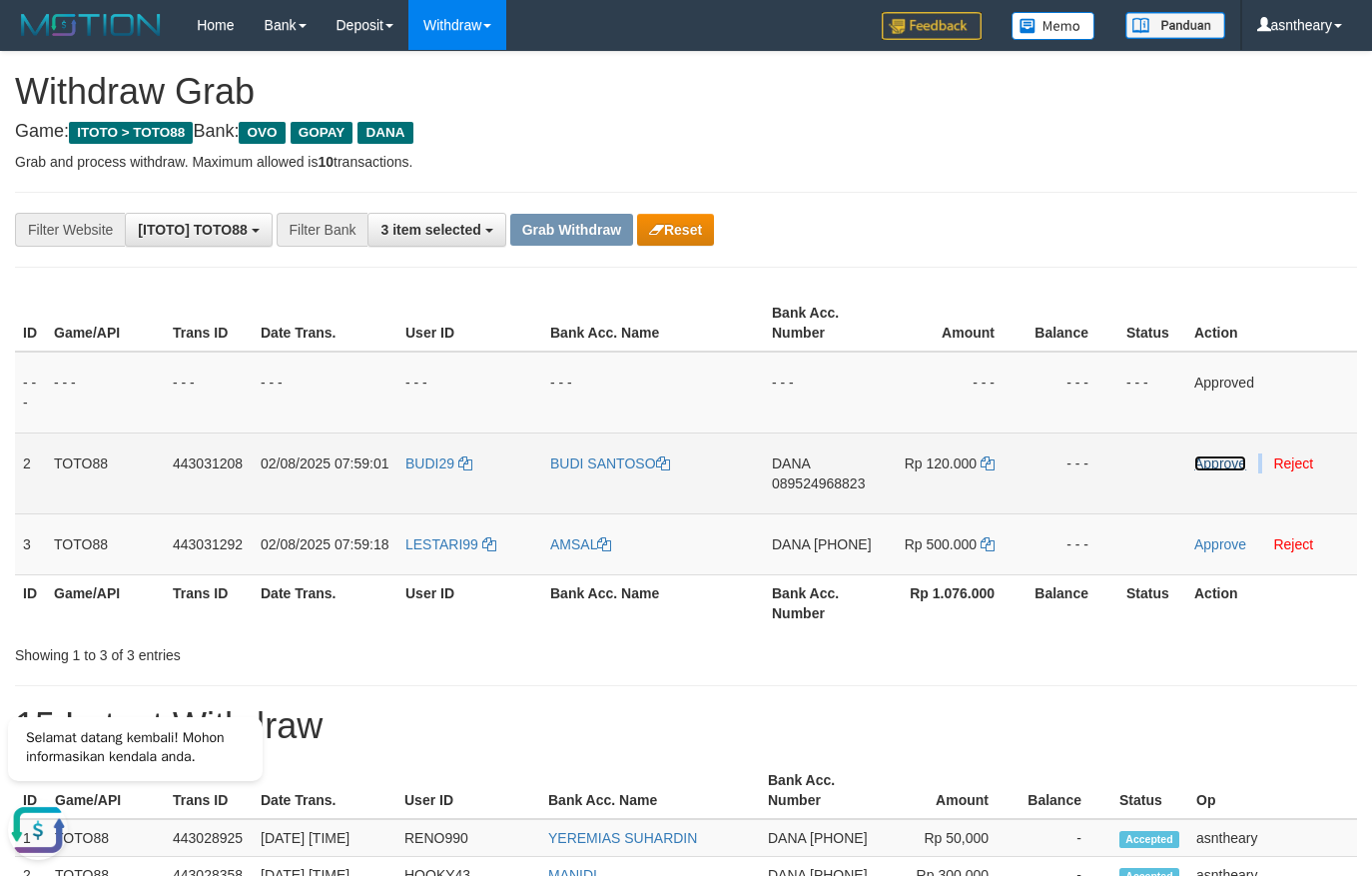 click on "Approve" at bounding box center (1220, 463) 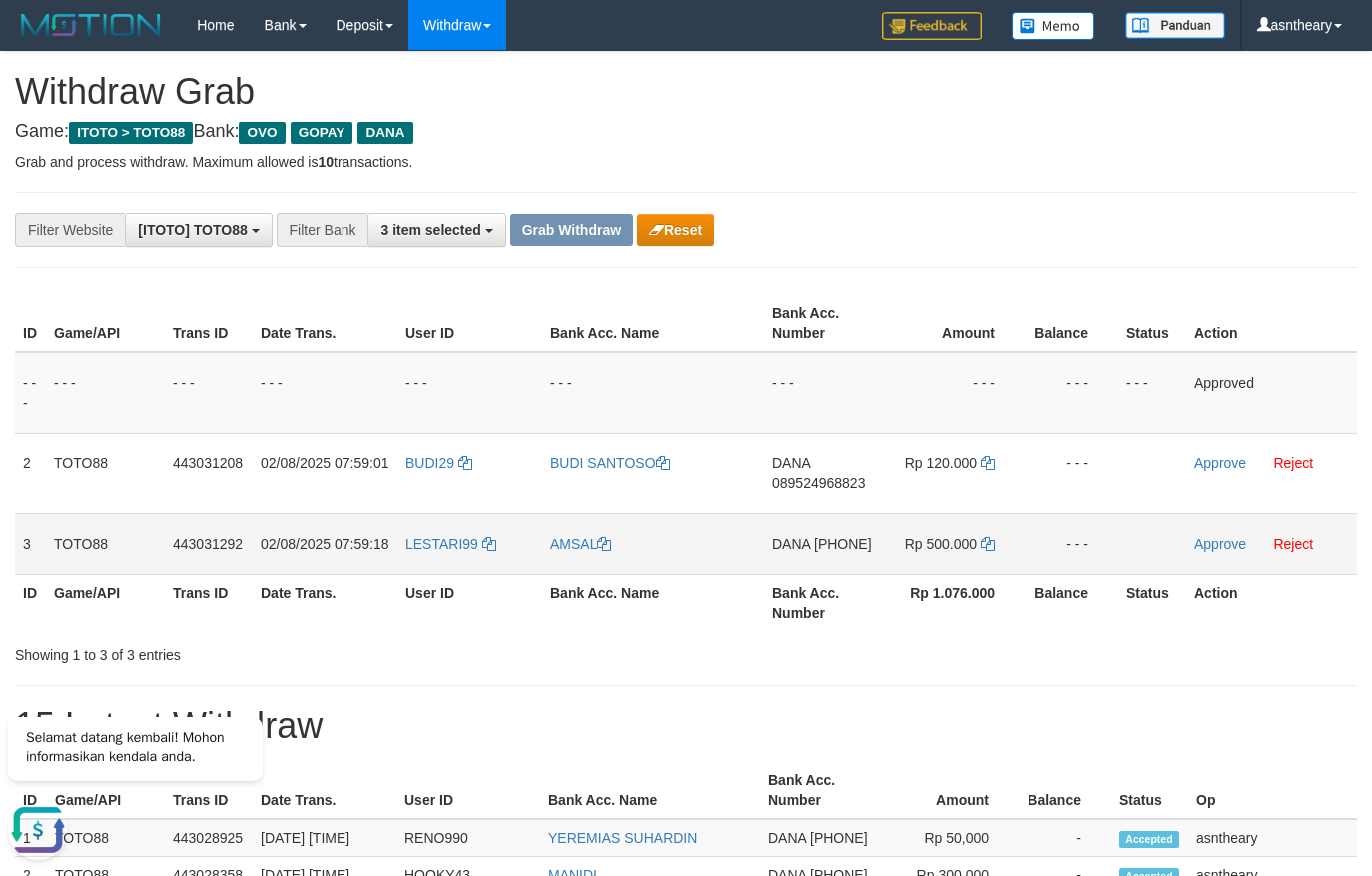 click on "DANA
081365130409" at bounding box center [823, 543] 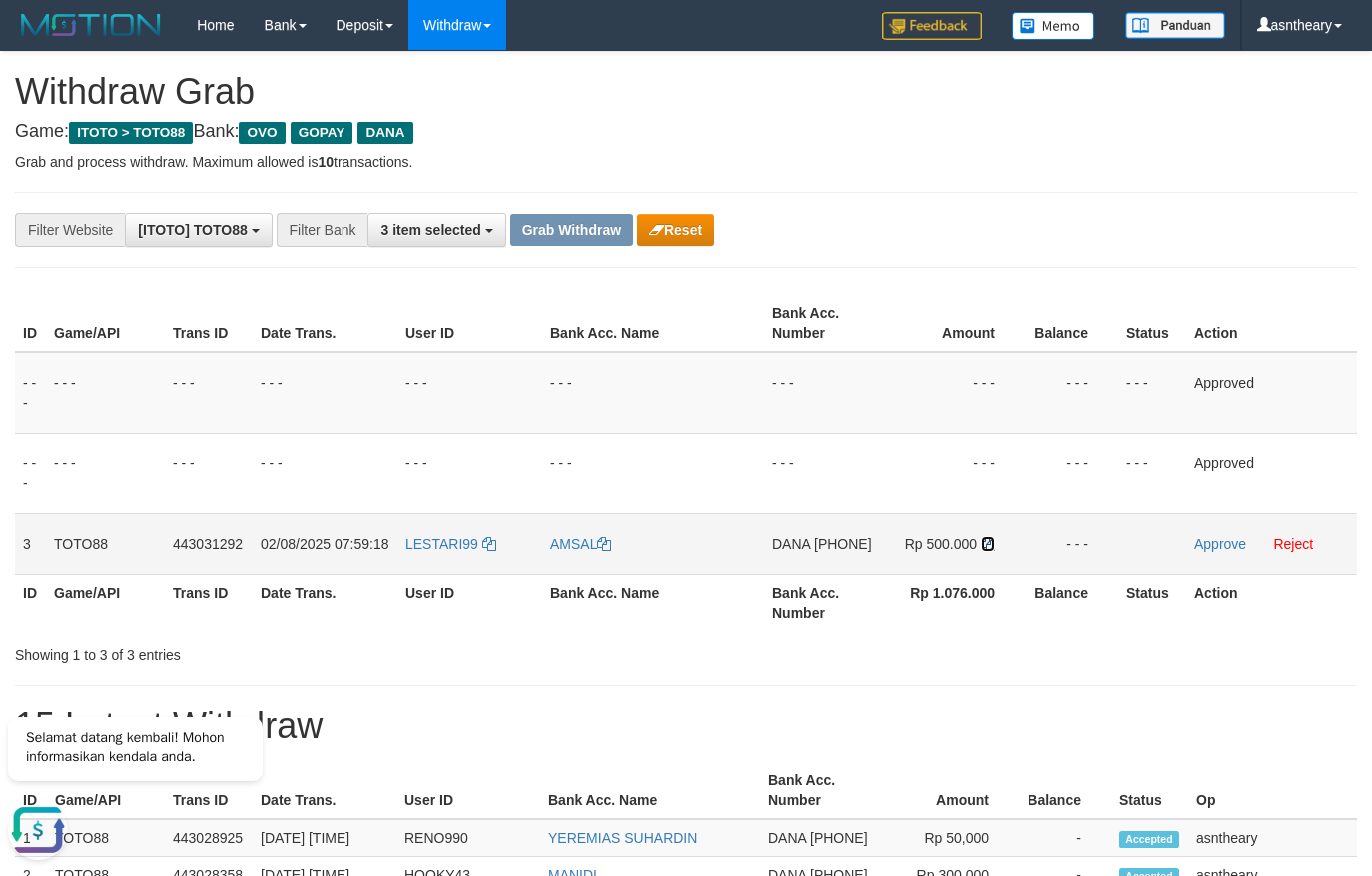 click at bounding box center [988, 544] 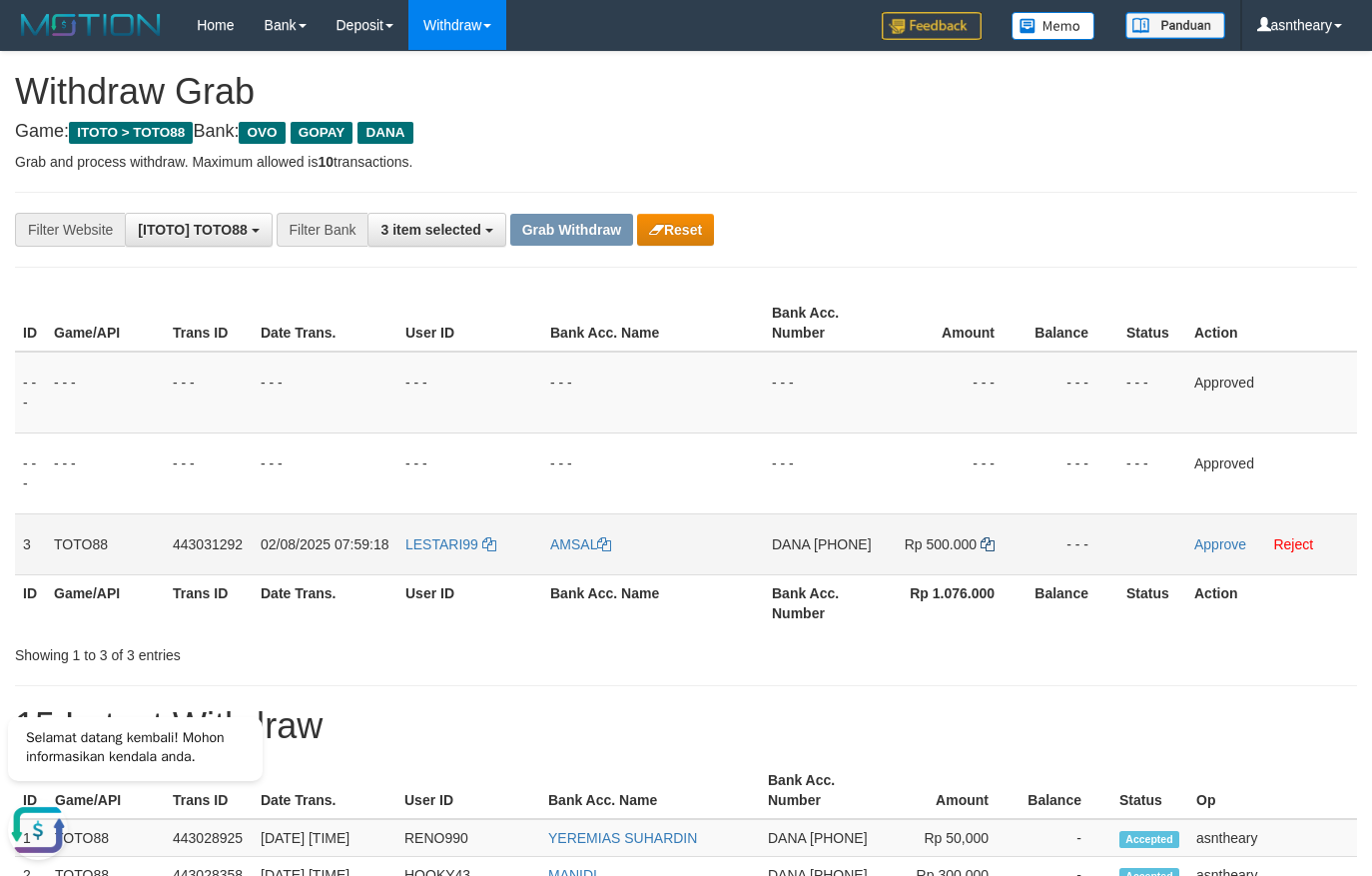 copy on "[PHONE]" 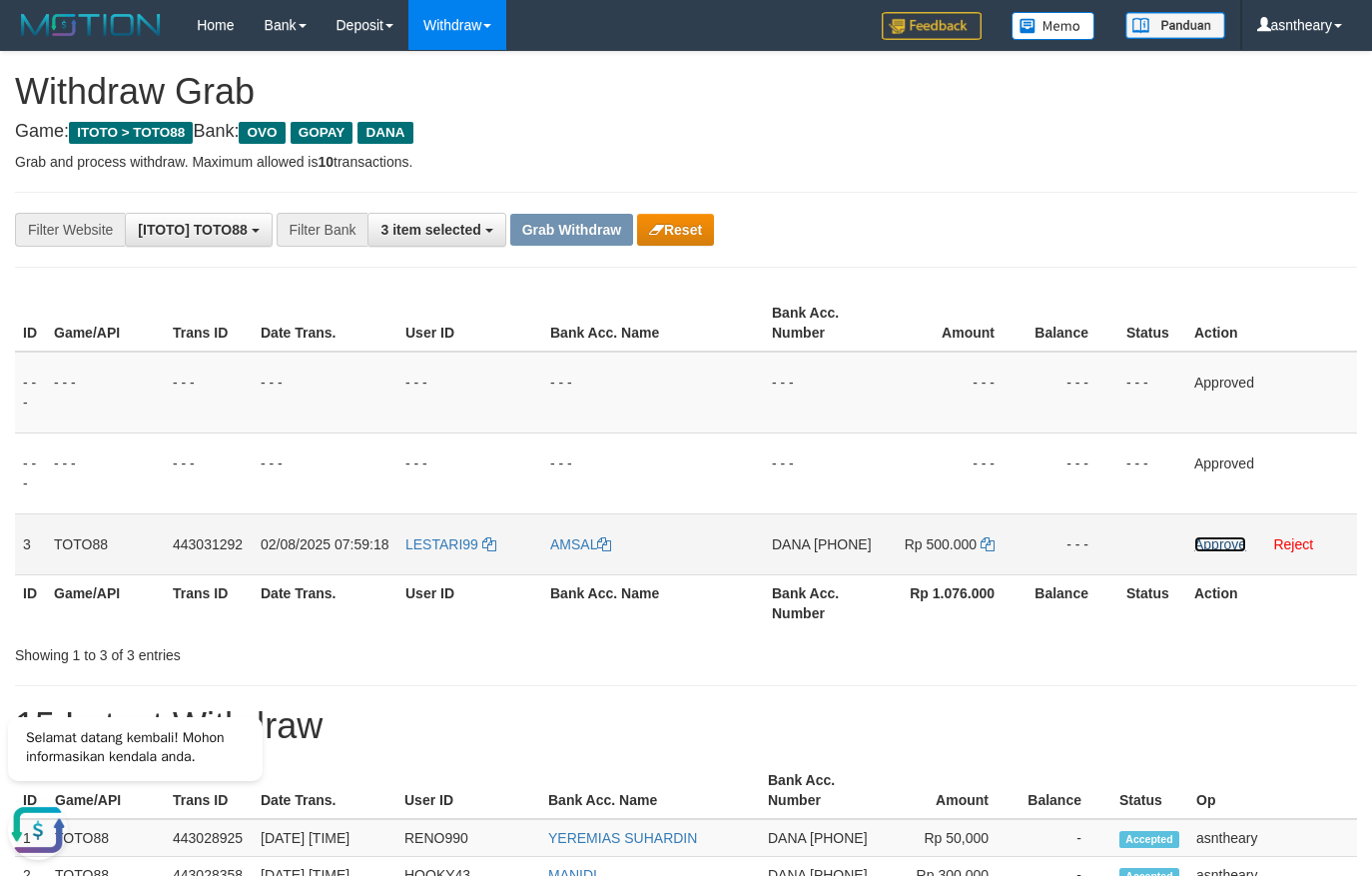 click on "Approve" at bounding box center (1220, 544) 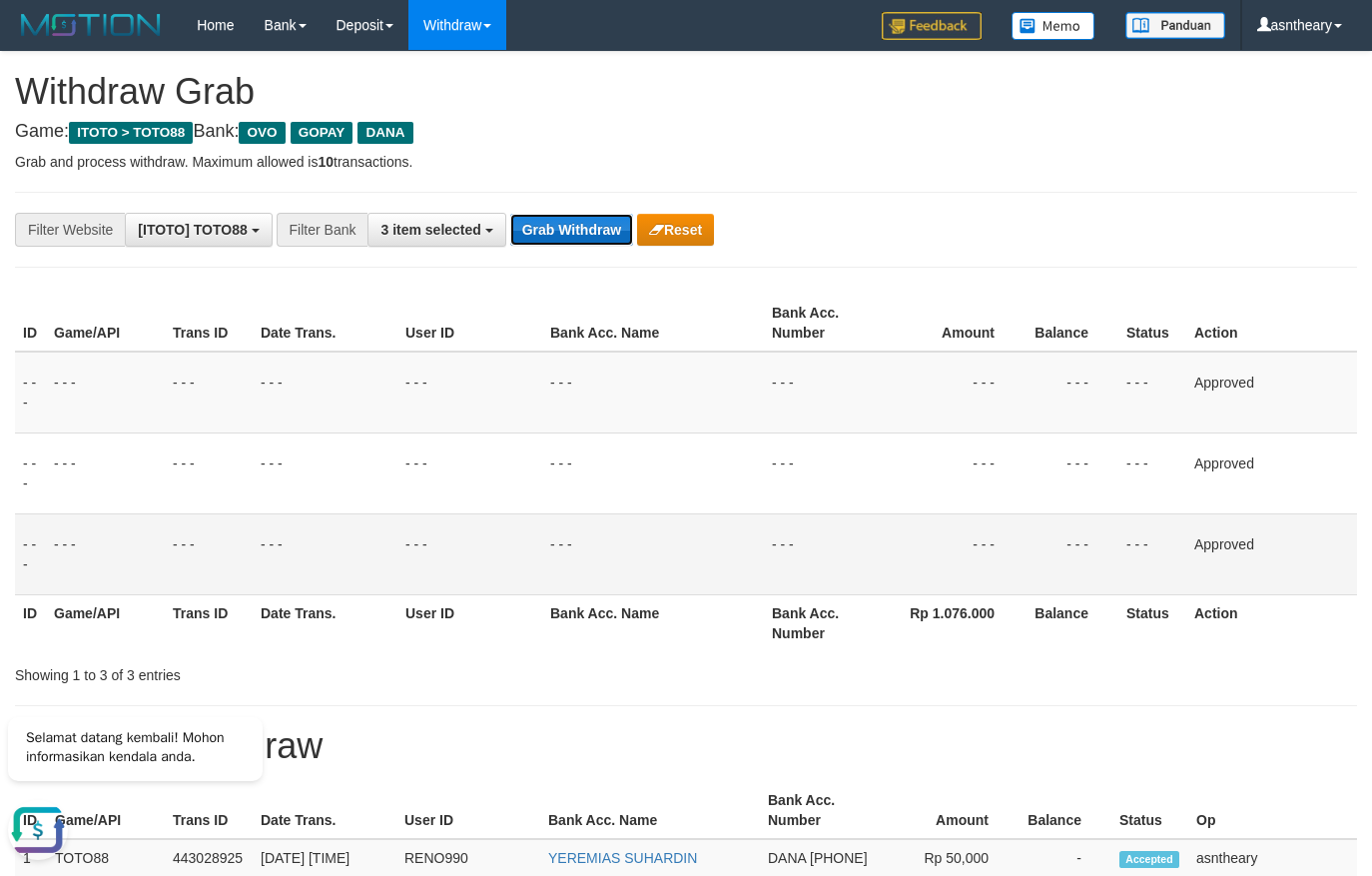 click on "Grab Withdraw" at bounding box center [571, 230] 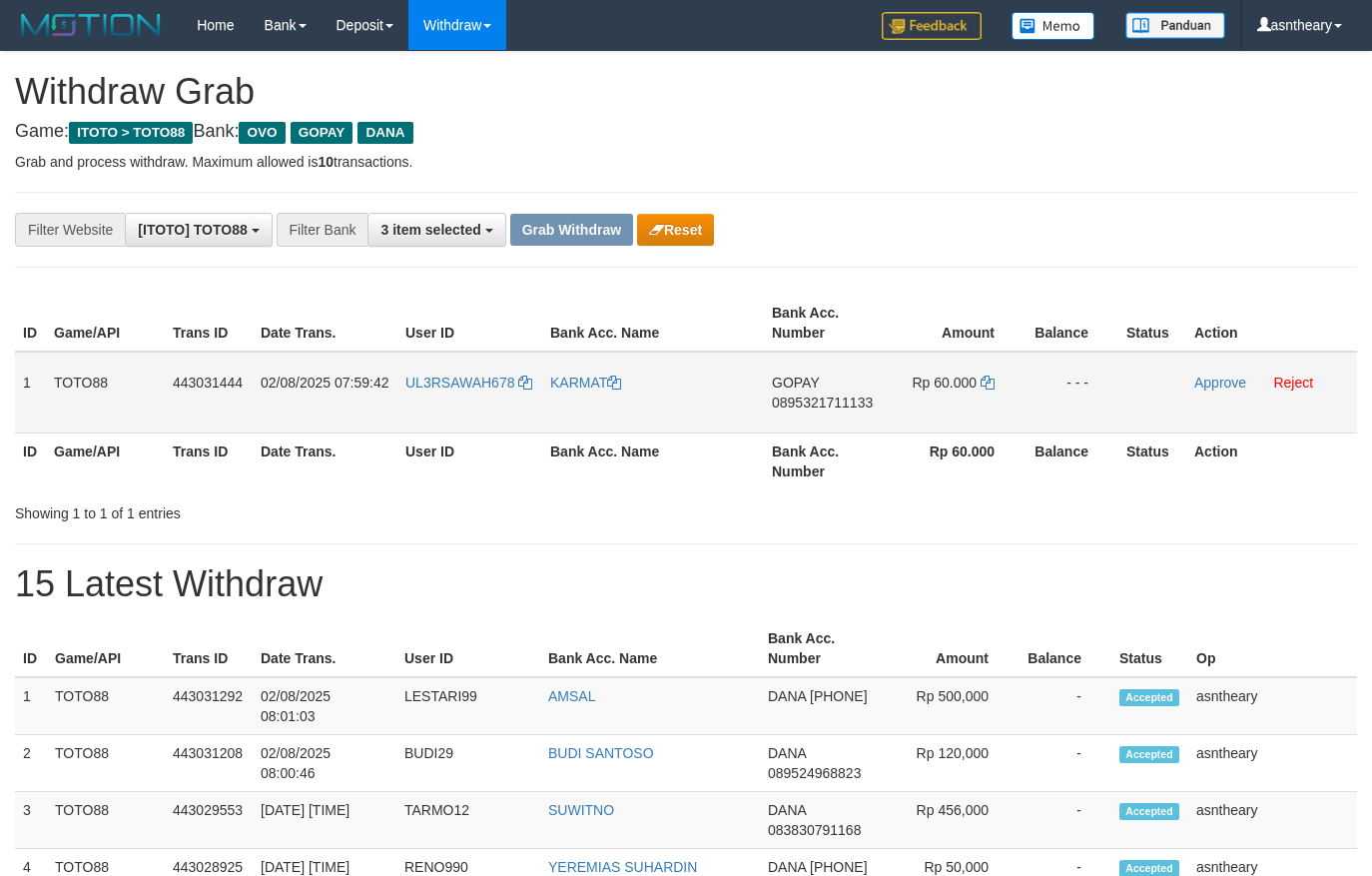scroll, scrollTop: 0, scrollLeft: 0, axis: both 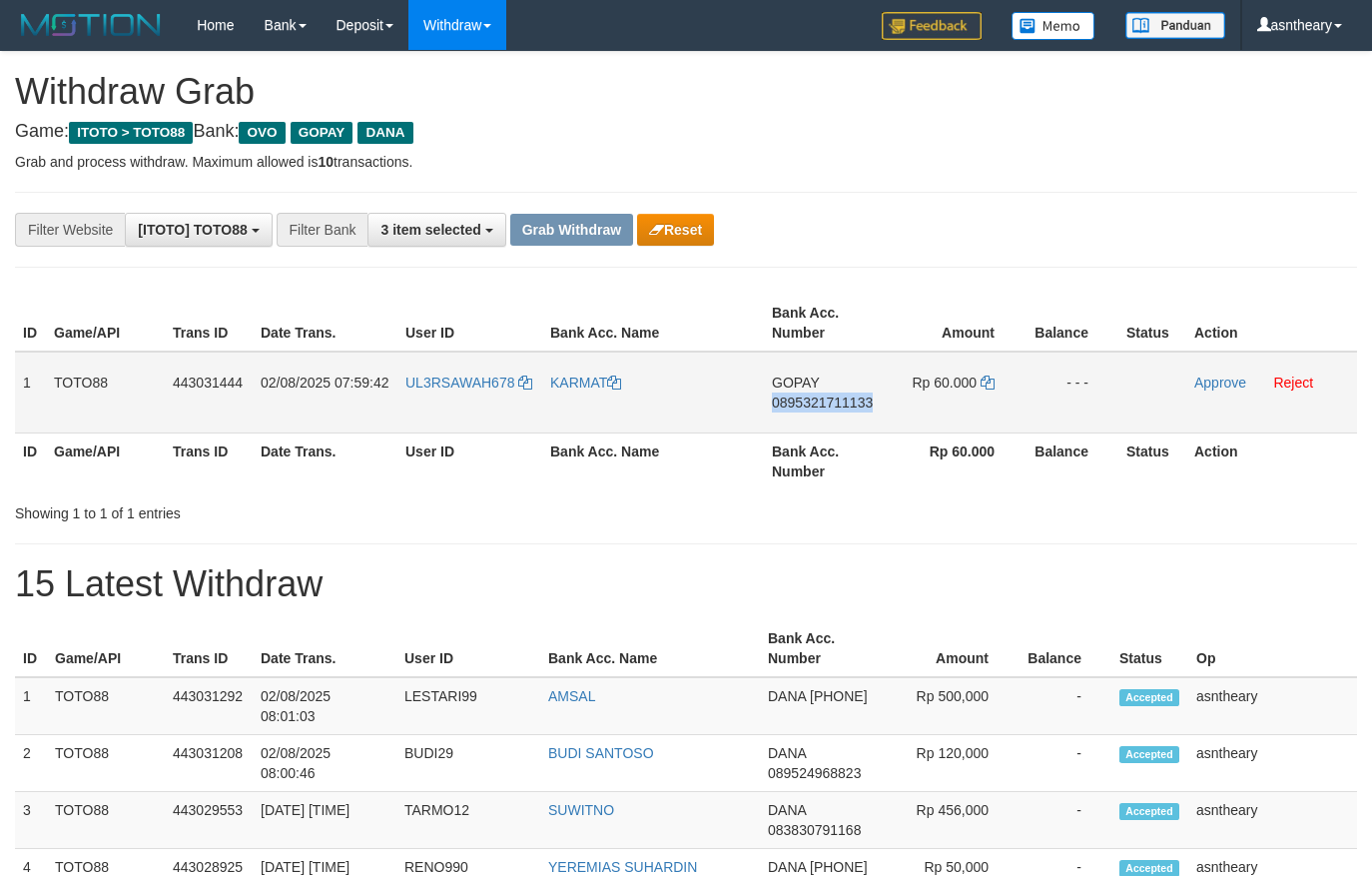 click on "0895321711133" at bounding box center [822, 403] 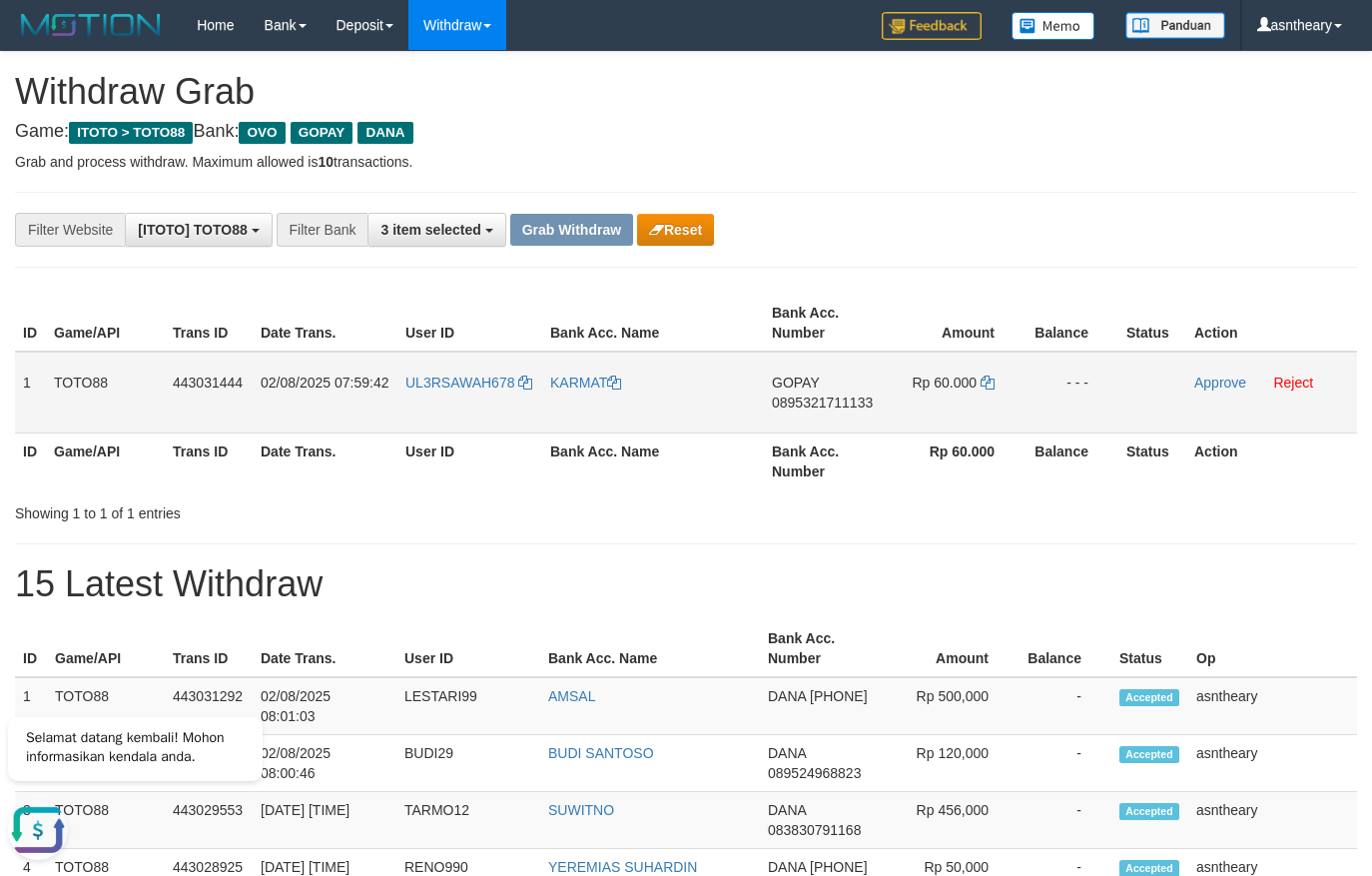 scroll, scrollTop: 0, scrollLeft: 0, axis: both 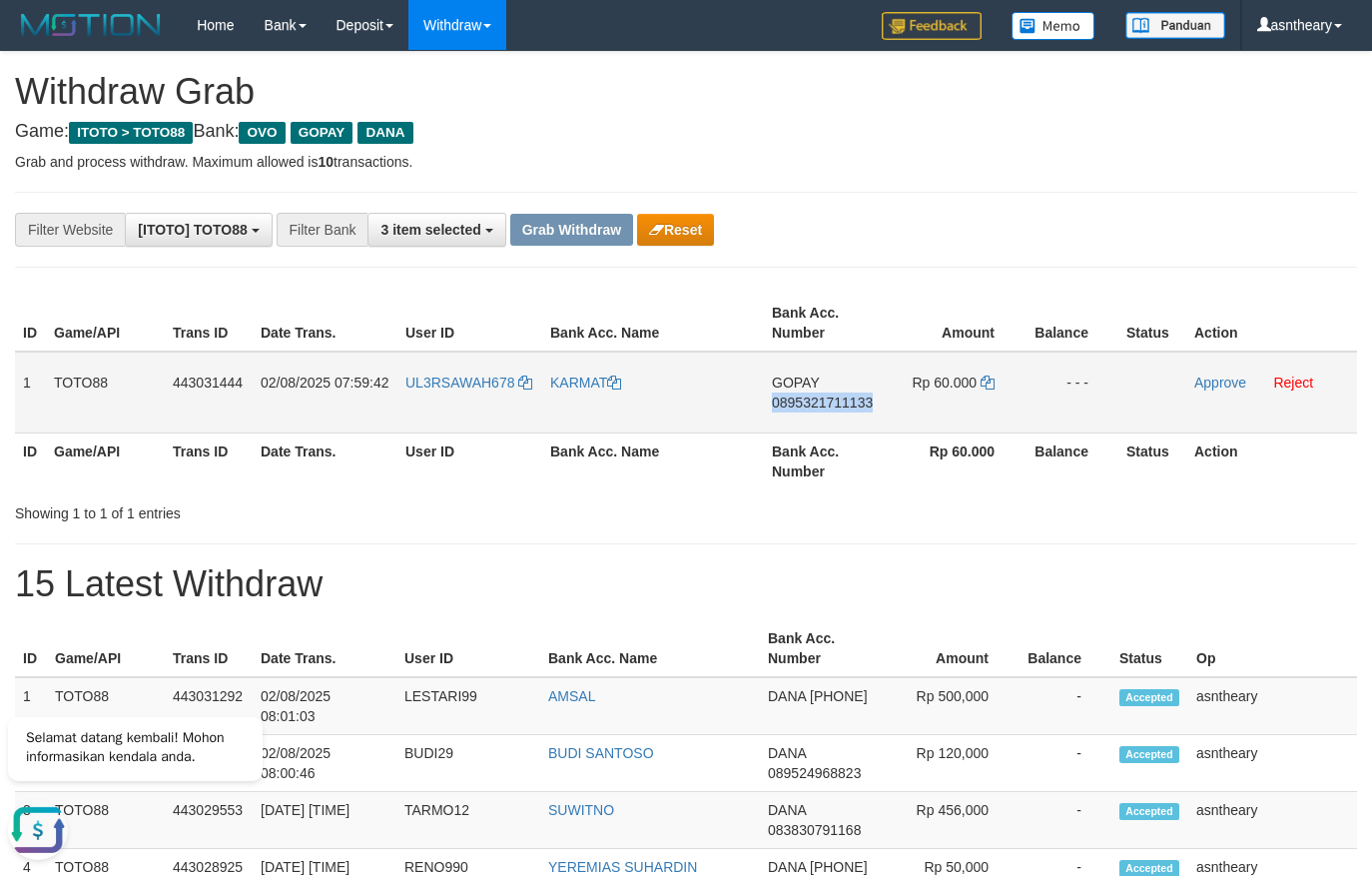 click on "GOPAY
0895321711133" at bounding box center [823, 393] 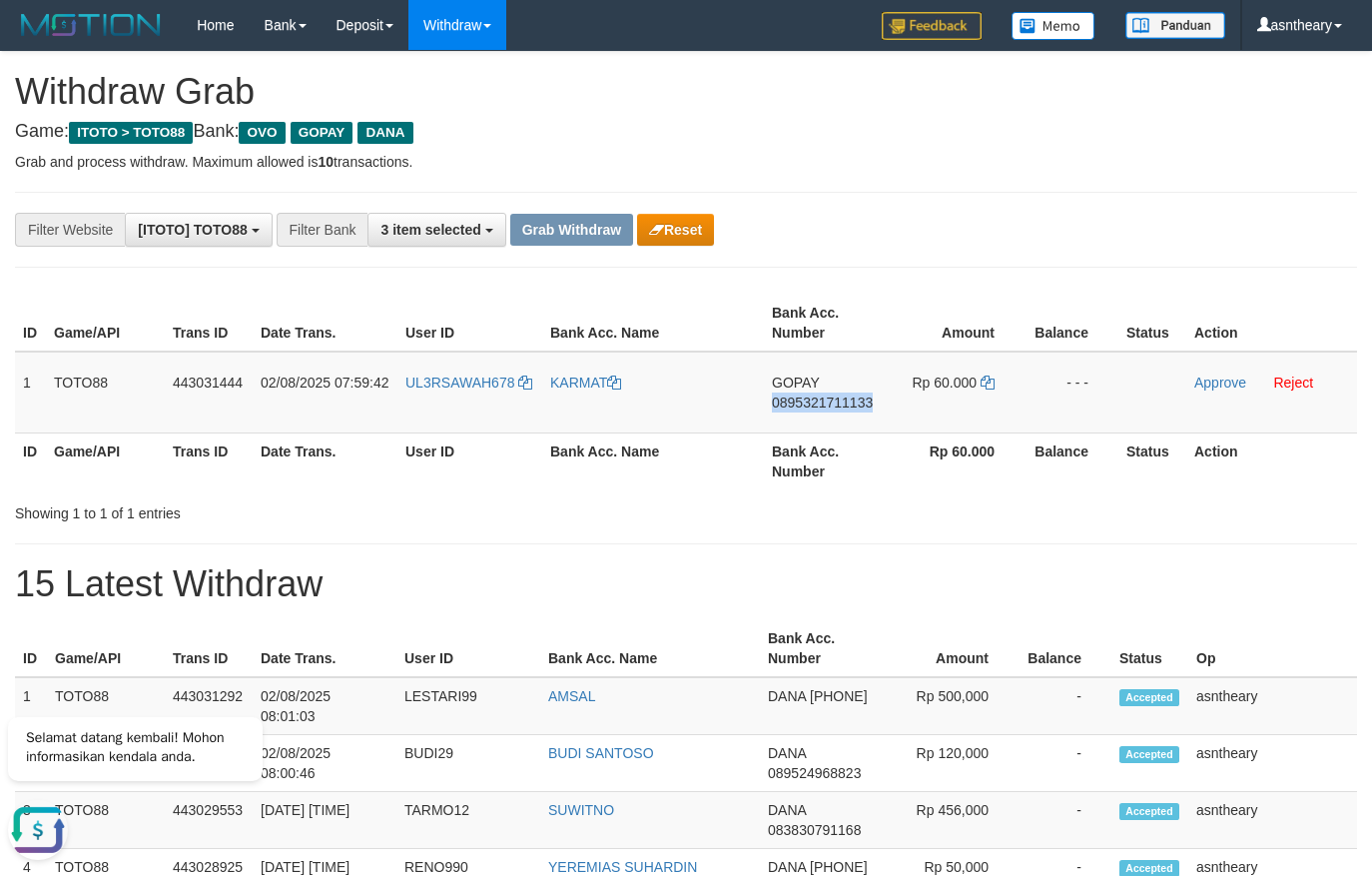 copy on "0895321711133" 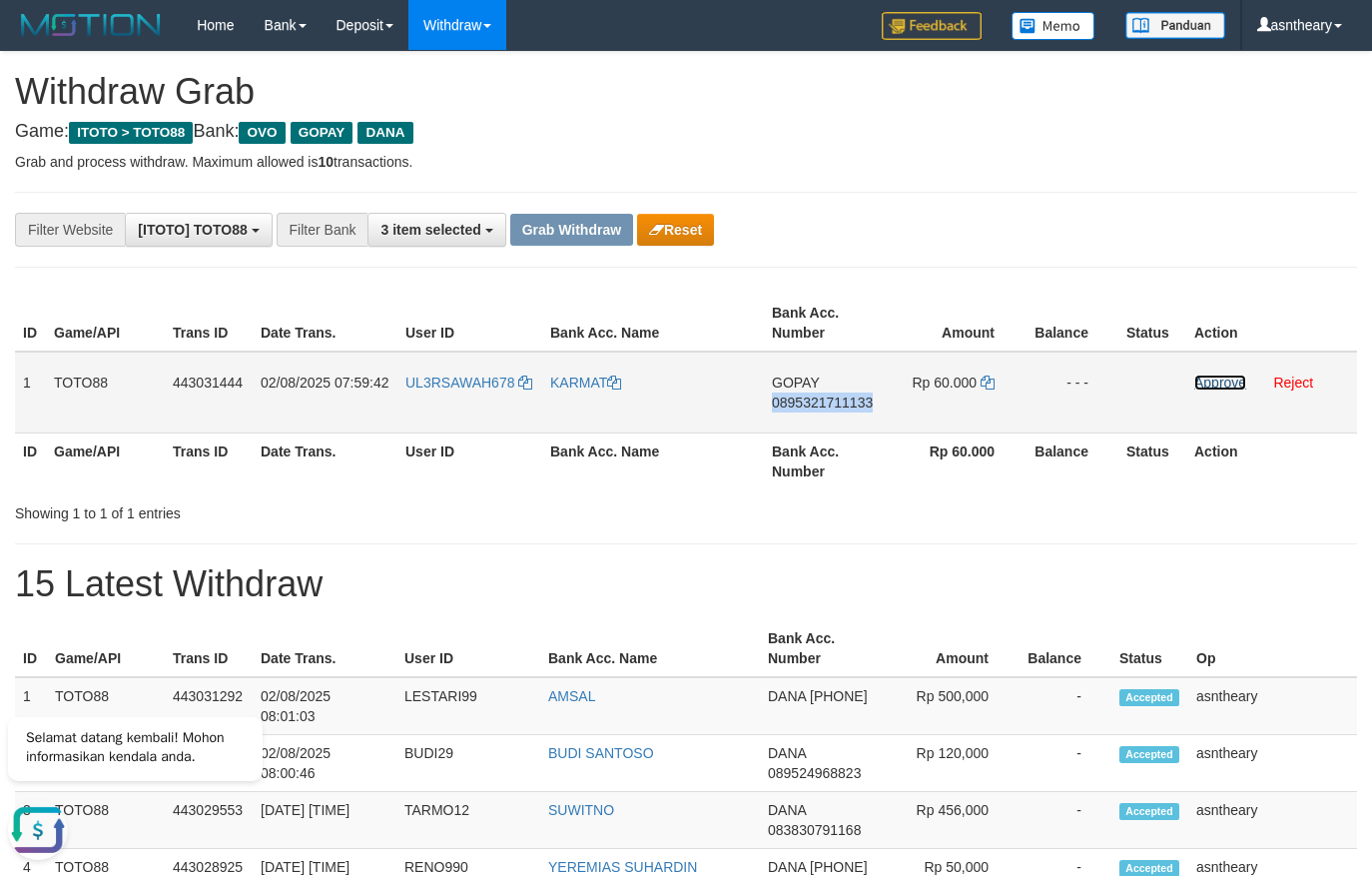 click on "Approve" at bounding box center [1220, 383] 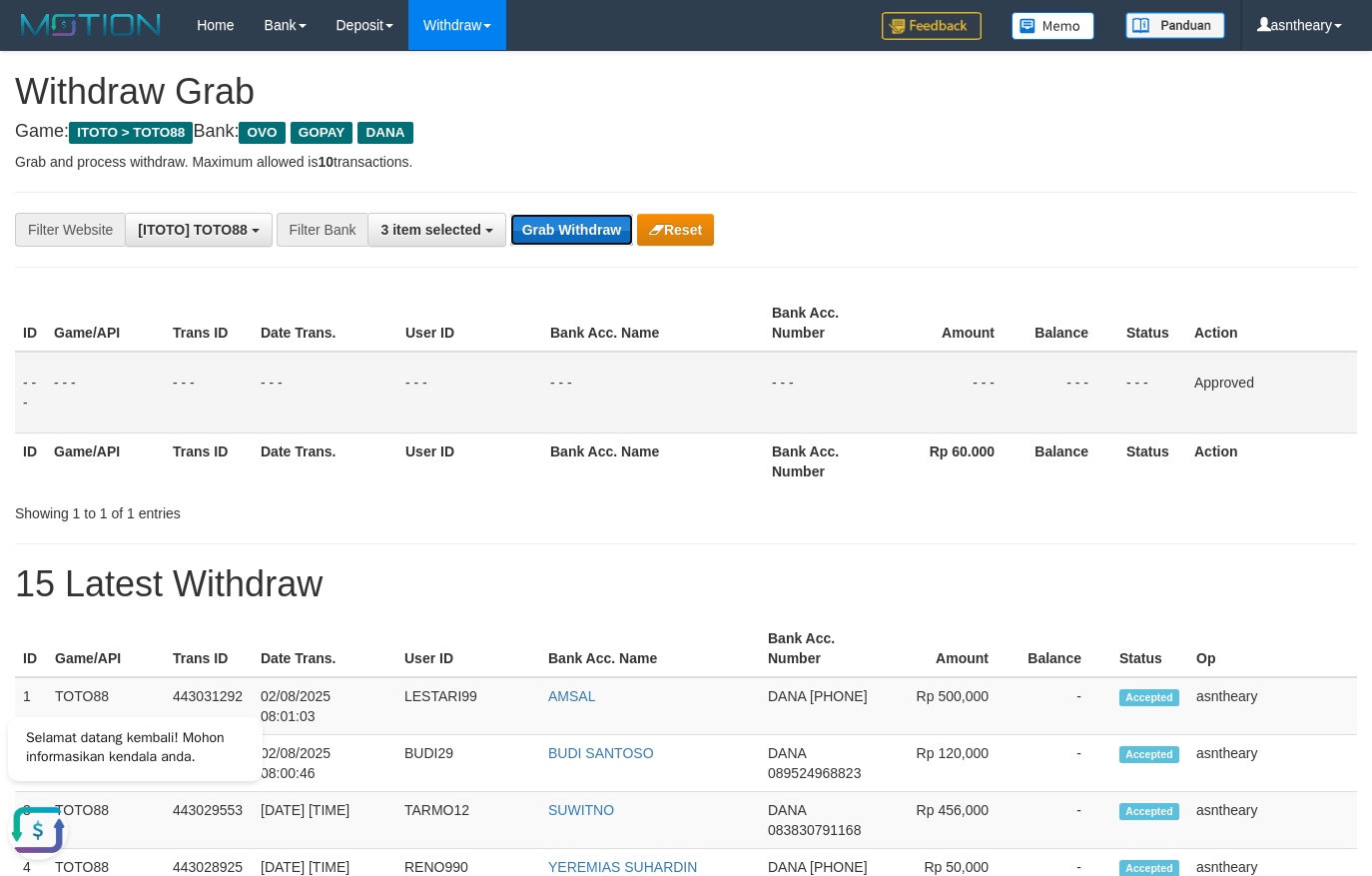 click on "Grab Withdraw" at bounding box center [571, 230] 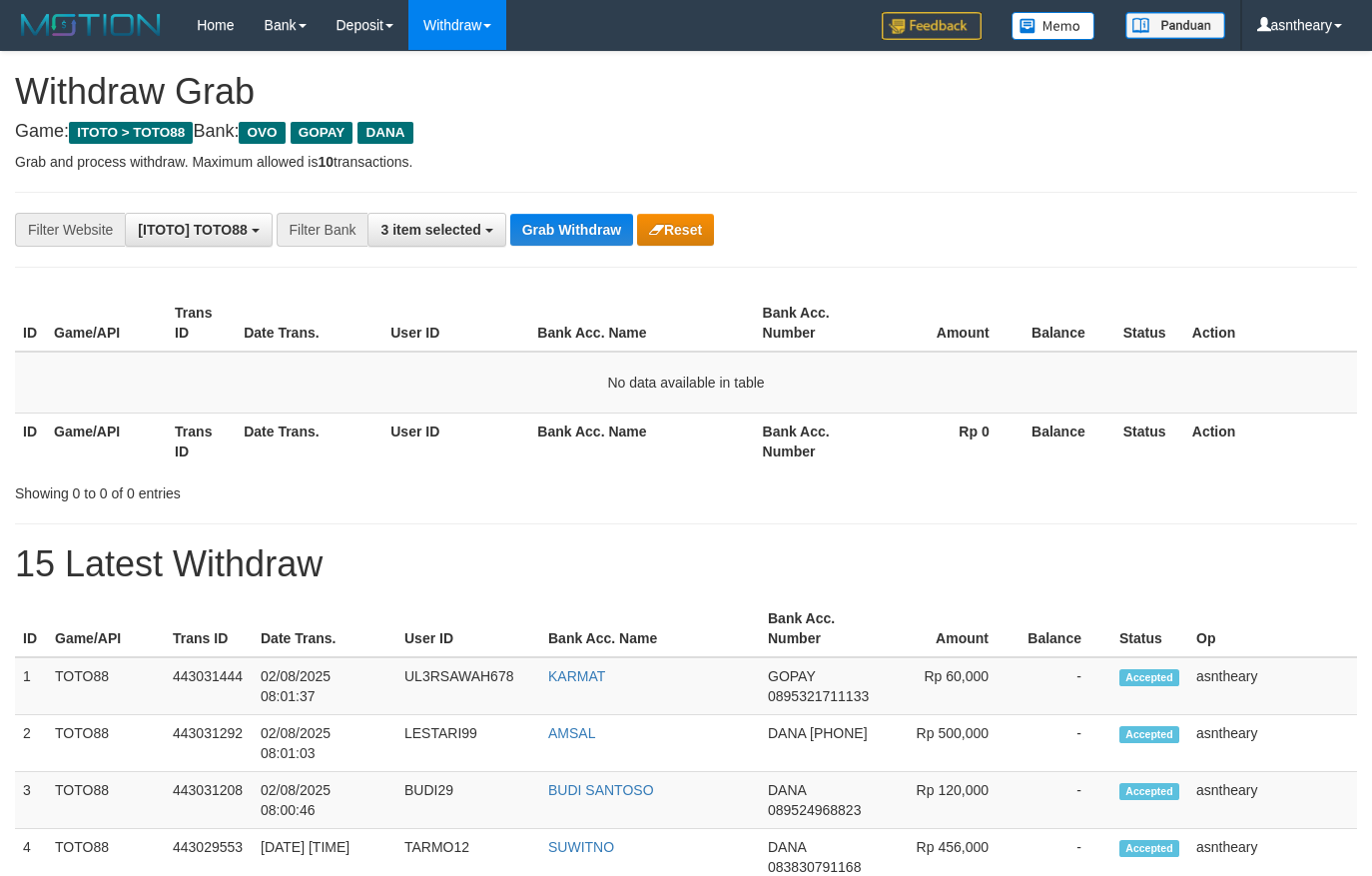 scroll, scrollTop: 0, scrollLeft: 0, axis: both 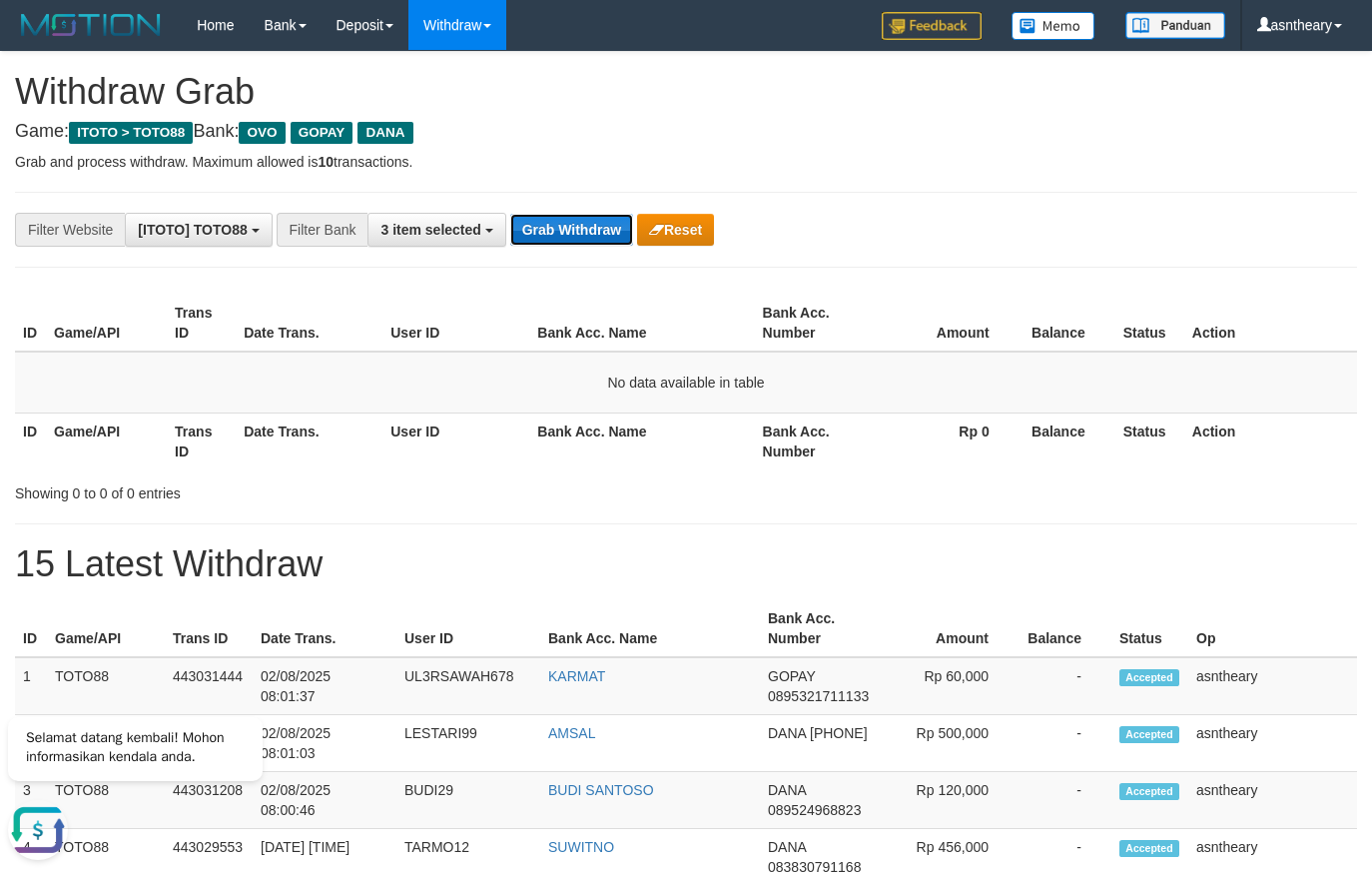 click on "Grab Withdraw" at bounding box center [571, 230] 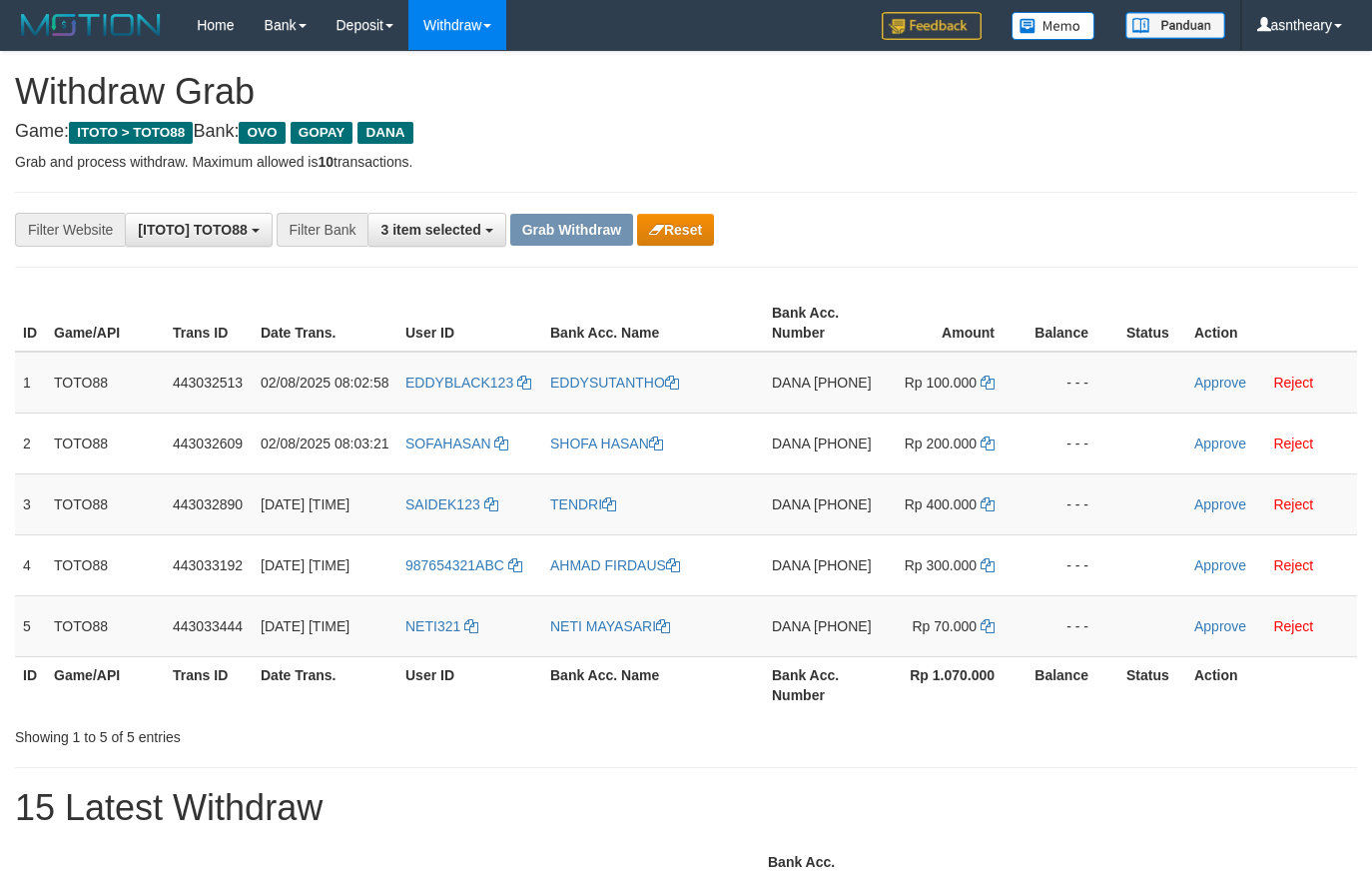scroll, scrollTop: 0, scrollLeft: 0, axis: both 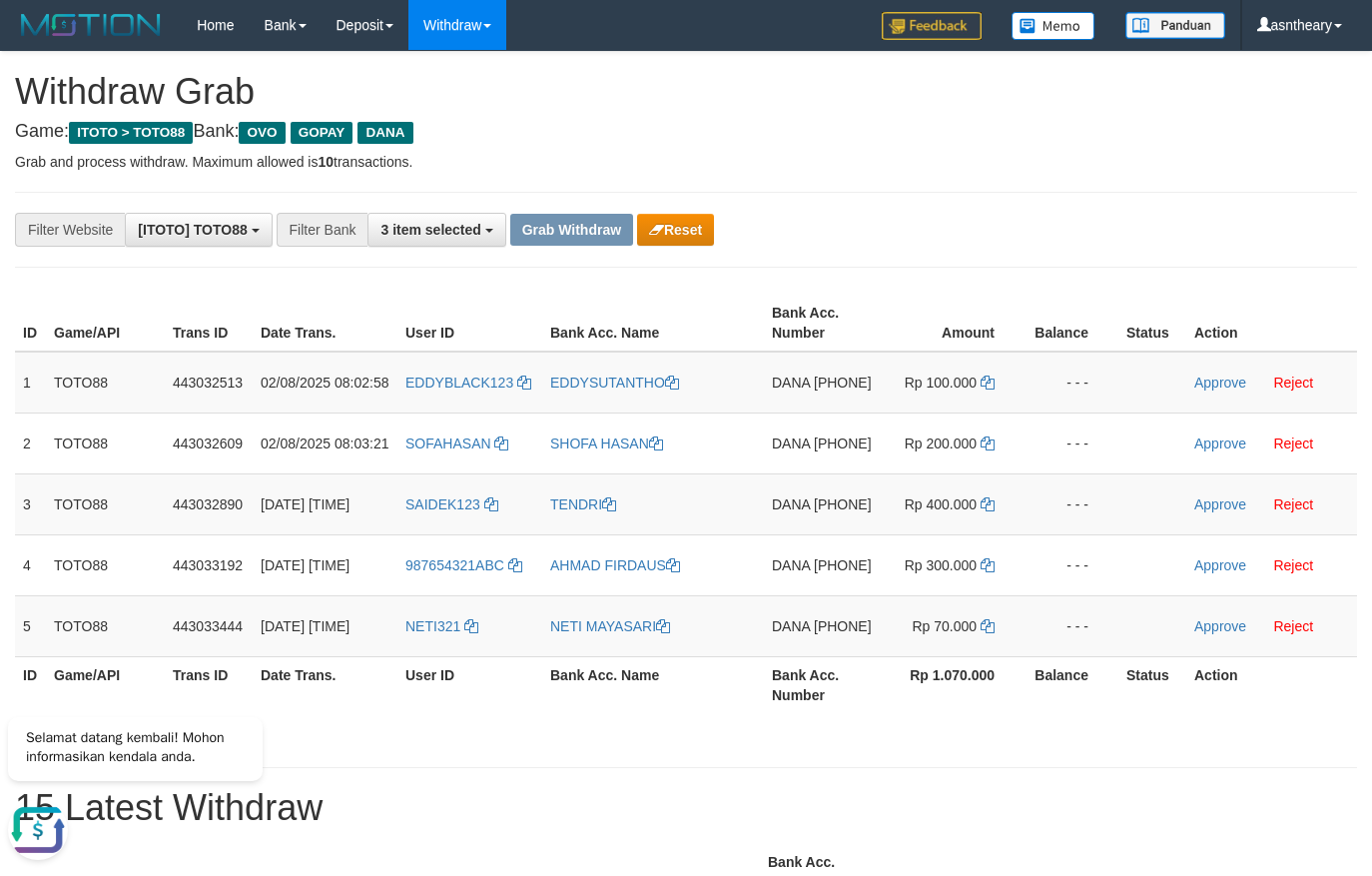 click on "**********" at bounding box center [686, 230] 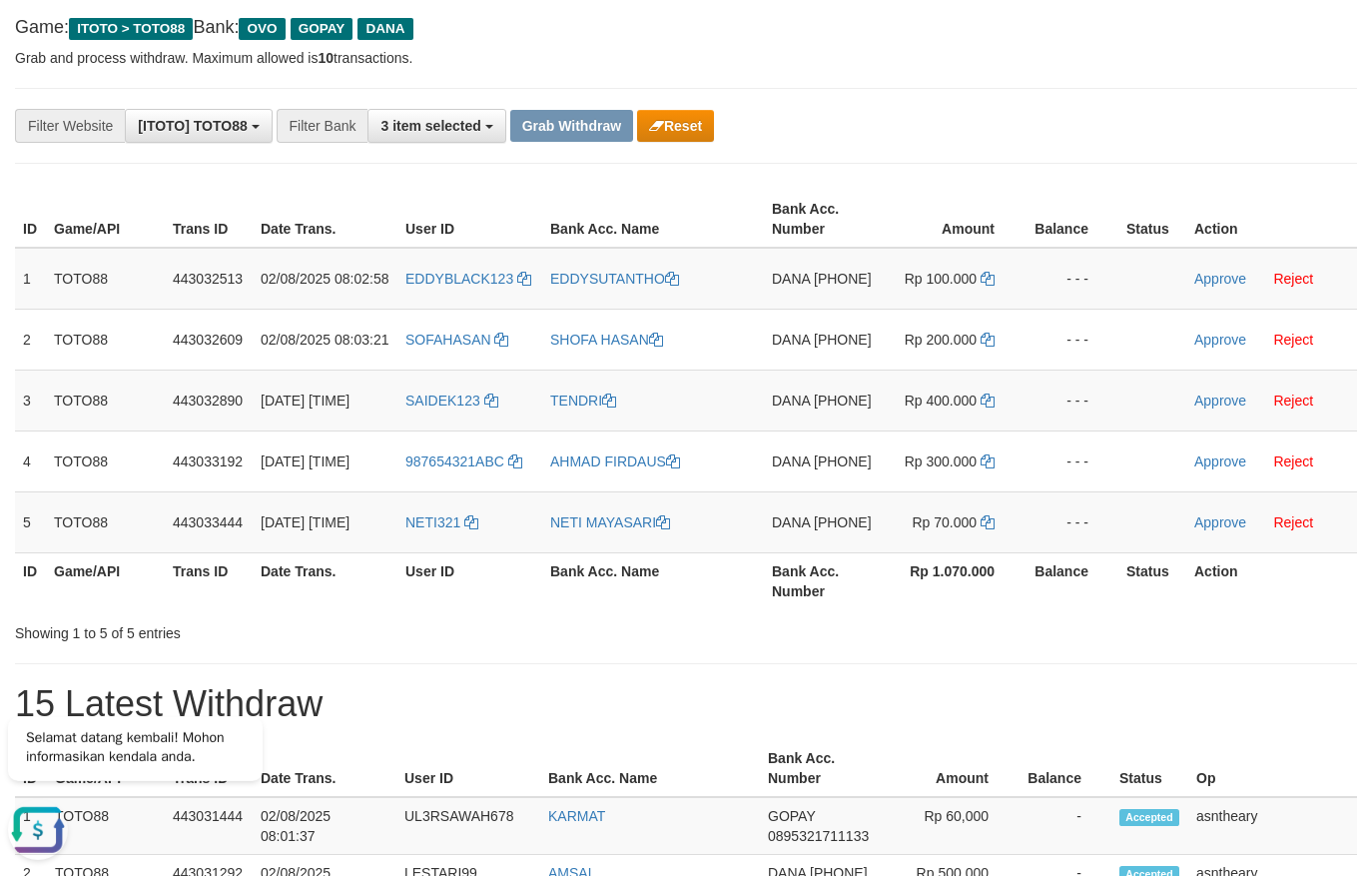 scroll, scrollTop: 0, scrollLeft: 0, axis: both 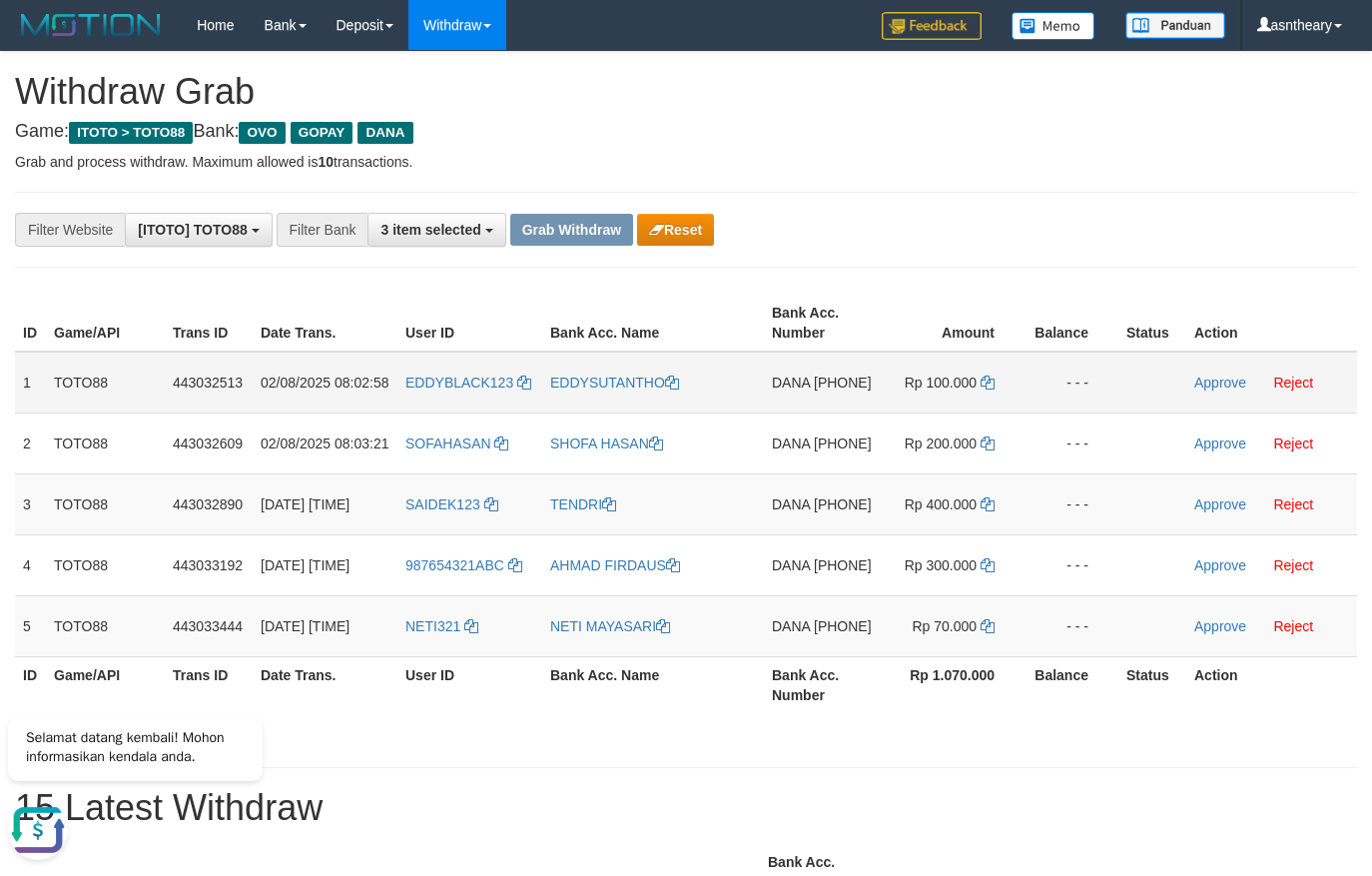 click on "DANA
081255467303" at bounding box center (823, 383) 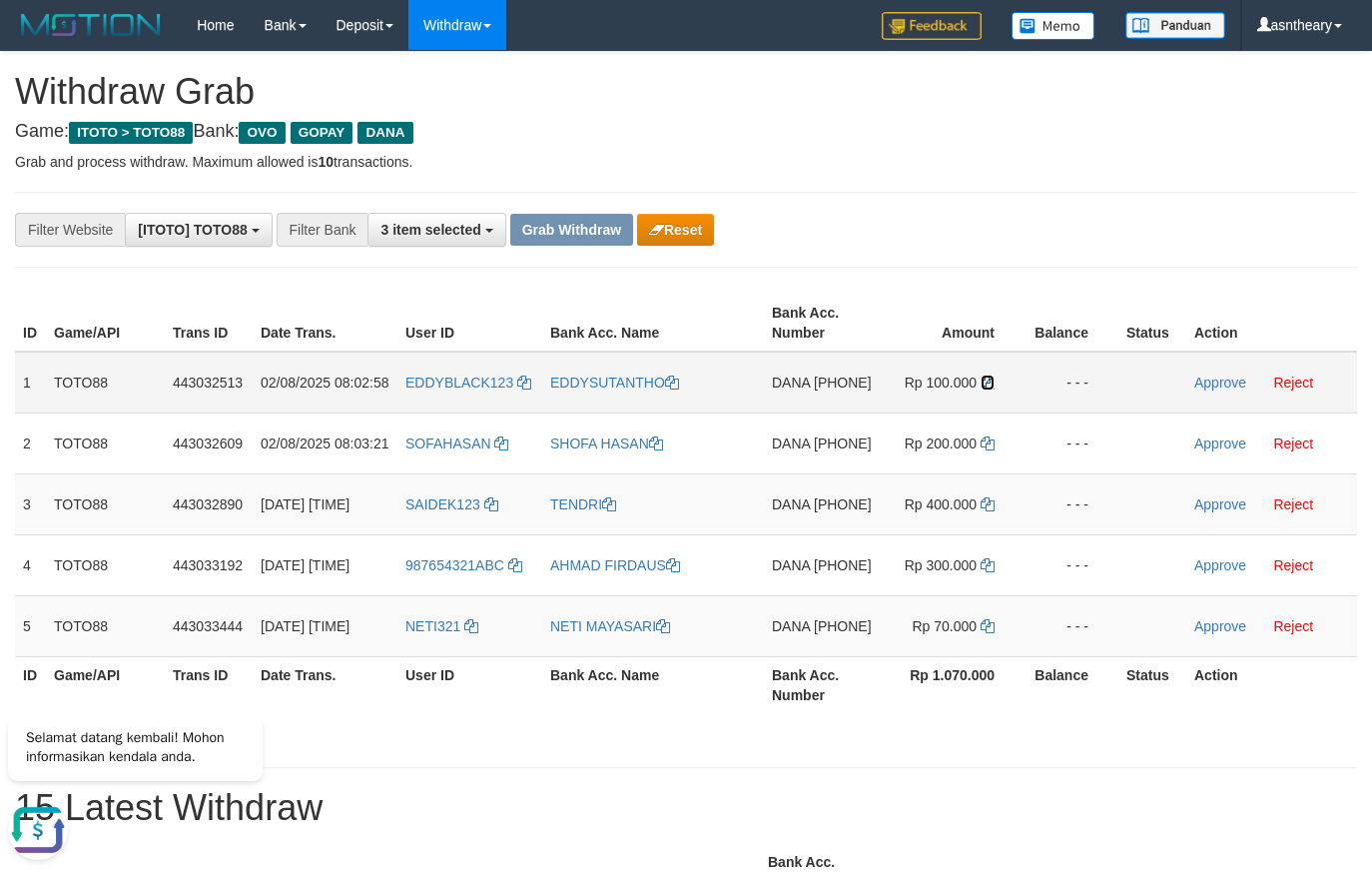 click at bounding box center (988, 383) 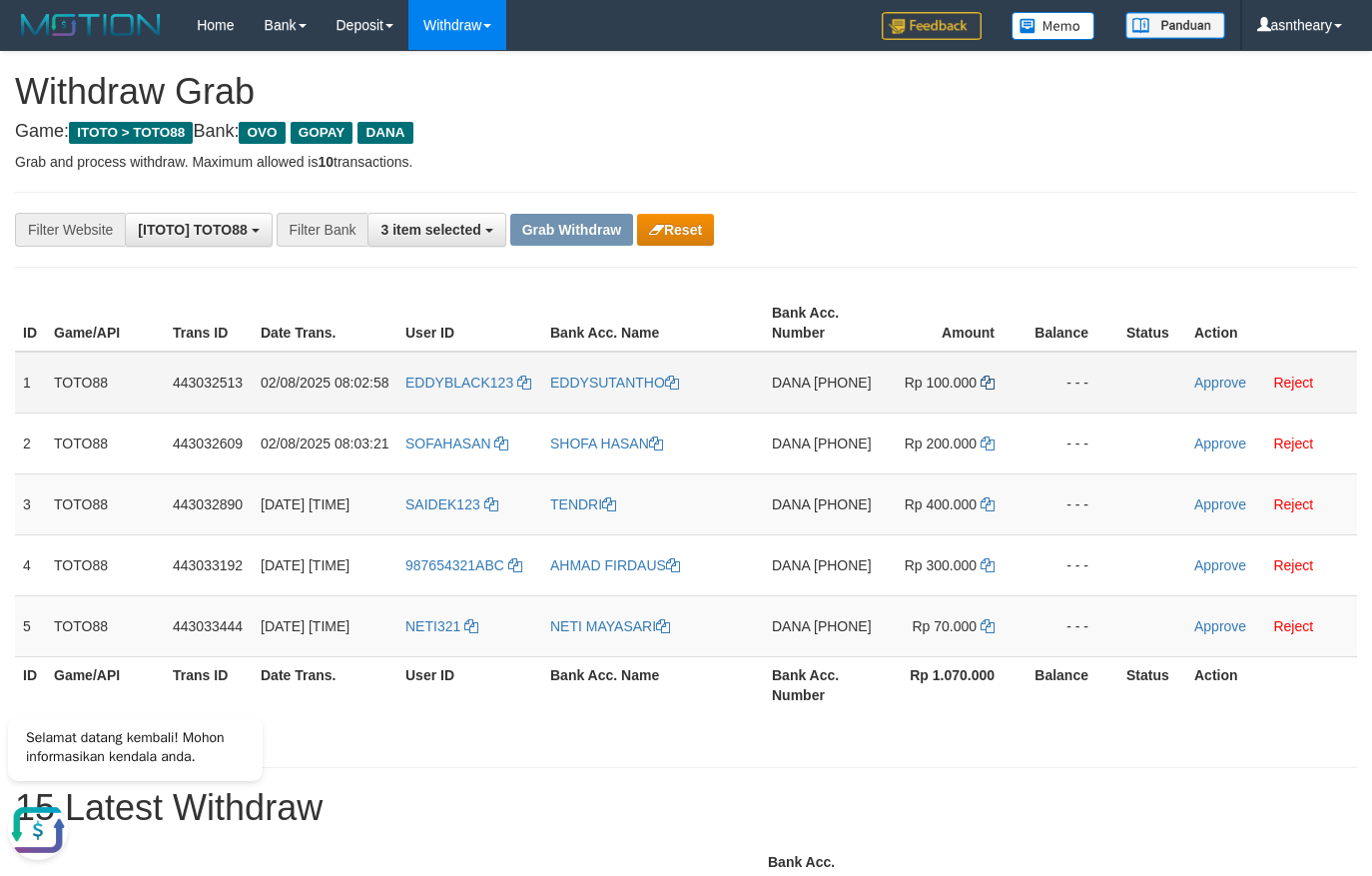 copy on "[PHONE]" 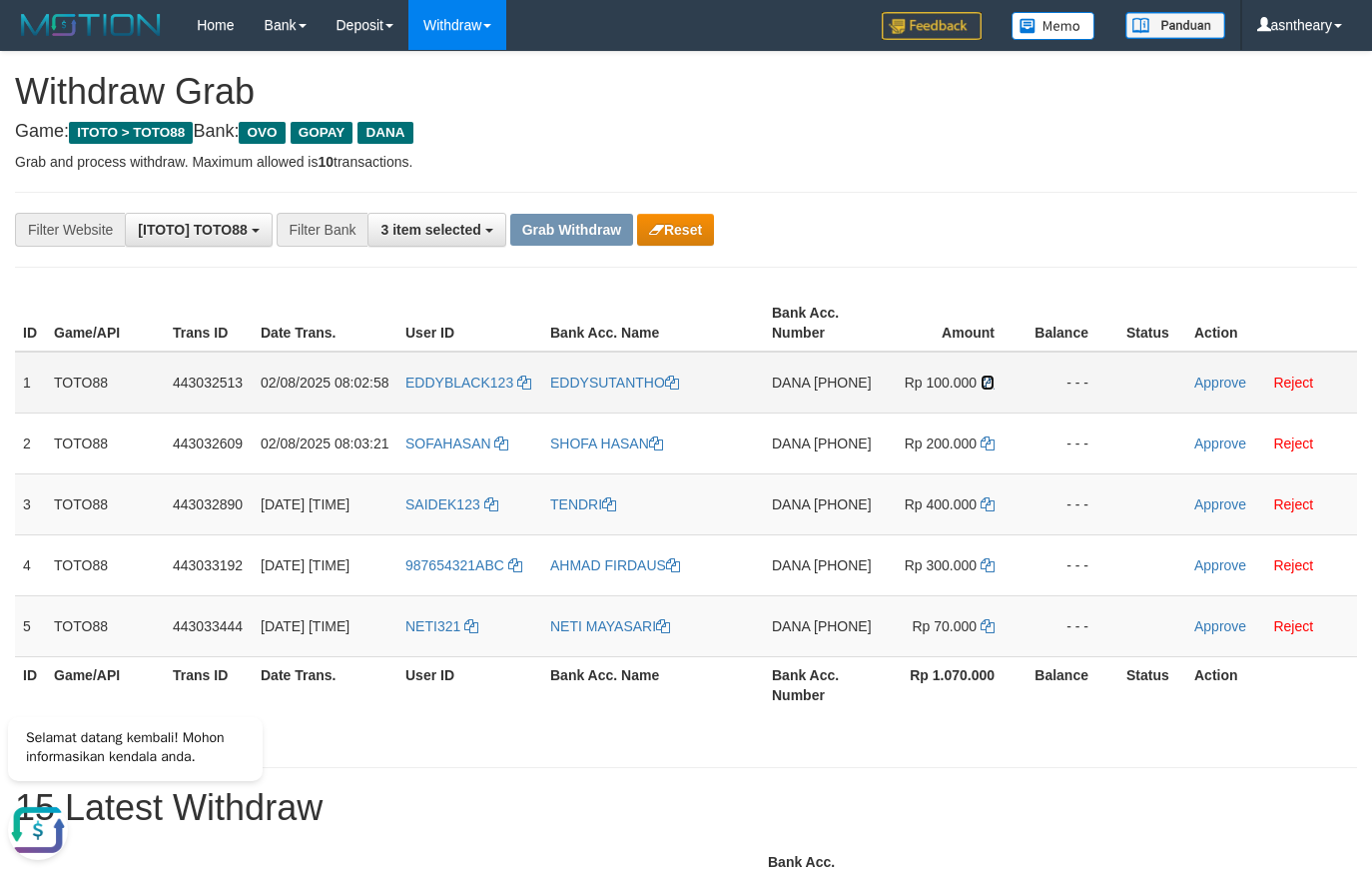 drag, startPoint x: 985, startPoint y: 383, endPoint x: 292, endPoint y: 335, distance: 694.66035 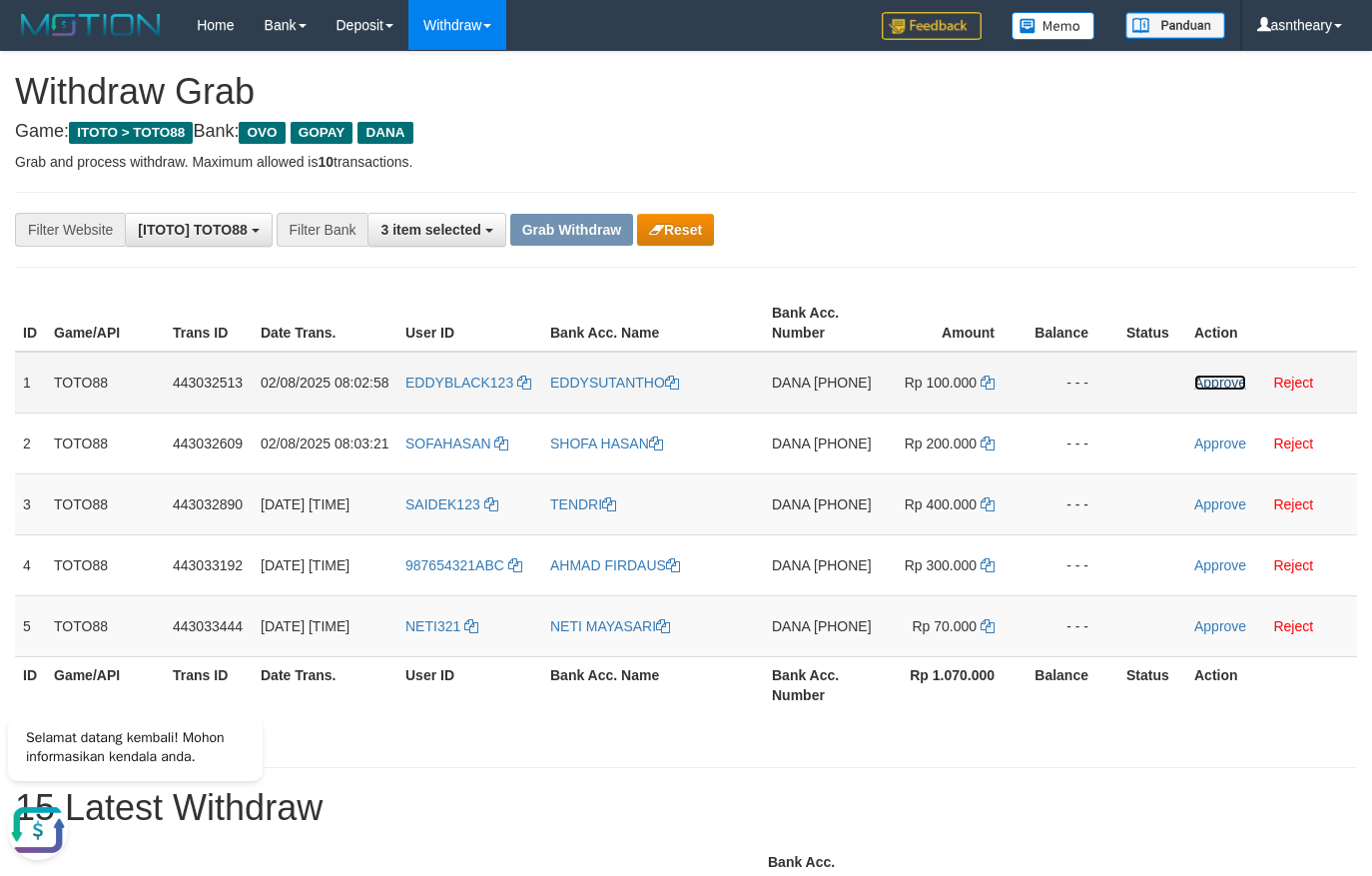 click on "Approve" at bounding box center (1220, 383) 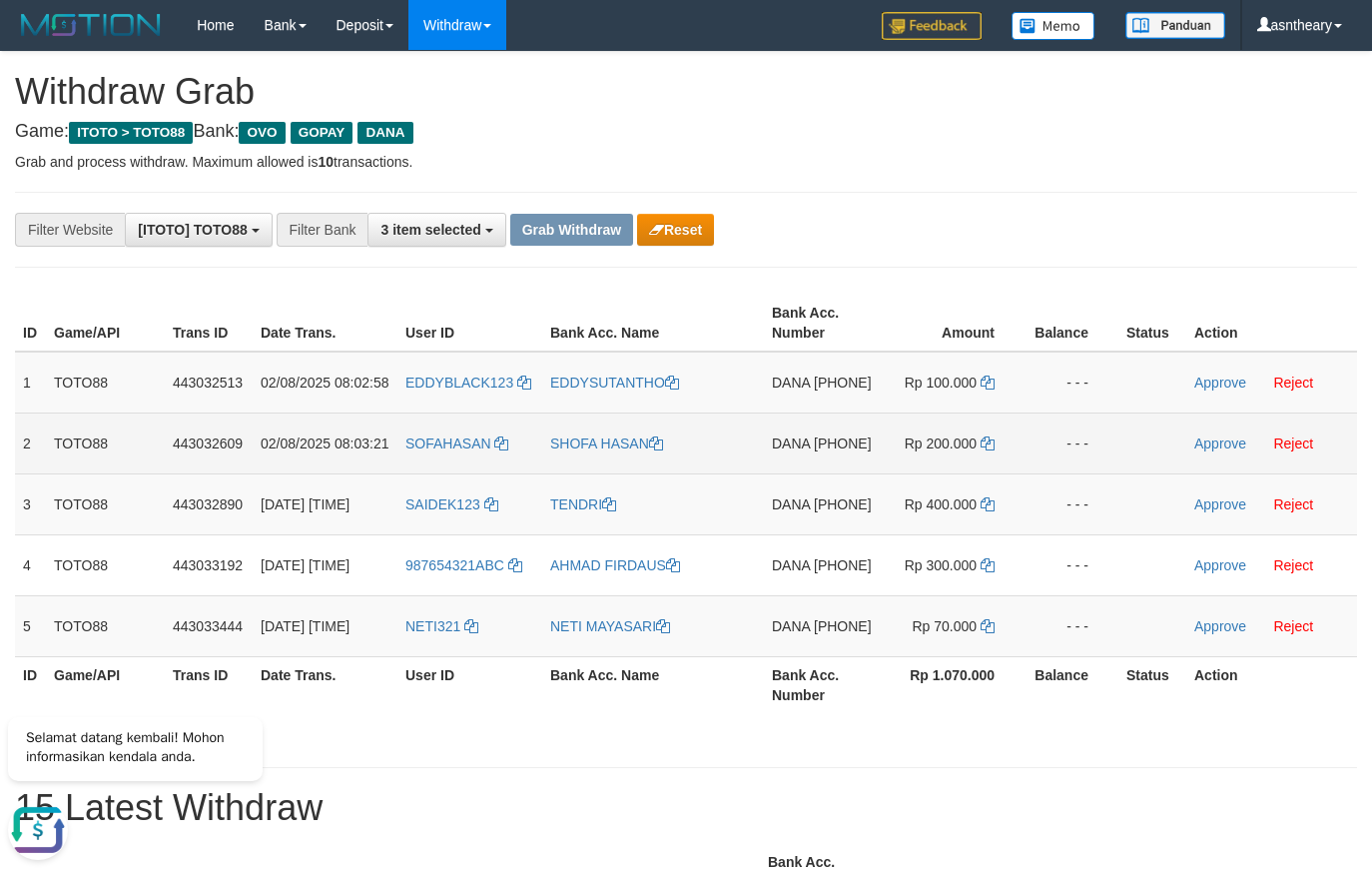 click on "DANA
082136875075" at bounding box center [823, 442] 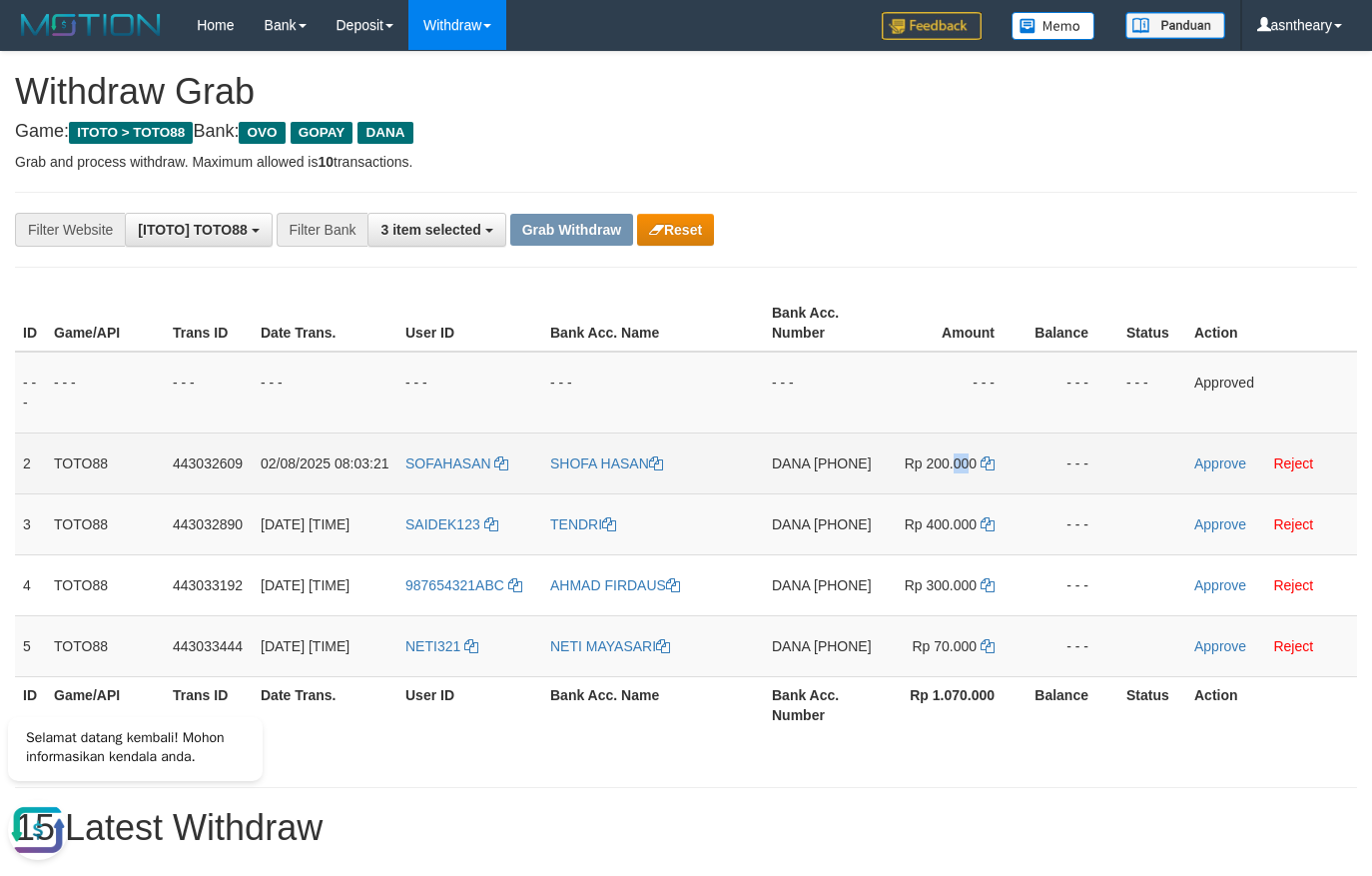 drag, startPoint x: 967, startPoint y: 490, endPoint x: 815, endPoint y: 510, distance: 153.31014 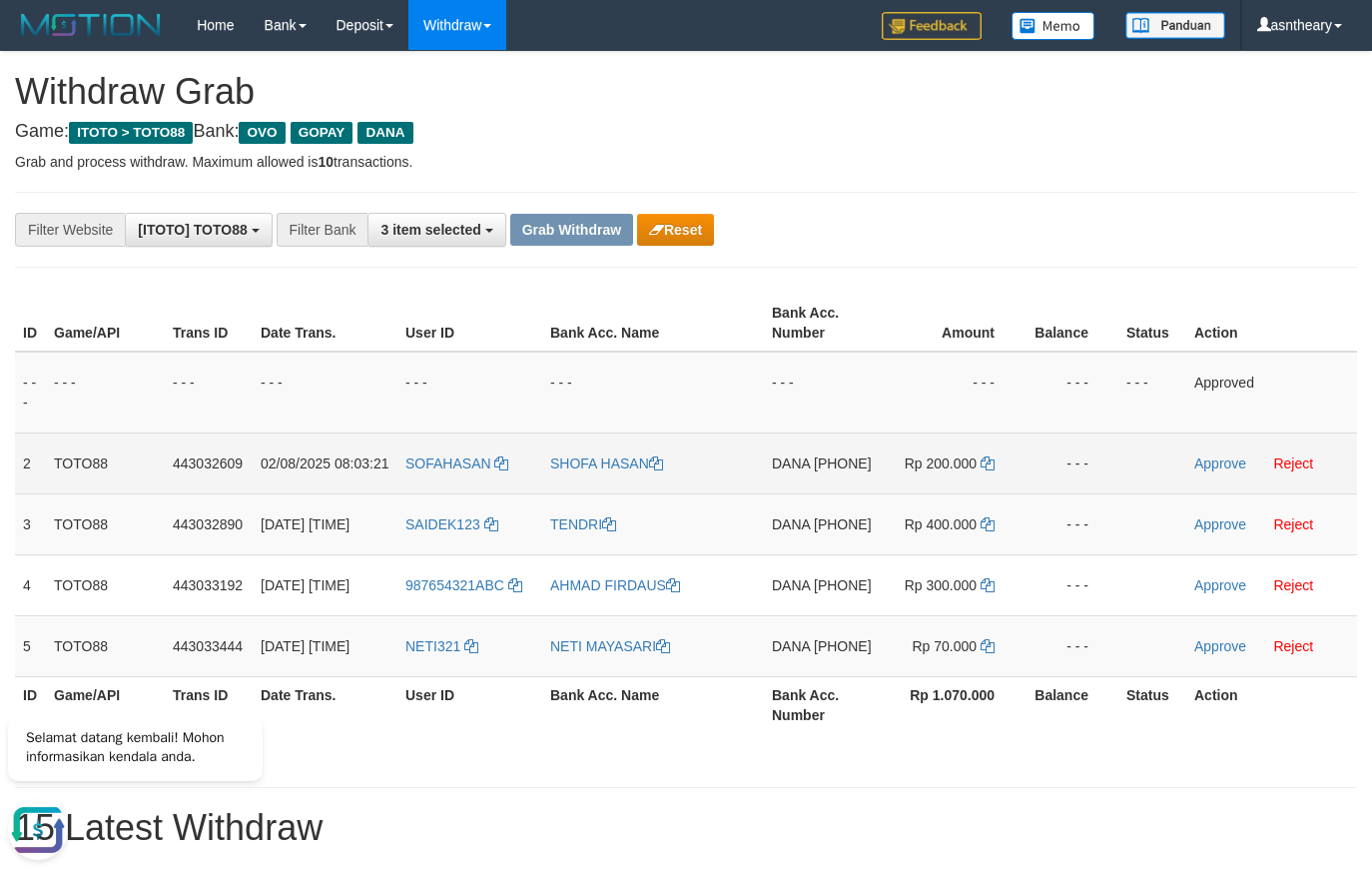 click on "DANA
082136875075" at bounding box center [823, 462] 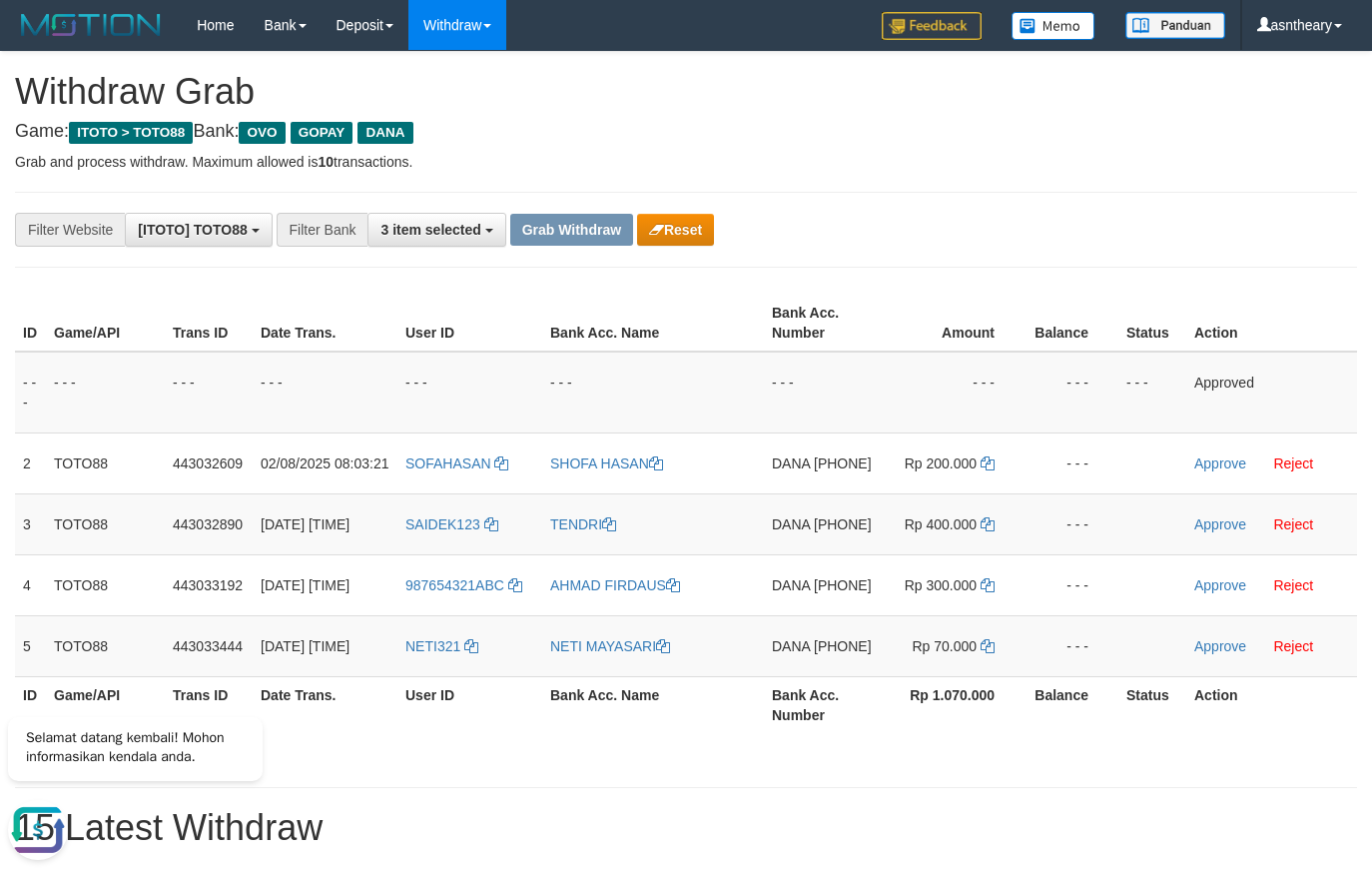 copy on "[PHONE]" 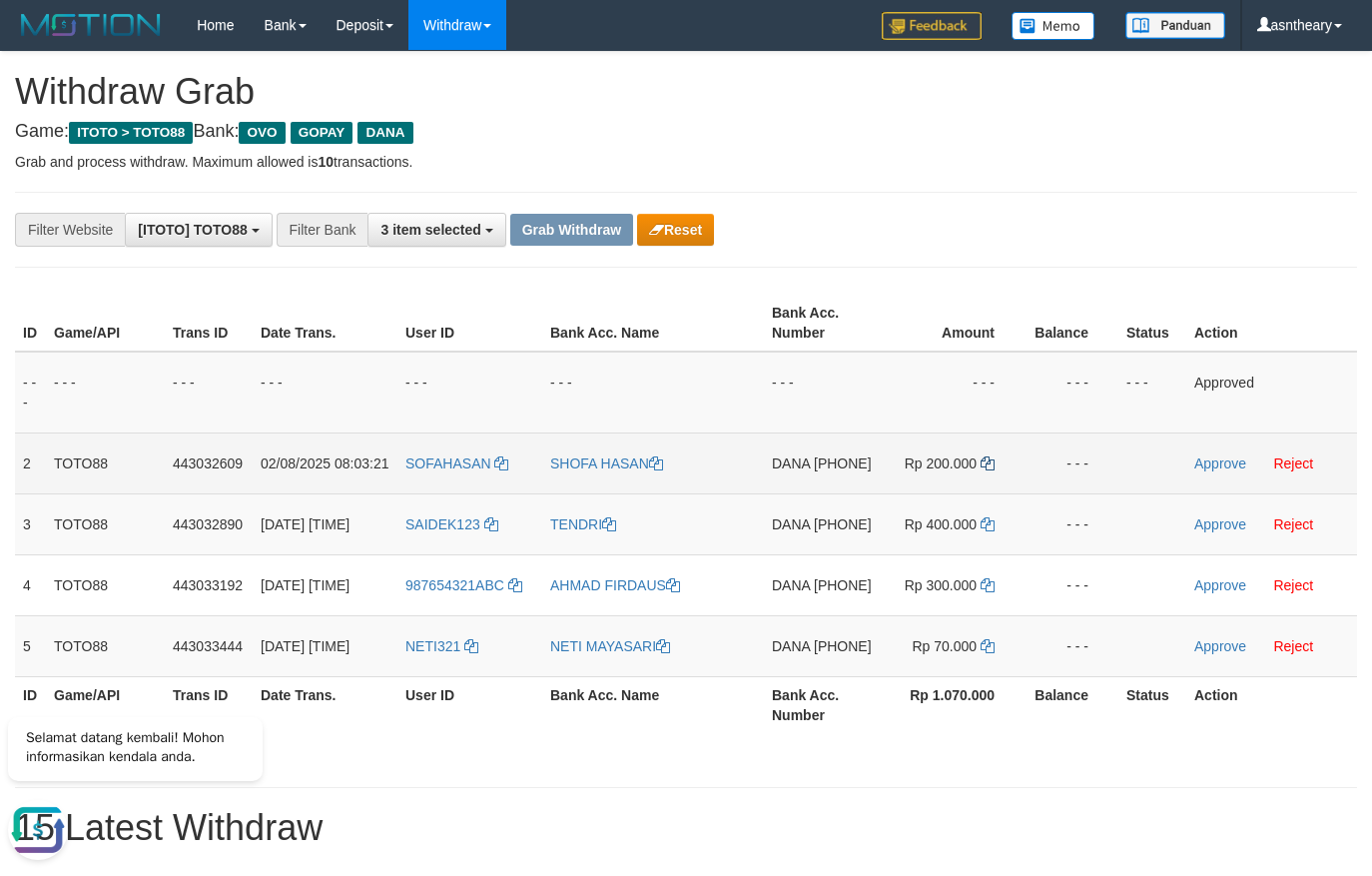 drag, startPoint x: 981, startPoint y: 454, endPoint x: 985, endPoint y: 468, distance: 14.56022 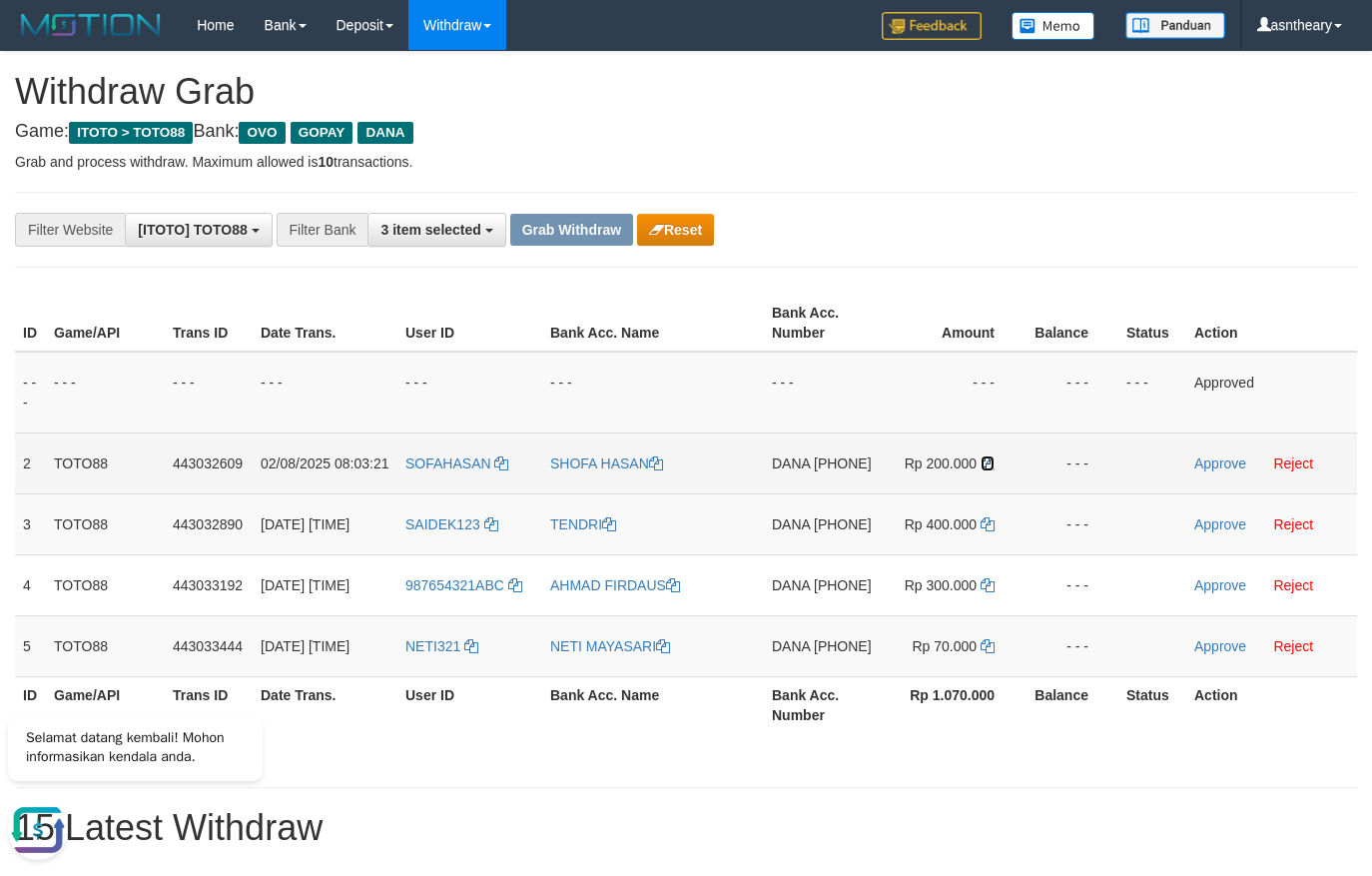 click at bounding box center [988, 463] 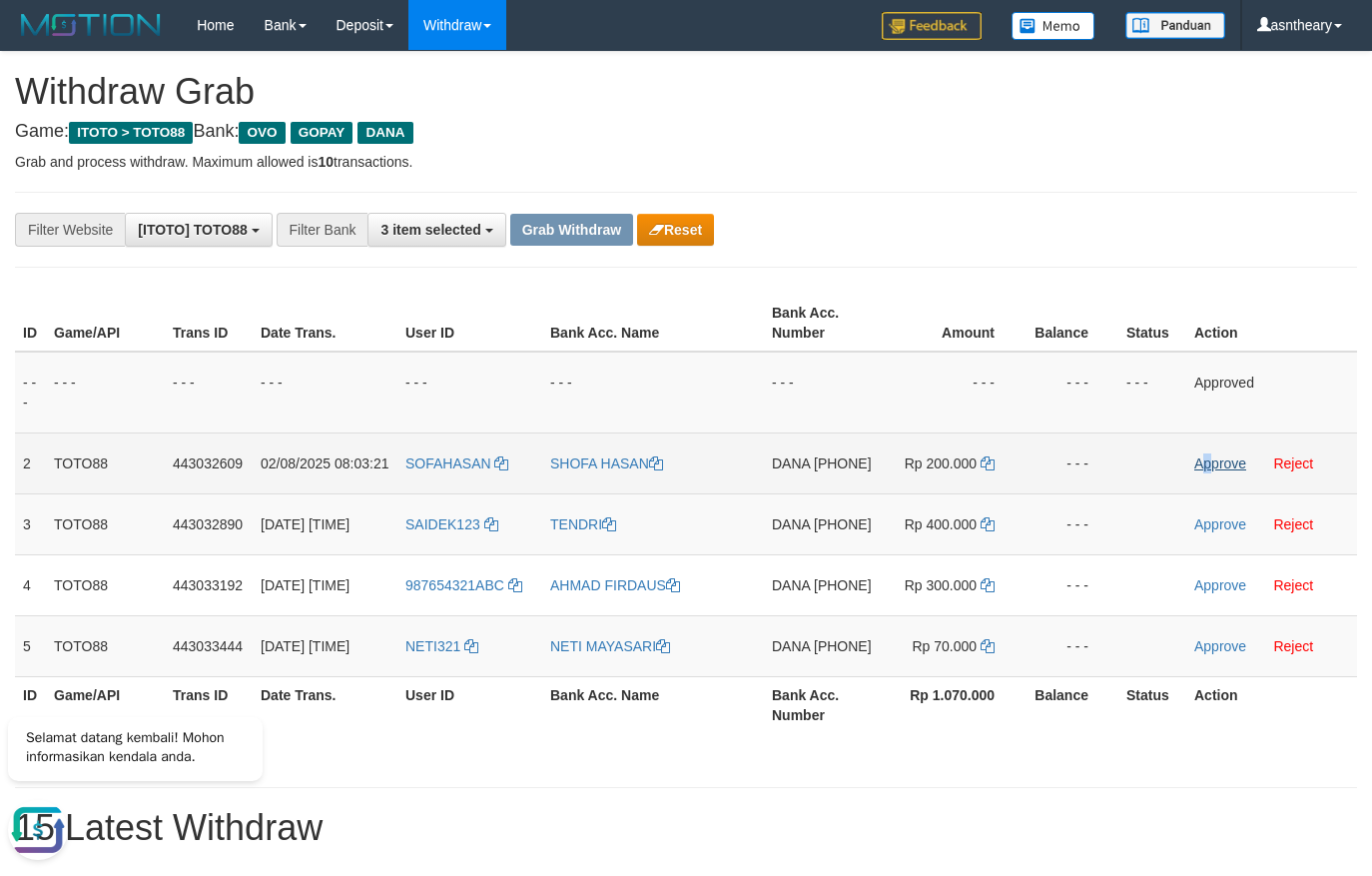 drag, startPoint x: 1208, startPoint y: 454, endPoint x: 1204, endPoint y: 464, distance: 10.77033 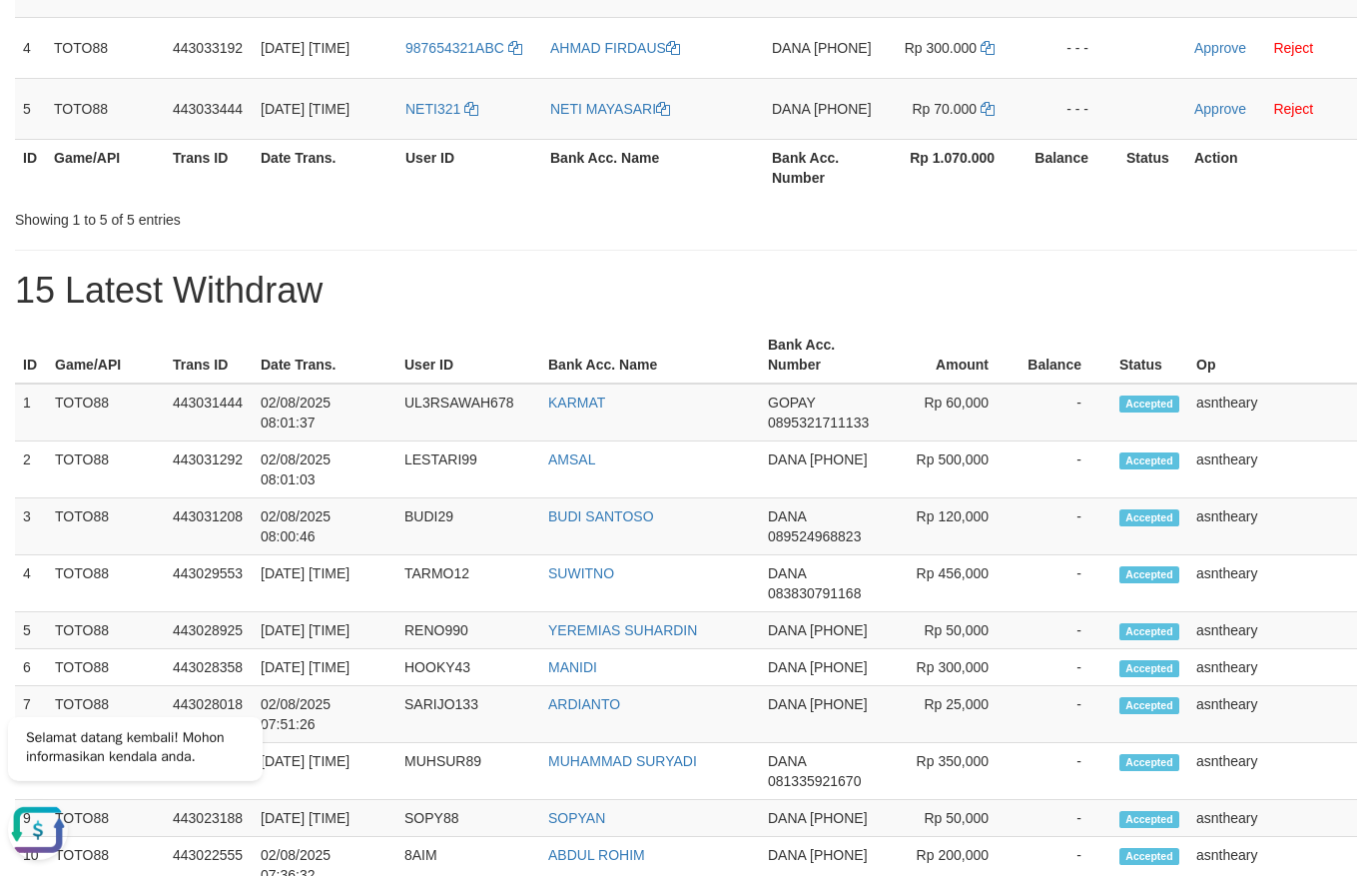 scroll, scrollTop: 0, scrollLeft: 0, axis: both 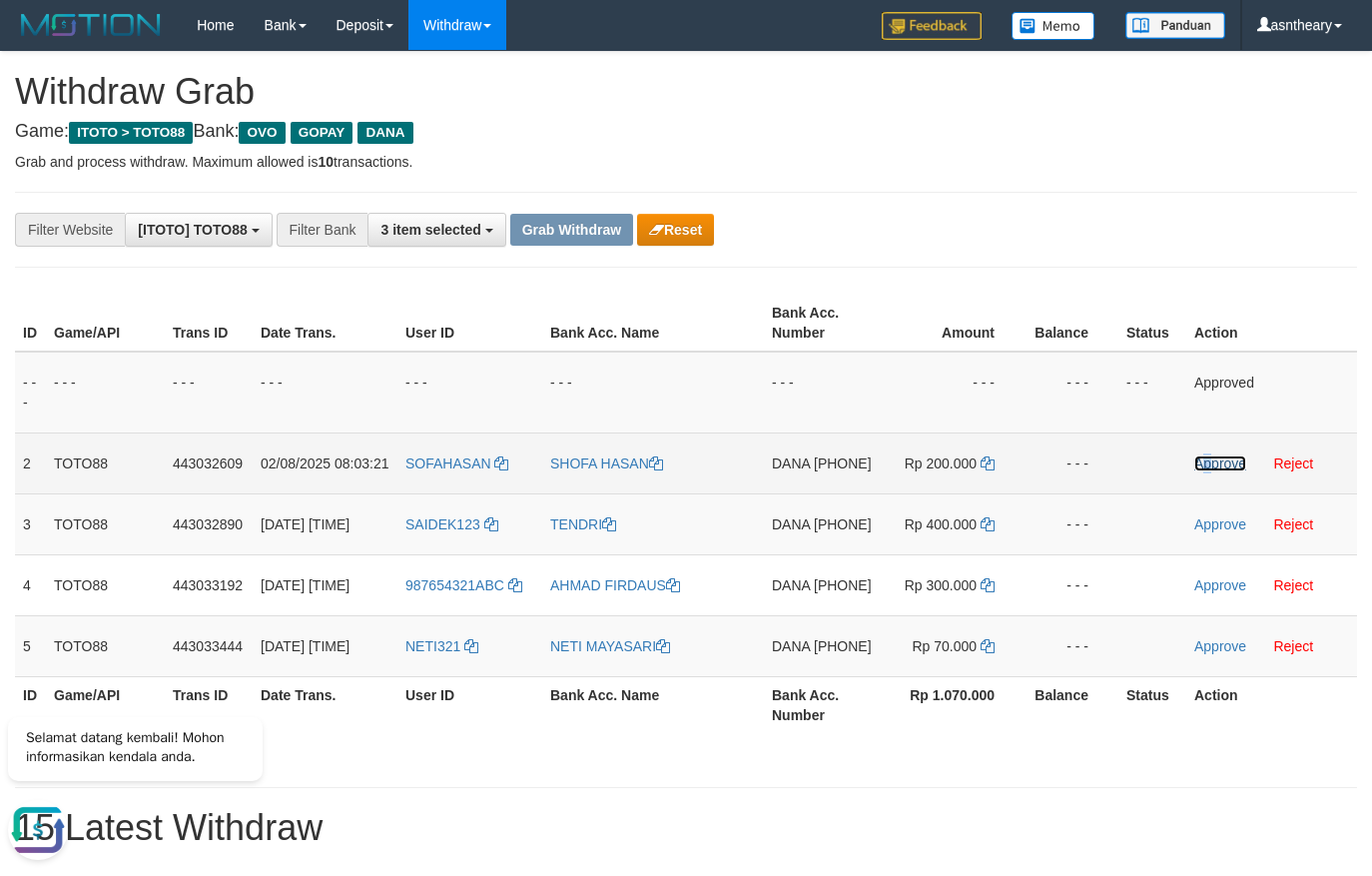 click on "Approve" at bounding box center (1220, 463) 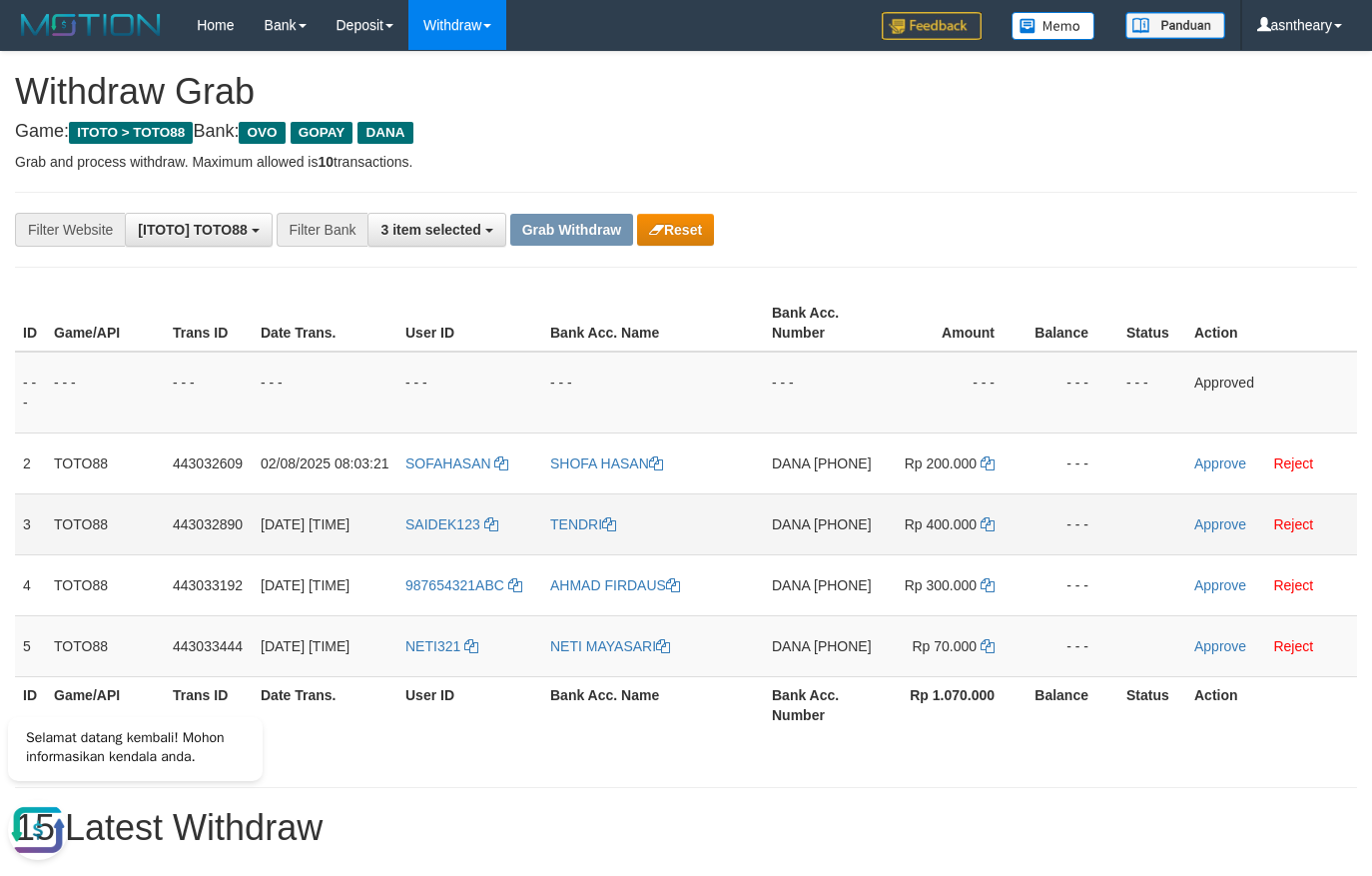 click on "DANA
081371774630" at bounding box center [823, 523] 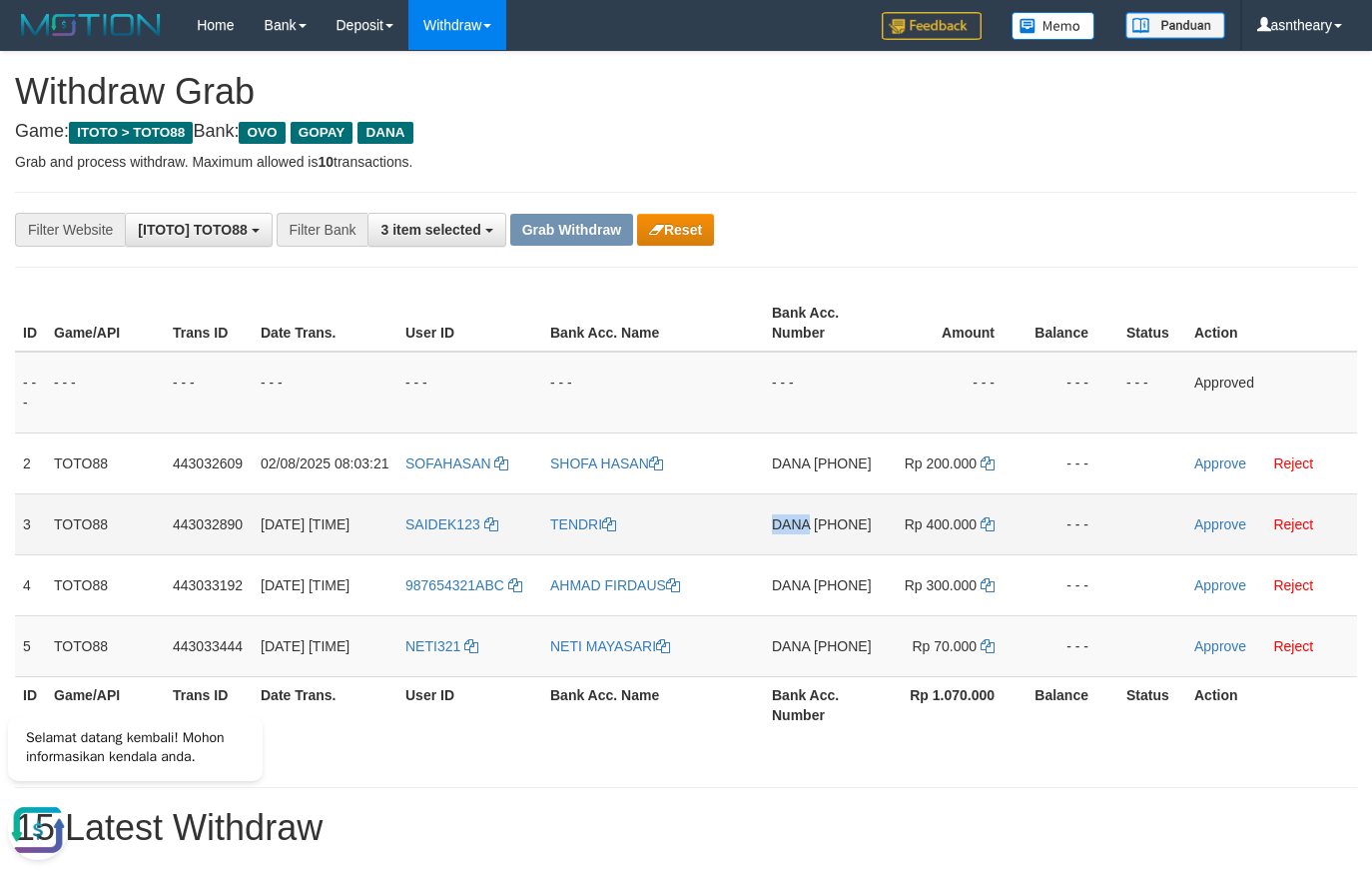 copy on "DANA" 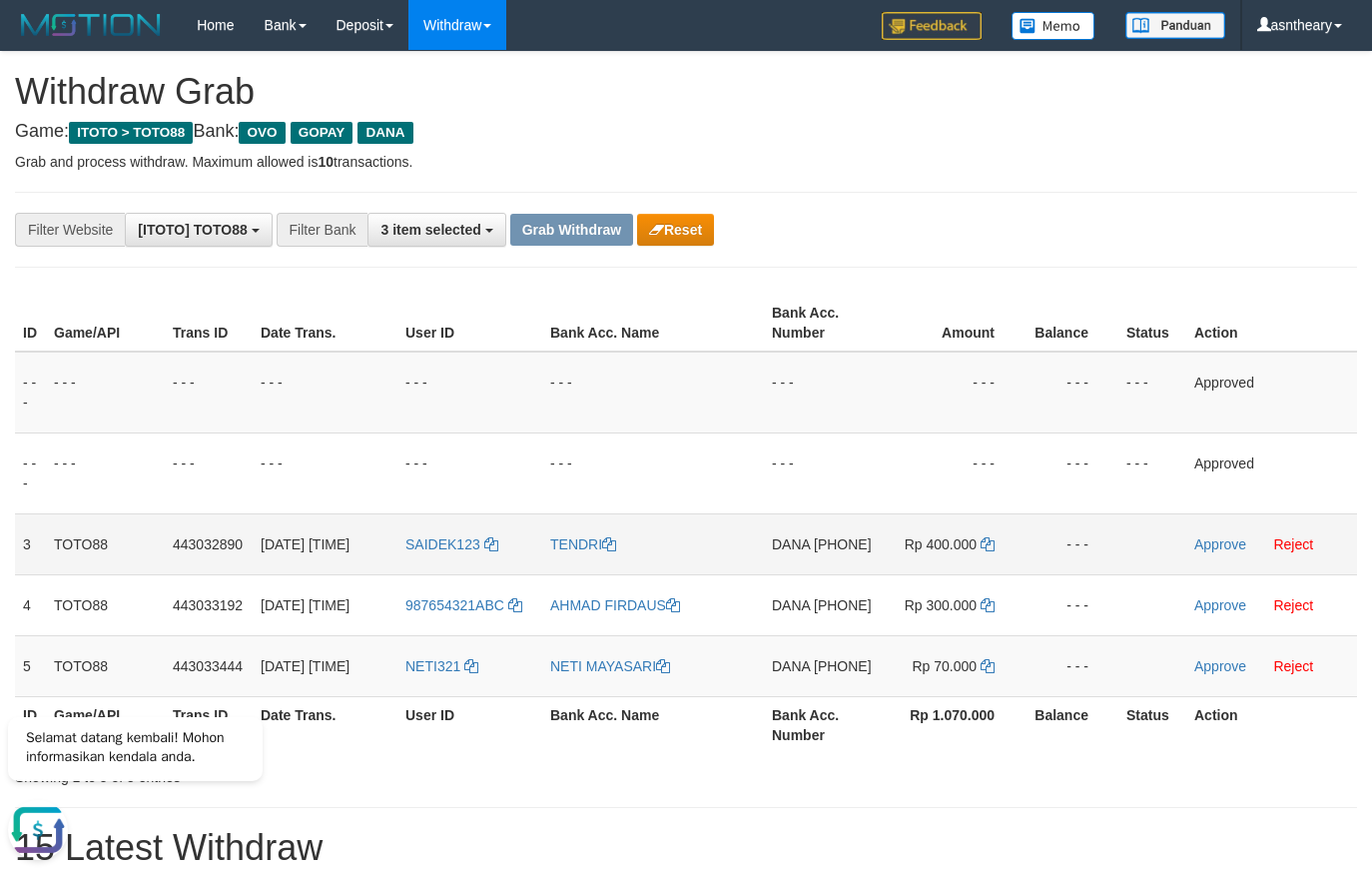 drag, startPoint x: 843, startPoint y: 588, endPoint x: 849, endPoint y: 564, distance: 24.738634 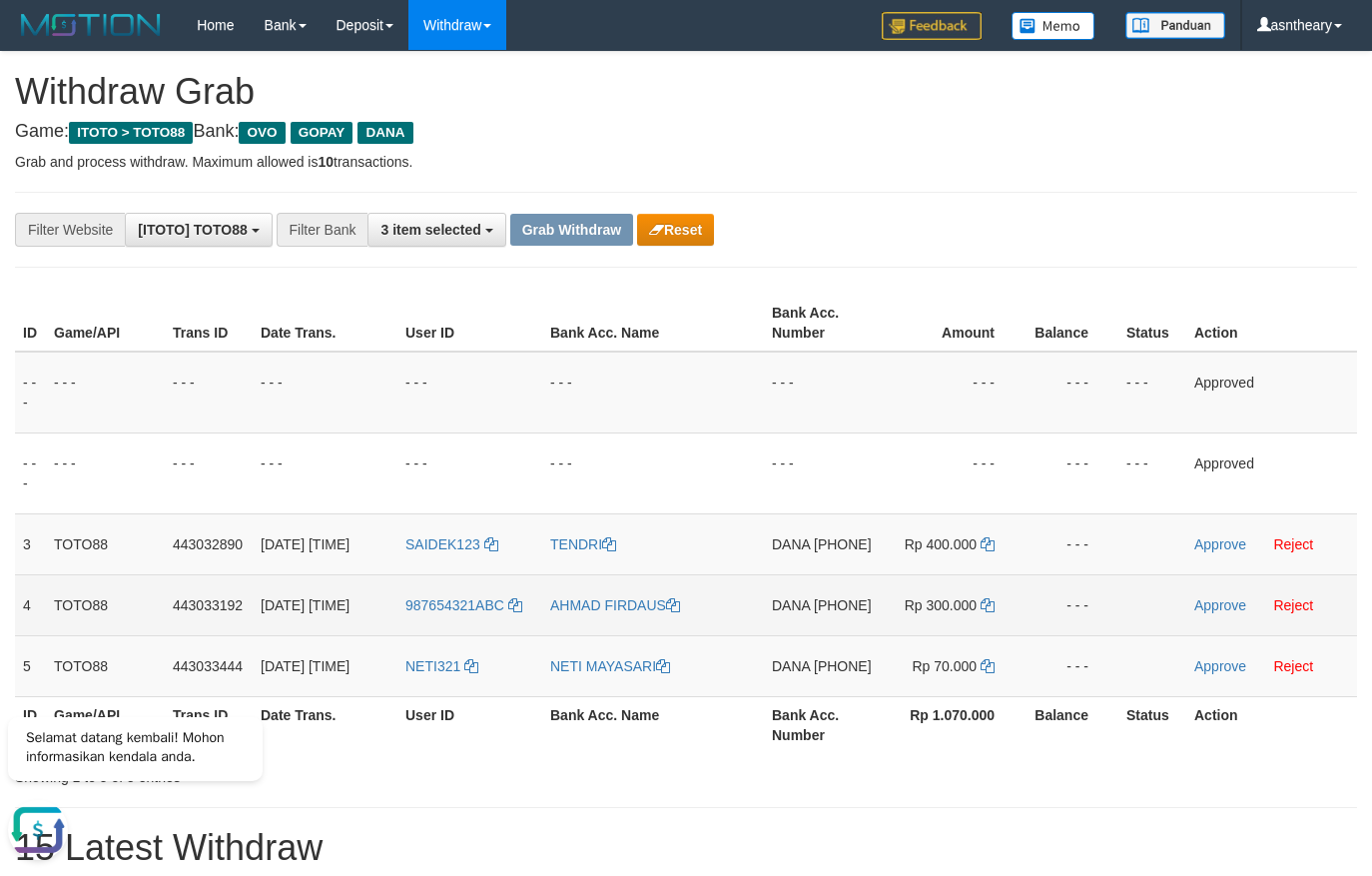 click on "DANA
085881111727" at bounding box center [823, 604] 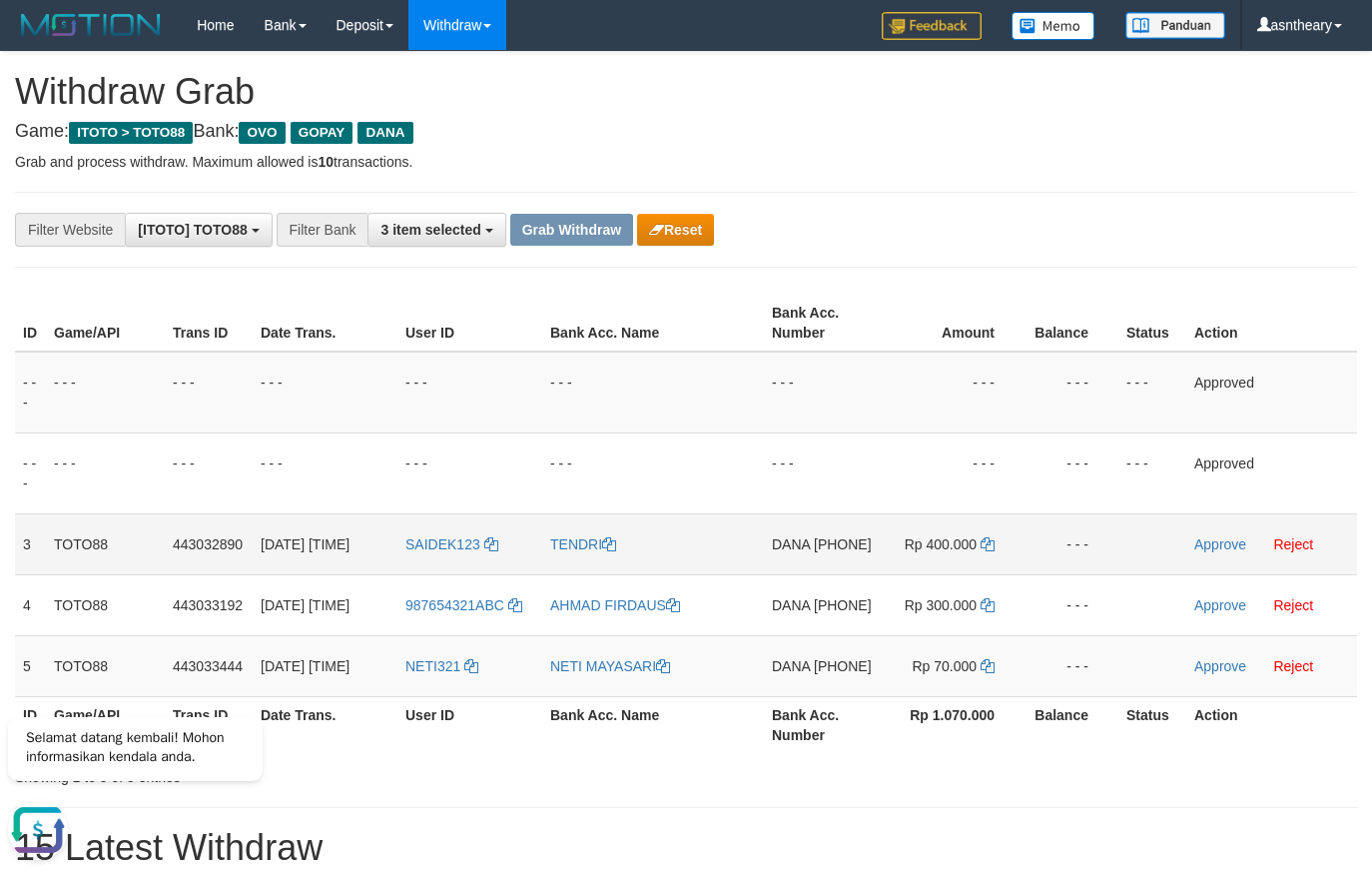 click on "DANA
081371774630" at bounding box center [823, 543] 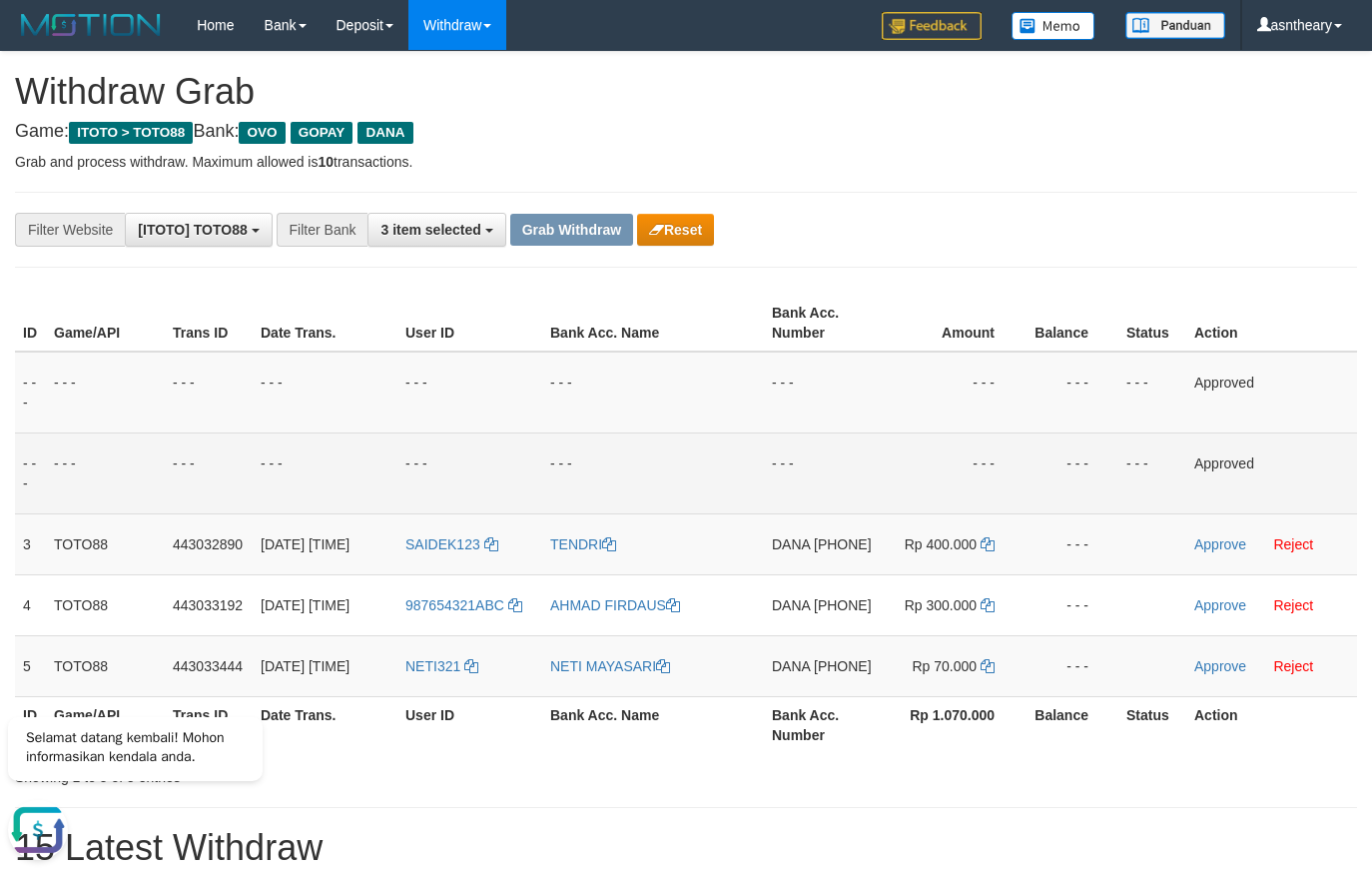 copy on "[PHONE]" 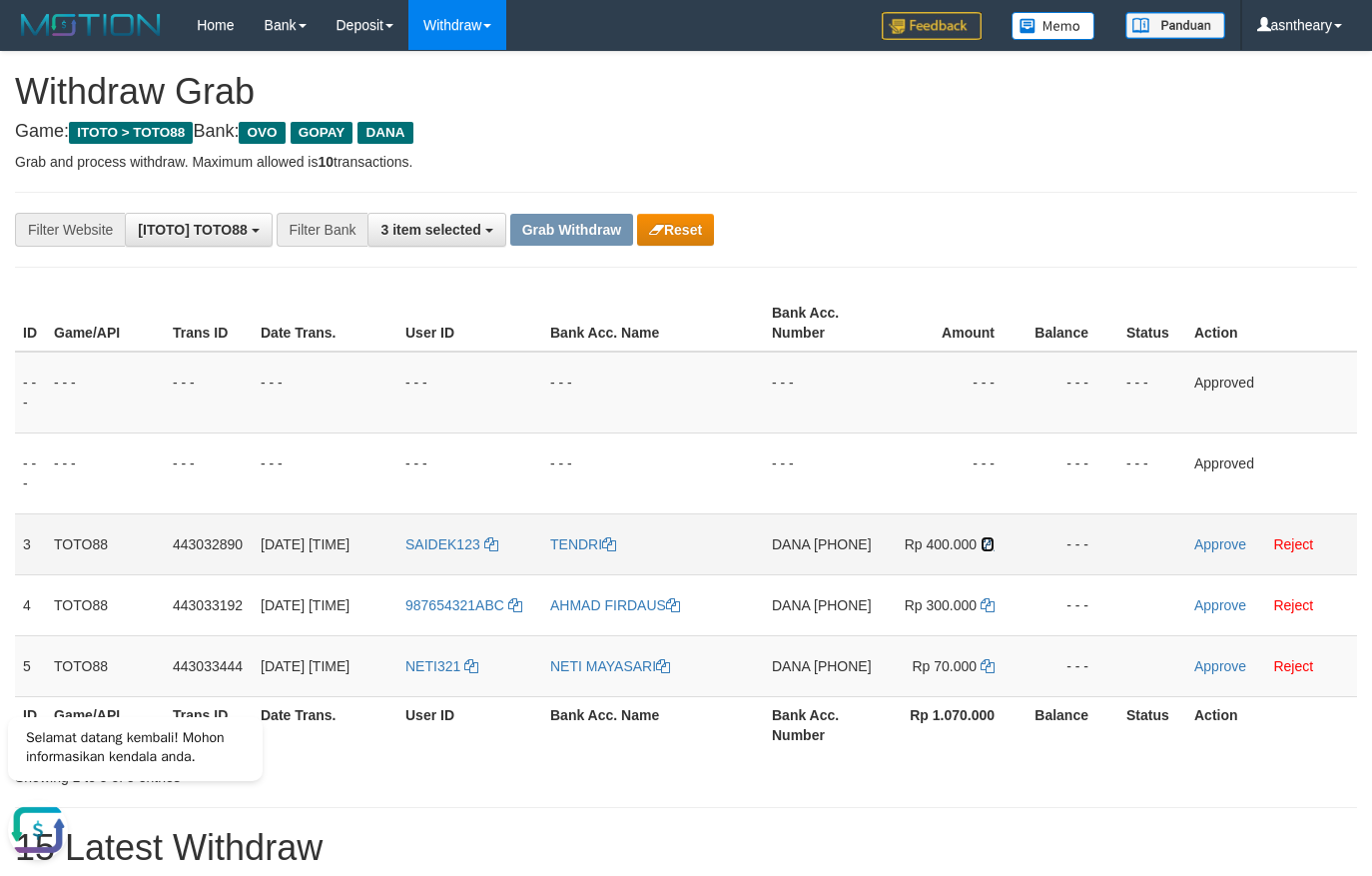 click at bounding box center (988, 544) 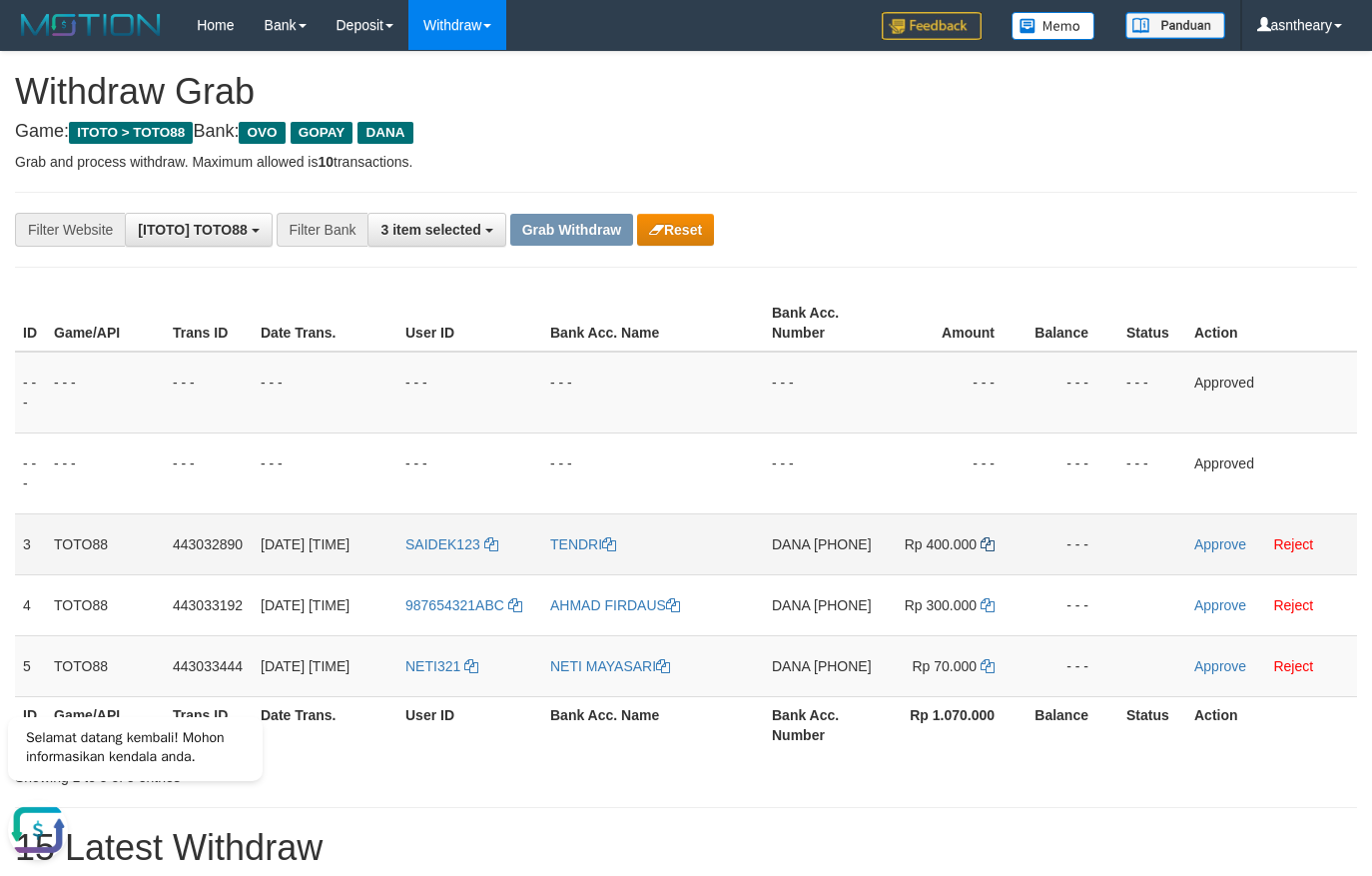 copy on "[PHONE]" 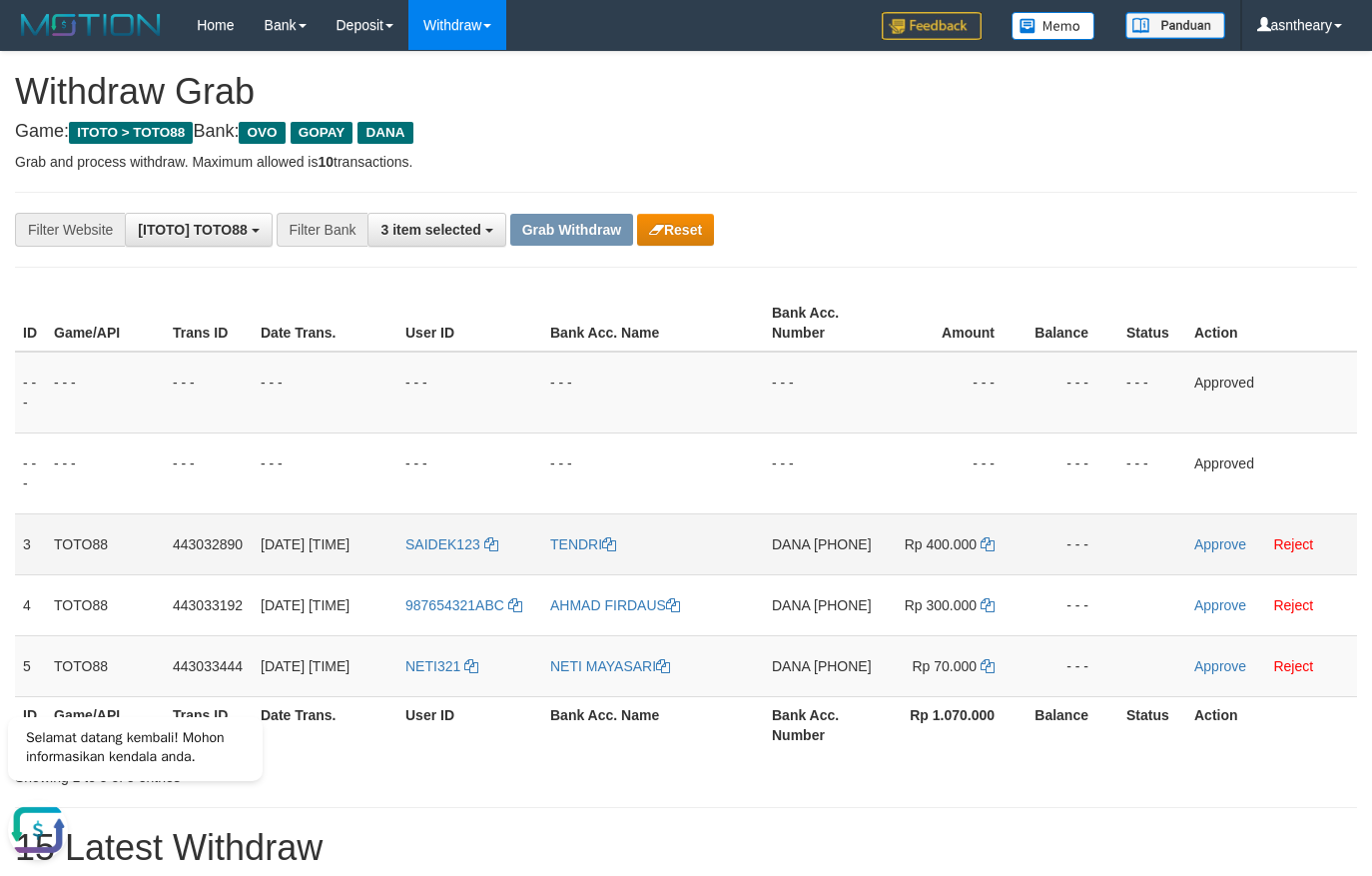 click on "Approve
Reject" at bounding box center (1271, 543) 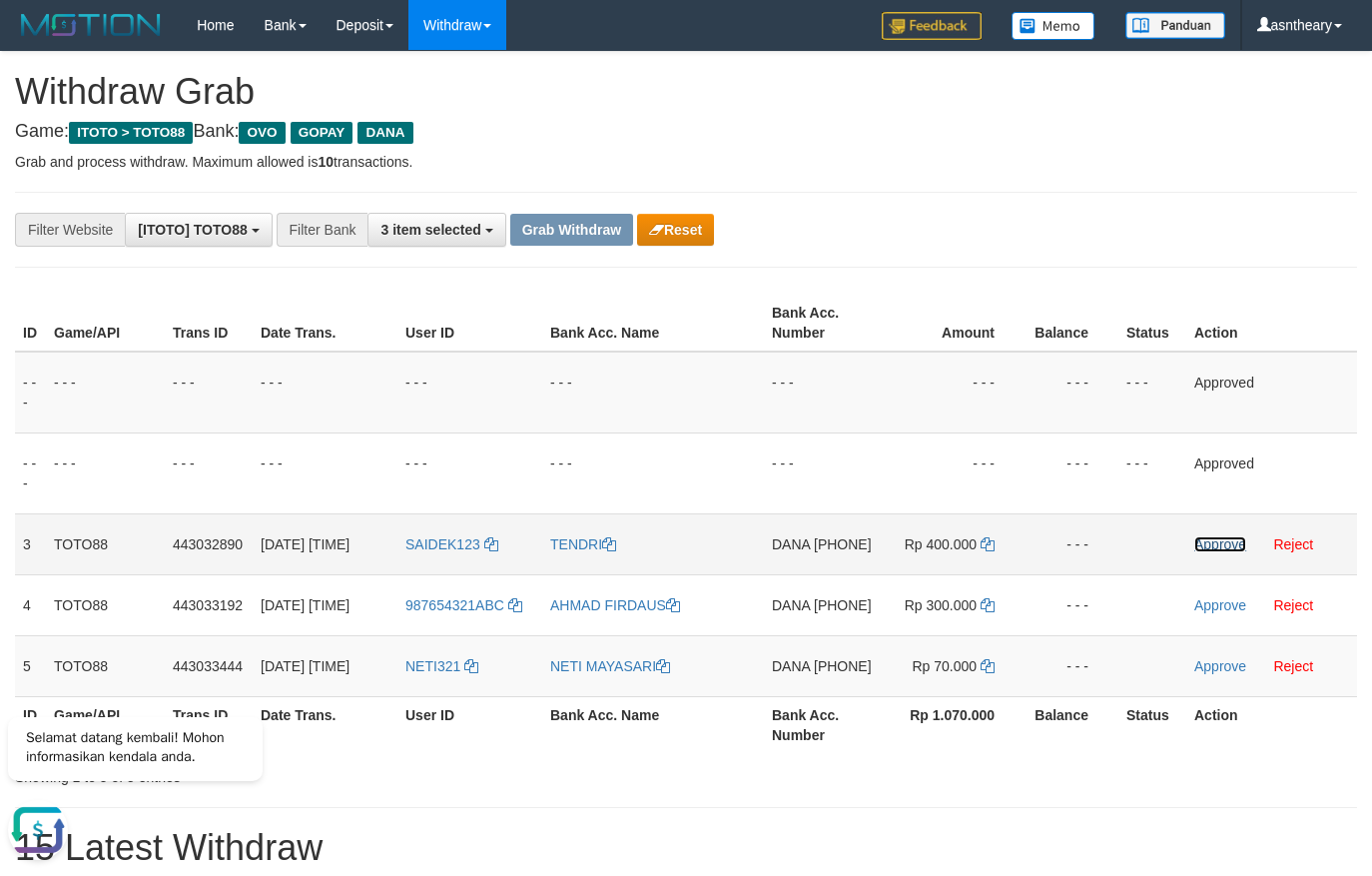 click on "Approve" at bounding box center (1220, 544) 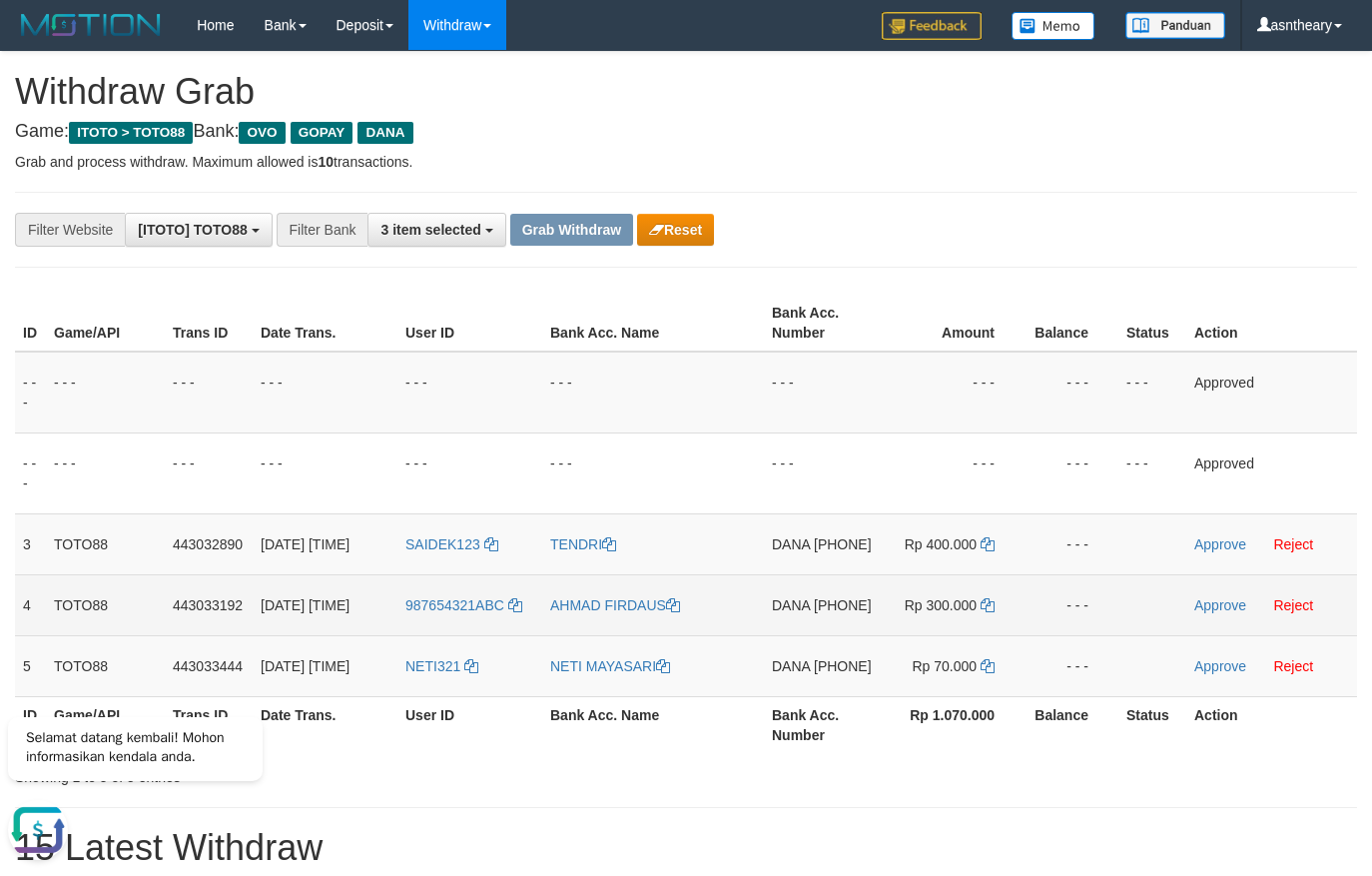 click on "DANA
085881111727" at bounding box center [823, 604] 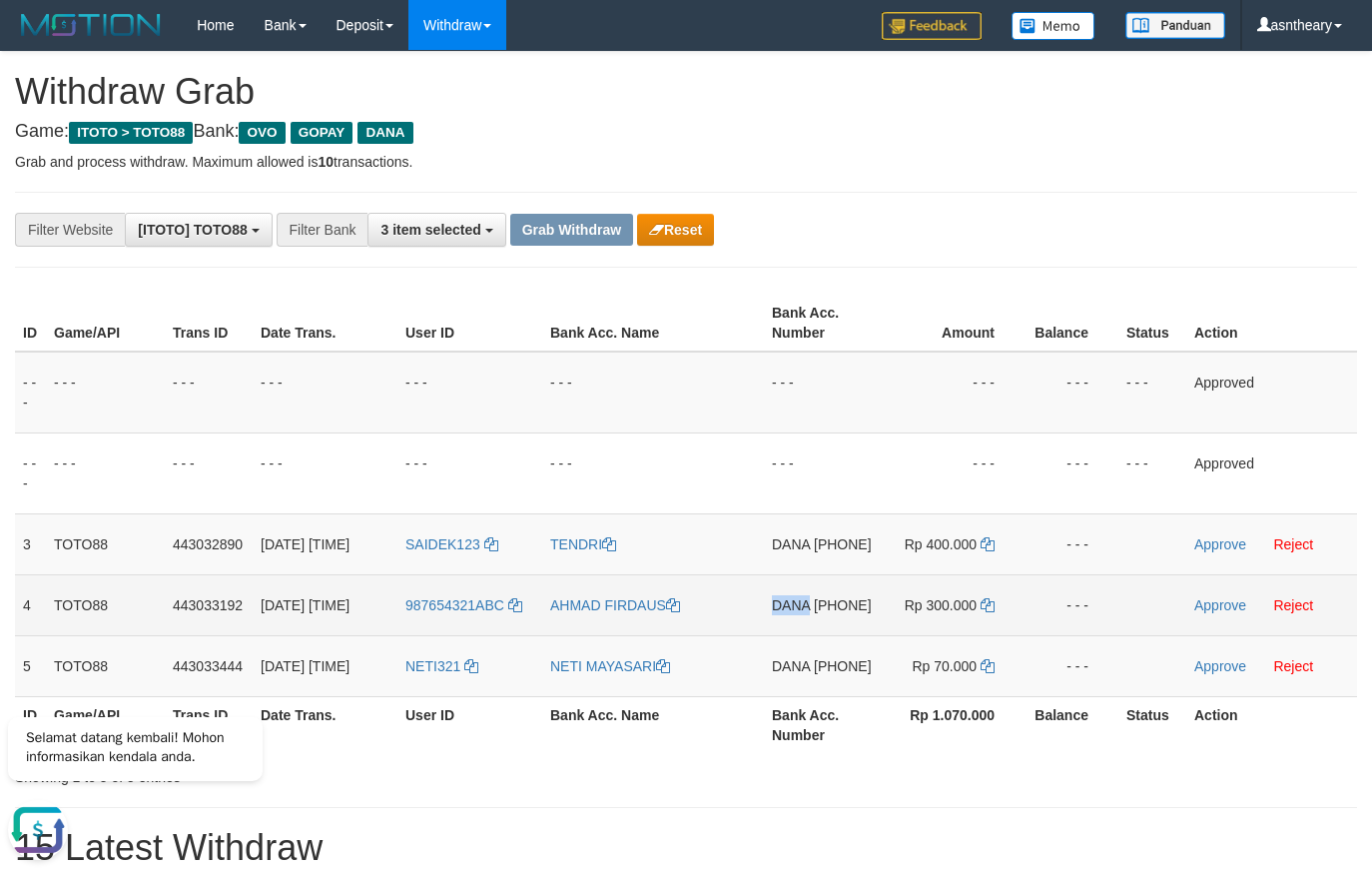 drag, startPoint x: 831, startPoint y: 626, endPoint x: 801, endPoint y: 642, distance: 34 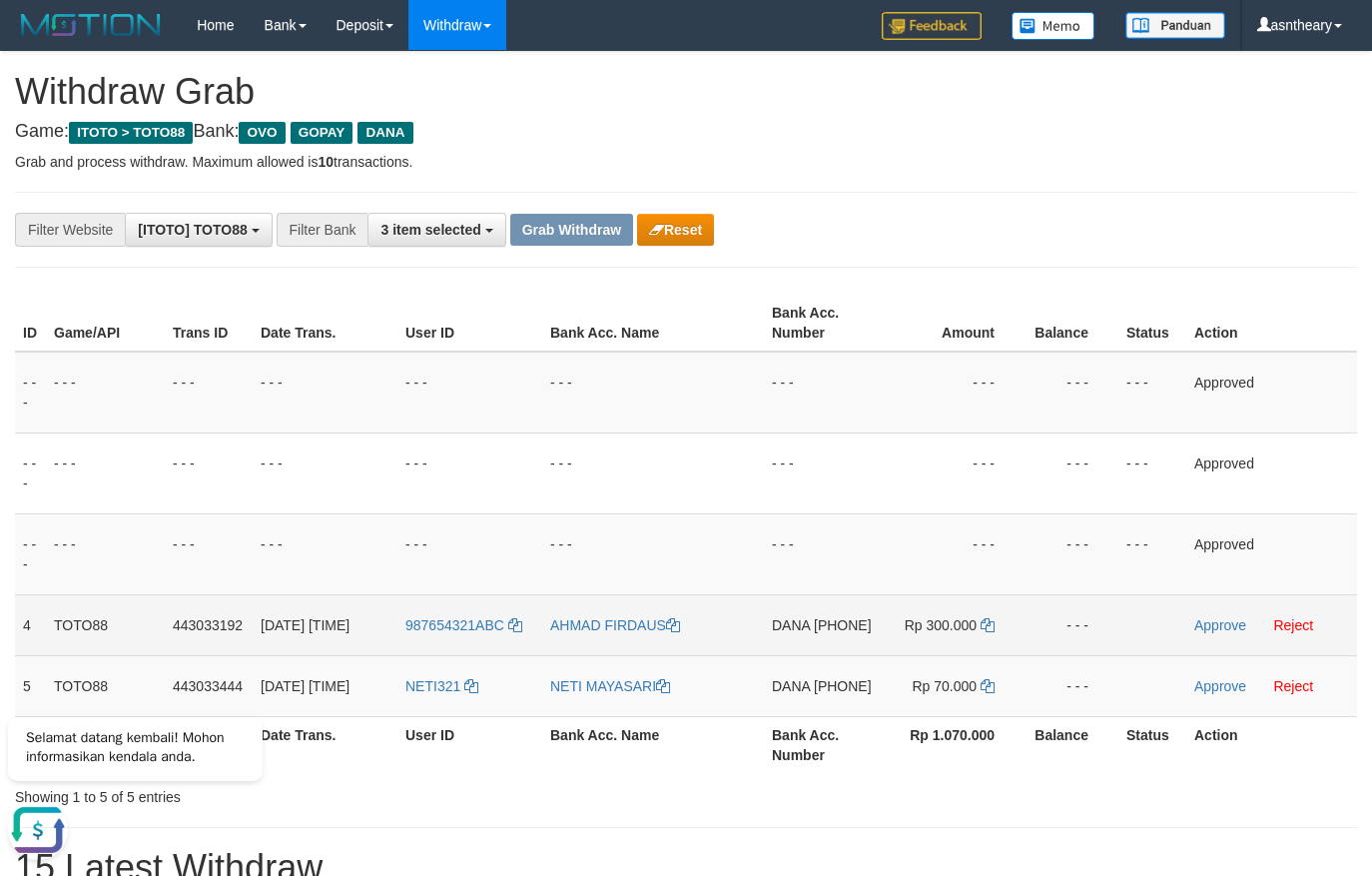 click on "DANA
085881111727" at bounding box center [823, 624] 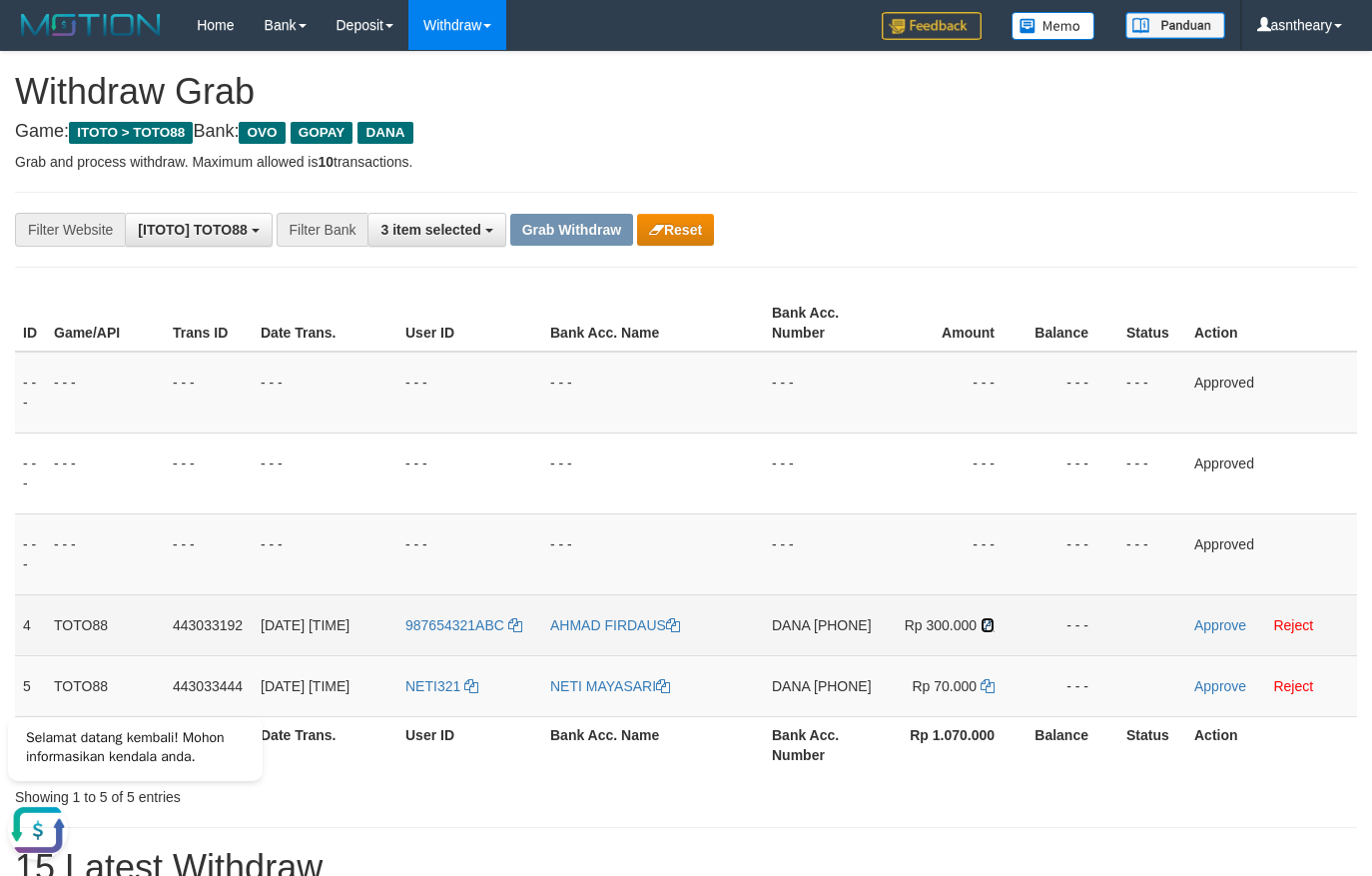 click at bounding box center (988, 625) 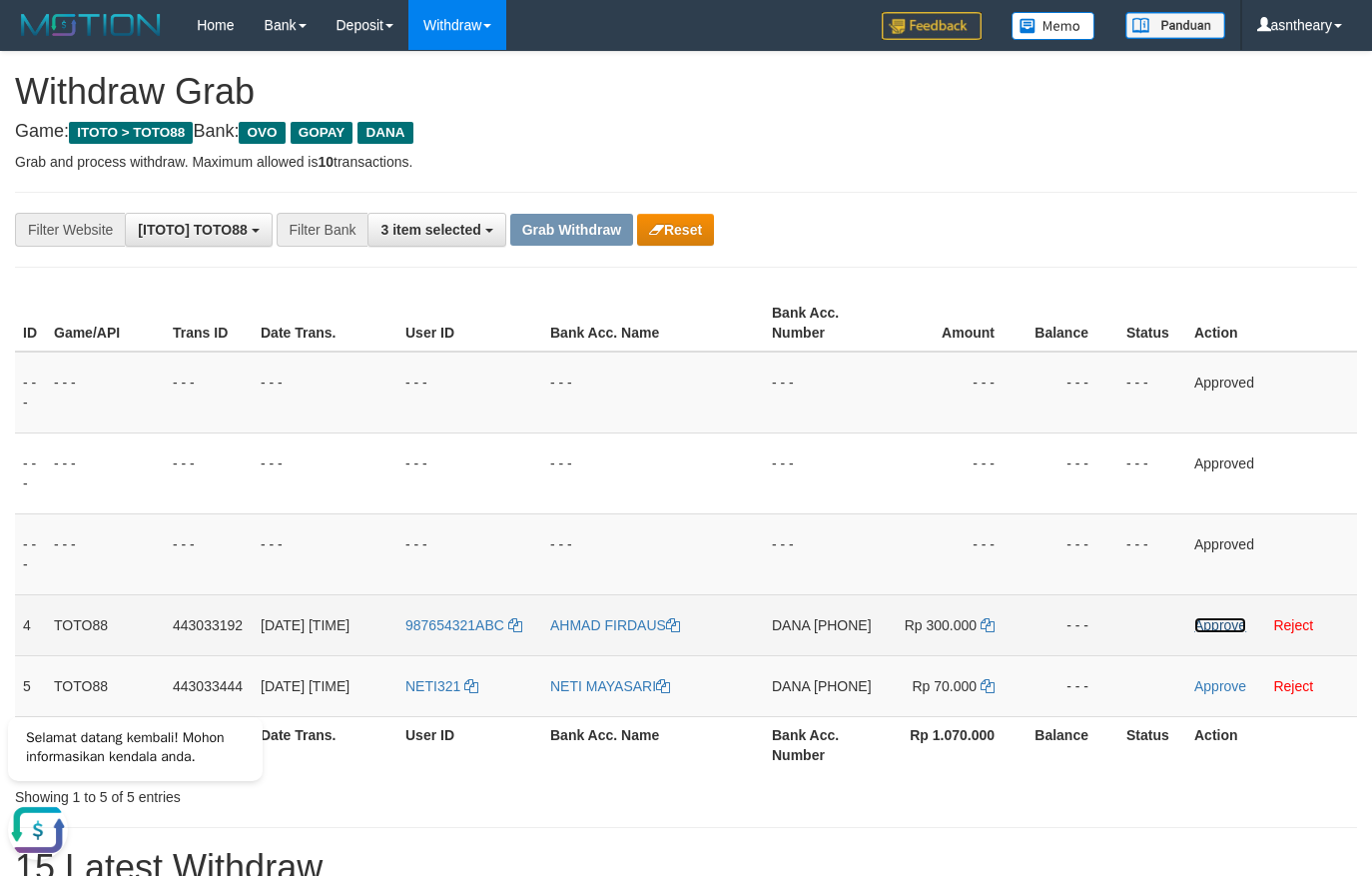 click on "Approve" at bounding box center (1220, 625) 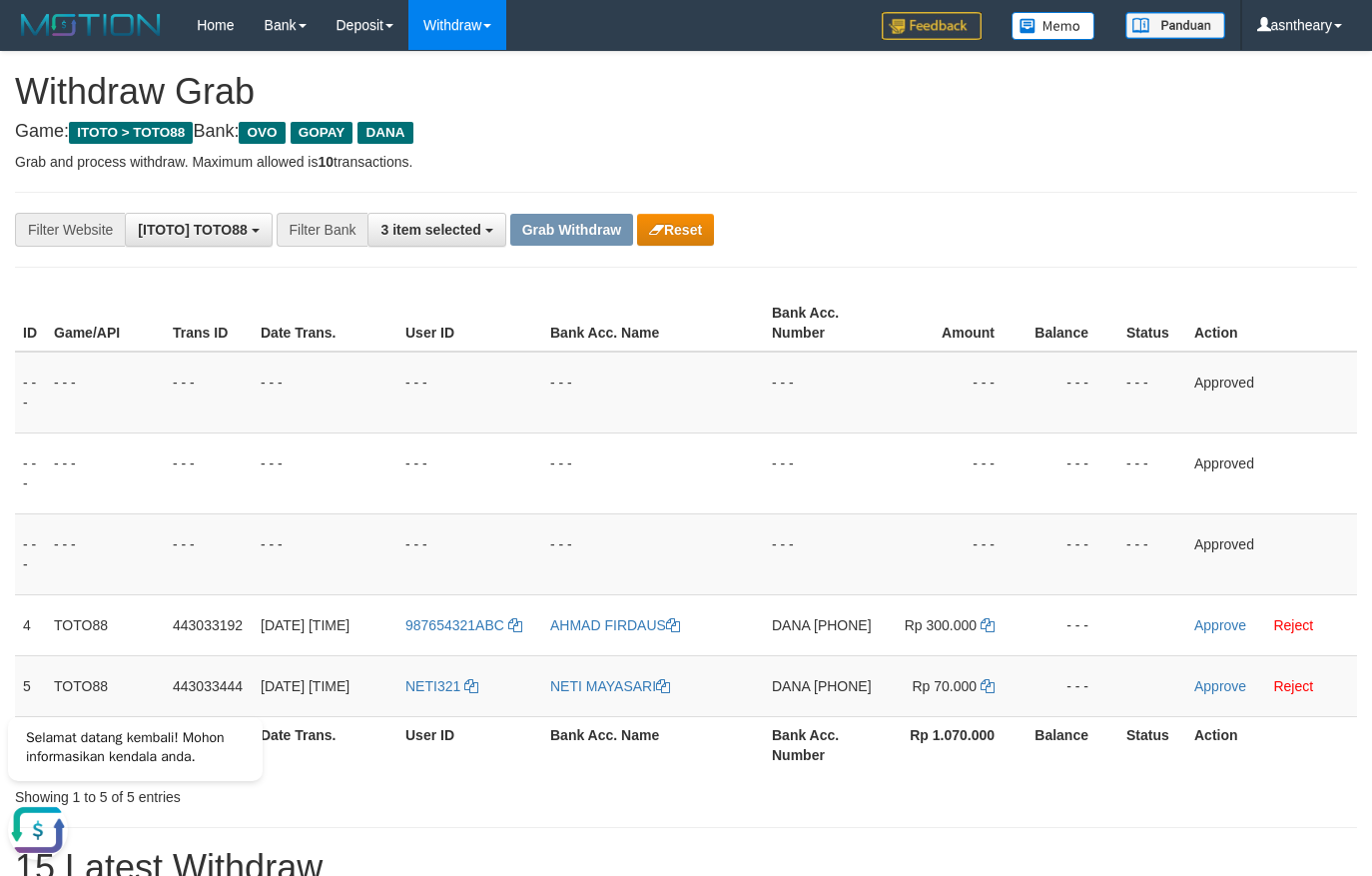 click on "Bank Acc. Number" at bounding box center (823, 744) 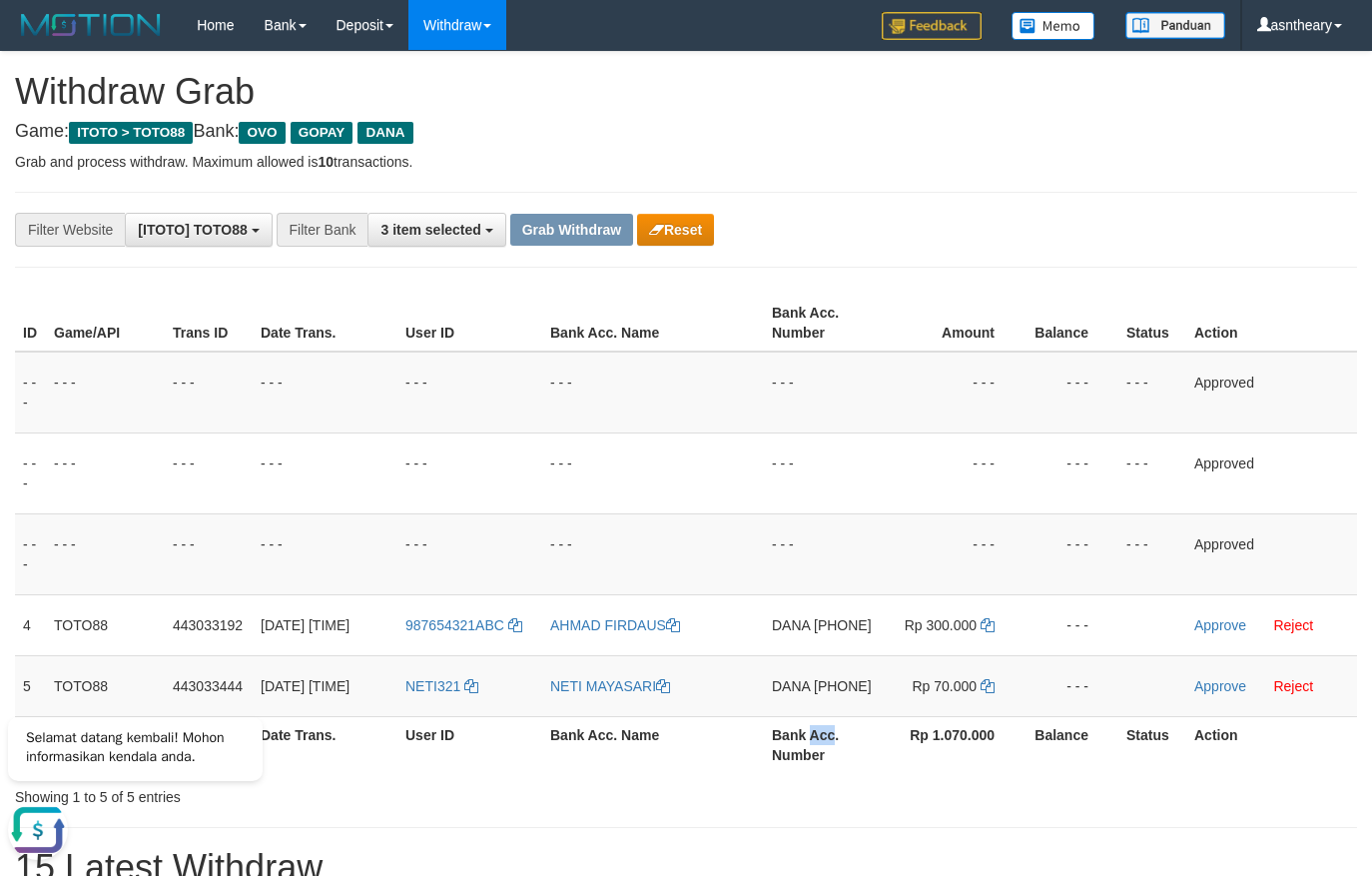 click on "Bank Acc. Number" at bounding box center (823, 744) 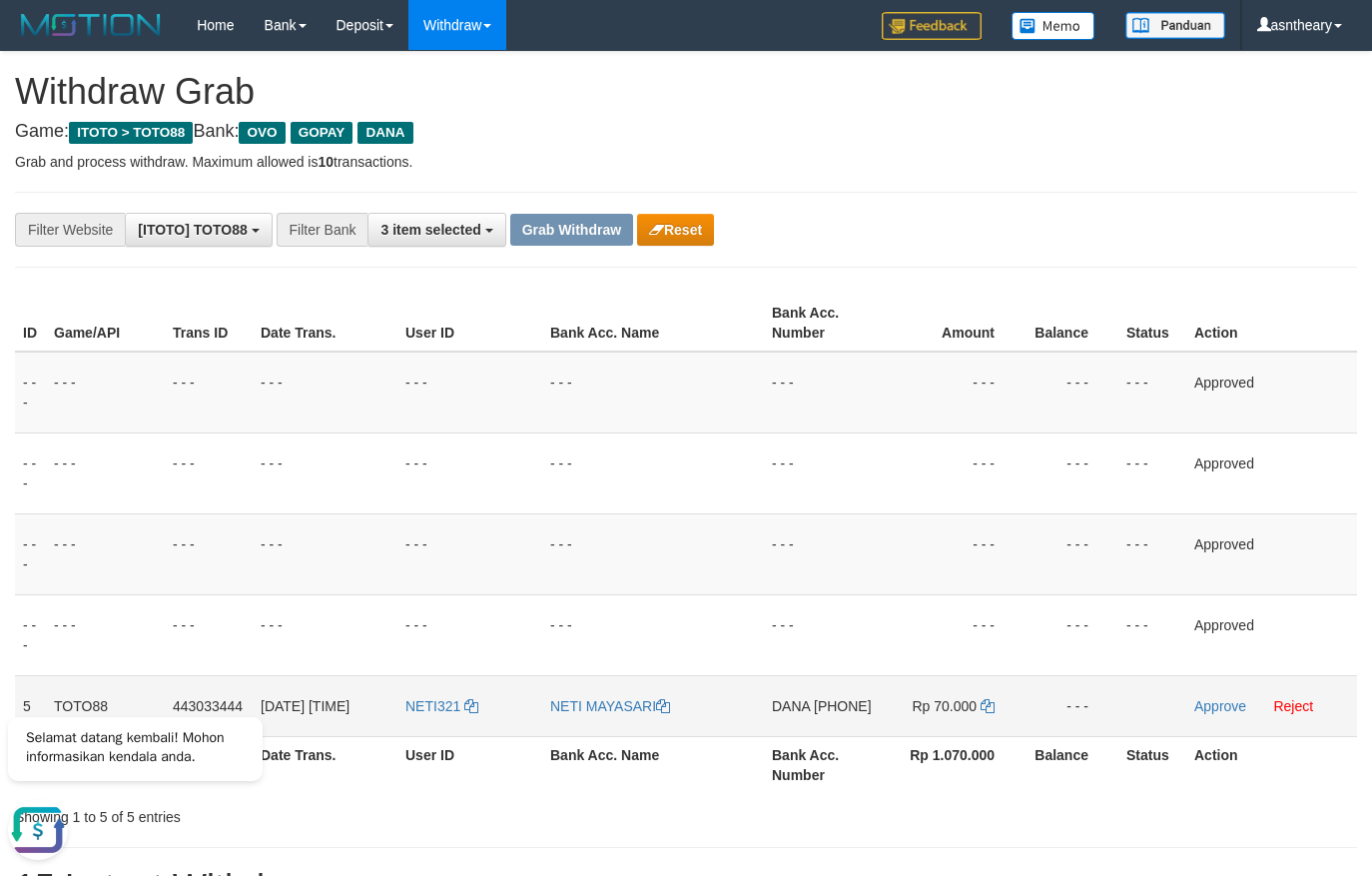 click on "DANA
085129226852" at bounding box center [823, 705] 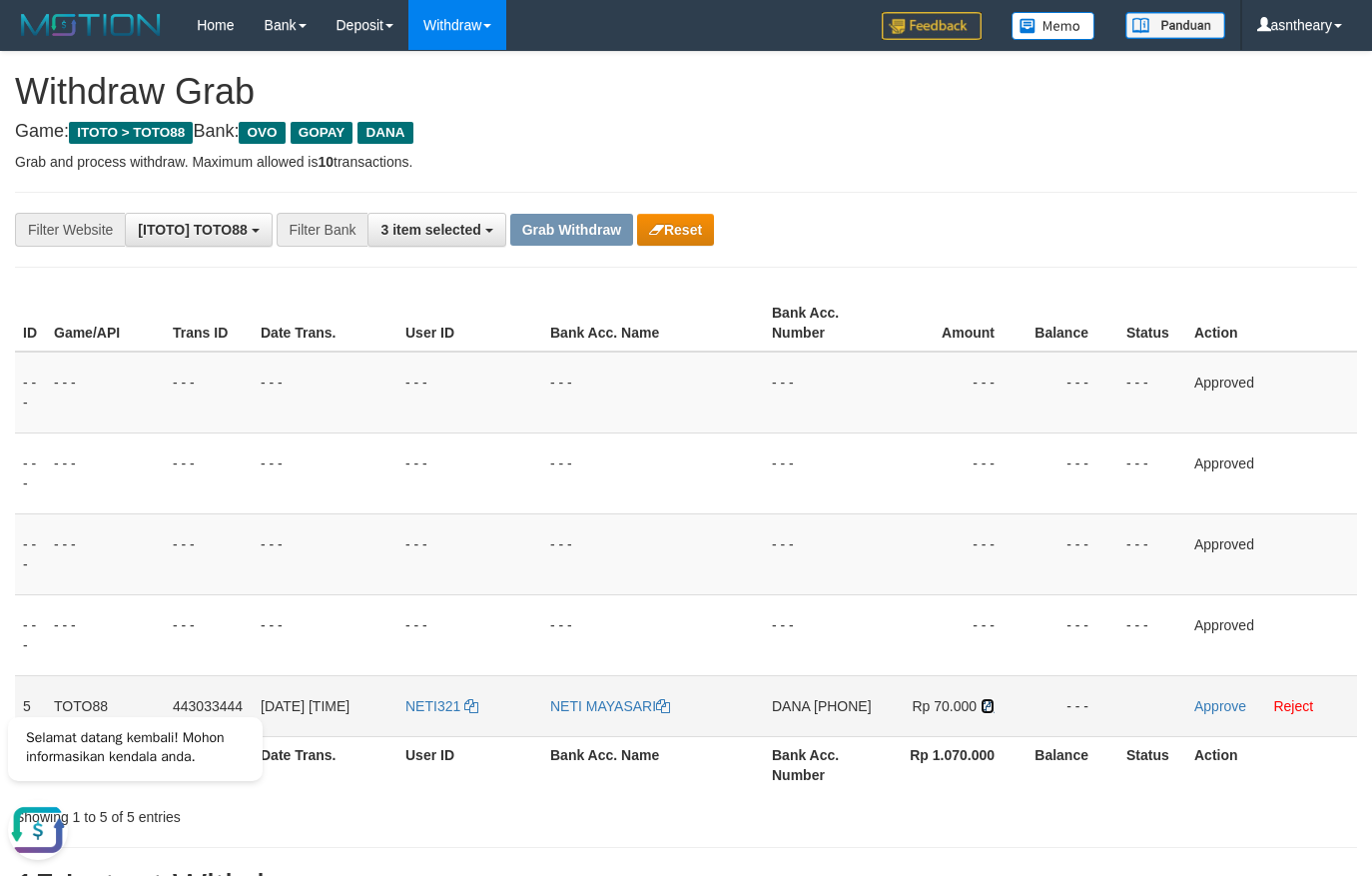click at bounding box center (988, 706) 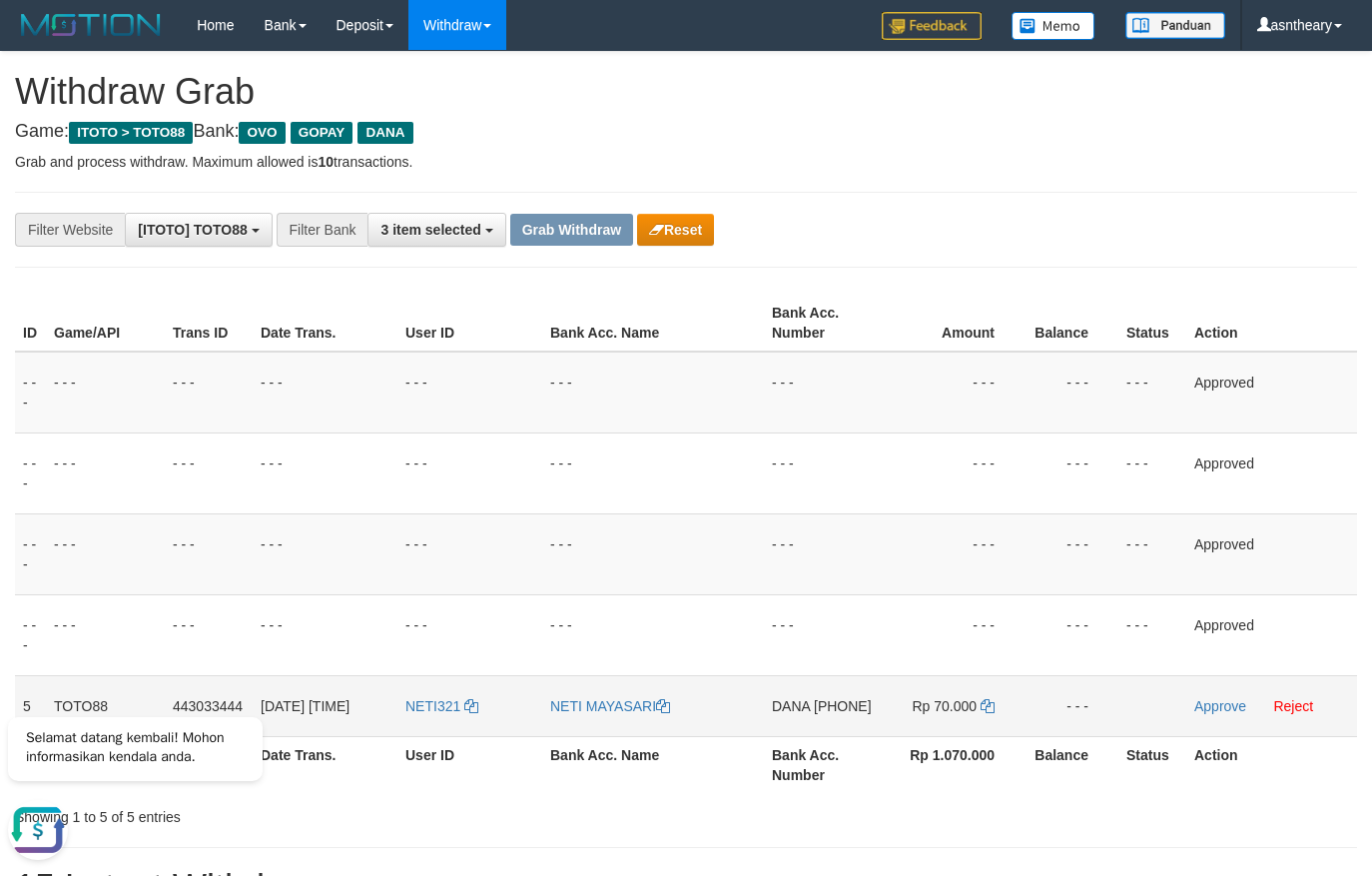 click on "Approve
Reject" at bounding box center [1271, 705] 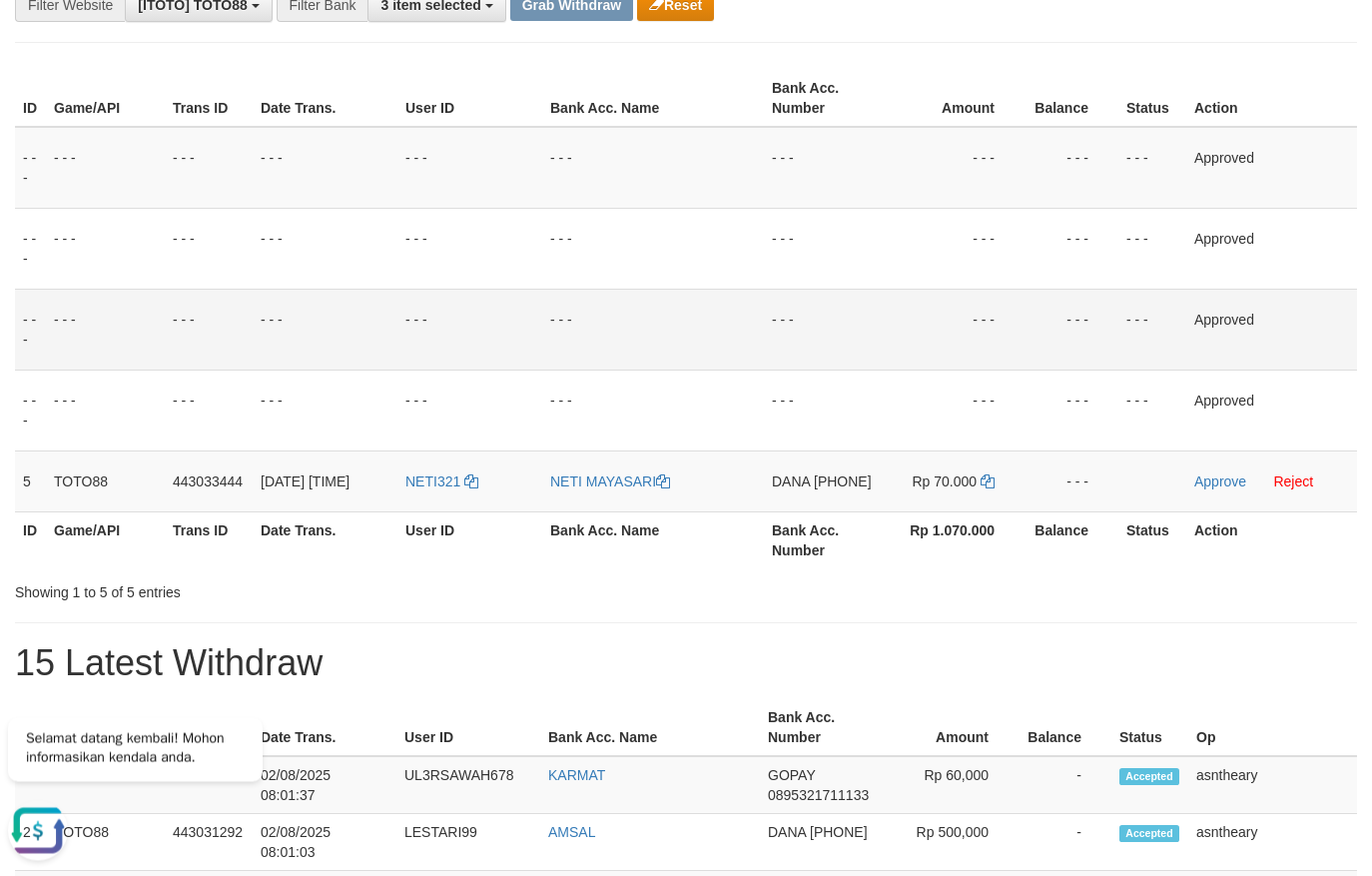 scroll, scrollTop: 163, scrollLeft: 0, axis: vertical 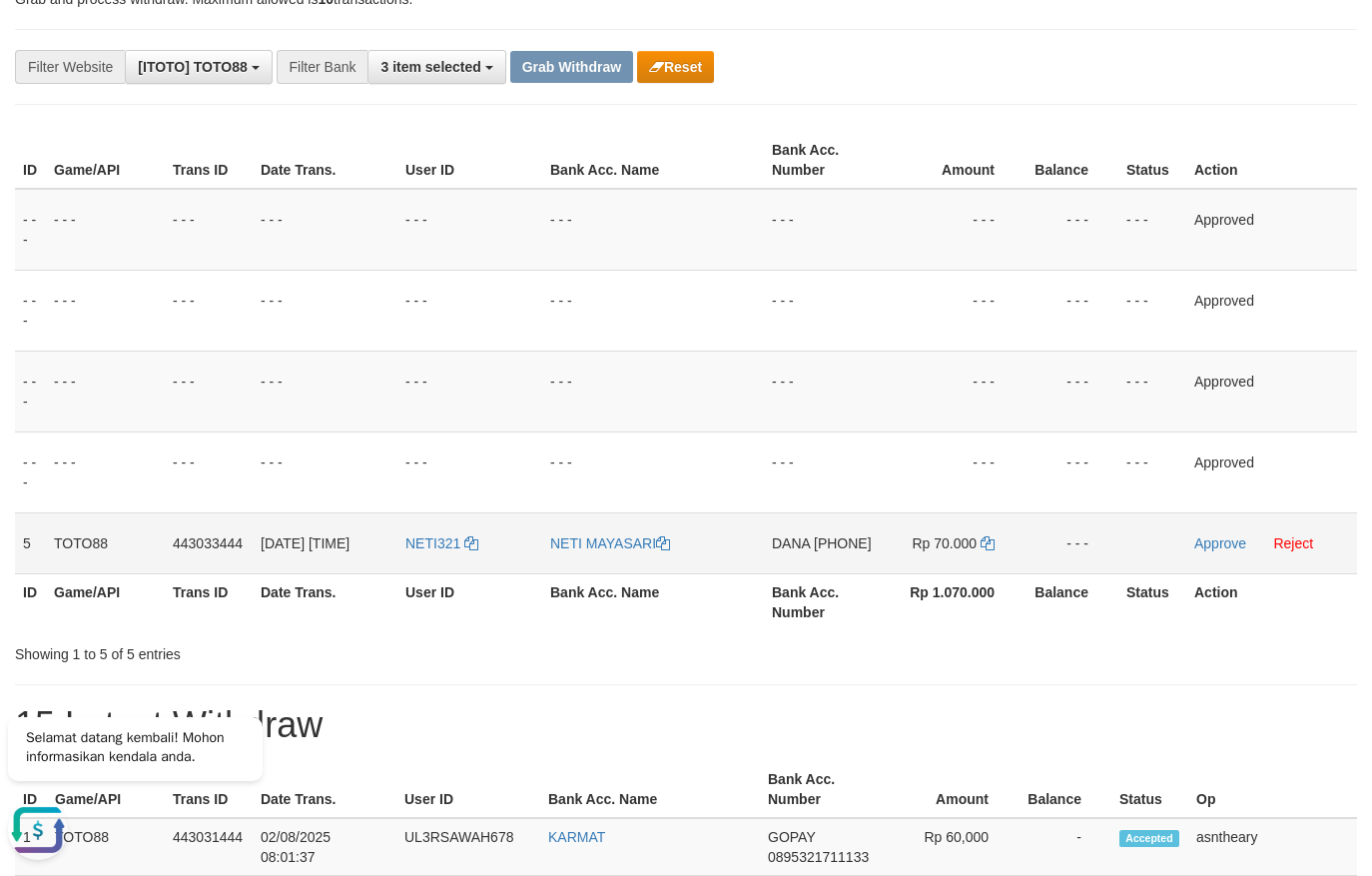 click on "Approve
Reject" at bounding box center [1271, 542] 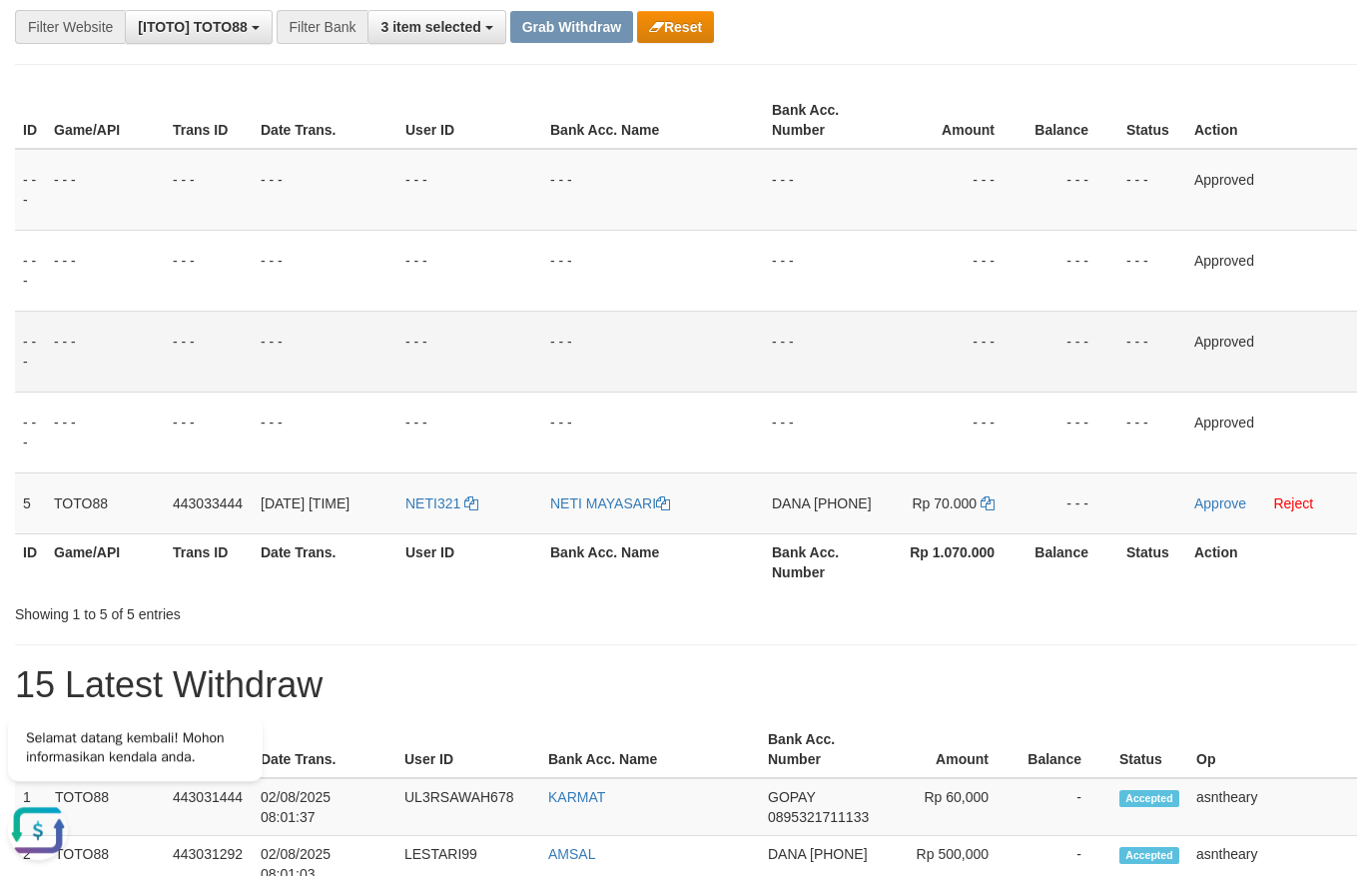 scroll, scrollTop: 156, scrollLeft: 0, axis: vertical 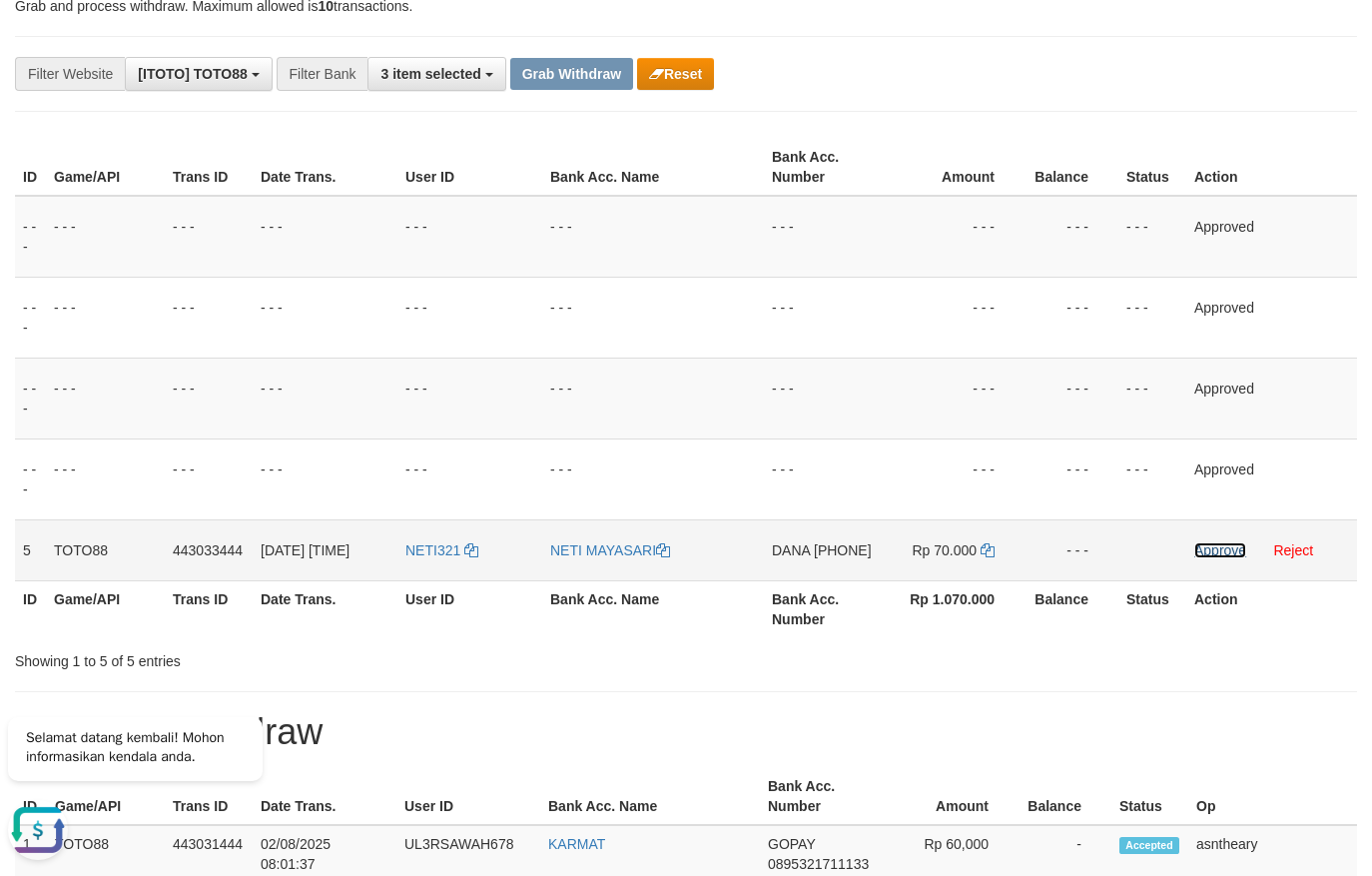 click on "Approve" at bounding box center [1220, 550] 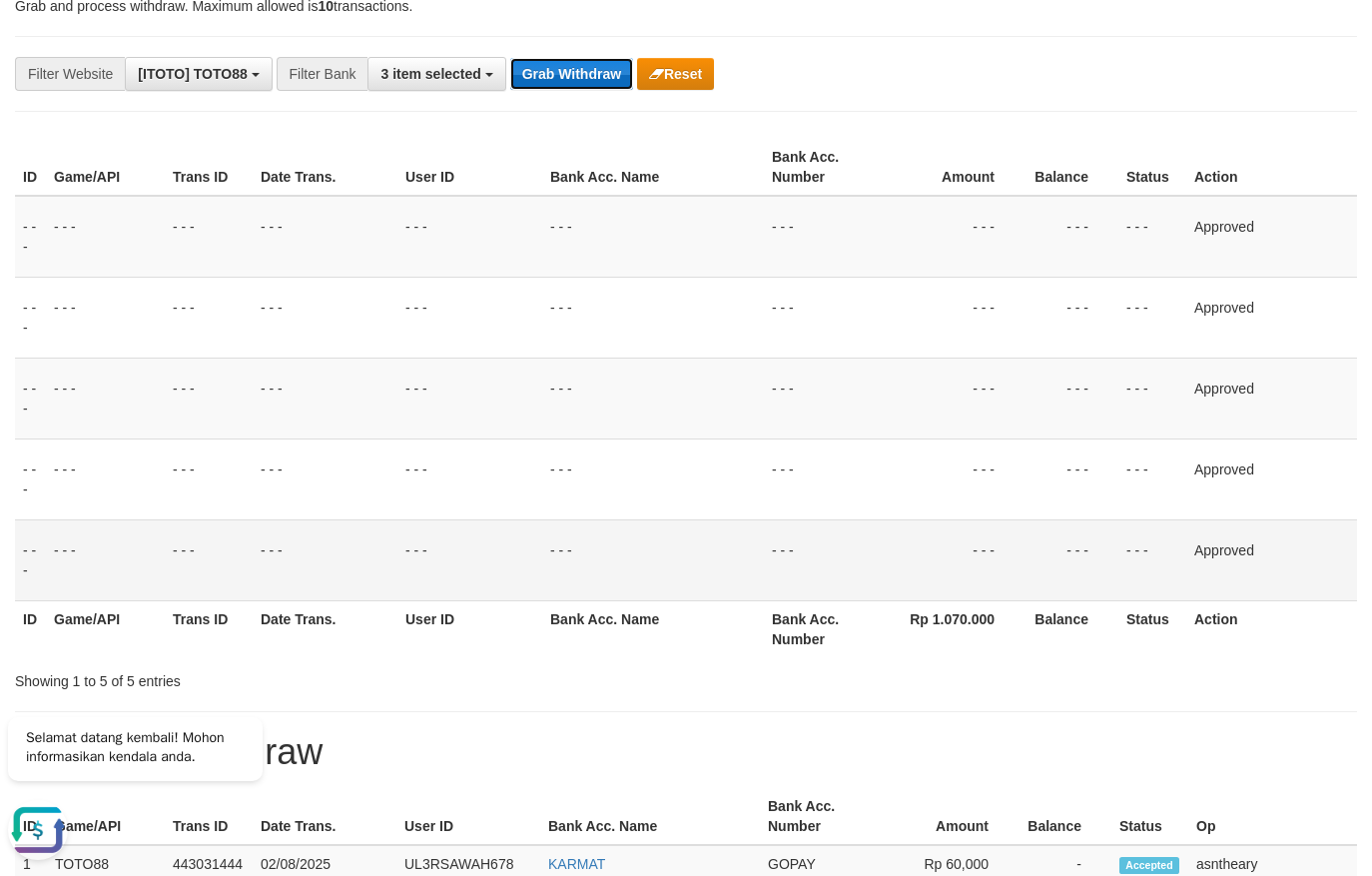 click on "Grab Withdraw" at bounding box center [571, 74] 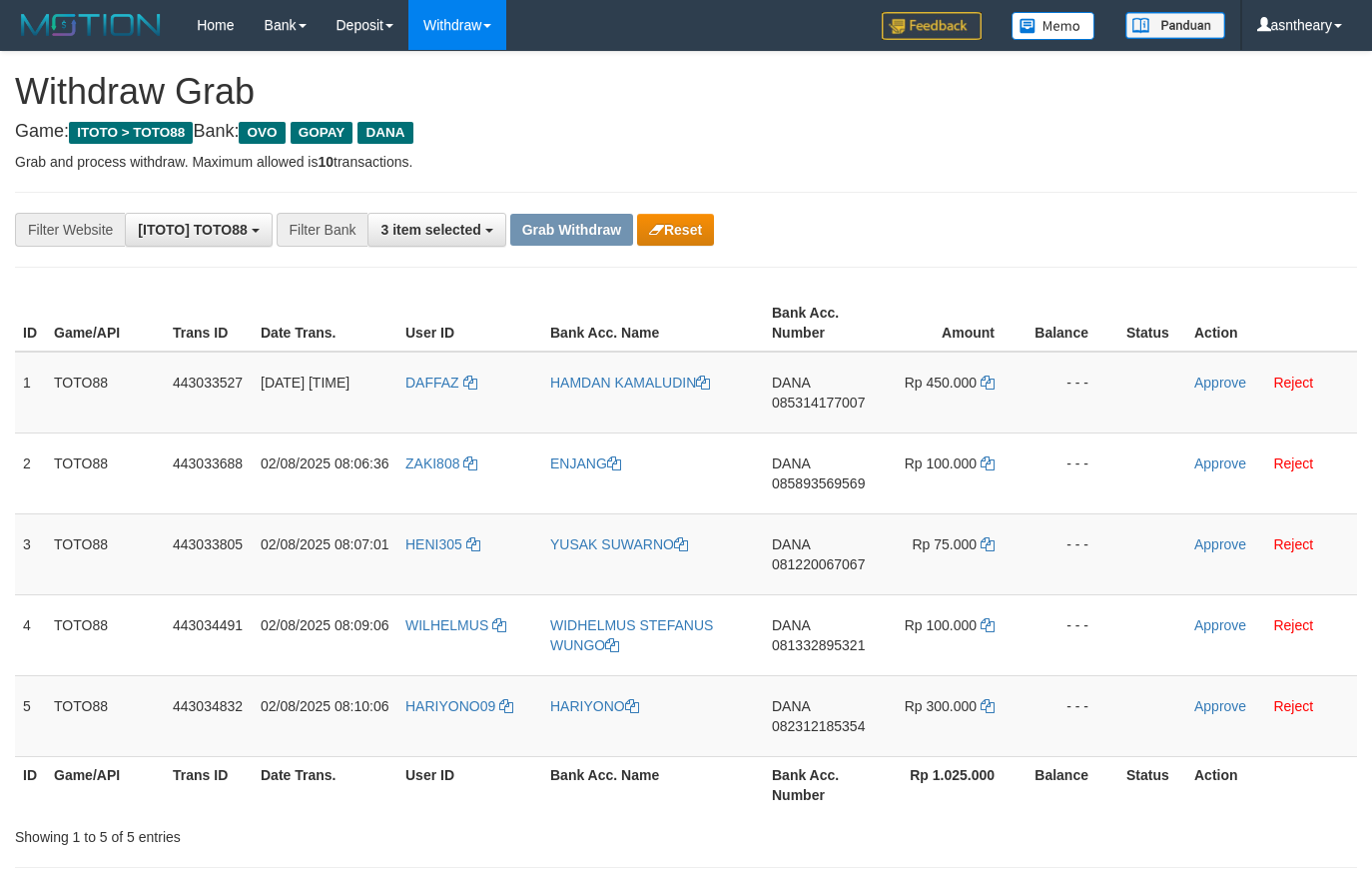 scroll, scrollTop: 0, scrollLeft: 0, axis: both 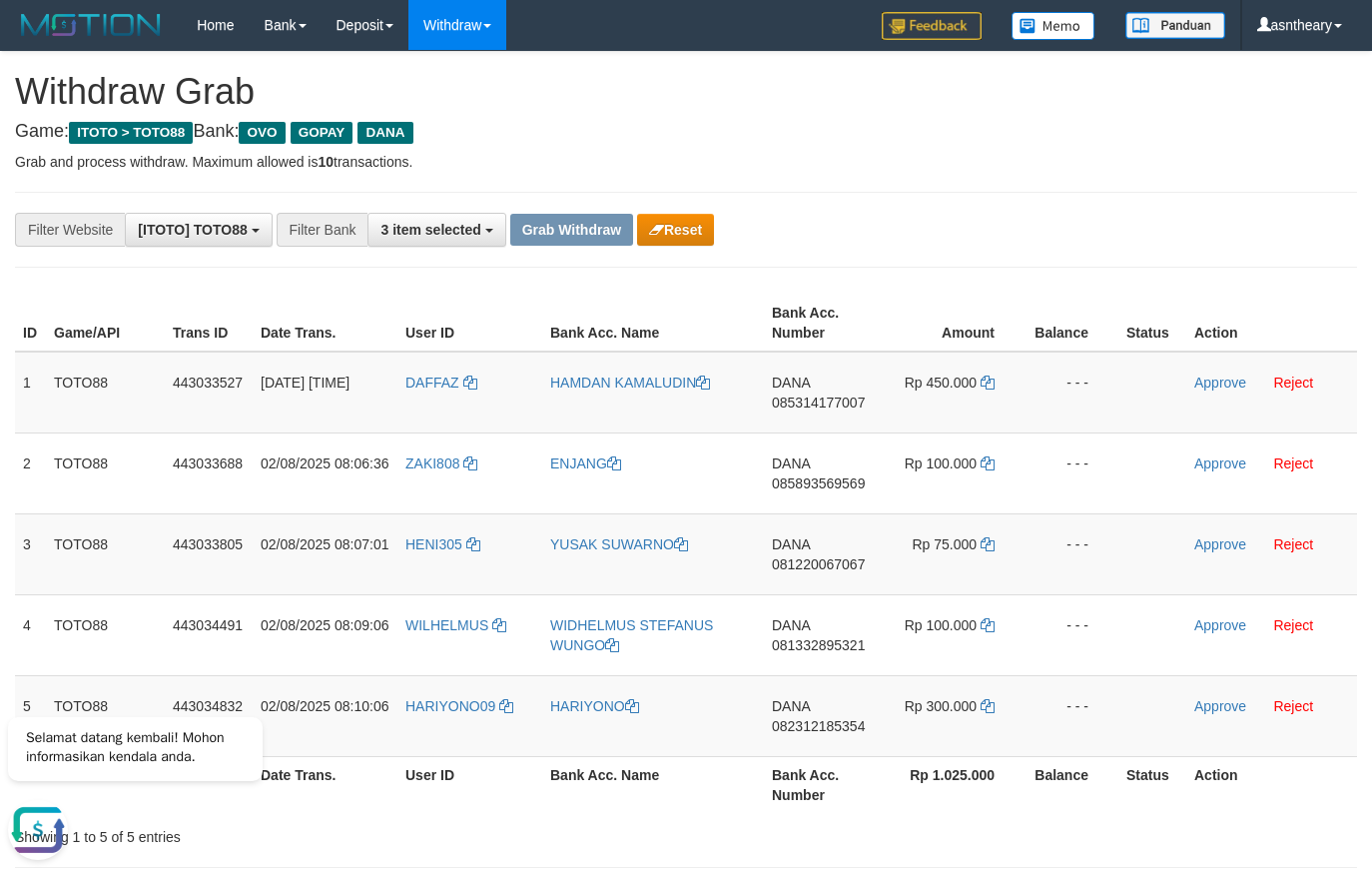 click on "**********" at bounding box center (686, 1204) 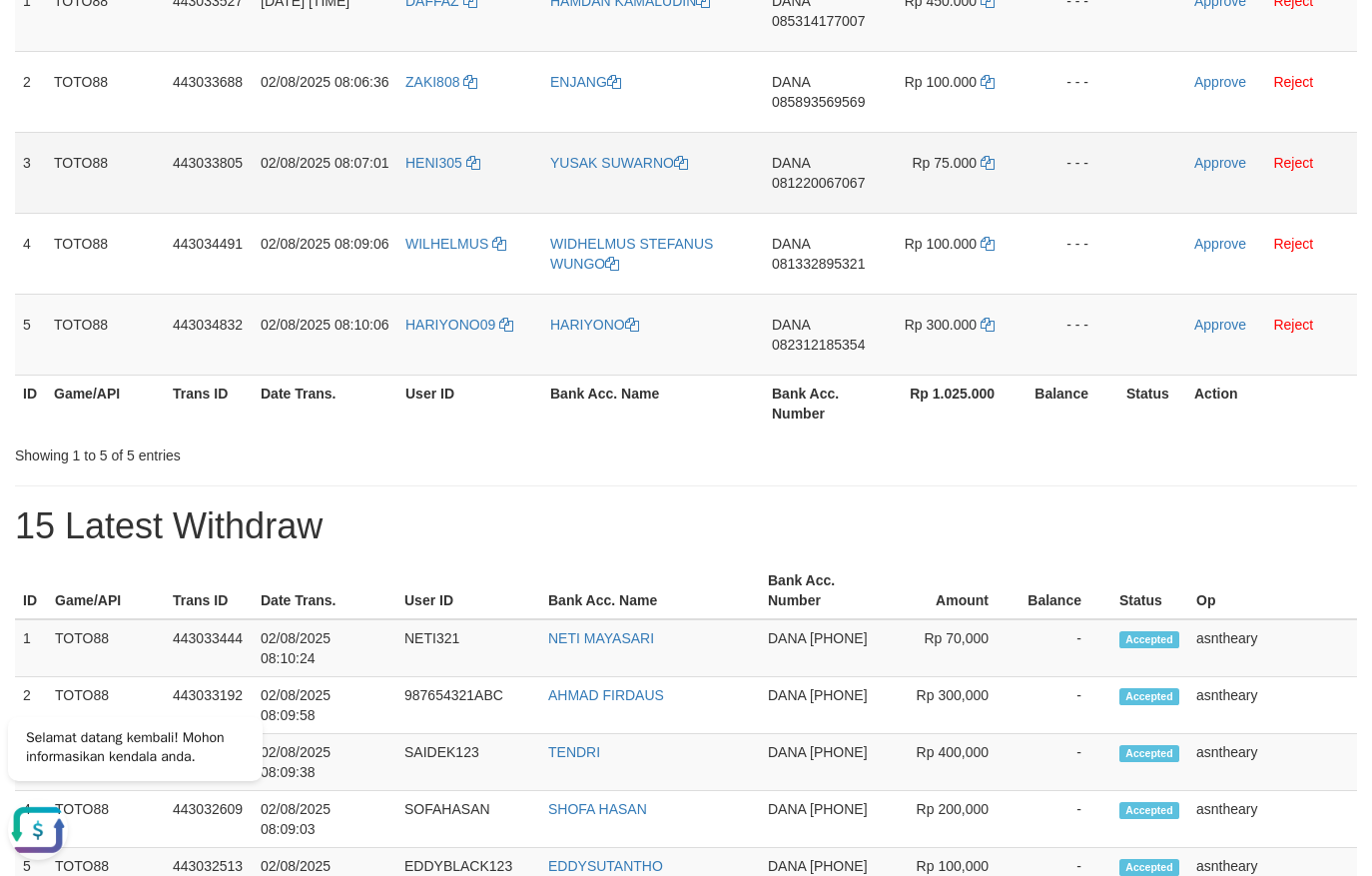 scroll, scrollTop: 247, scrollLeft: 0, axis: vertical 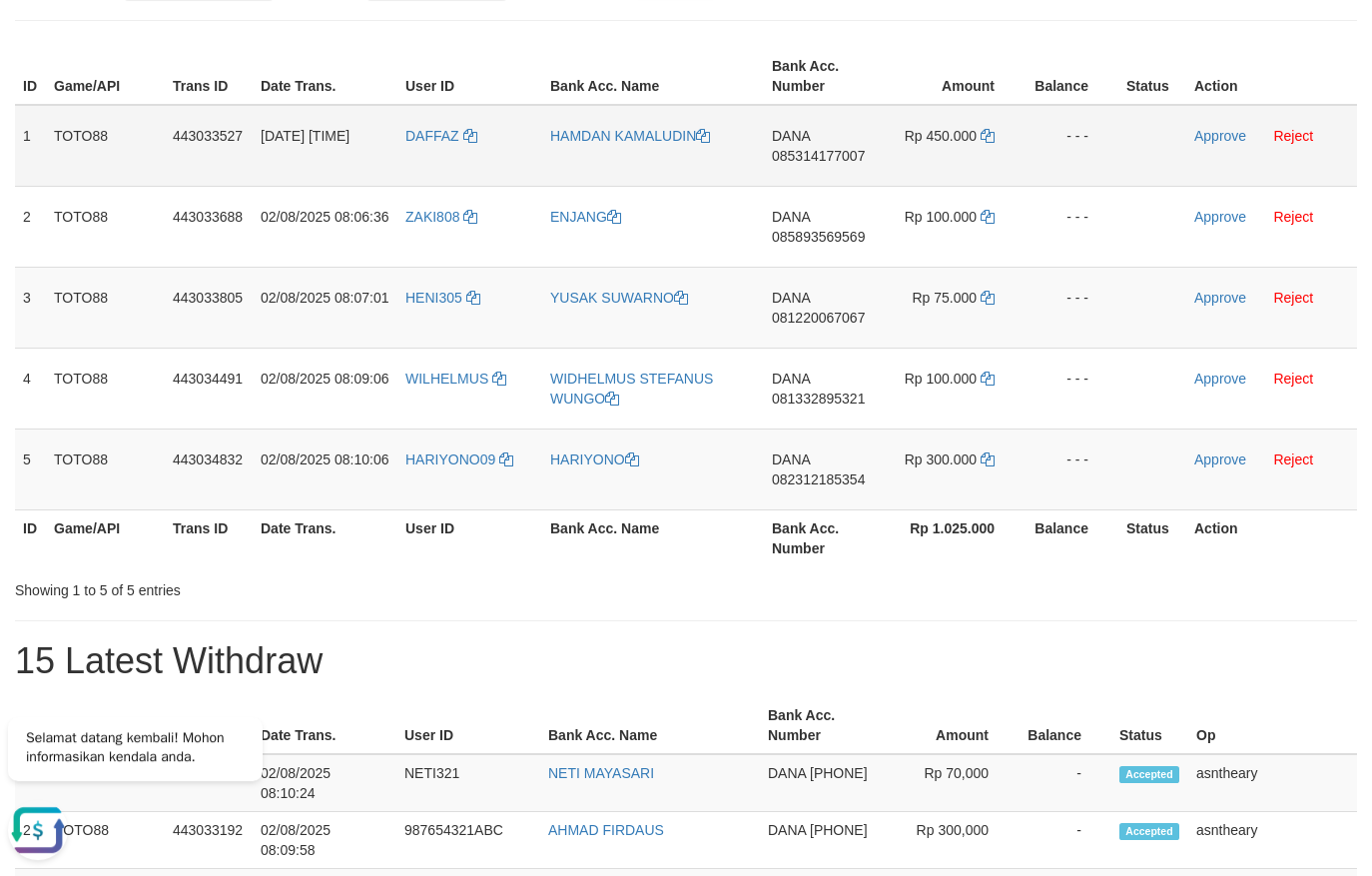 click on "DANA
[PHONE]" at bounding box center (823, 146) 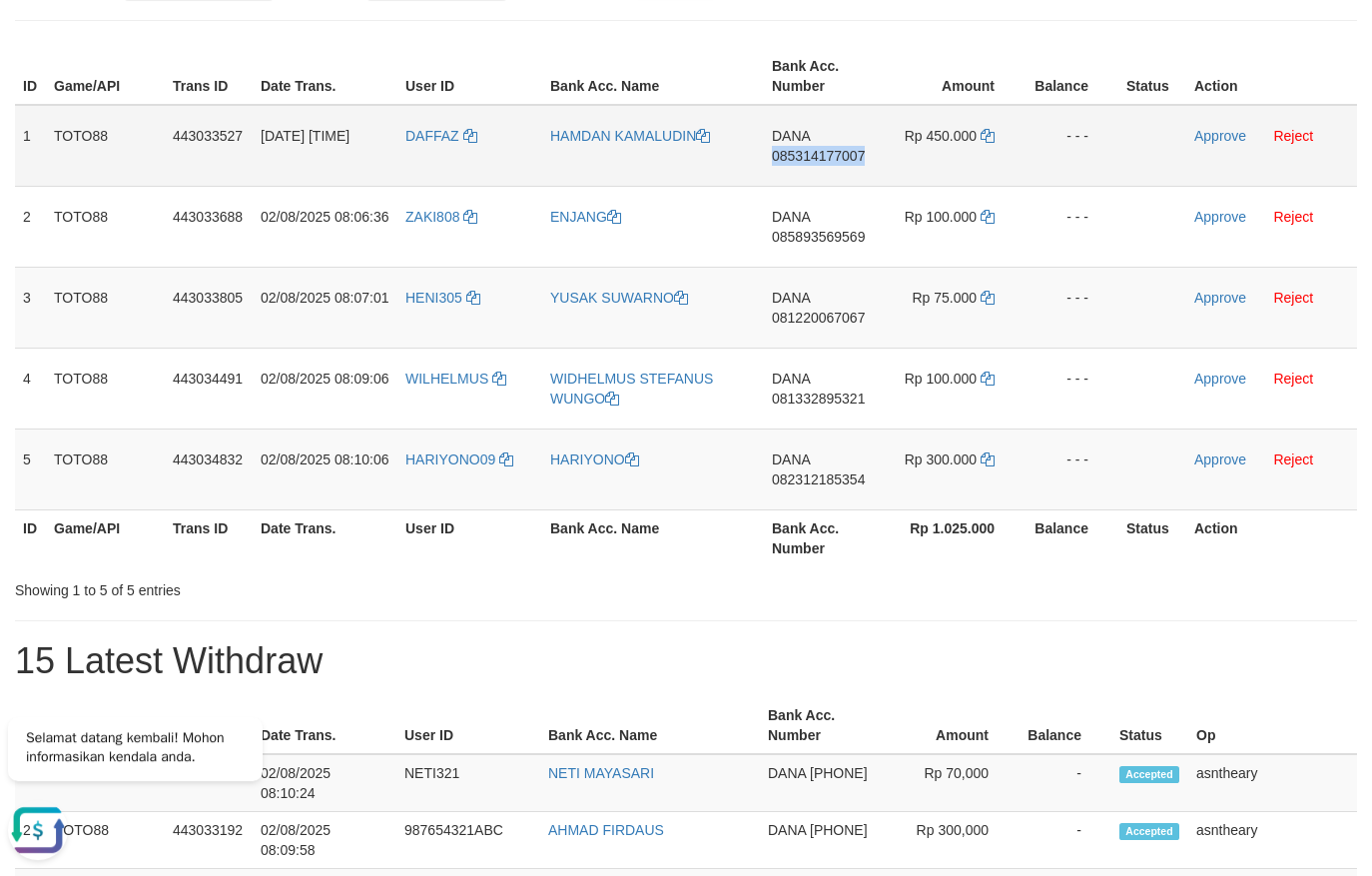 copy on "085314177007" 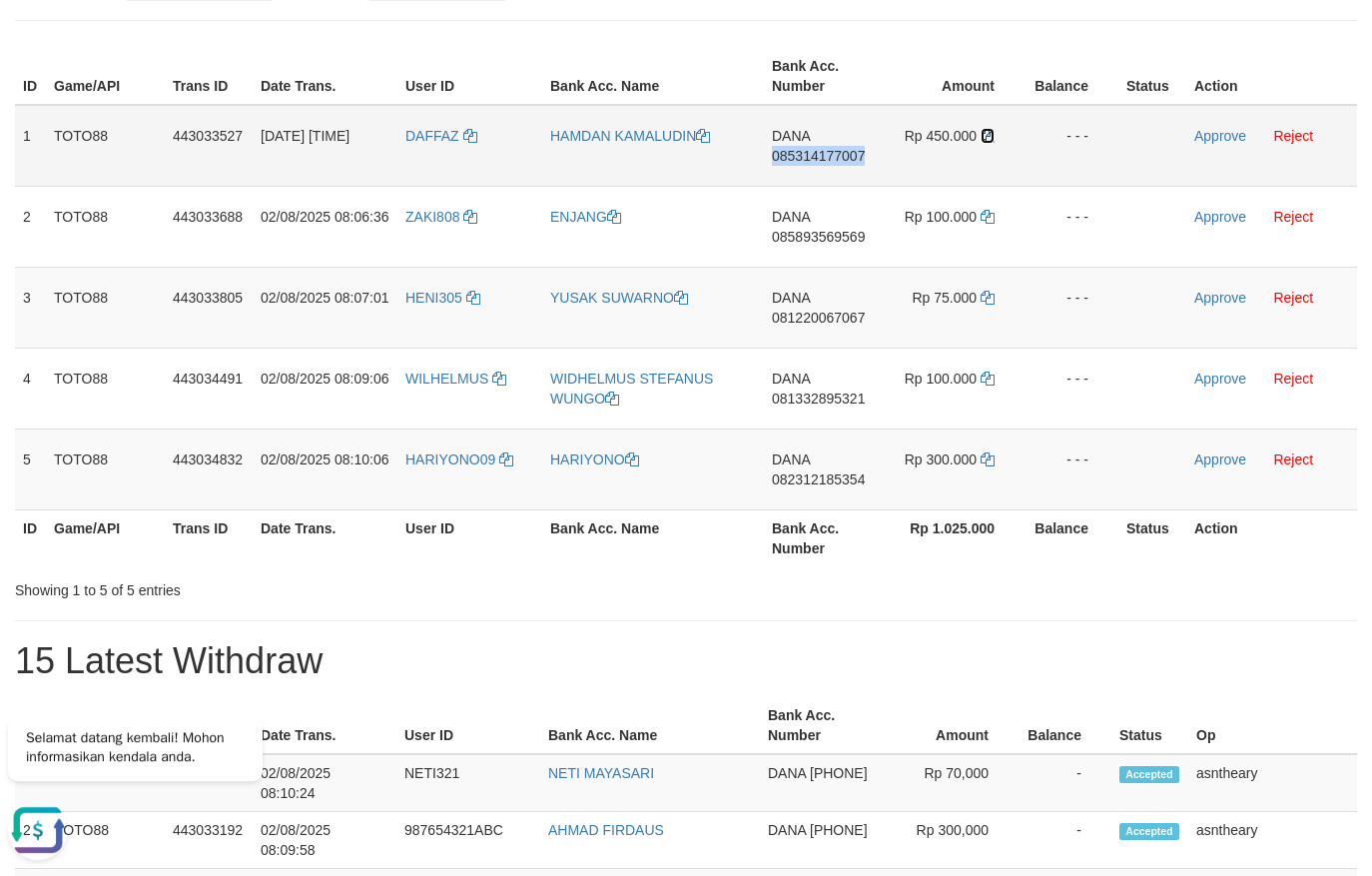 click at bounding box center [988, 136] 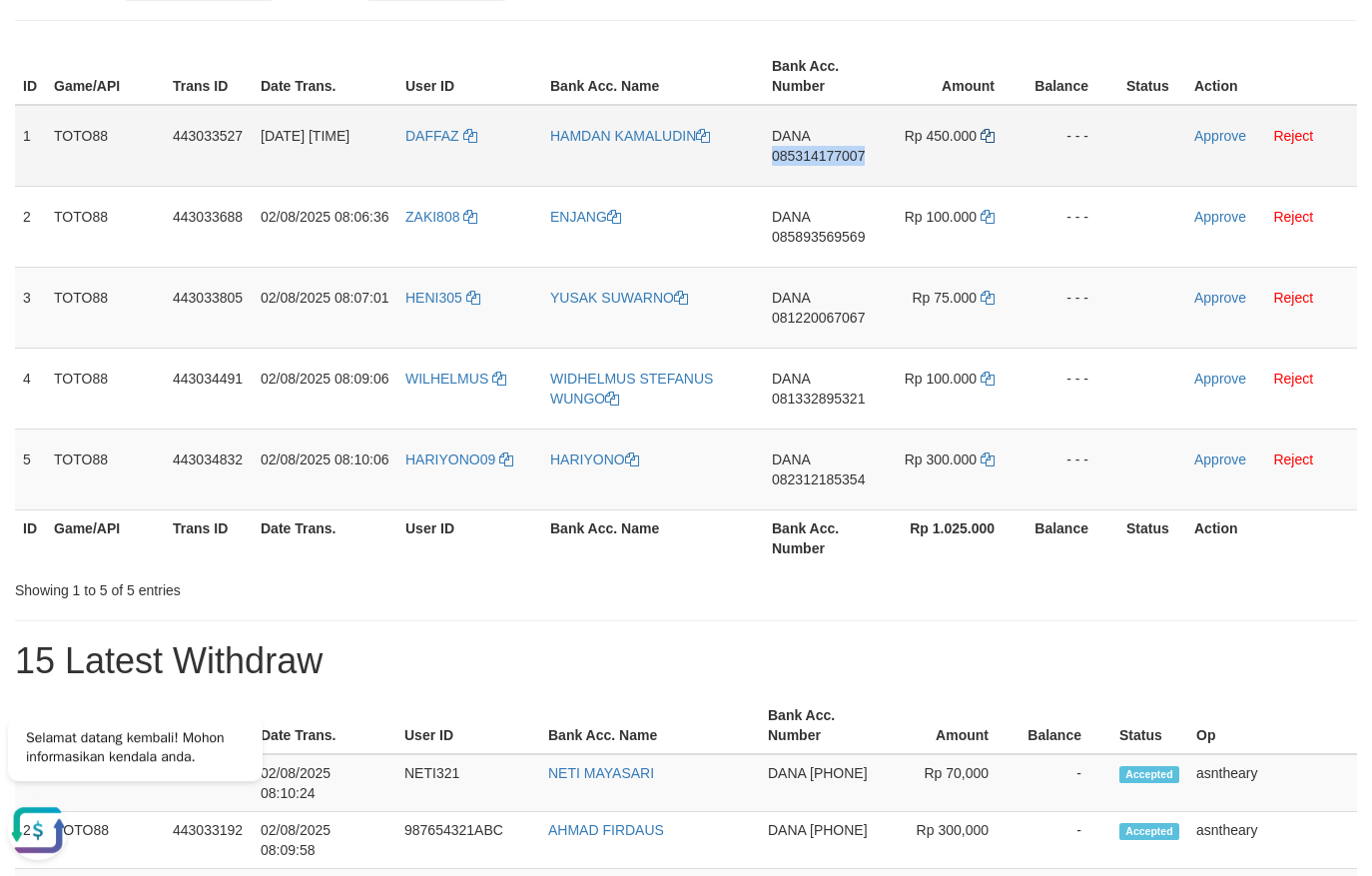 copy on "085314177007" 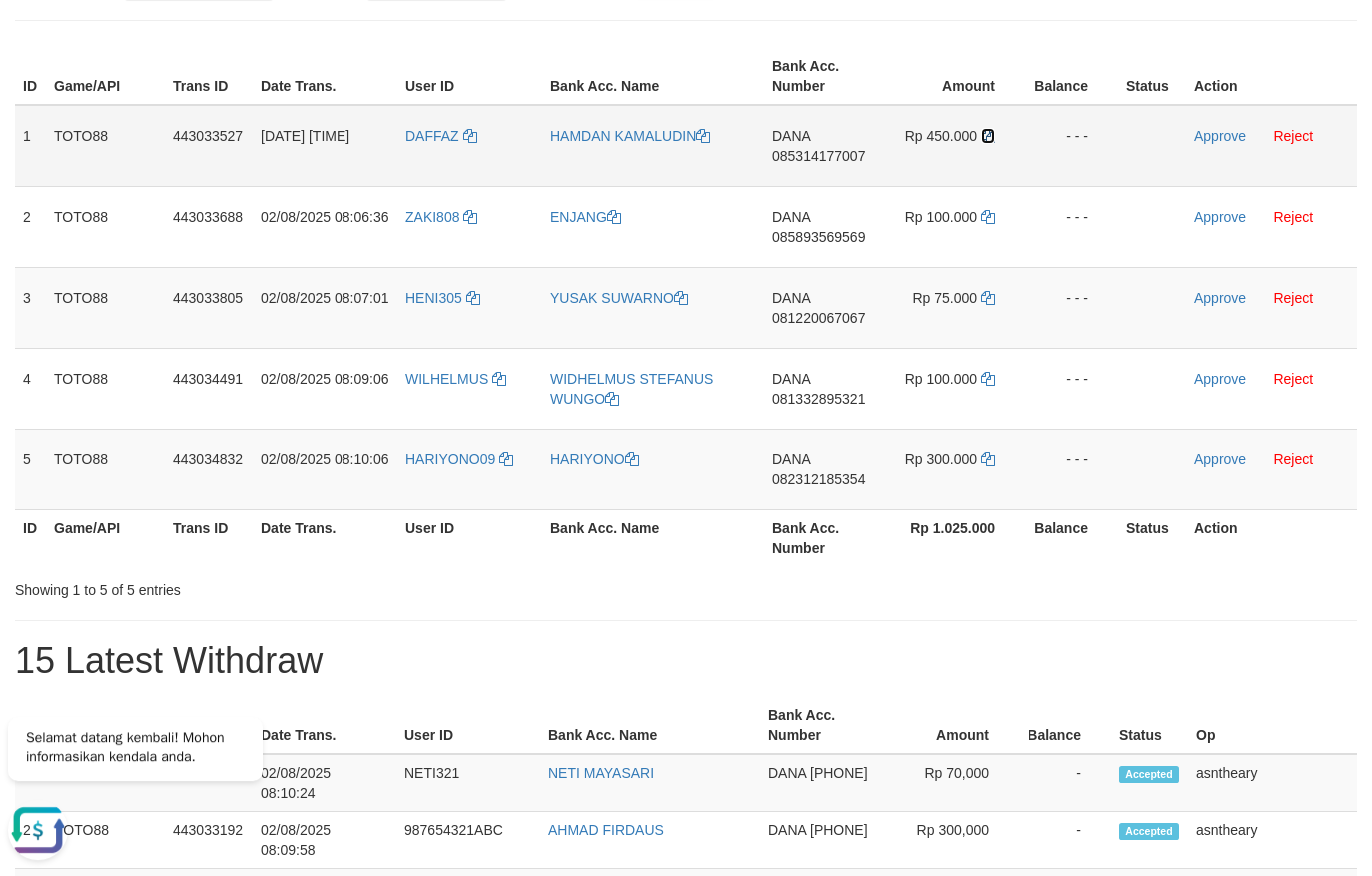 drag, startPoint x: 994, startPoint y: 132, endPoint x: 916, endPoint y: 144, distance: 78.91768 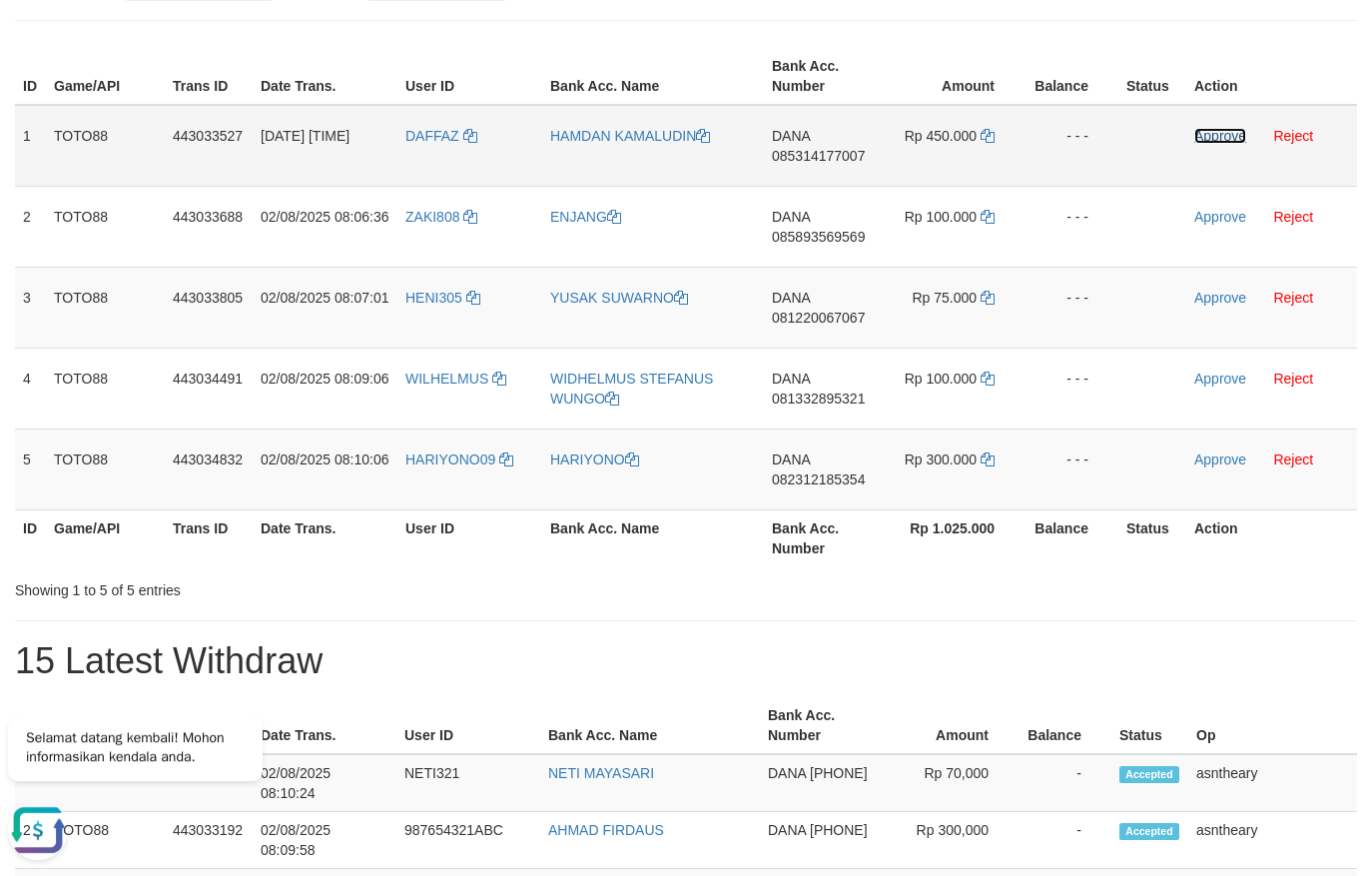 click on "Approve" at bounding box center (1220, 136) 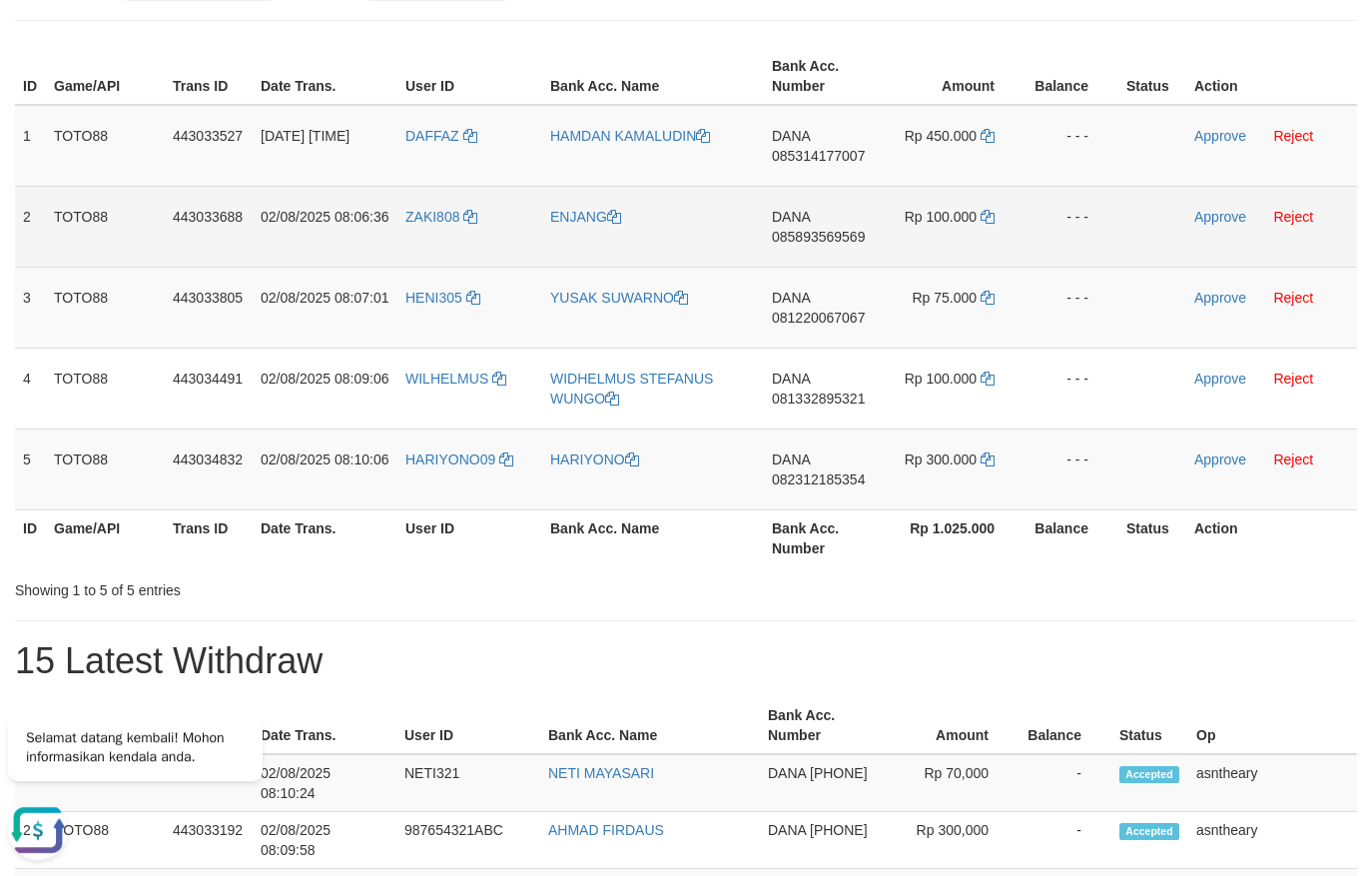 click on "DANA
085893569569" at bounding box center (823, 226) 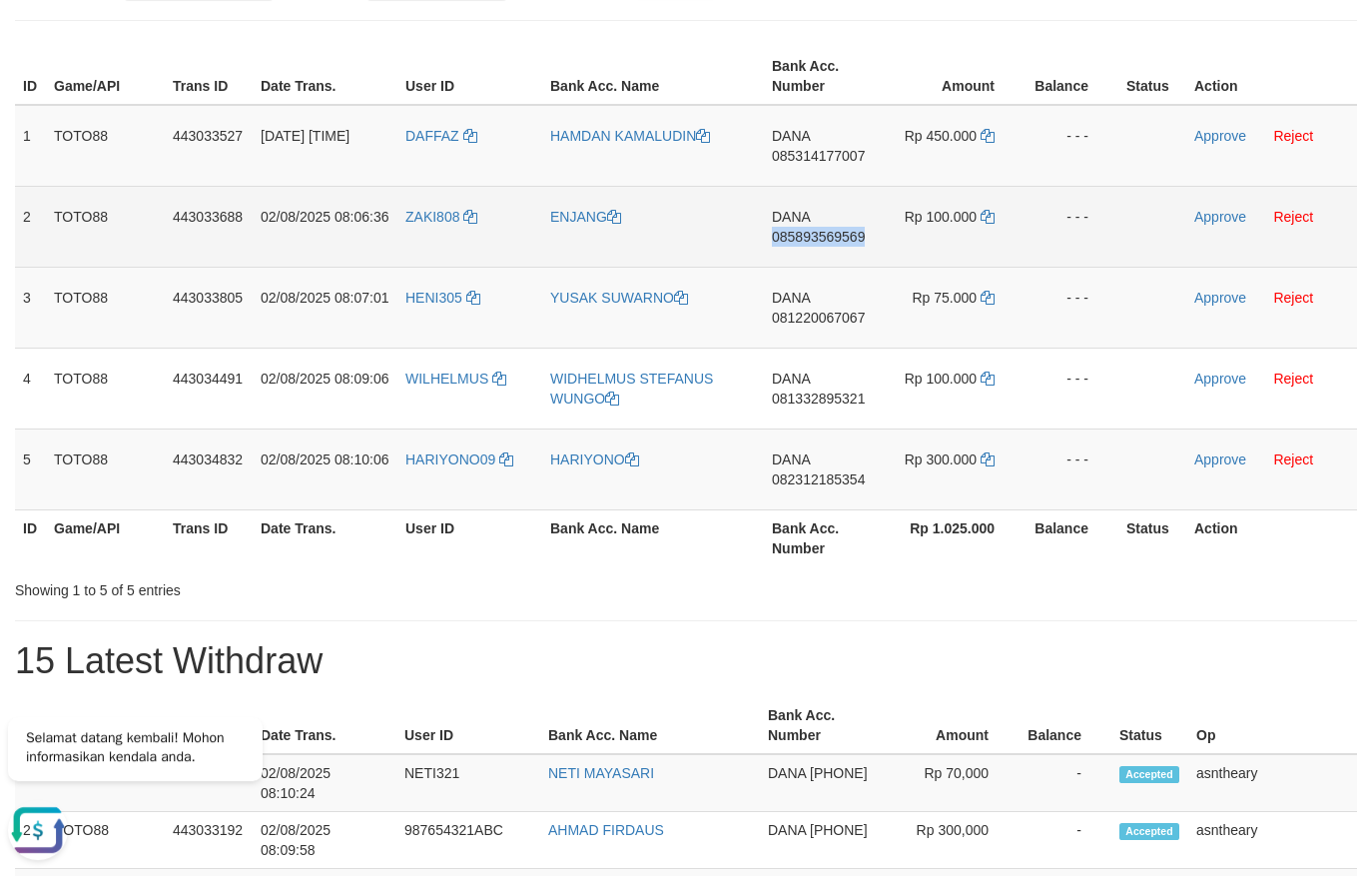 copy on "085893569569" 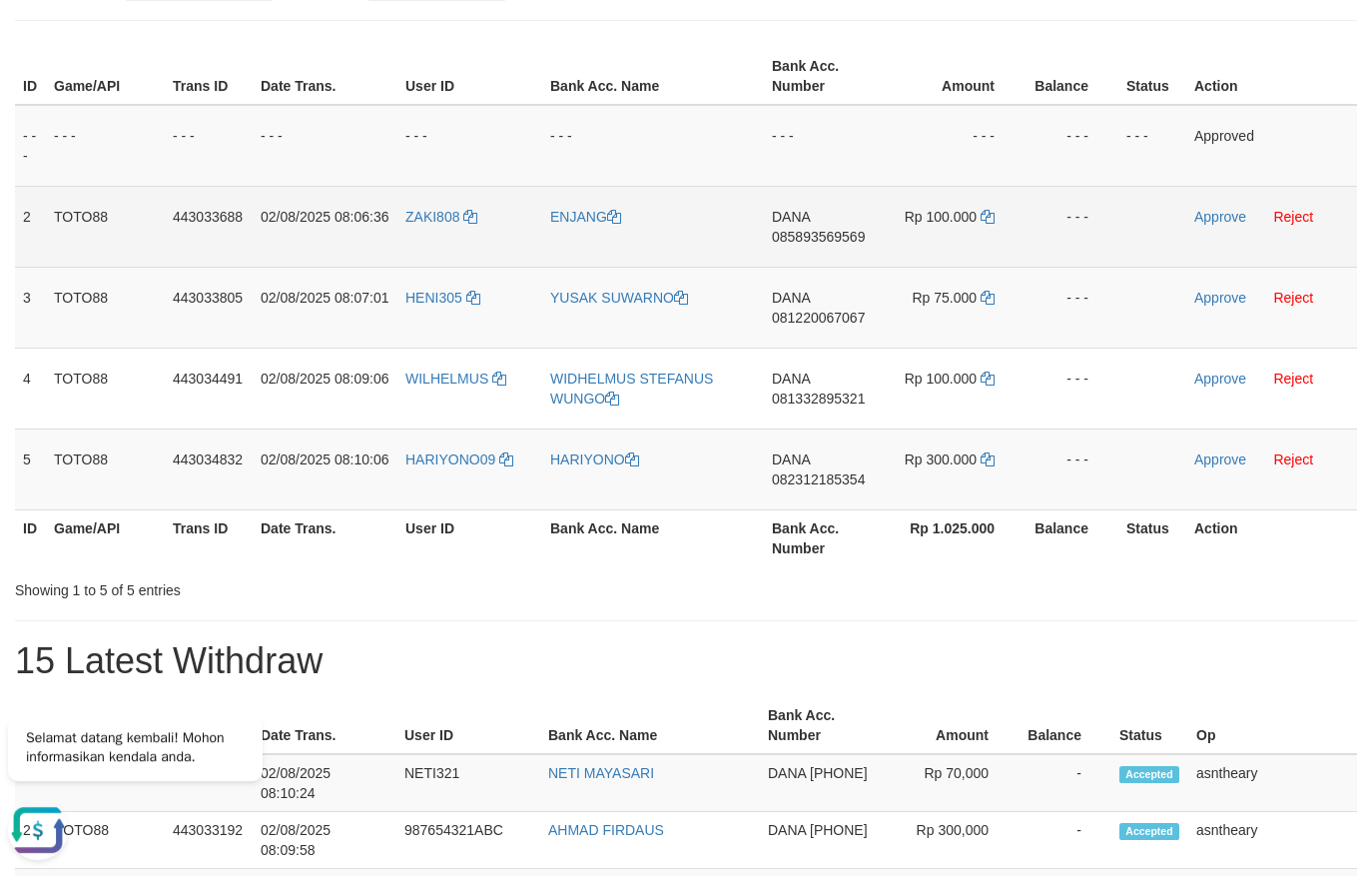 click on "Rp 100.000" at bounding box center (954, 226) 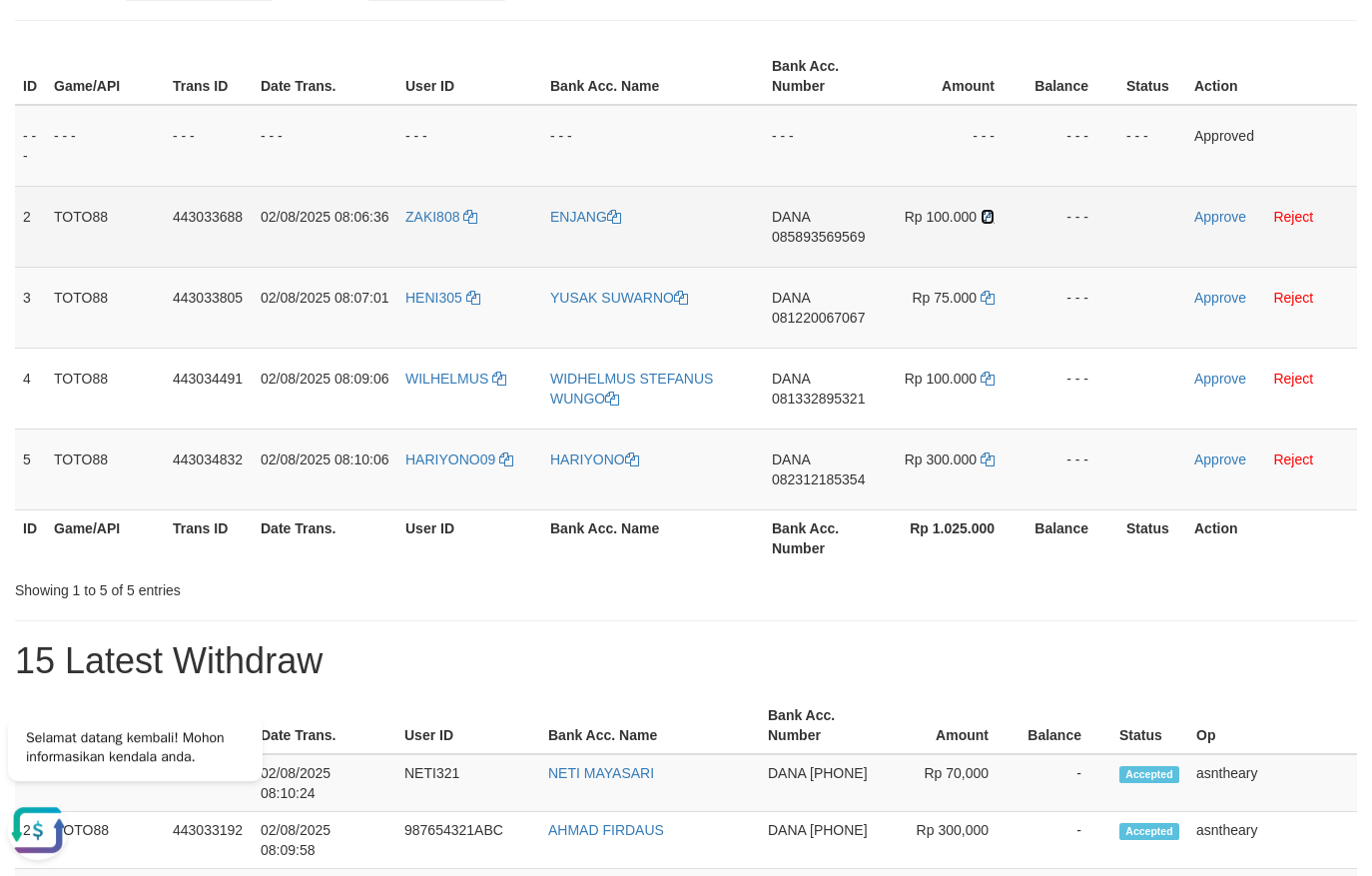 click at bounding box center (988, 217) 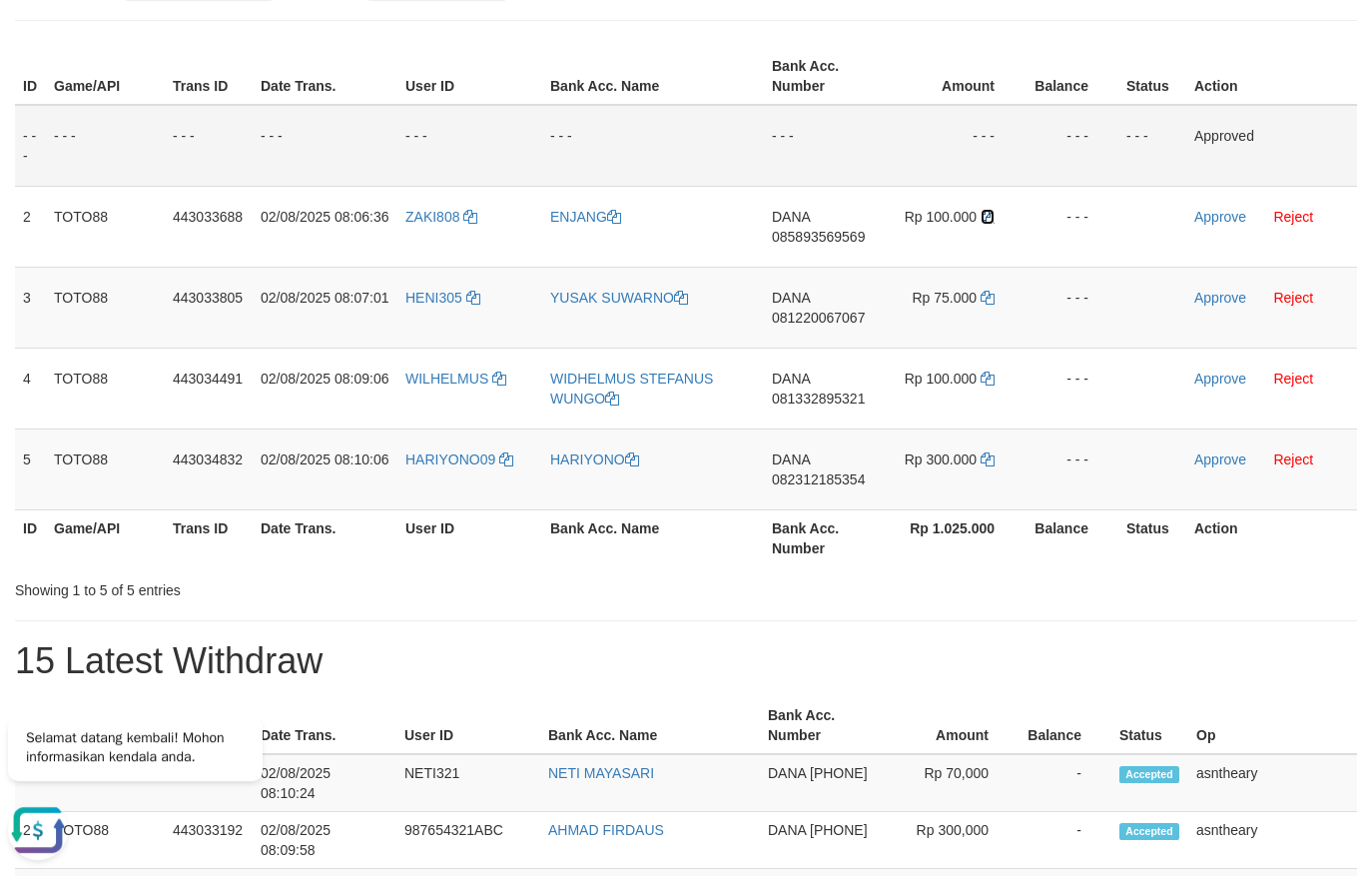click on "Rp 100.000" at bounding box center [954, 226] 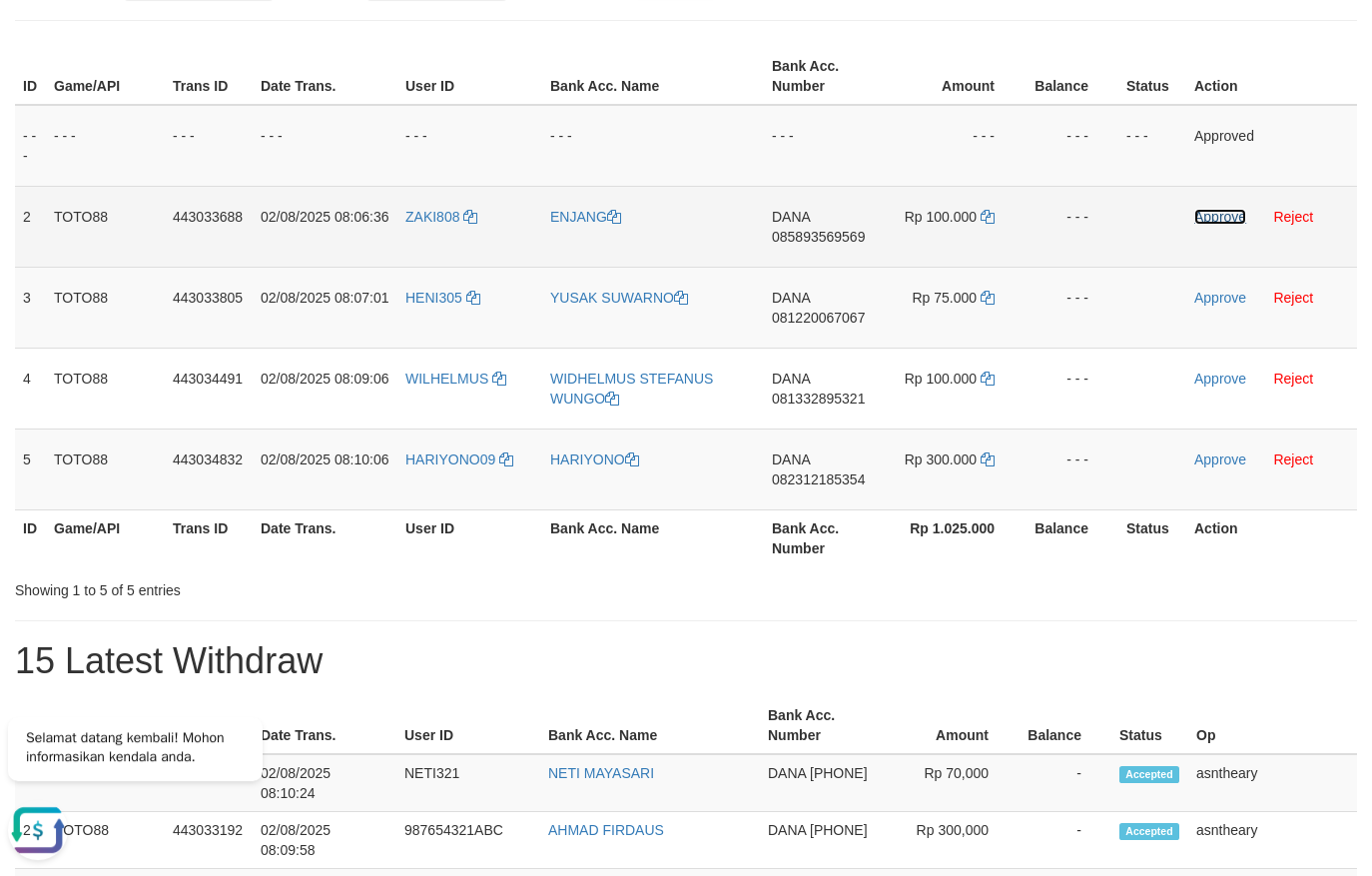 click on "Approve" at bounding box center [1220, 217] 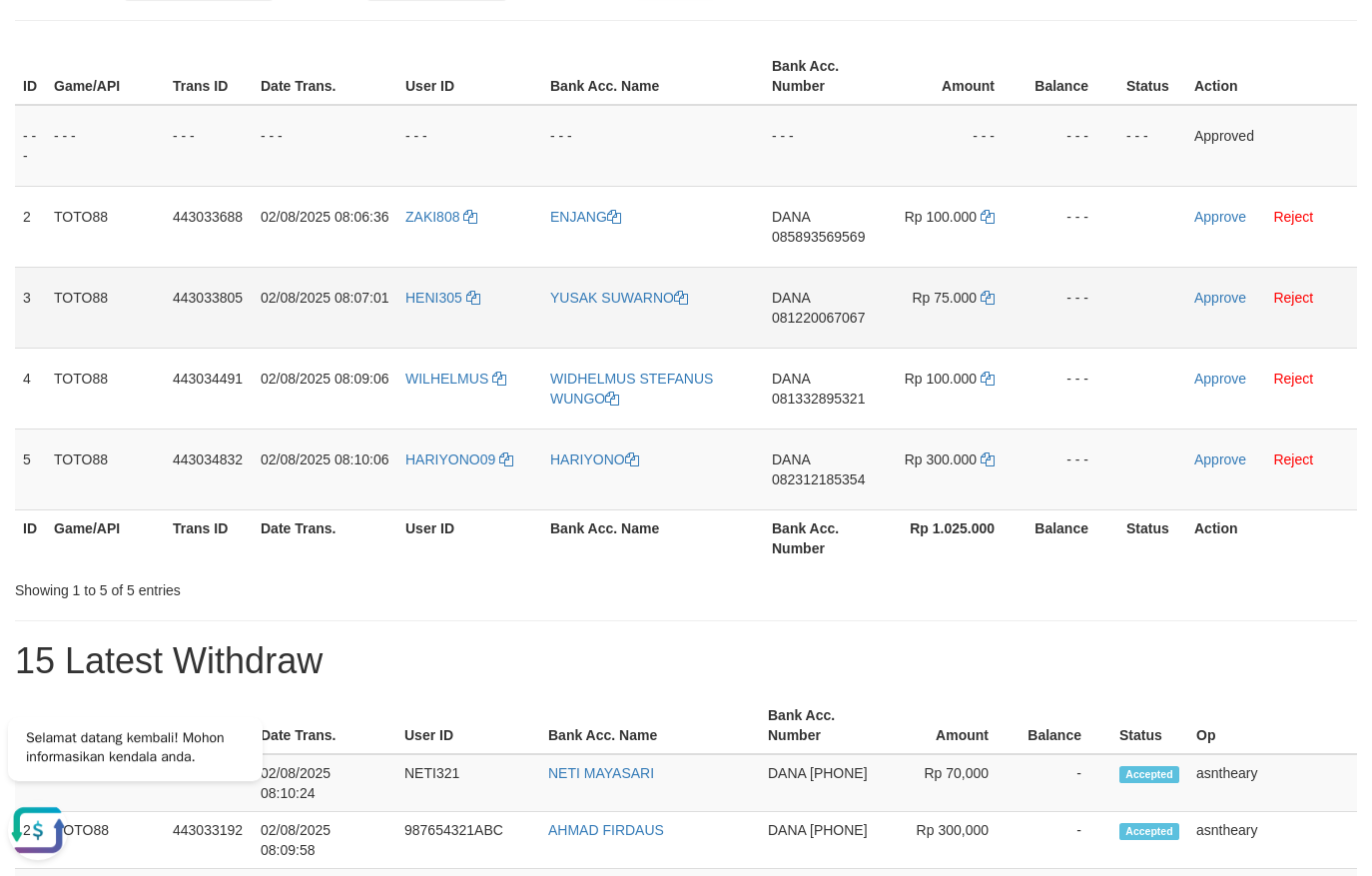 click on "DANA
081220067067" at bounding box center (823, 307) 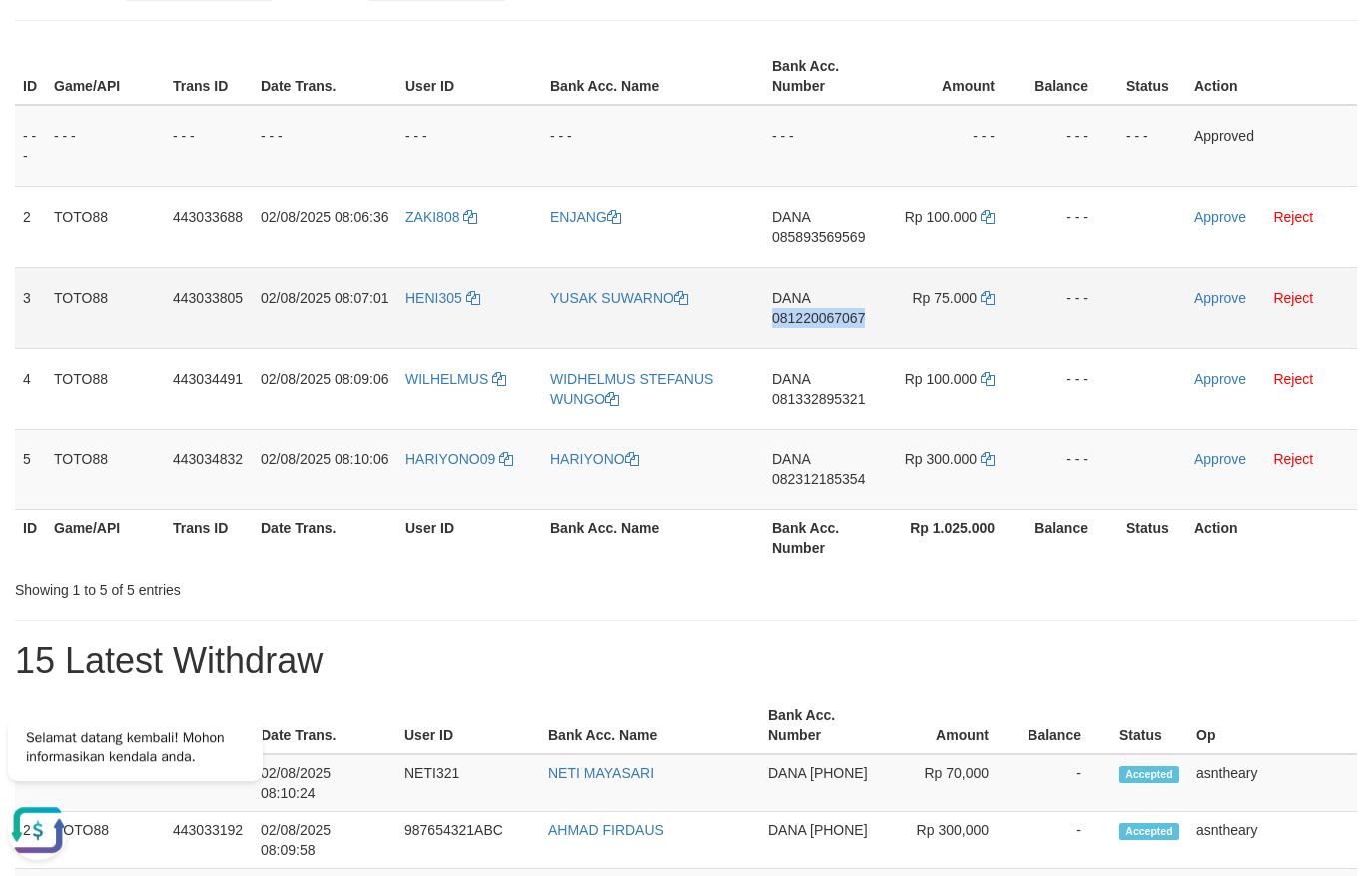 copy on "081220067067" 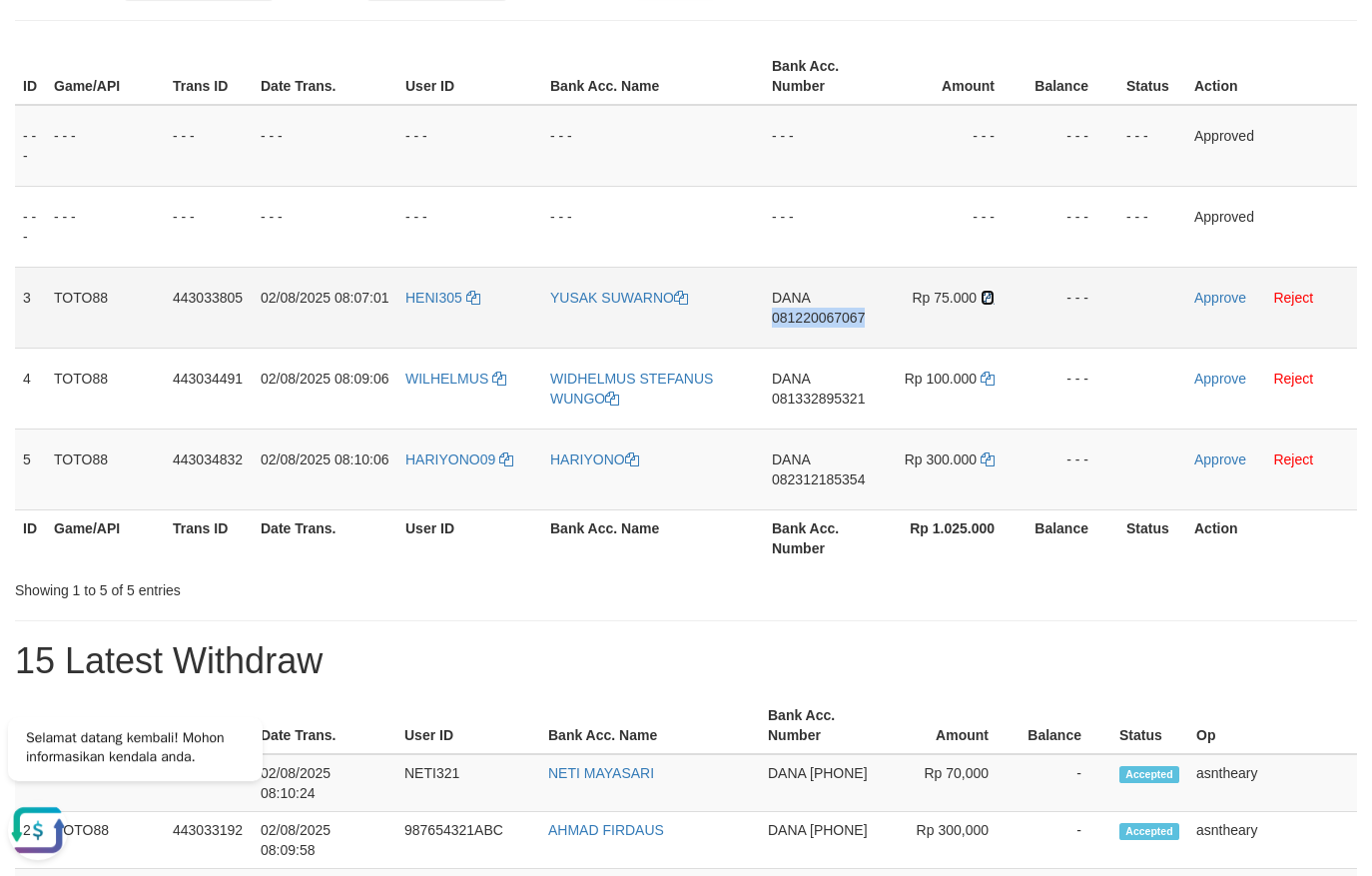 click at bounding box center [988, 298] 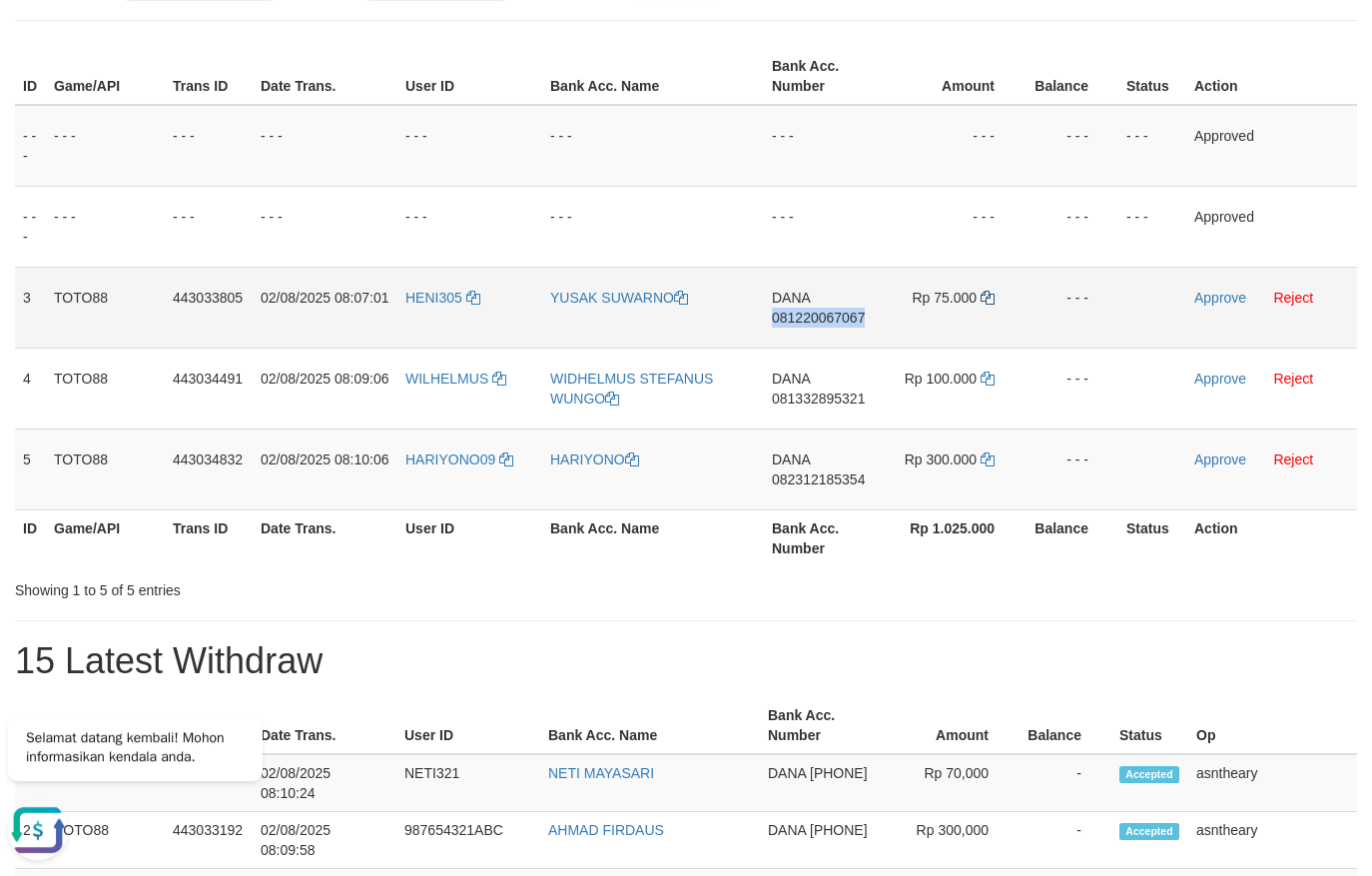 copy on "081220067067" 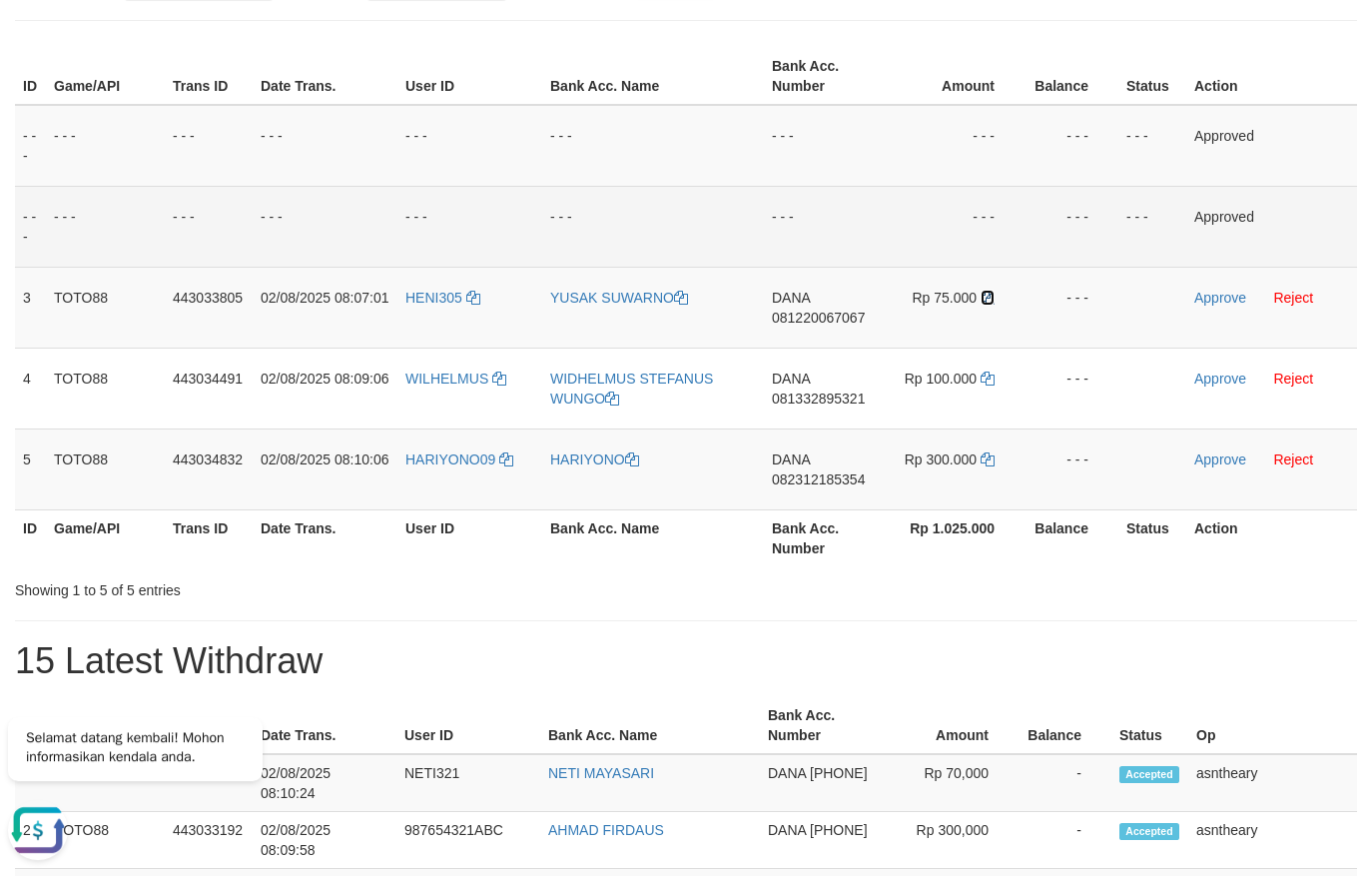 drag, startPoint x: 992, startPoint y: 291, endPoint x: 33, endPoint y: 263, distance: 959.40867 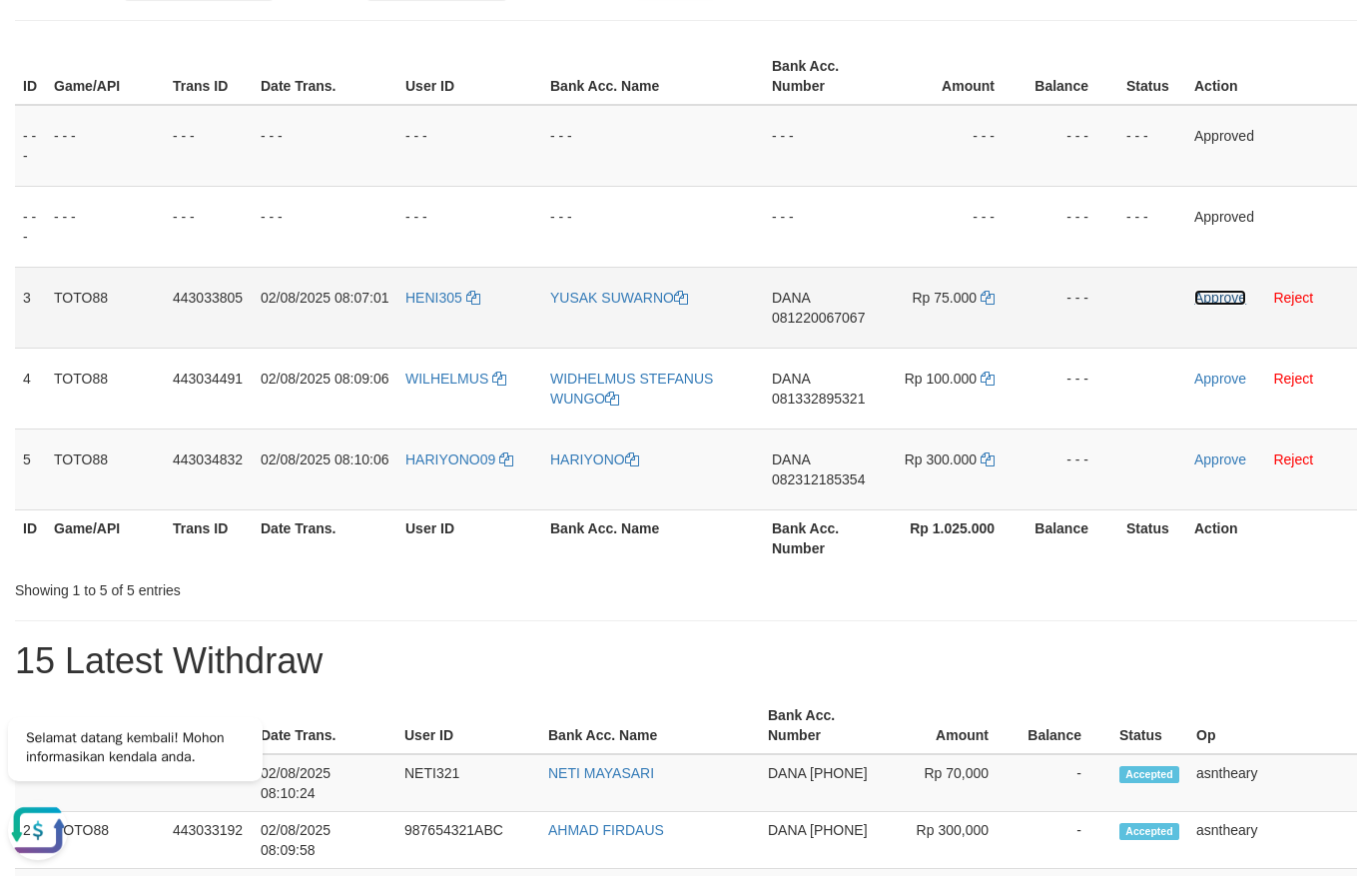 click on "Approve" at bounding box center [1220, 298] 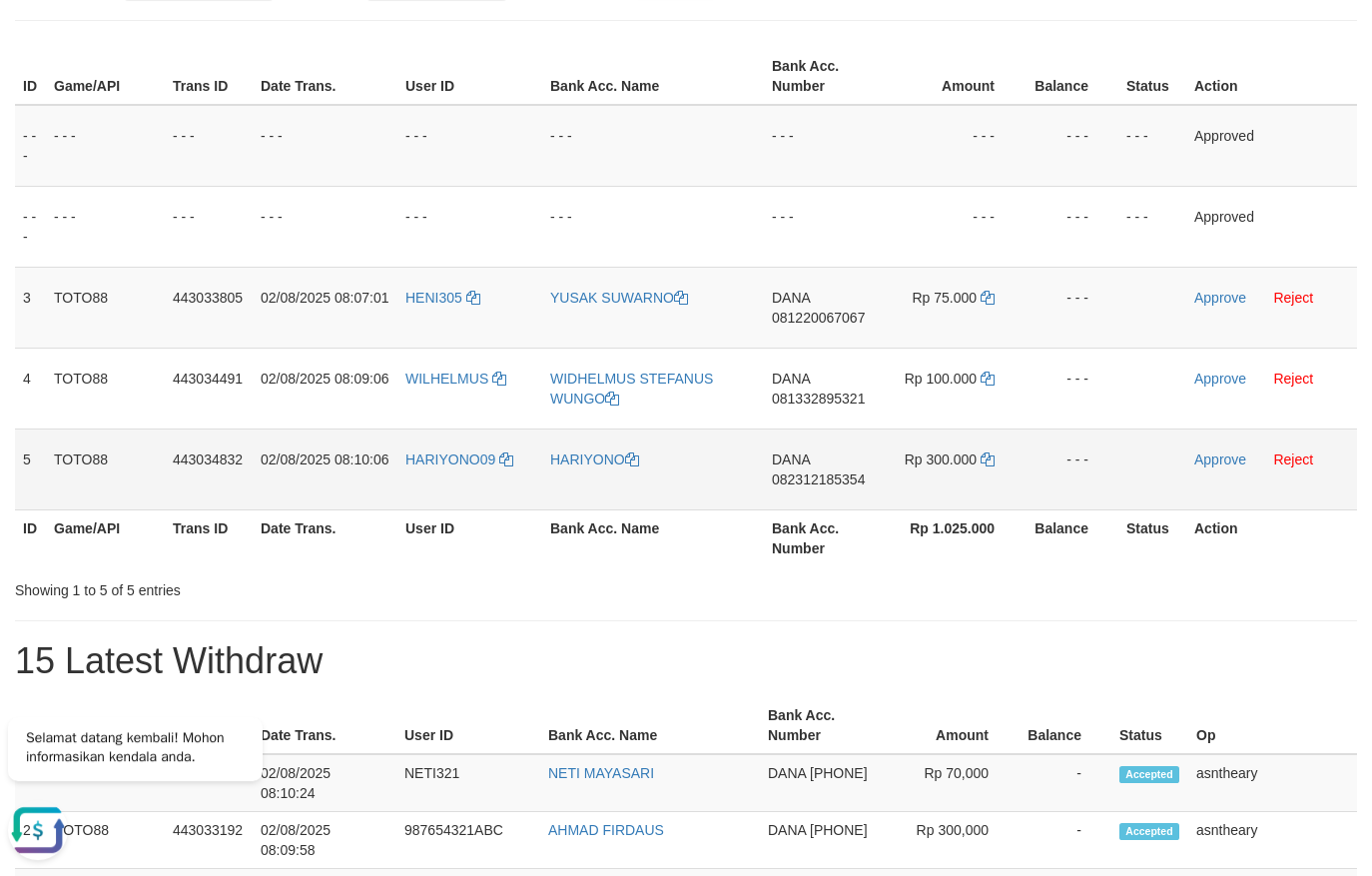 click on "DANA
082312185354" at bounding box center [823, 468] 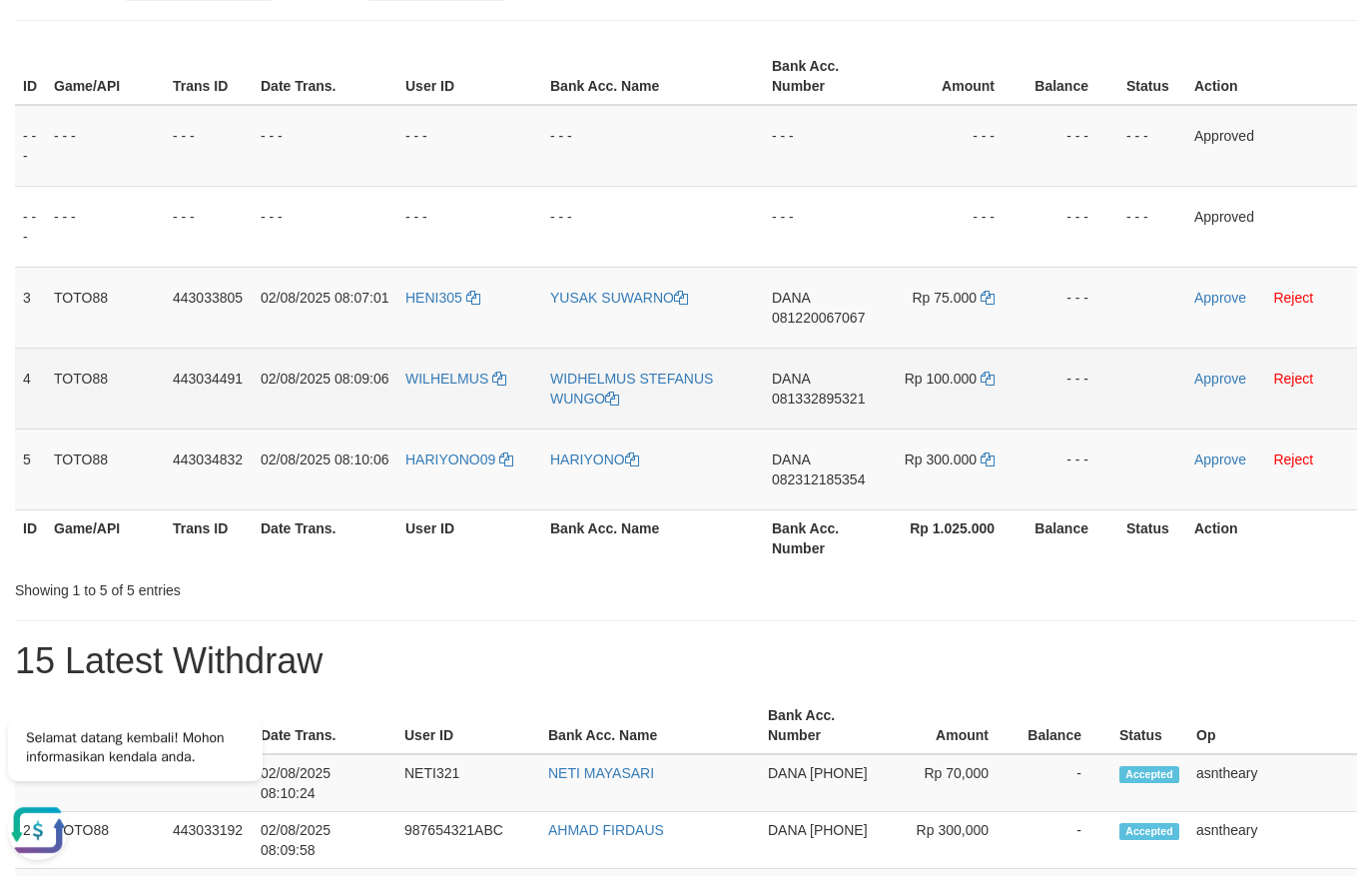 click on "DANA
081332895321" at bounding box center [823, 388] 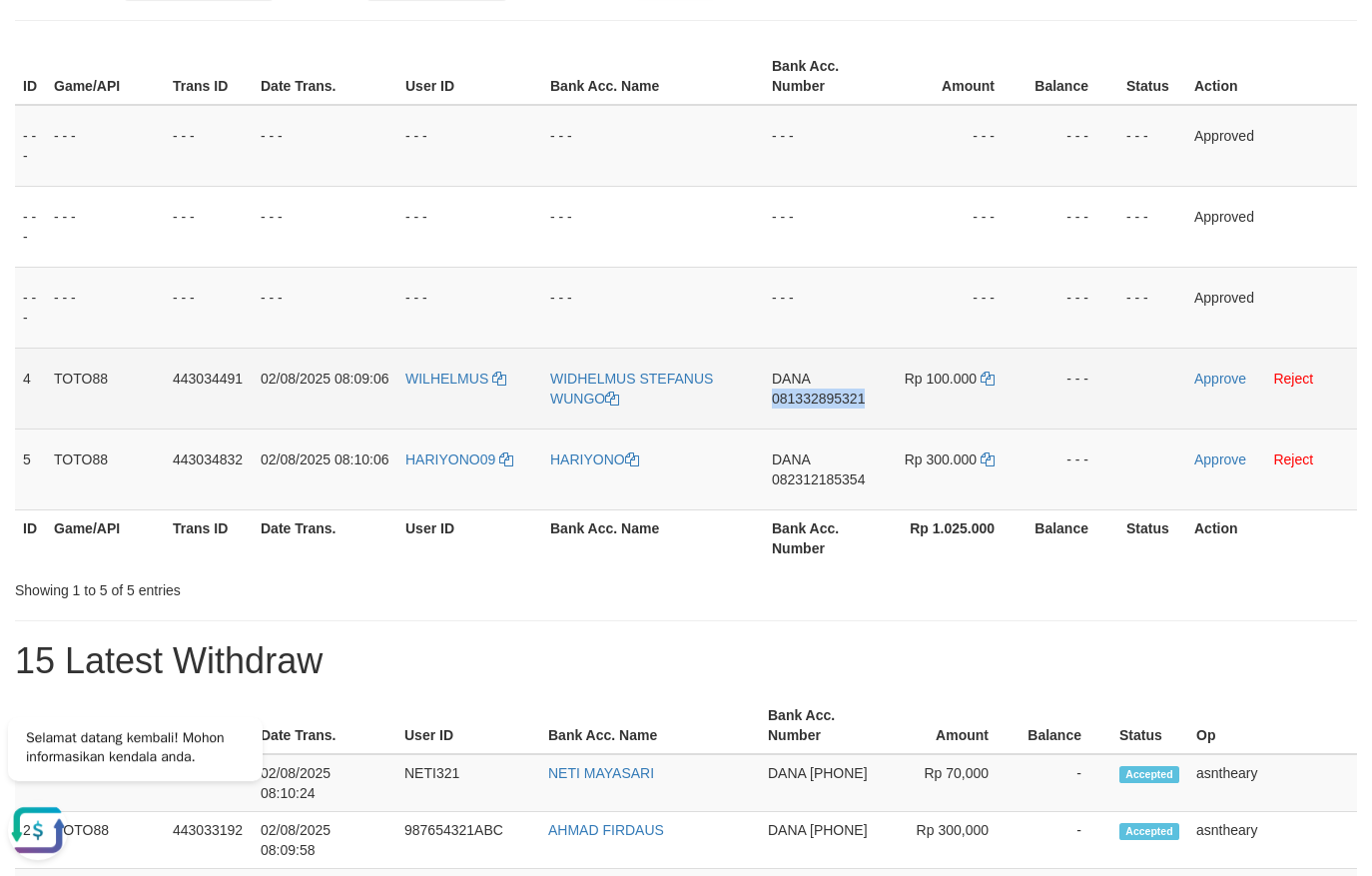 copy on "081332895321" 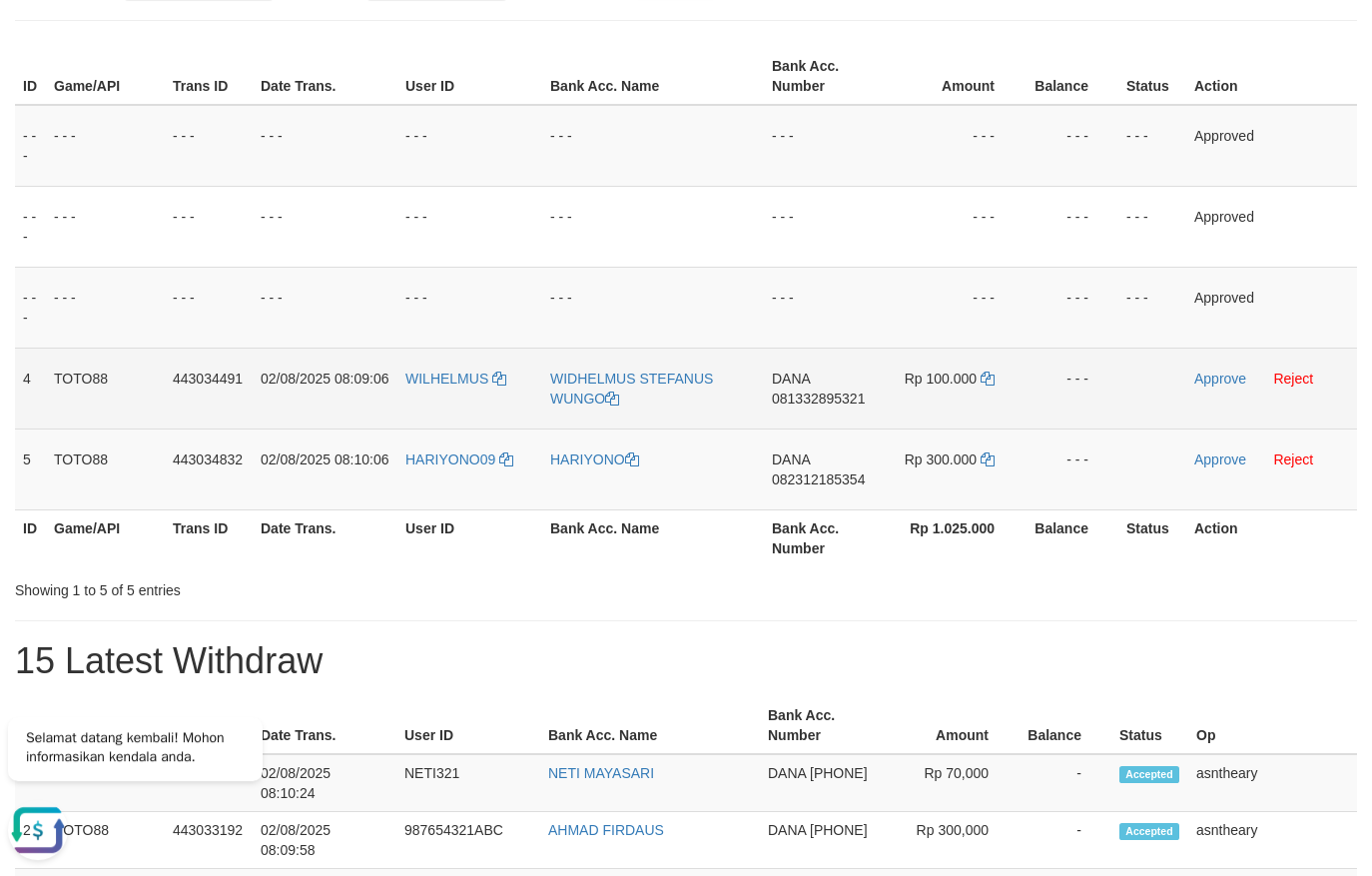 click on "Rp 100.000" at bounding box center (954, 388) 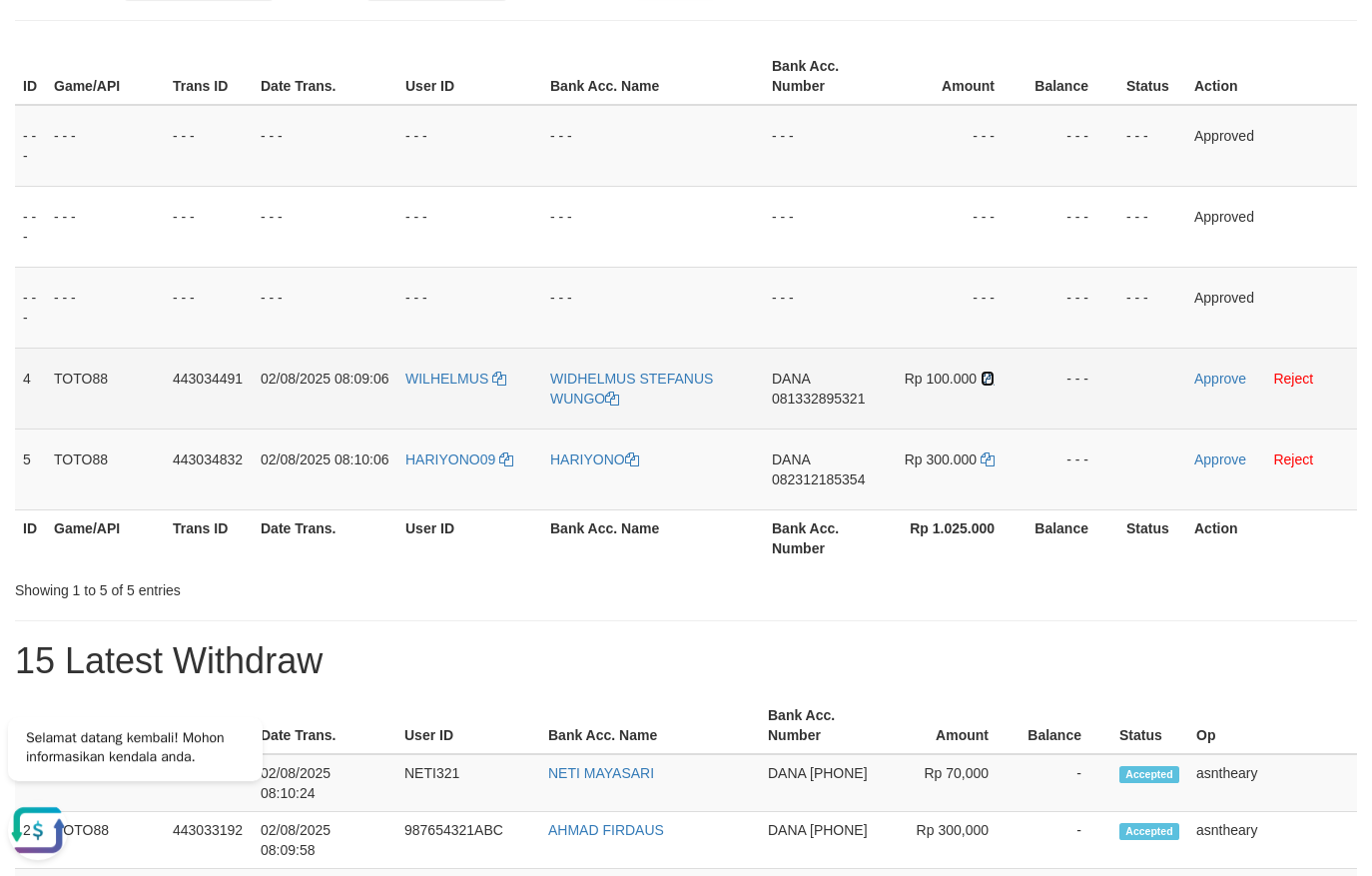 click at bounding box center (988, 379) 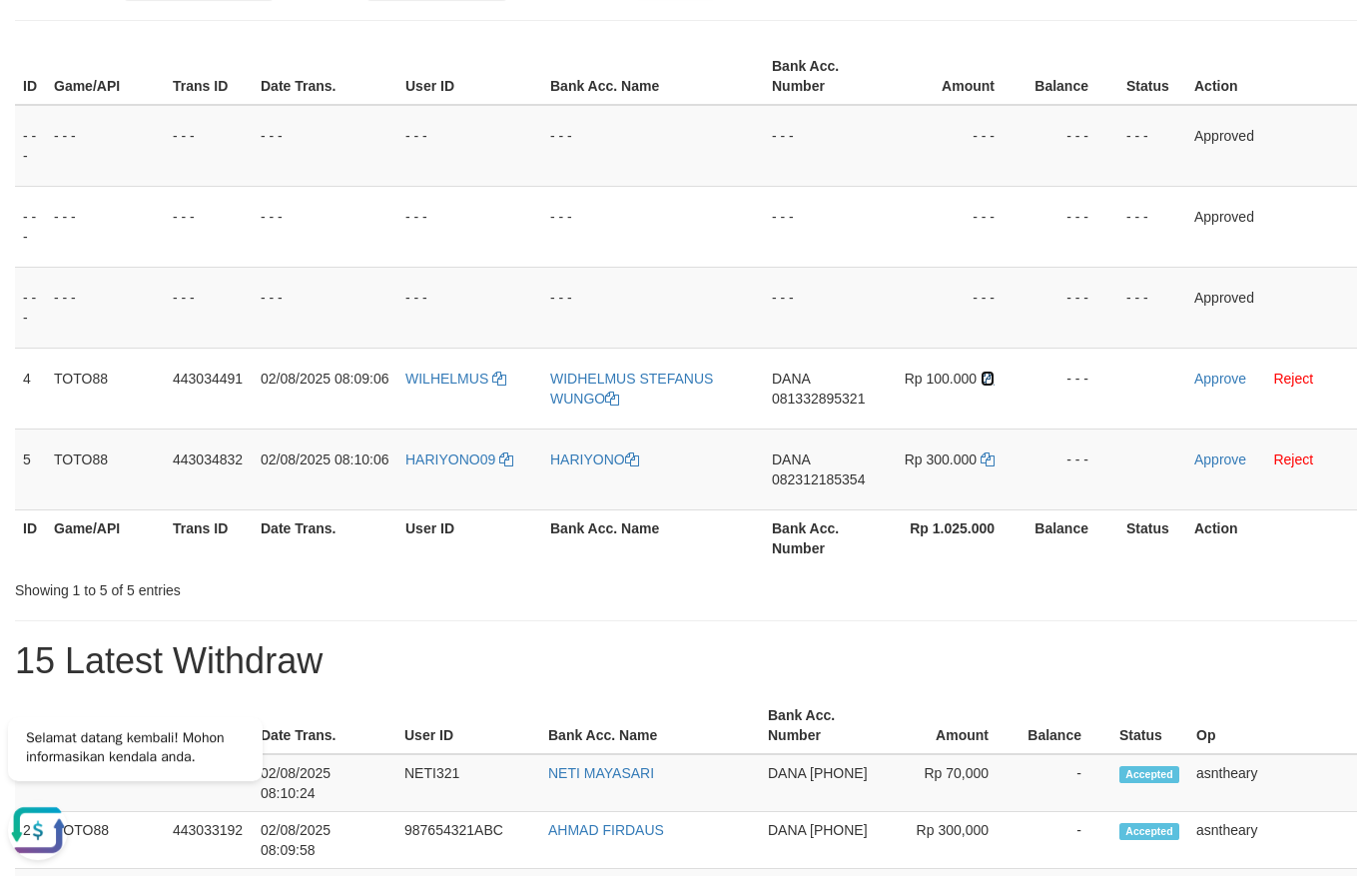 drag, startPoint x: 986, startPoint y: 373, endPoint x: 7, endPoint y: 261, distance: 985.3857 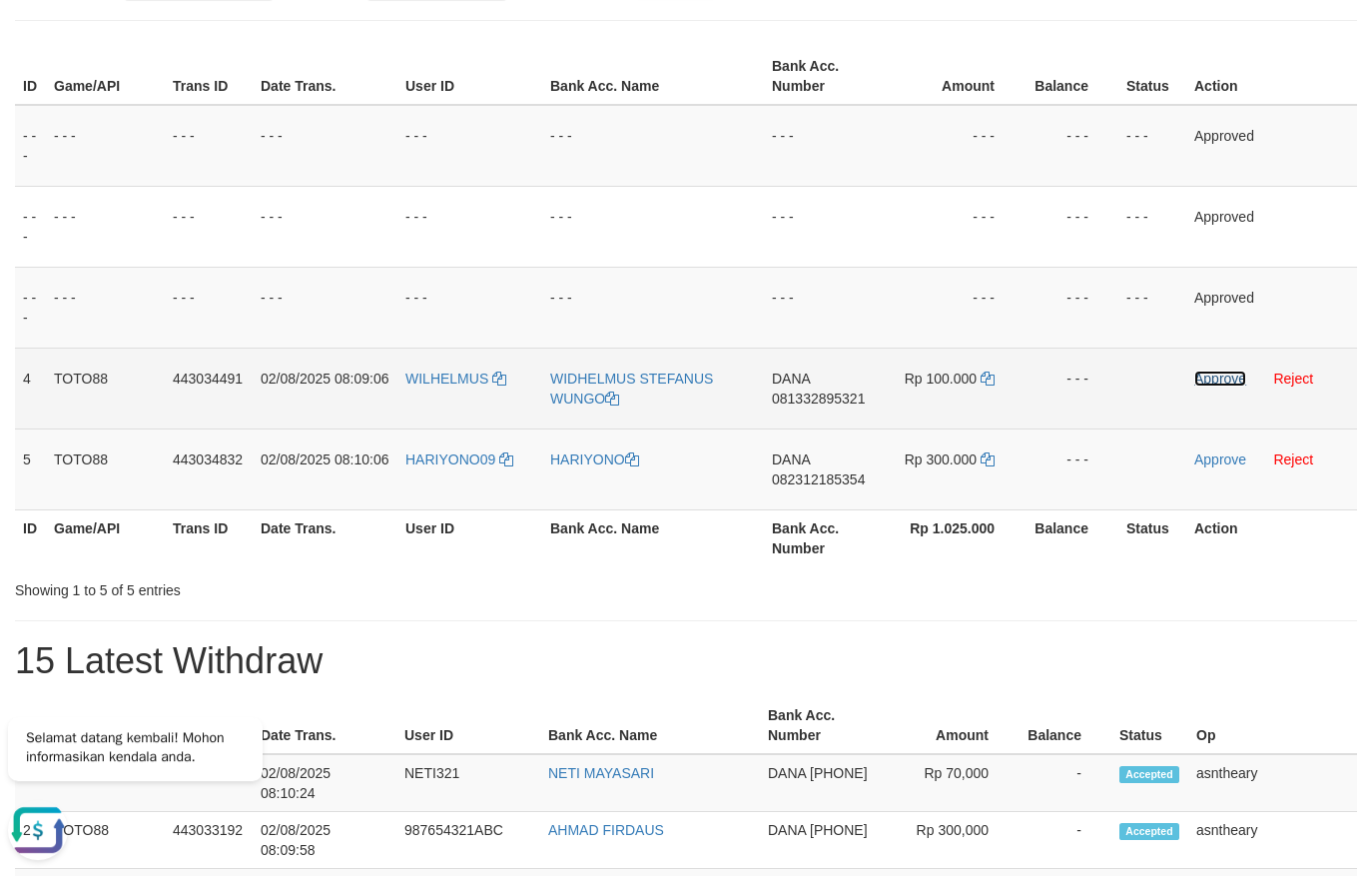click on "Approve" at bounding box center [1220, 379] 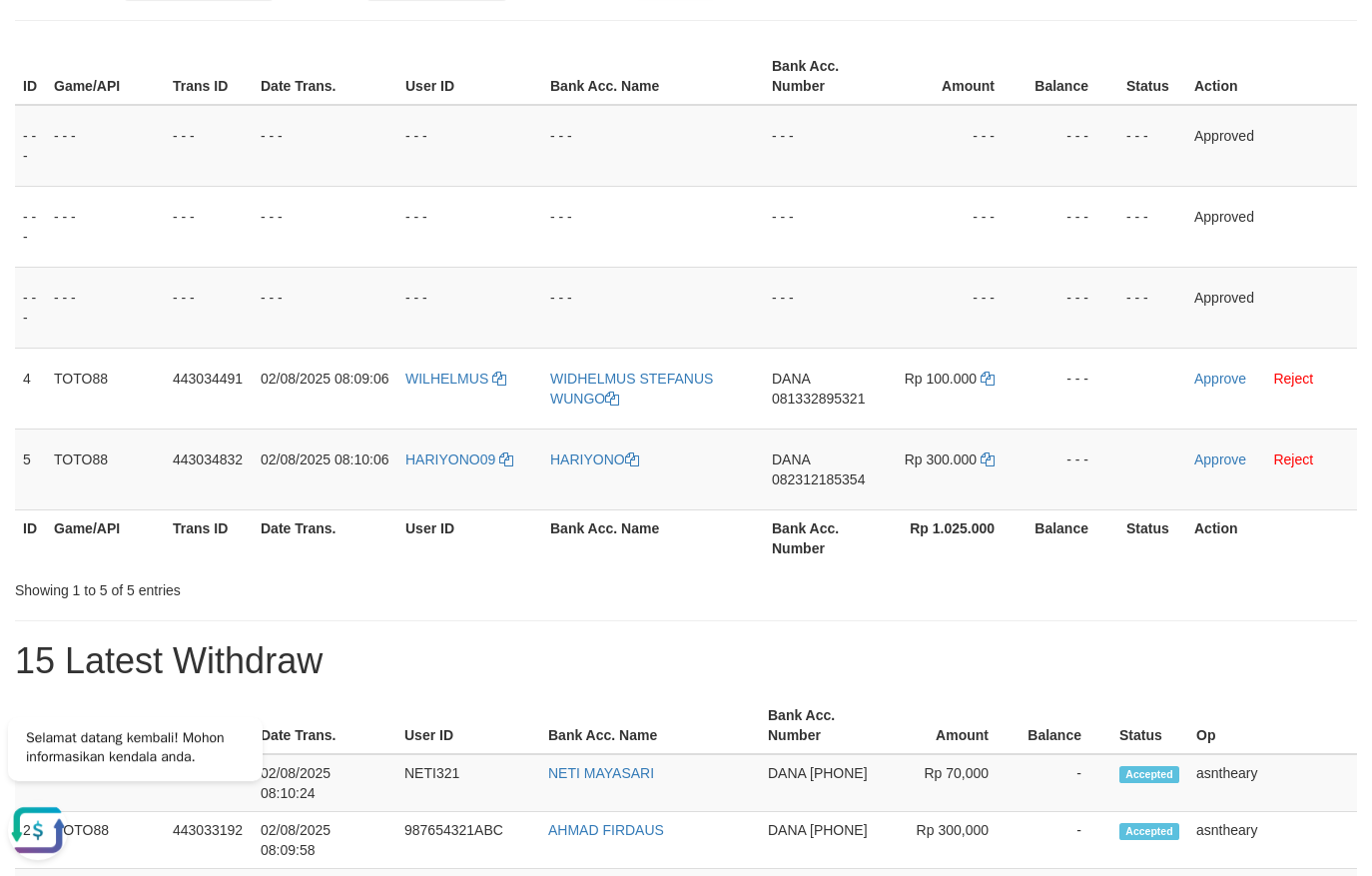 click on "Bank Acc. Number" at bounding box center (823, 537) 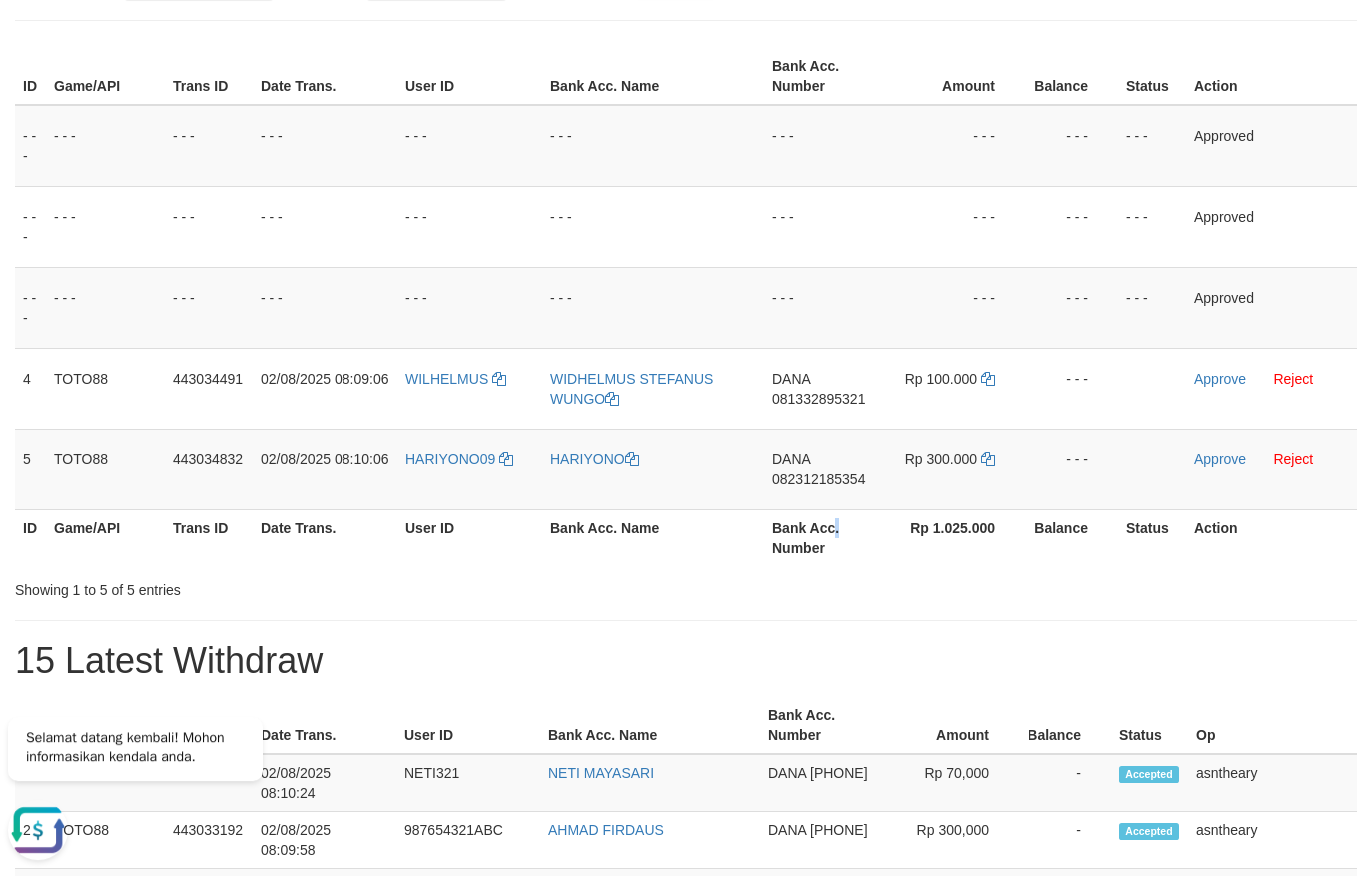 click on "Bank Acc. Number" at bounding box center [823, 537] 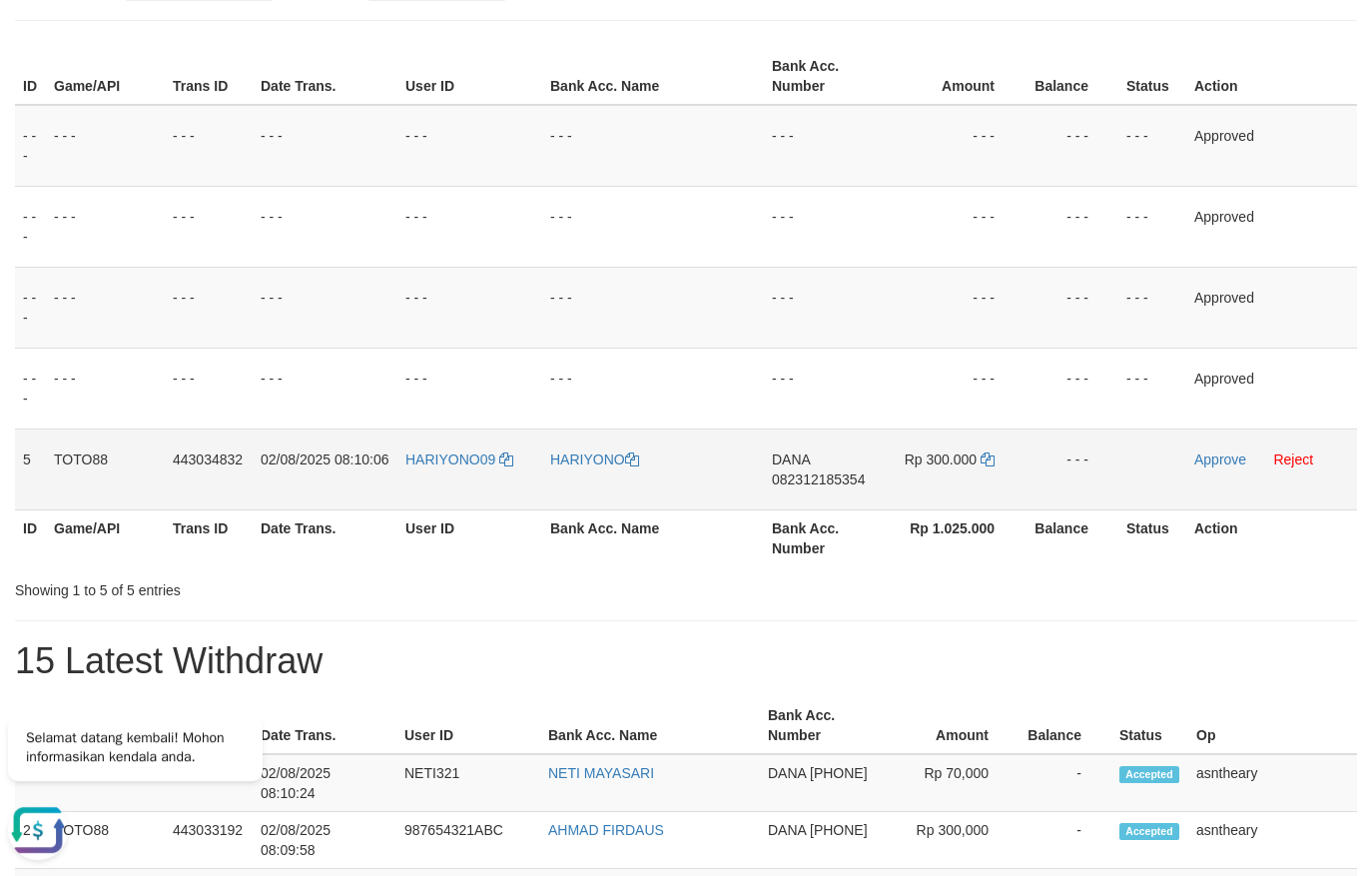 click on "DANA
082312185354" at bounding box center [823, 468] 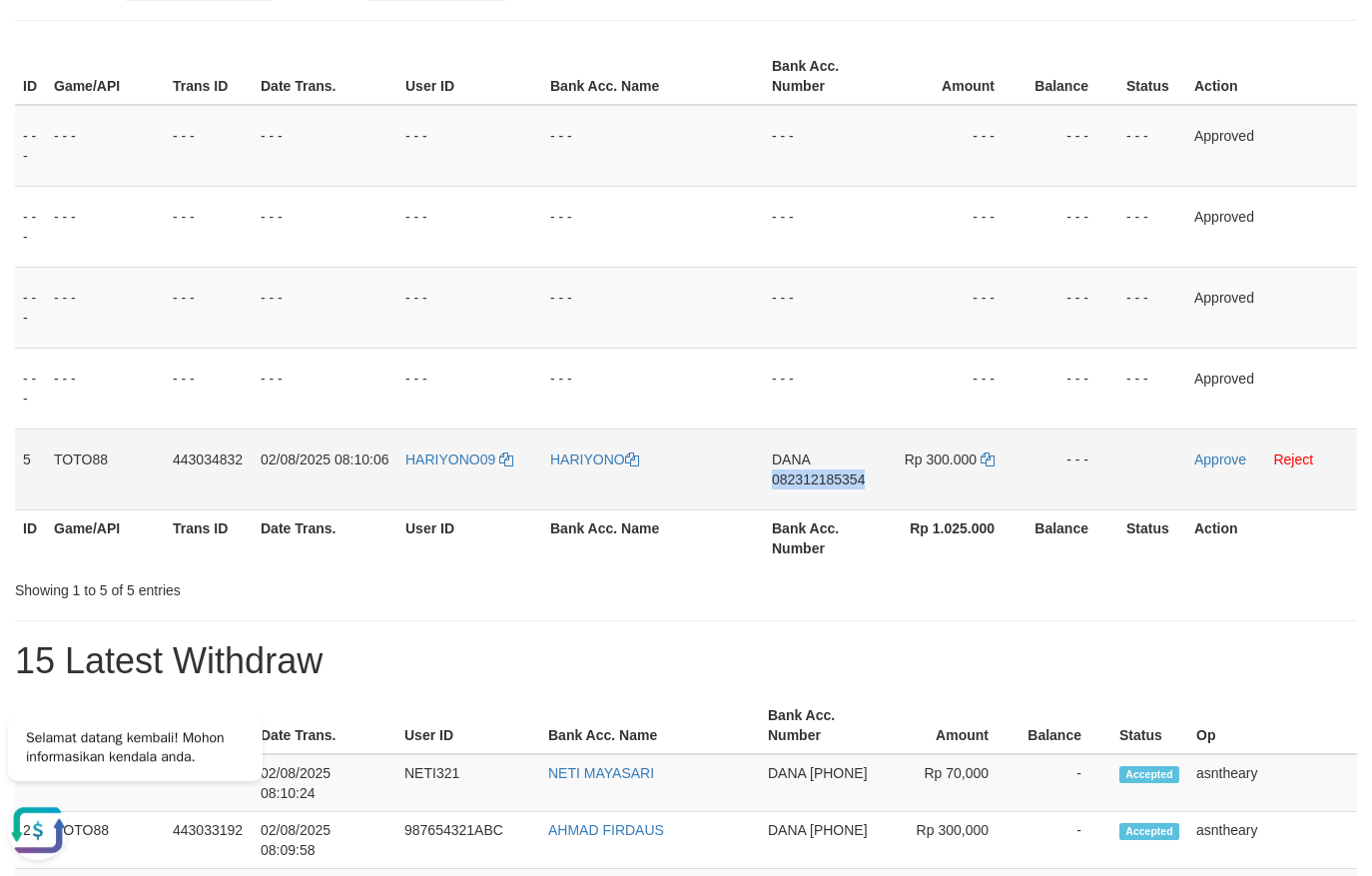 click on "DANA
082312185354" at bounding box center (823, 468) 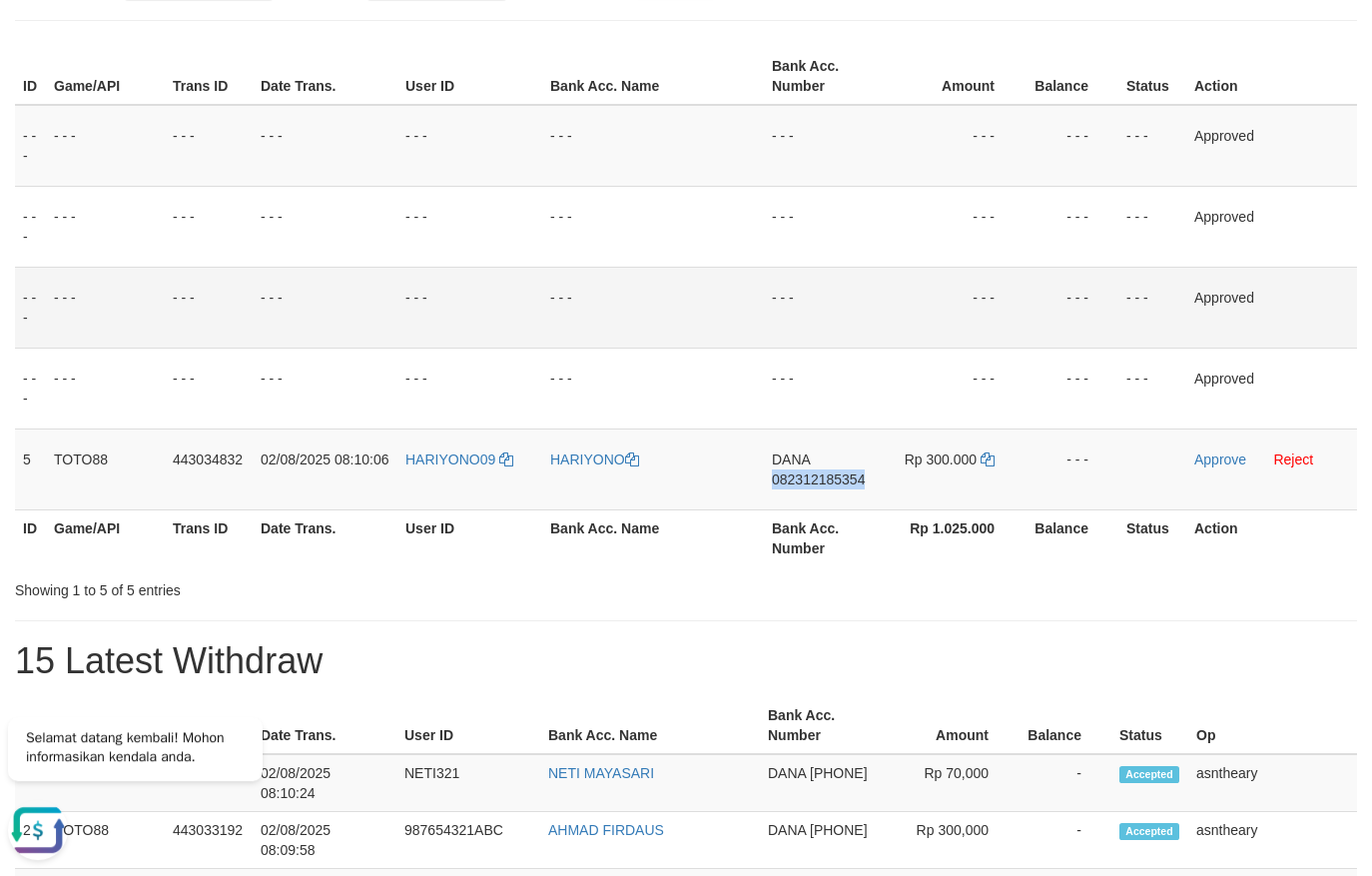 copy on "082312185354" 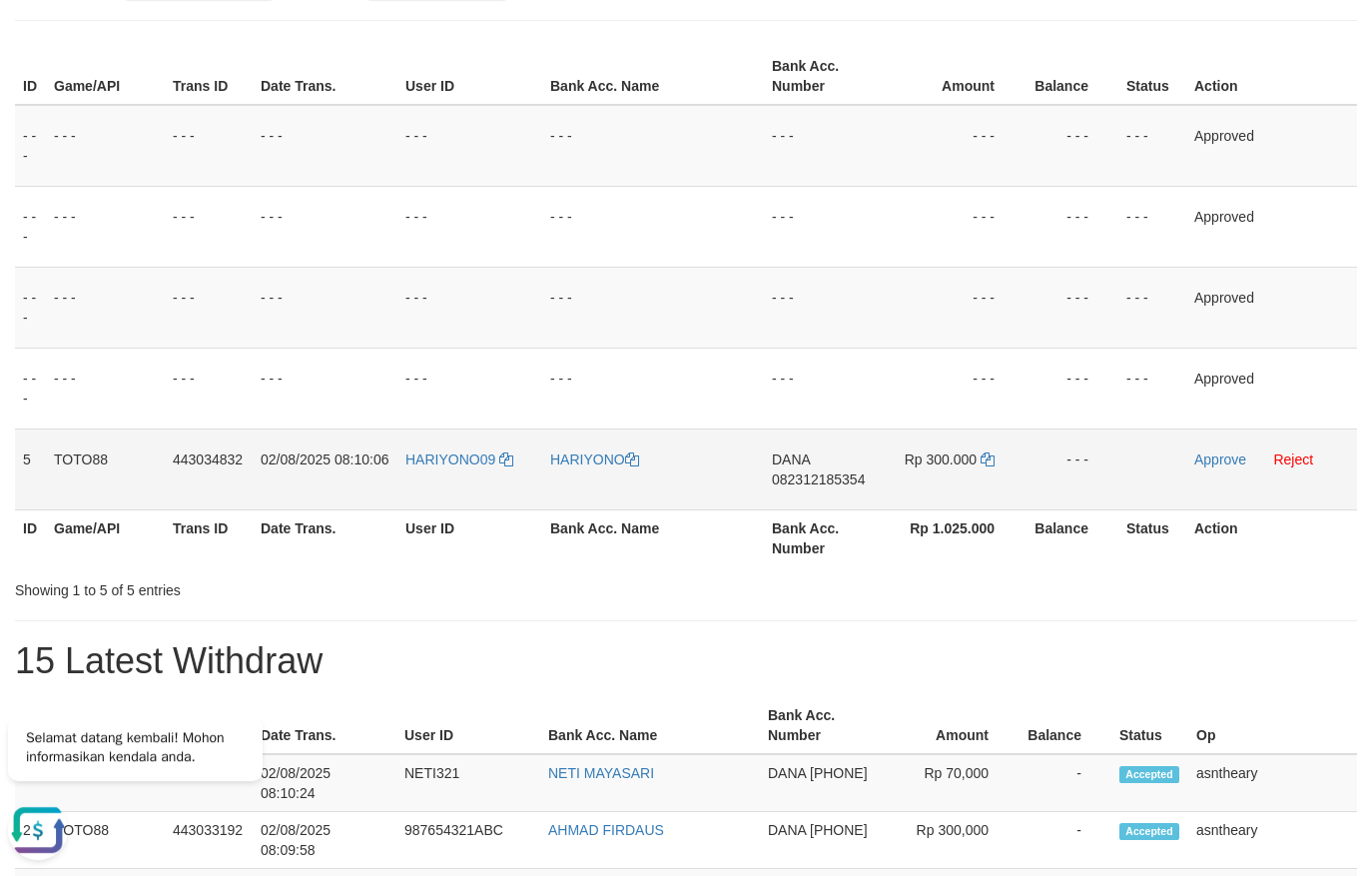 click on "Rp 300.000" at bounding box center [954, 468] 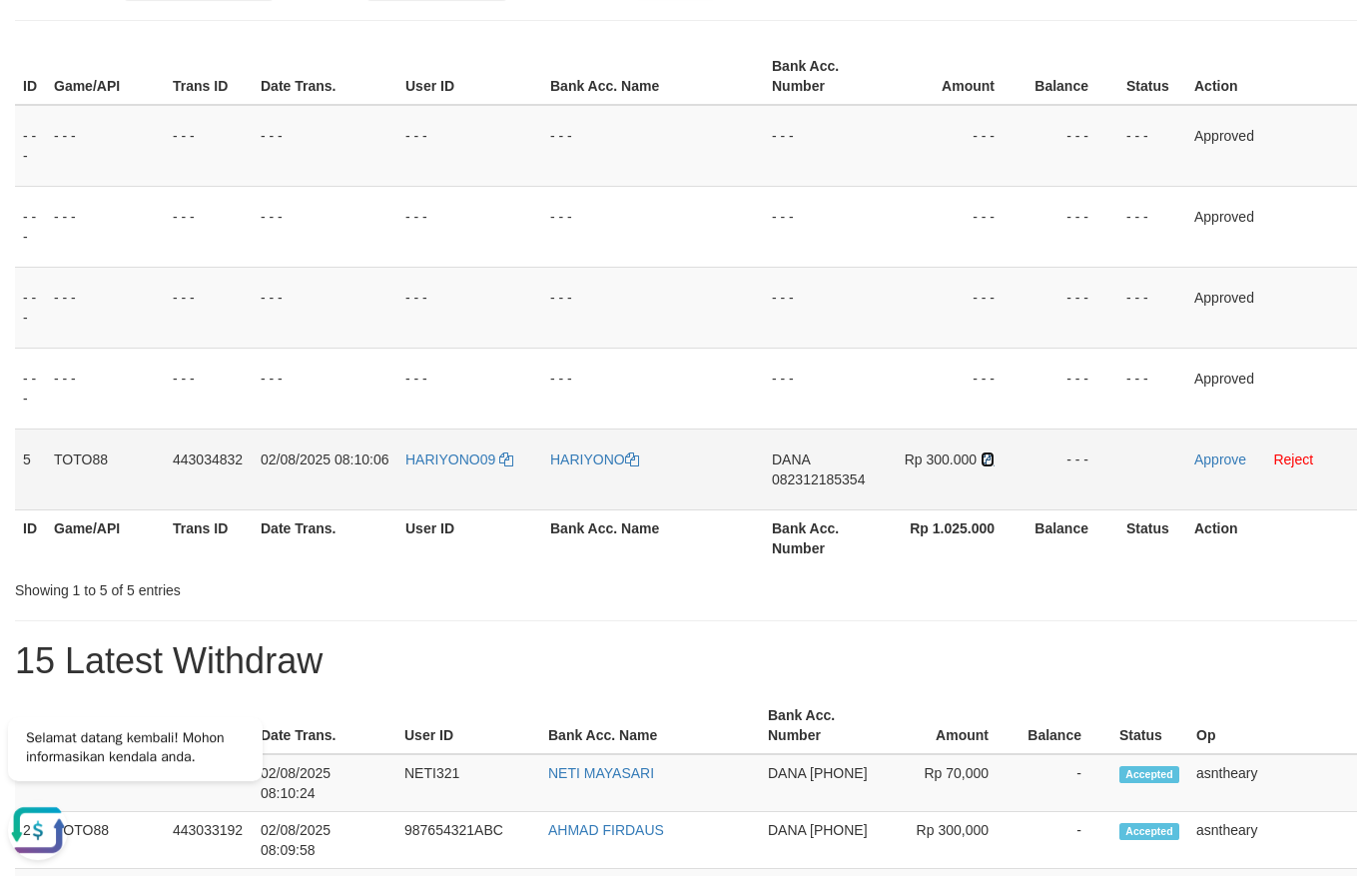 click at bounding box center [988, 459] 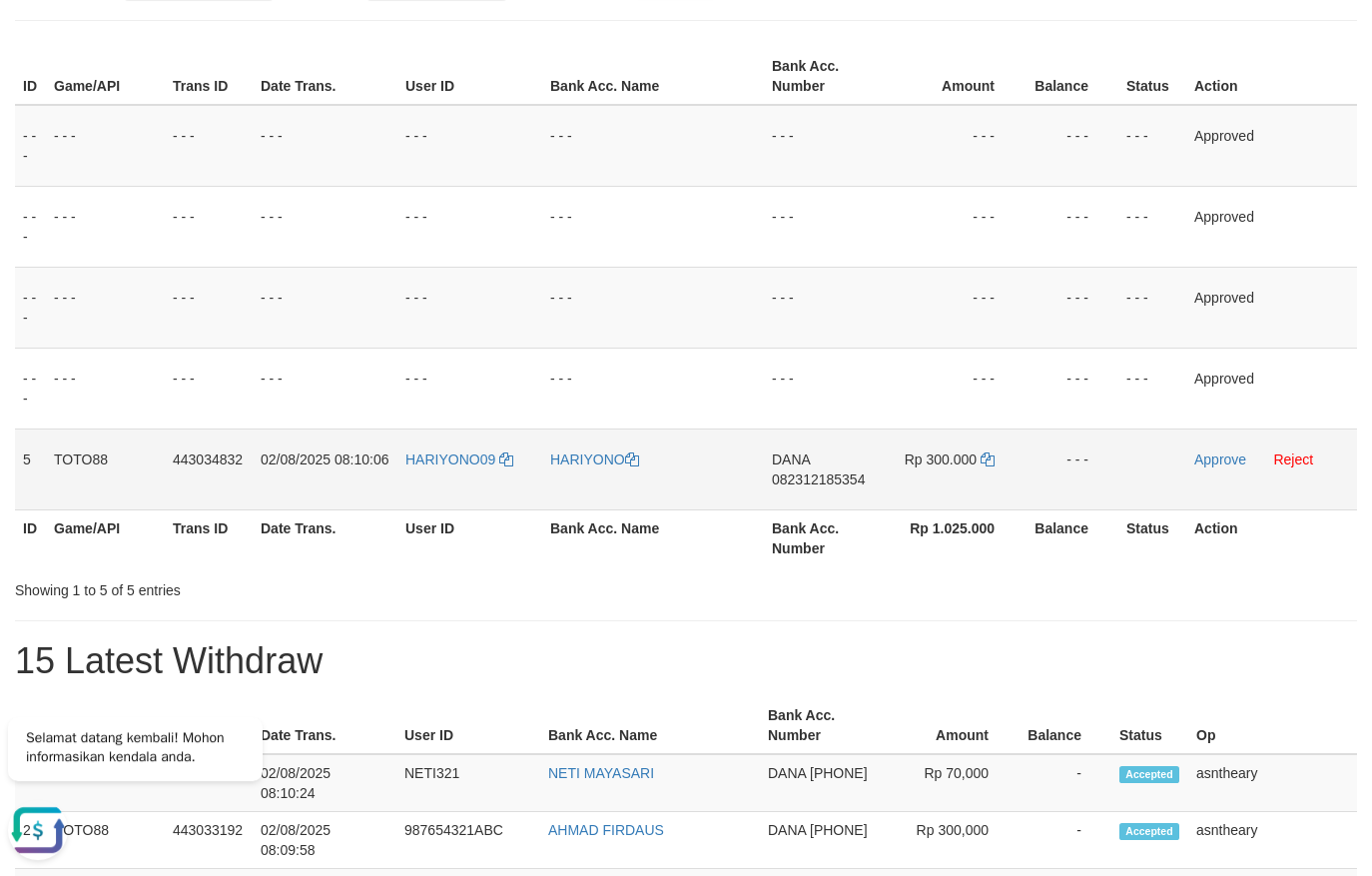 click on "Approve
Reject" at bounding box center [1271, 468] 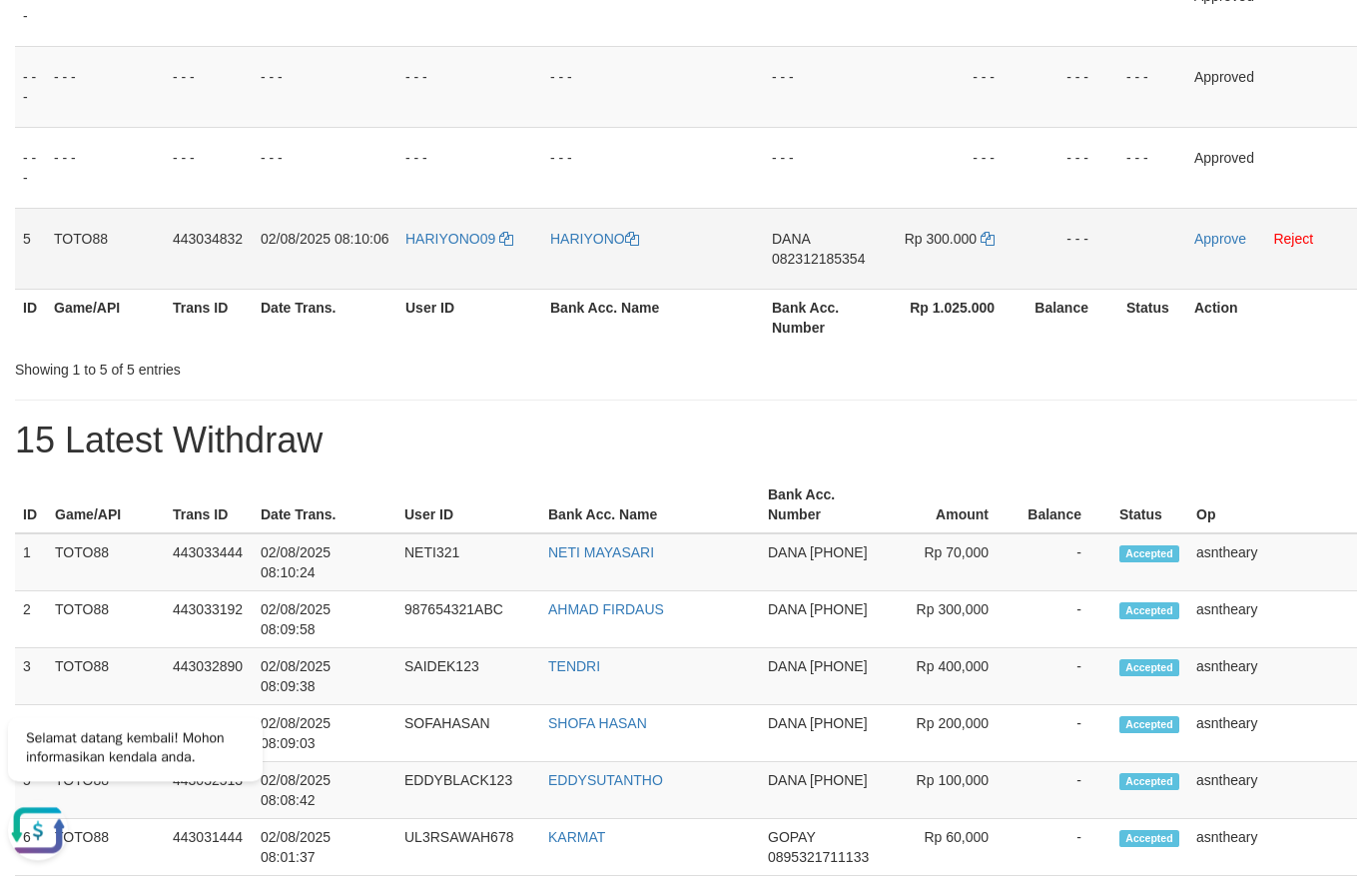 scroll, scrollTop: 410, scrollLeft: 0, axis: vertical 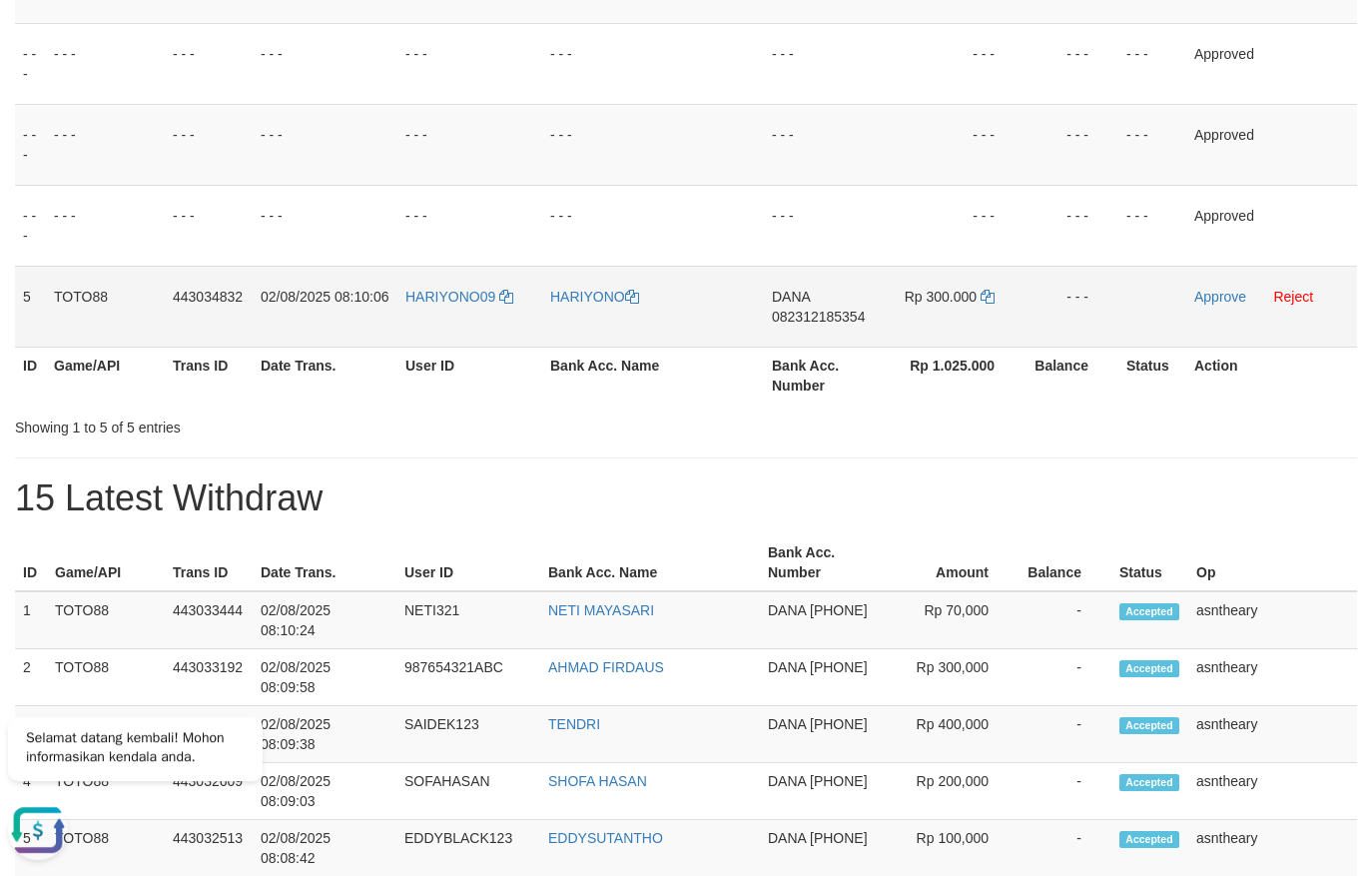 click on "Approve
Reject" at bounding box center (1271, 306) 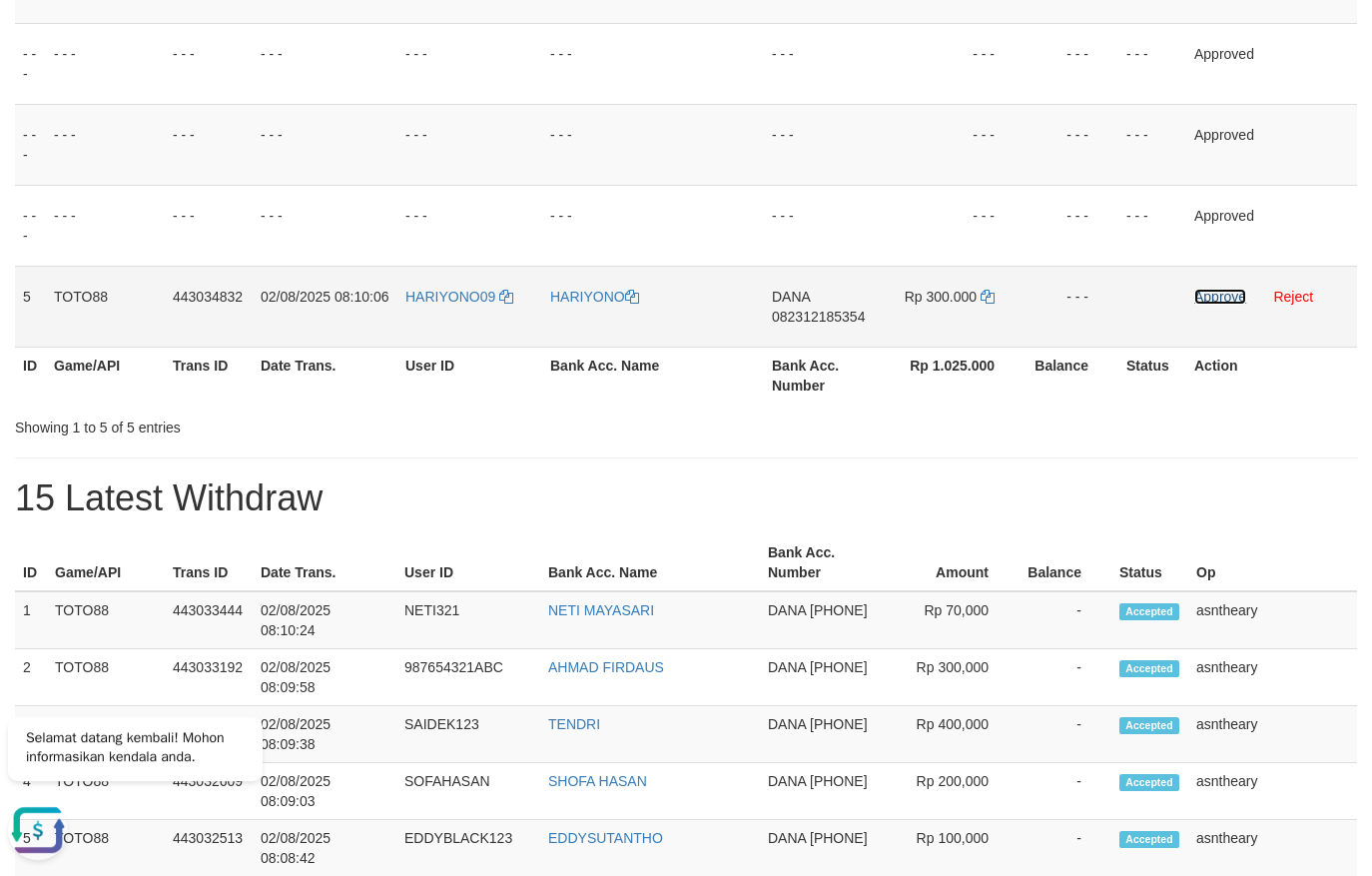 click on "Approve" at bounding box center (1220, 297) 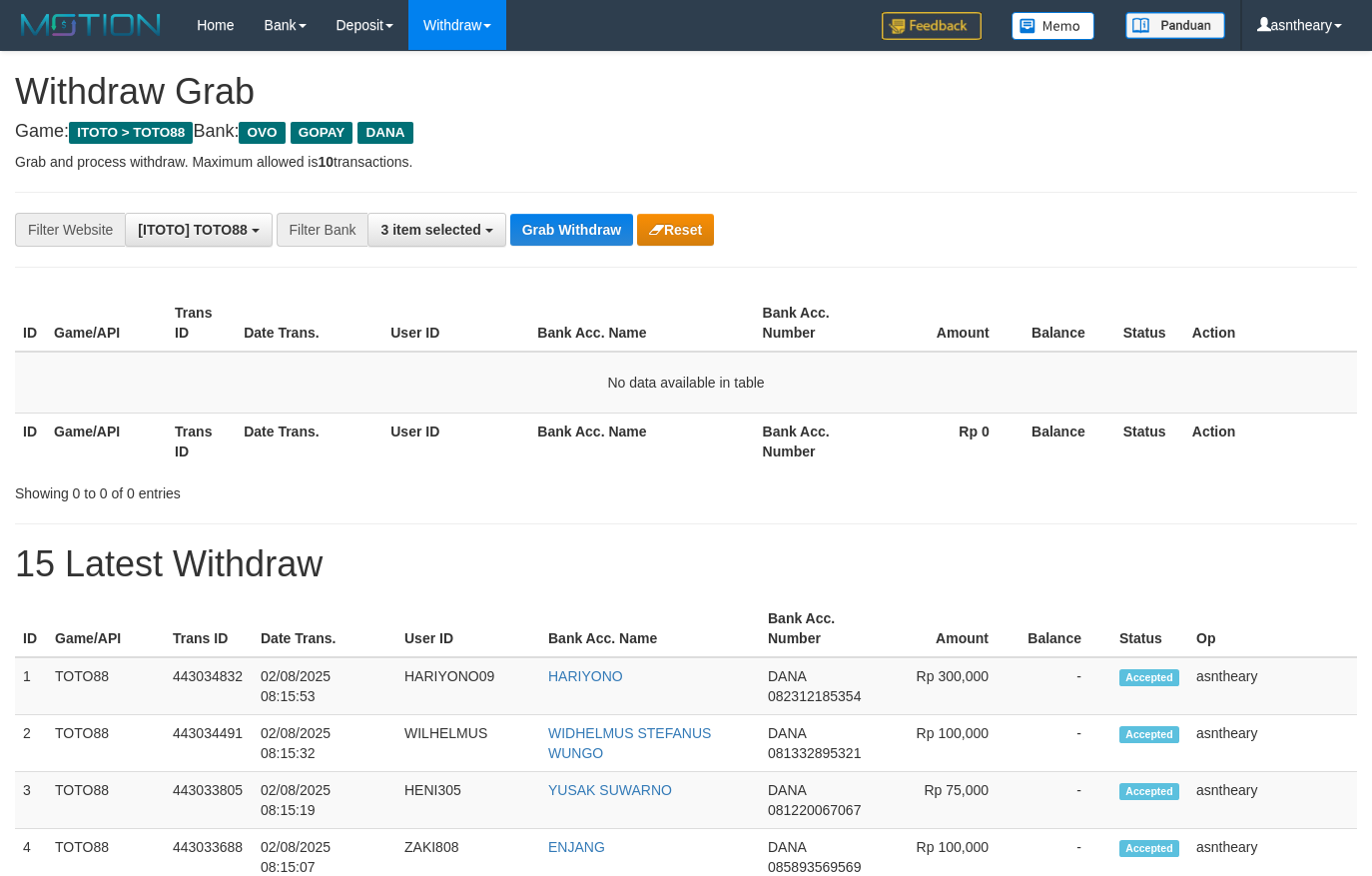 scroll, scrollTop: 0, scrollLeft: 0, axis: both 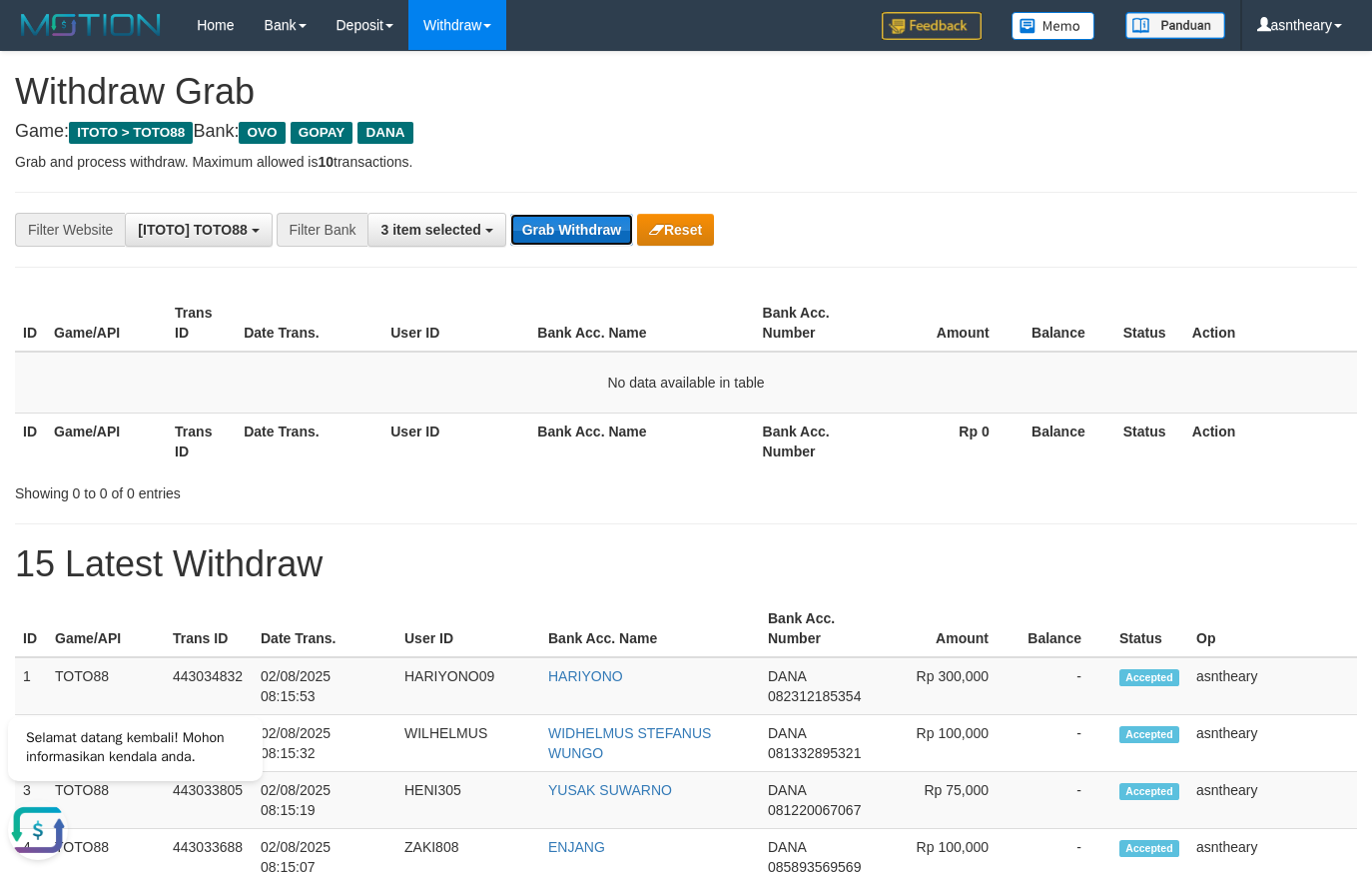 click on "Grab Withdraw" at bounding box center (571, 230) 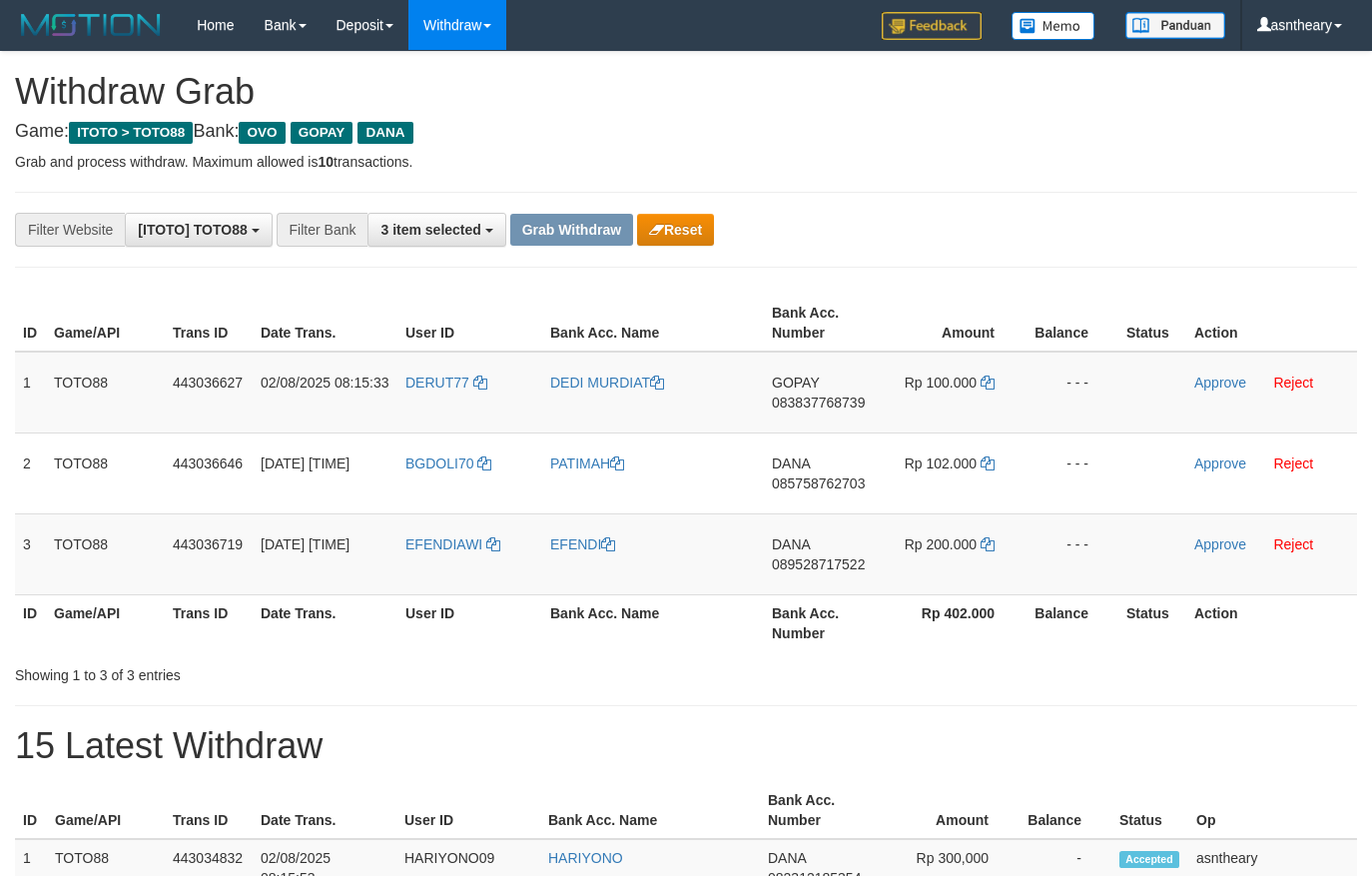 scroll, scrollTop: 0, scrollLeft: 0, axis: both 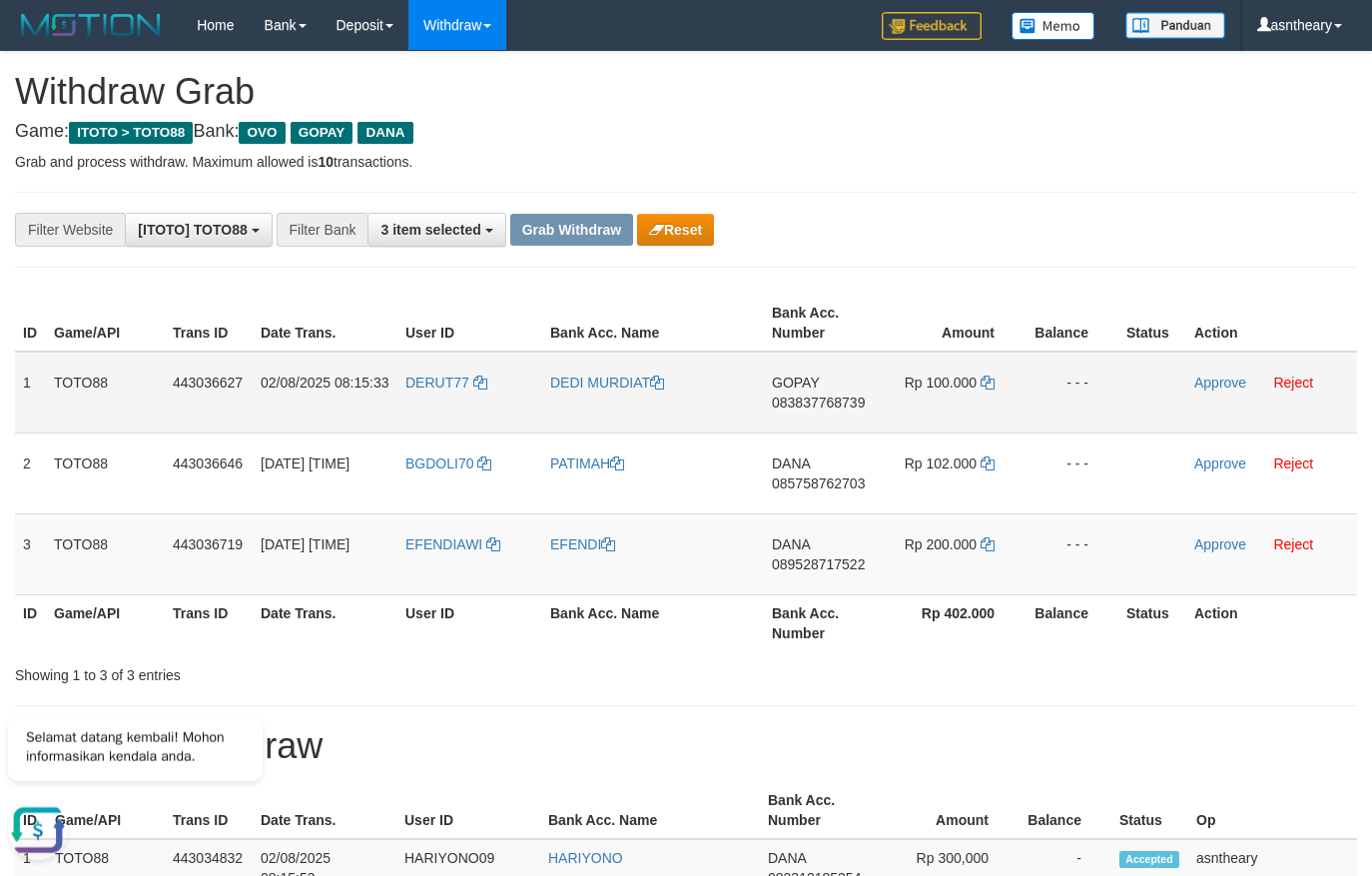 click on "GOPAY
[PHONE]" at bounding box center (823, 393) 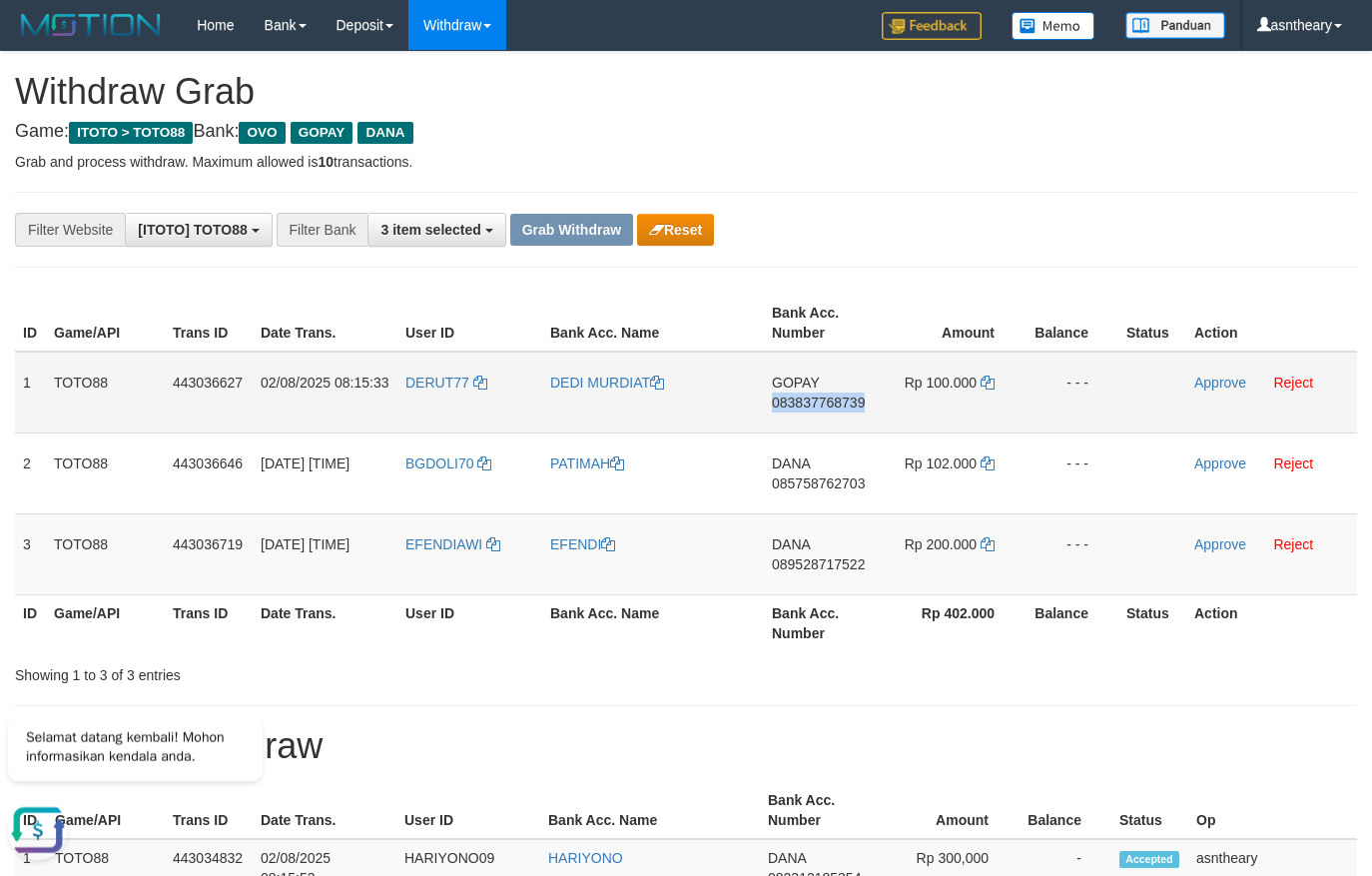 click on "GOPAY
[PHONE]" at bounding box center [823, 393] 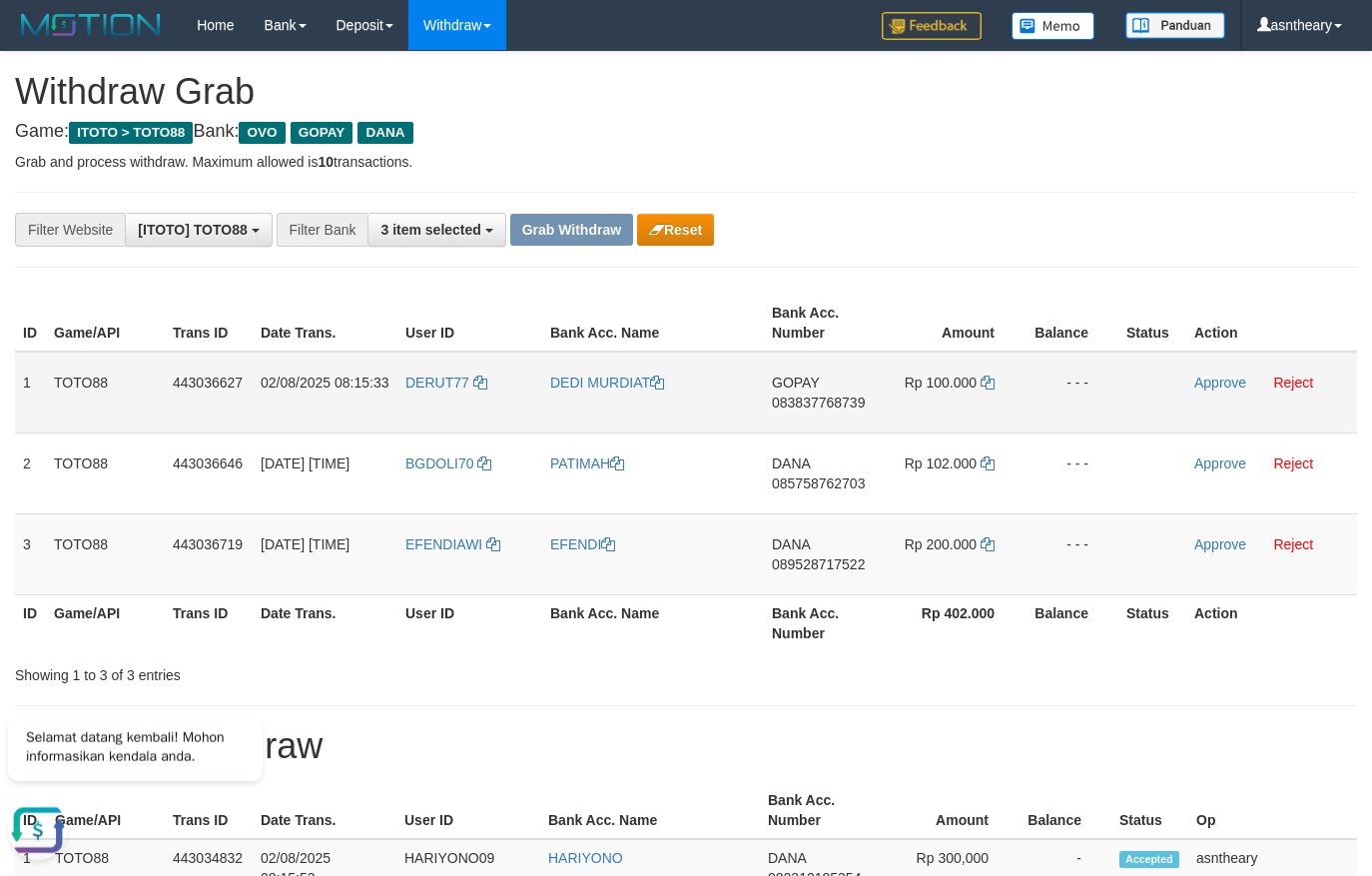 click on "GOPAY
083837768739" at bounding box center [823, 393] 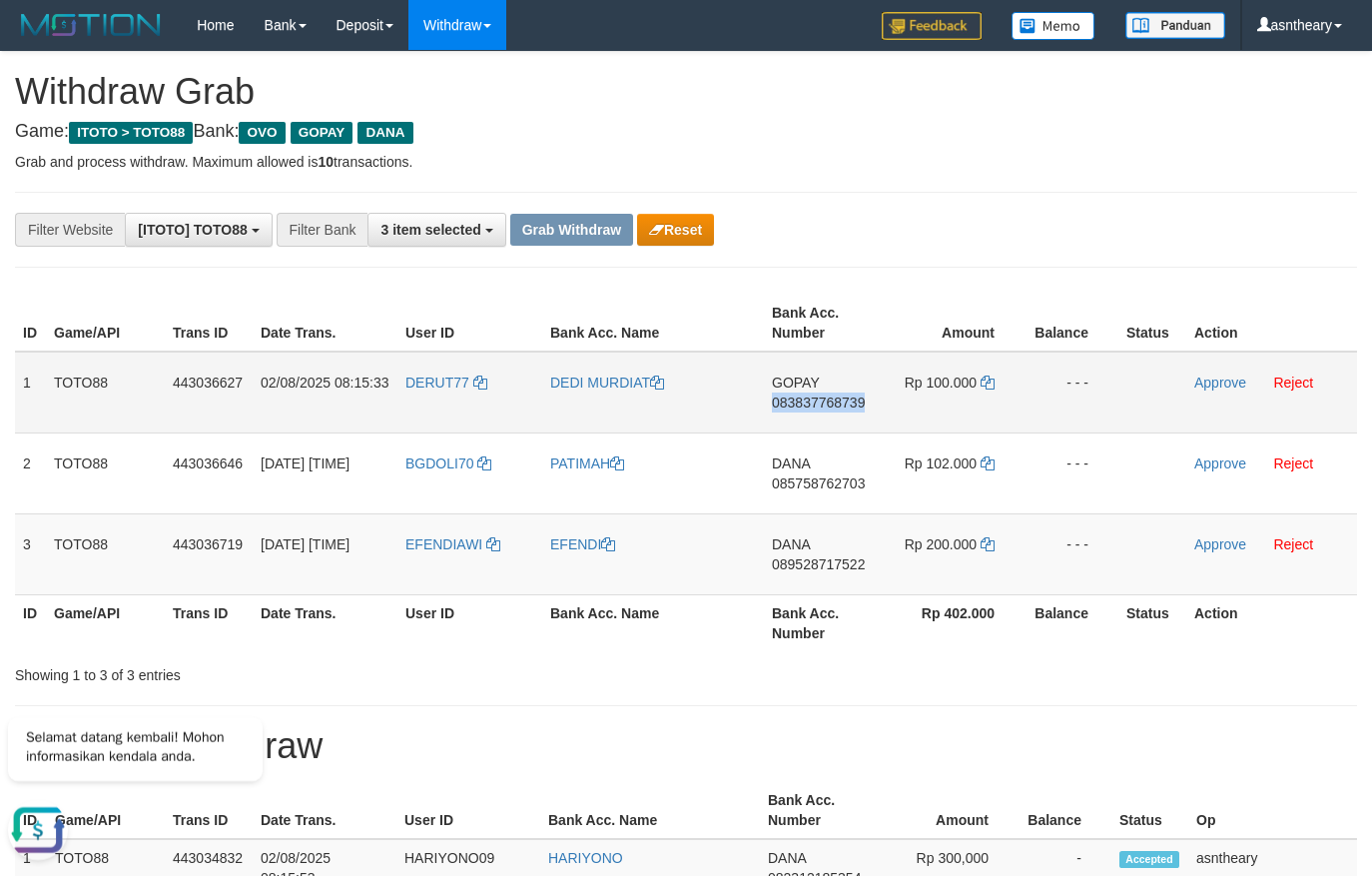 click on "GOPAY
083837768739" at bounding box center [823, 393] 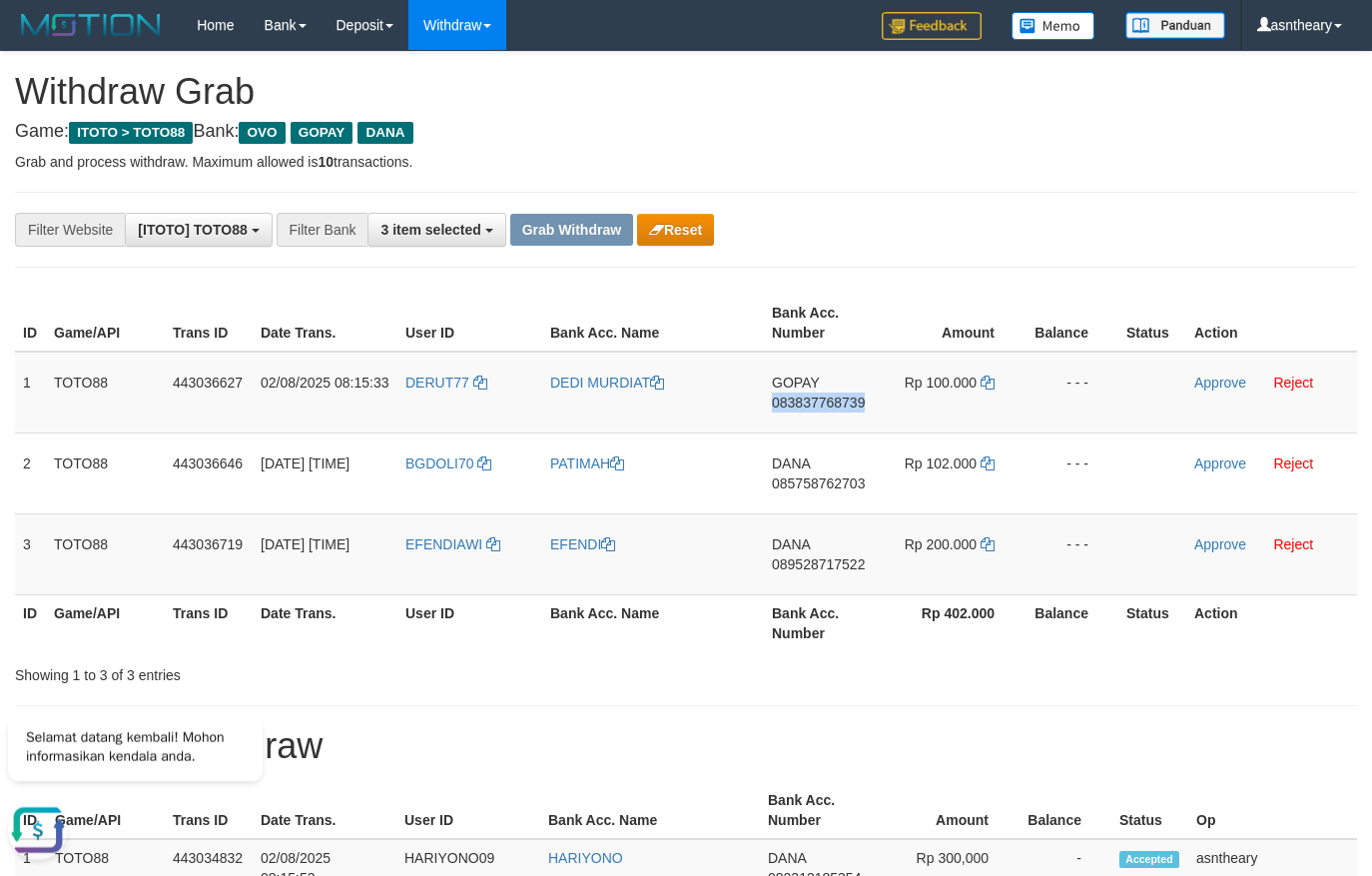 copy on "083837768739" 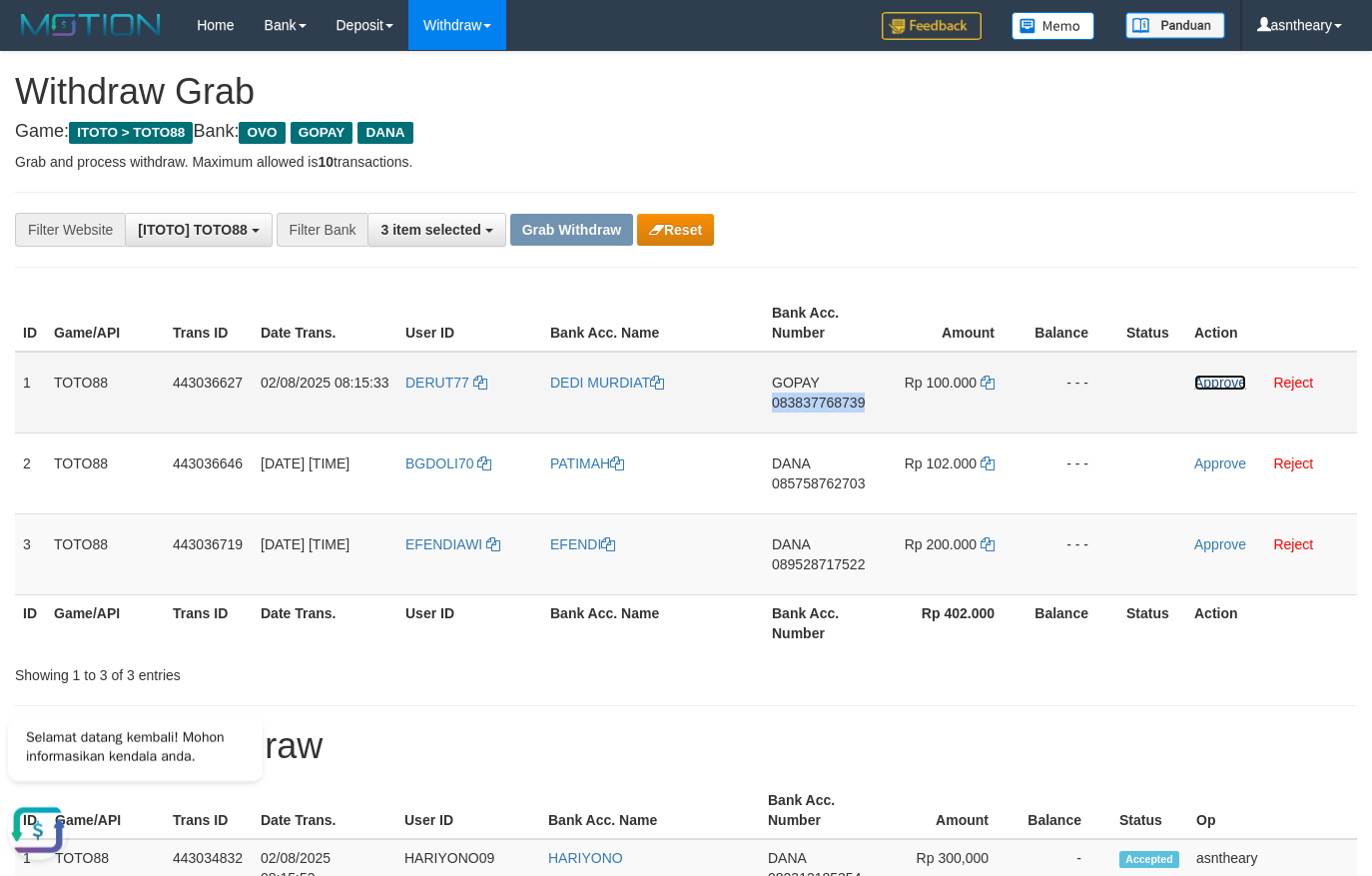 click on "Approve" at bounding box center (1220, 383) 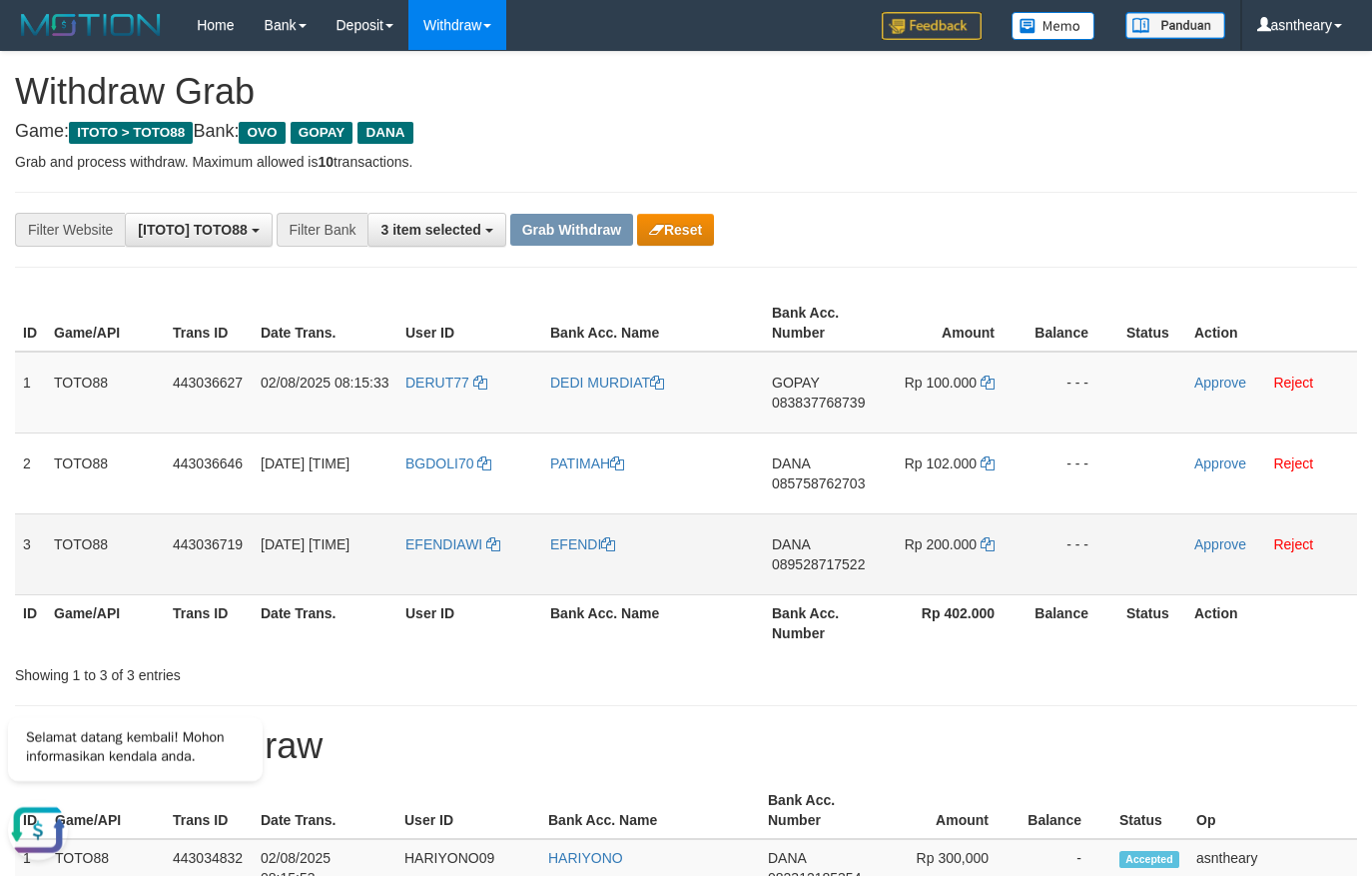 click on "DANA
089528717522" at bounding box center [823, 553] 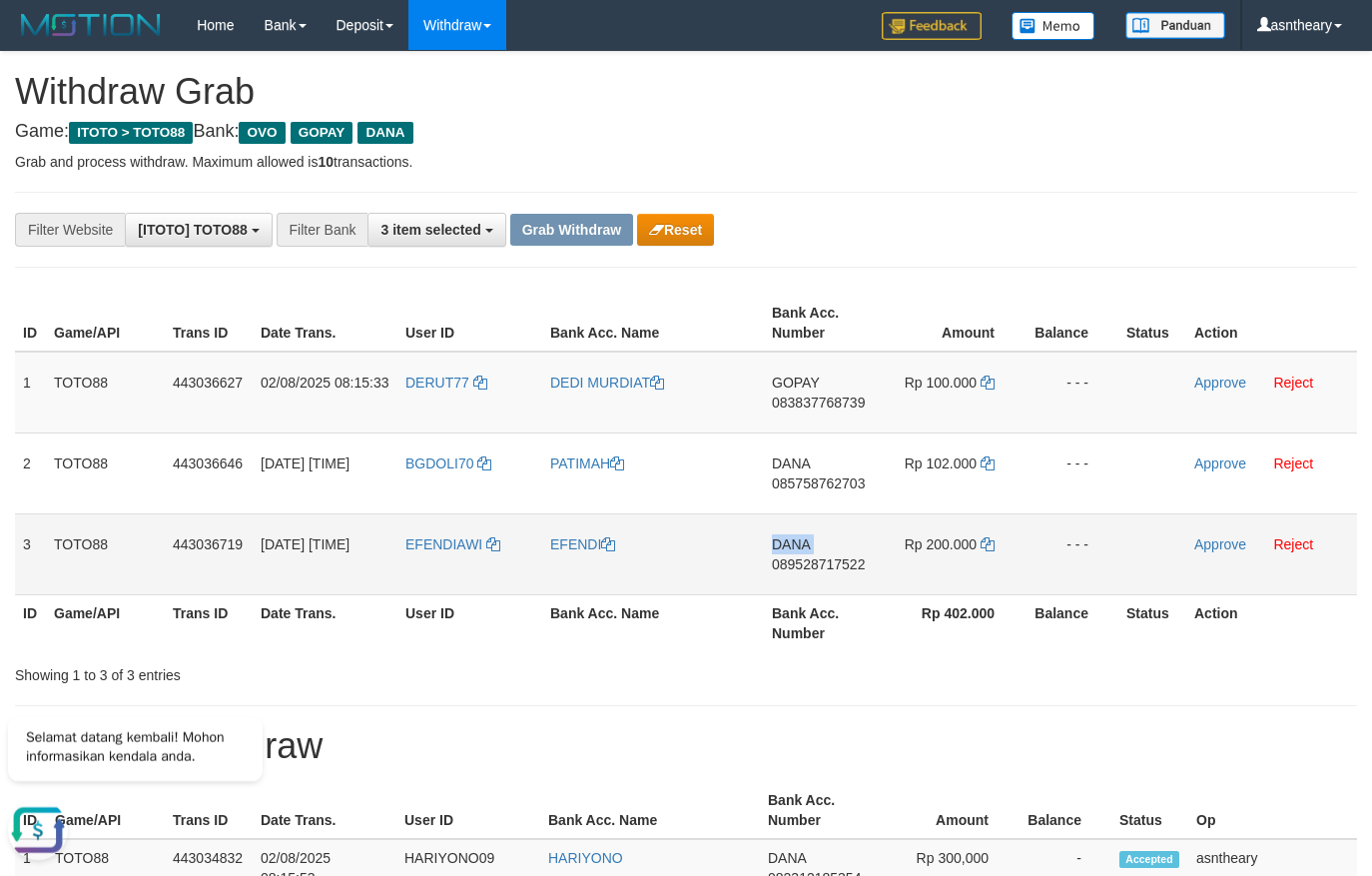 click on "DANA
089528717522" at bounding box center (823, 553) 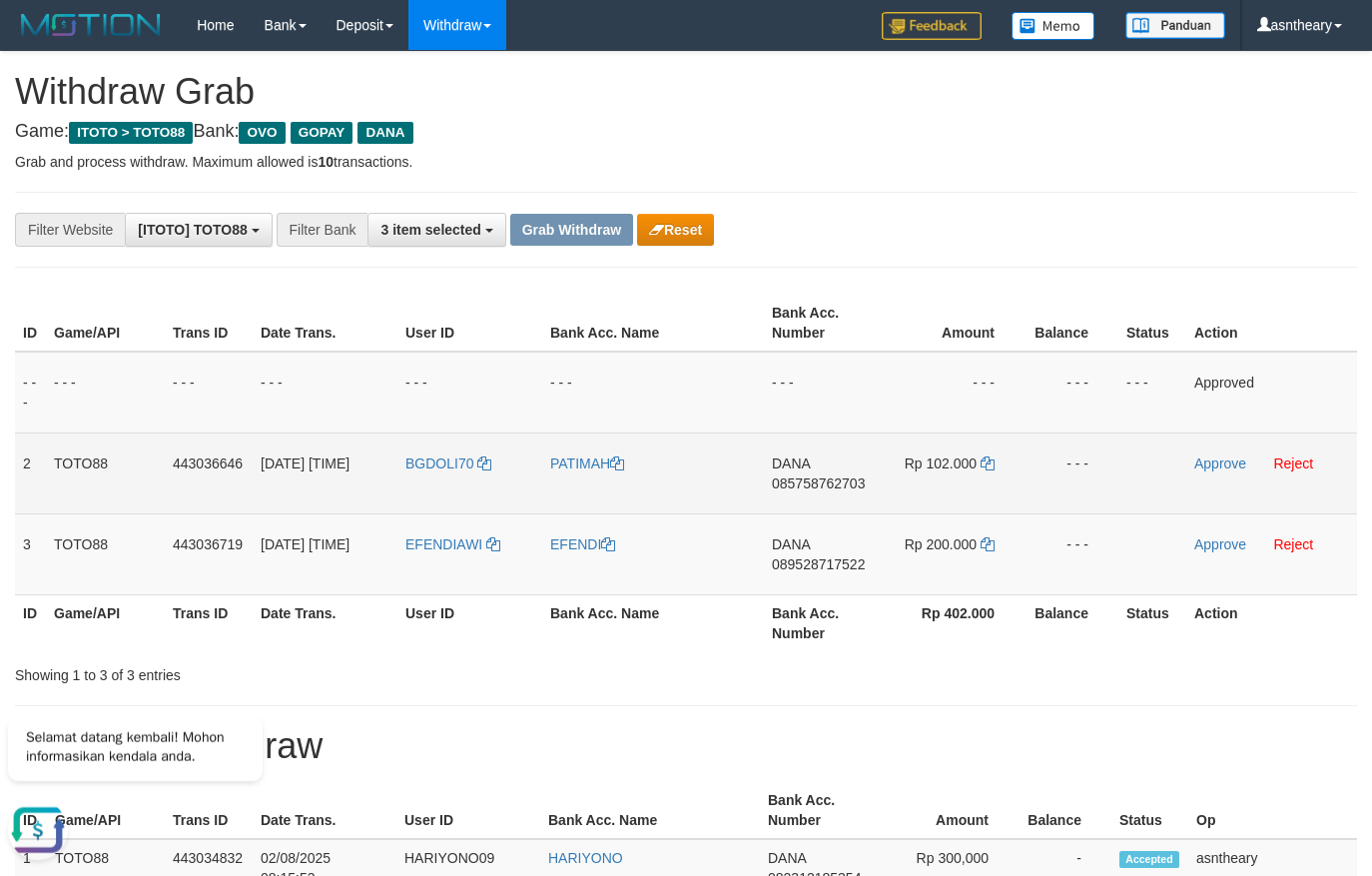 click on "DANA
085758762703" at bounding box center (823, 472) 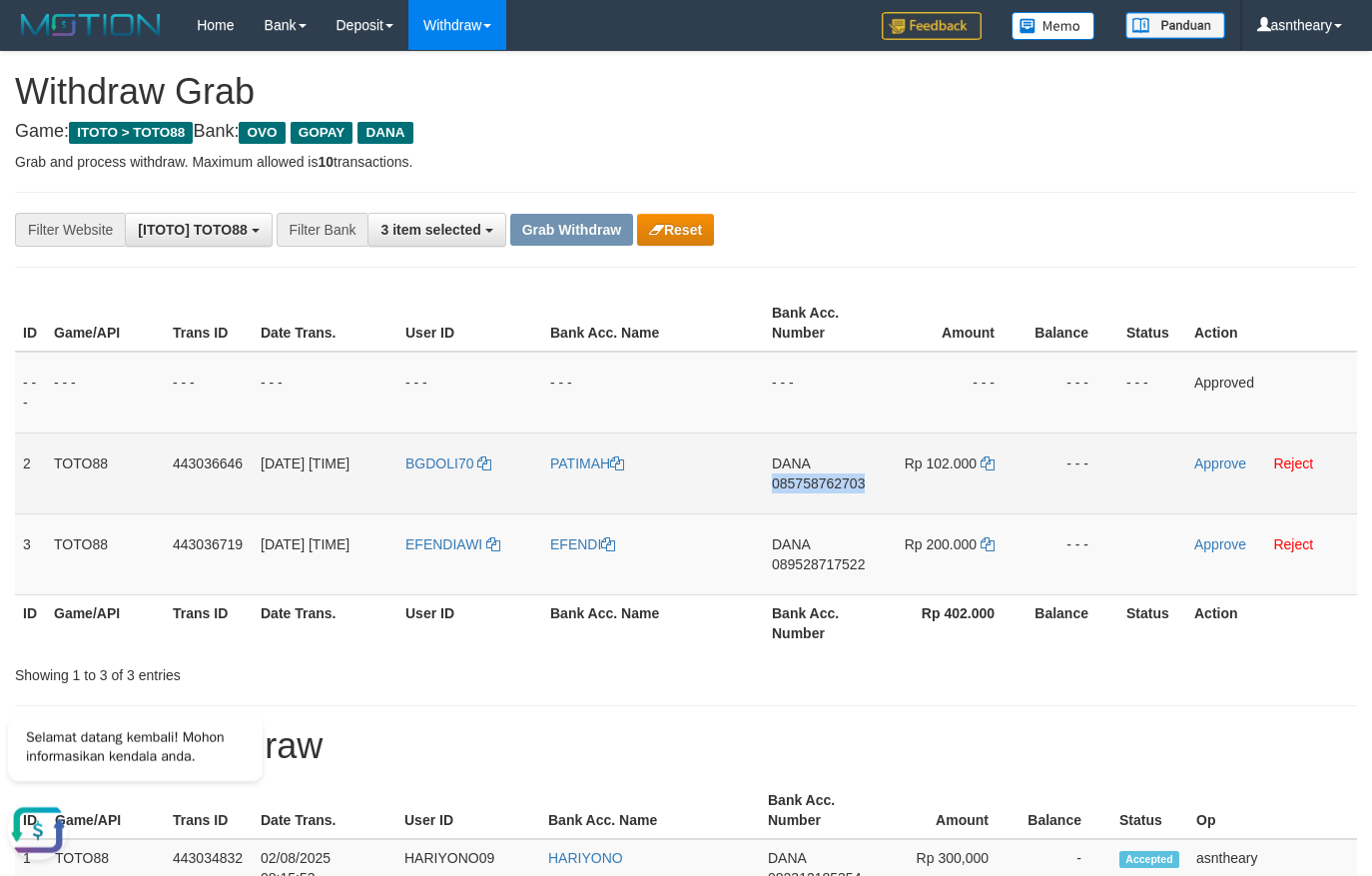click on "DANA
085758762703" at bounding box center (823, 472) 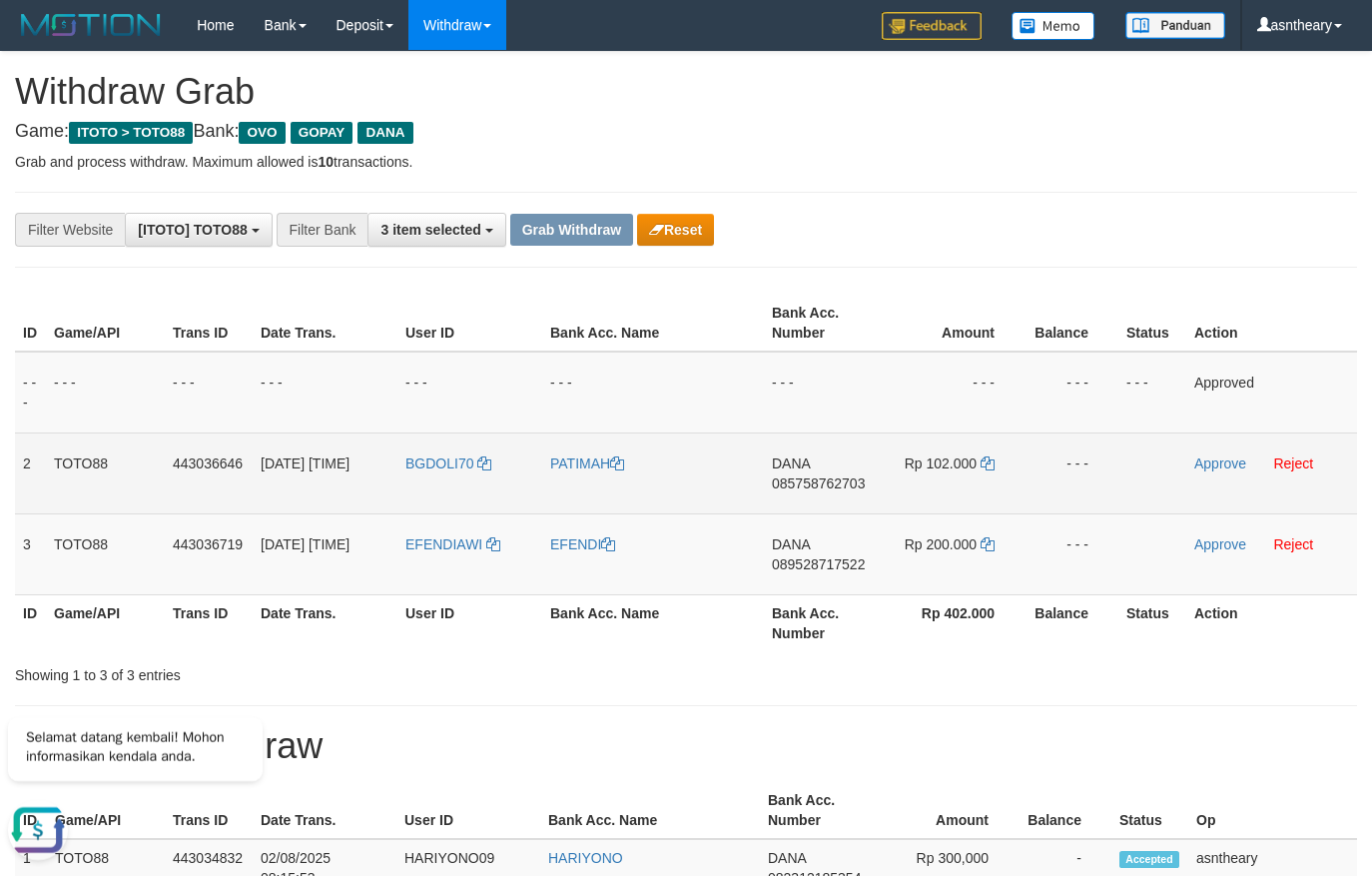 click on "Rp 102.000" at bounding box center [954, 472] 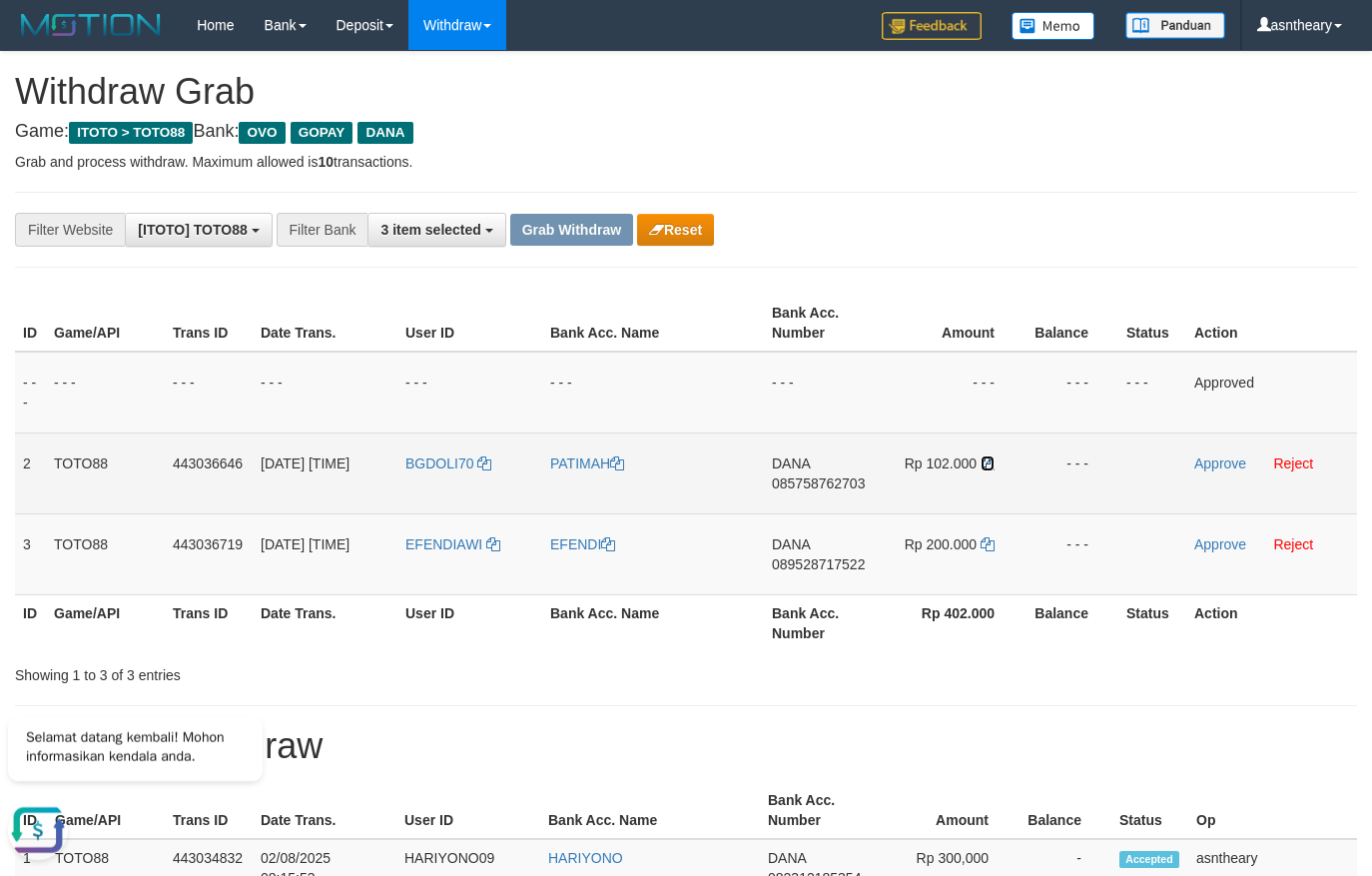 click at bounding box center (988, 463) 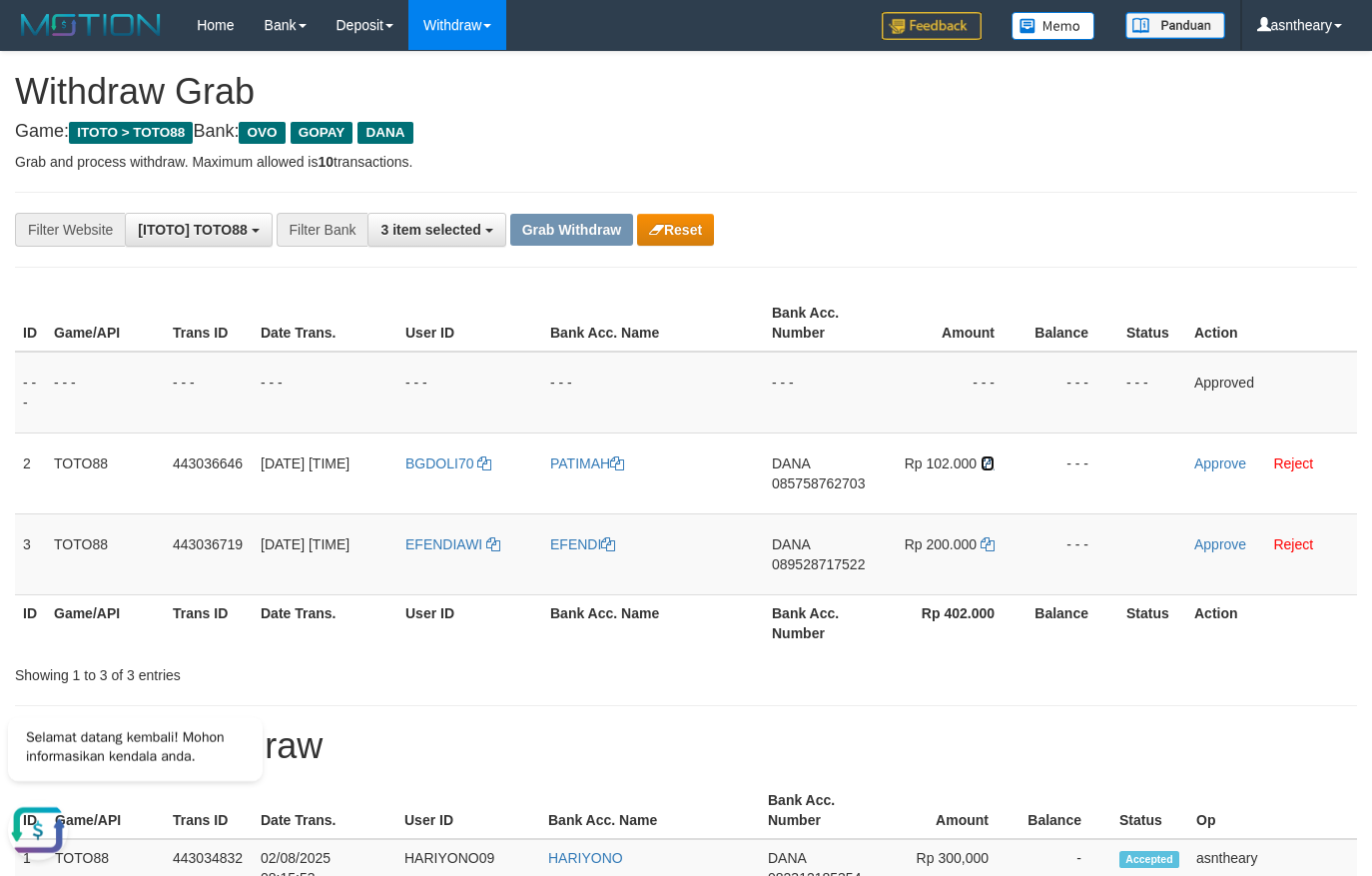 drag, startPoint x: 991, startPoint y: 464, endPoint x: 10, endPoint y: 357, distance: 986.818 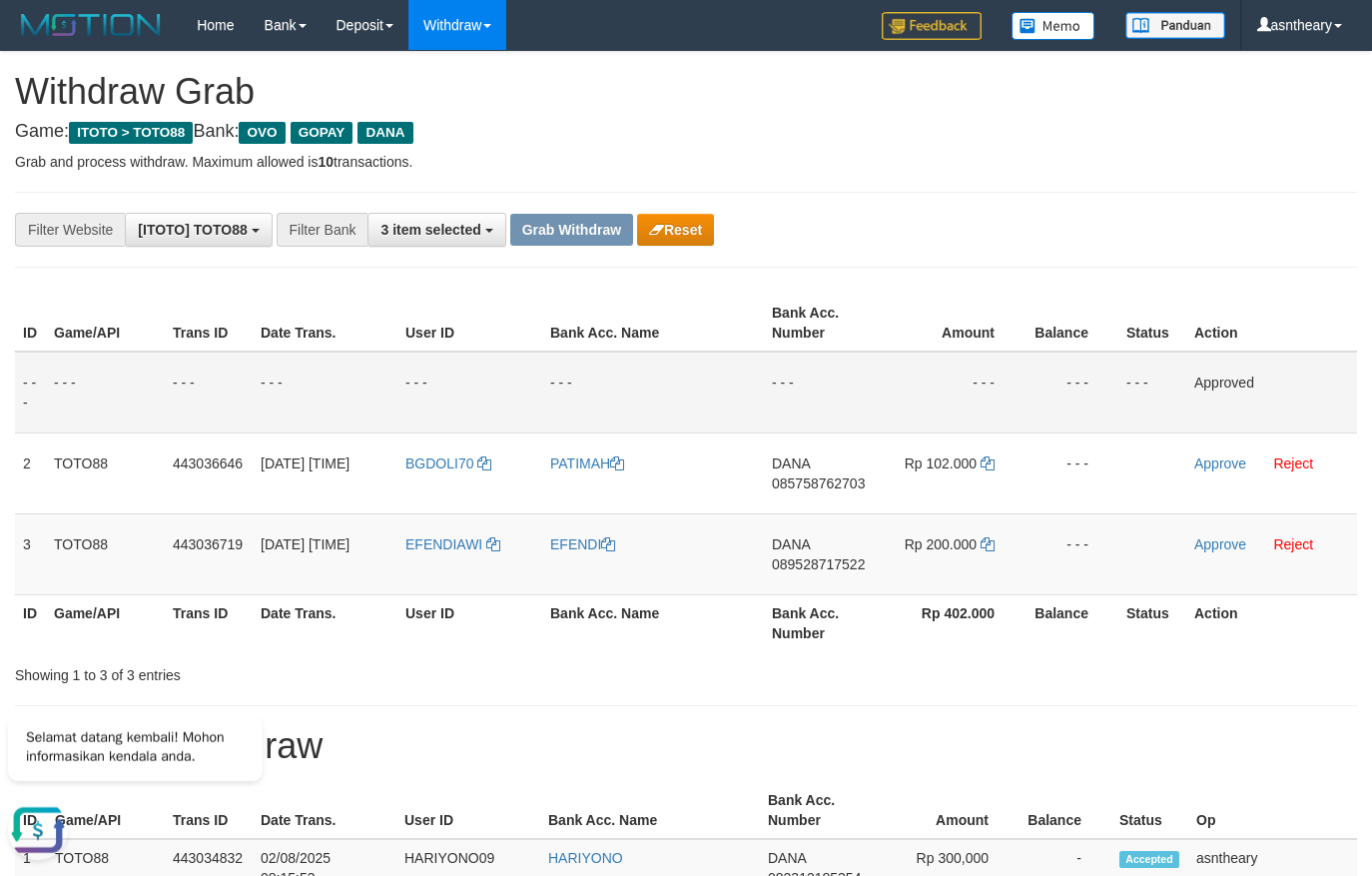 click on "- - -" at bounding box center [1071, 393] 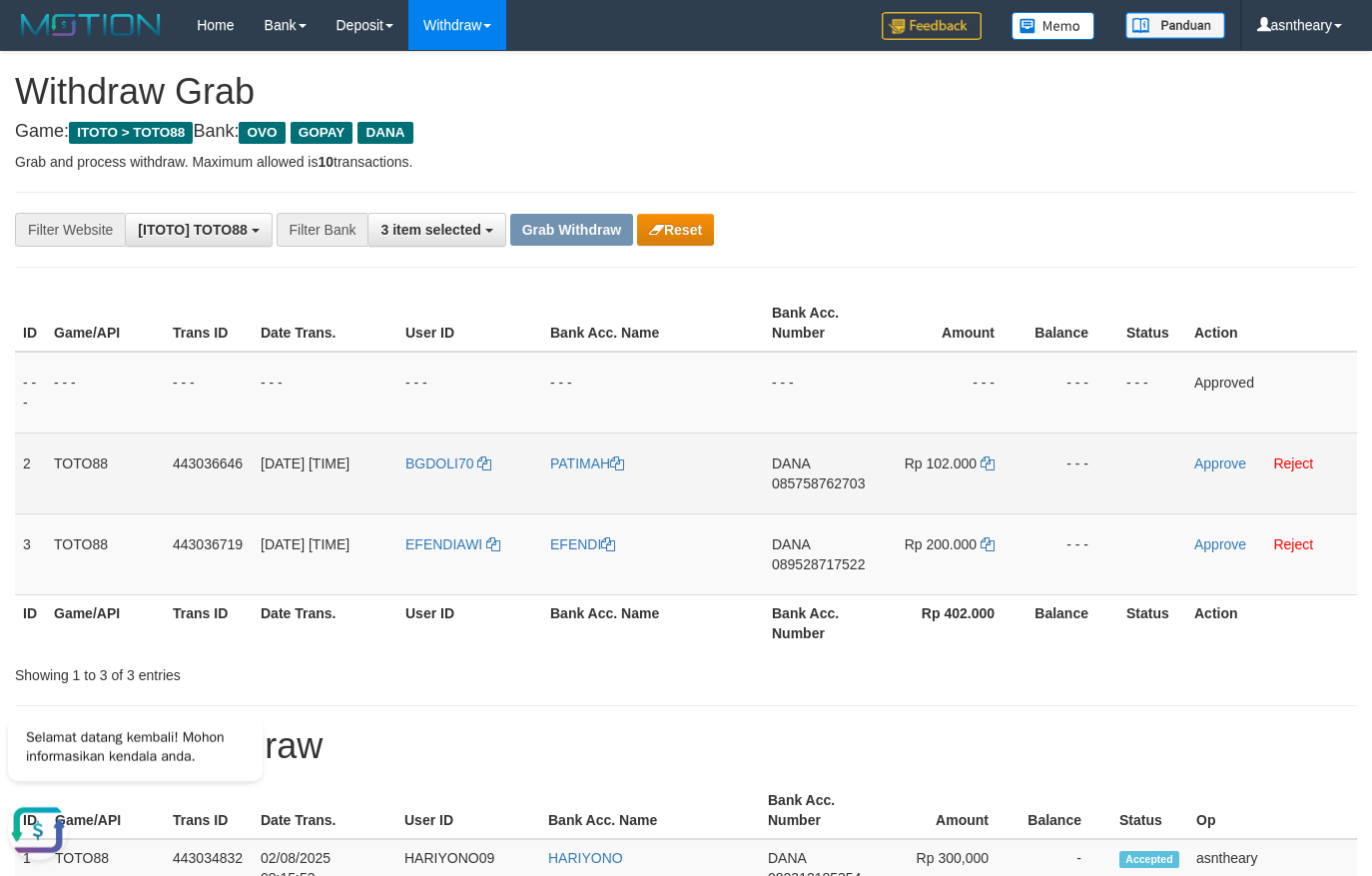 click on "DANA
085758762703" at bounding box center (823, 472) 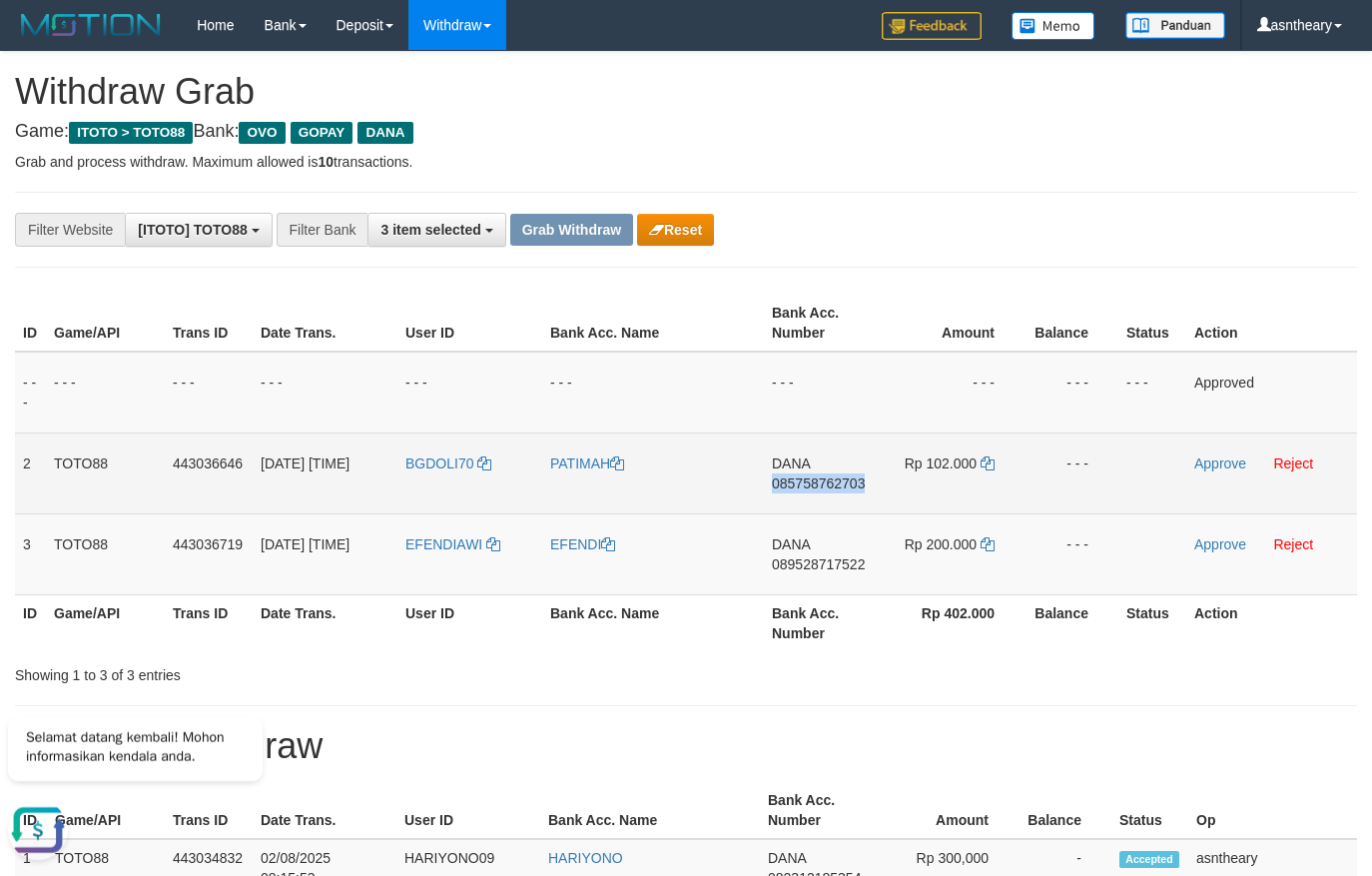 click on "DANA
085758762703" at bounding box center [823, 472] 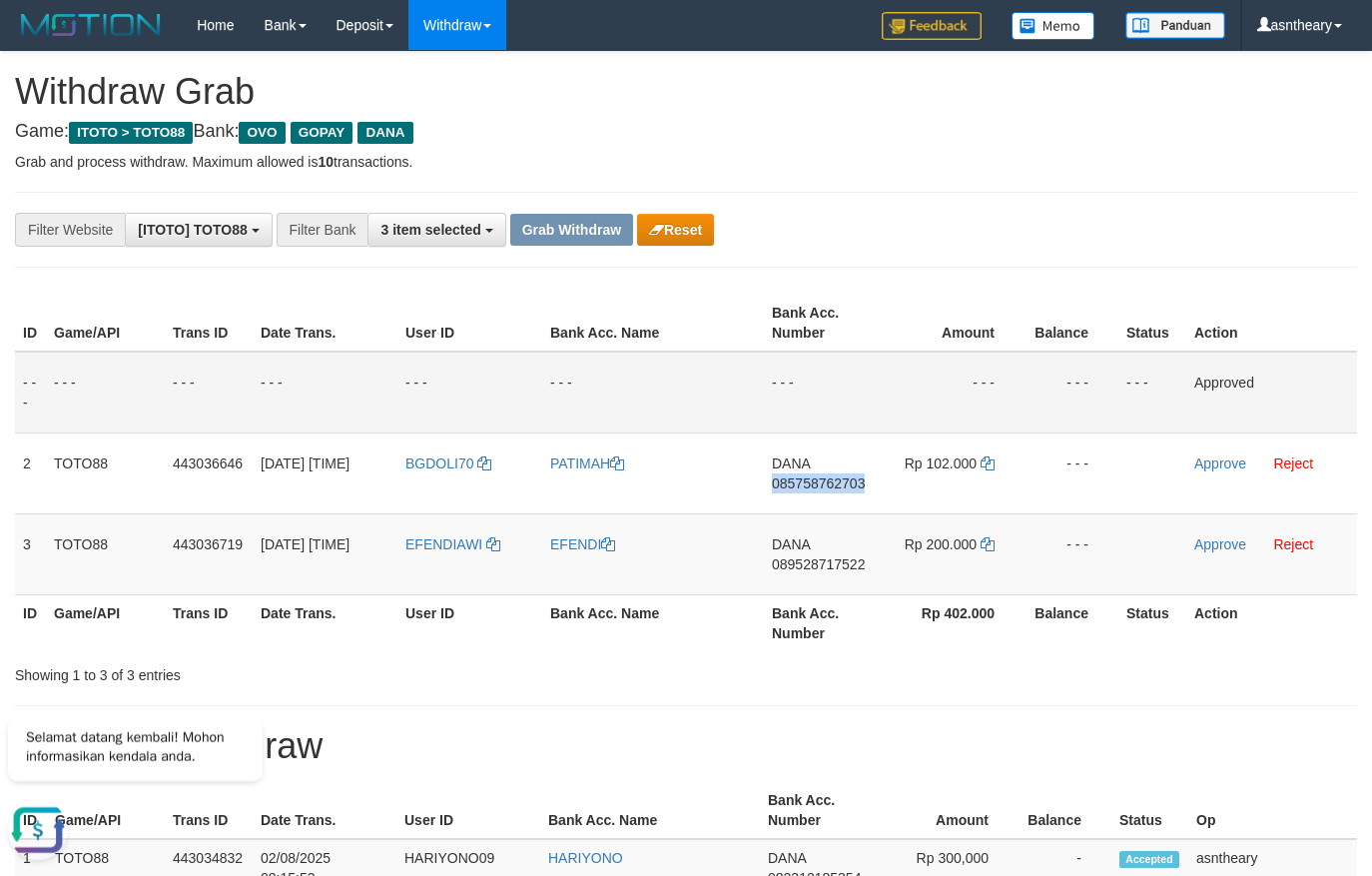 copy on "085758762703" 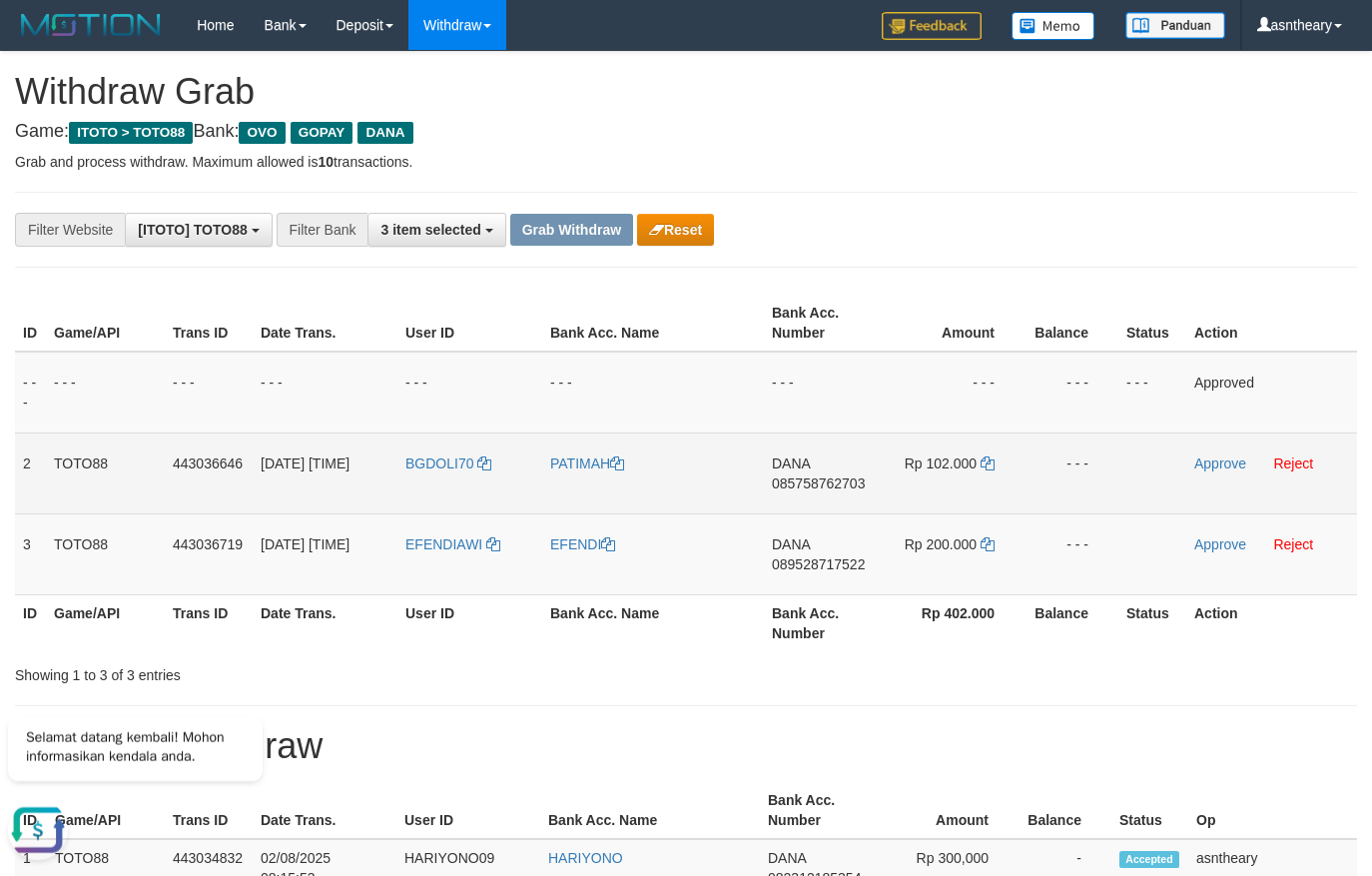 click on "Approve
Reject" at bounding box center [1271, 472] 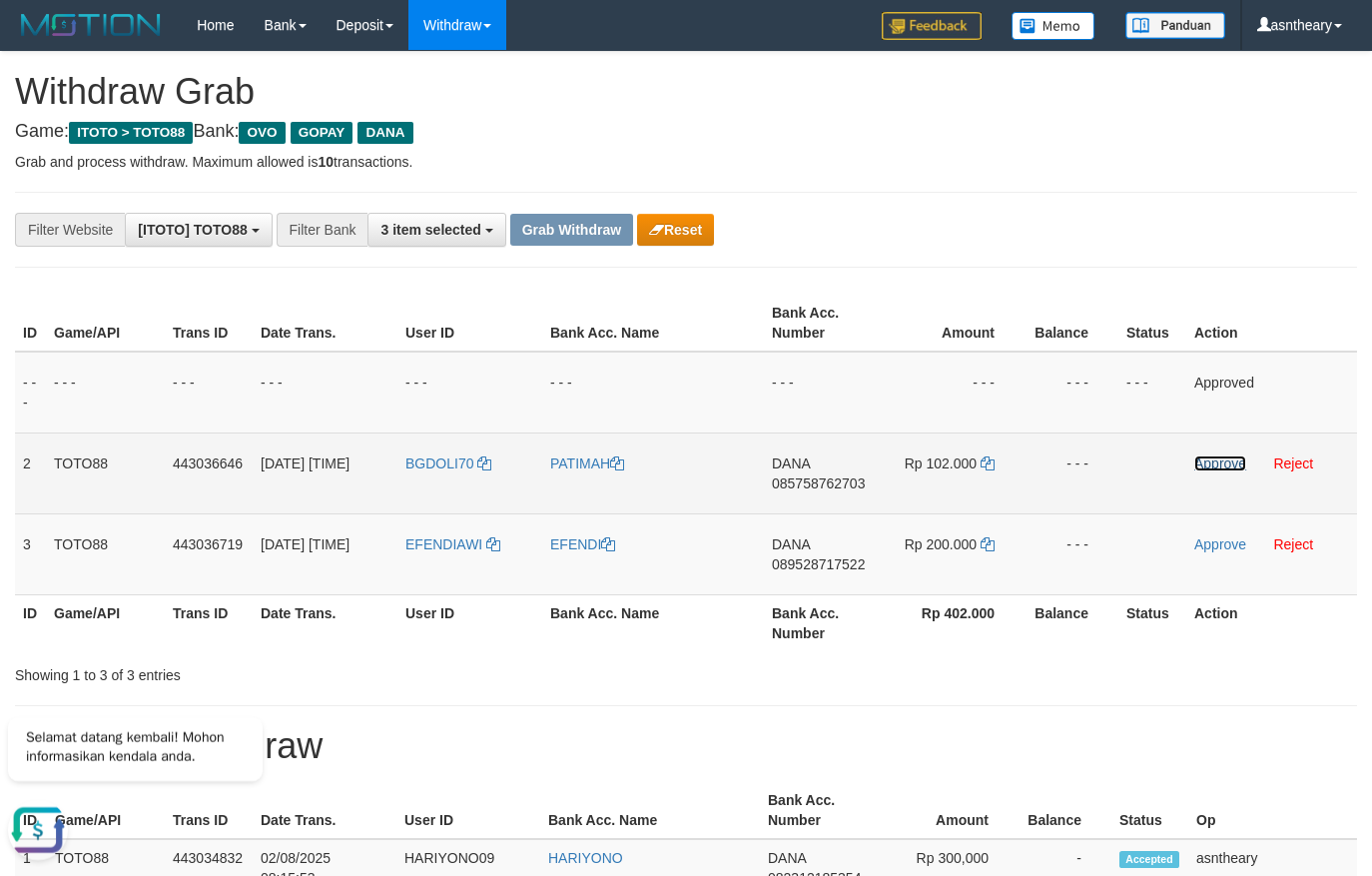 click on "Approve" at bounding box center (1220, 463) 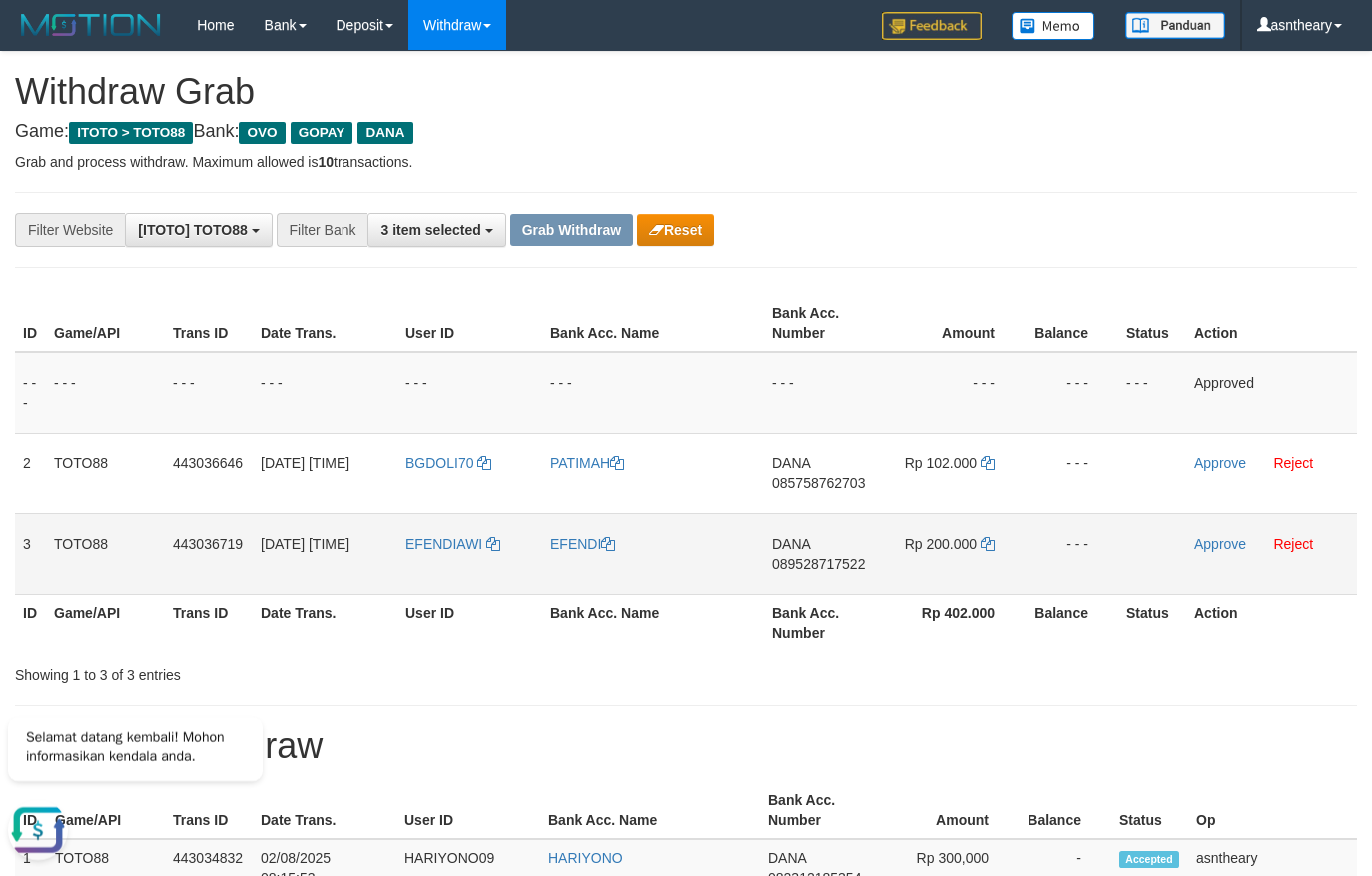 click on "089528717522" at bounding box center [818, 564] 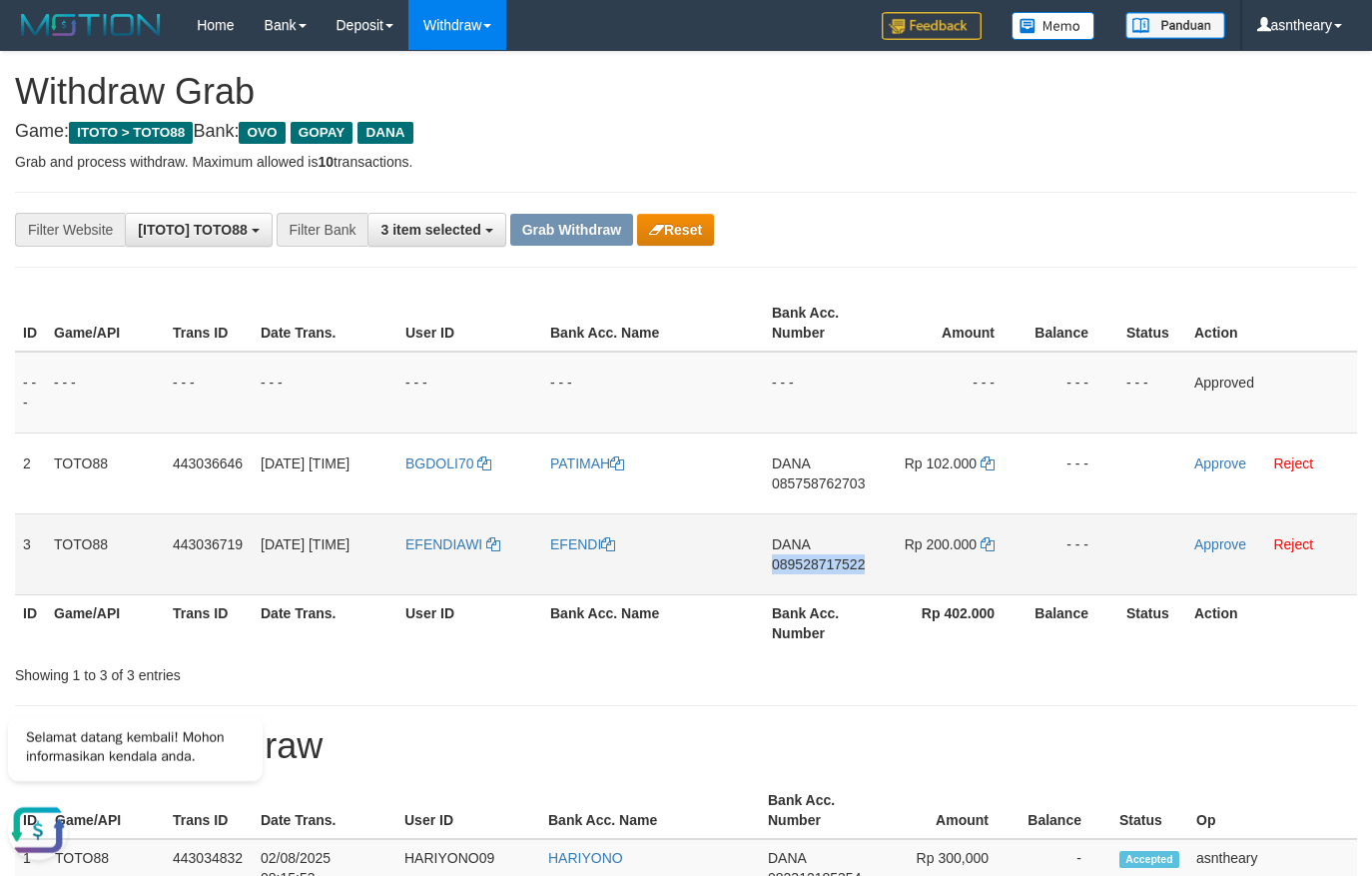 click on "089528717522" at bounding box center [818, 564] 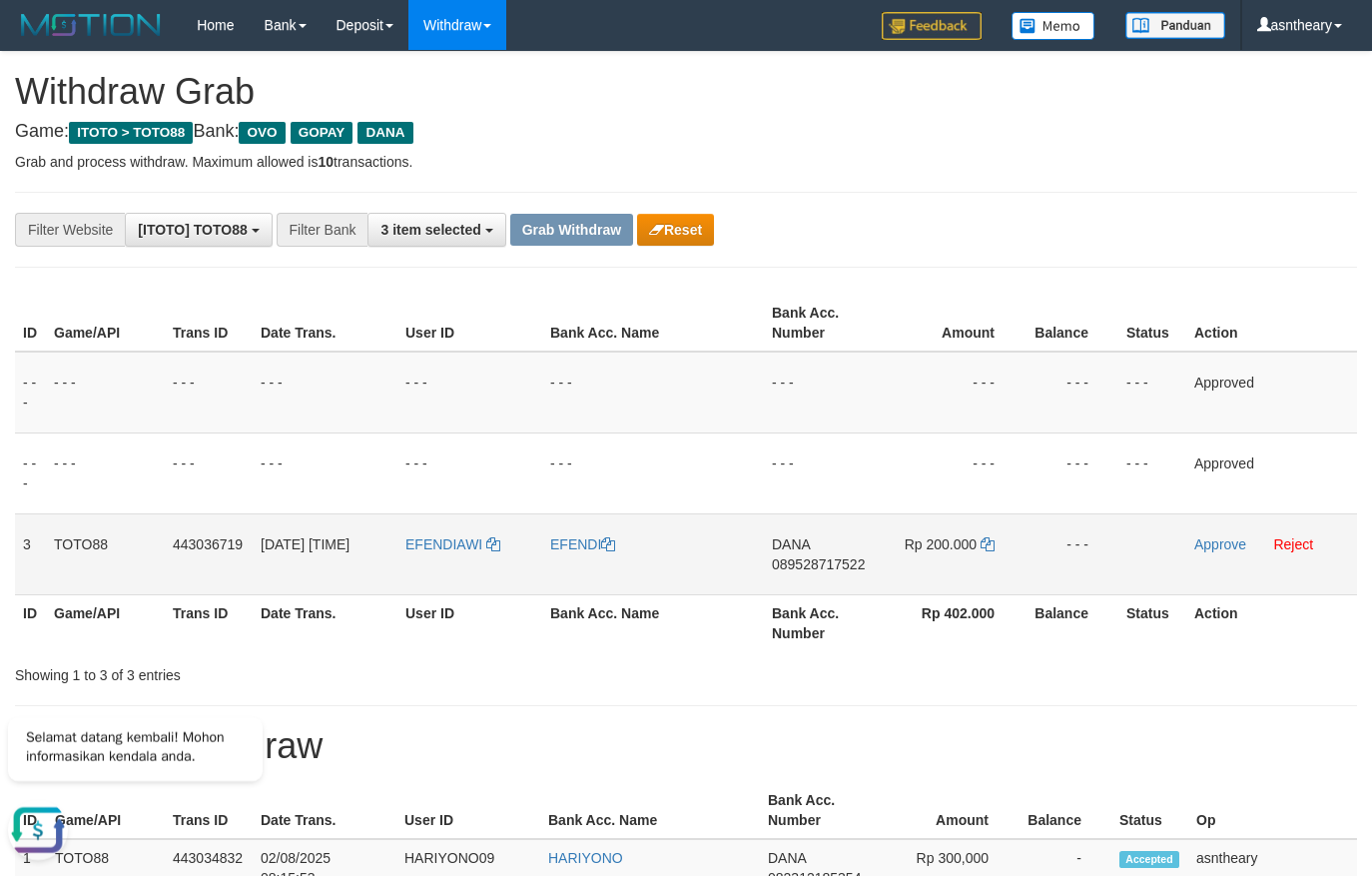 drag, startPoint x: 947, startPoint y: 540, endPoint x: 989, endPoint y: 546, distance: 42.426407 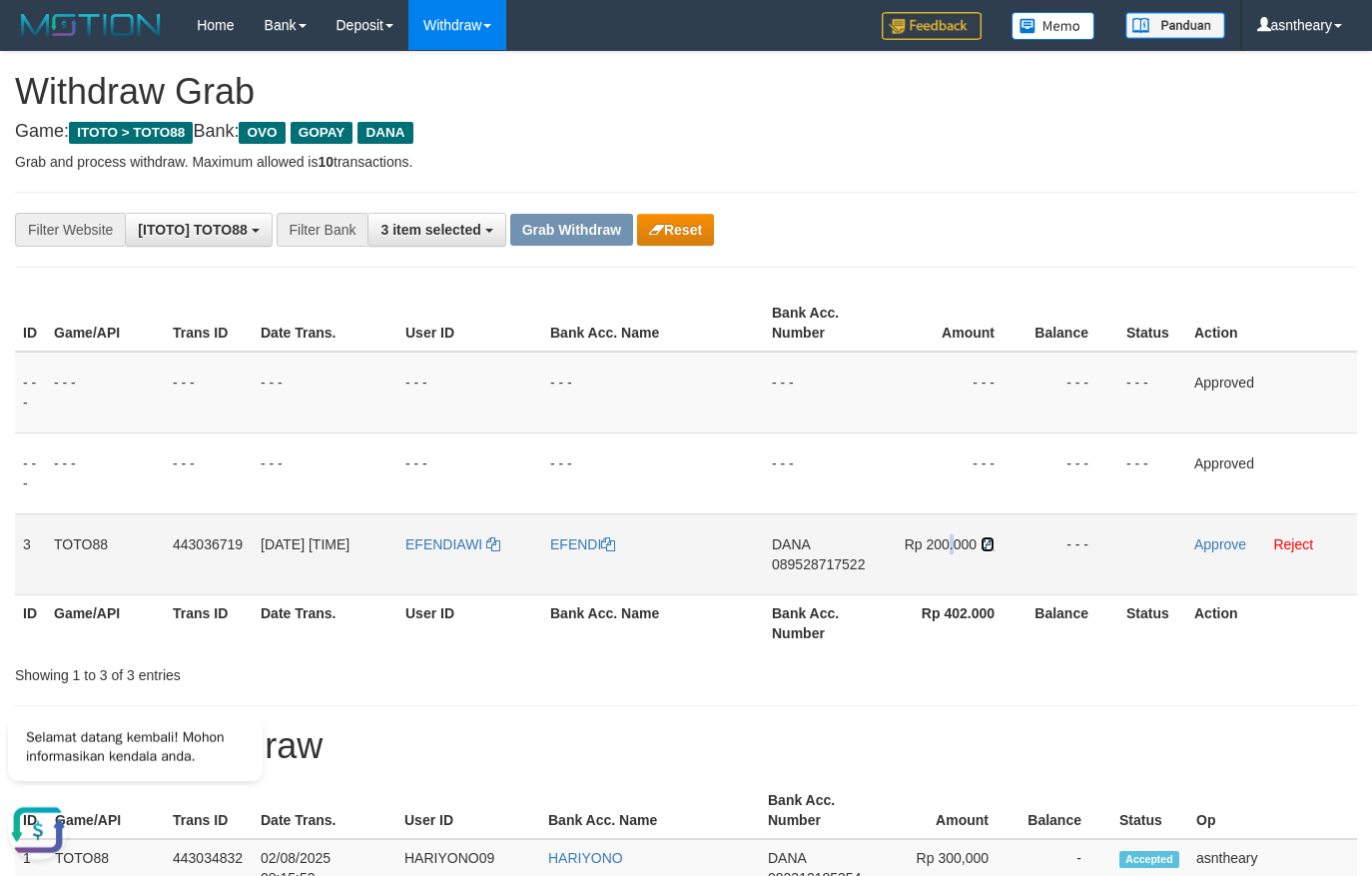 click at bounding box center [988, 544] 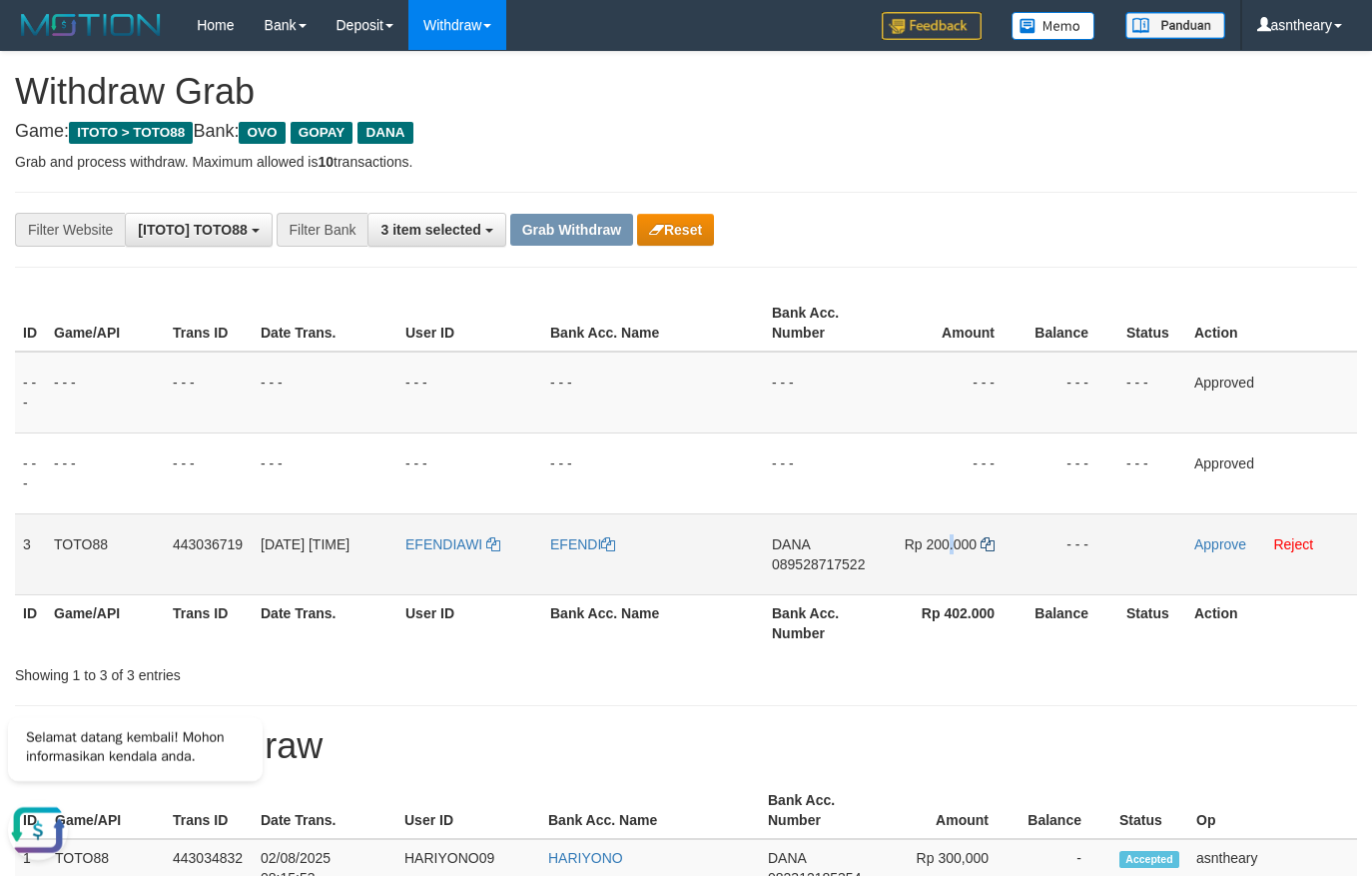 copy on "." 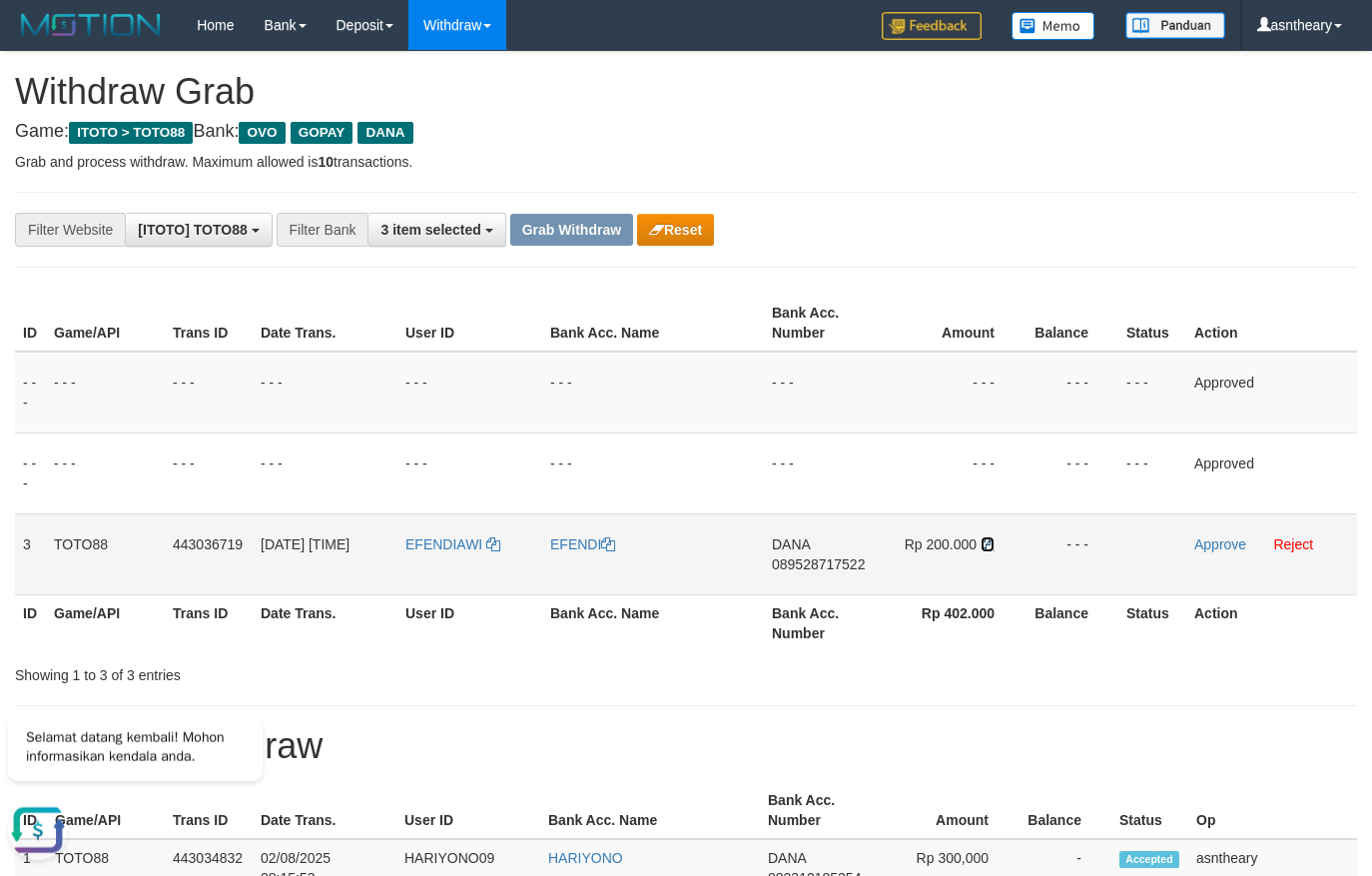 click at bounding box center (988, 544) 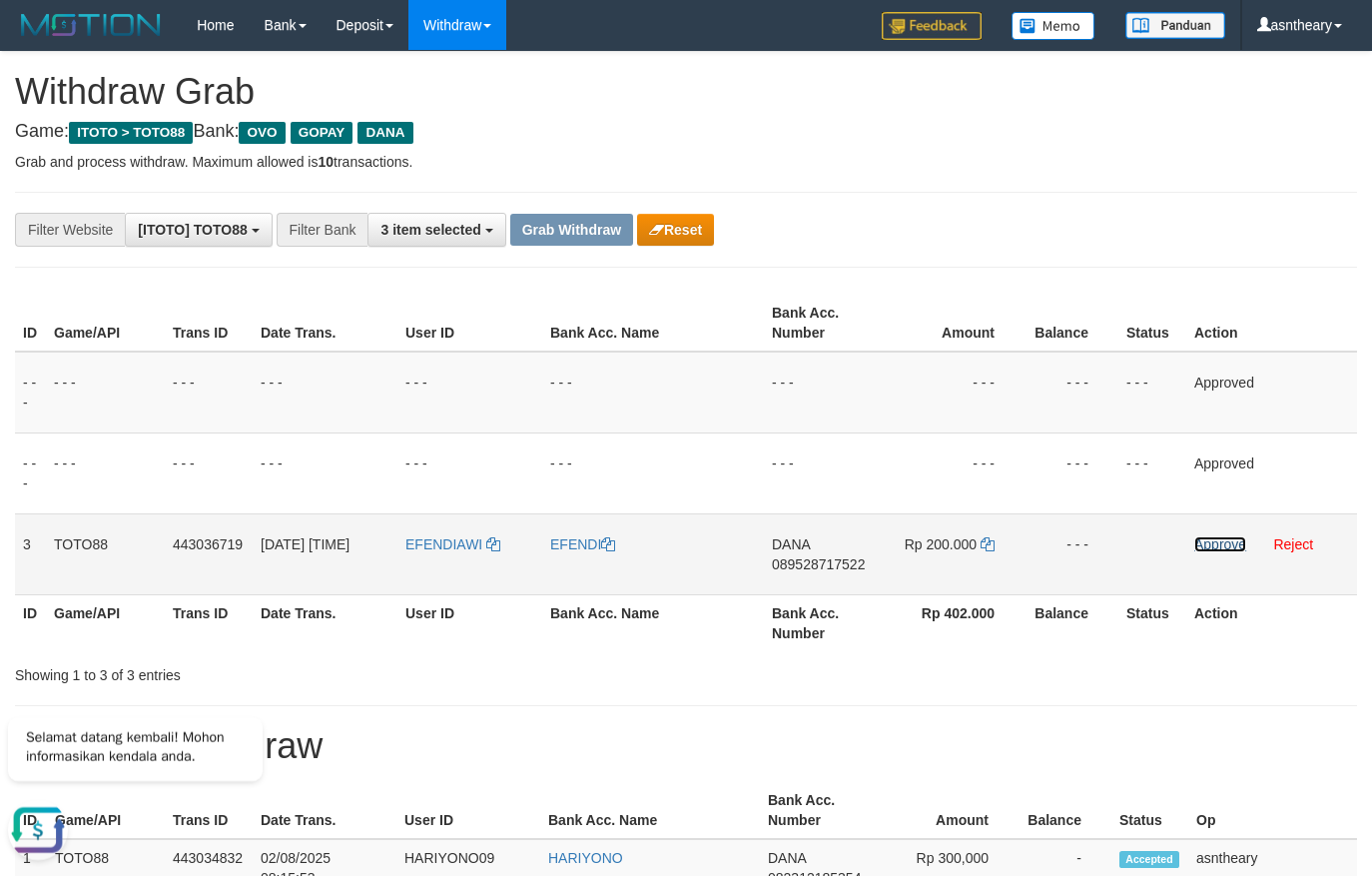 click on "Approve" at bounding box center (1220, 544) 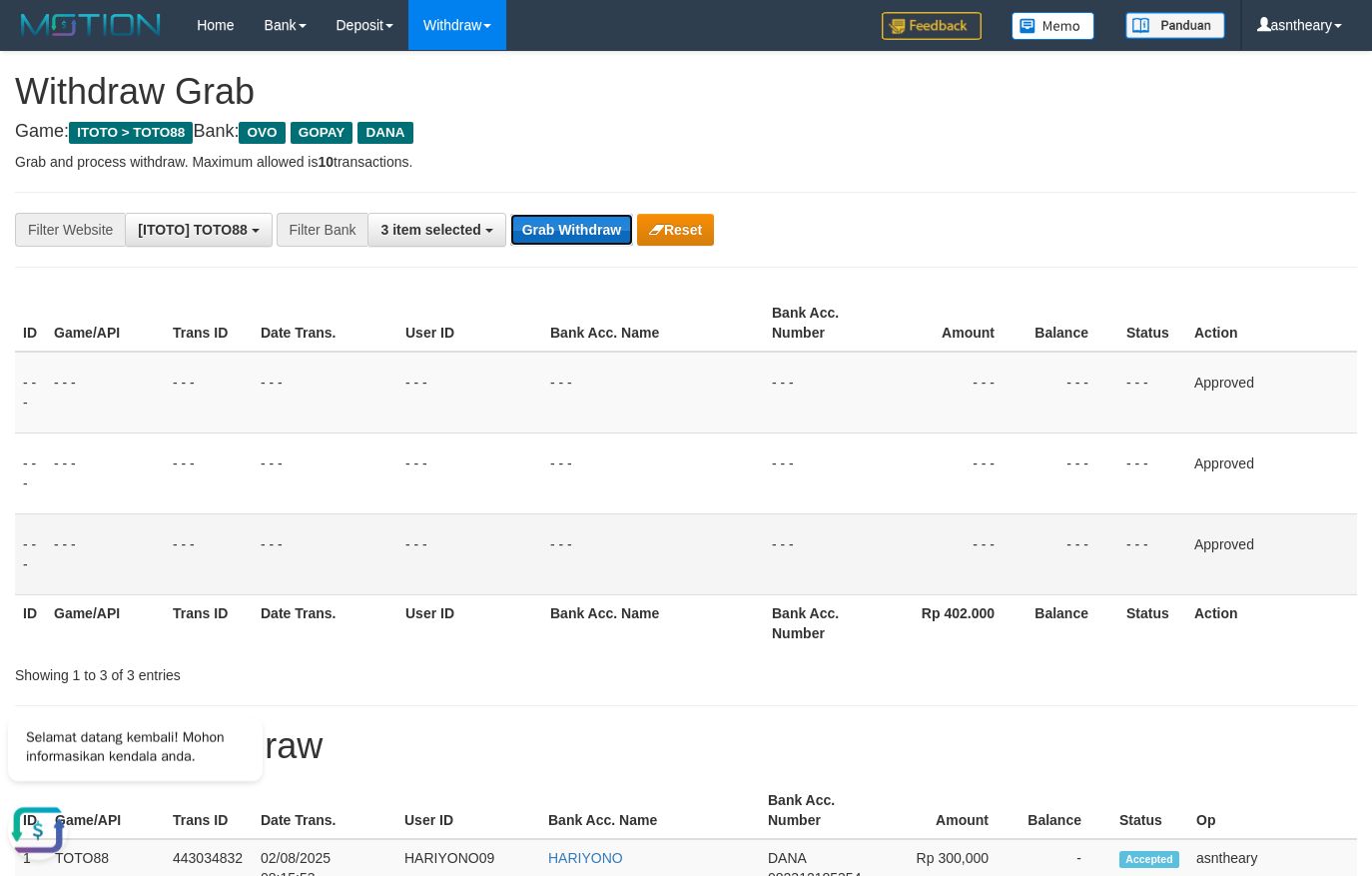 click on "Grab Withdraw" at bounding box center (571, 230) 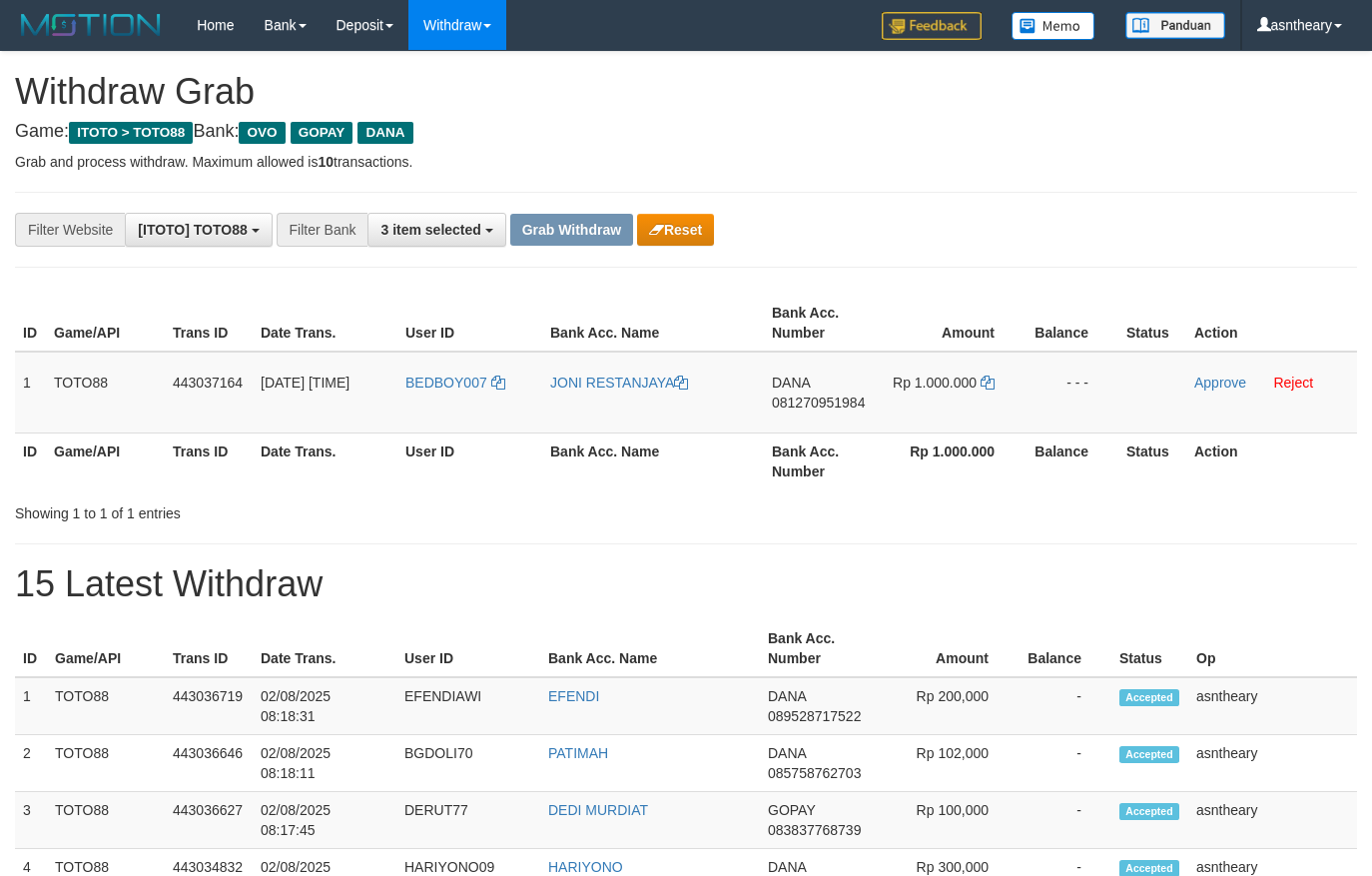scroll, scrollTop: 0, scrollLeft: 0, axis: both 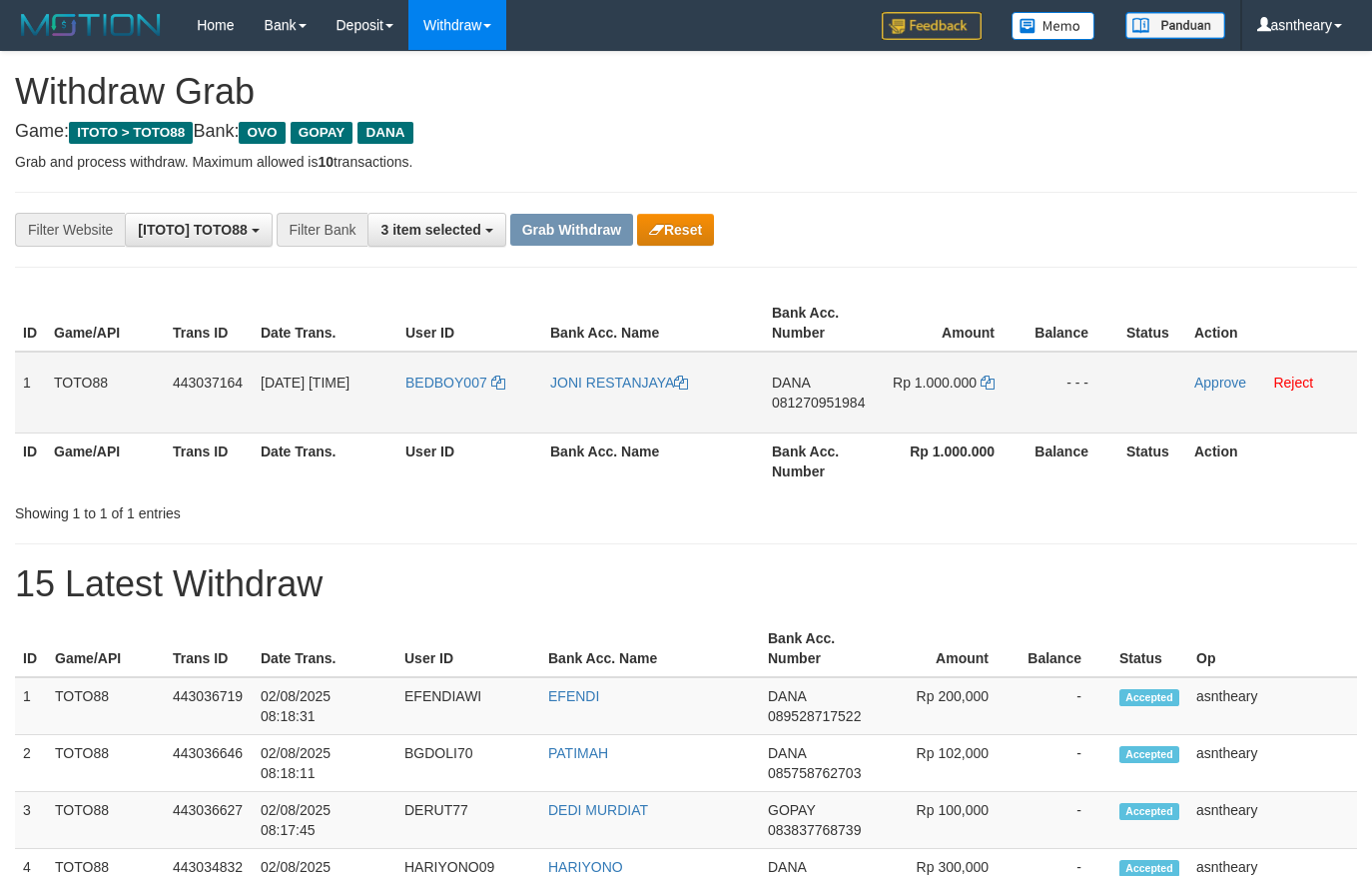 click on "081270951984" at bounding box center (818, 403) 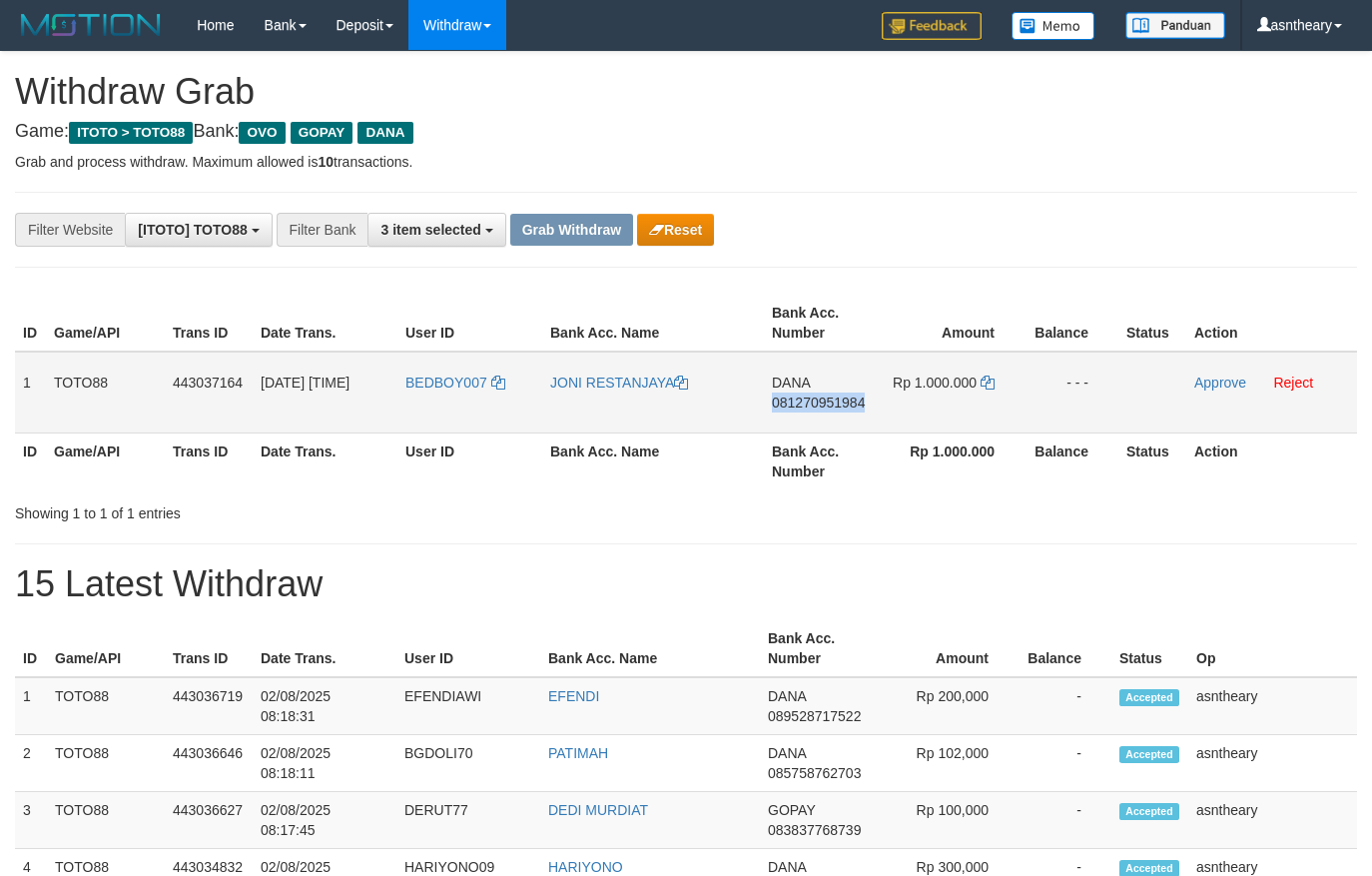 click on "081270951984" at bounding box center (818, 403) 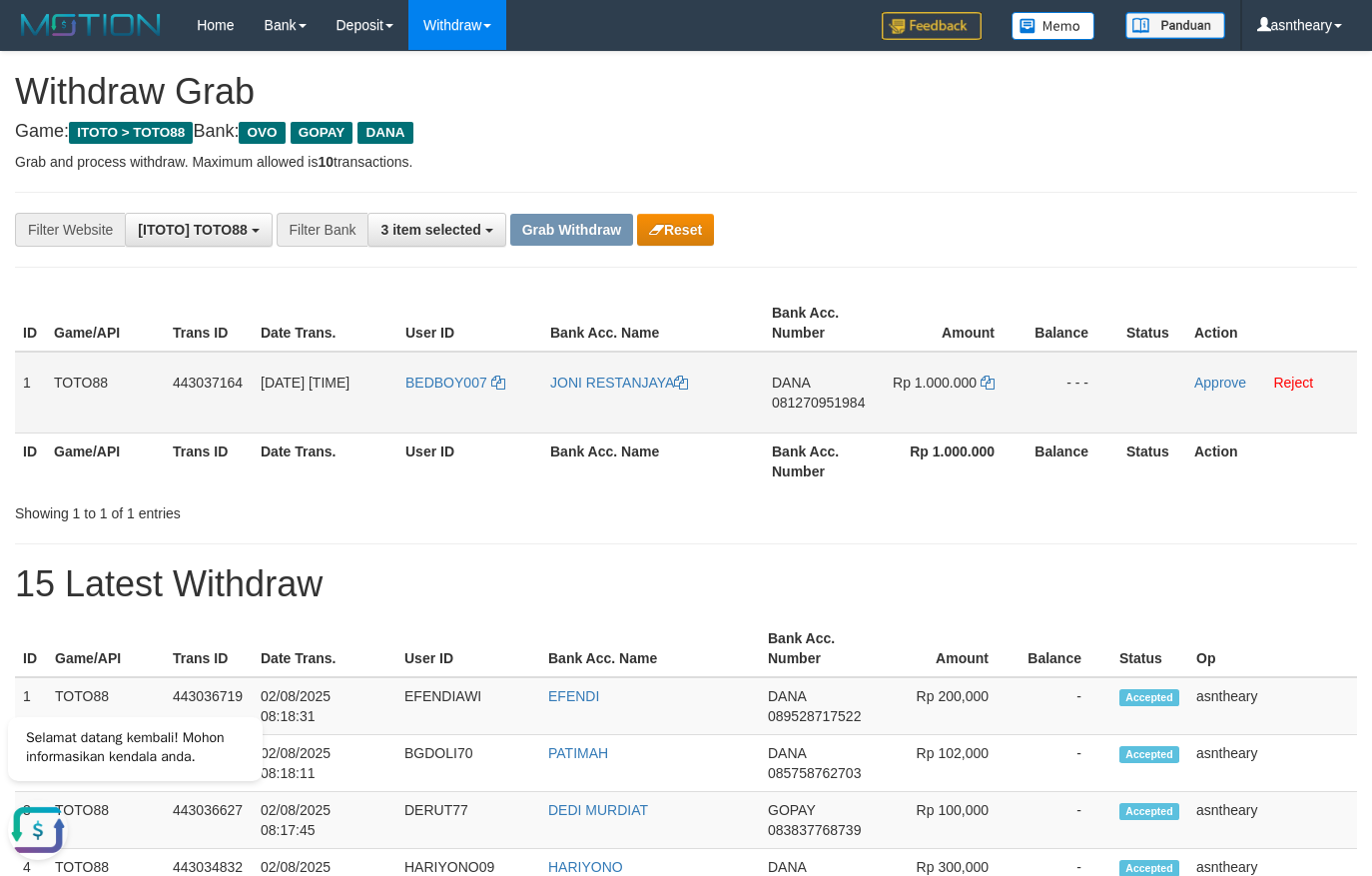 scroll, scrollTop: 0, scrollLeft: 0, axis: both 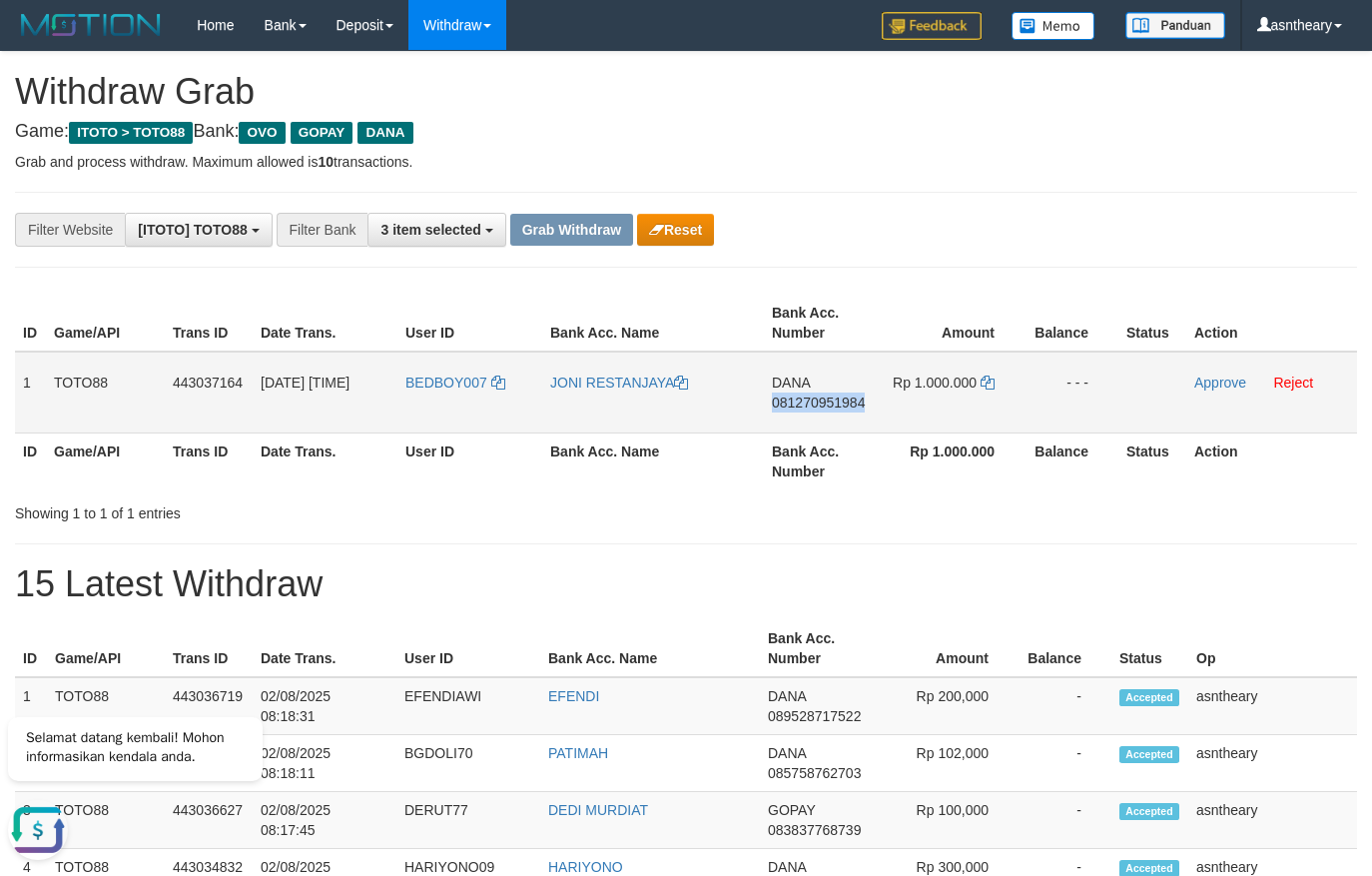 copy on "081270951984" 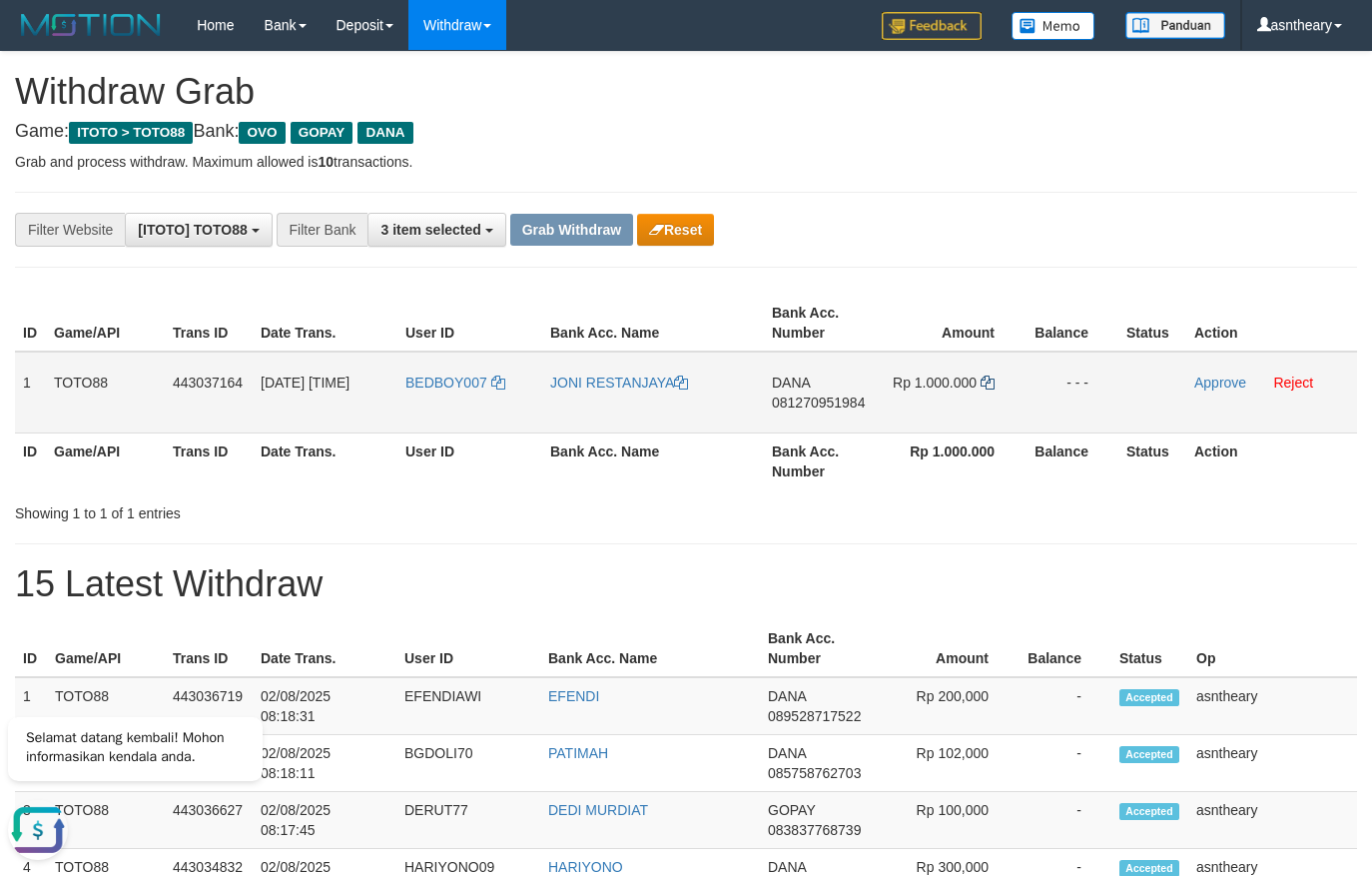 click on "Rp 1.000.000" at bounding box center [954, 393] 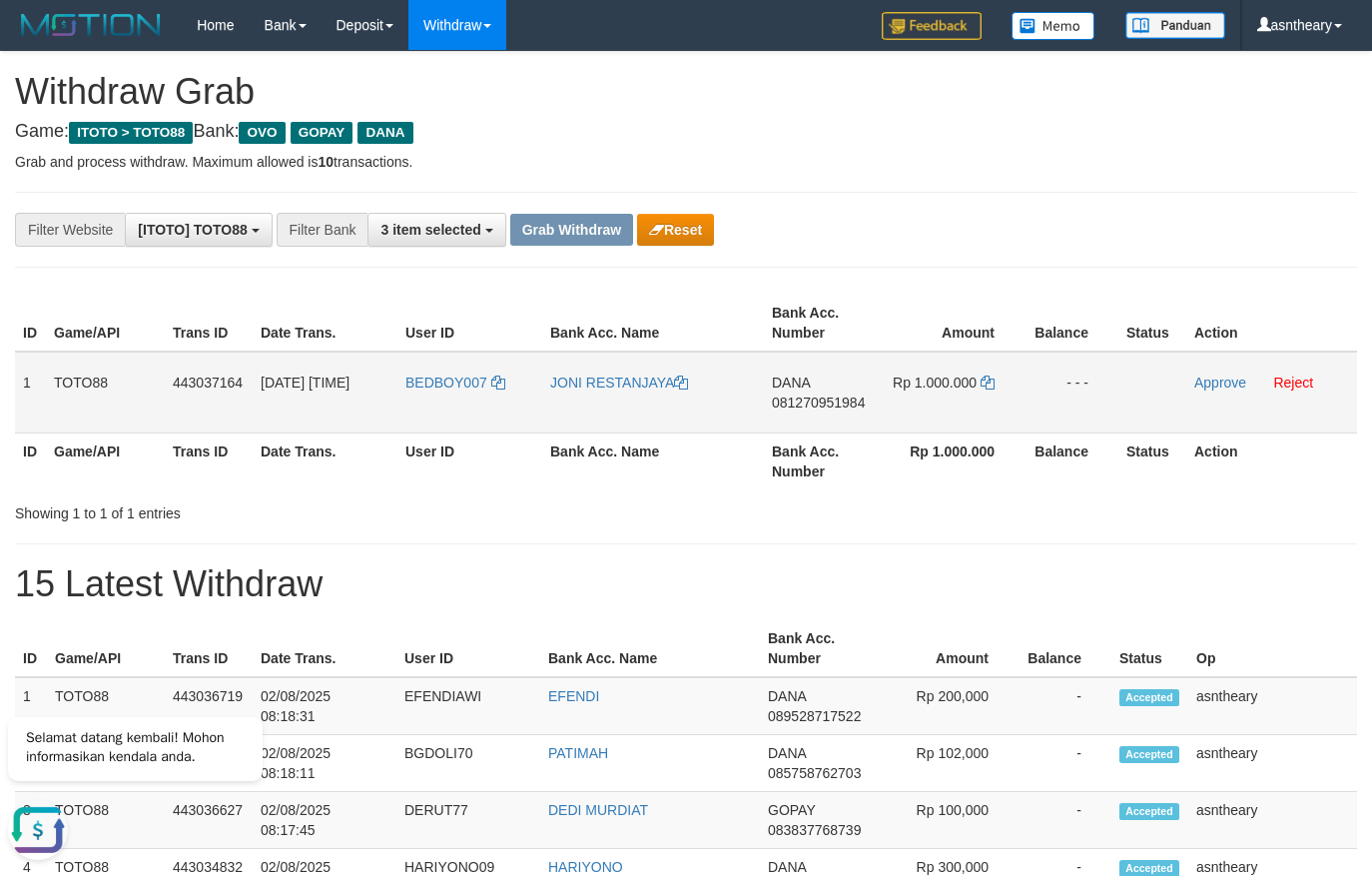 click on "Rp 1.000.000" at bounding box center [954, 393] 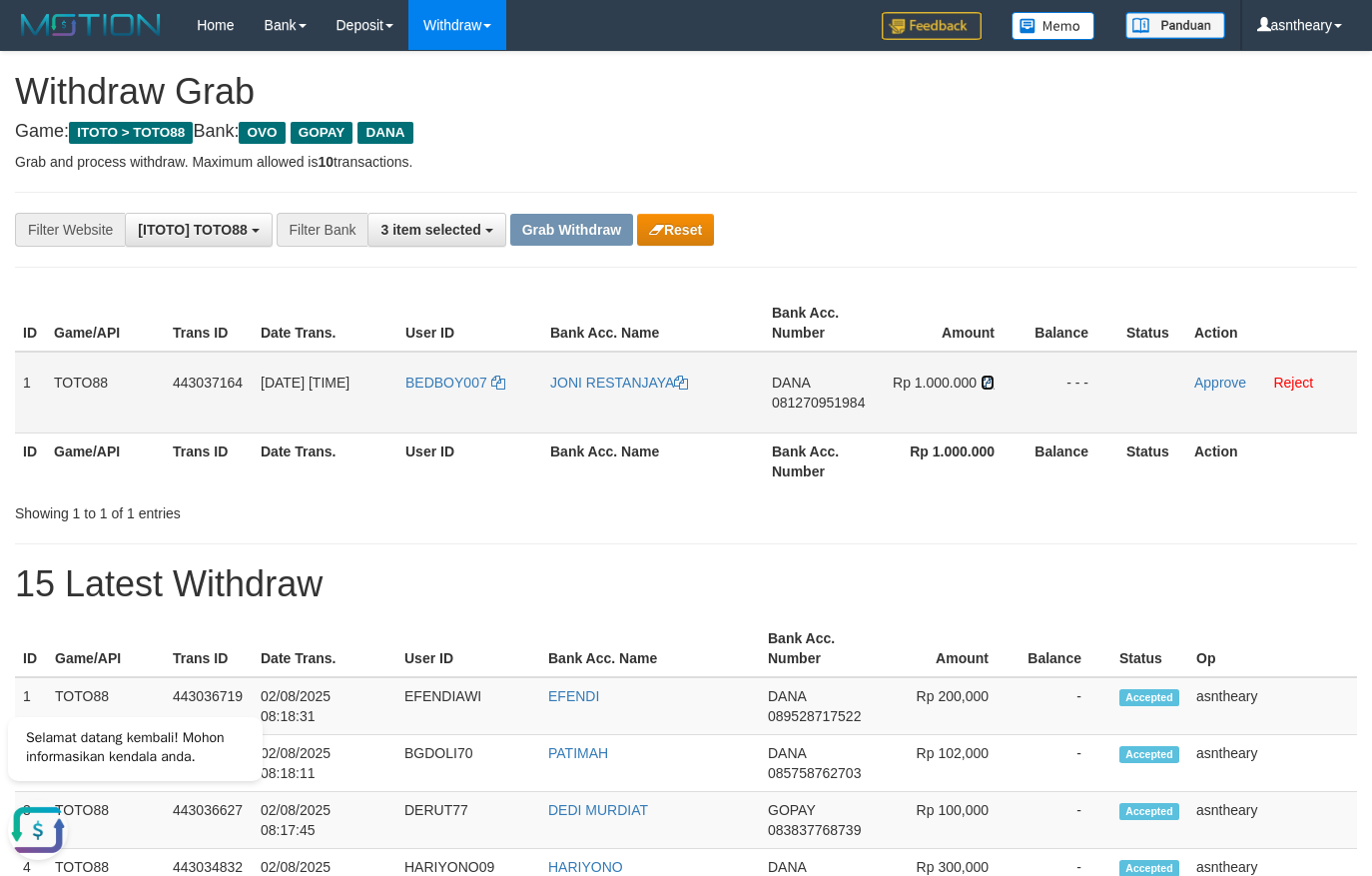 click at bounding box center [988, 383] 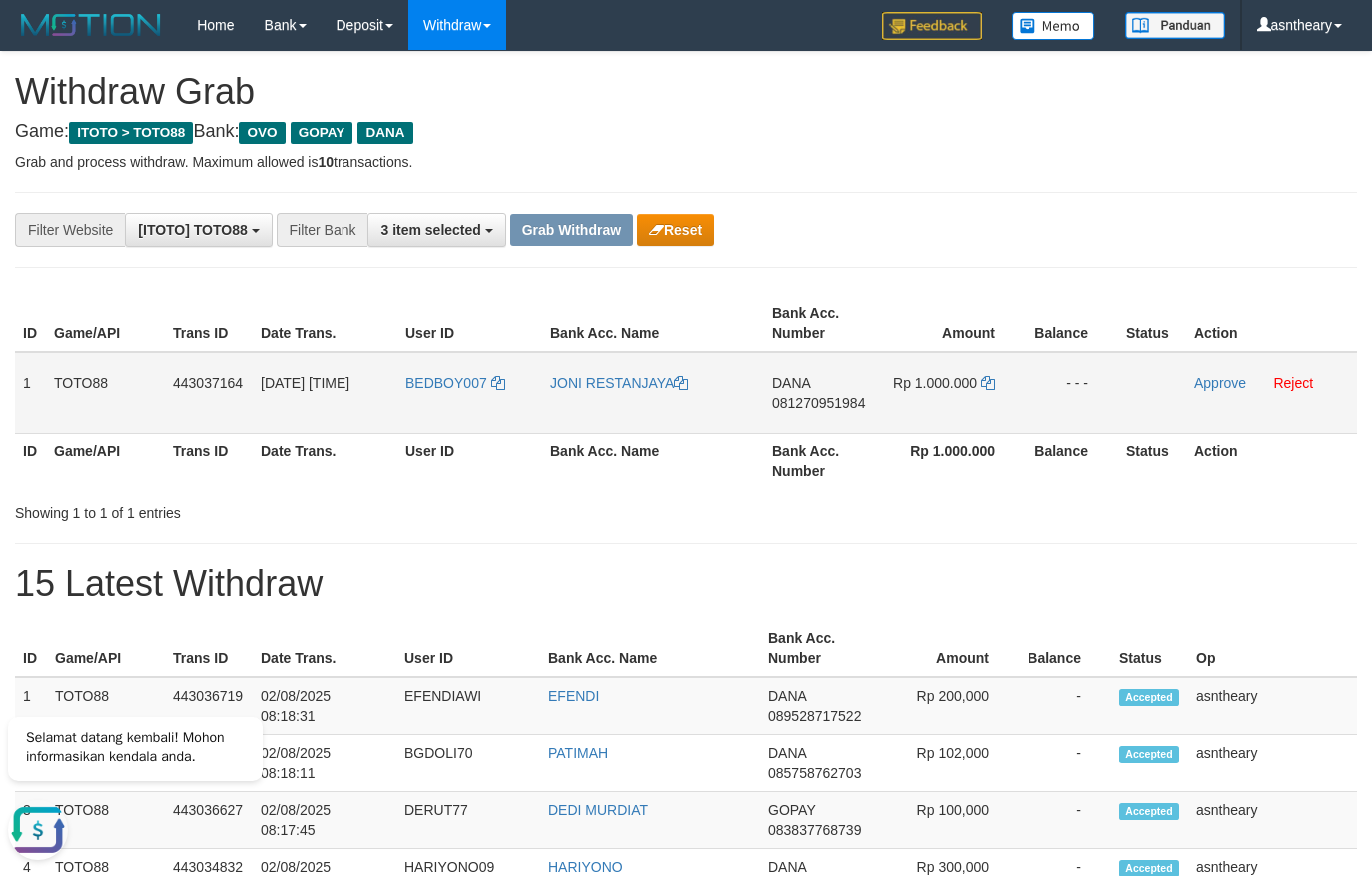 click on "Approve
Reject" at bounding box center [1271, 393] 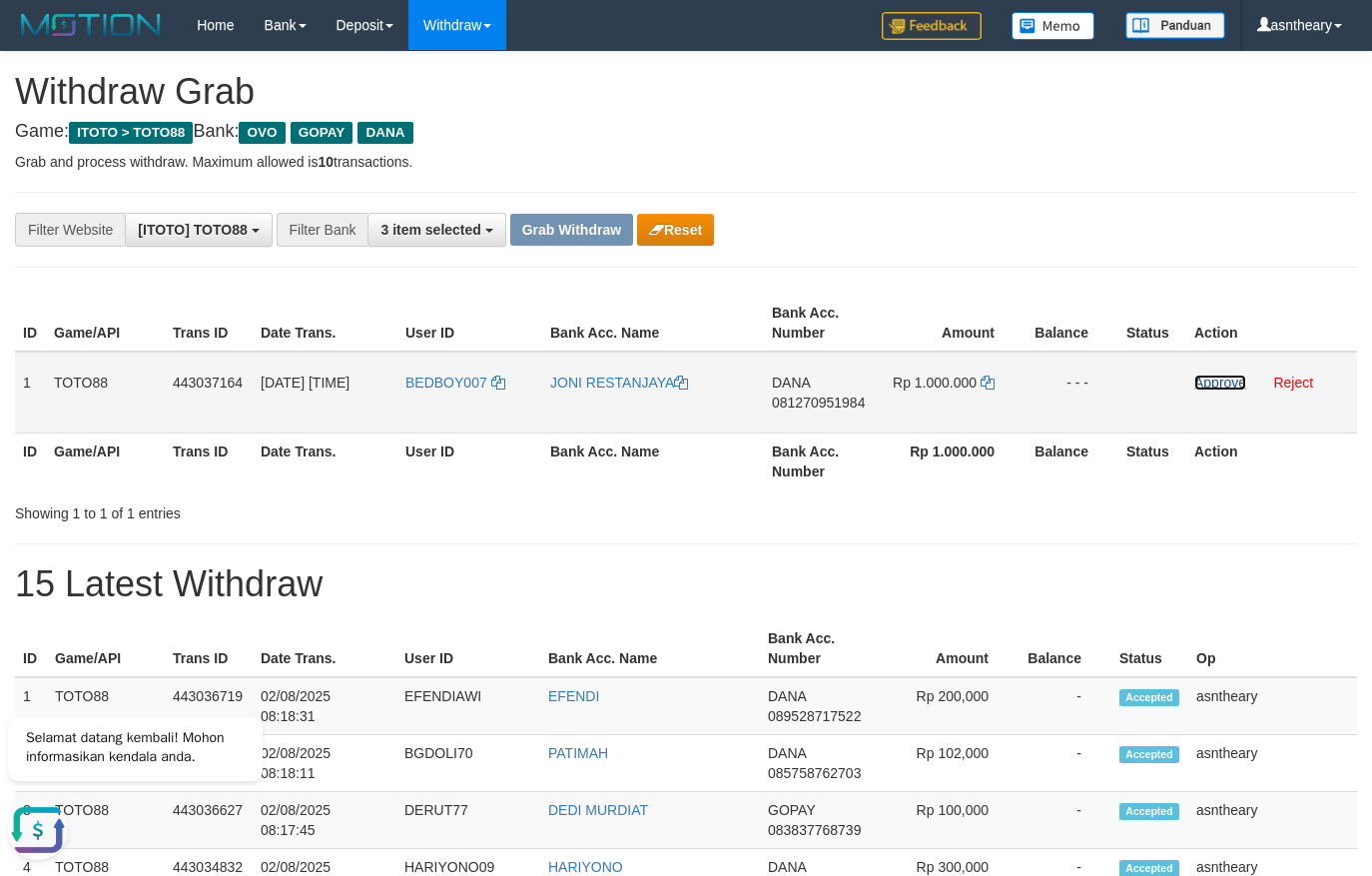 click on "**********" at bounding box center [686, 1082] 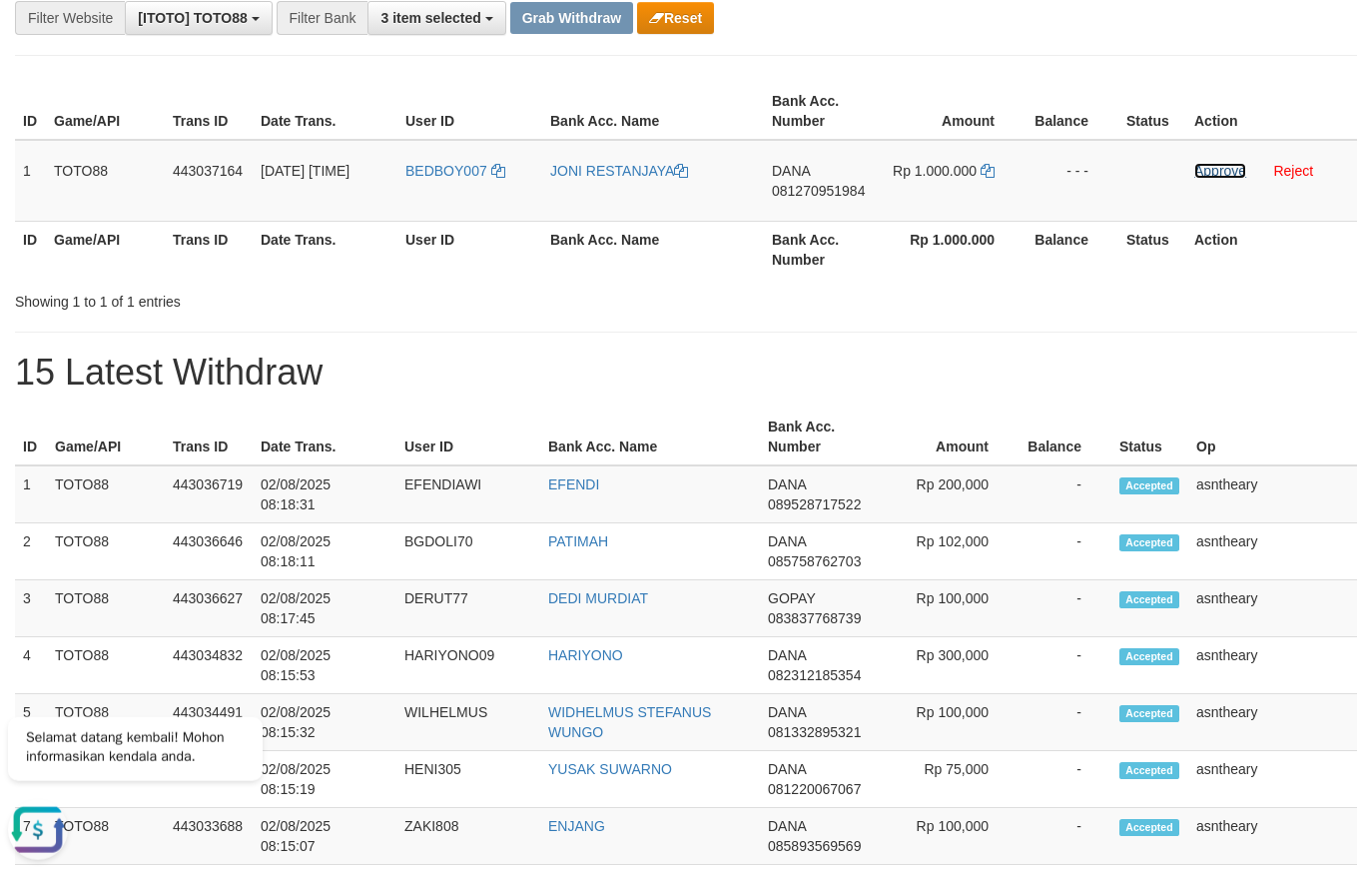 scroll, scrollTop: 163, scrollLeft: 0, axis: vertical 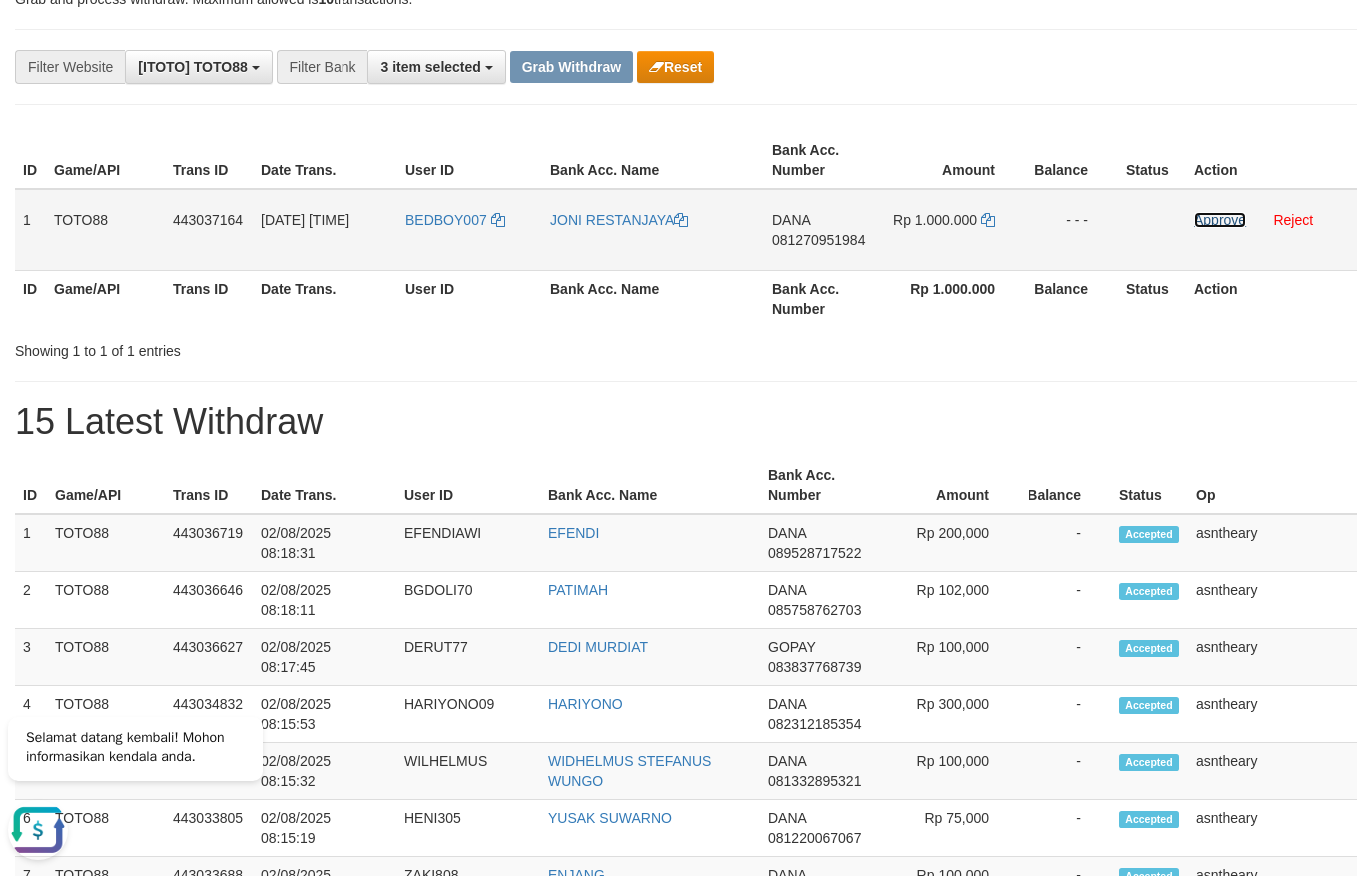 click on "Approve" at bounding box center [1220, 220] 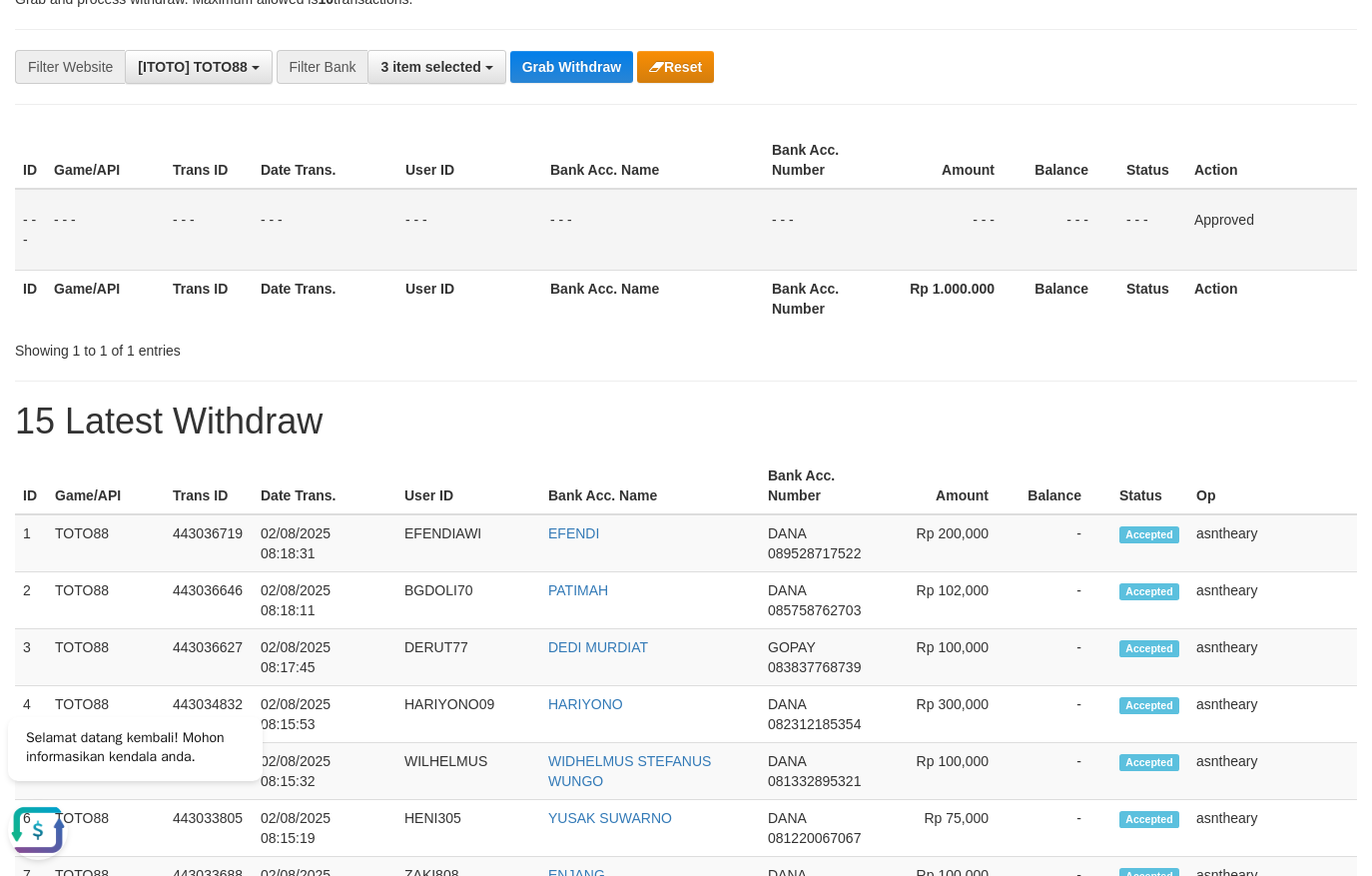 click on "**********" at bounding box center (571, 67) 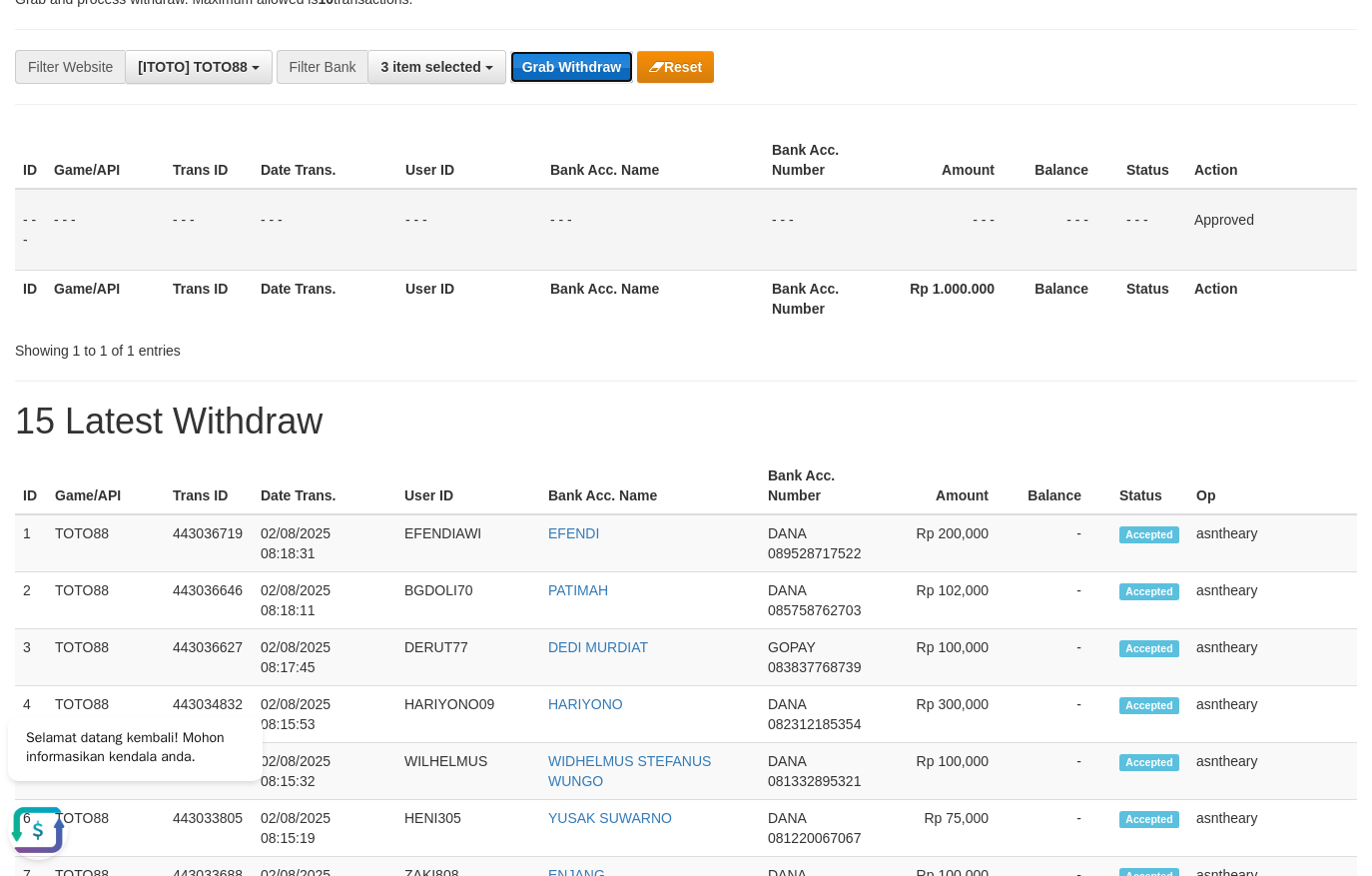 click on "Grab Withdraw" at bounding box center (571, 67) 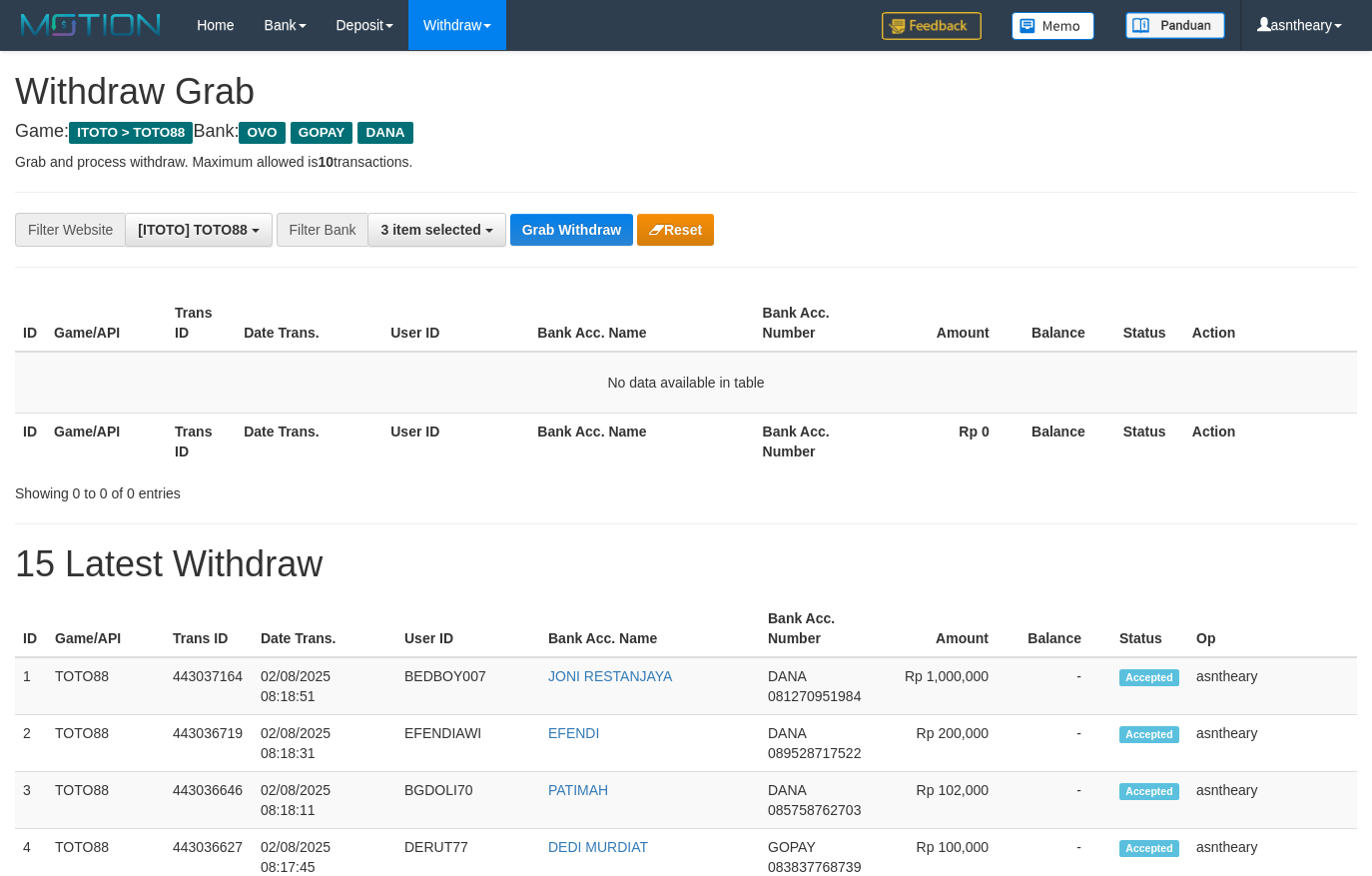scroll, scrollTop: 0, scrollLeft: 0, axis: both 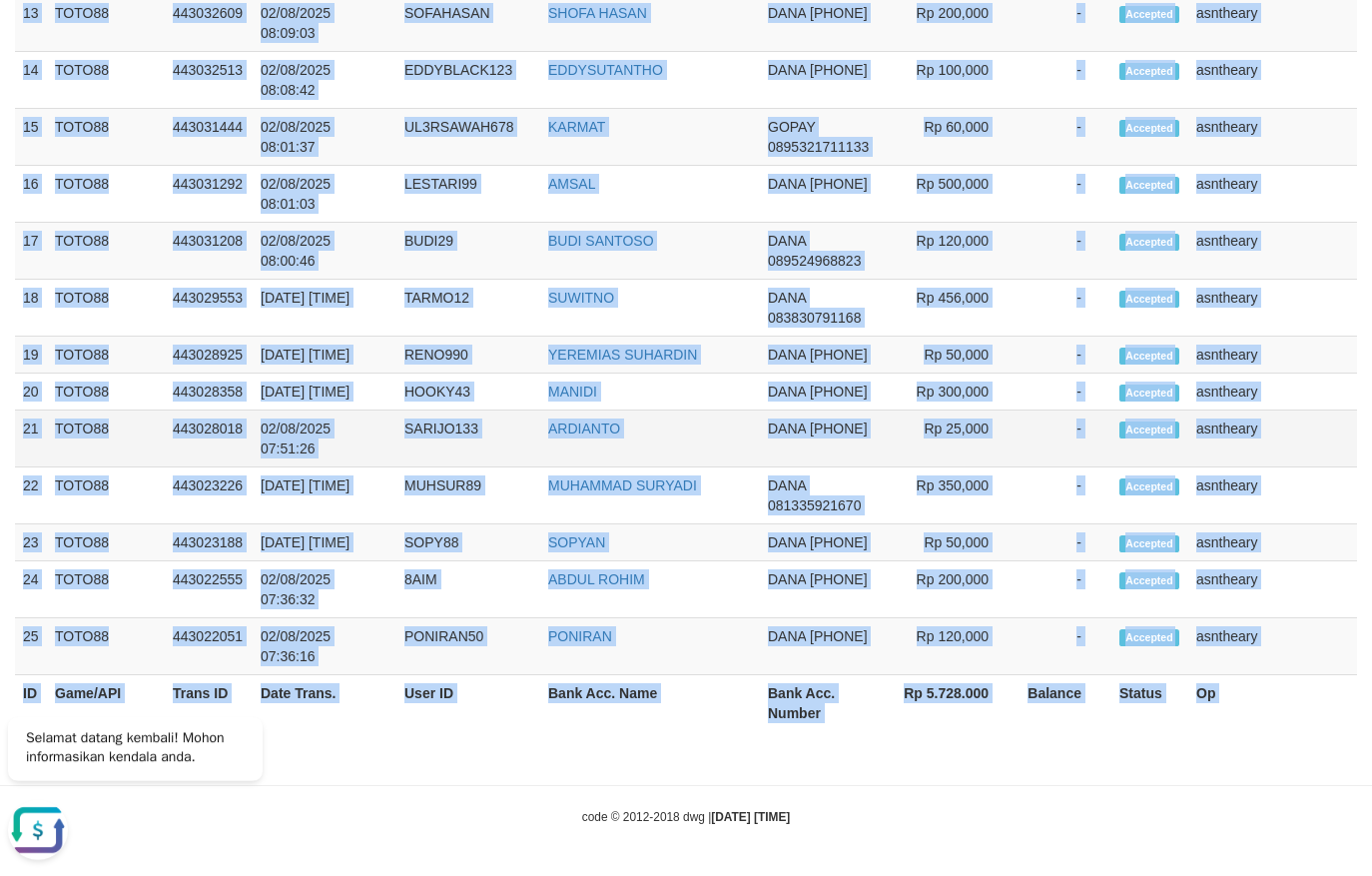 drag, startPoint x: 20, startPoint y: 302, endPoint x: 1266, endPoint y: 410, distance: 1250.6718 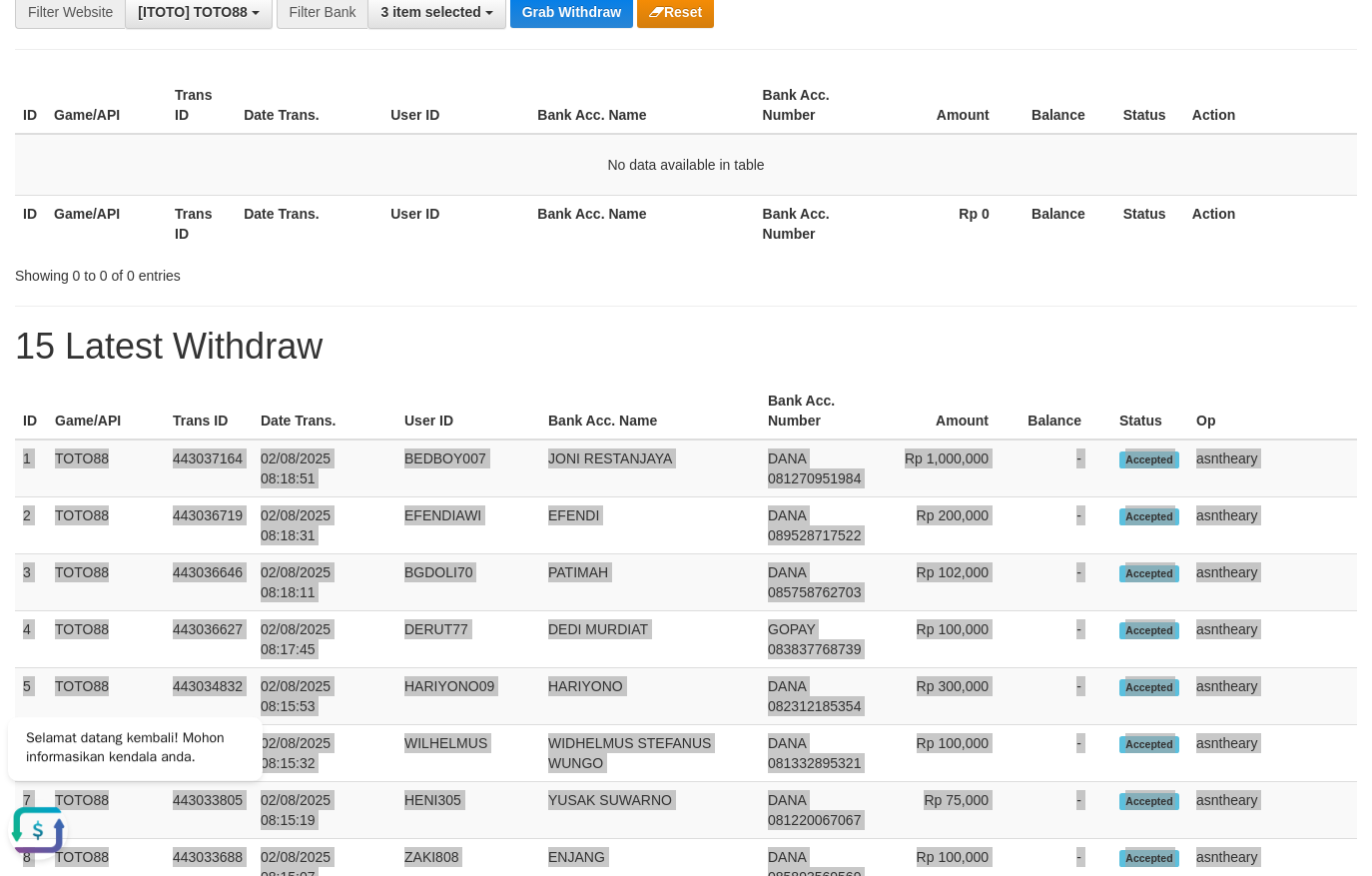 scroll, scrollTop: 0, scrollLeft: 0, axis: both 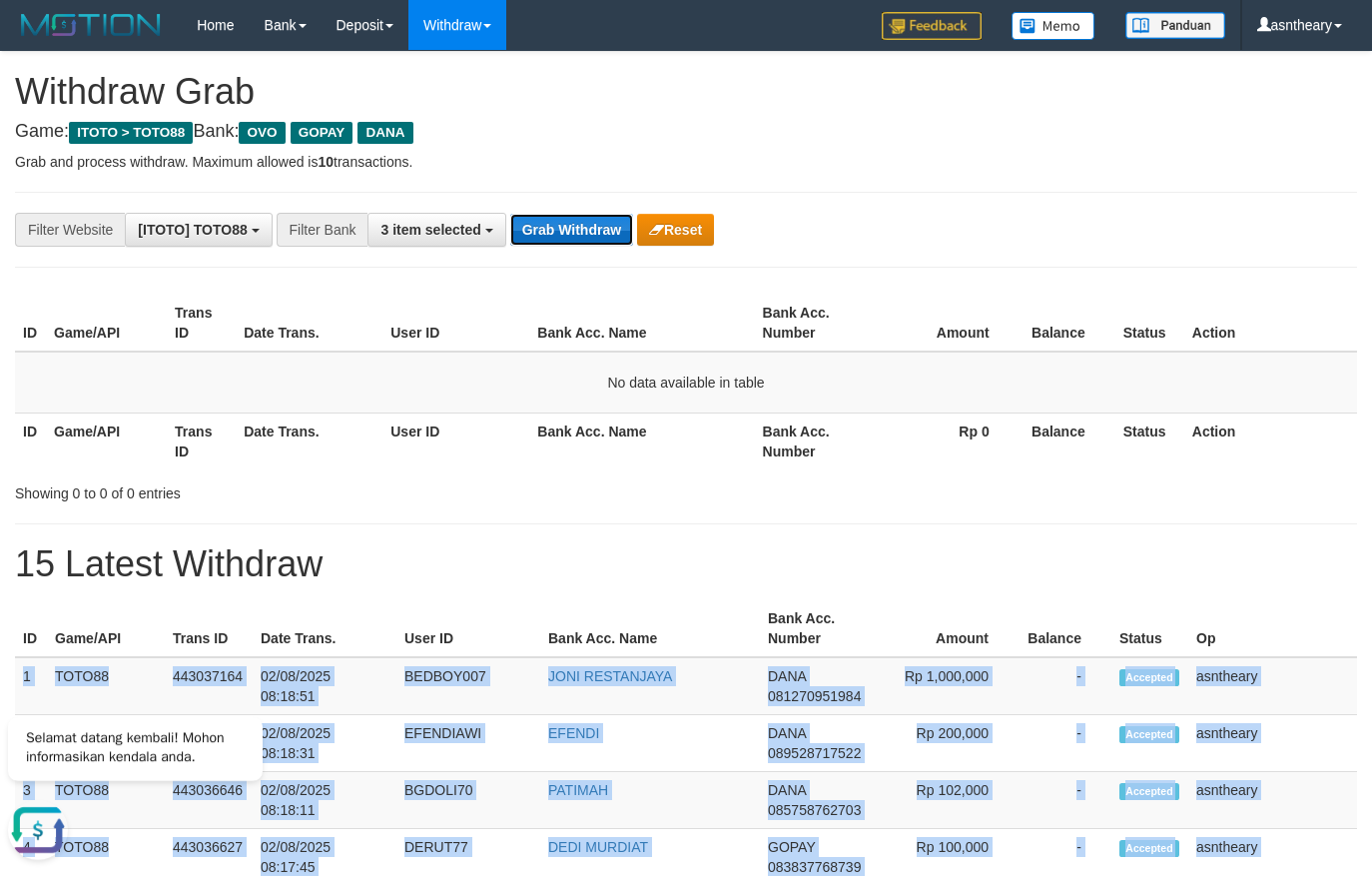 click on "Grab Withdraw" at bounding box center (571, 230) 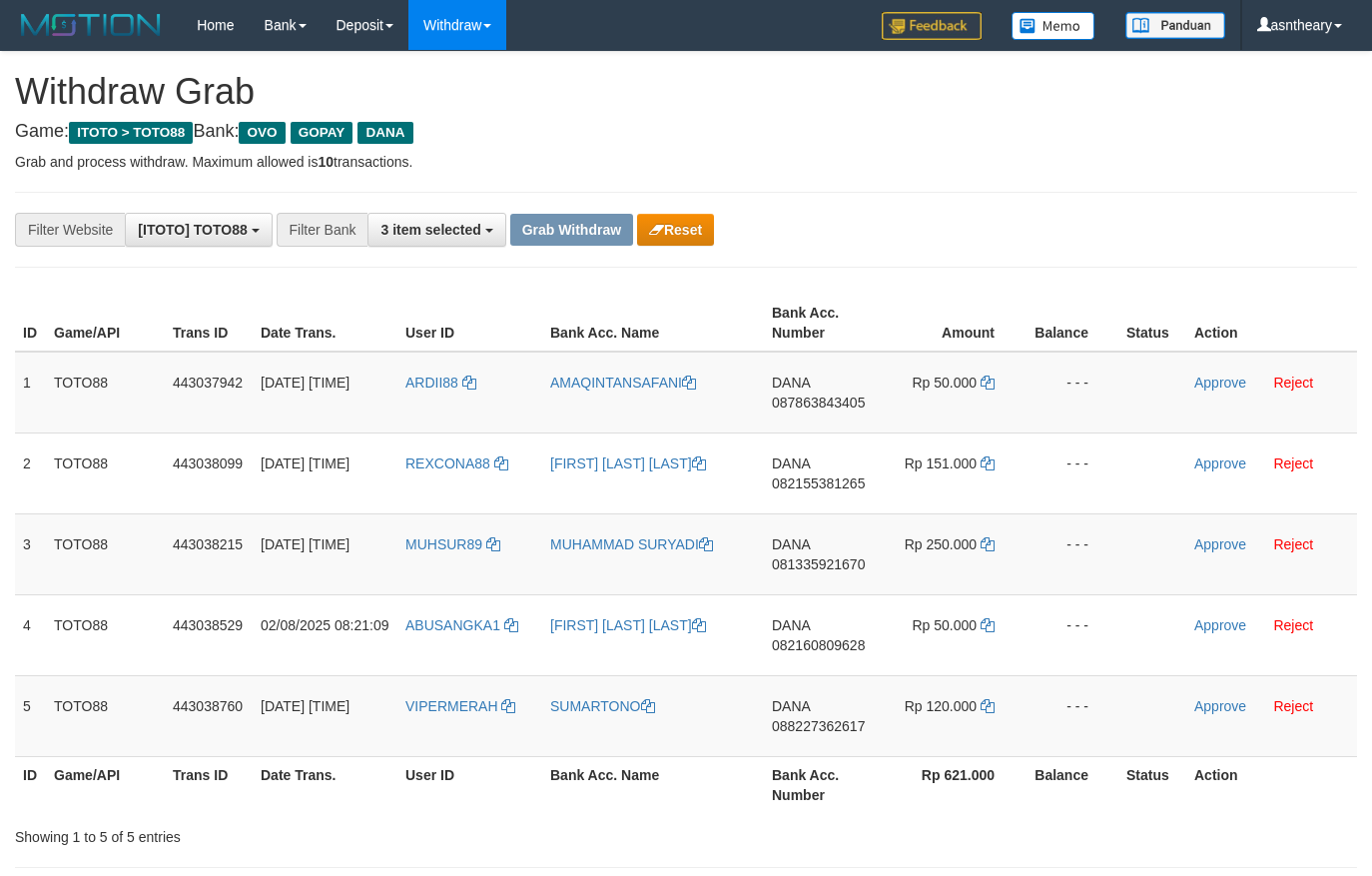 scroll, scrollTop: 0, scrollLeft: 0, axis: both 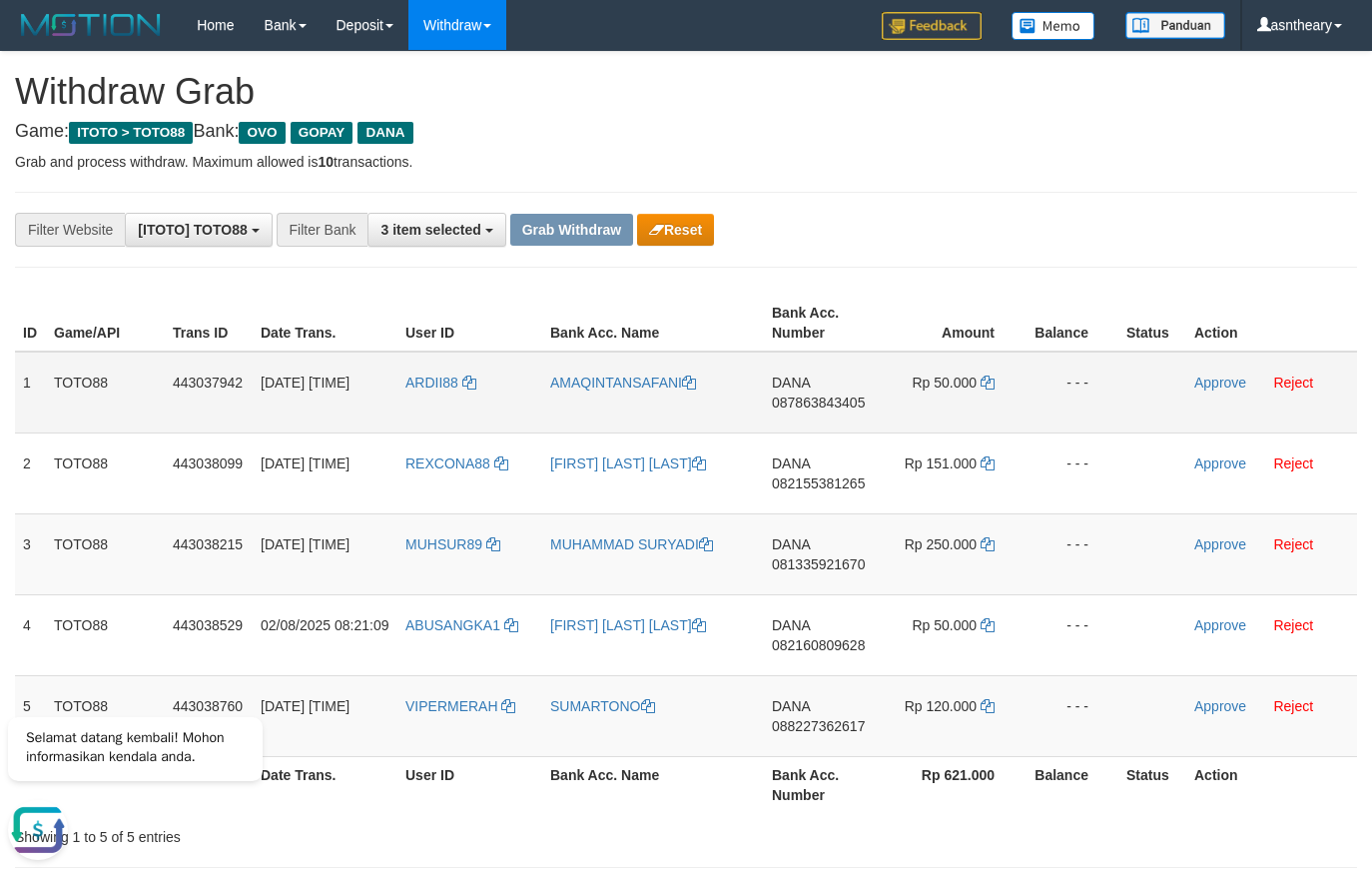 click on "Rp 50.000" at bounding box center [954, 393] 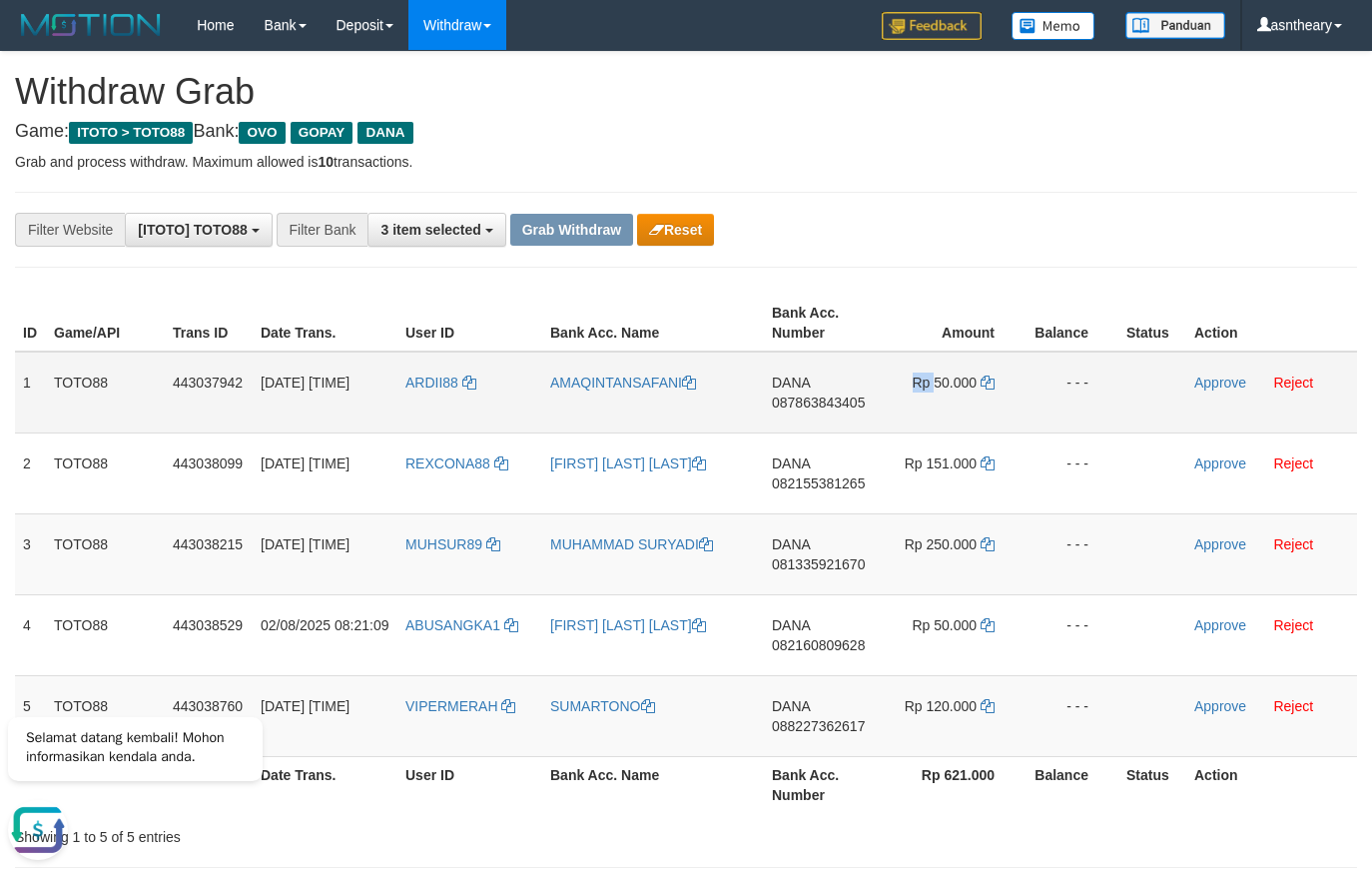 copy on "Rp" 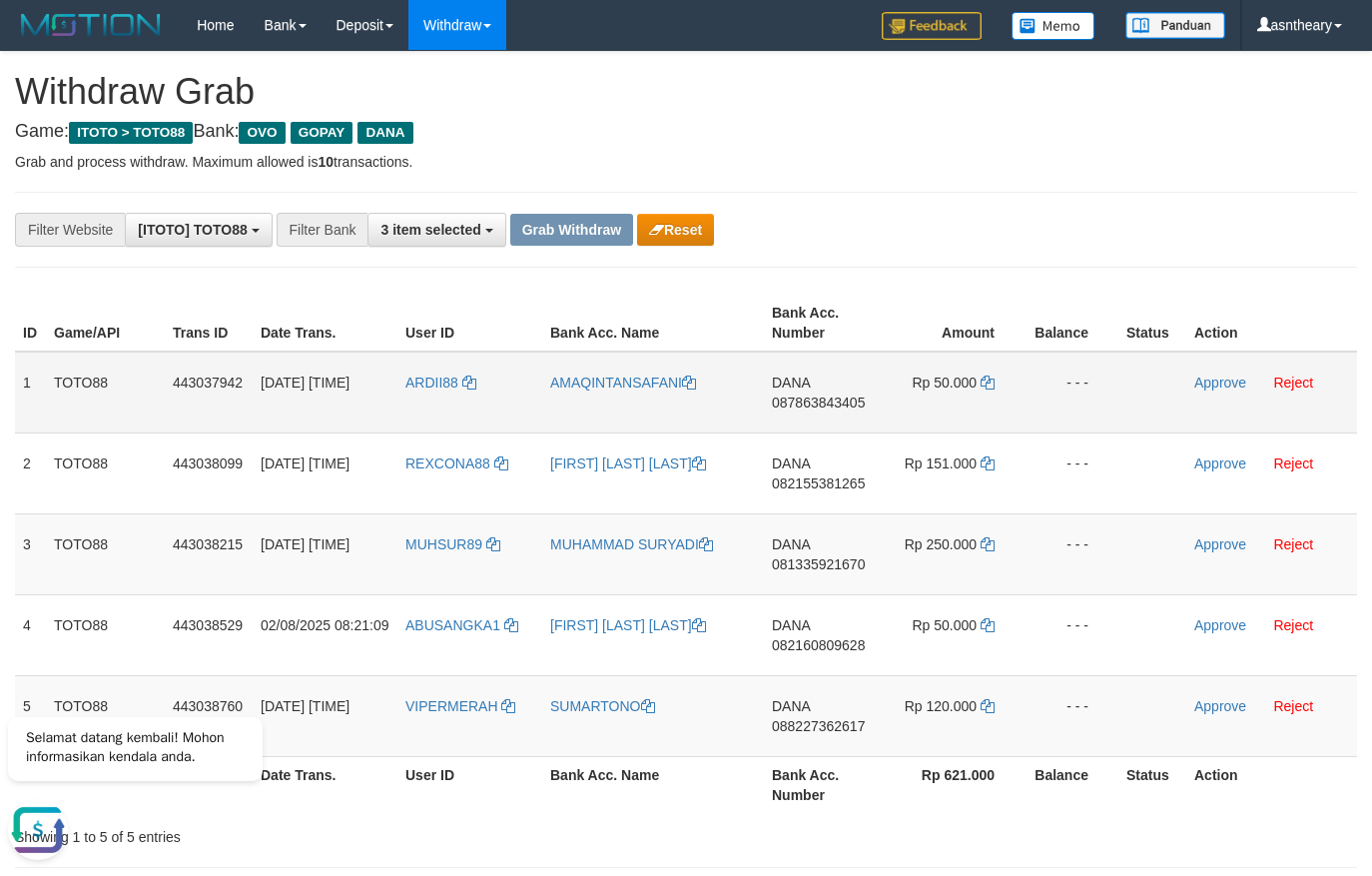 click on "087863843405" at bounding box center [818, 403] 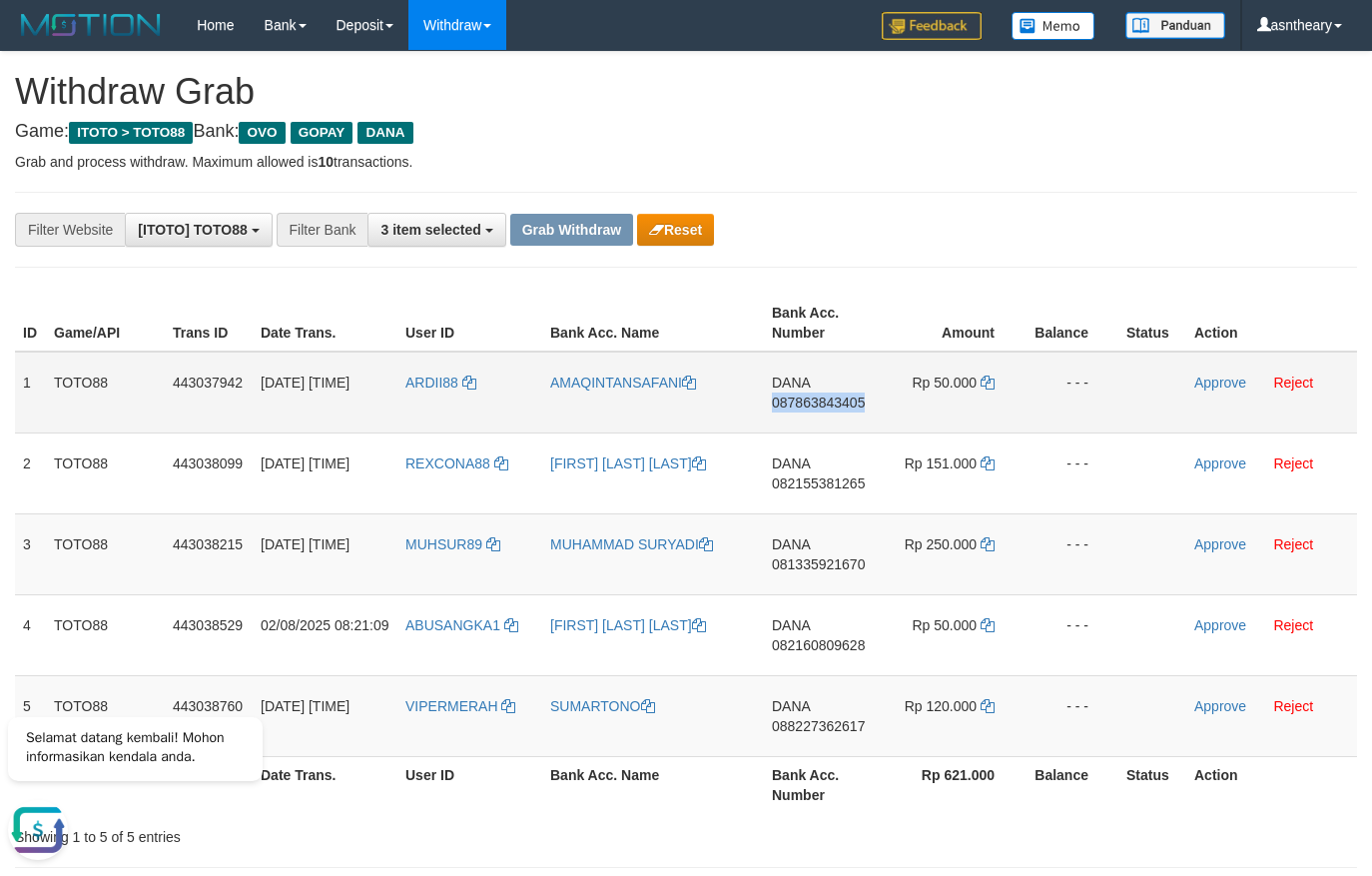 click on "087863843405" at bounding box center [818, 403] 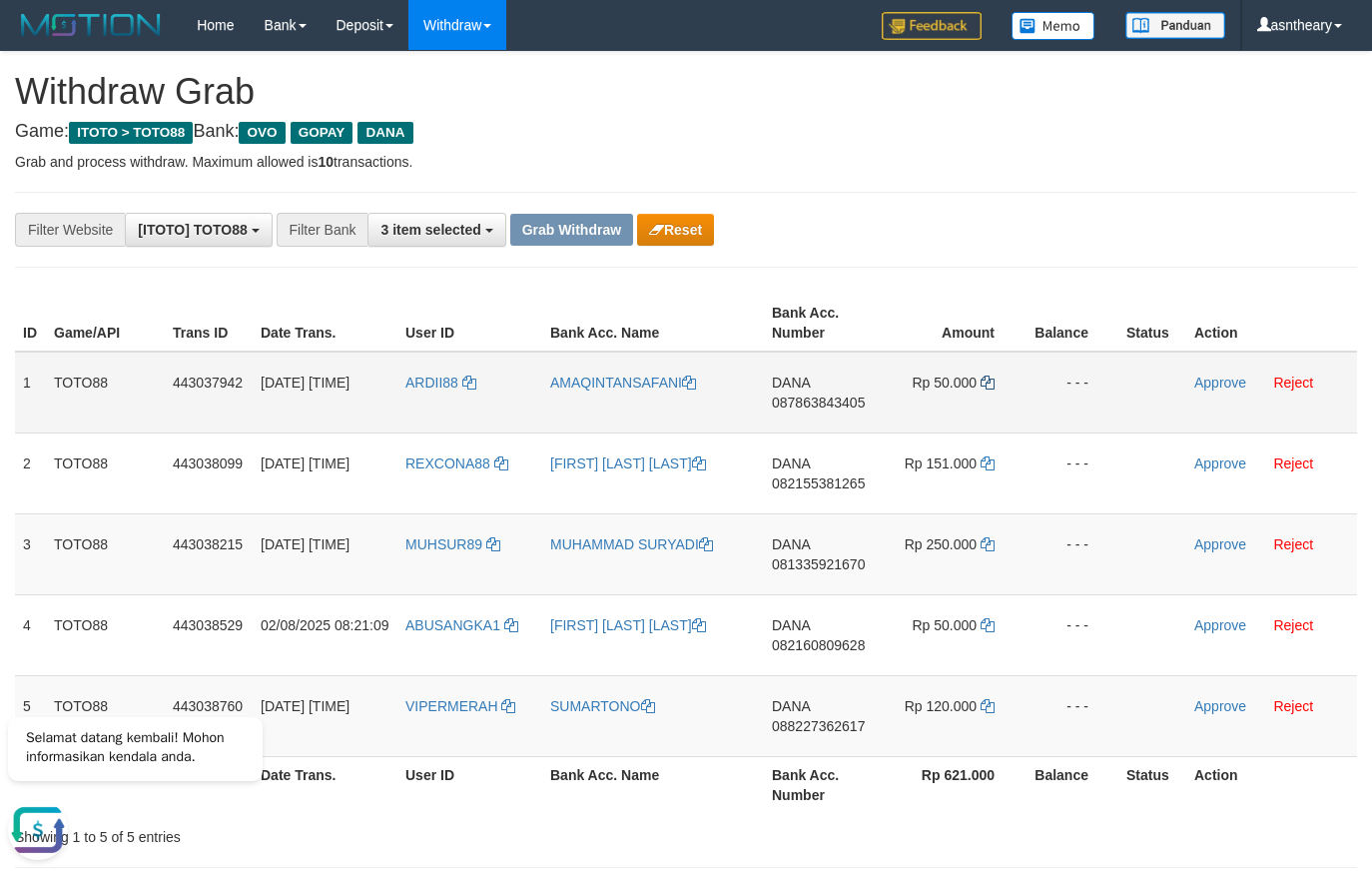 drag, startPoint x: 965, startPoint y: 382, endPoint x: 985, endPoint y: 384, distance: 20.09975 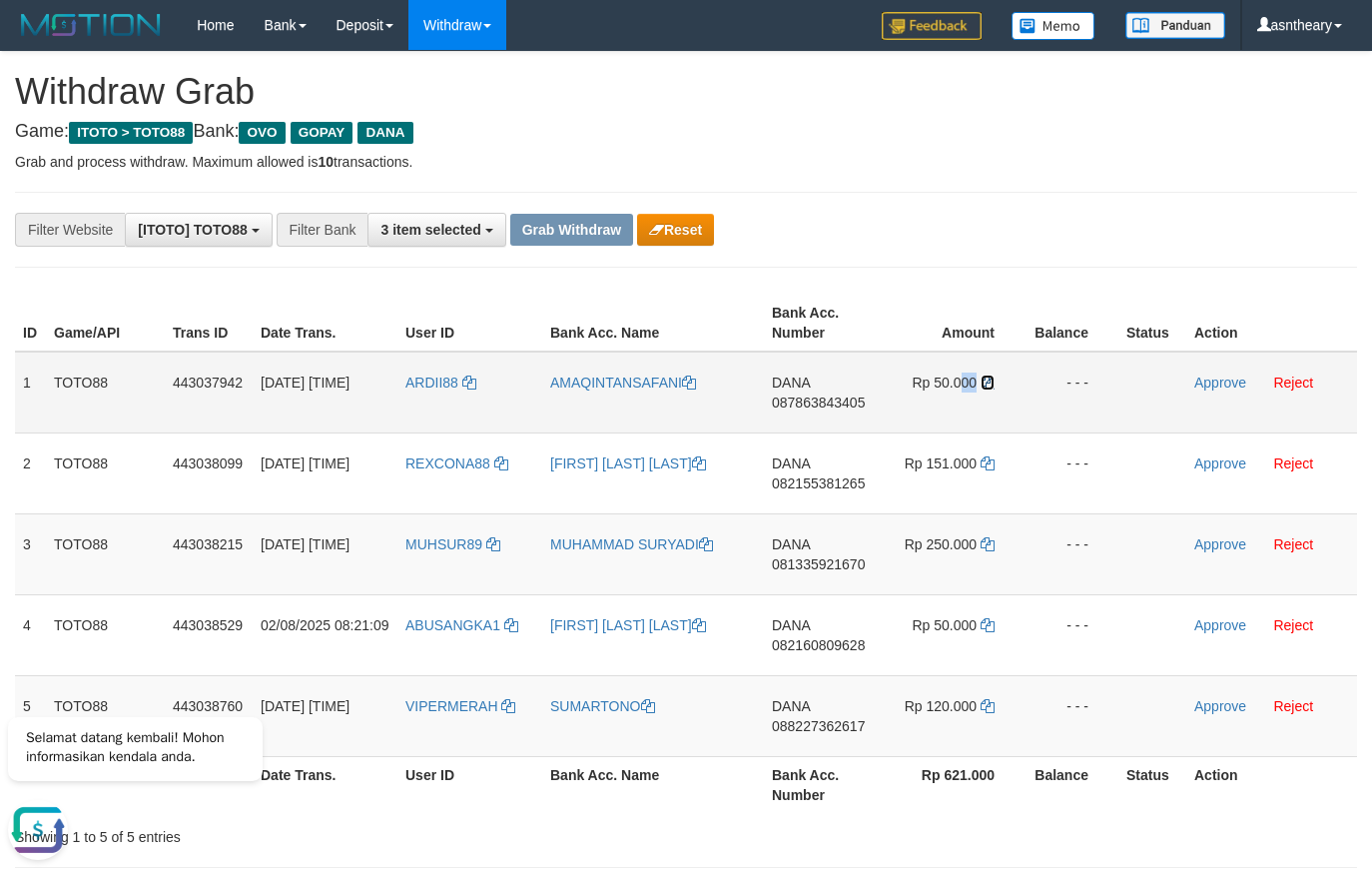 click at bounding box center [988, 383] 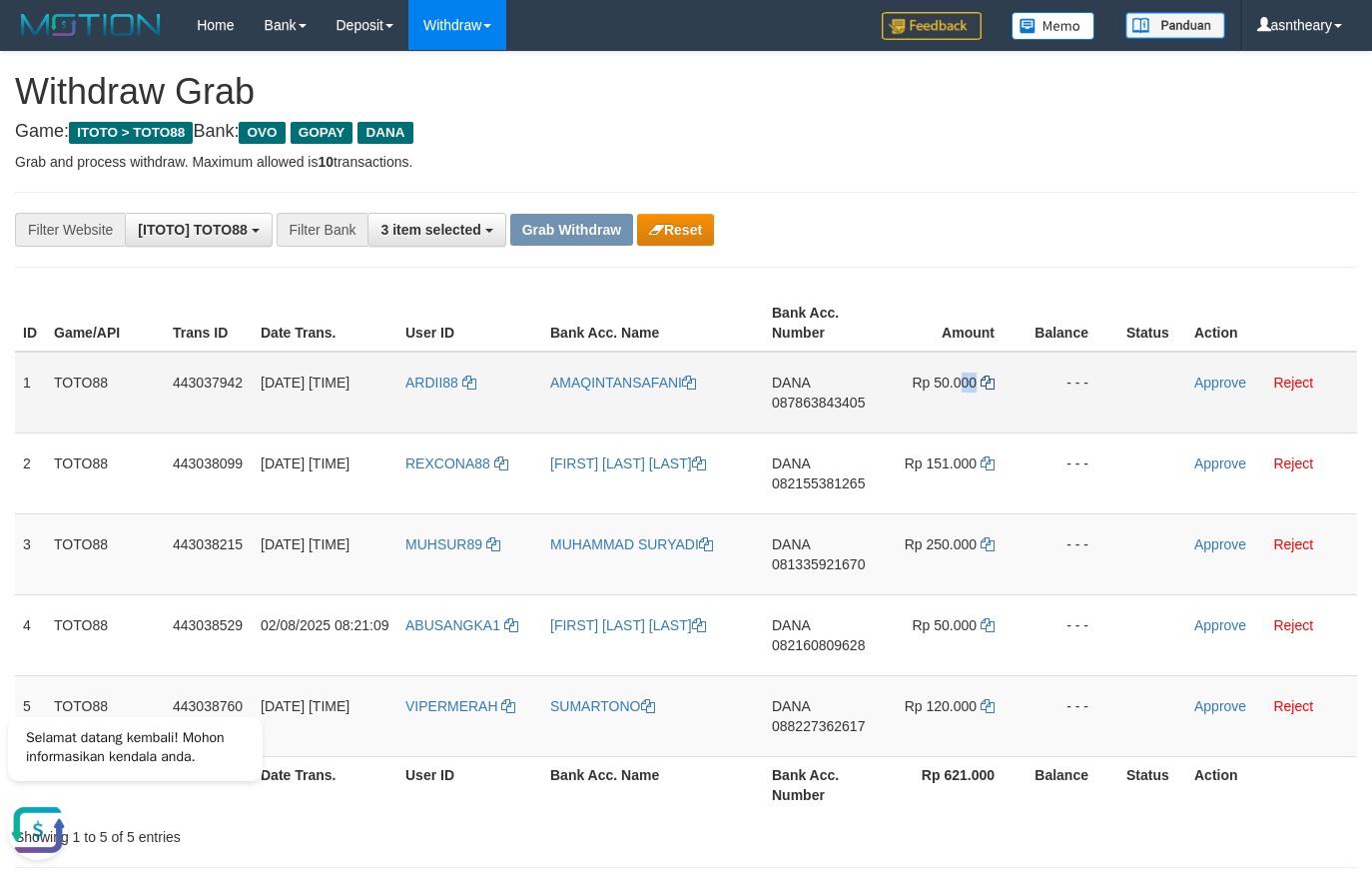 copy on "00" 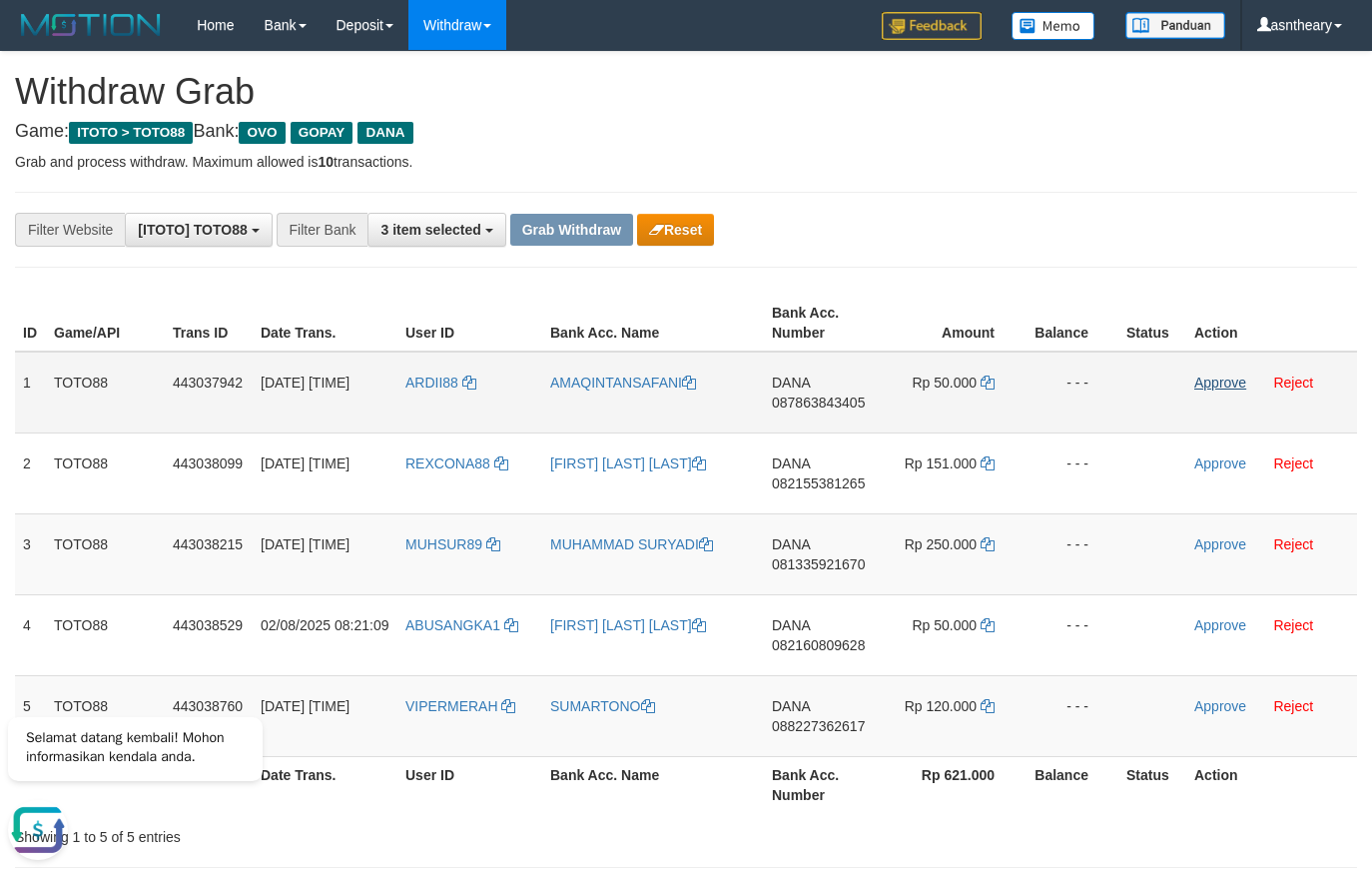drag, startPoint x: 1220, startPoint y: 368, endPoint x: 1220, endPoint y: 380, distance: 12 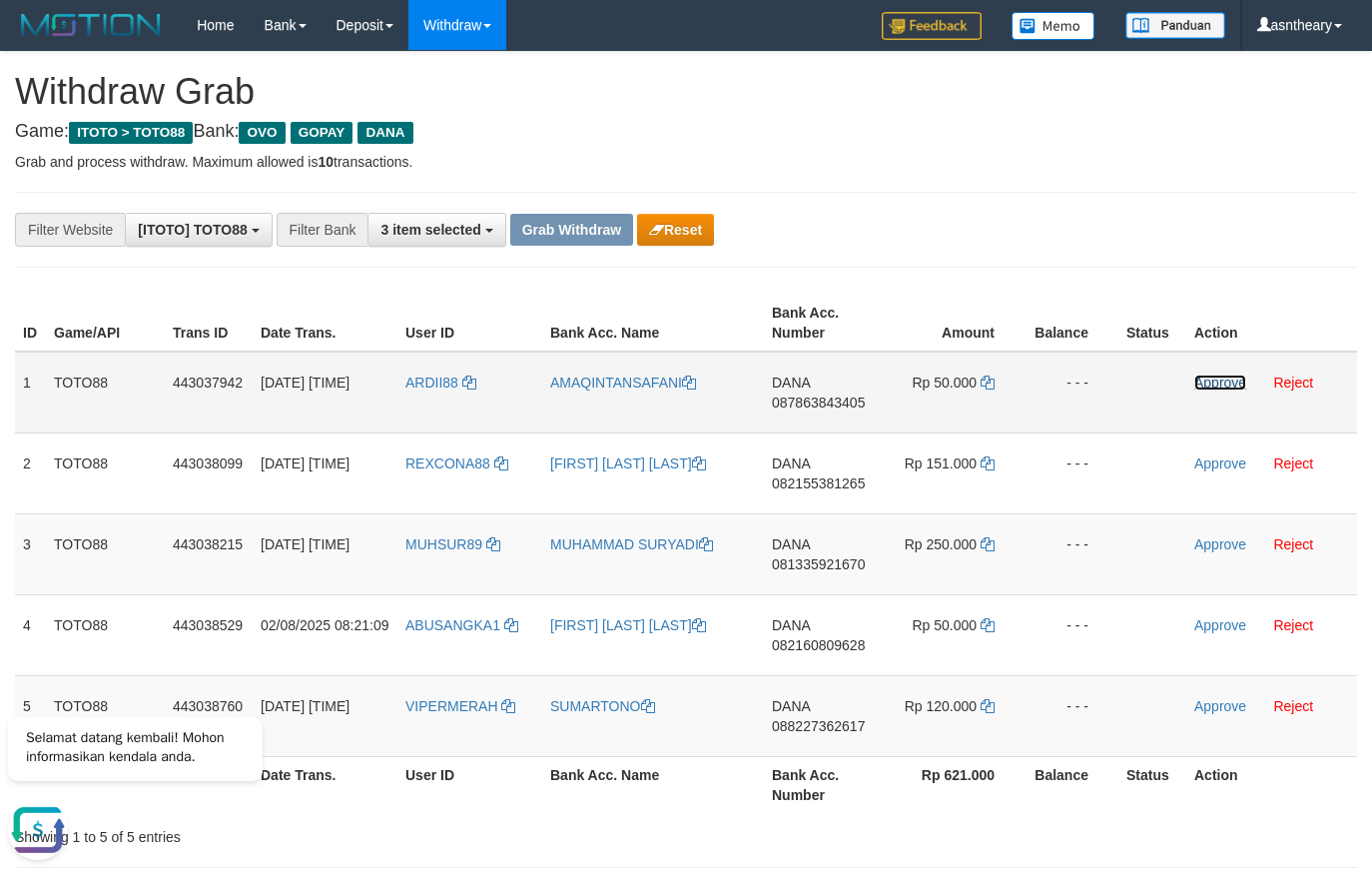 click on "Approve" at bounding box center [1220, 383] 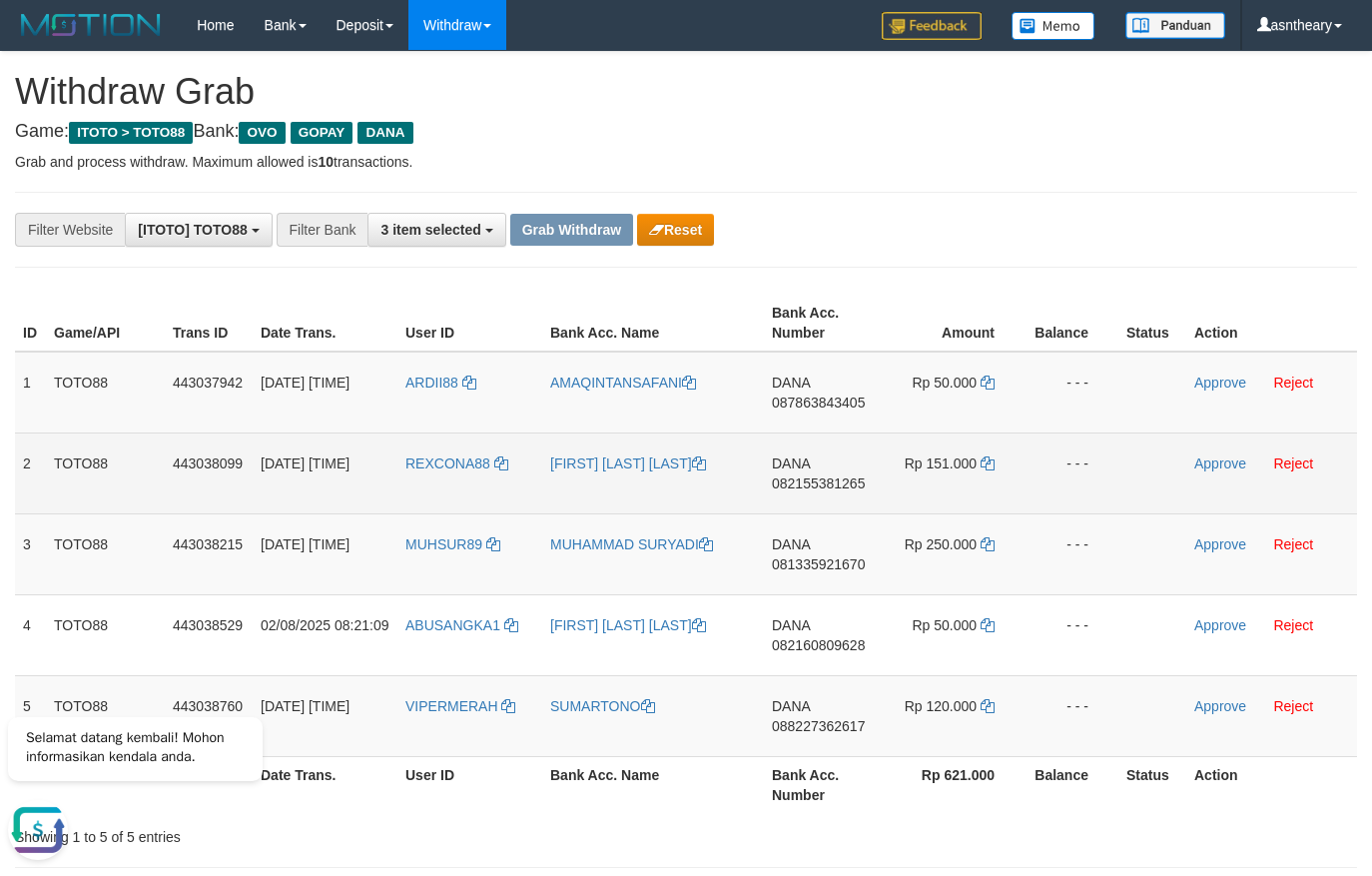 click on "082155381265" at bounding box center [818, 483] 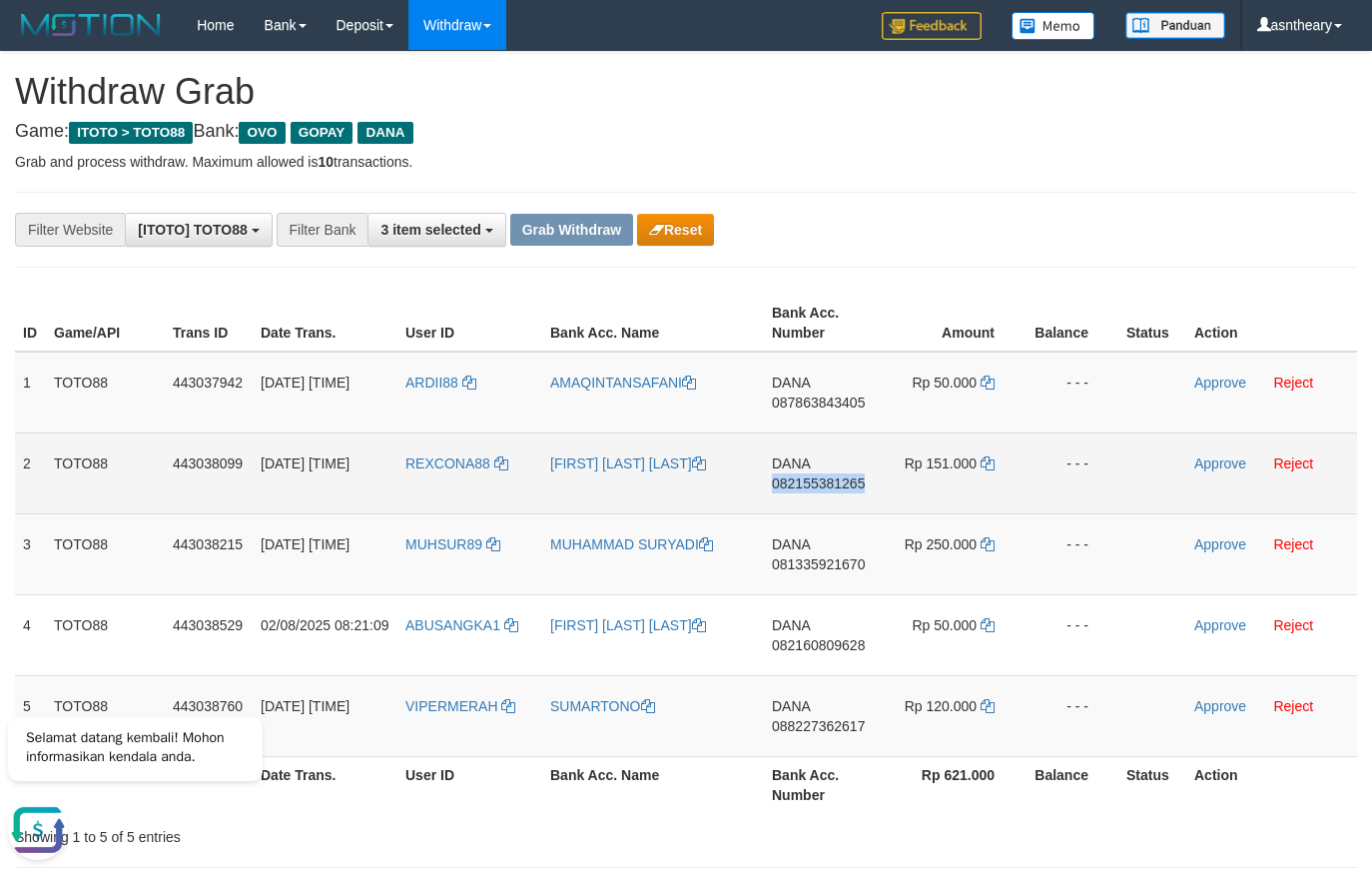 copy on "082155381265" 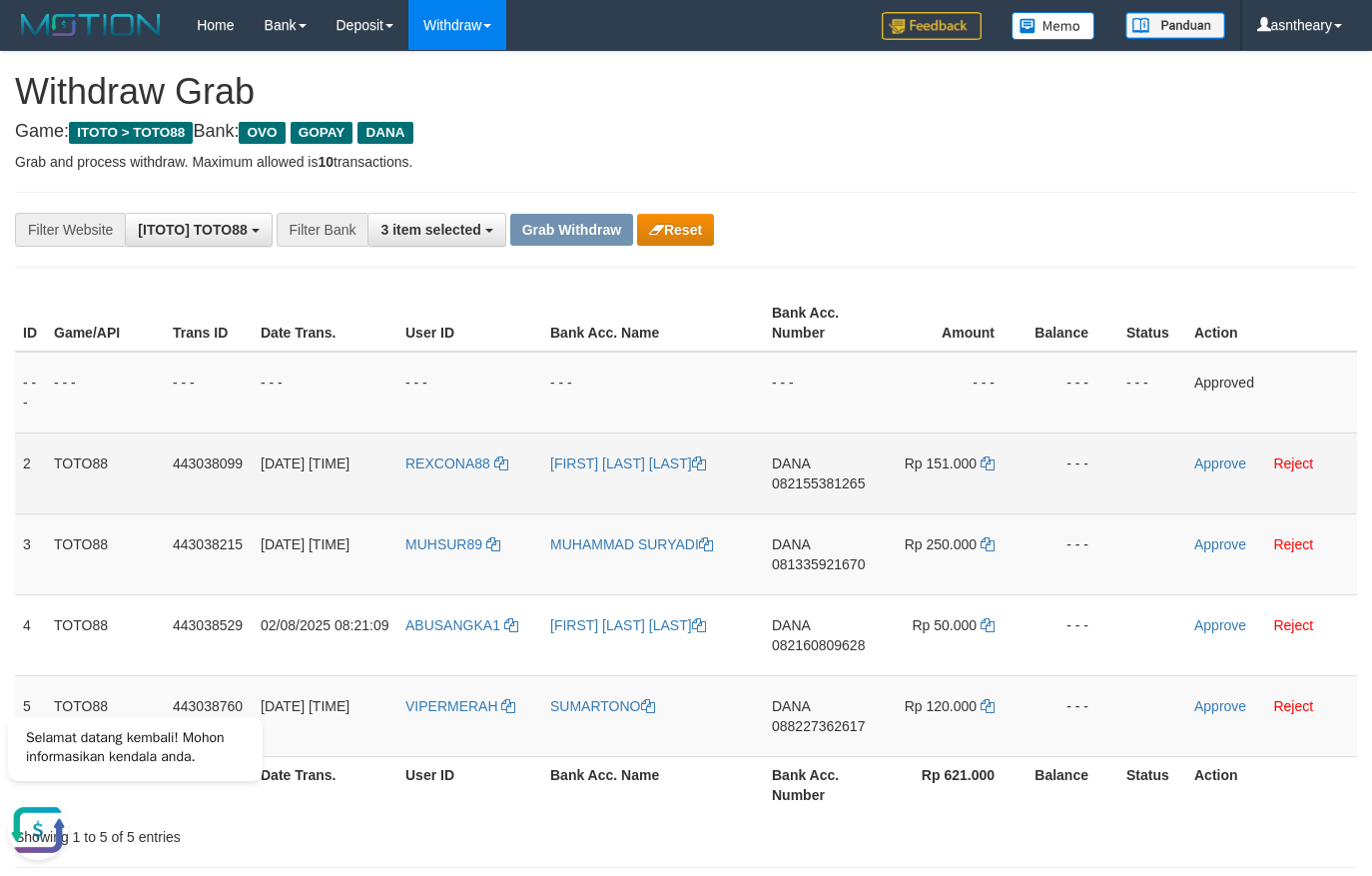click on "DANA
082155381265" at bounding box center (823, 472) 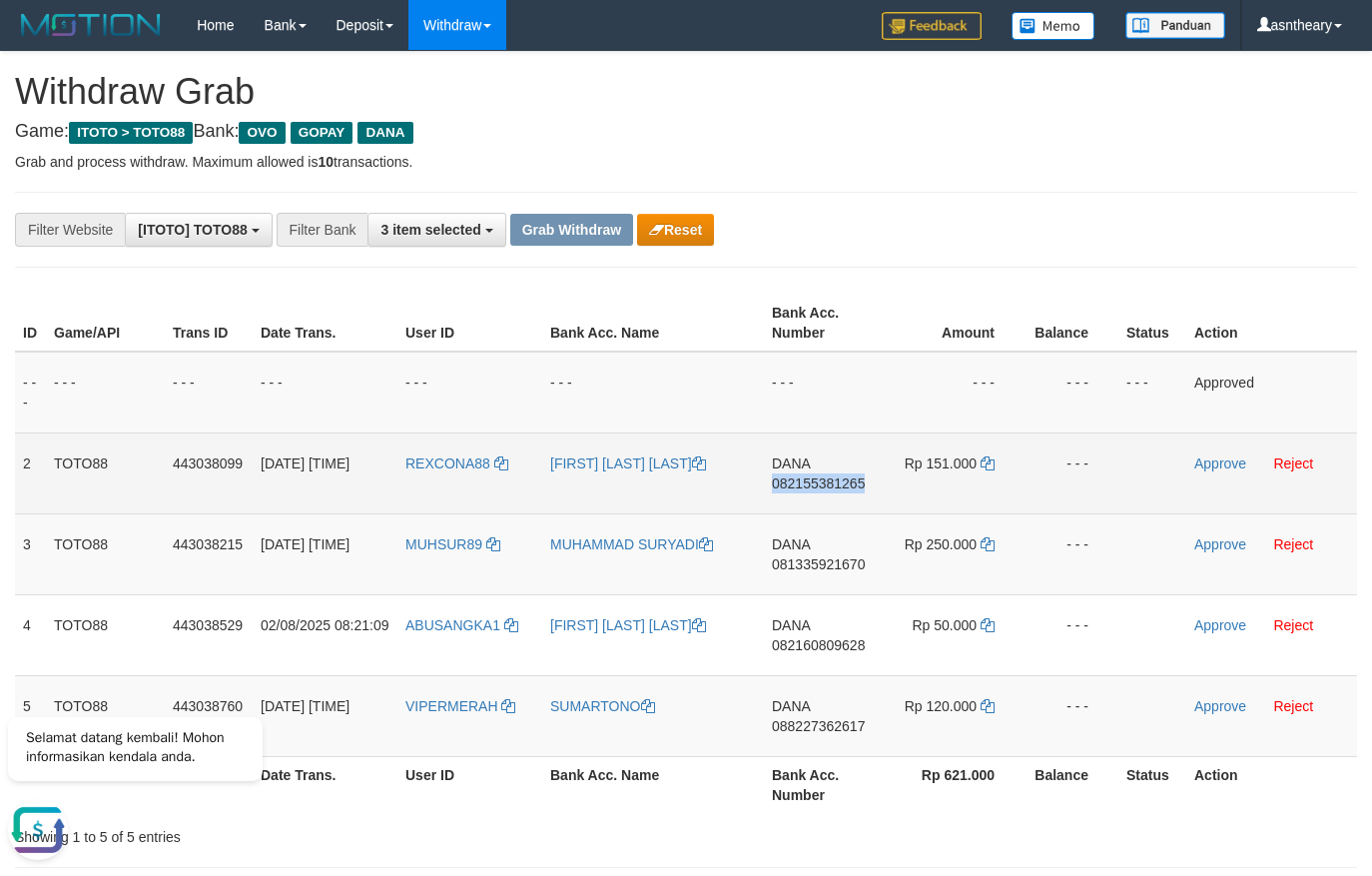 click on "DANA
082155381265" at bounding box center [823, 472] 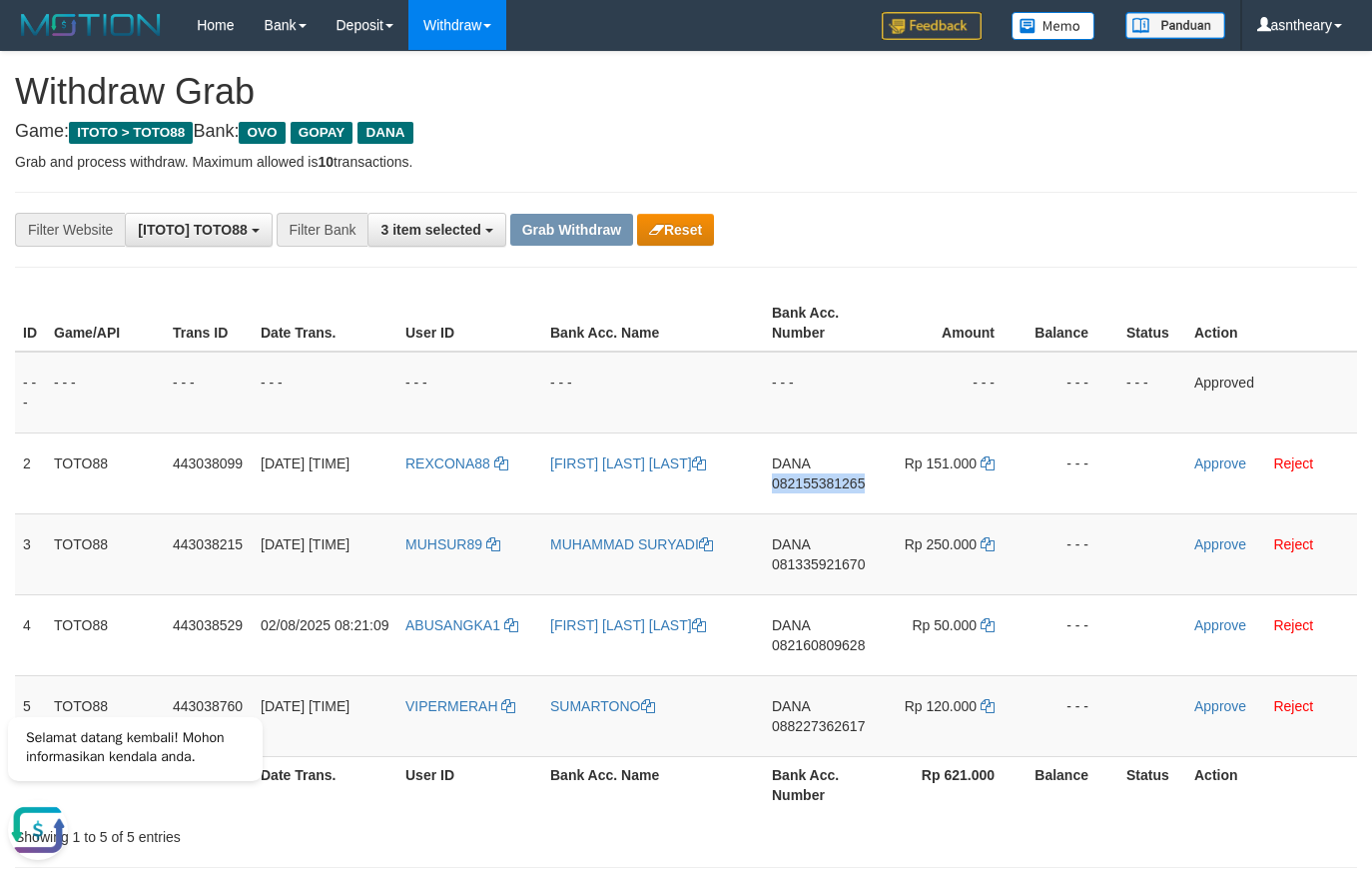 copy on "082155381265" 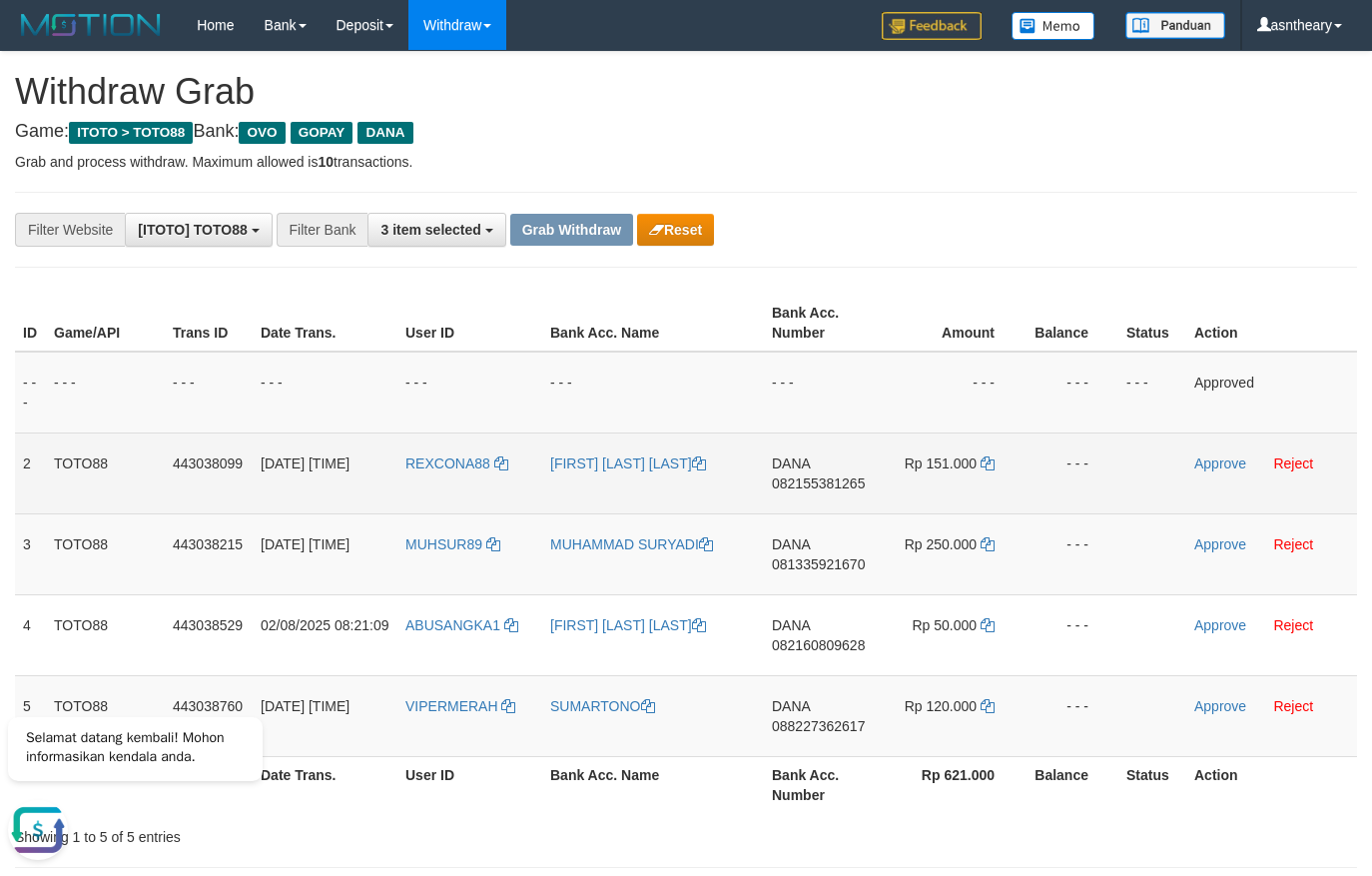 click on "Rp 151.000" at bounding box center (954, 472) 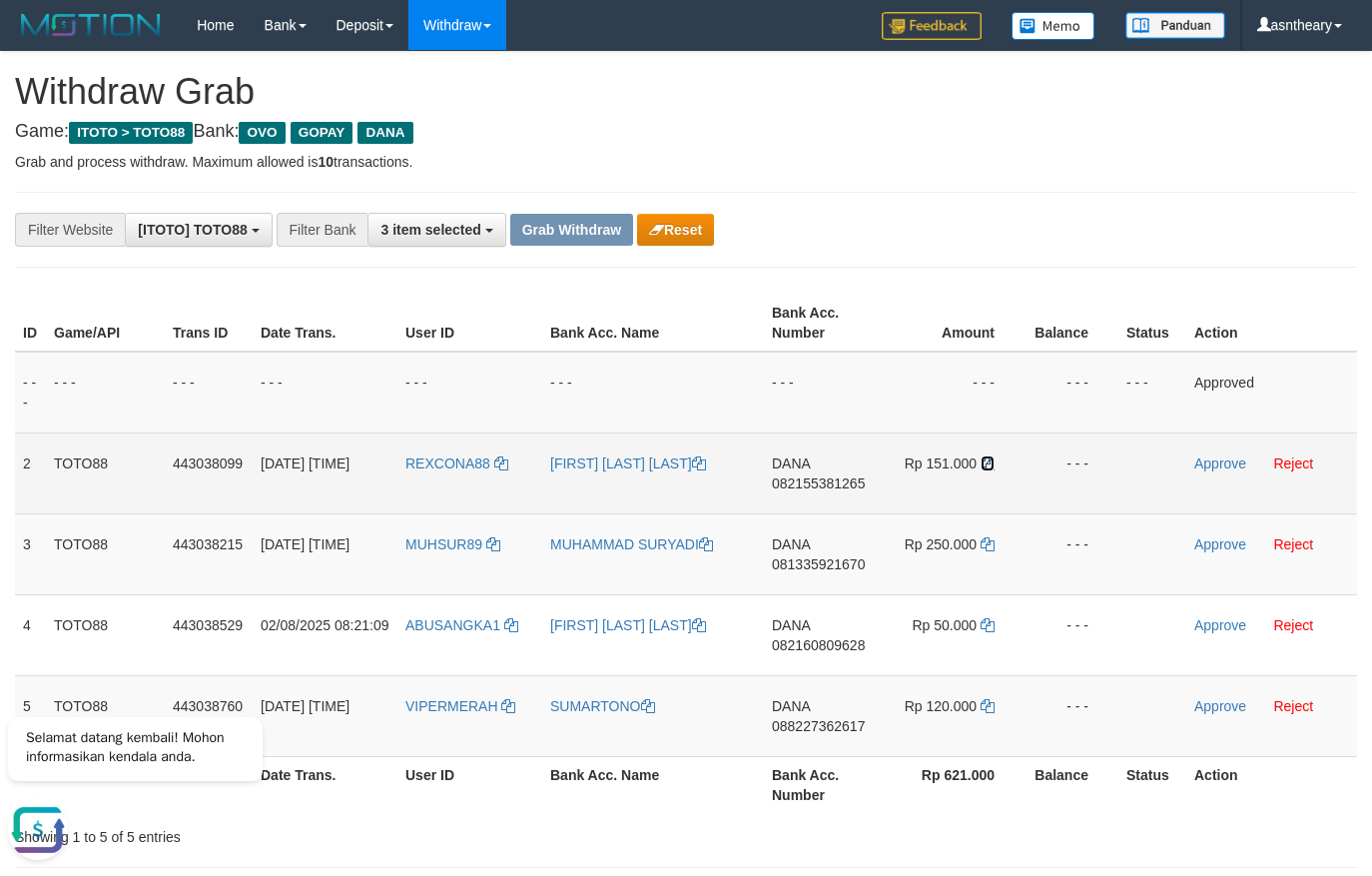 click at bounding box center (988, 463) 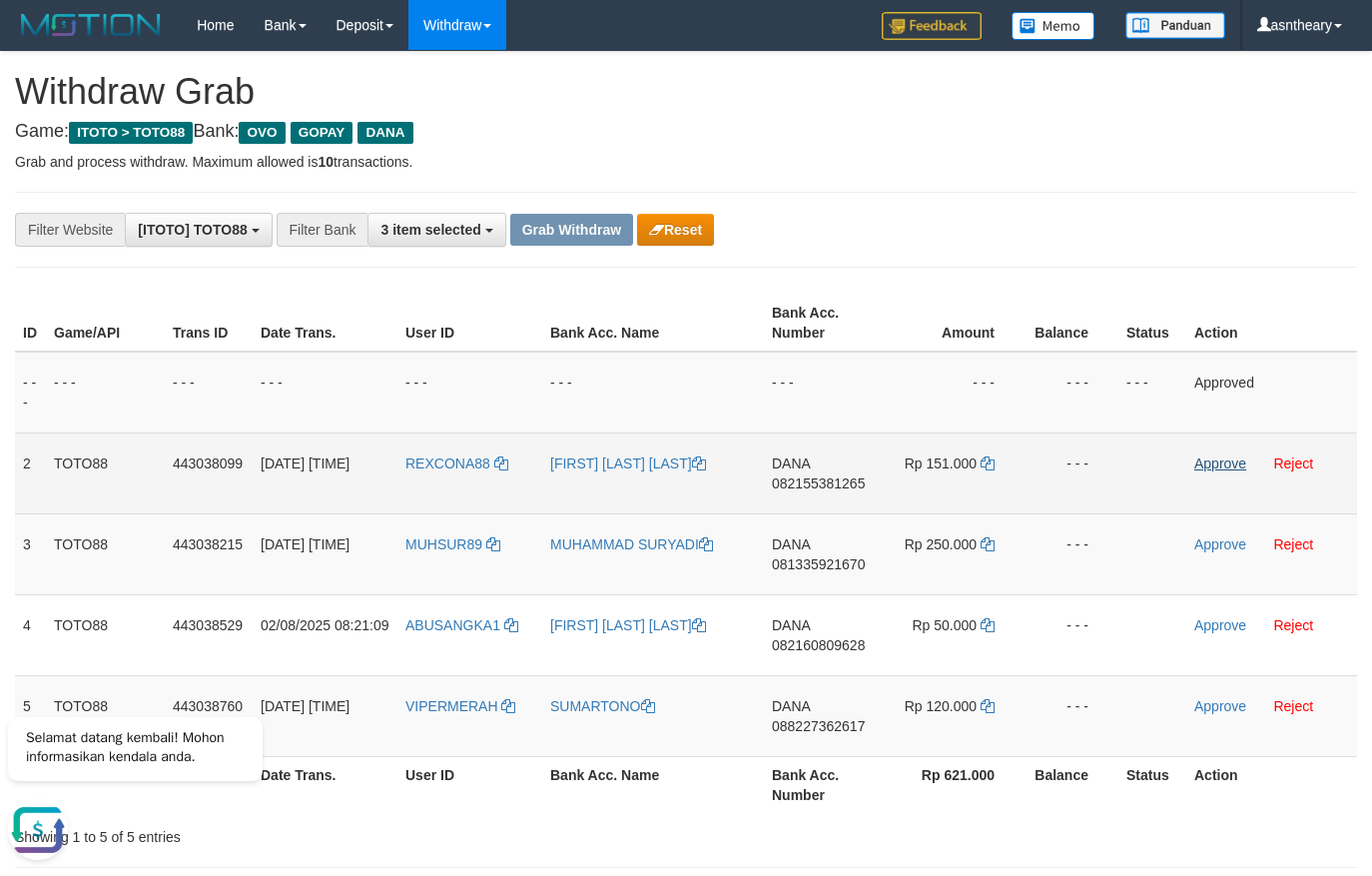 drag, startPoint x: 1250, startPoint y: 455, endPoint x: 1230, endPoint y: 465, distance: 22.36068 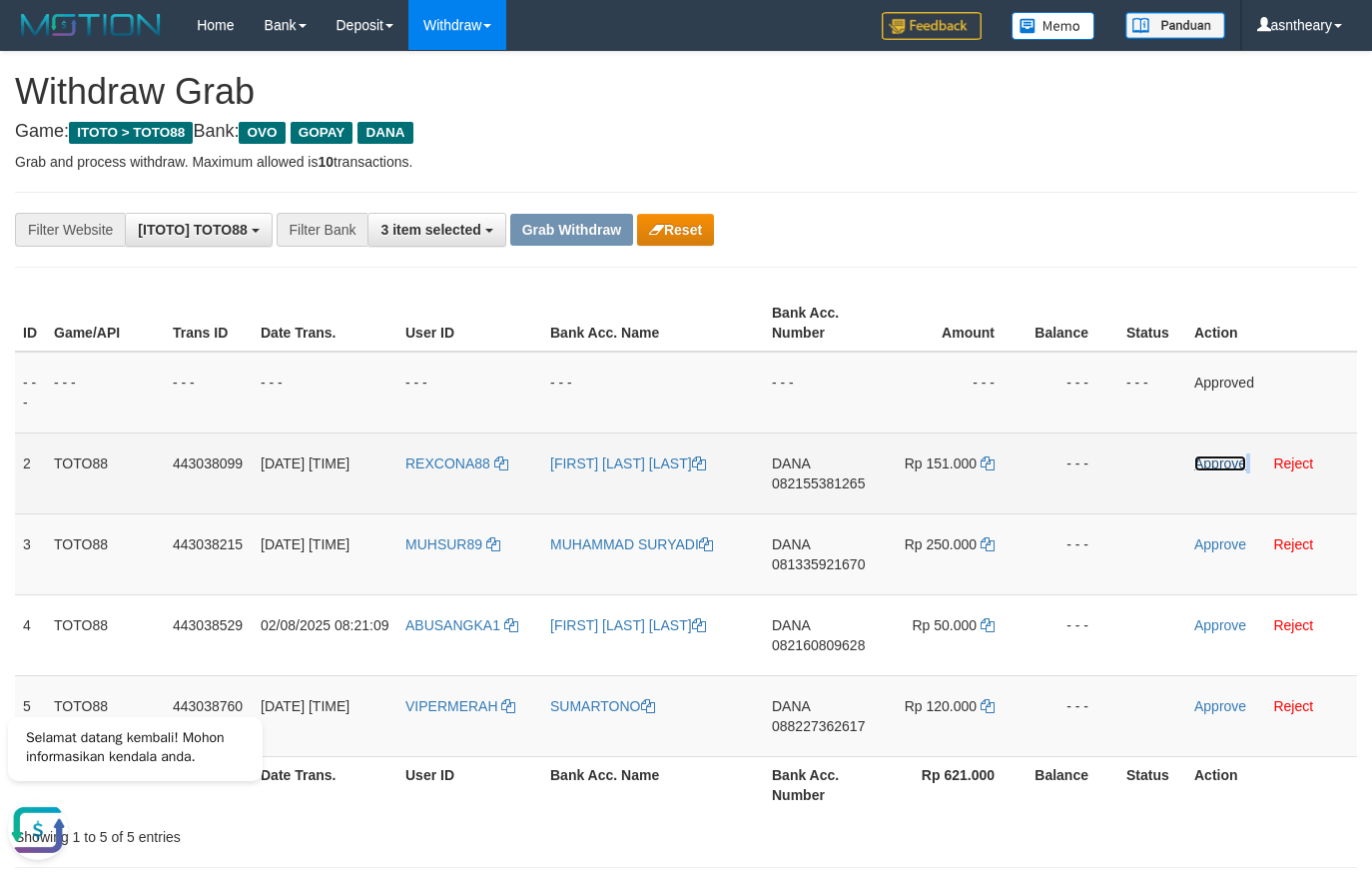 click on "Approve" at bounding box center (1220, 463) 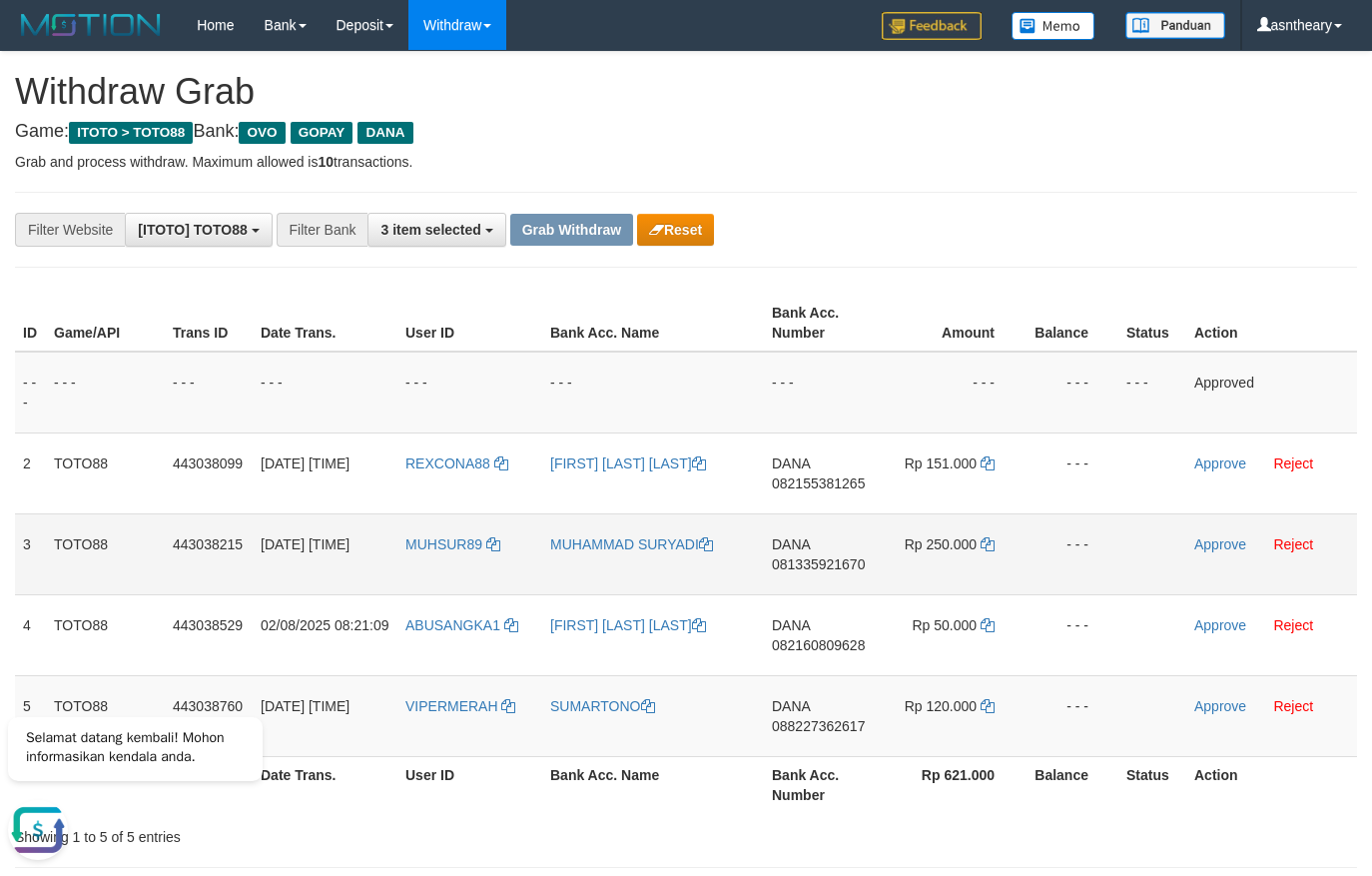 click on "DANA
081335921670" at bounding box center (823, 553) 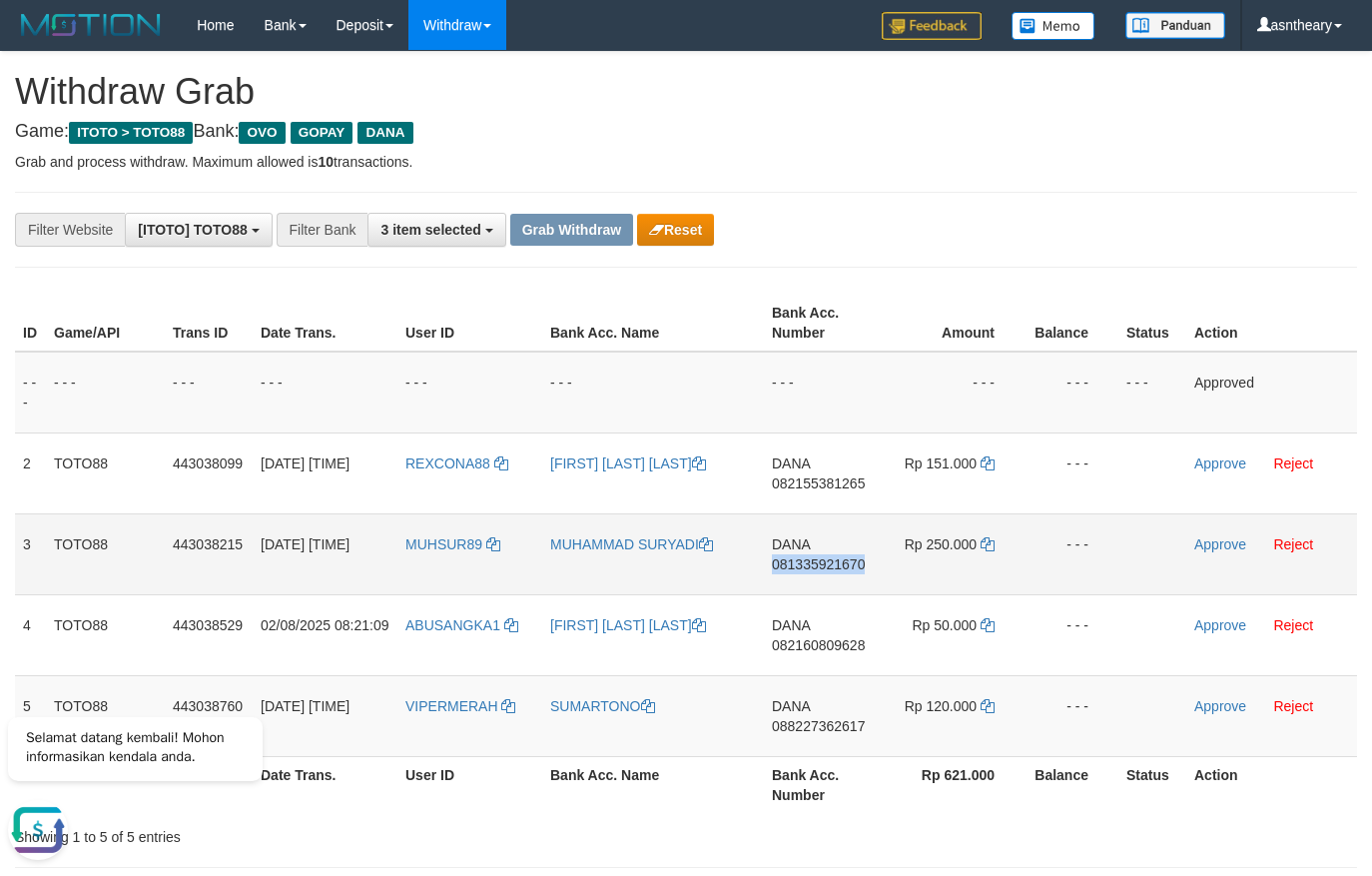 copy on "081335921670" 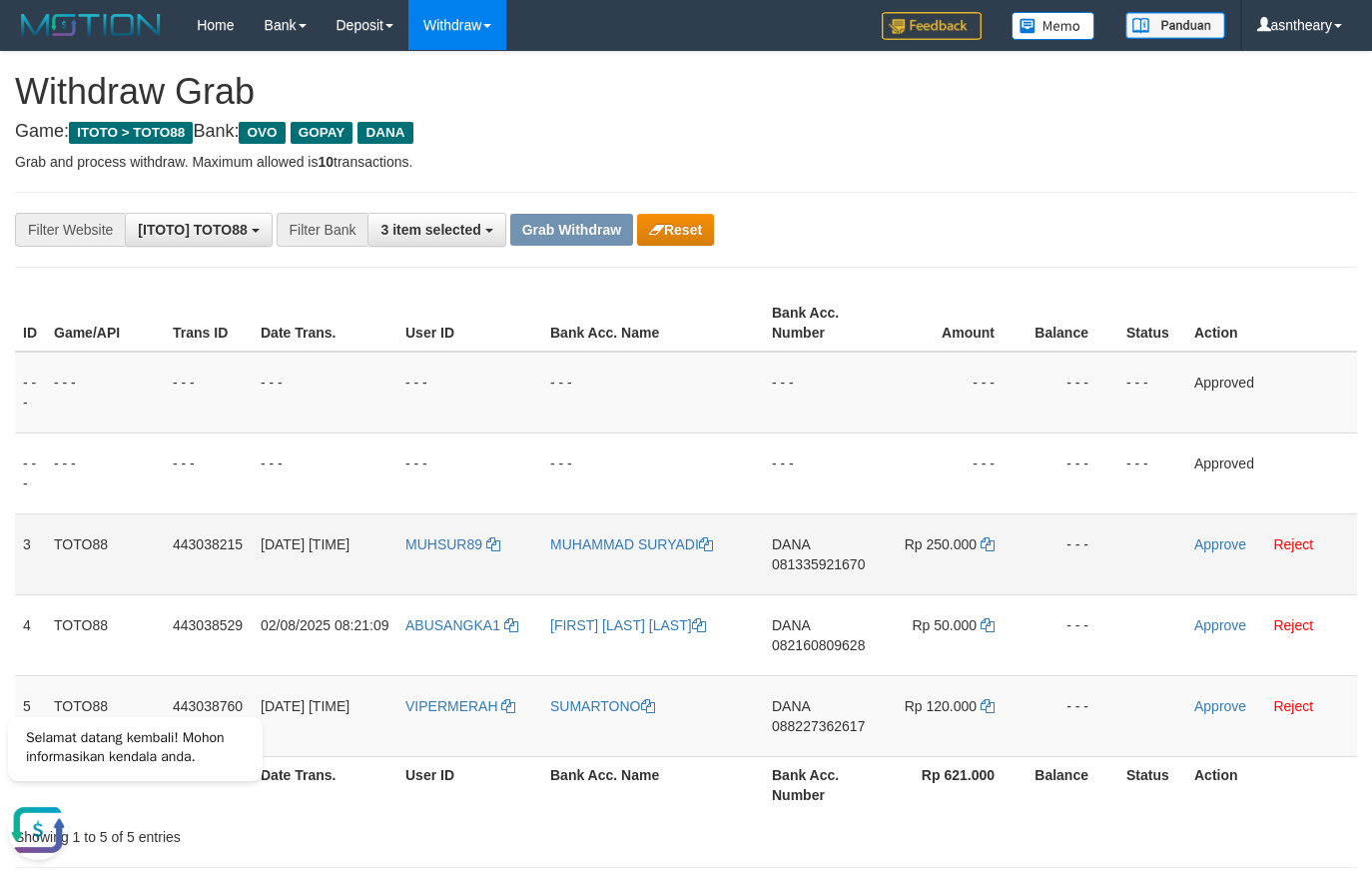 drag, startPoint x: 1005, startPoint y: 531, endPoint x: 995, endPoint y: 545, distance: 17.20465 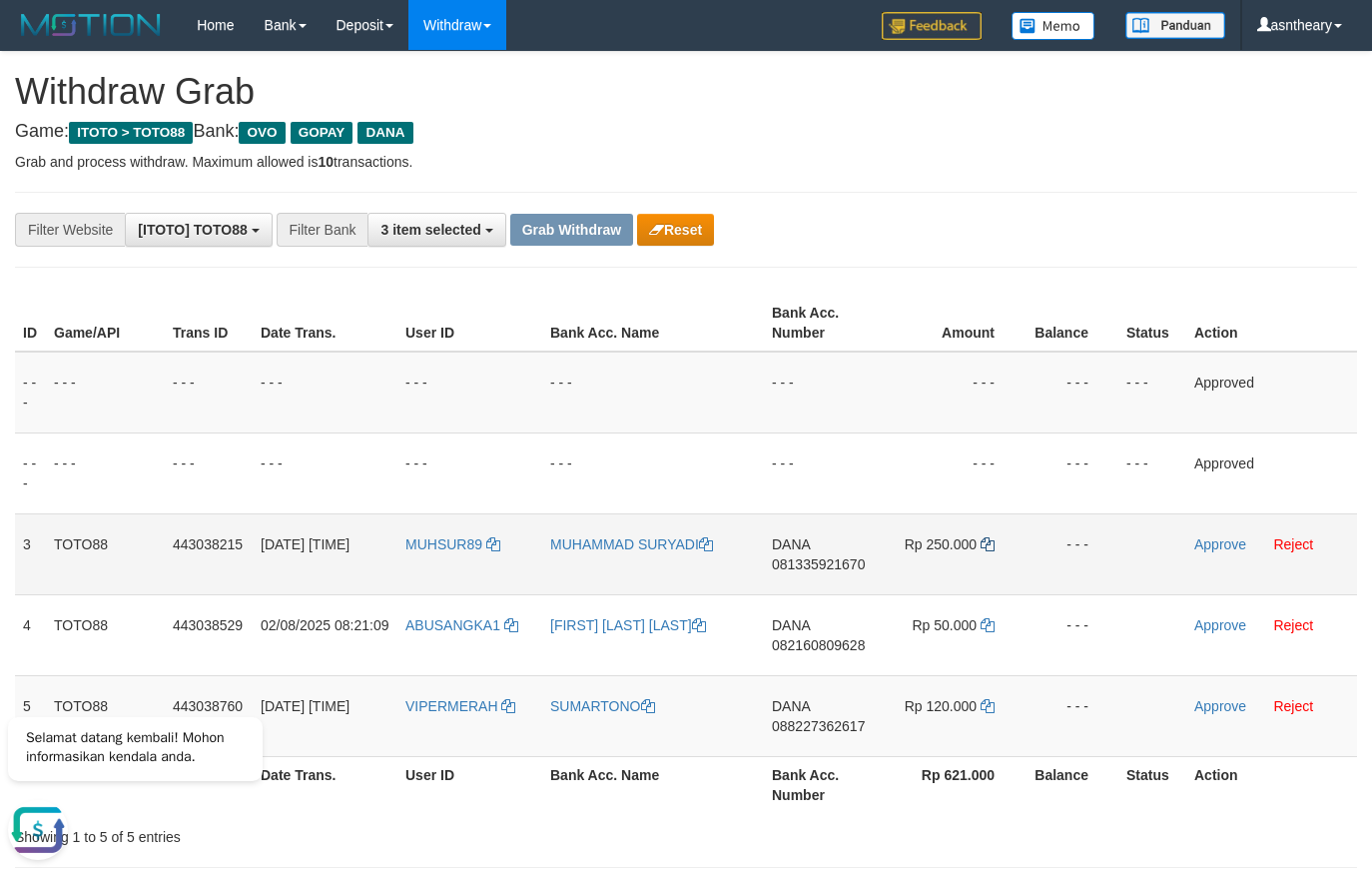 click on "Rp 250.000" at bounding box center [954, 553] 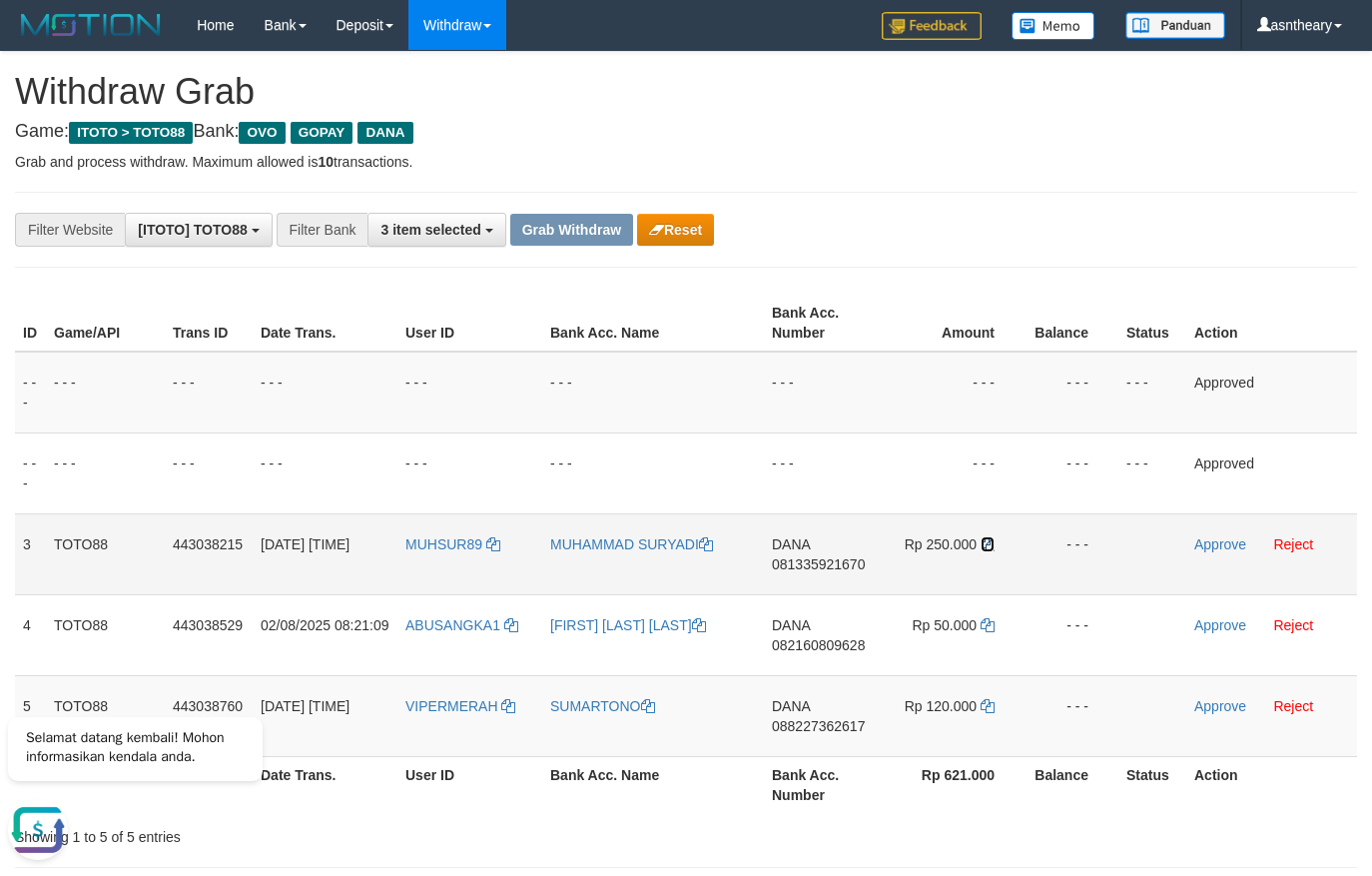 click at bounding box center [988, 544] 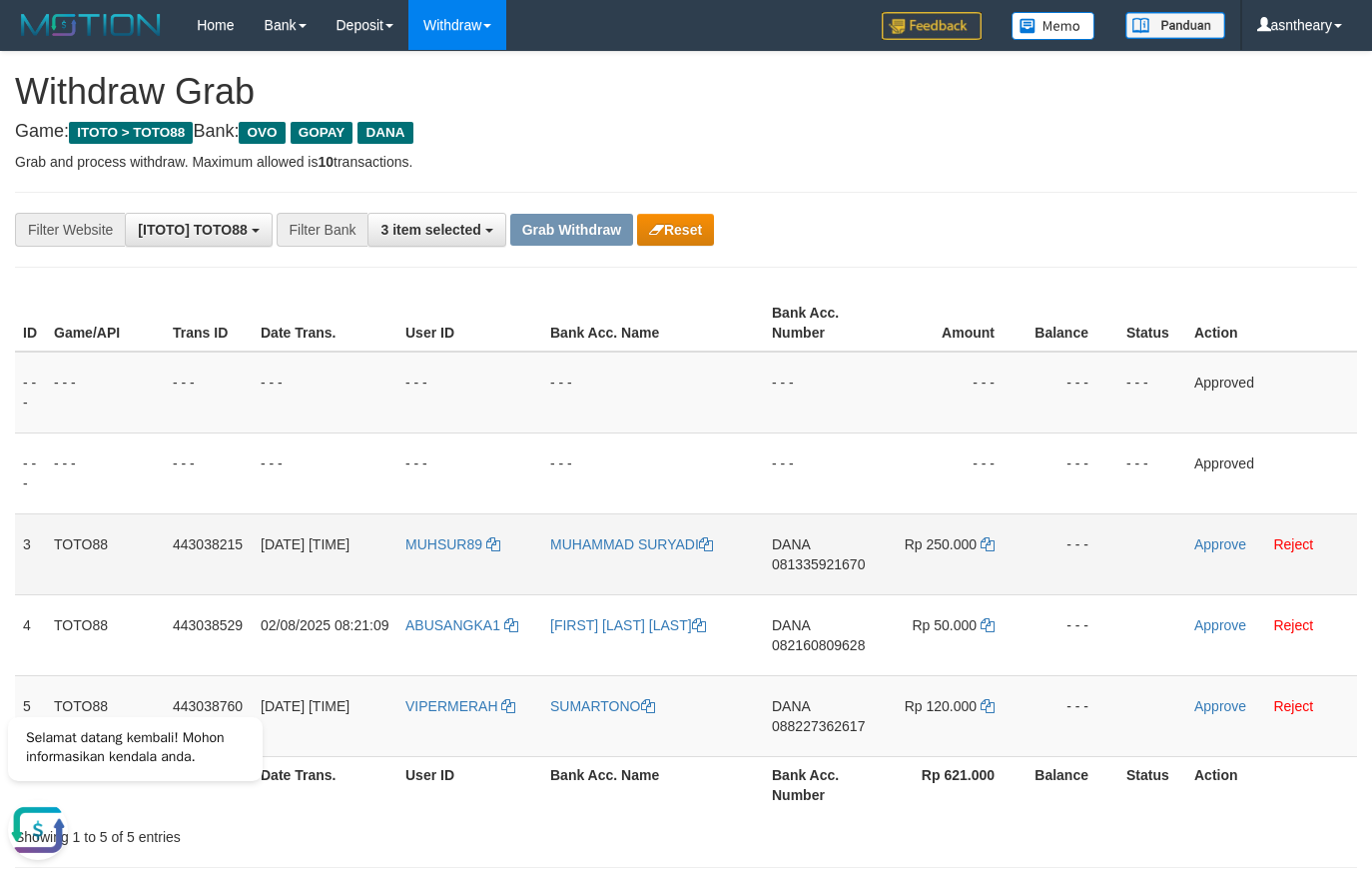 click on "Approve
Reject" at bounding box center (1271, 553) 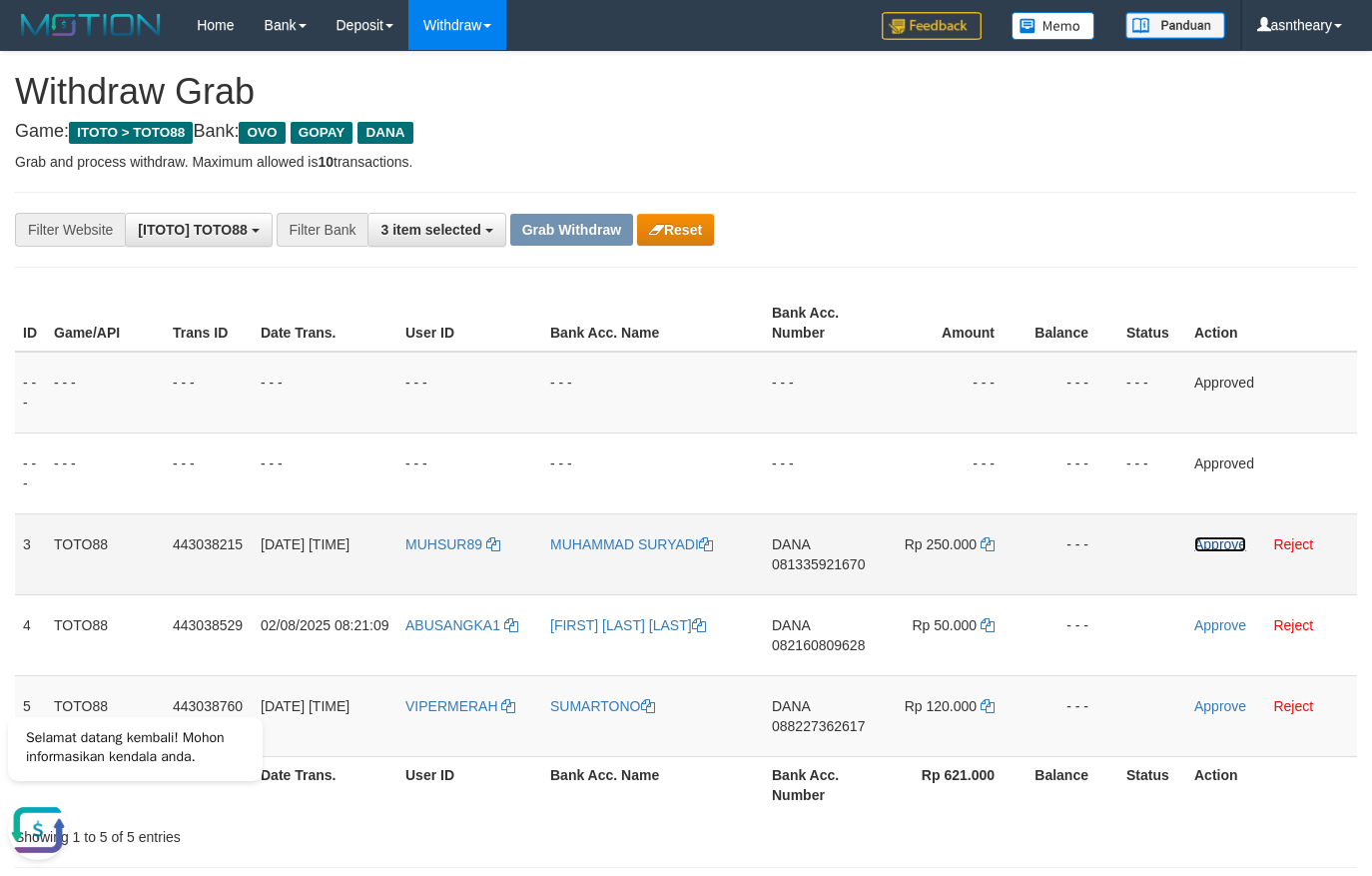 click on "Approve" at bounding box center [1220, 544] 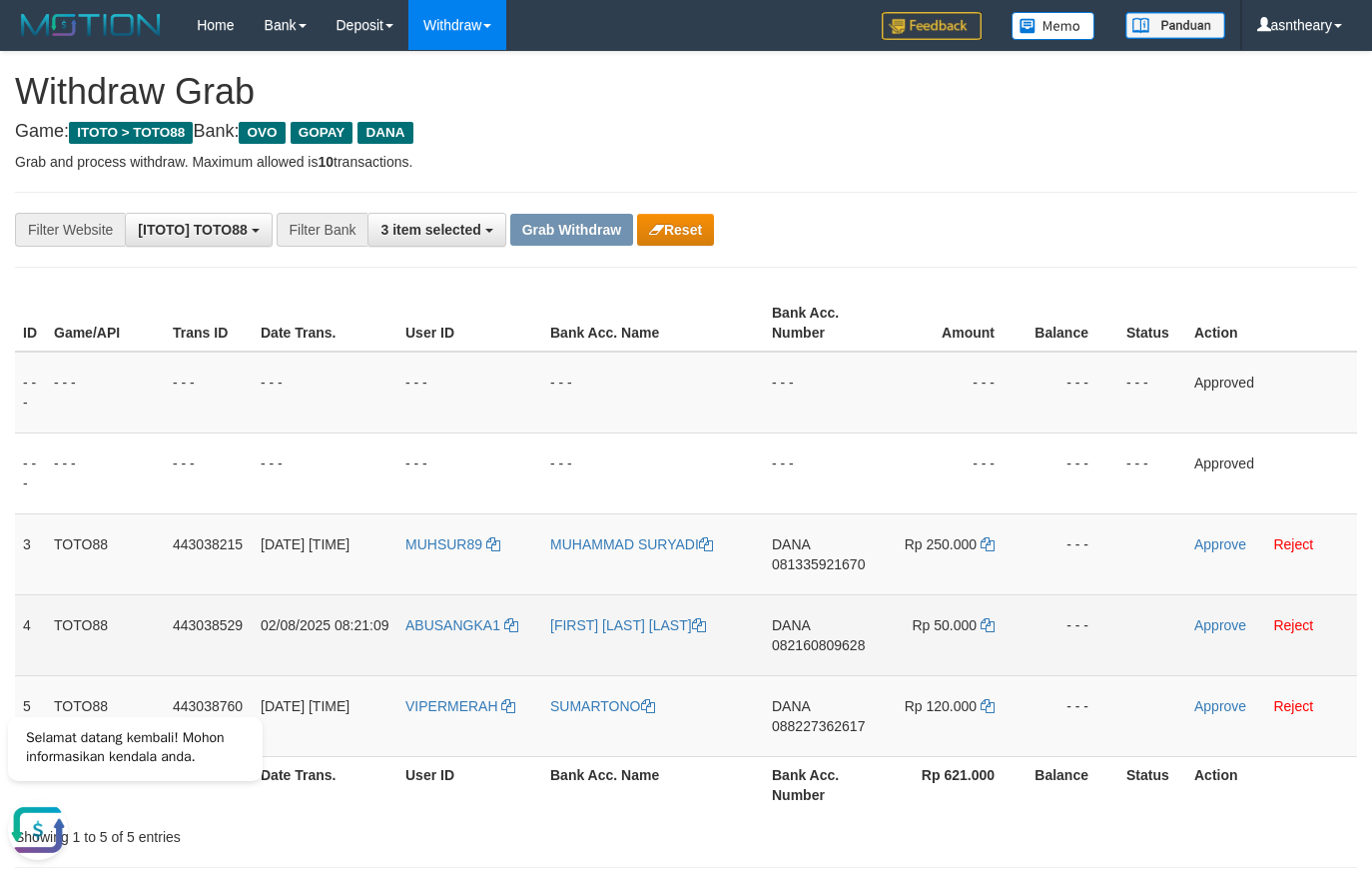 click on "DANA
082160809628" at bounding box center (823, 634) 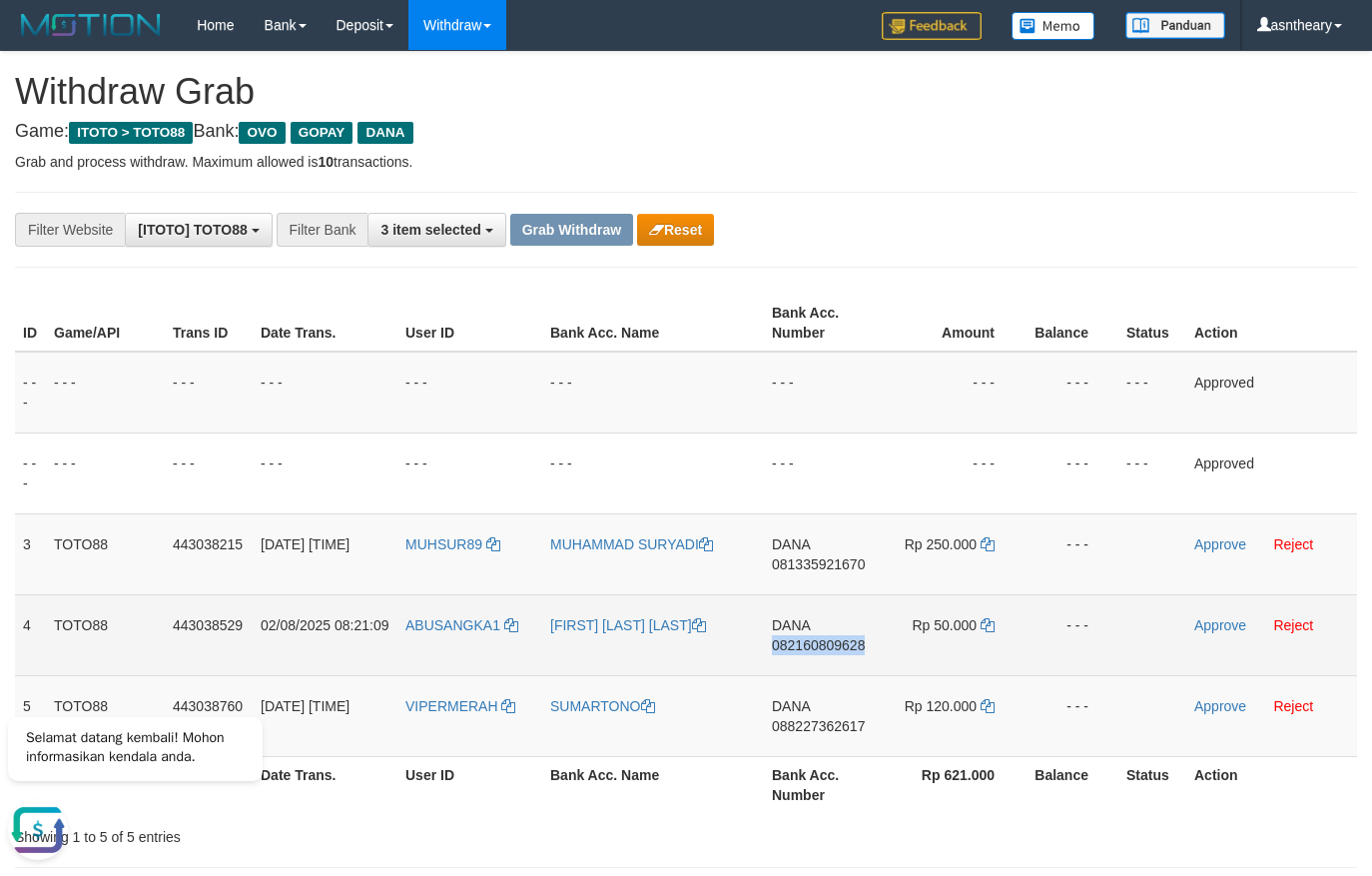 copy on "082160809628" 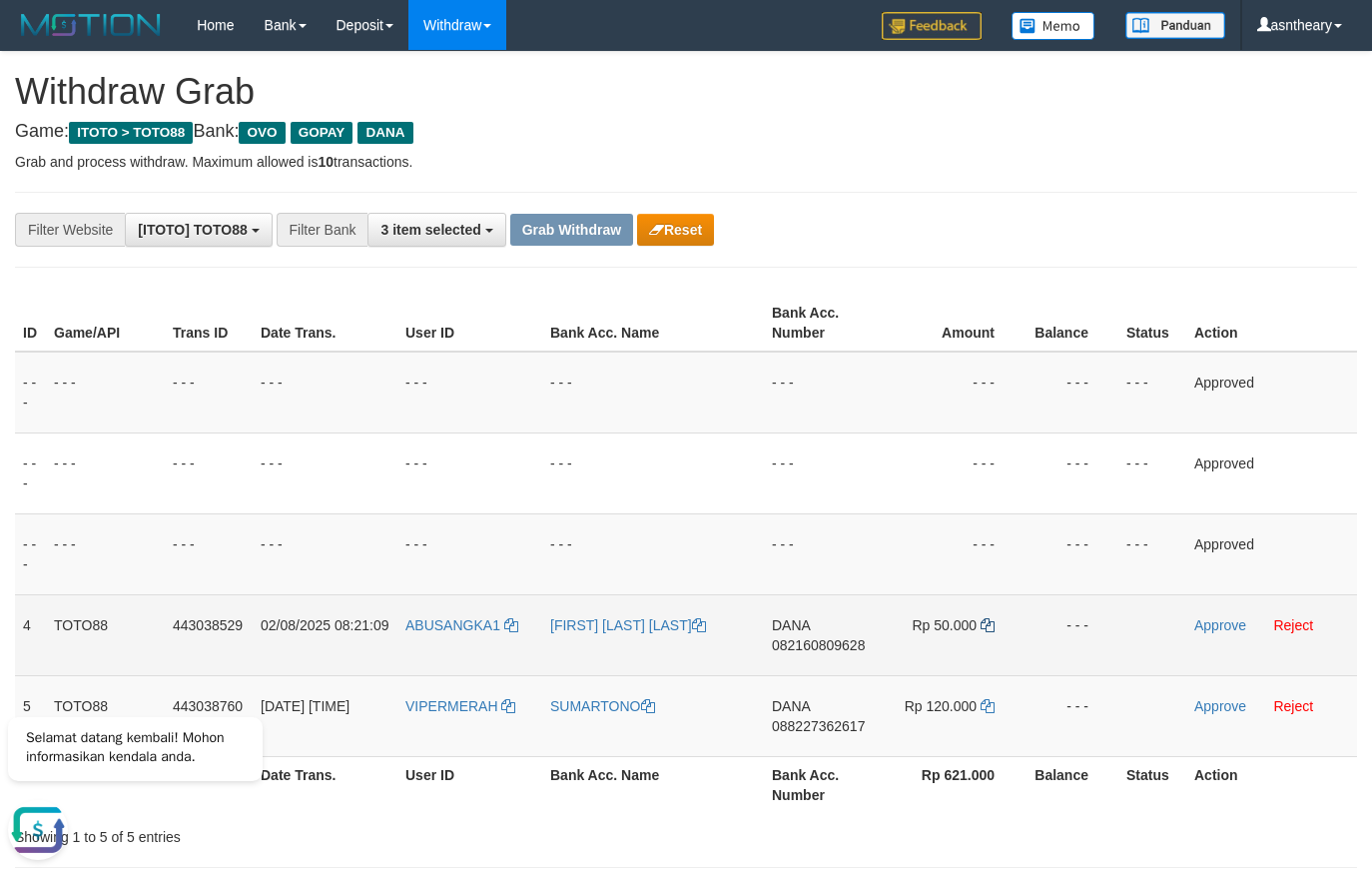 drag, startPoint x: 1003, startPoint y: 641, endPoint x: 993, endPoint y: 629, distance: 15.6205 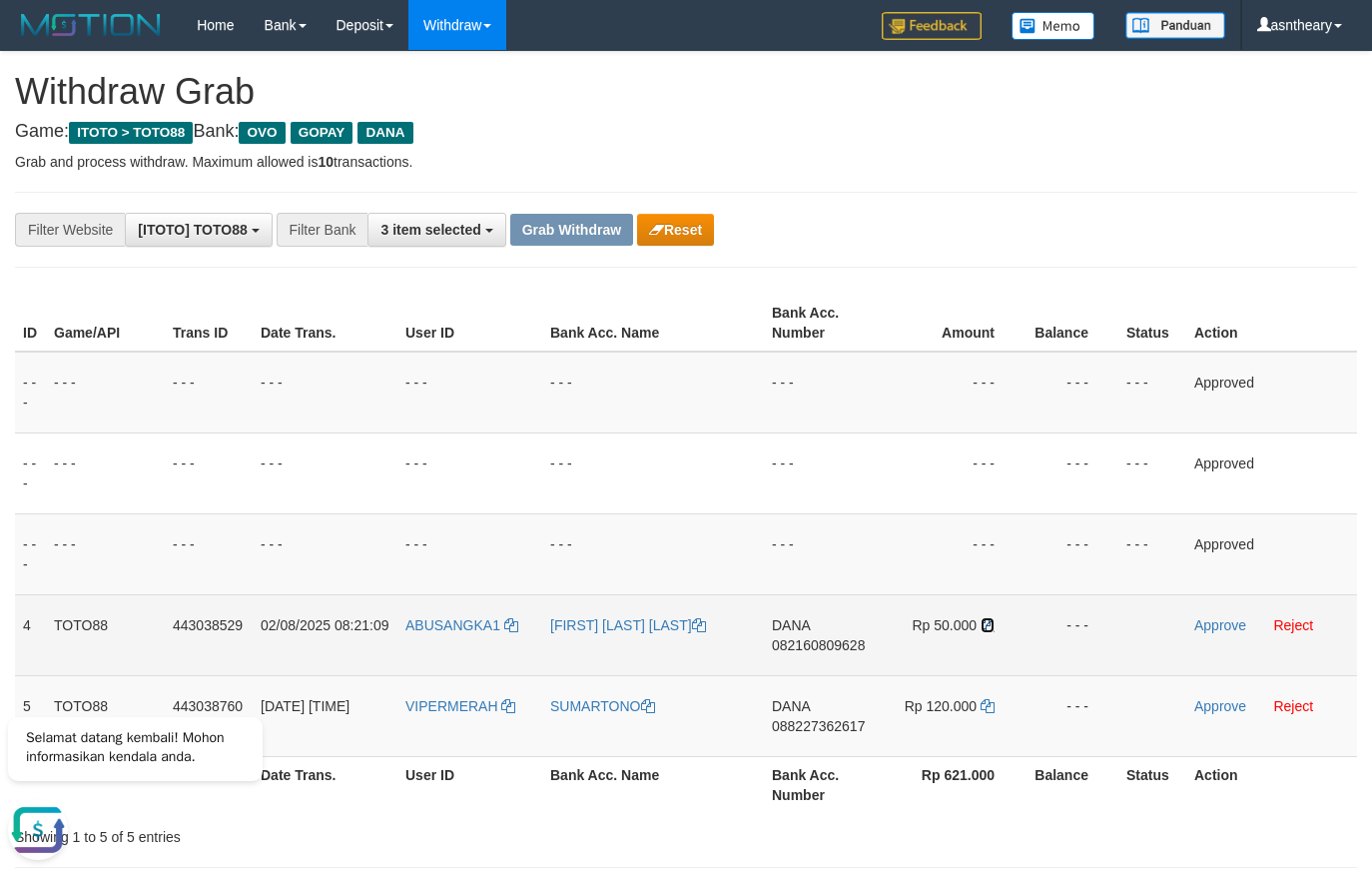 click at bounding box center (988, 625) 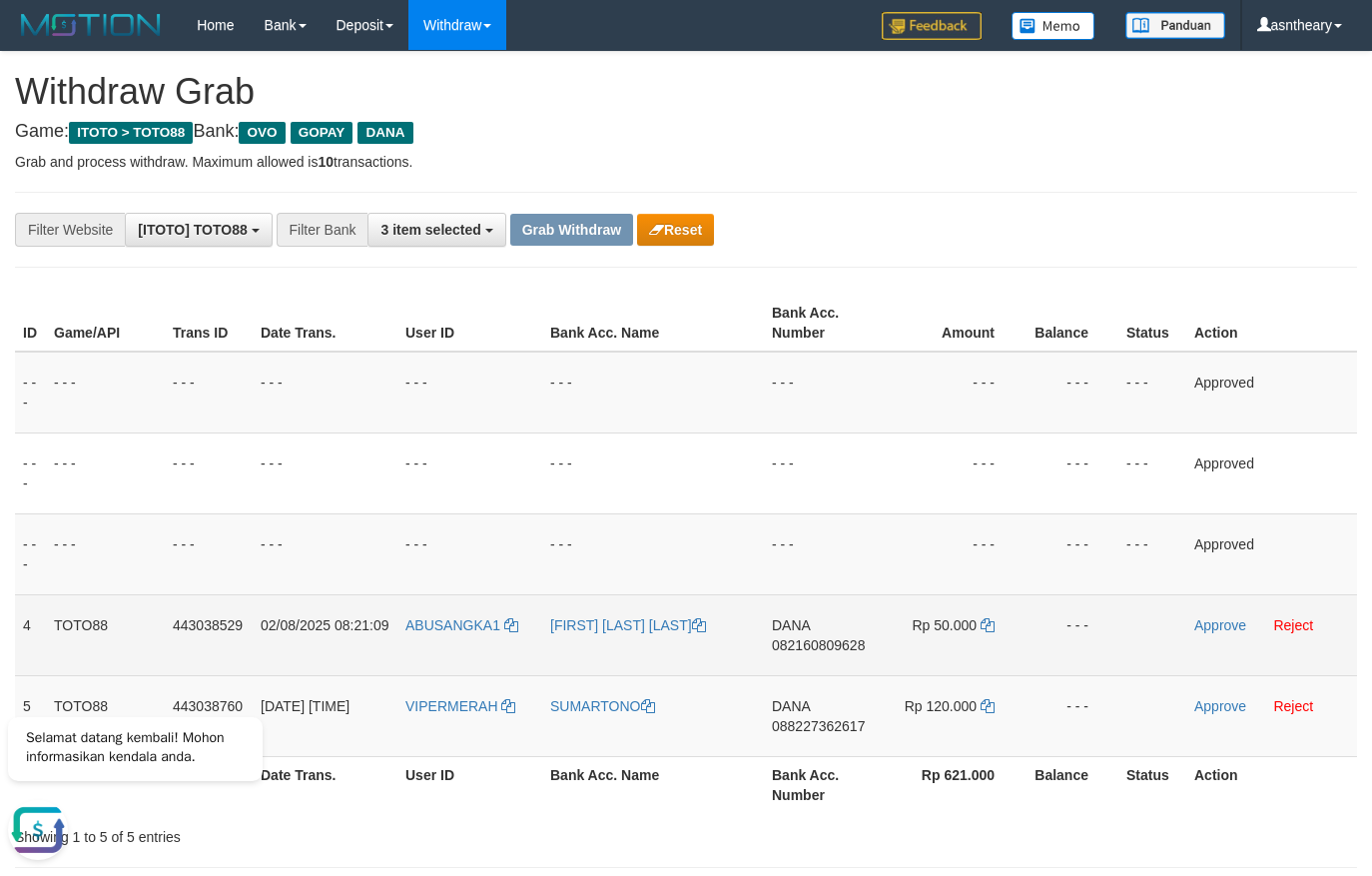 click on "Approve
Reject" at bounding box center (1271, 634) 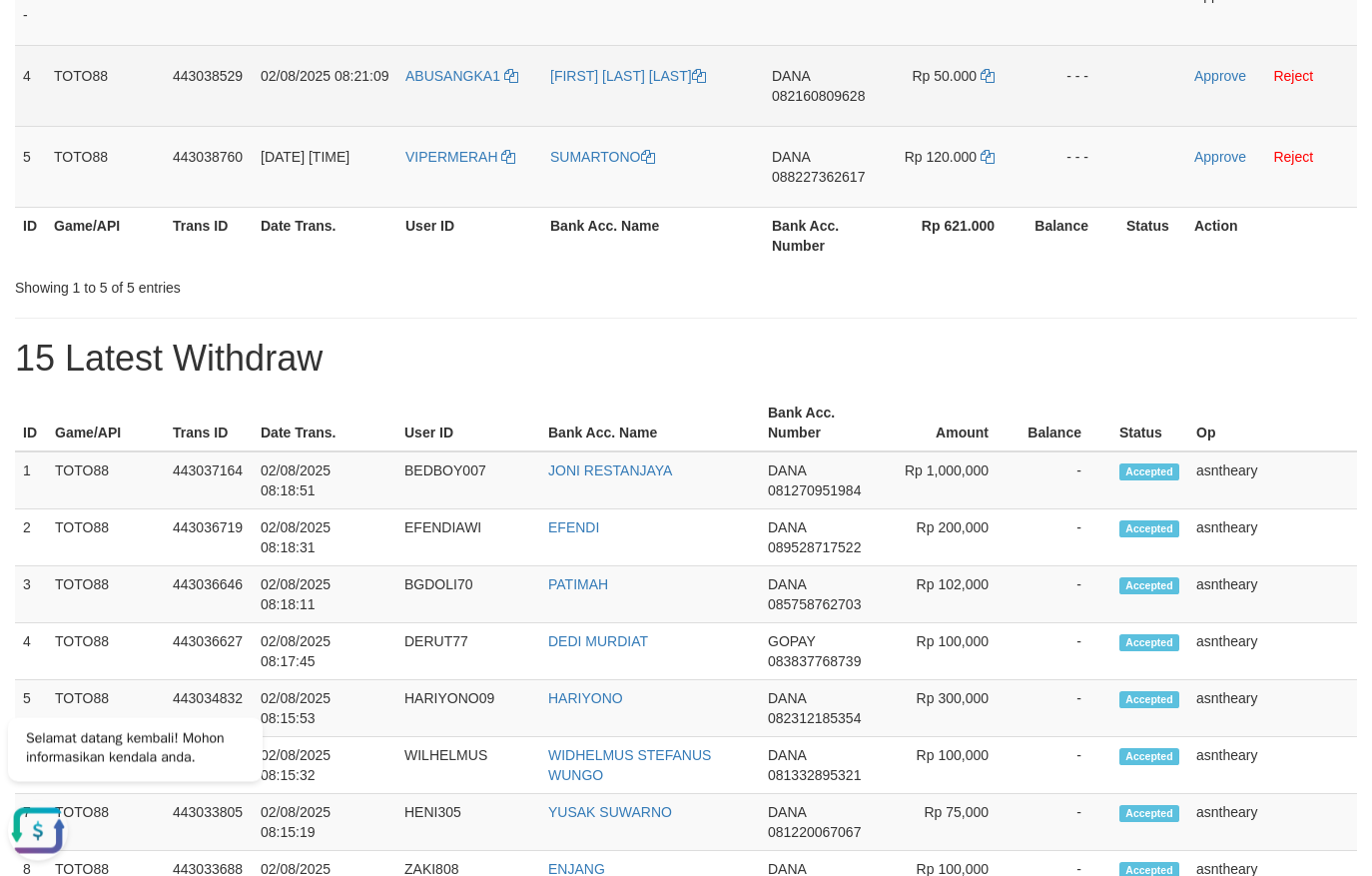 scroll, scrollTop: 163, scrollLeft: 0, axis: vertical 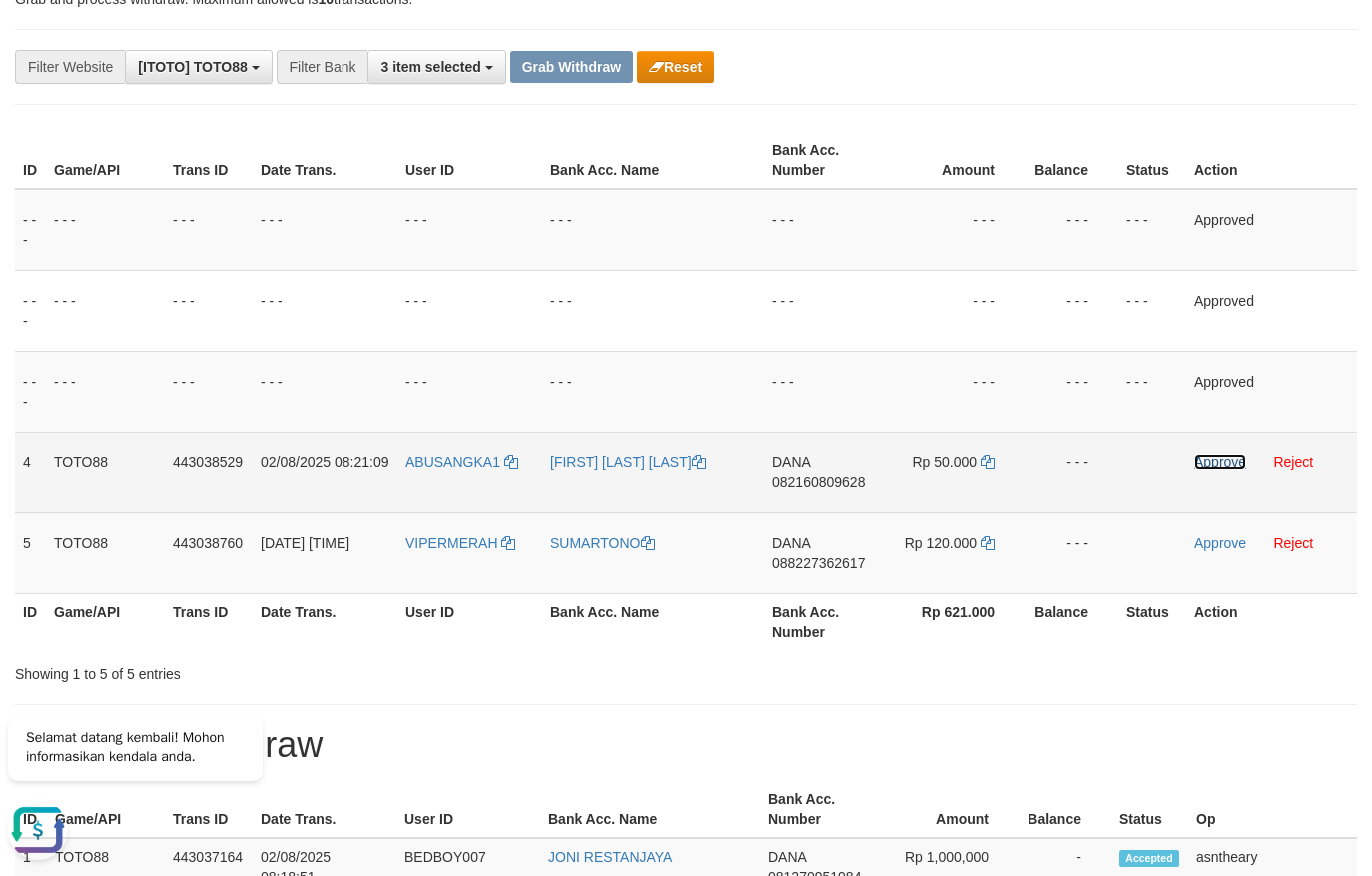 click on "Approve" at bounding box center (1220, 462) 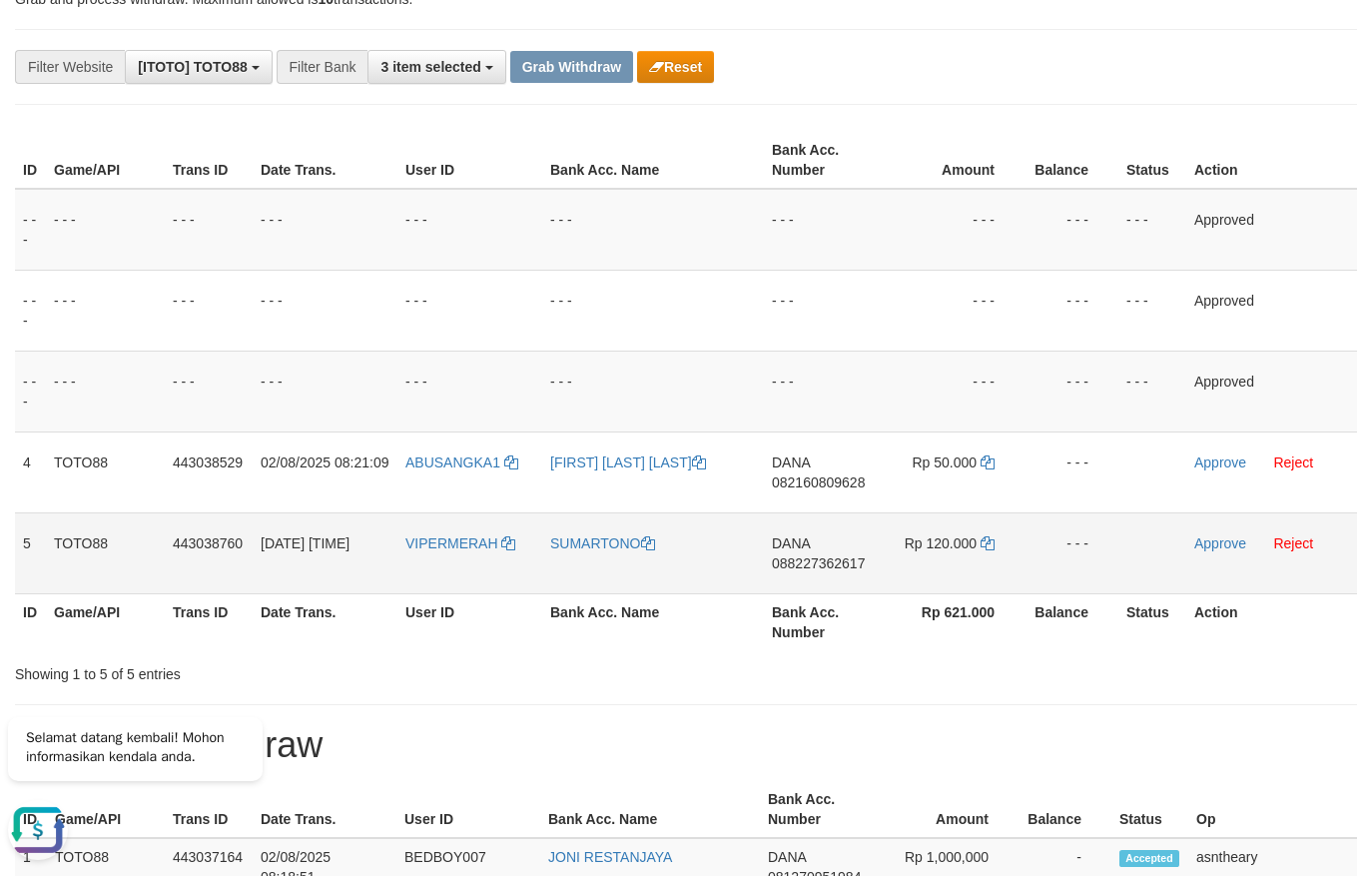 click on "DANA
088227362617" at bounding box center (823, 552) 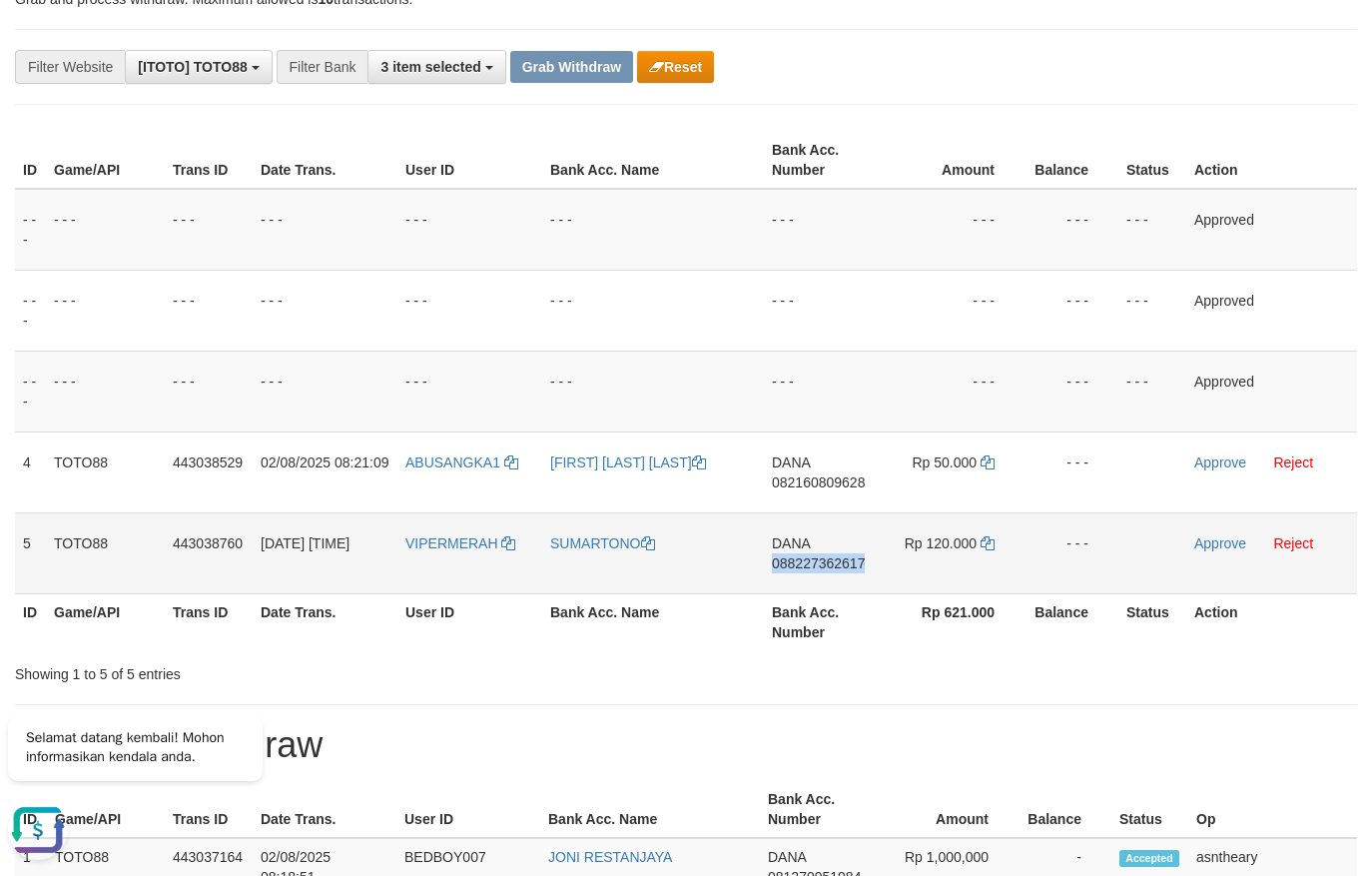copy on "088227362617" 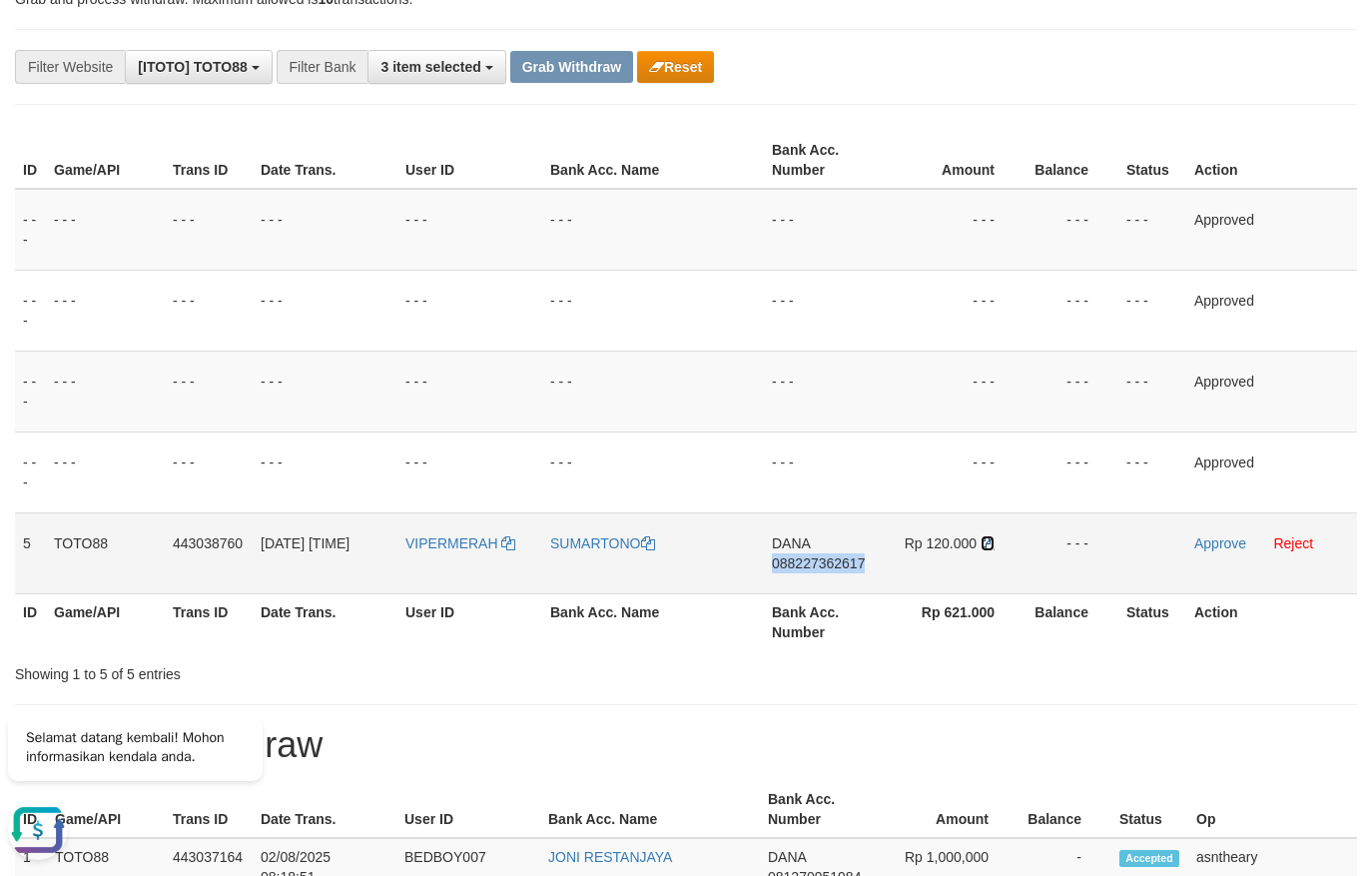 click at bounding box center [988, 543] 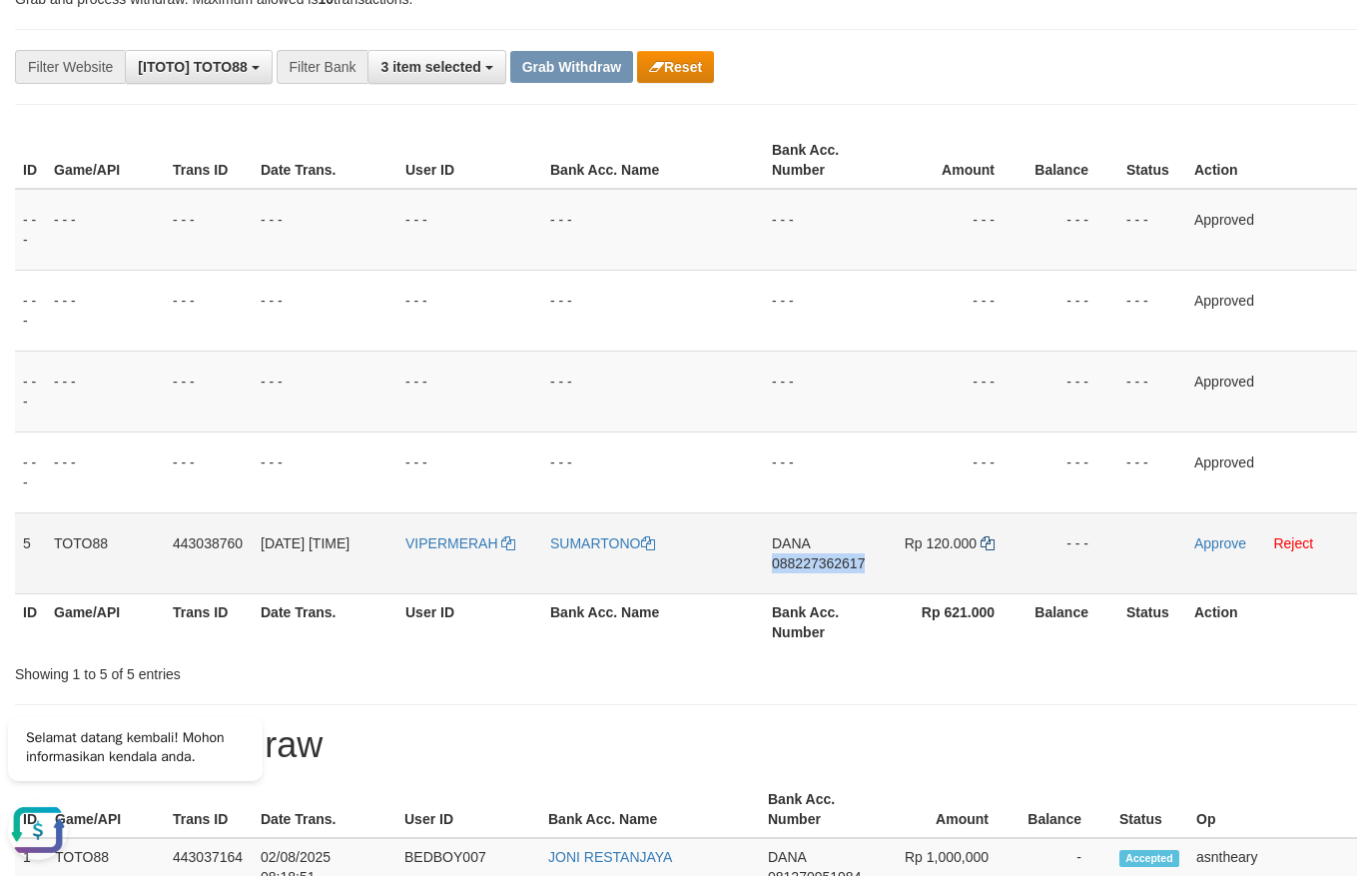 copy on "088227362617" 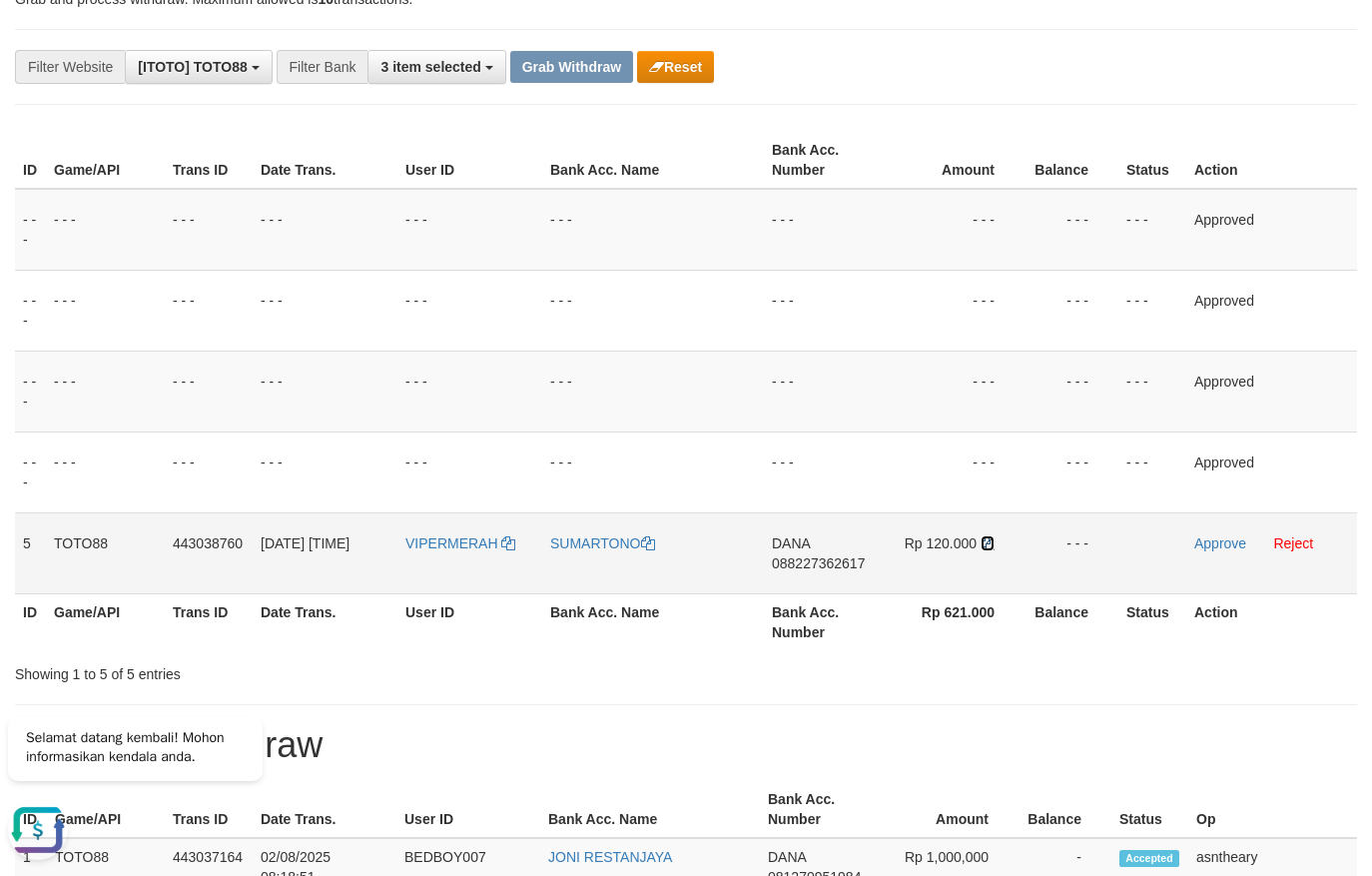 click at bounding box center [988, 543] 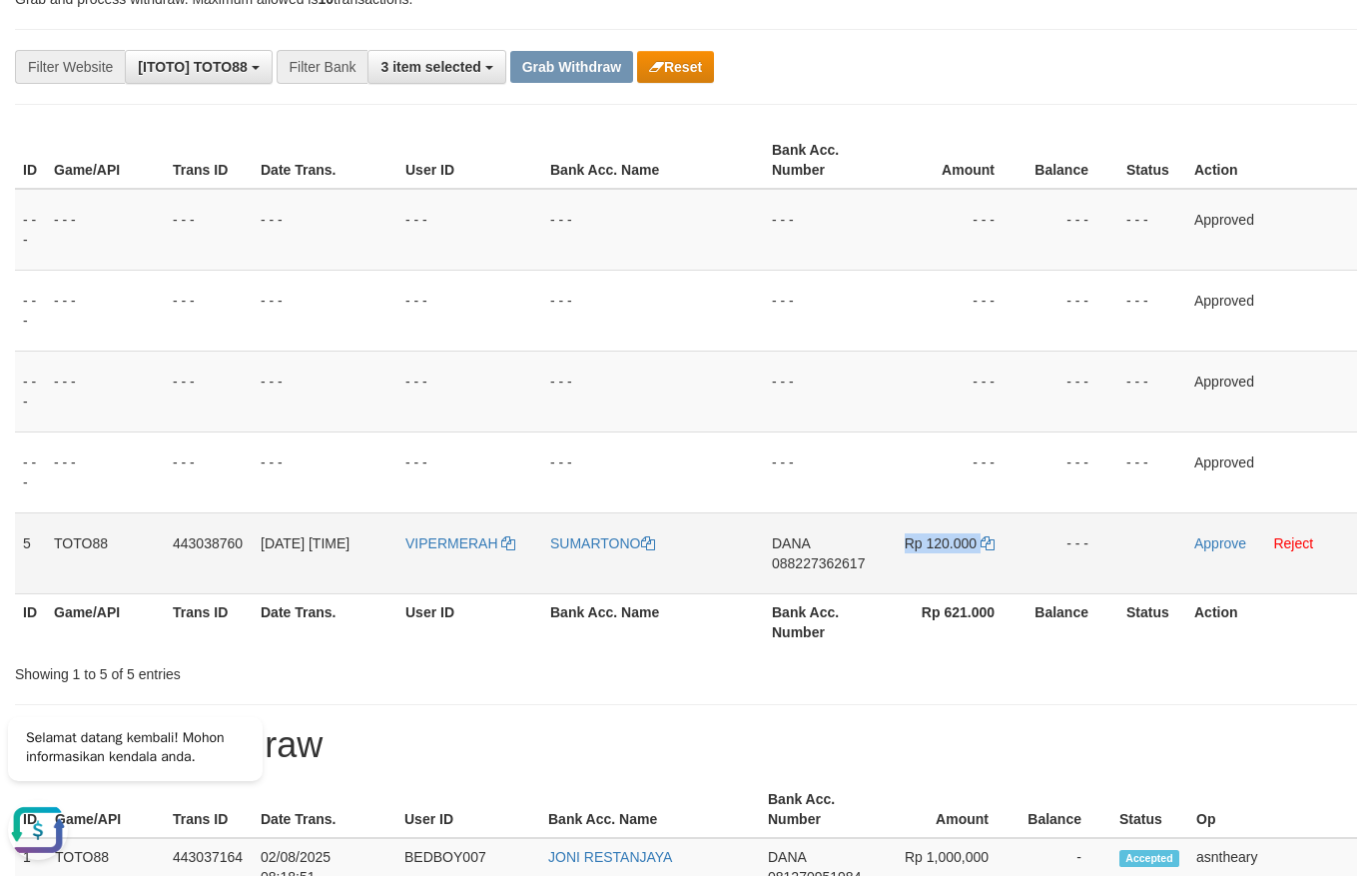 click on "Rp 120.000" at bounding box center (954, 552) 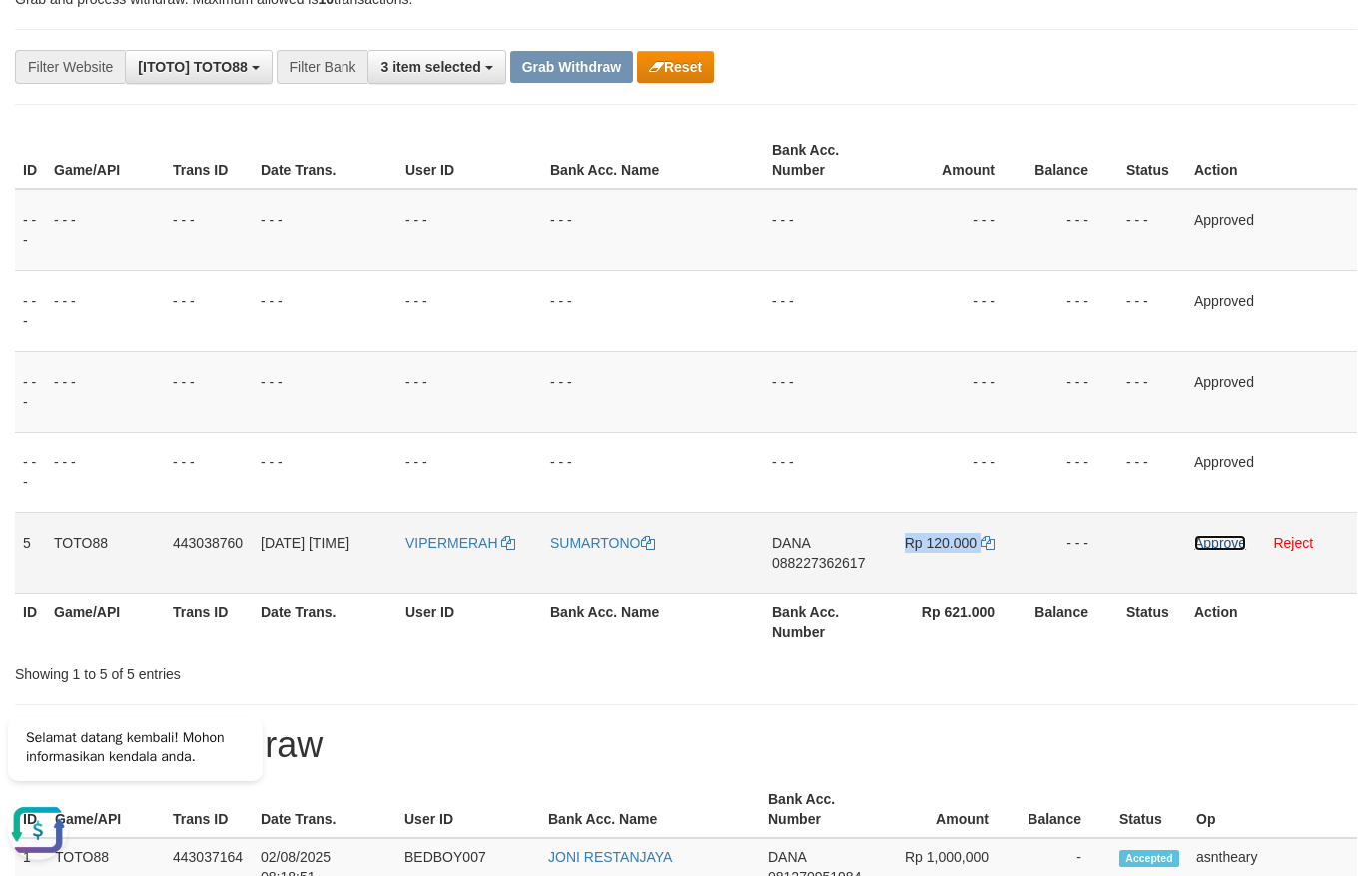 click on "Approve" at bounding box center (1220, 543) 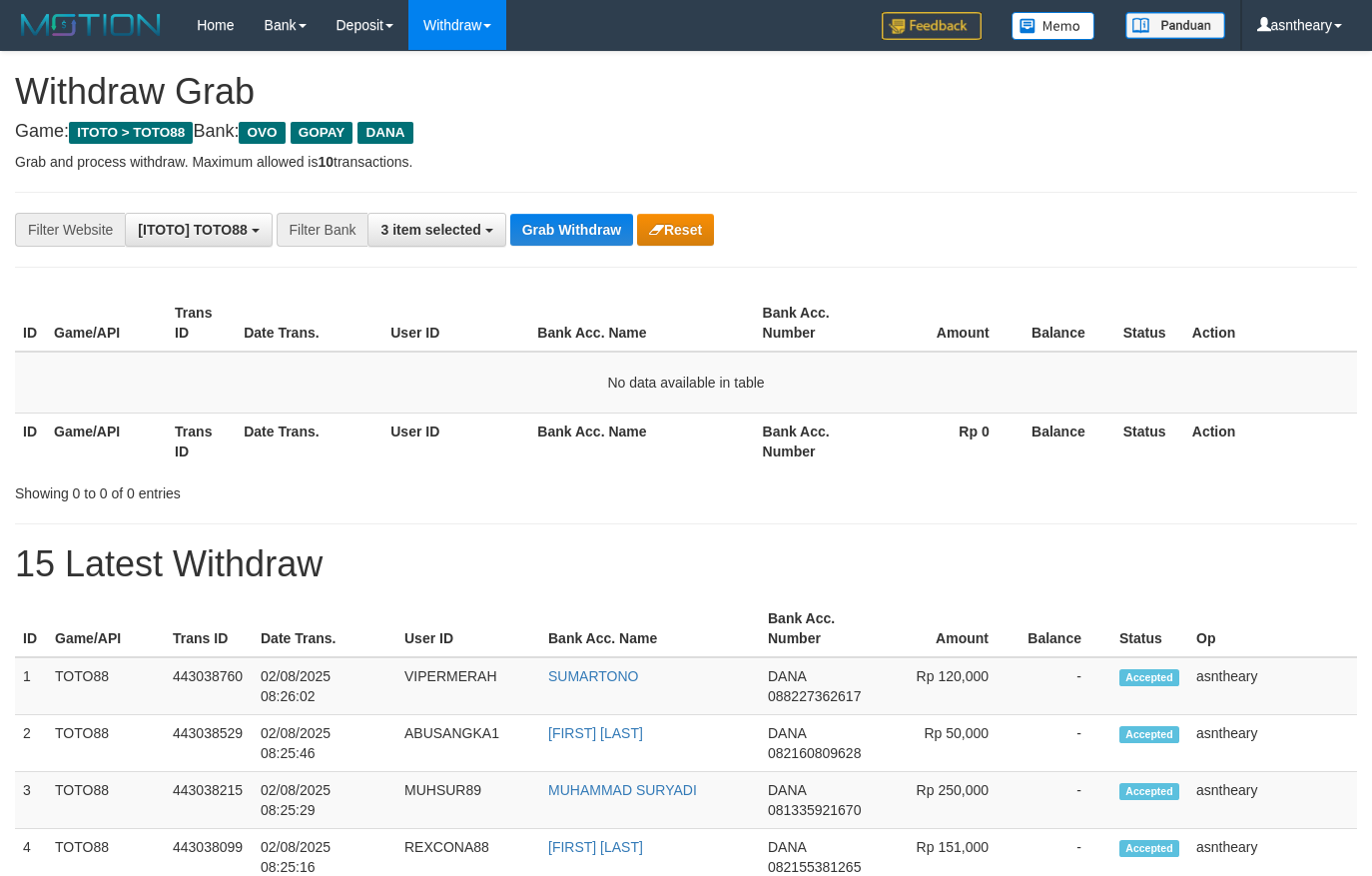 scroll, scrollTop: 0, scrollLeft: 0, axis: both 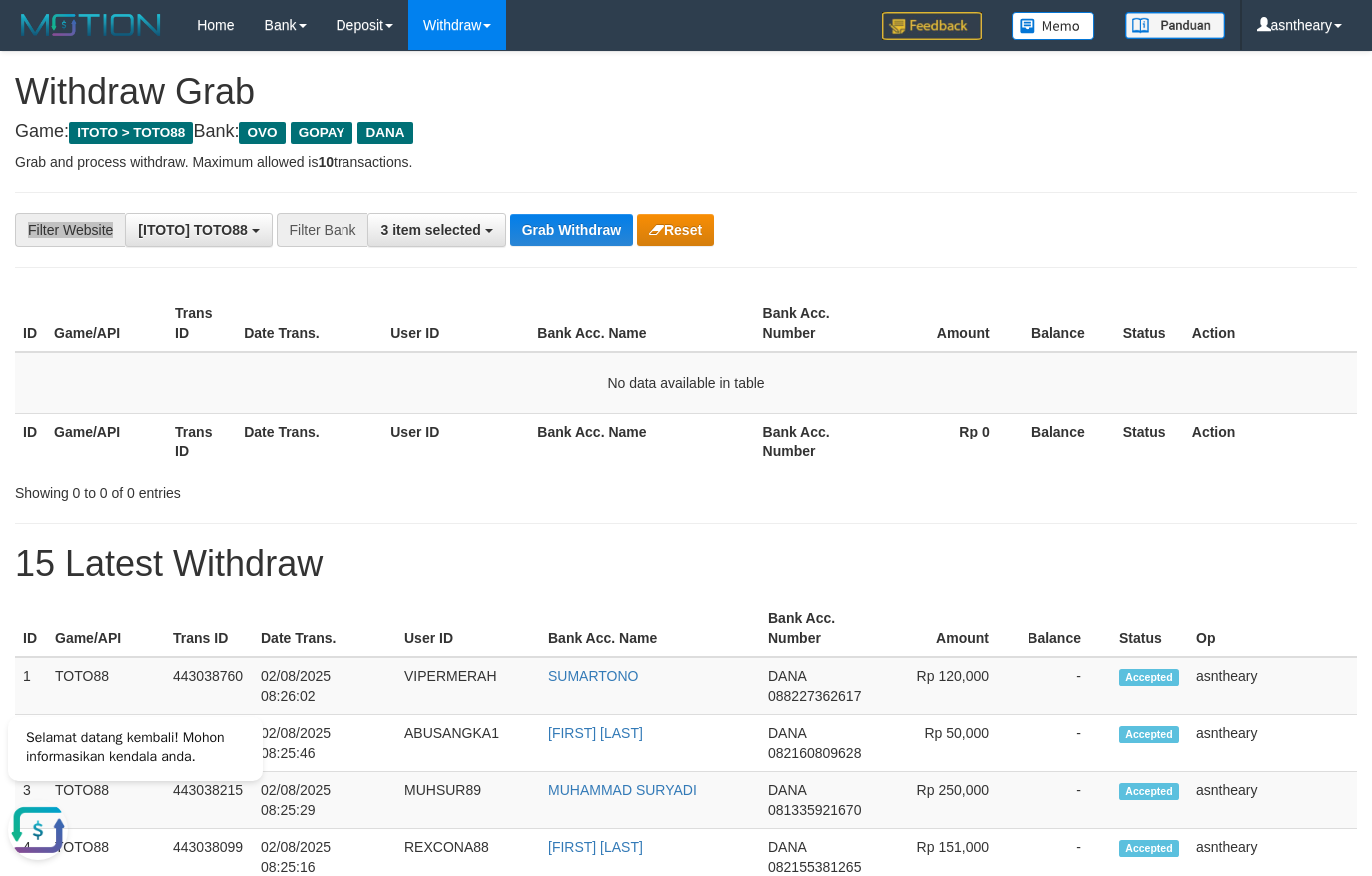 click on "**********" at bounding box center (686, 1092) 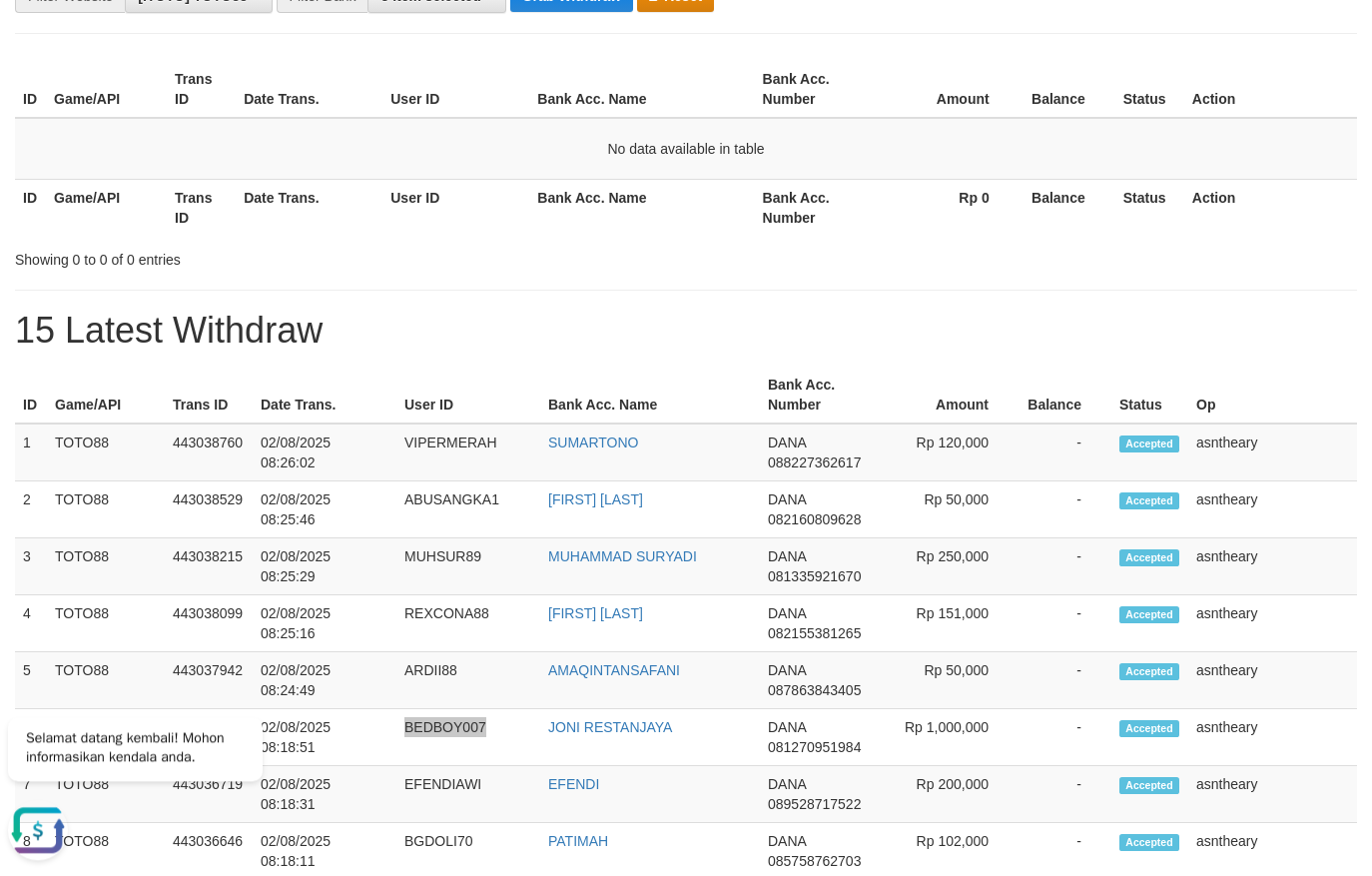 scroll, scrollTop: 0, scrollLeft: 0, axis: both 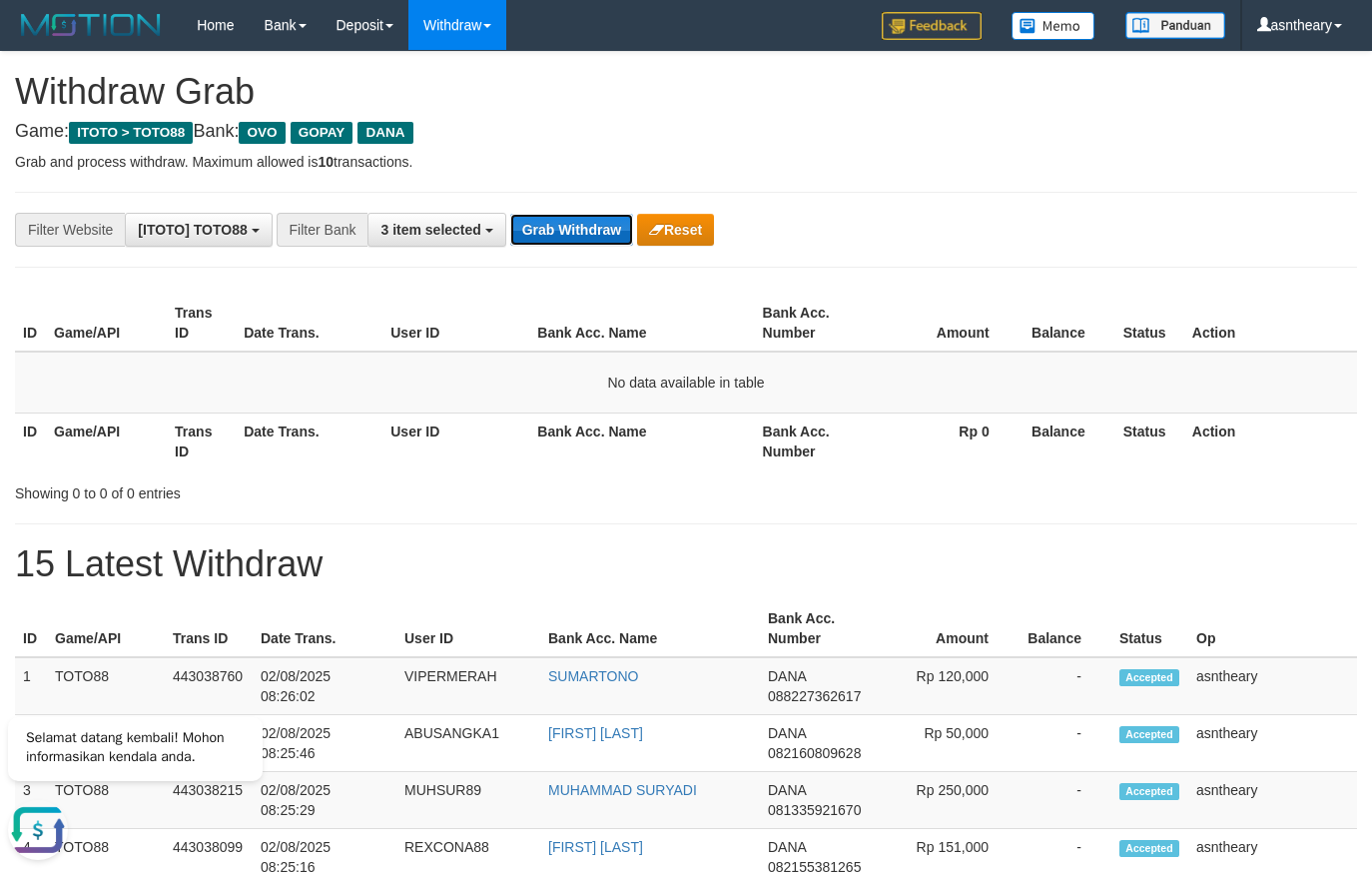 click on "Grab Withdraw" at bounding box center [571, 230] 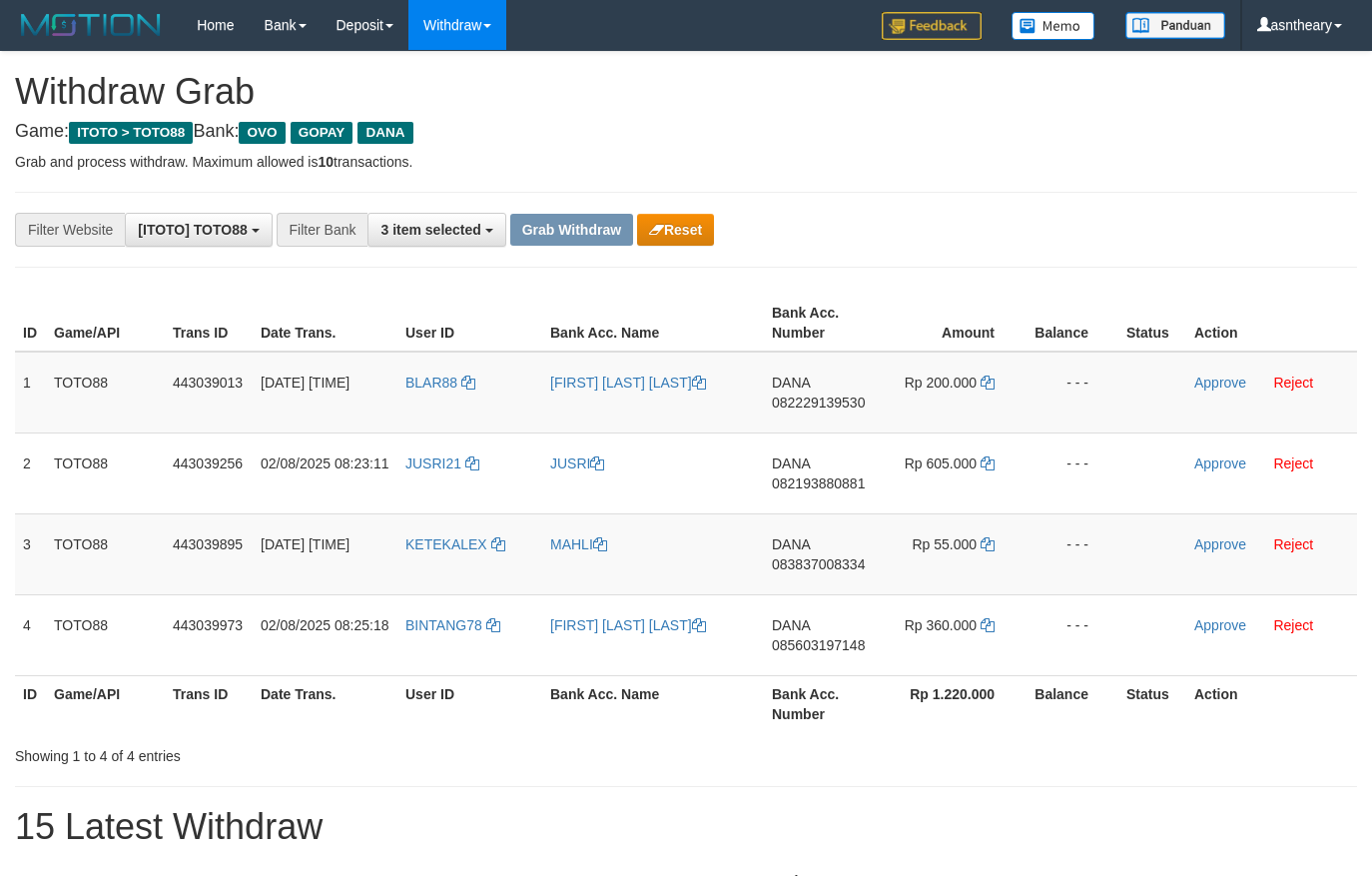 scroll, scrollTop: 0, scrollLeft: 0, axis: both 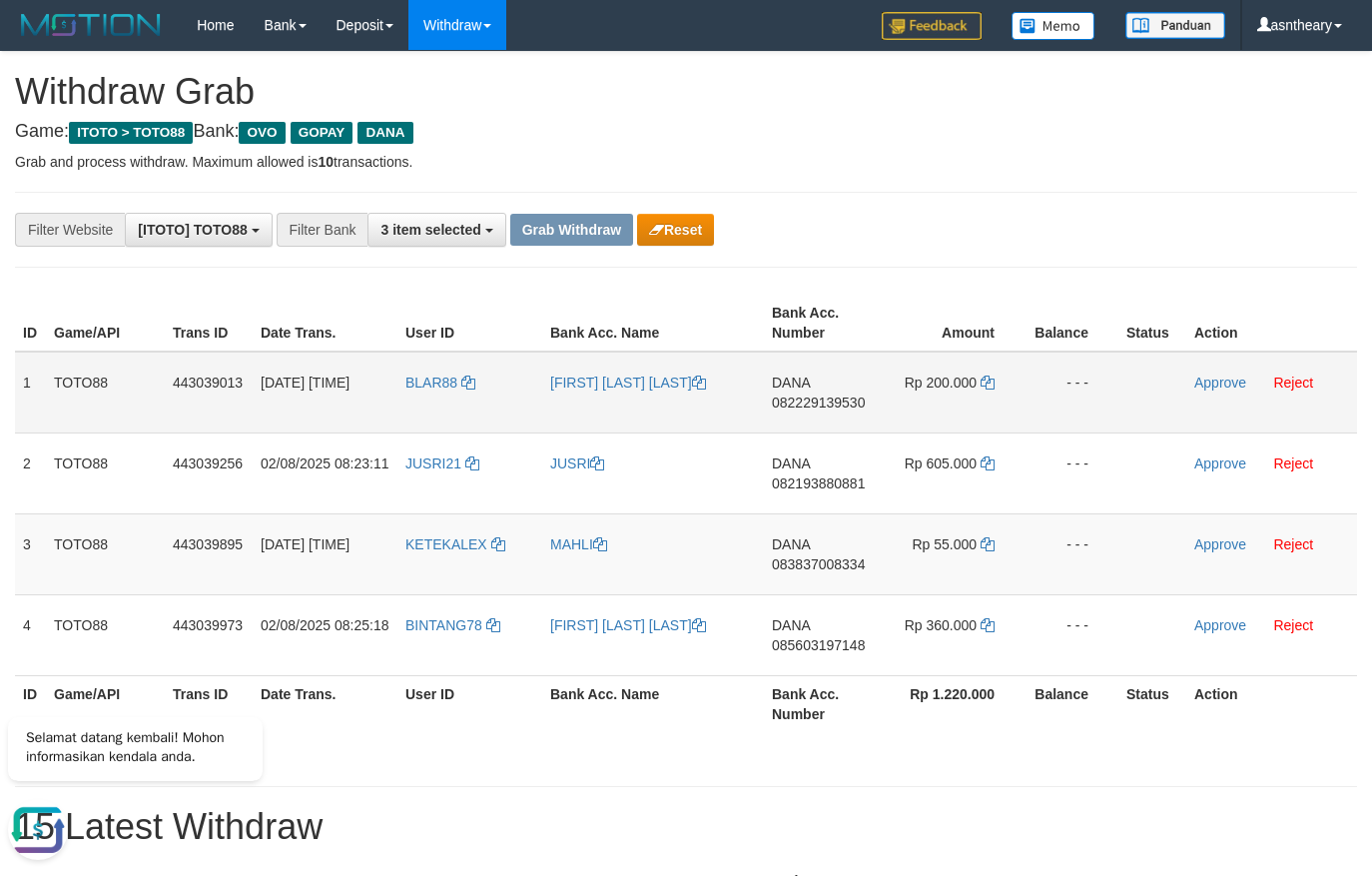 click on "DANA
082229139530" at bounding box center [823, 393] 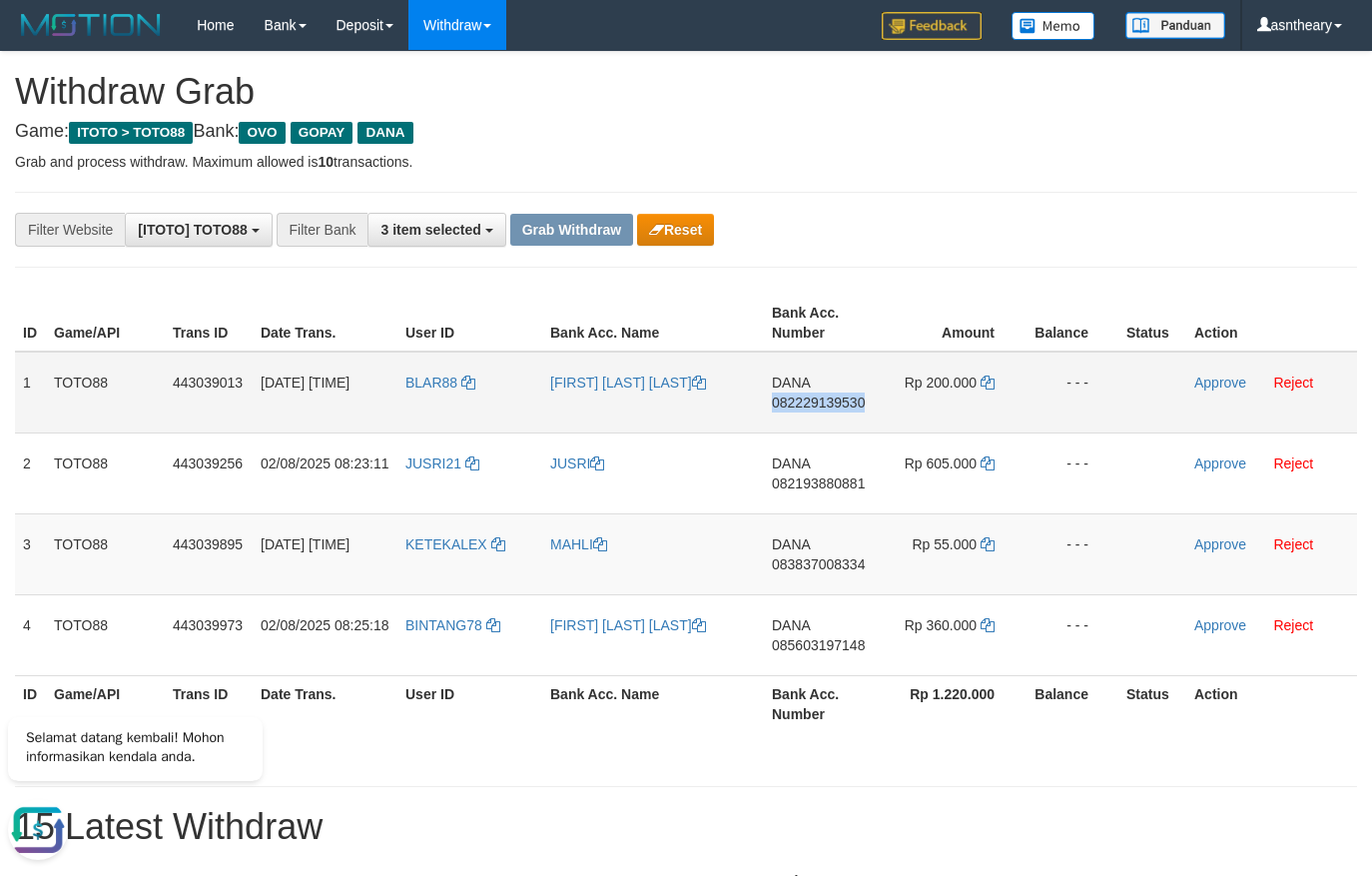 click on "082229139530" at bounding box center (818, 403) 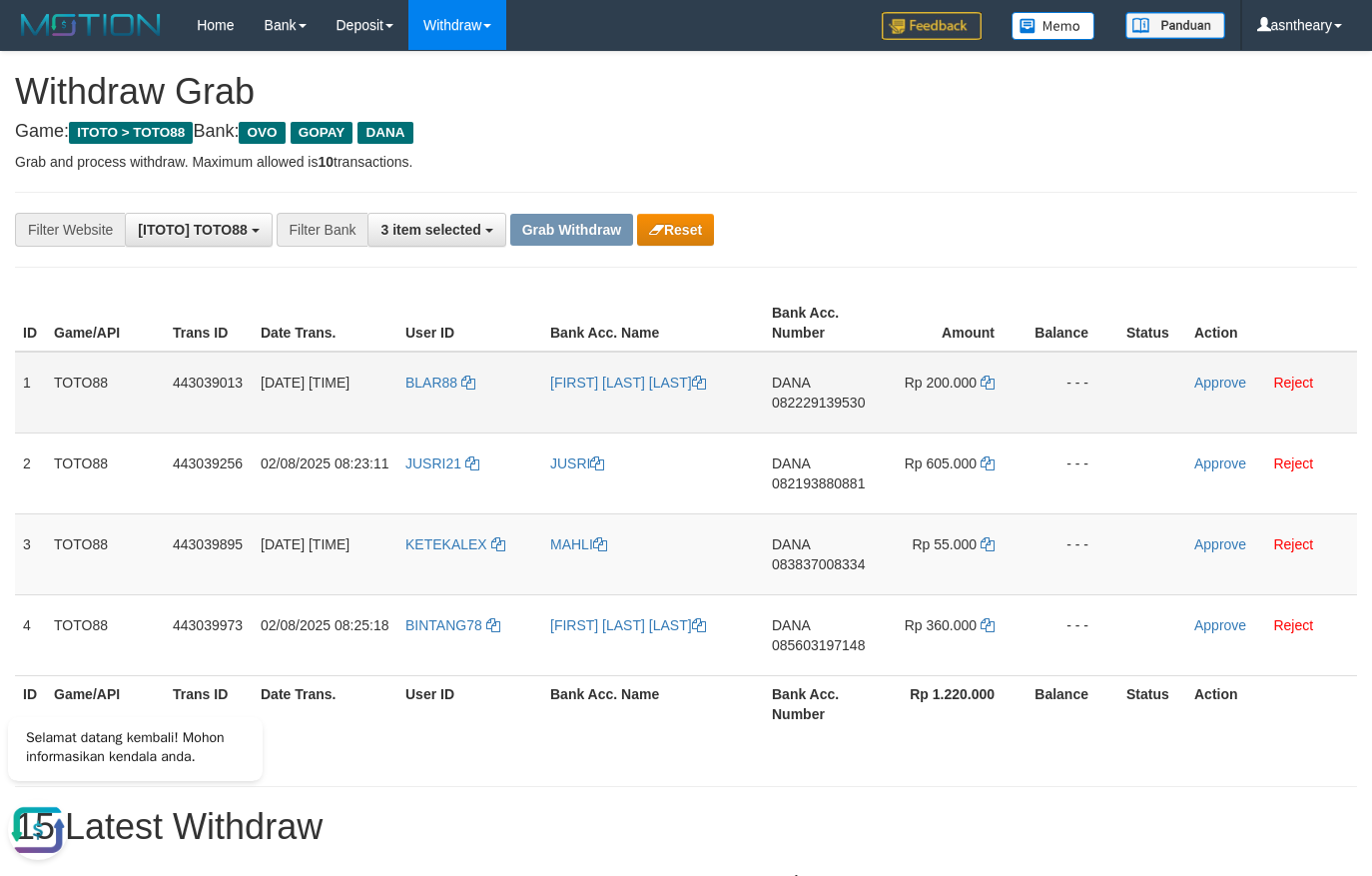 drag, startPoint x: 973, startPoint y: 384, endPoint x: 997, endPoint y: 384, distance: 24 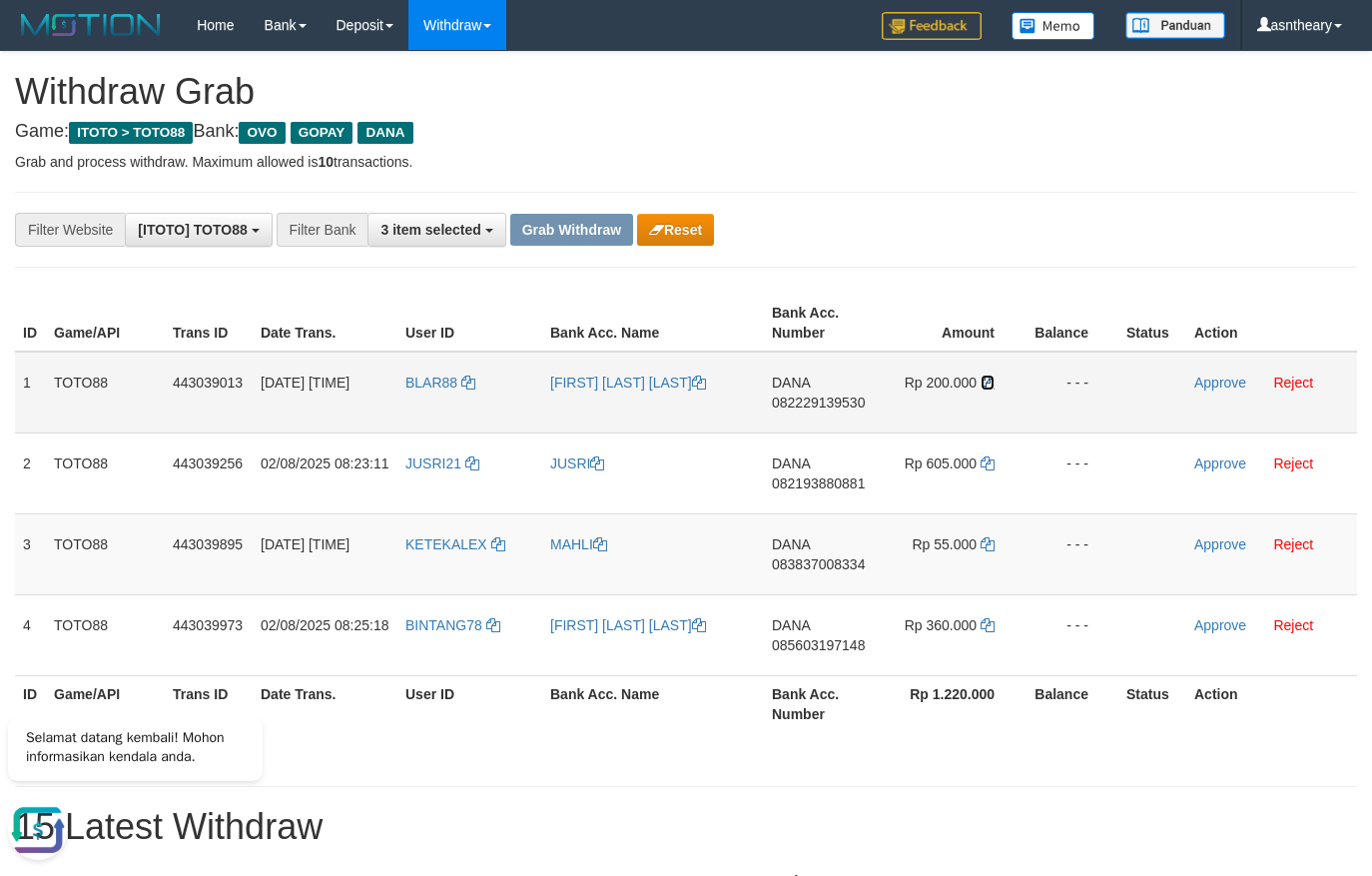 click at bounding box center (988, 383) 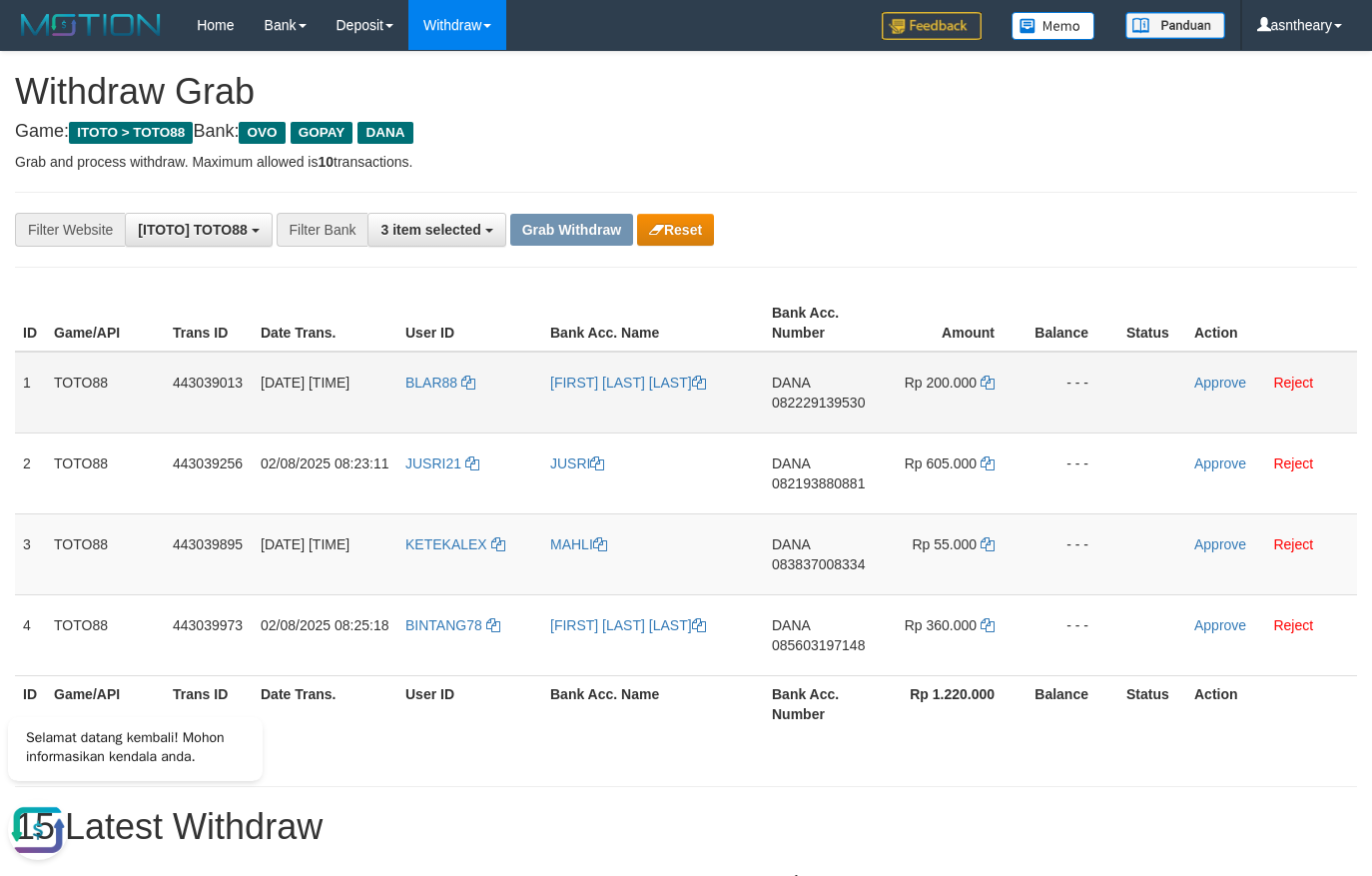 click at bounding box center [1152, 393] 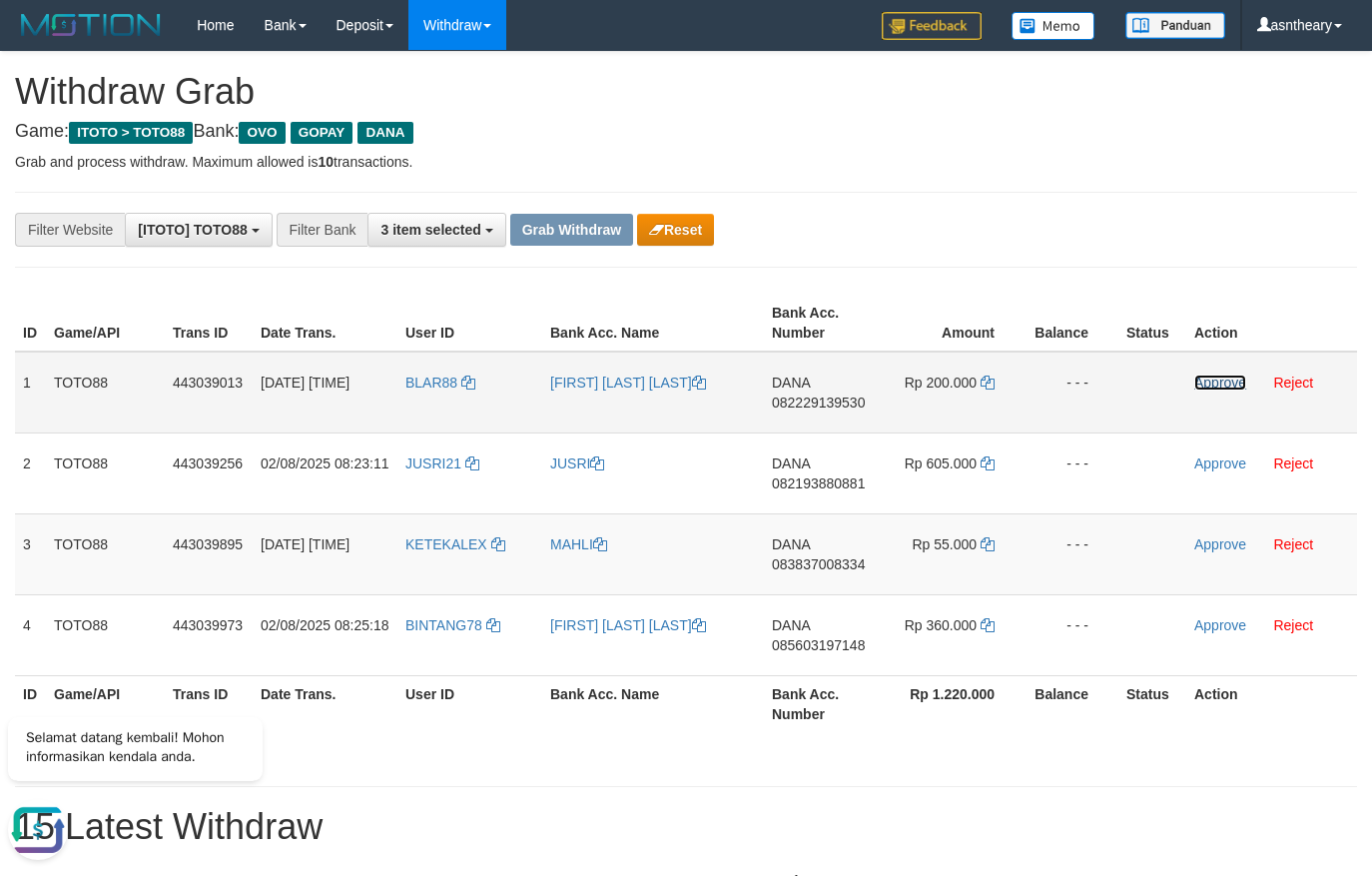 click on "Approve" at bounding box center [1220, 383] 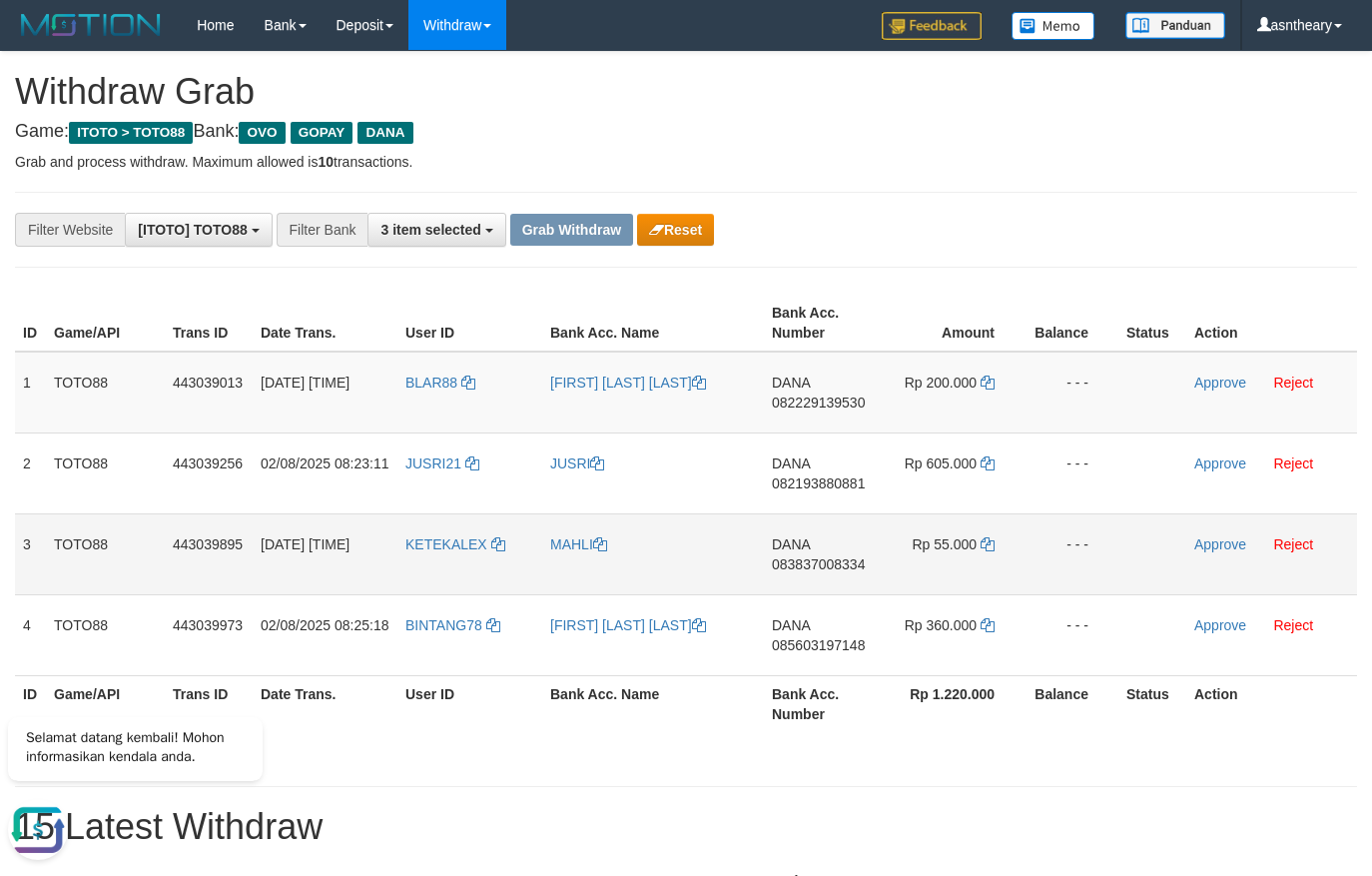 click on "DANA
083837008334" at bounding box center [823, 553] 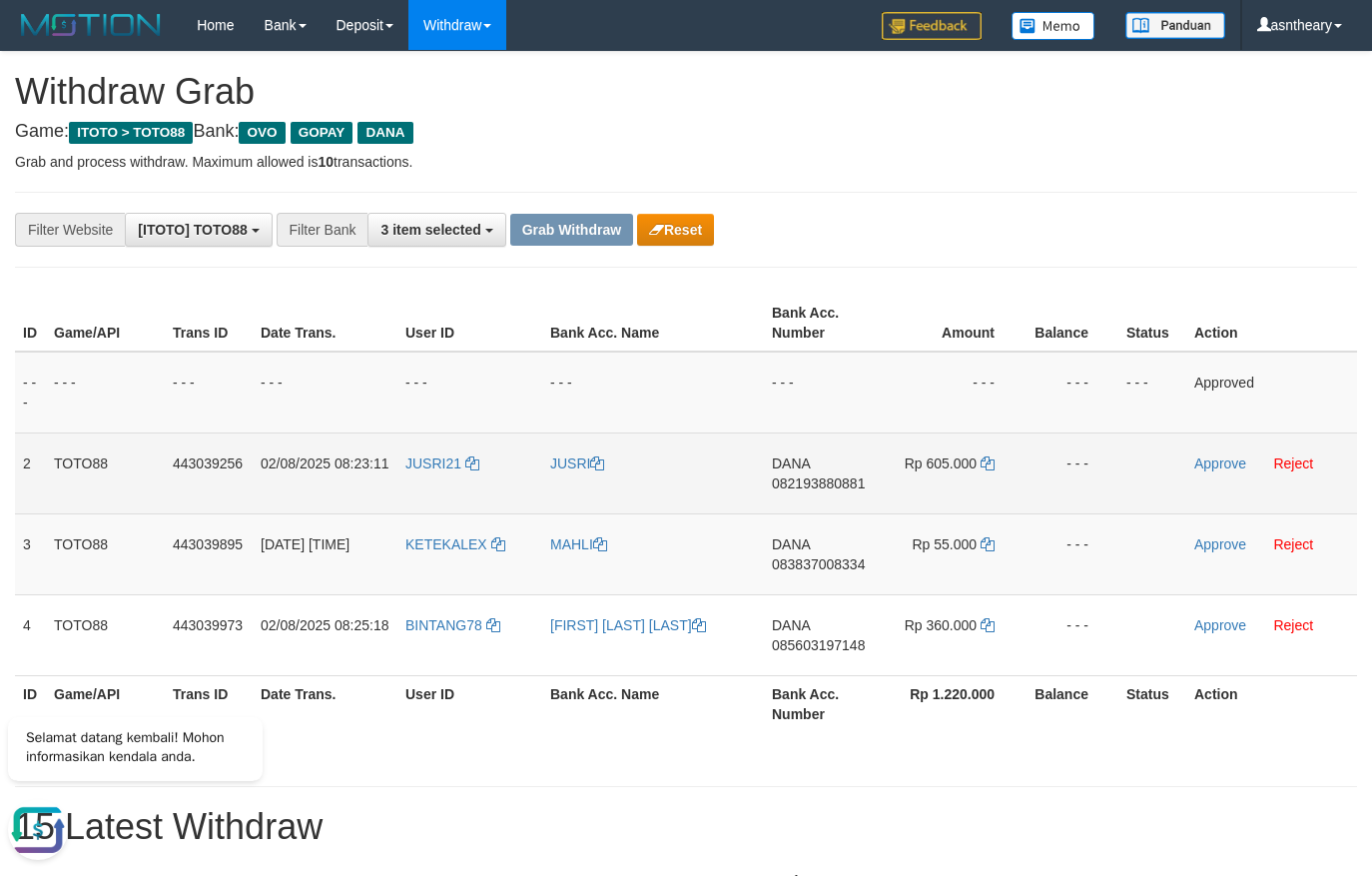 click on "DANA
082193880881" at bounding box center [823, 472] 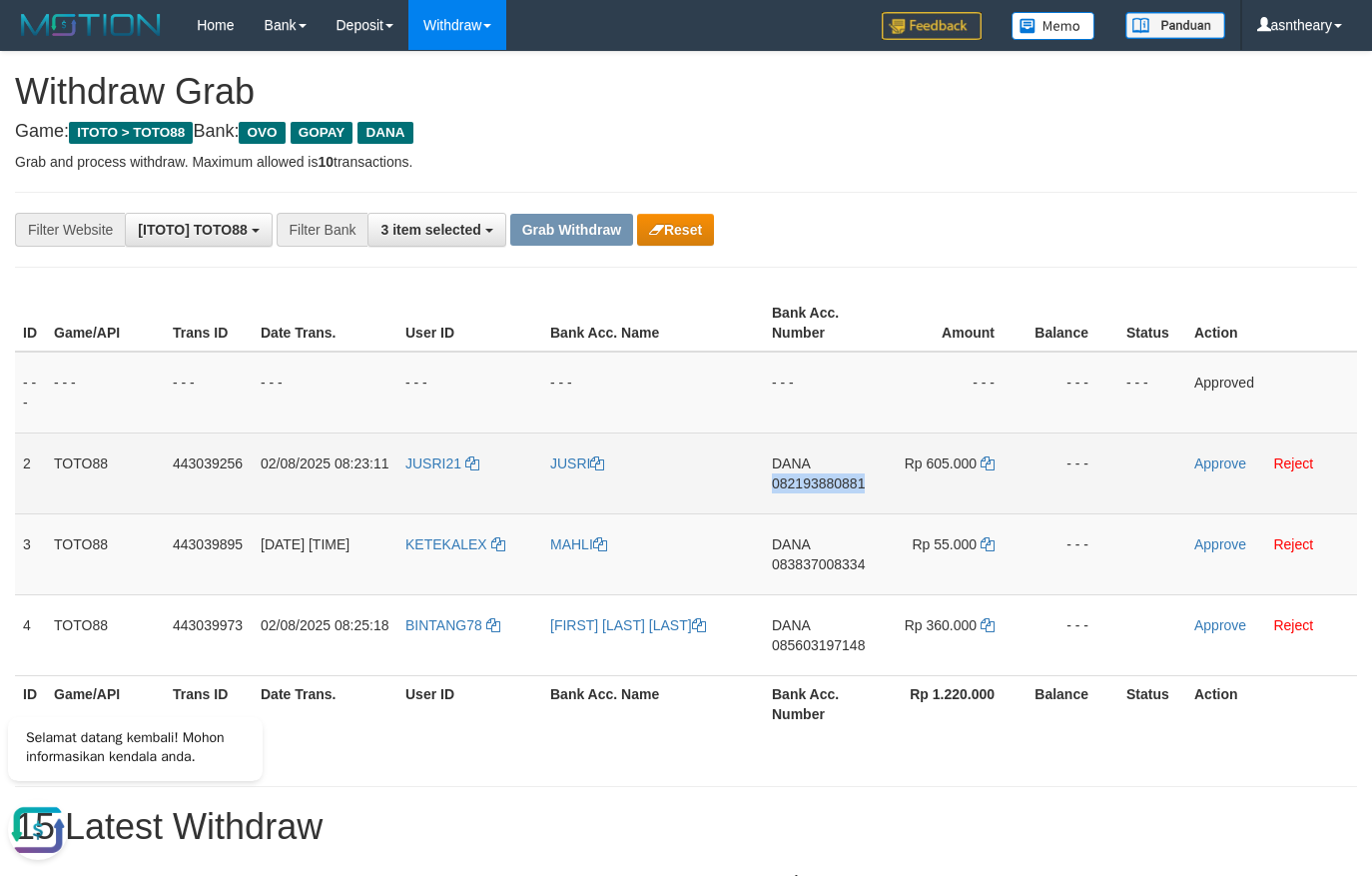 copy on "082193880881" 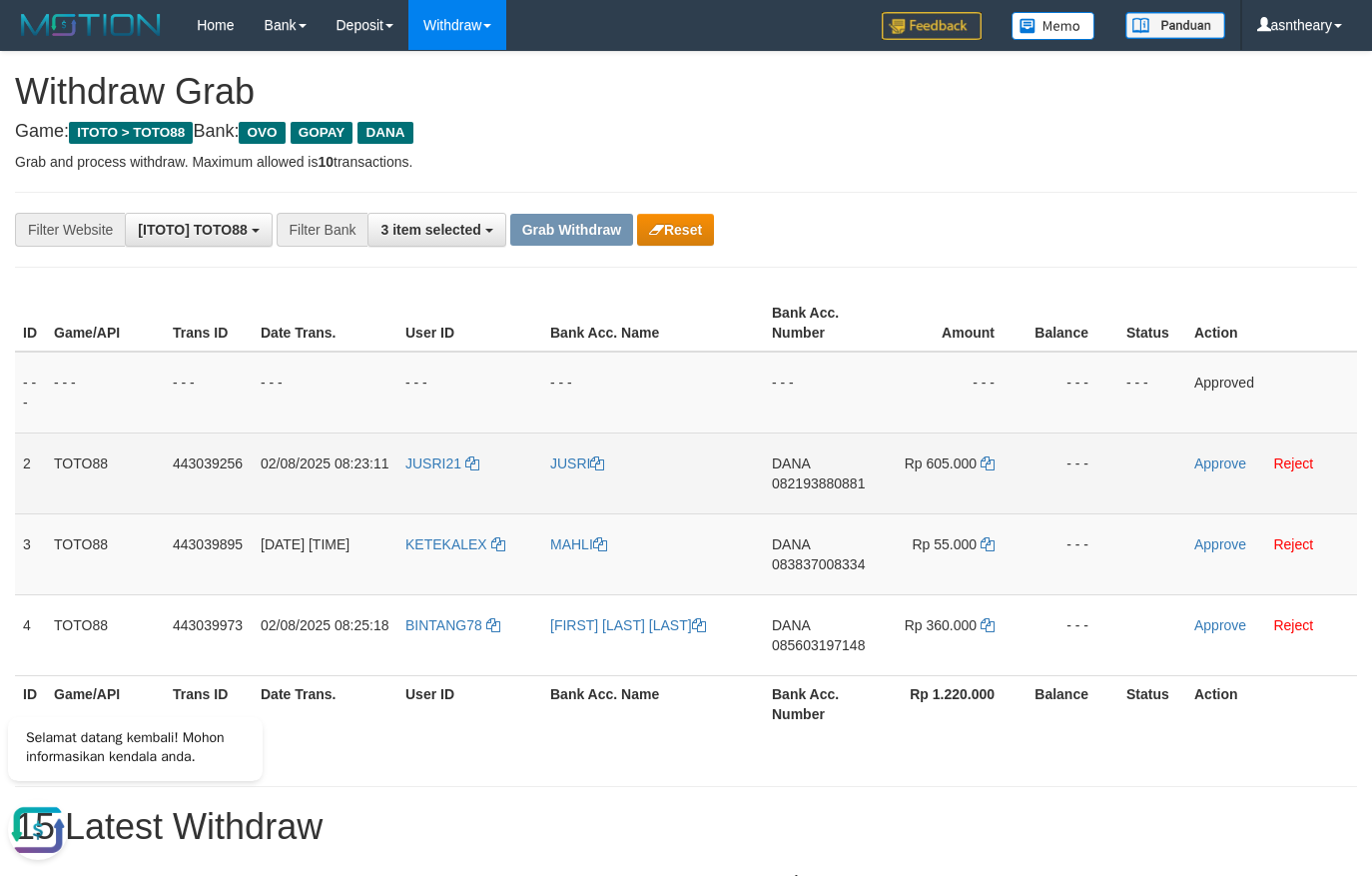 click on "Rp 605.000" at bounding box center (954, 472) 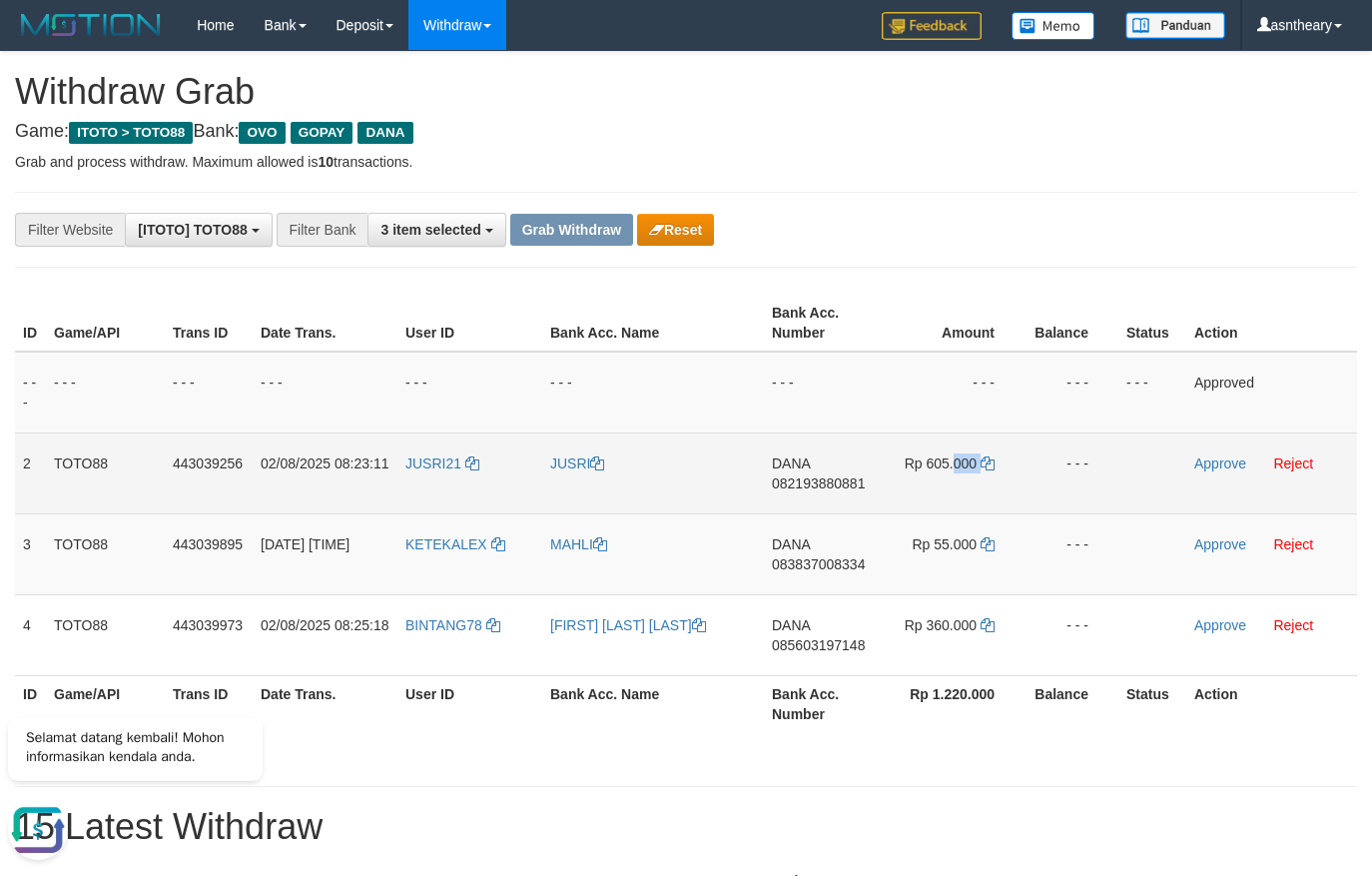 drag, startPoint x: 979, startPoint y: 461, endPoint x: 993, endPoint y: 459, distance: 14.142136 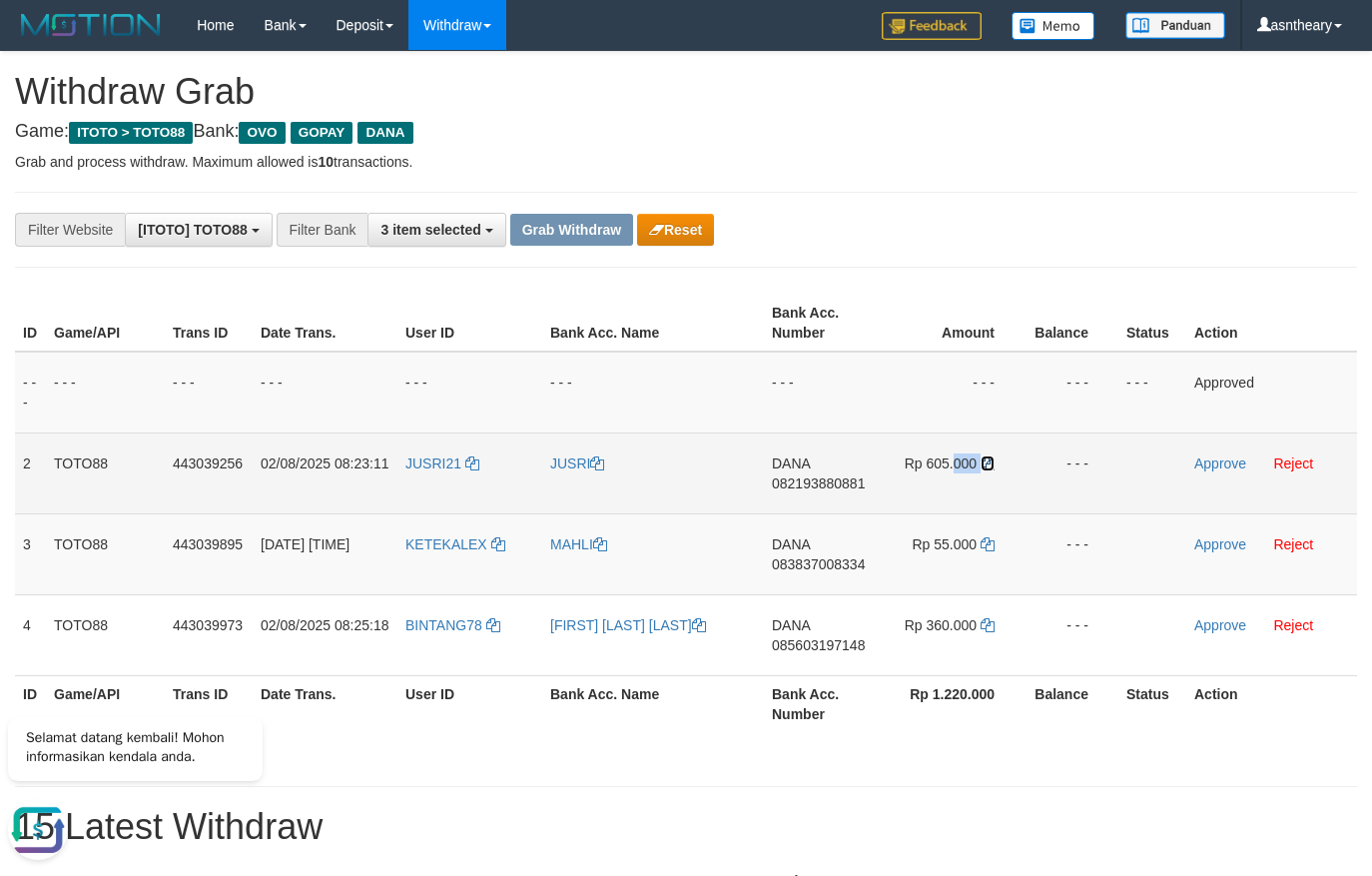 click at bounding box center (988, 463) 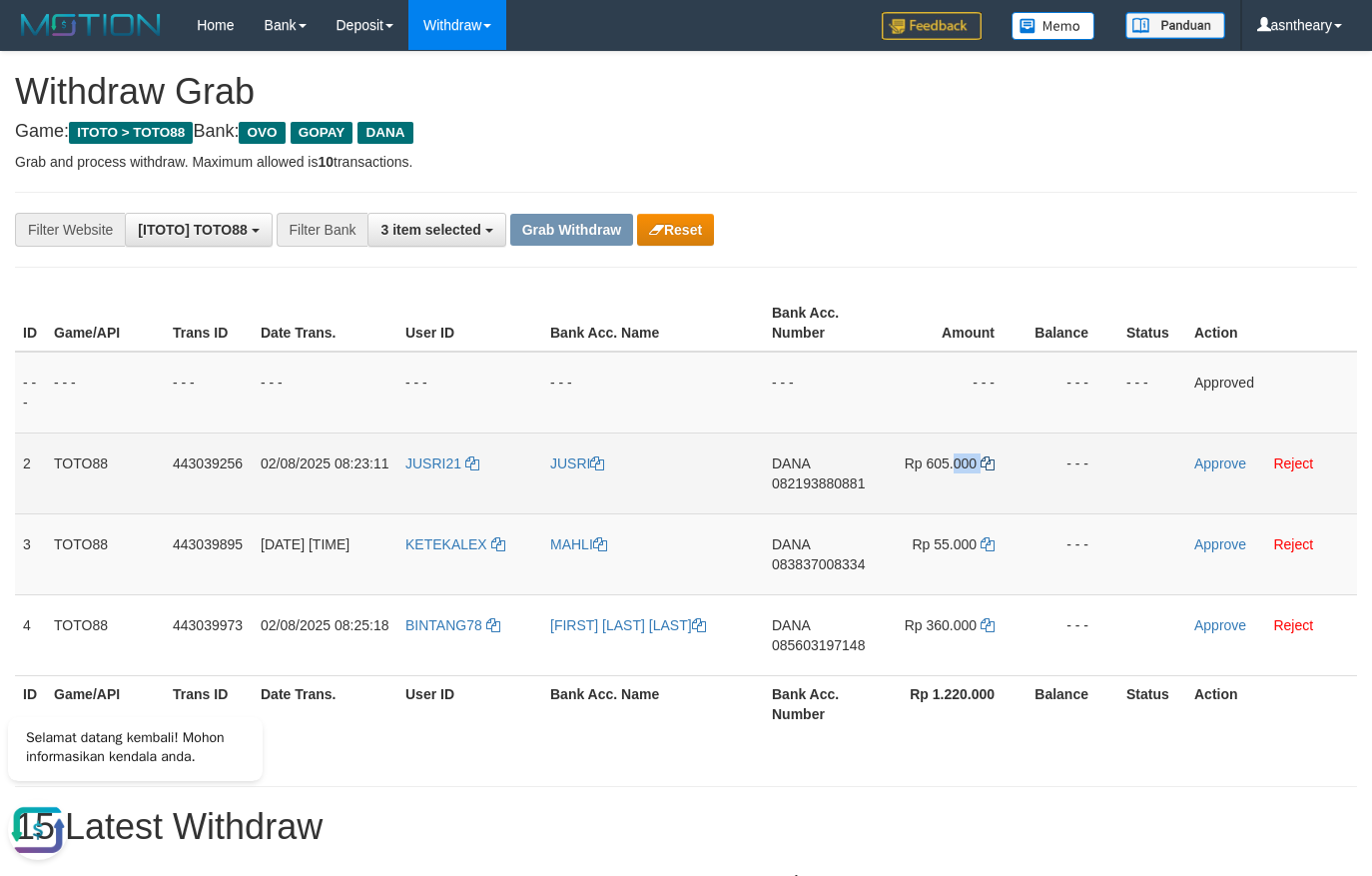 copy on "000" 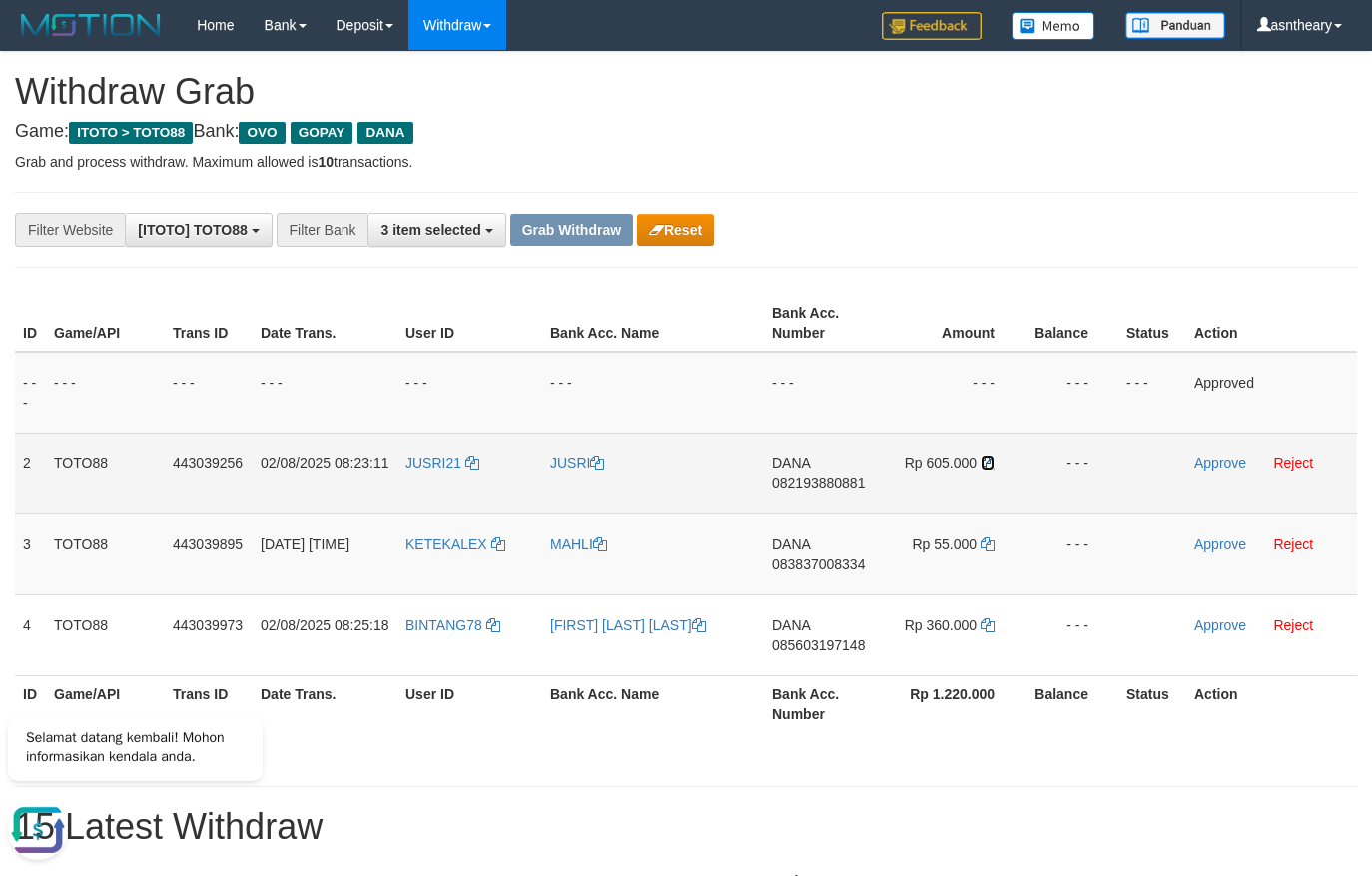 click at bounding box center (988, 463) 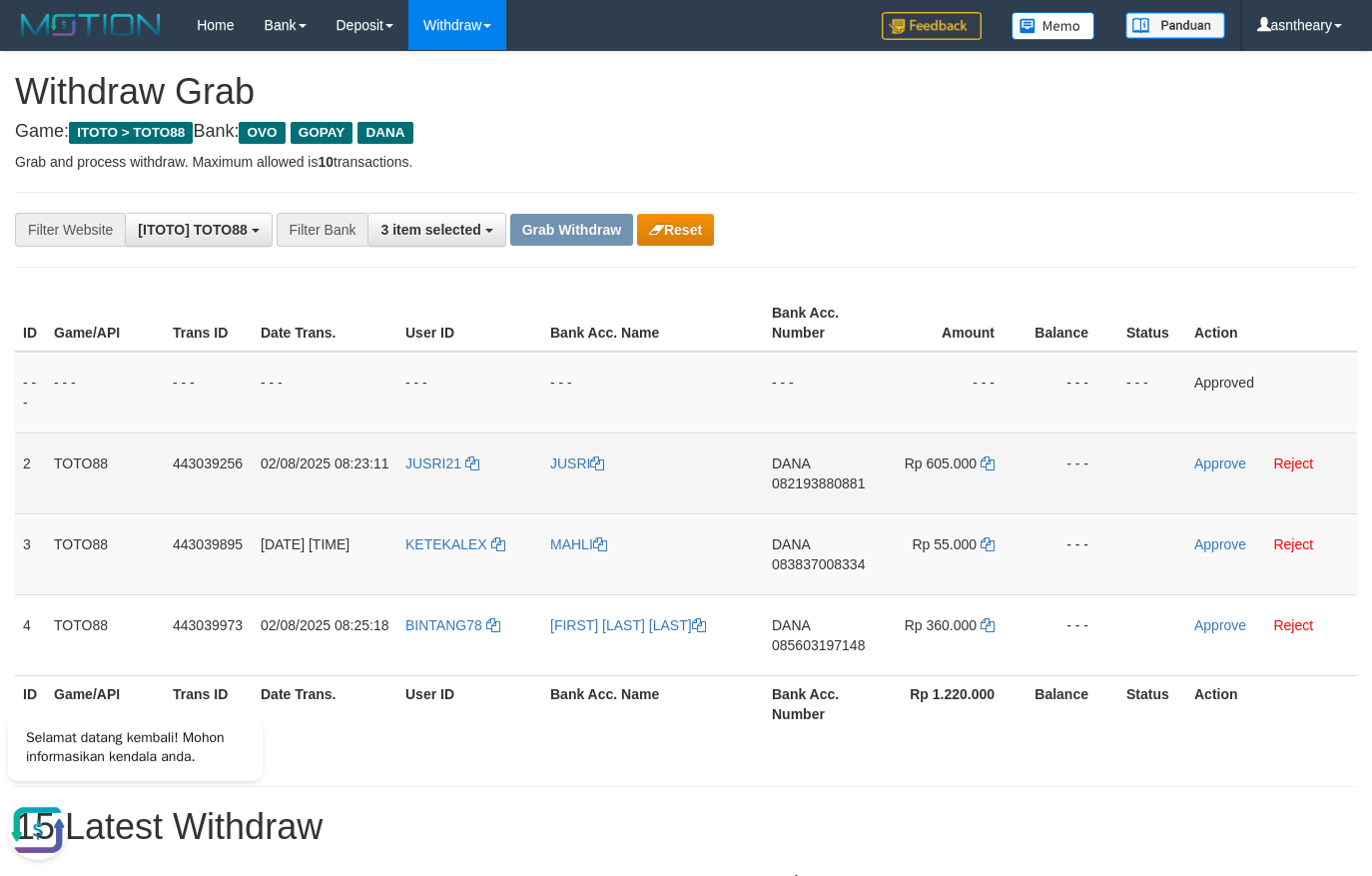 click on "Approve
Reject" at bounding box center [1271, 472] 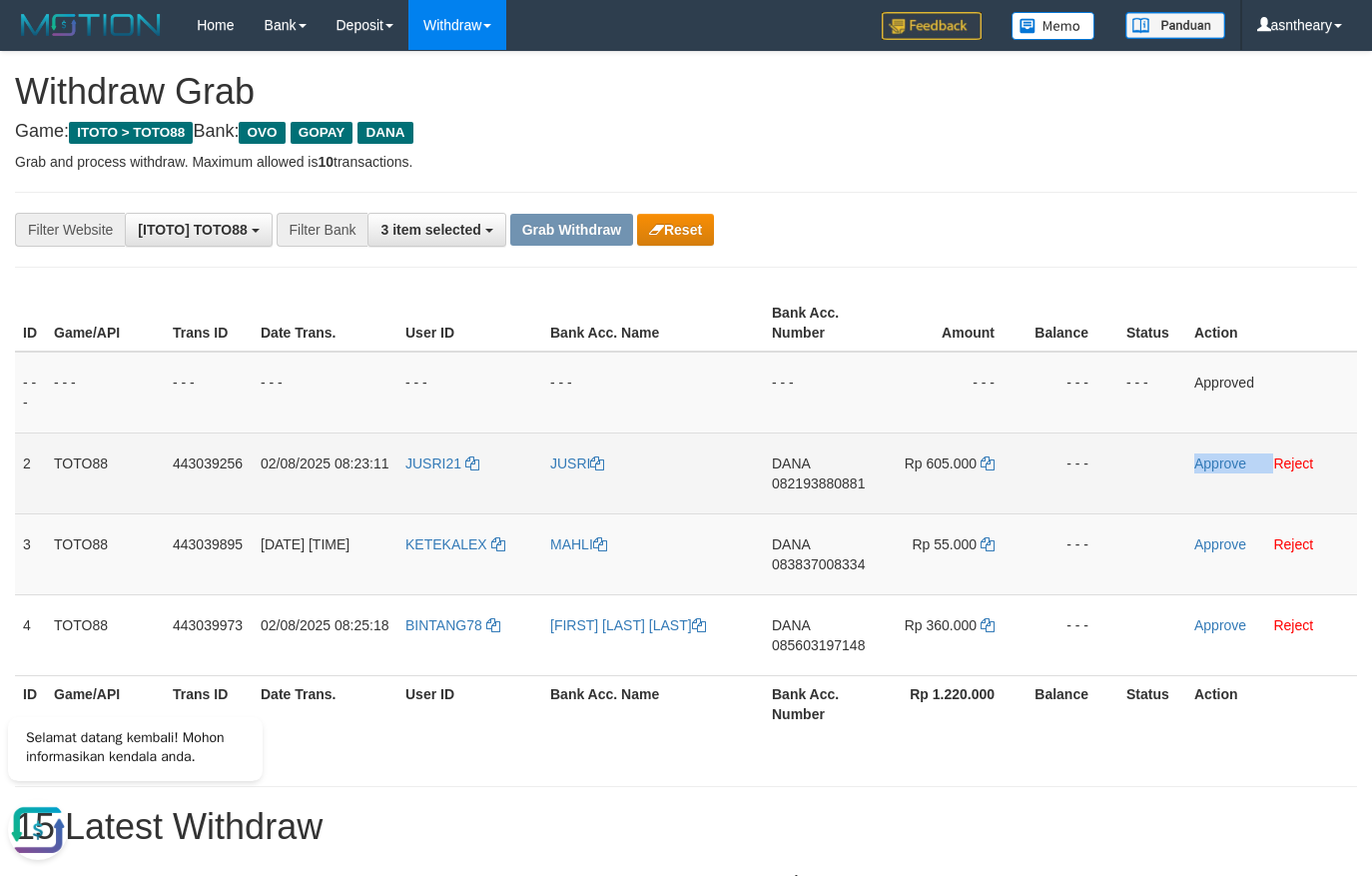click on "Approve
Reject" at bounding box center (1271, 472) 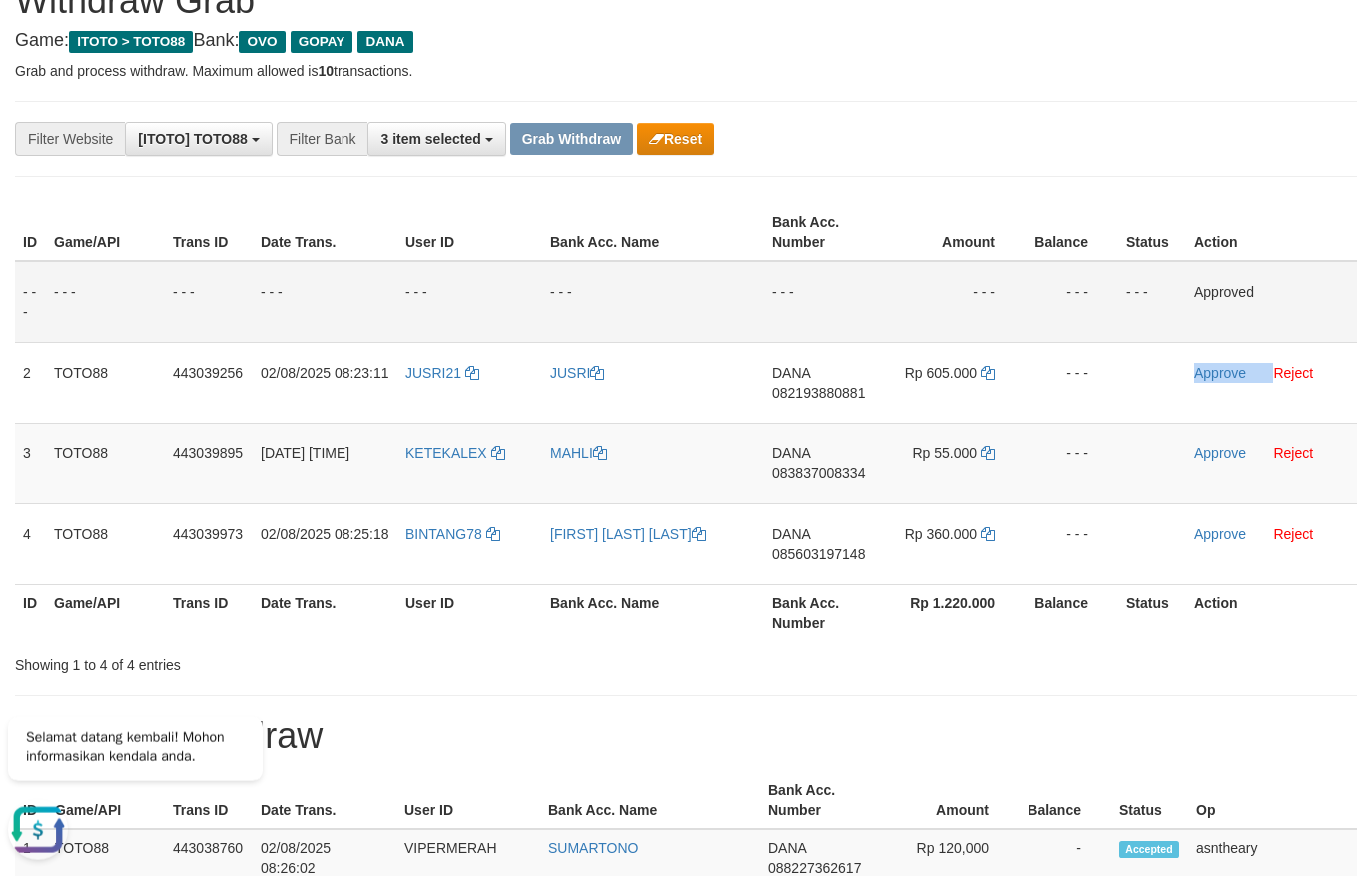 scroll, scrollTop: 0, scrollLeft: 0, axis: both 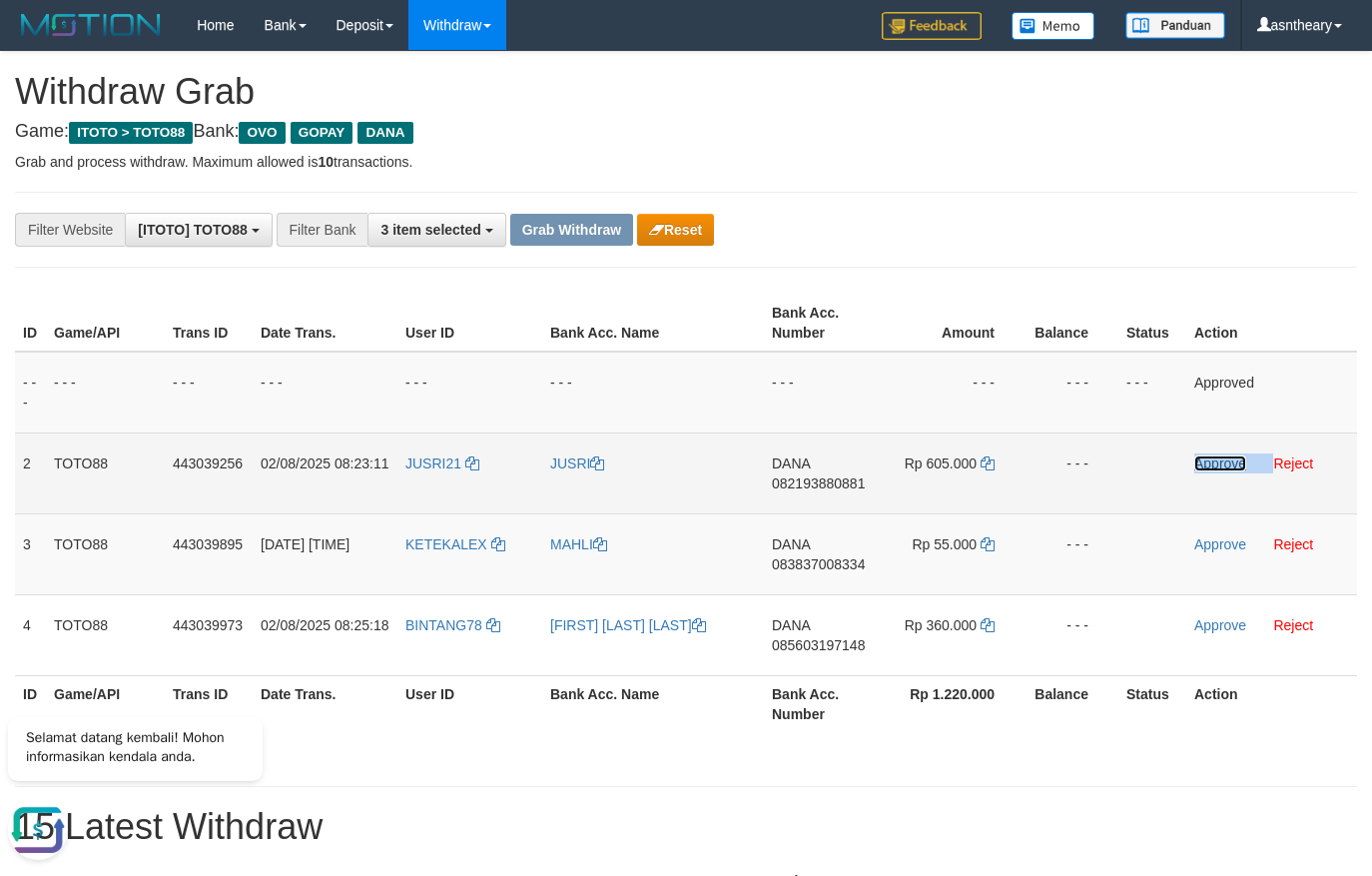 click on "Approve" at bounding box center (1220, 463) 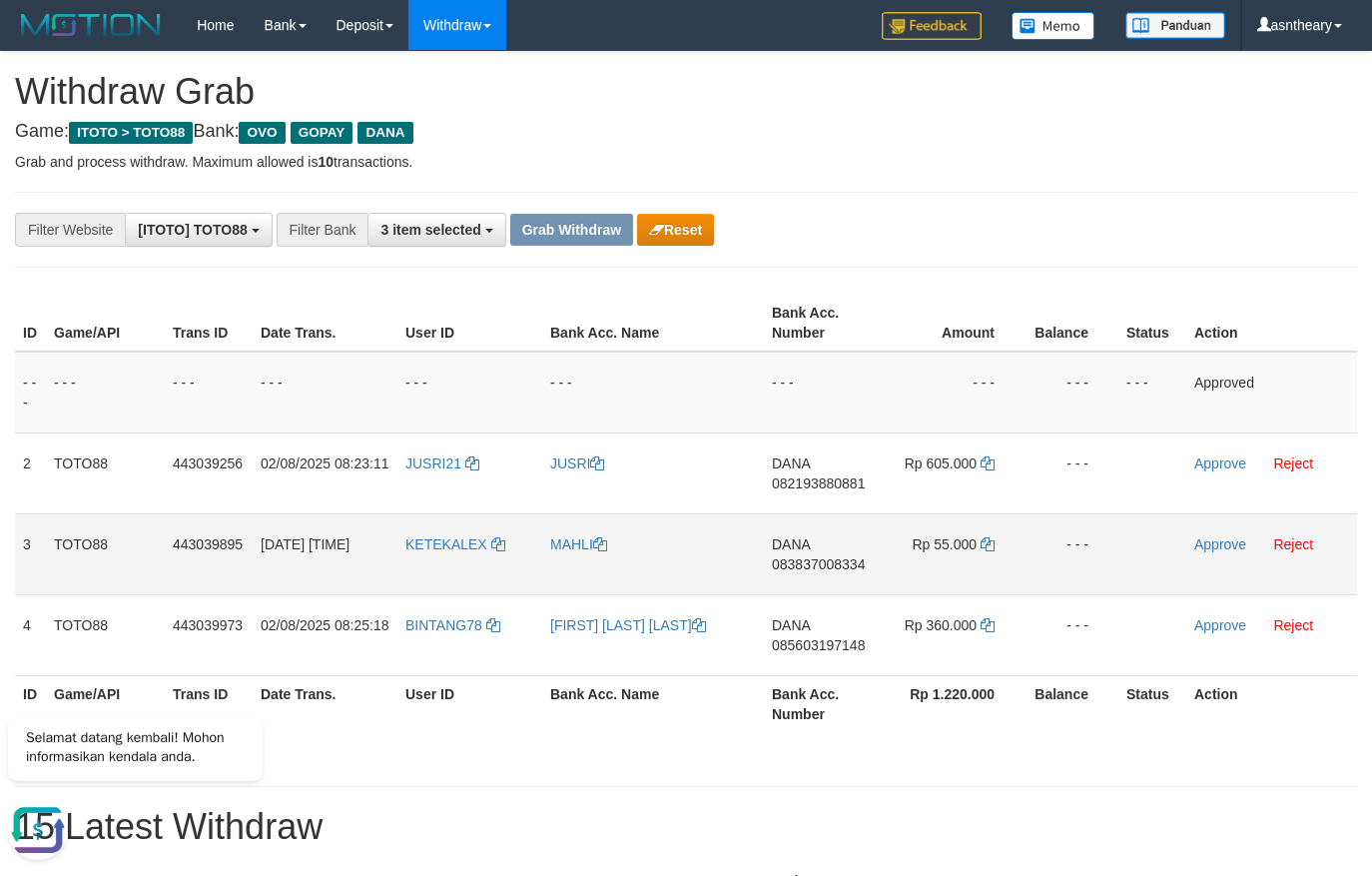 click on "DANA
083837008334" at bounding box center (823, 553) 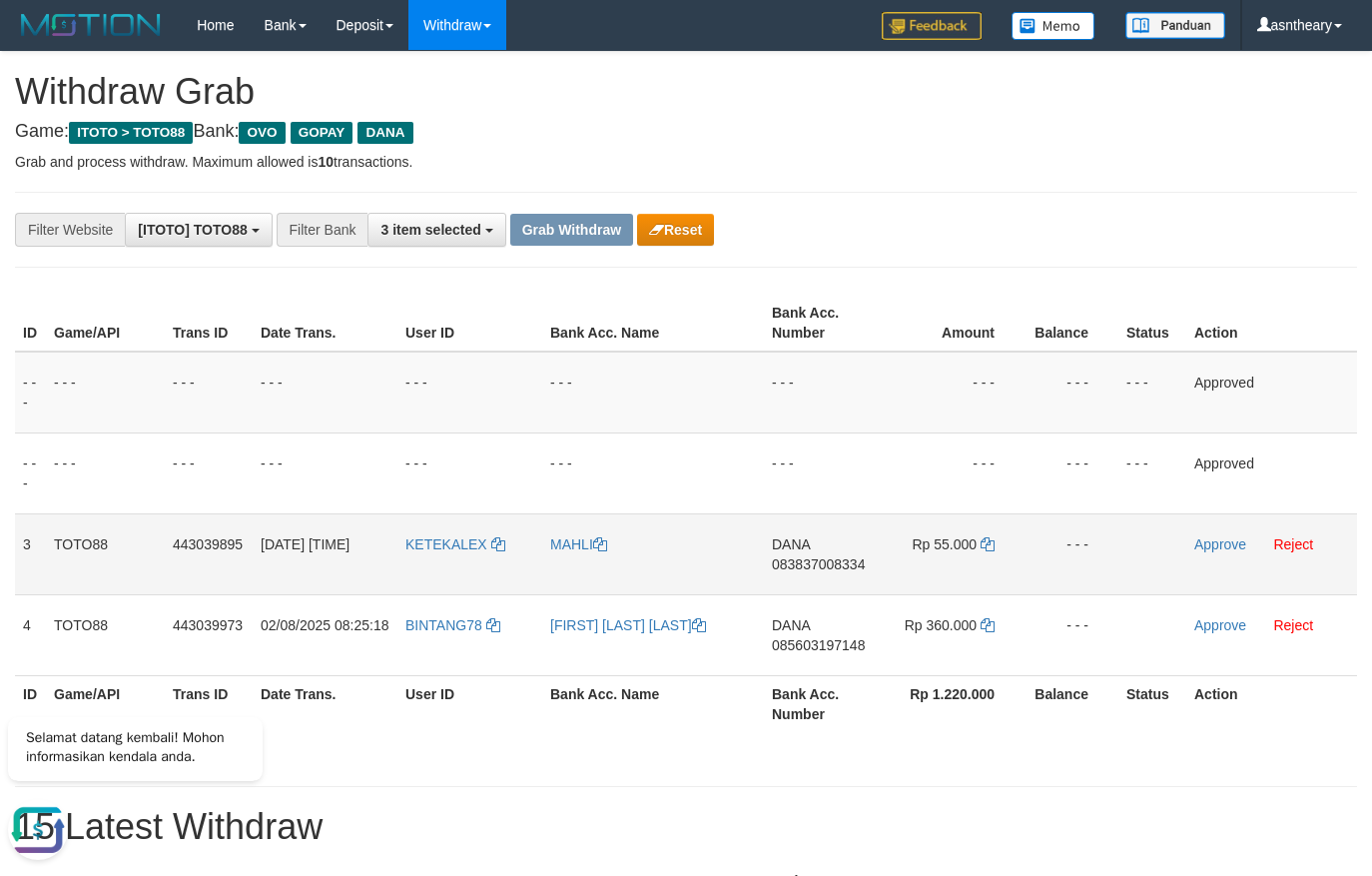 click on "DANA
083837008334" at bounding box center (823, 553) 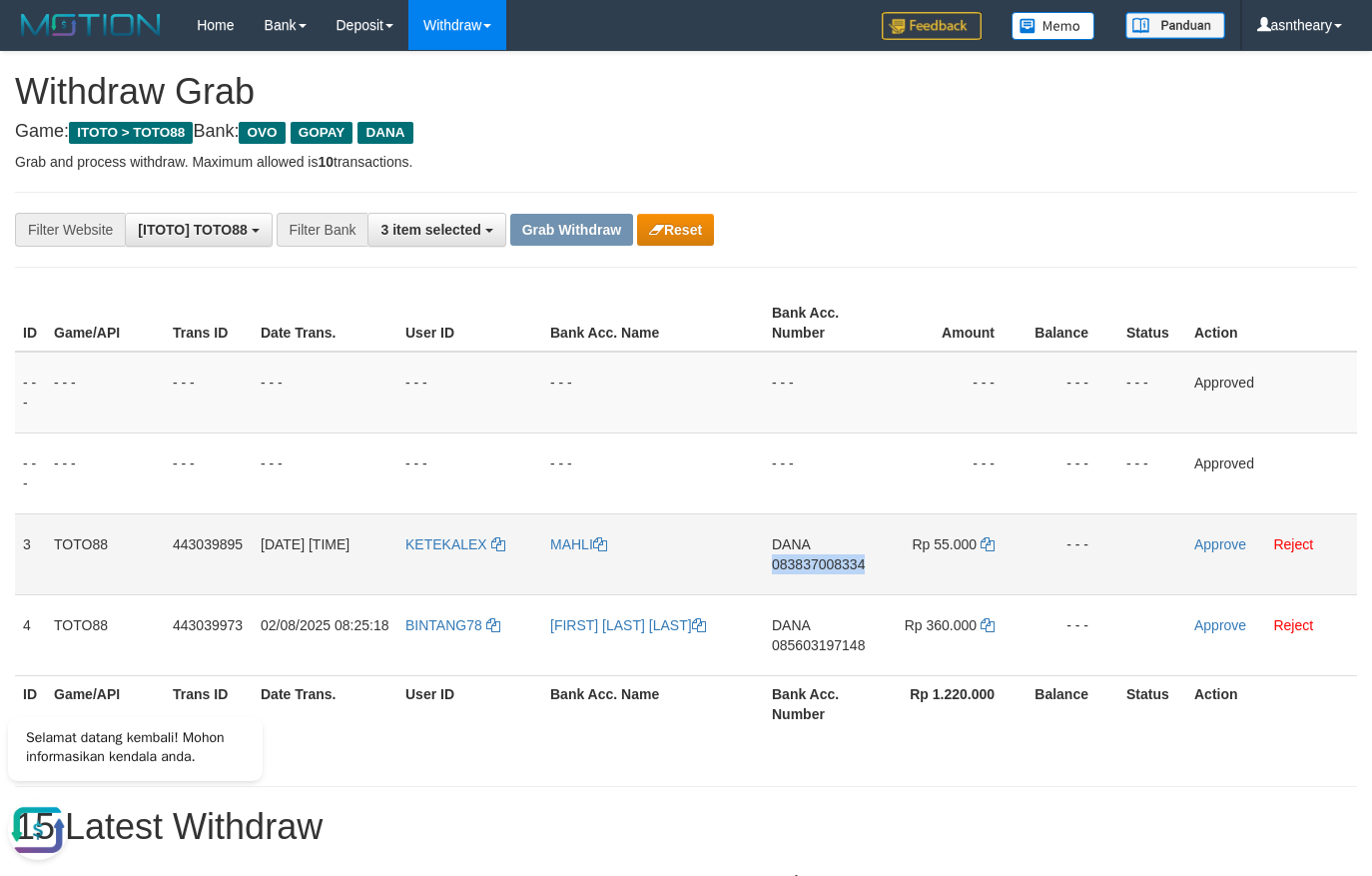 copy on "083837008334" 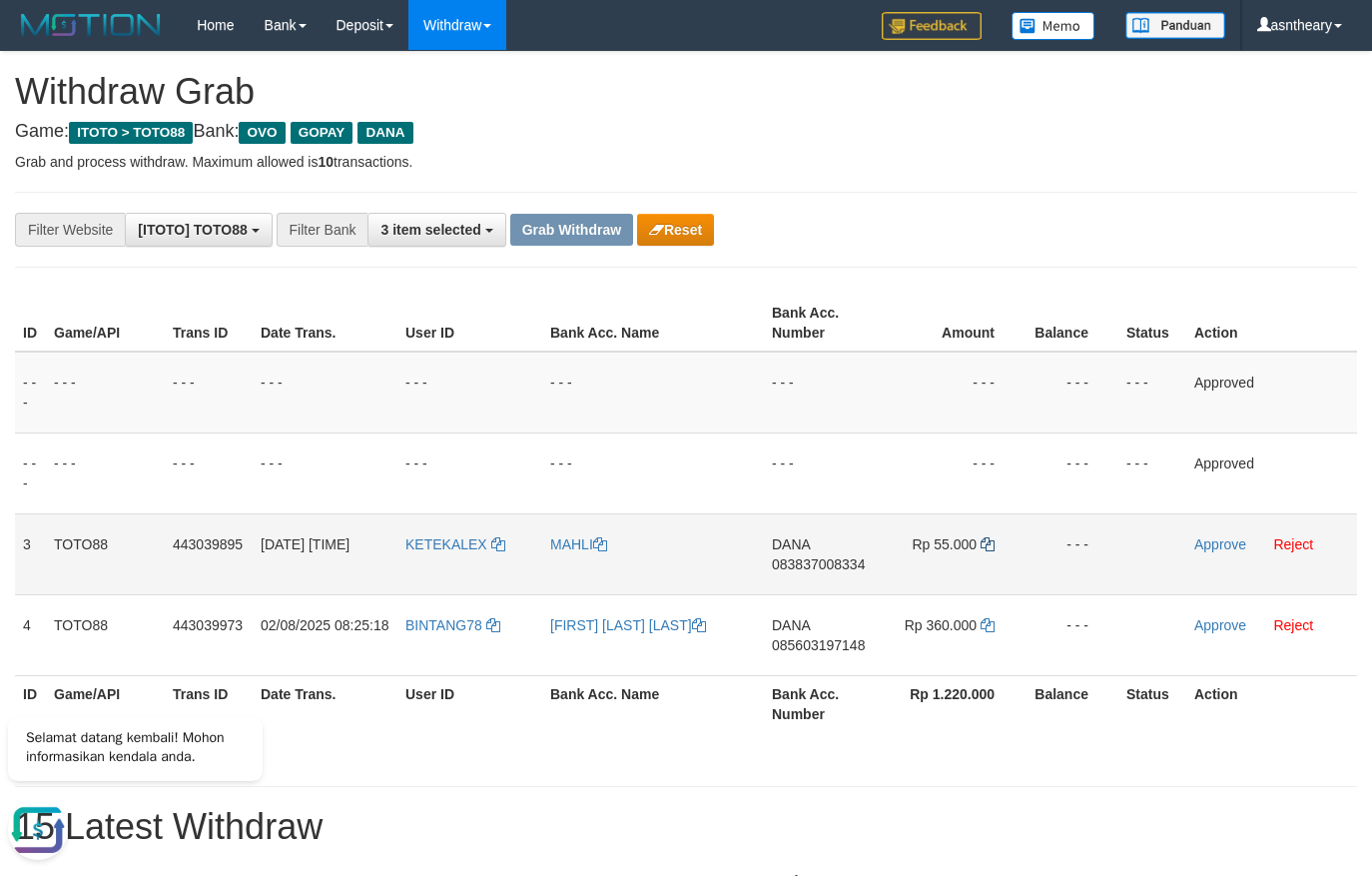 drag, startPoint x: 1009, startPoint y: 543, endPoint x: 989, endPoint y: 543, distance: 20 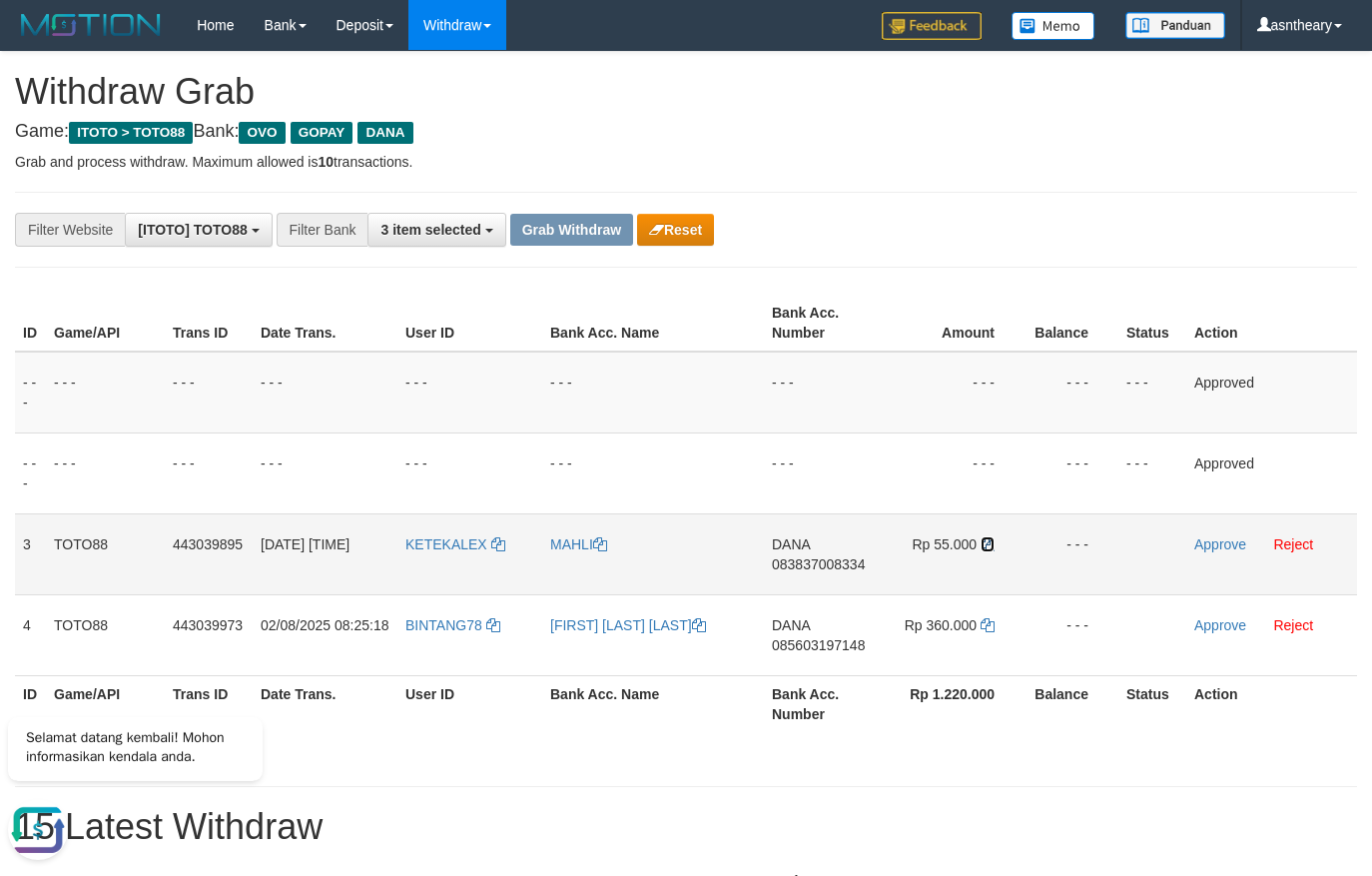 click at bounding box center (988, 544) 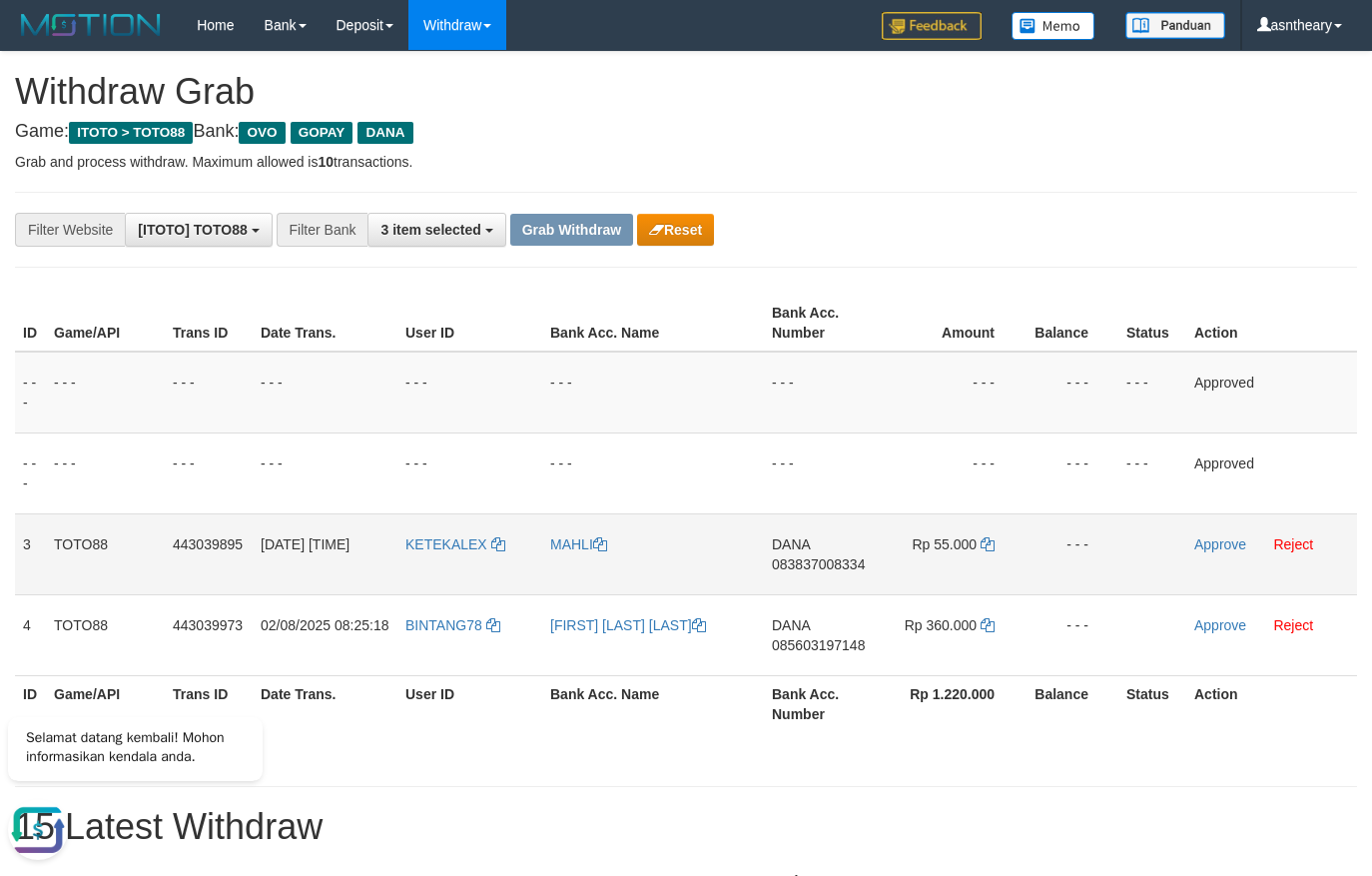 click on "Approve
Reject" at bounding box center [1271, 553] 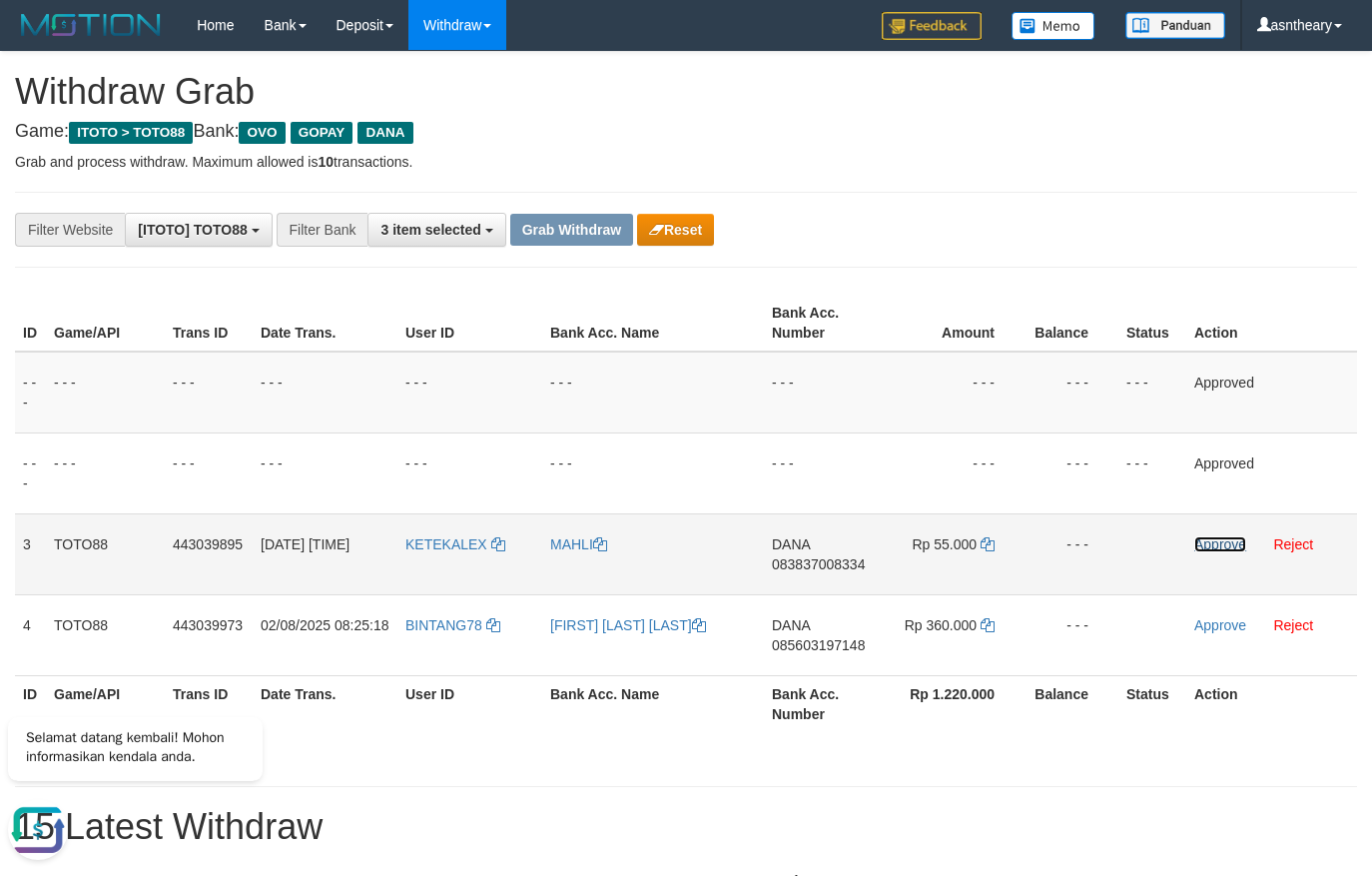 click on "Approve" at bounding box center (1220, 544) 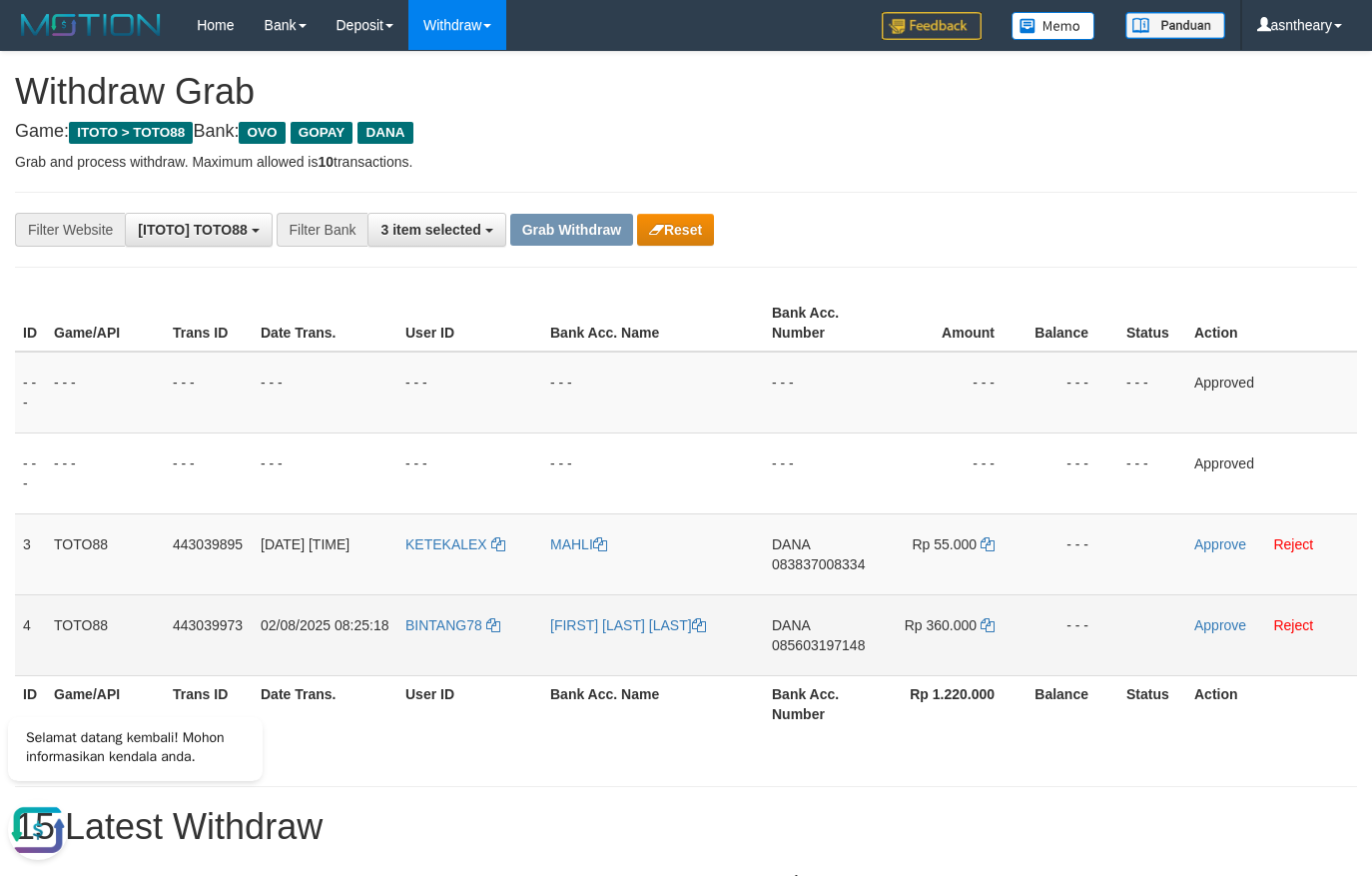 click on "085603197148" at bounding box center [818, 645] 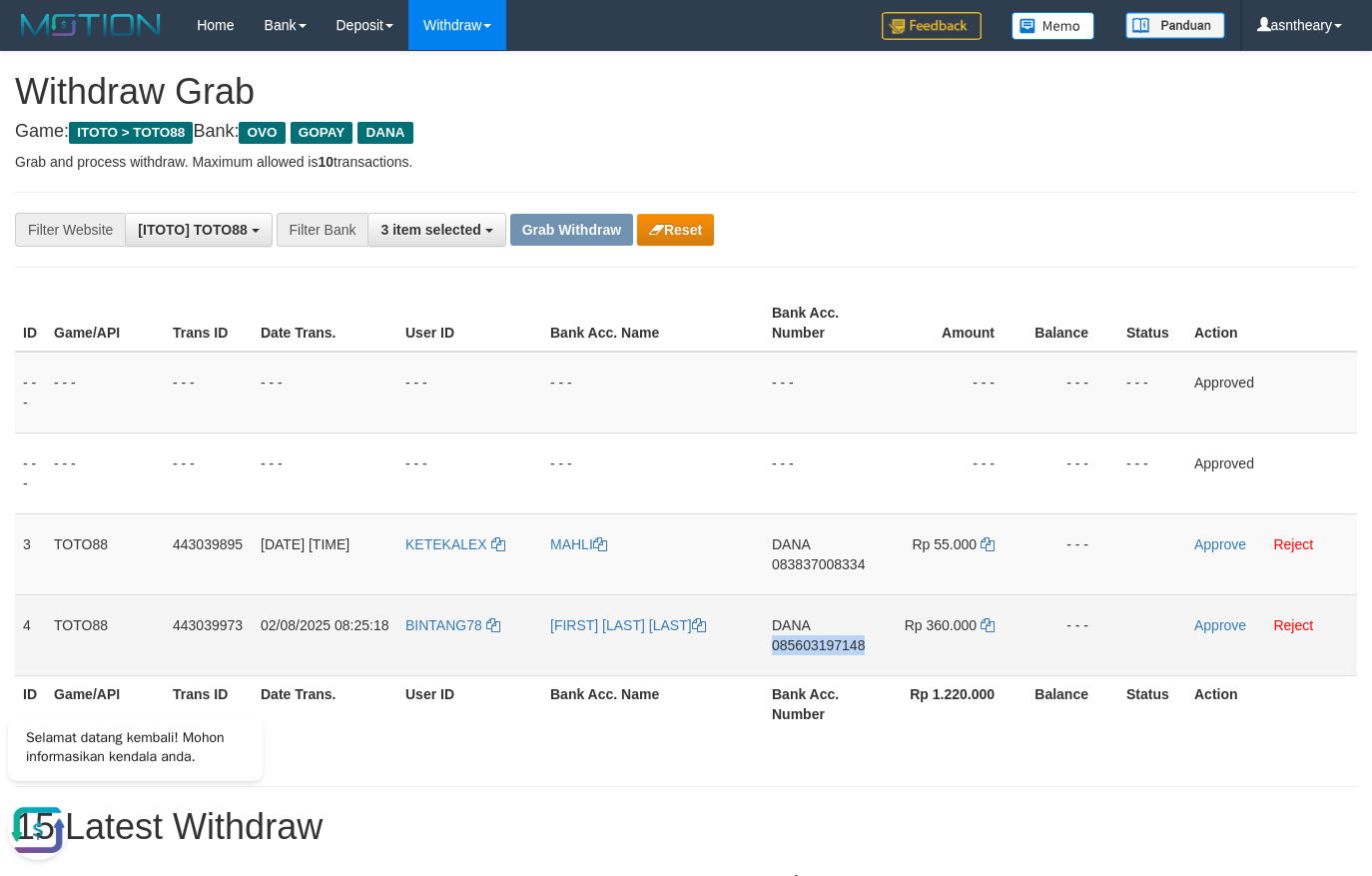copy on "085603197148" 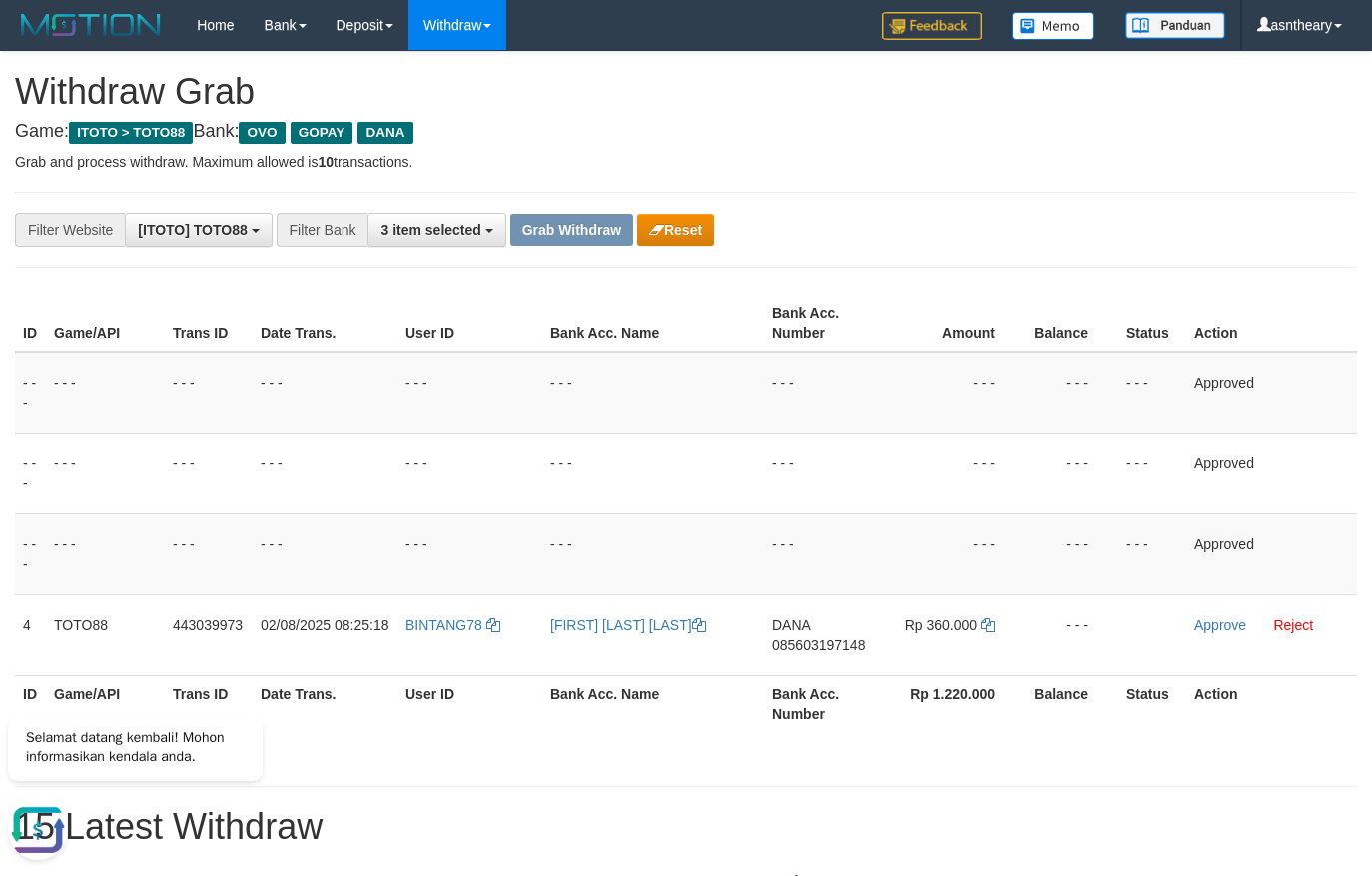 copy 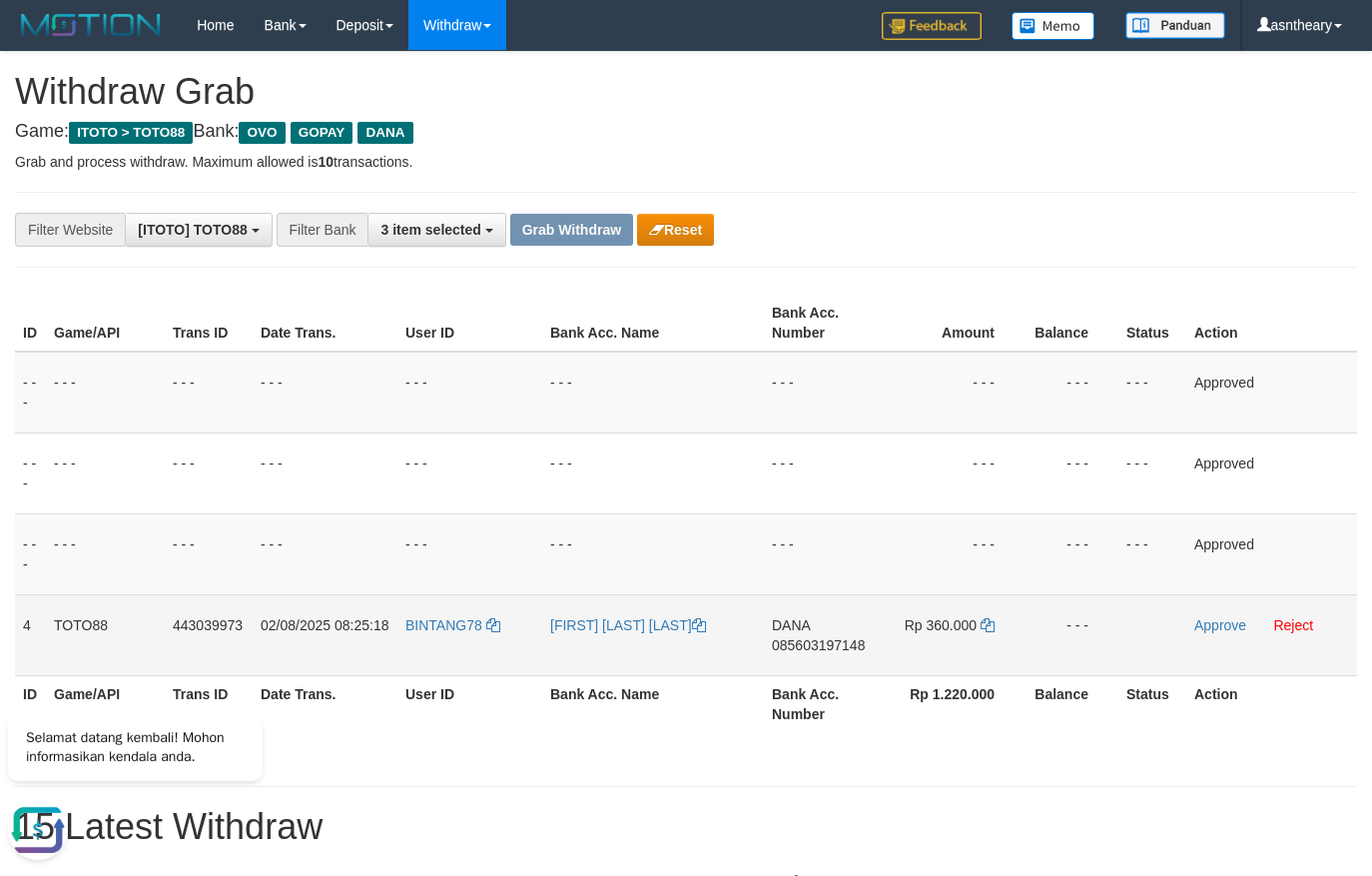 click on "DANA
085603197148" at bounding box center (823, 634) 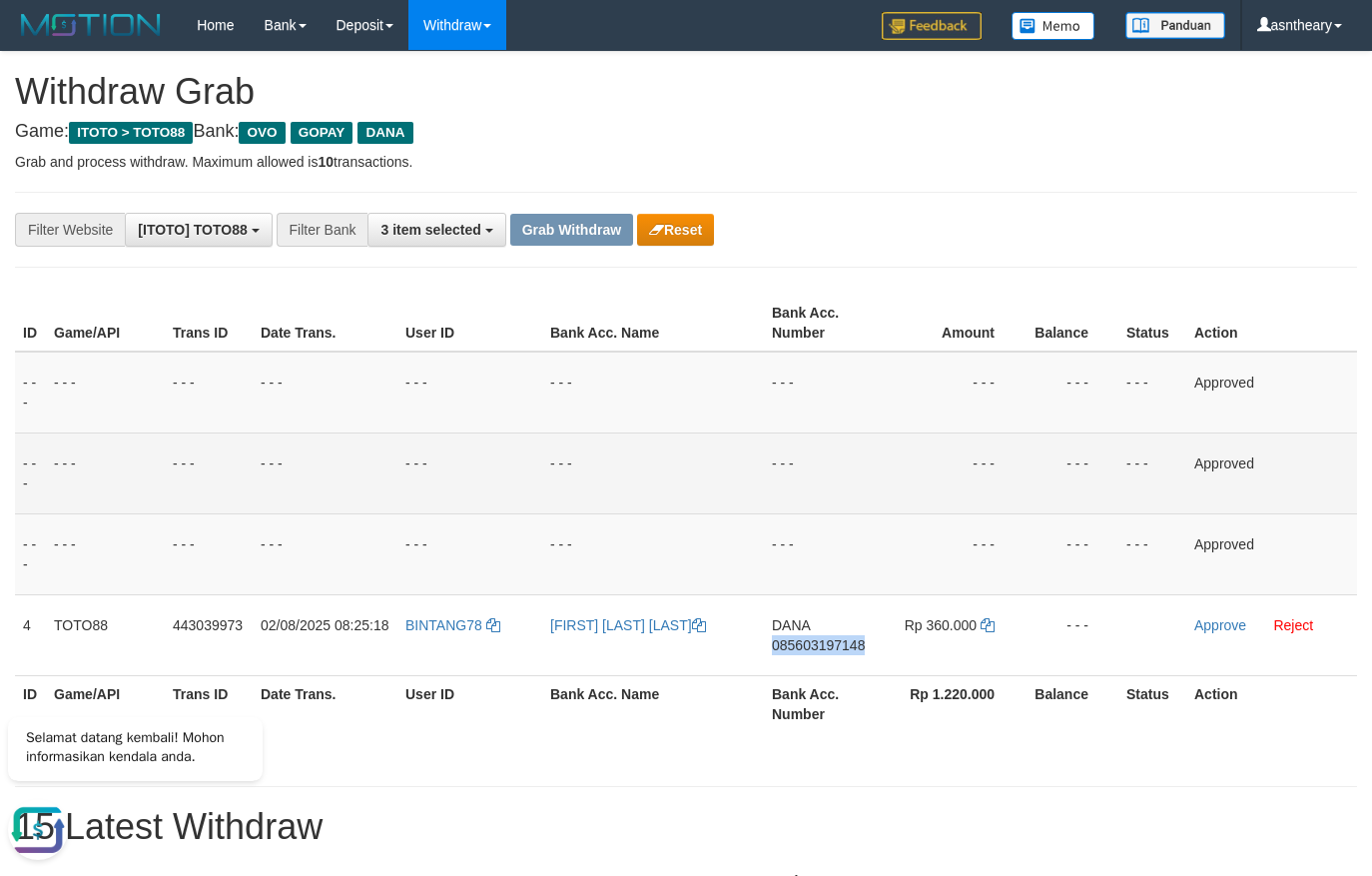 drag, startPoint x: 831, startPoint y: 664, endPoint x: 96, endPoint y: 446, distance: 766.6479 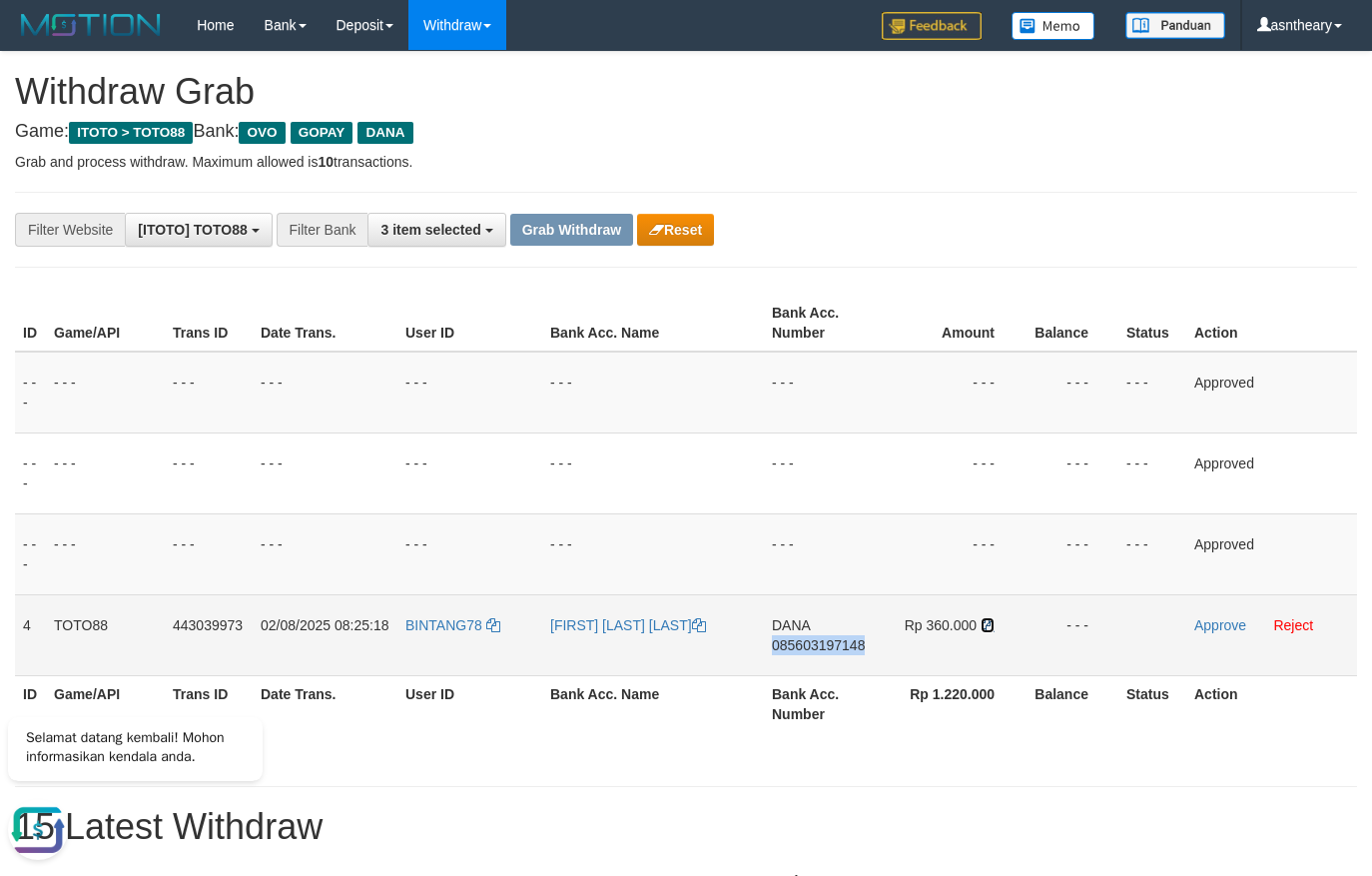 click at bounding box center [988, 625] 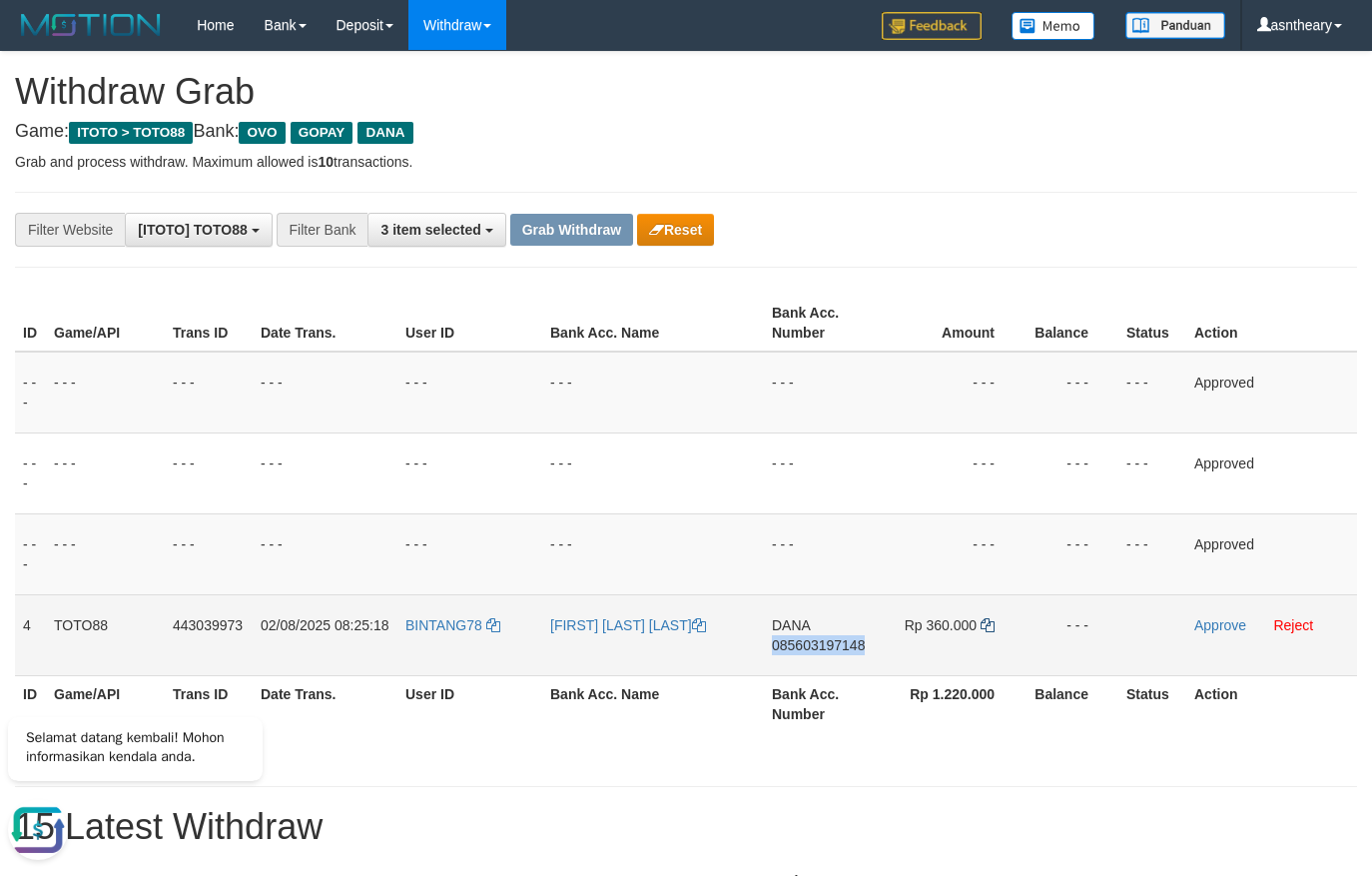 copy on "085603197148" 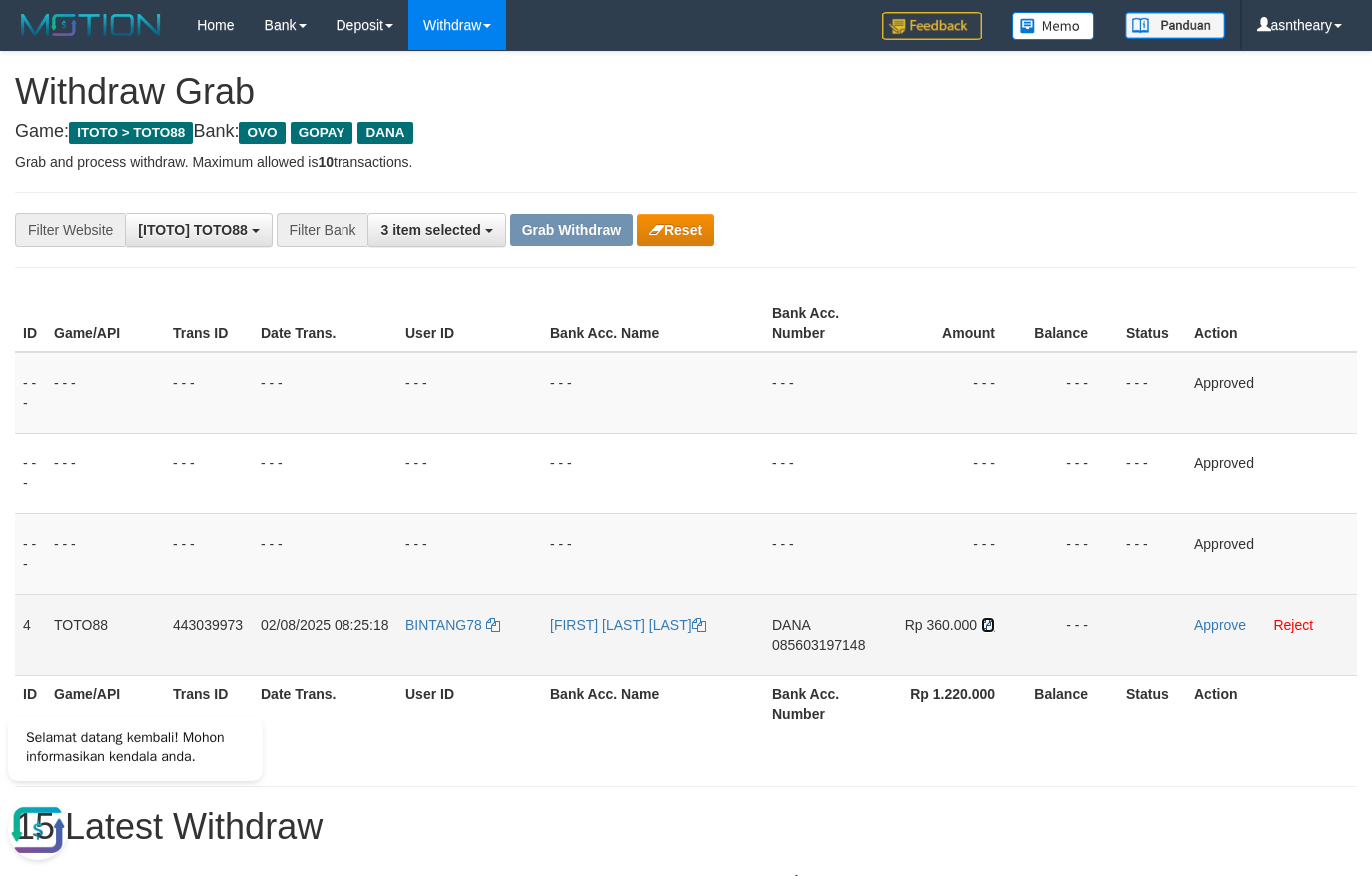 click at bounding box center (988, 625) 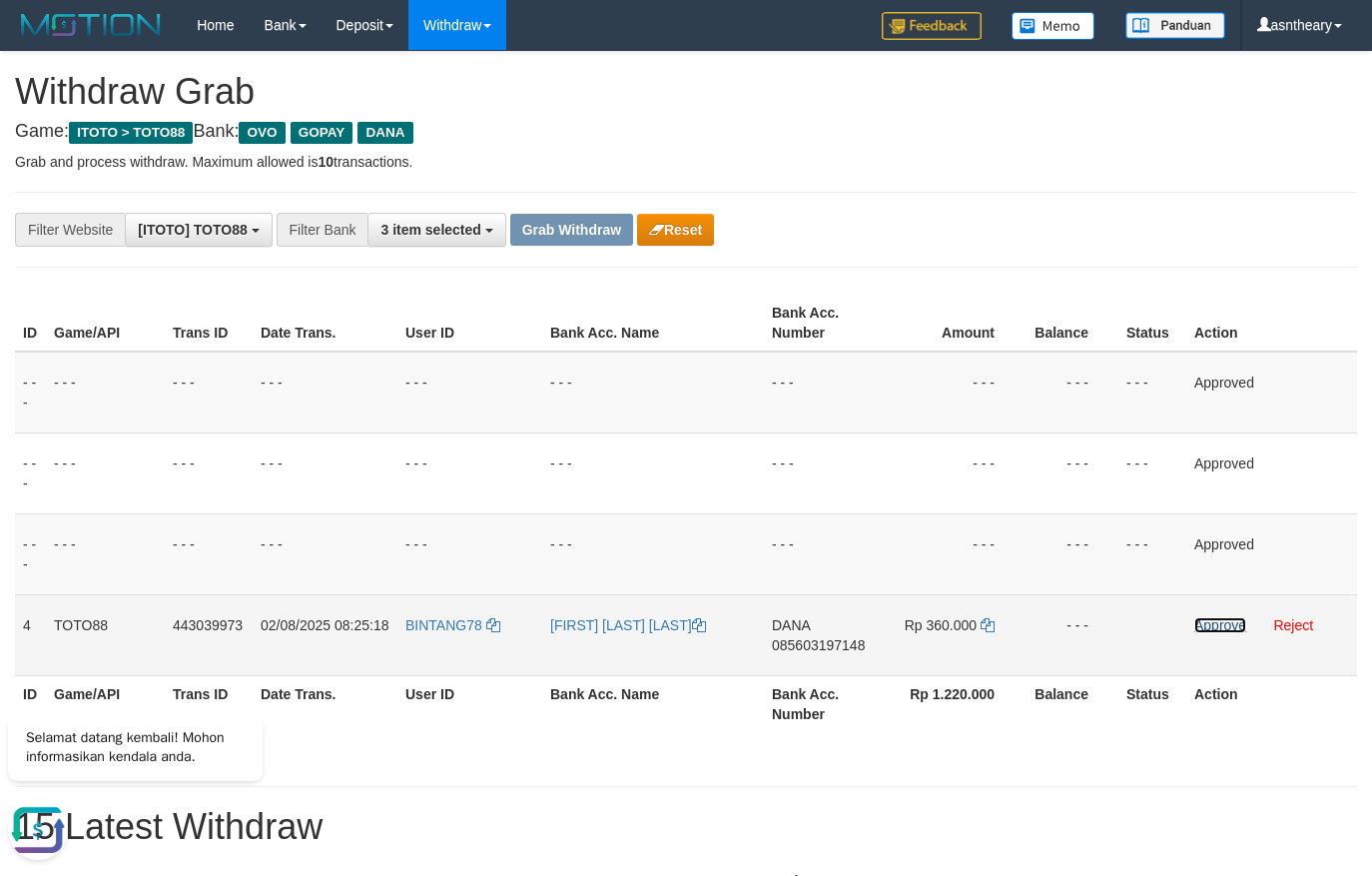 click on "Approve" at bounding box center [1220, 625] 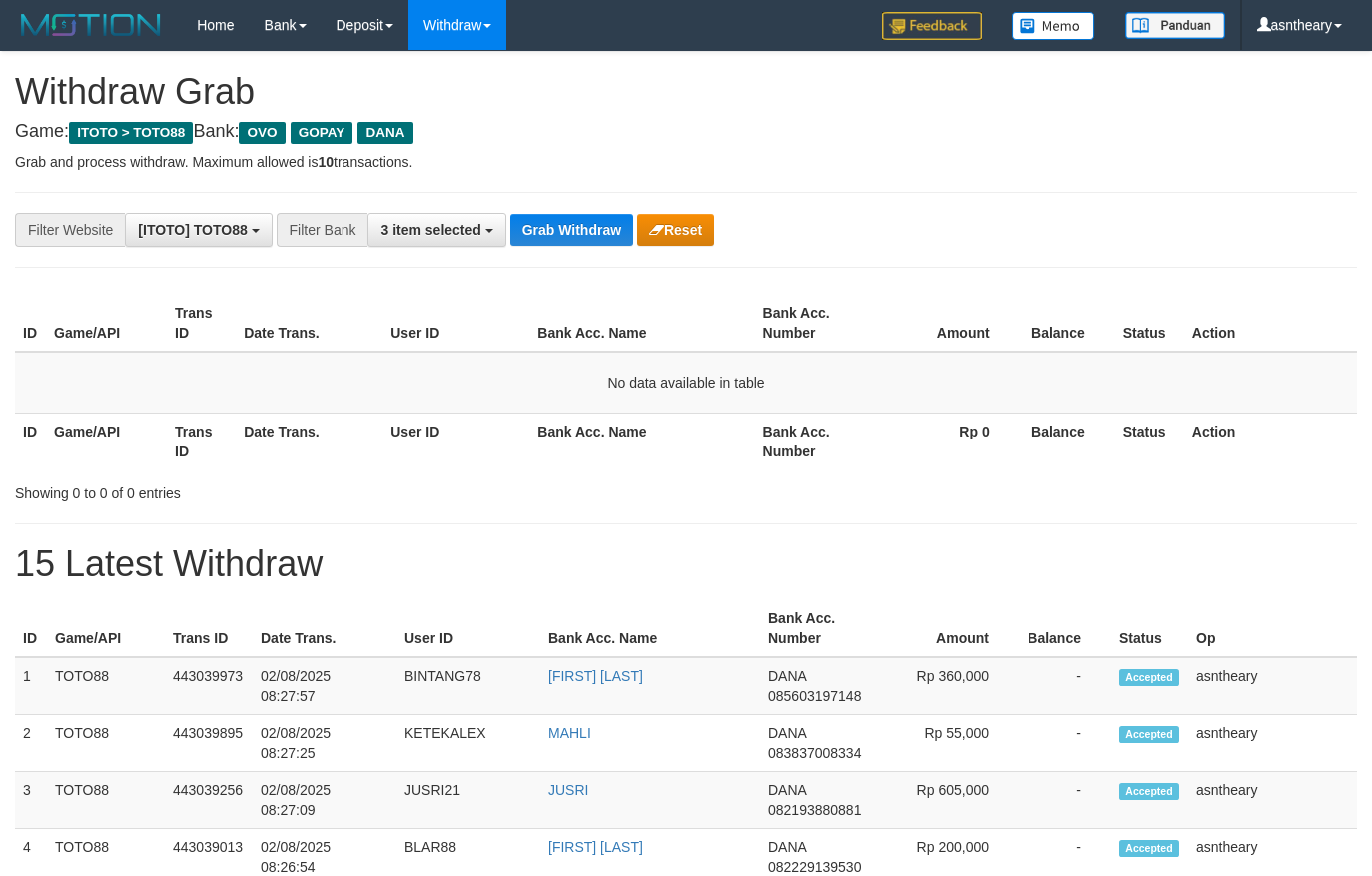 scroll, scrollTop: 0, scrollLeft: 0, axis: both 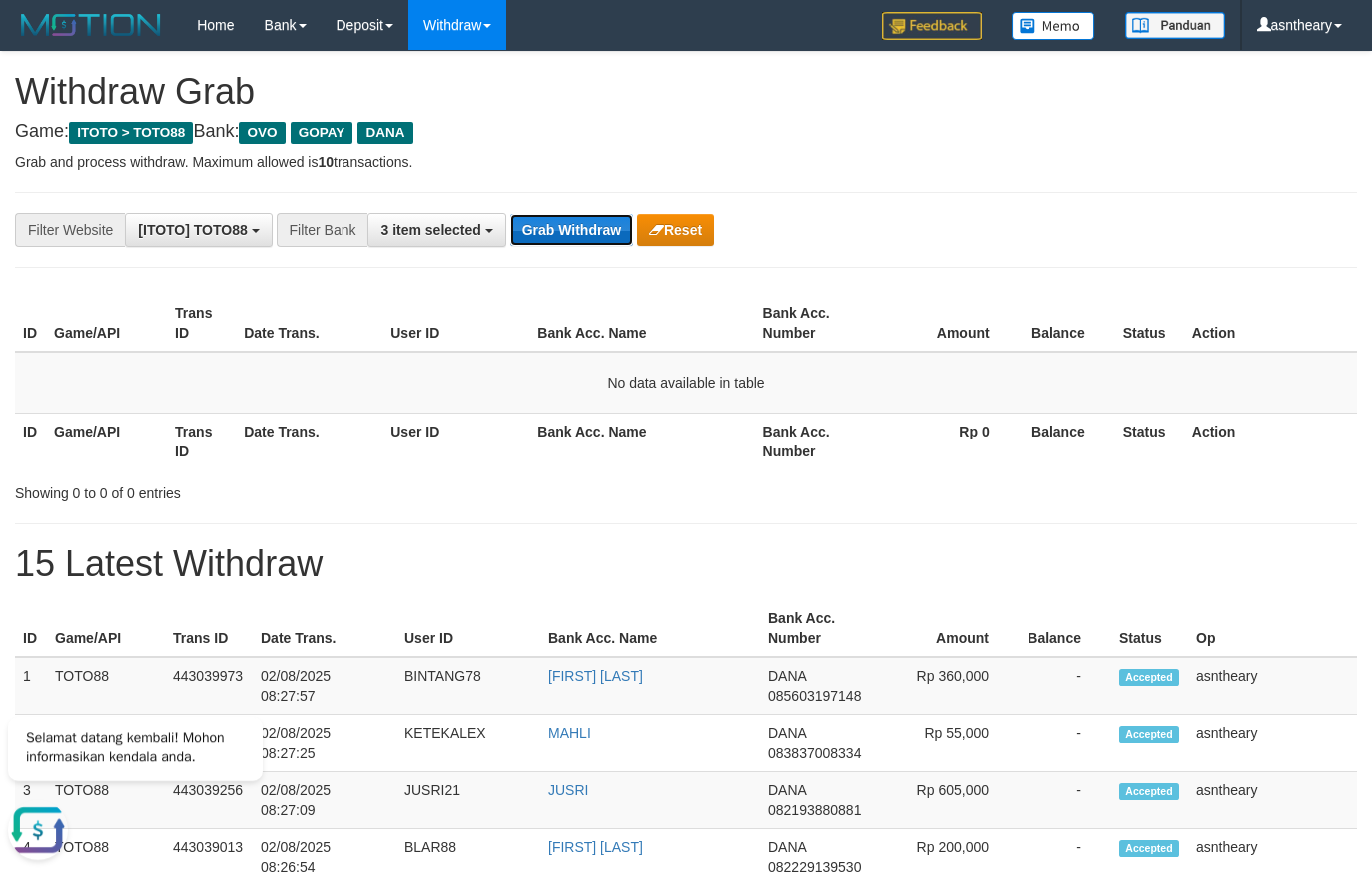 click on "Grab Withdraw" at bounding box center (571, 230) 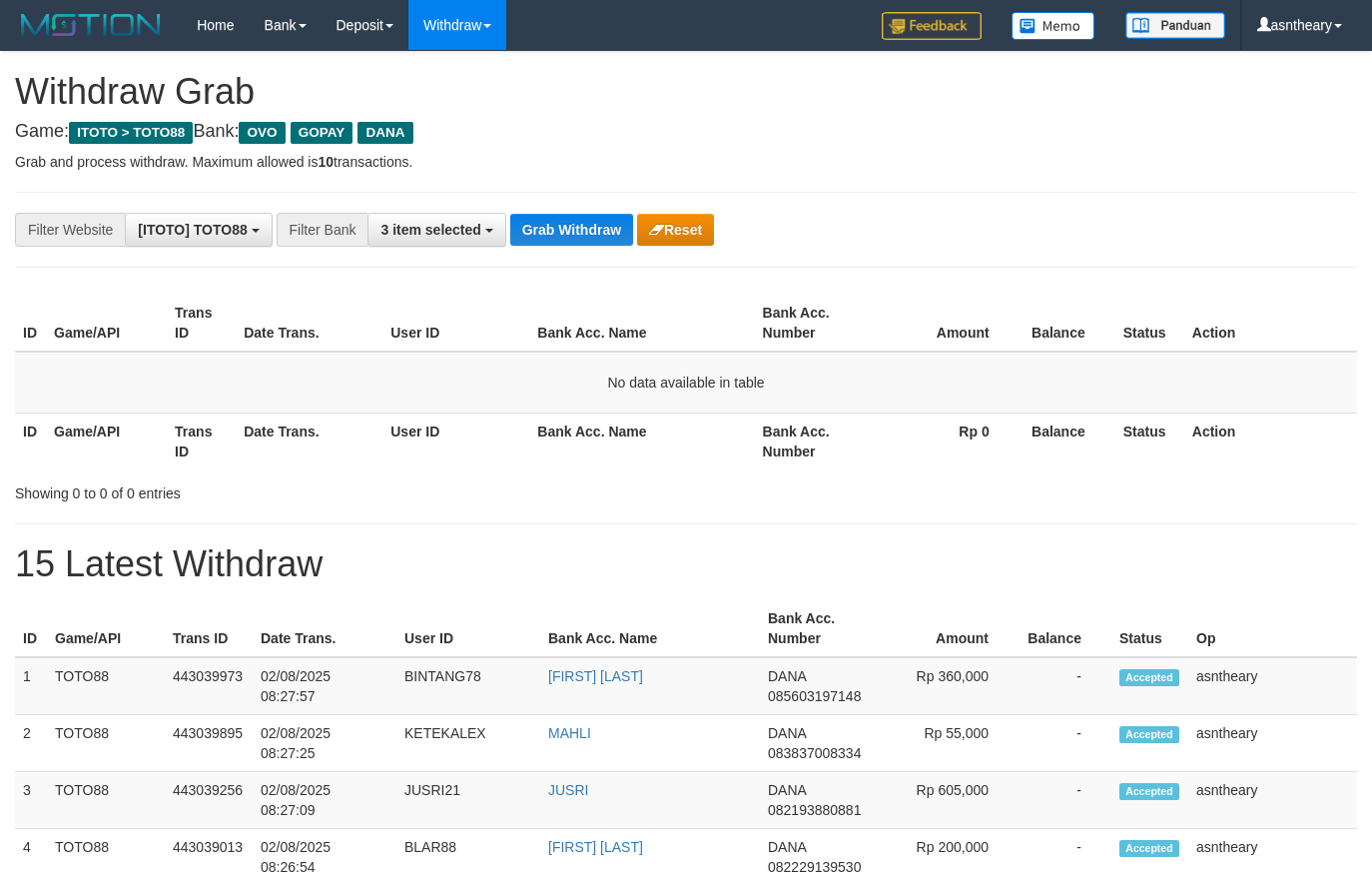 scroll, scrollTop: 0, scrollLeft: 0, axis: both 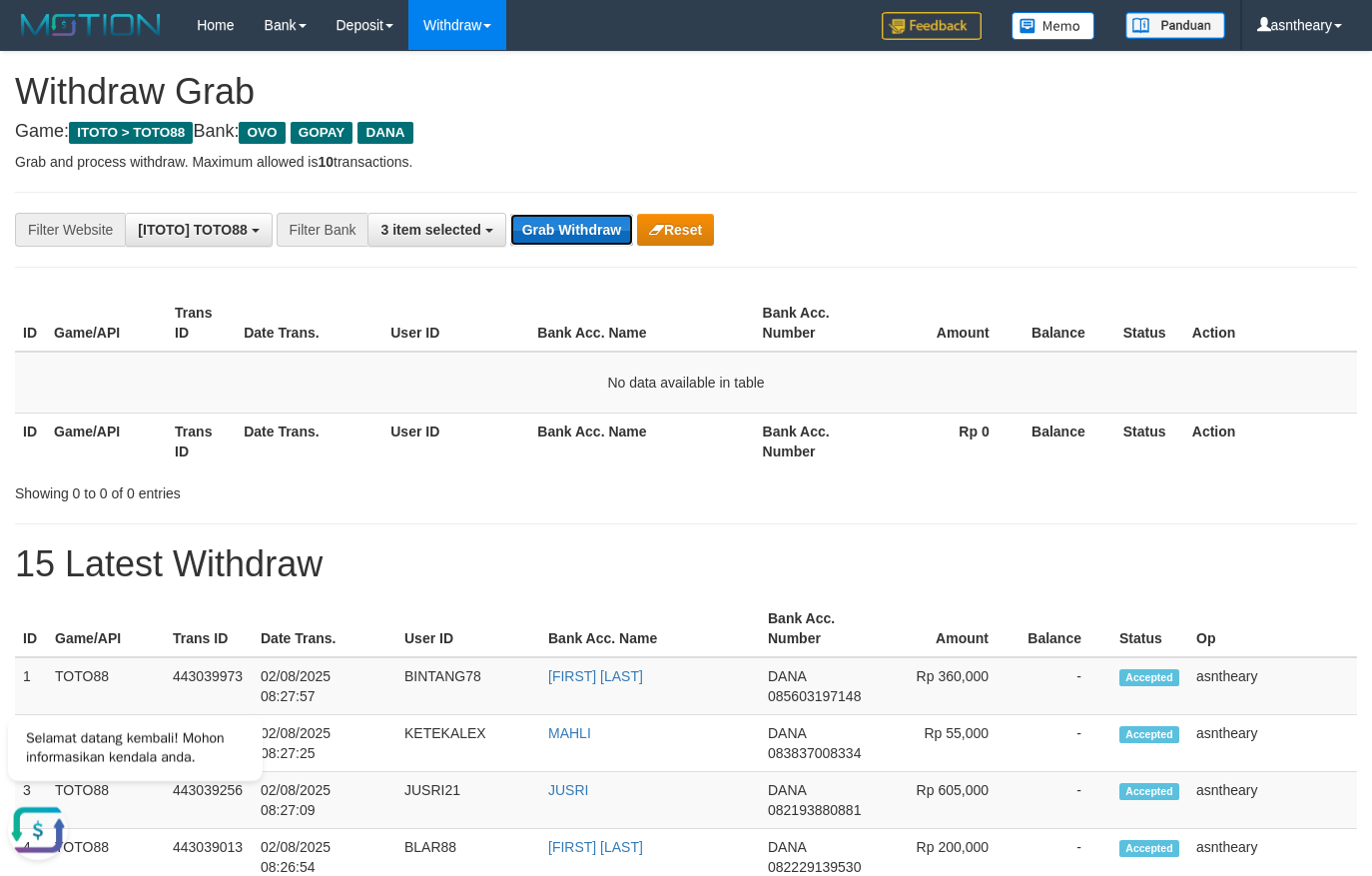 click on "Grab Withdraw" at bounding box center [571, 230] 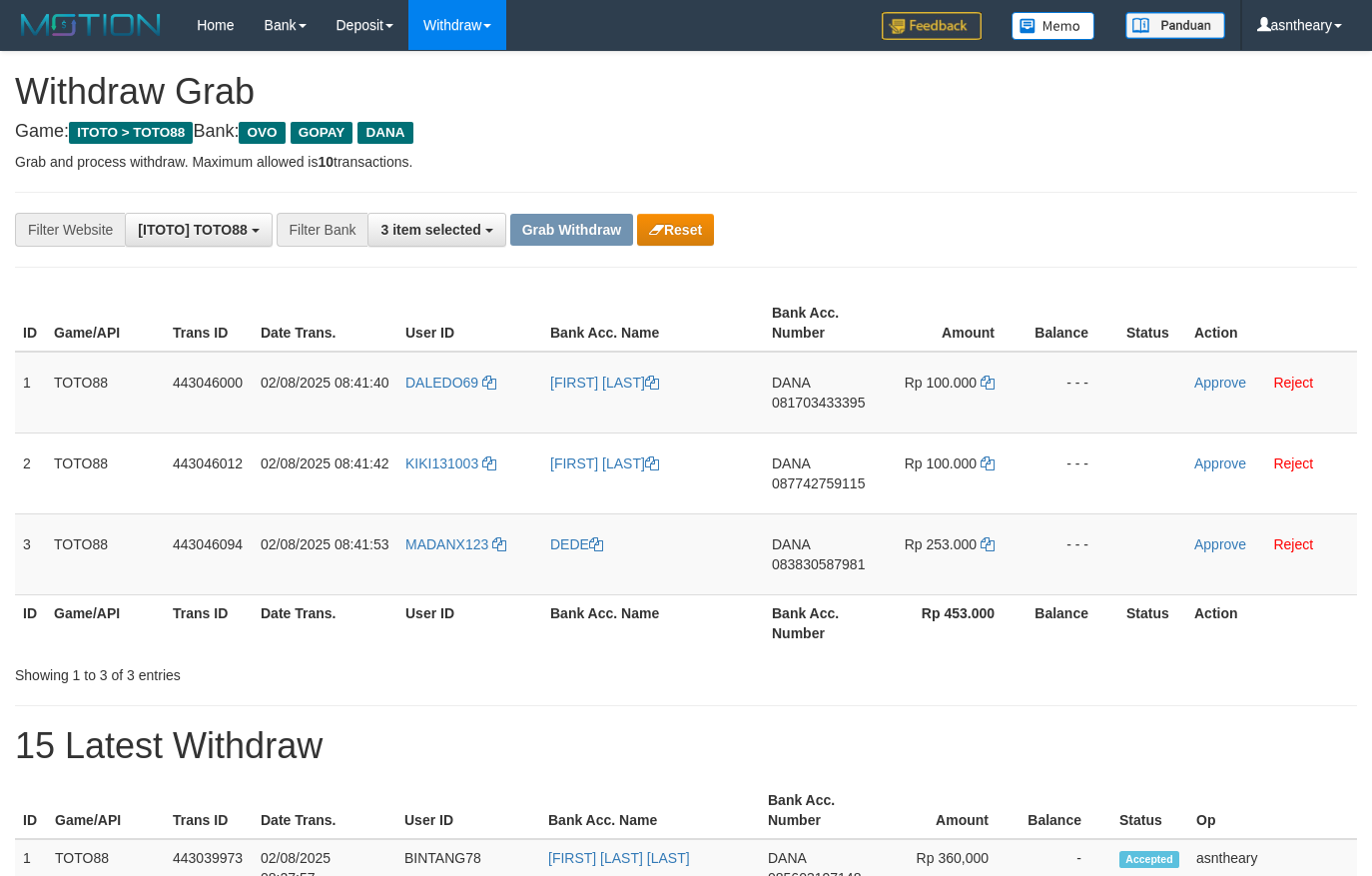 scroll, scrollTop: 0, scrollLeft: 0, axis: both 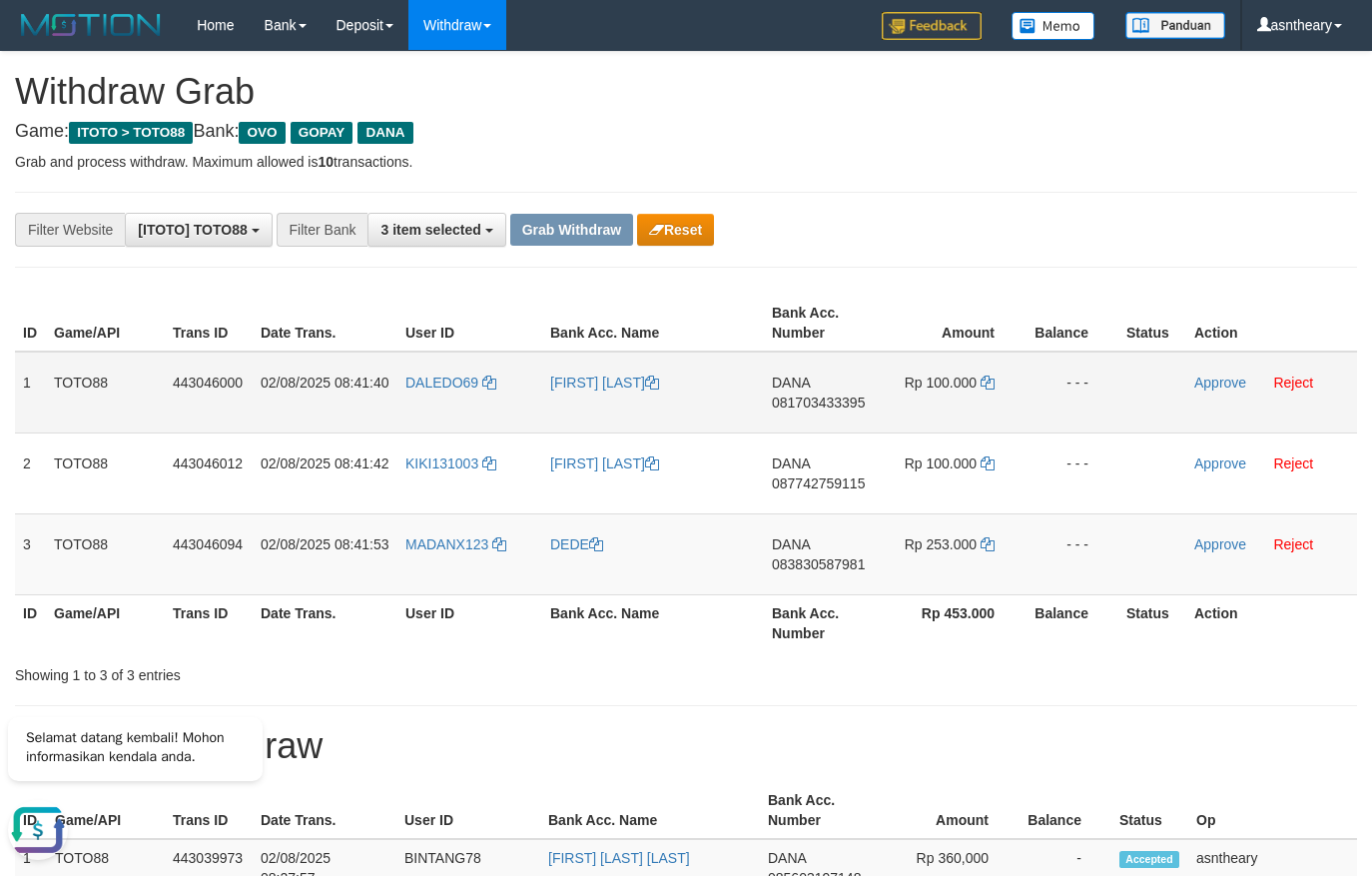 drag, startPoint x: 819, startPoint y: 435, endPoint x: 811, endPoint y: 425, distance: 12.806248 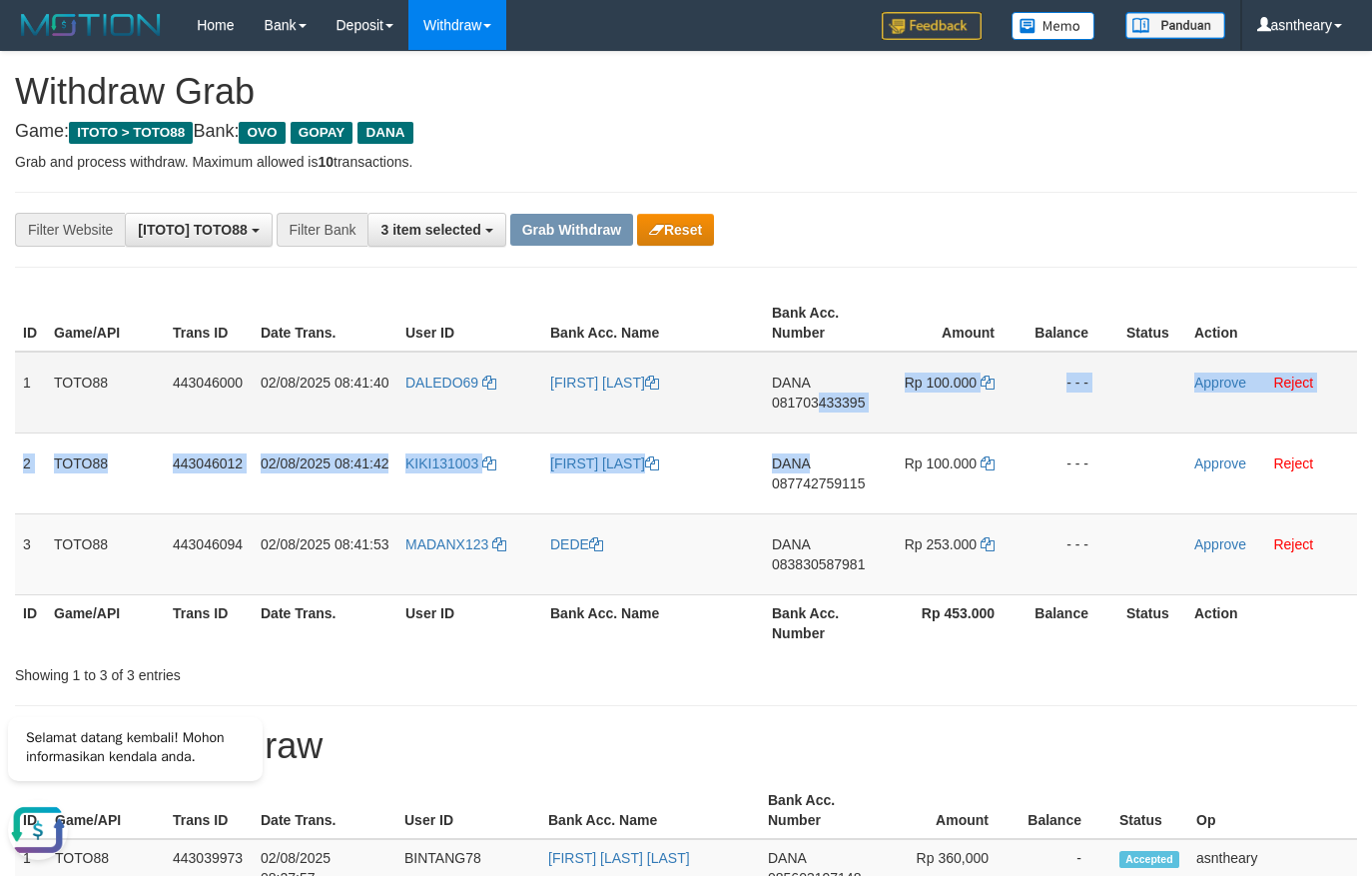 copy on "[PHONE]
Rp 100.000
- - -
Approve
Reject
2
TOTO88
443046012
[DATE] [TIME]
KIKI131003
[FIRST] [LAST]
DANA" 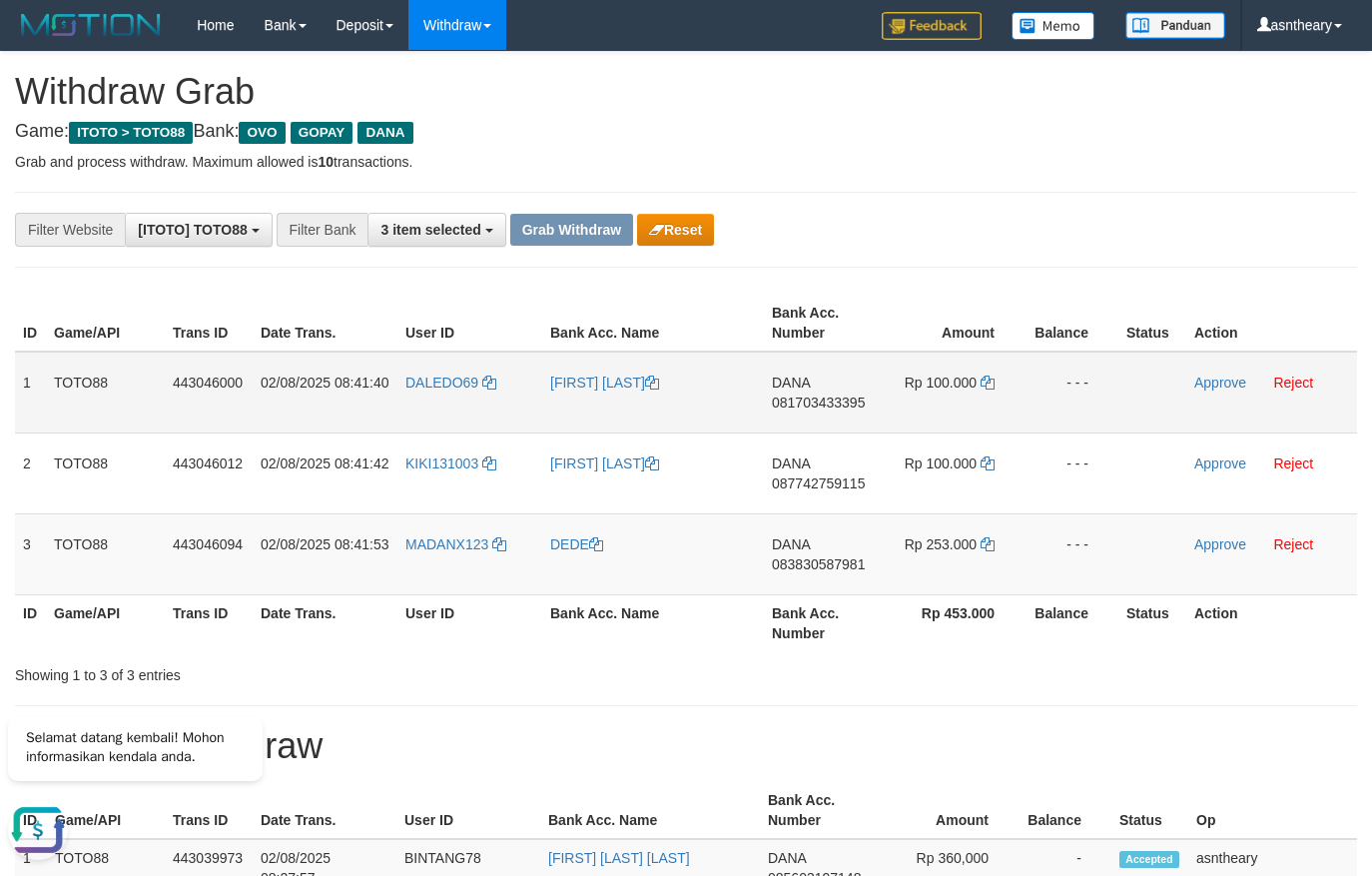 click on "DANA
[PHONE]" at bounding box center [823, 393] 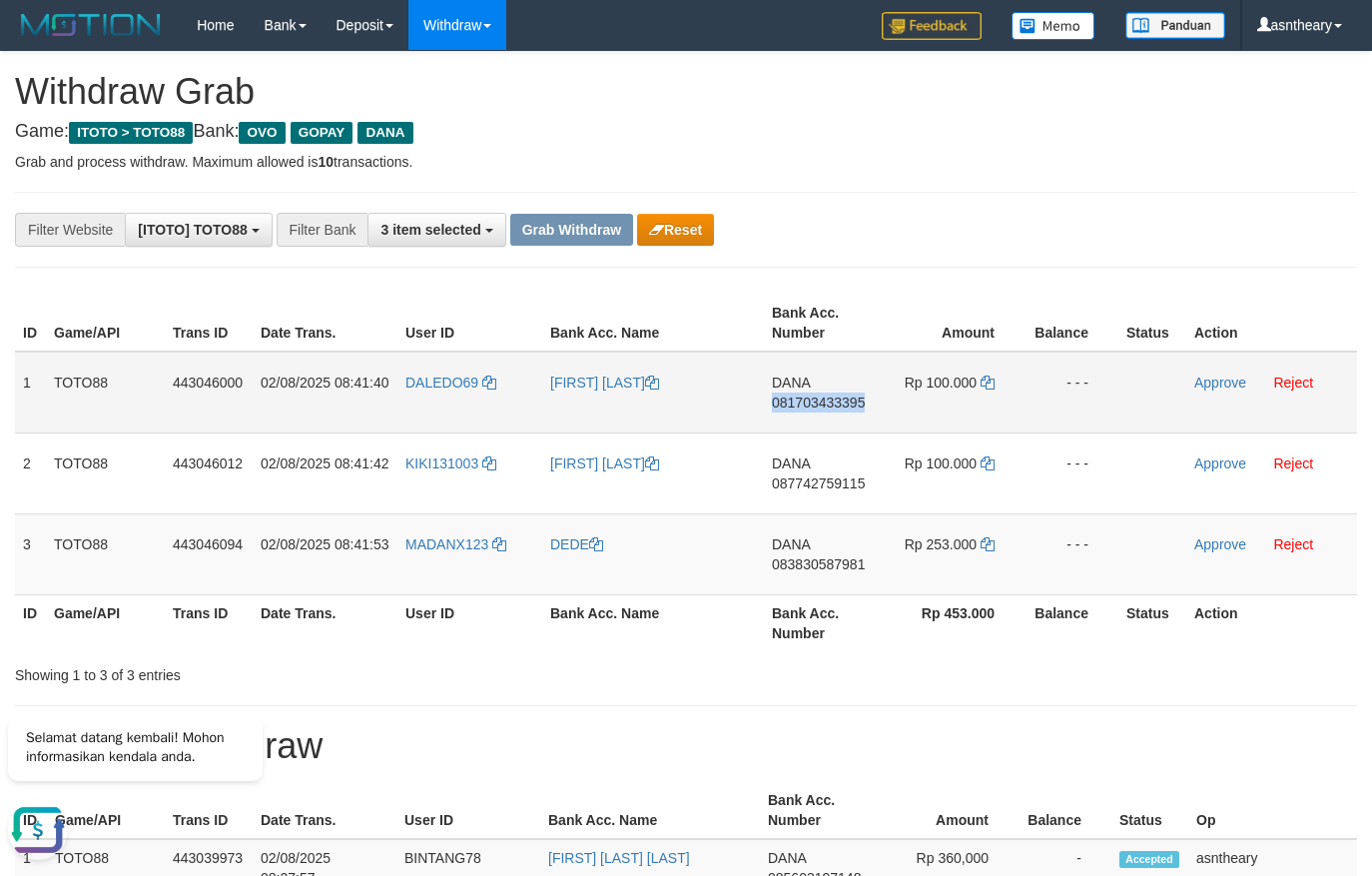click on "DANA
[PHONE]" at bounding box center [823, 393] 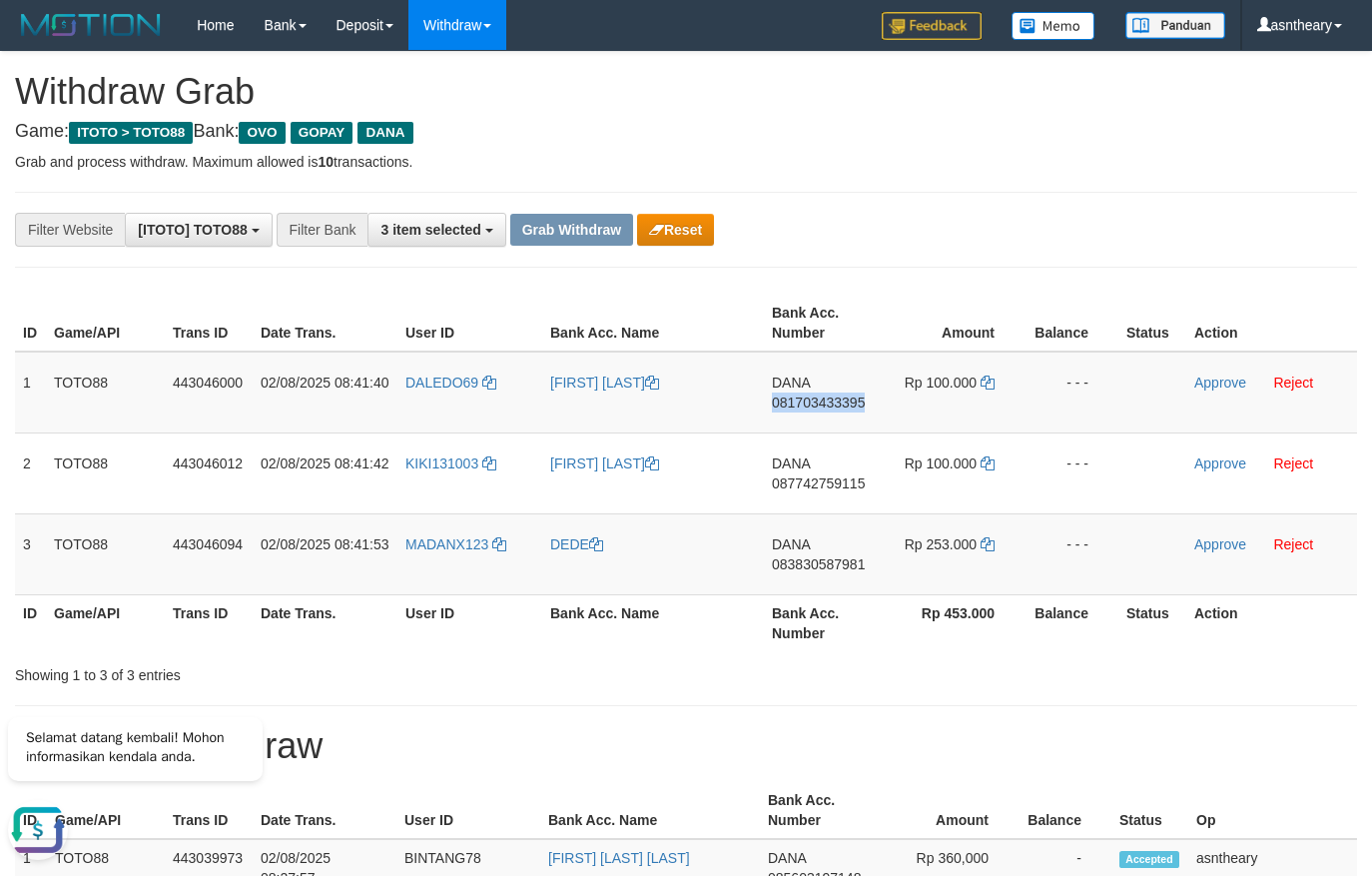 copy on "081703433395" 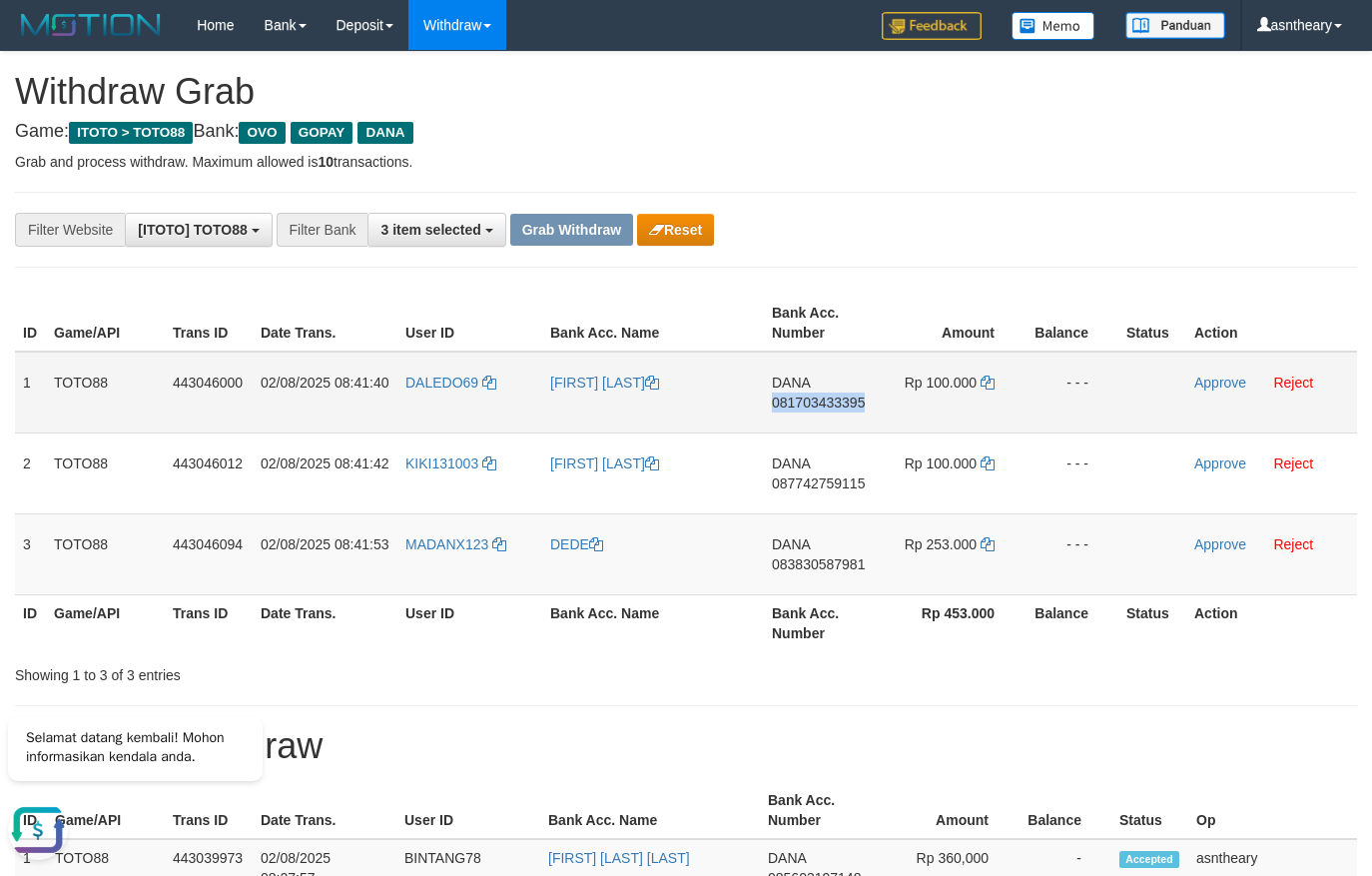click on "DANA
[PHONE]" at bounding box center [823, 393] 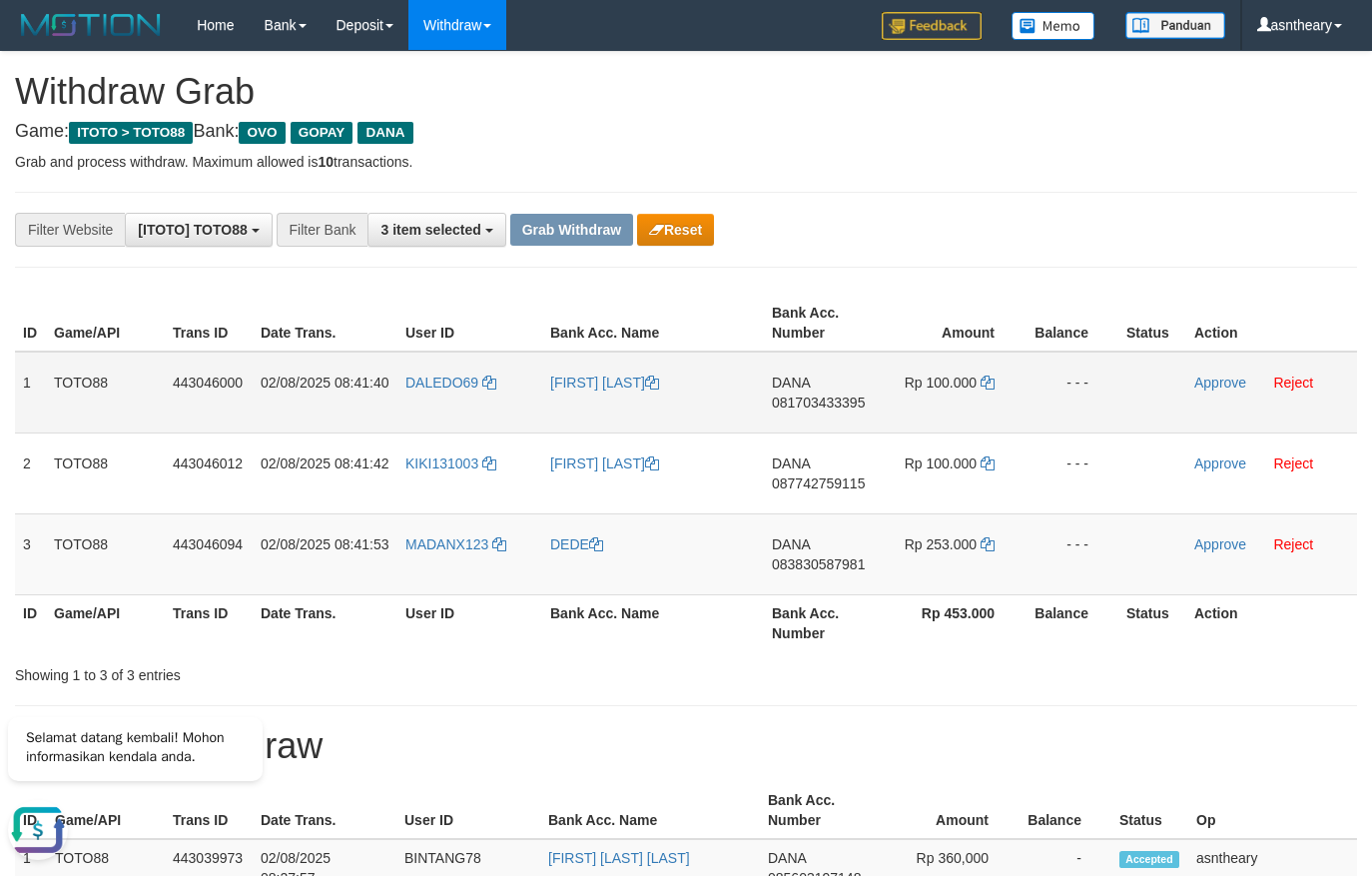 click on "DANA
[PHONE]" at bounding box center (823, 393) 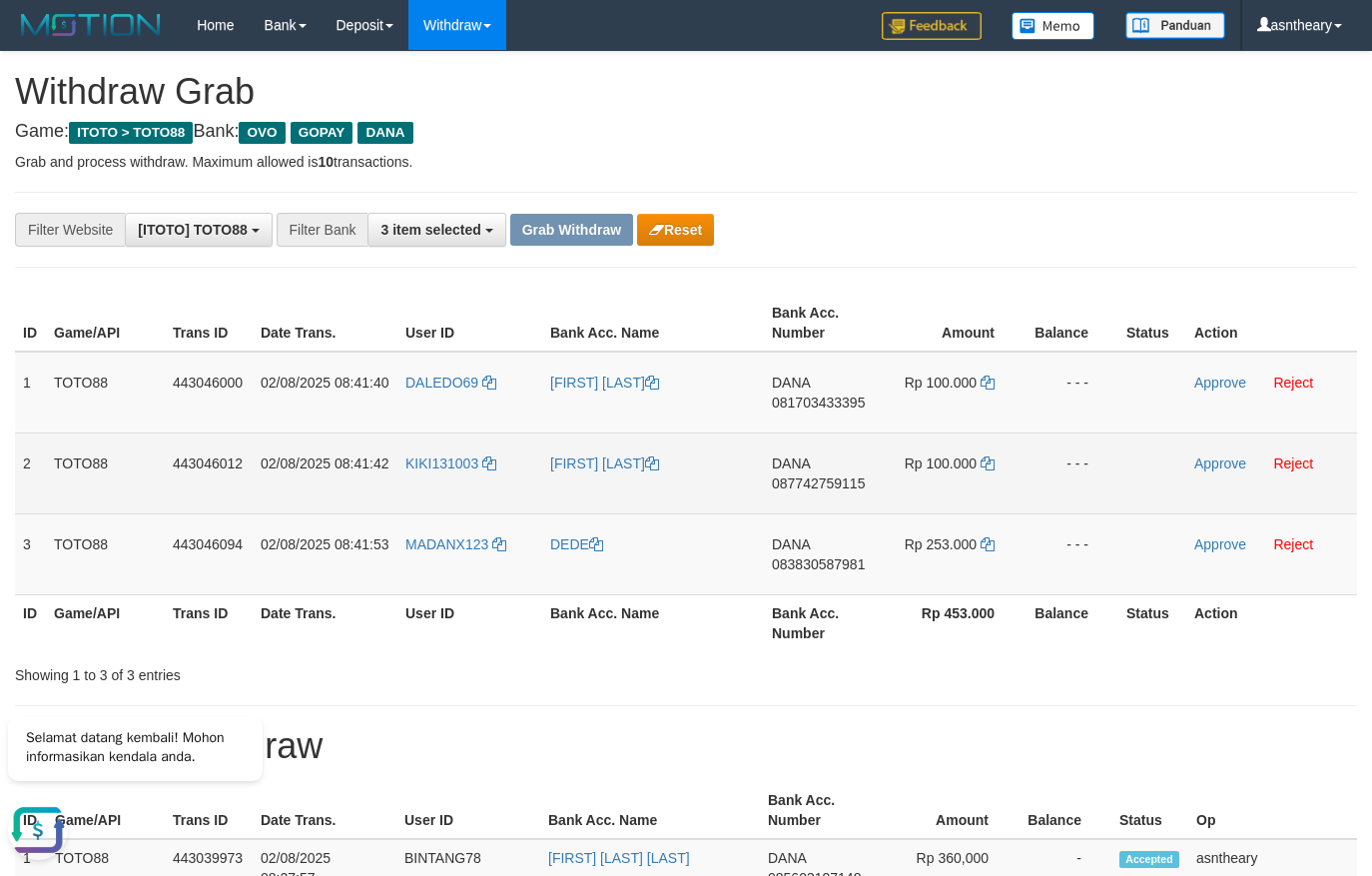 click on "DANA
[PHONE]" at bounding box center (823, 472) 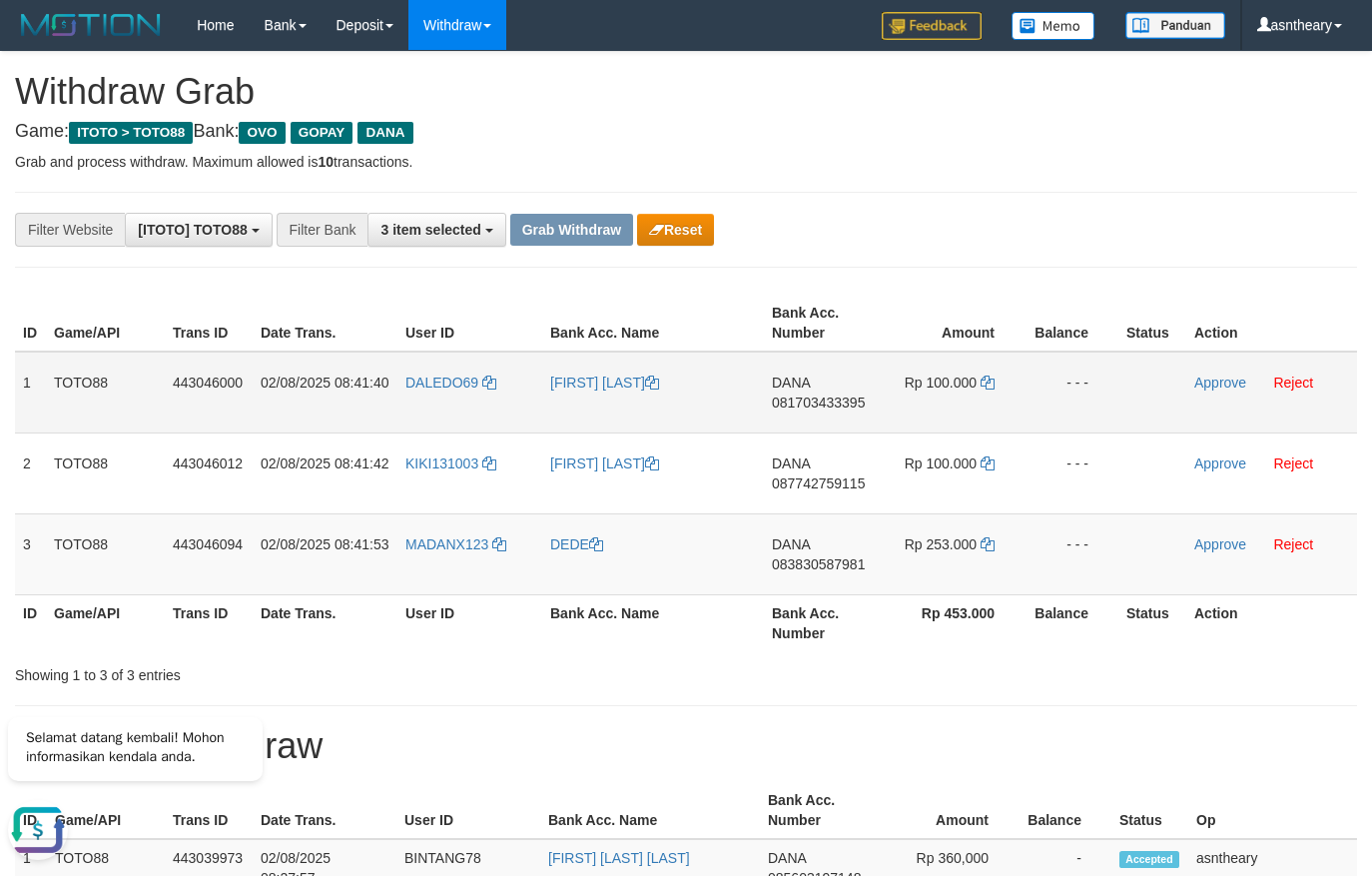 click on "DANA
[PHONE]" at bounding box center [823, 393] 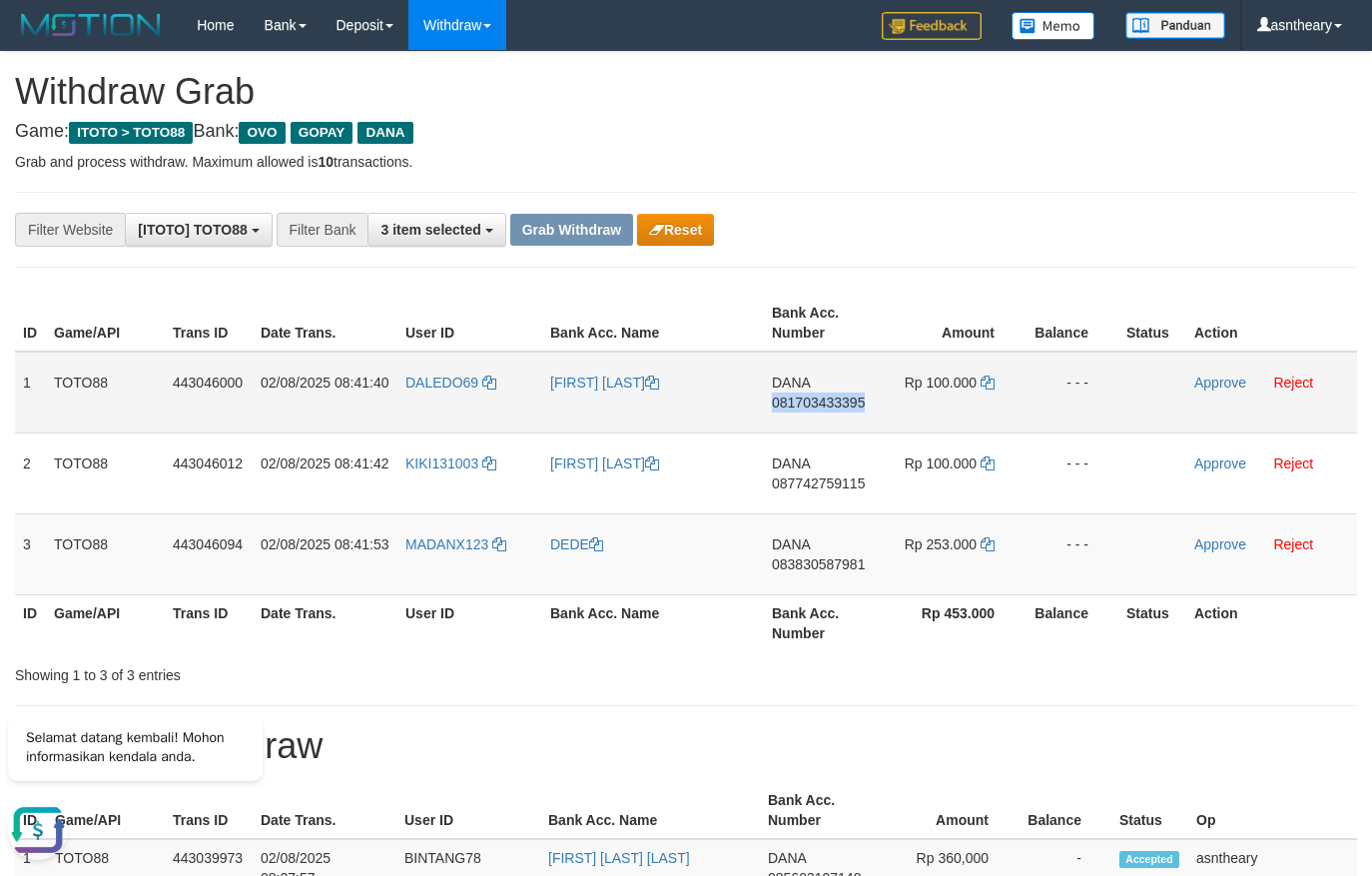 click on "DANA
081703433395" at bounding box center [823, 393] 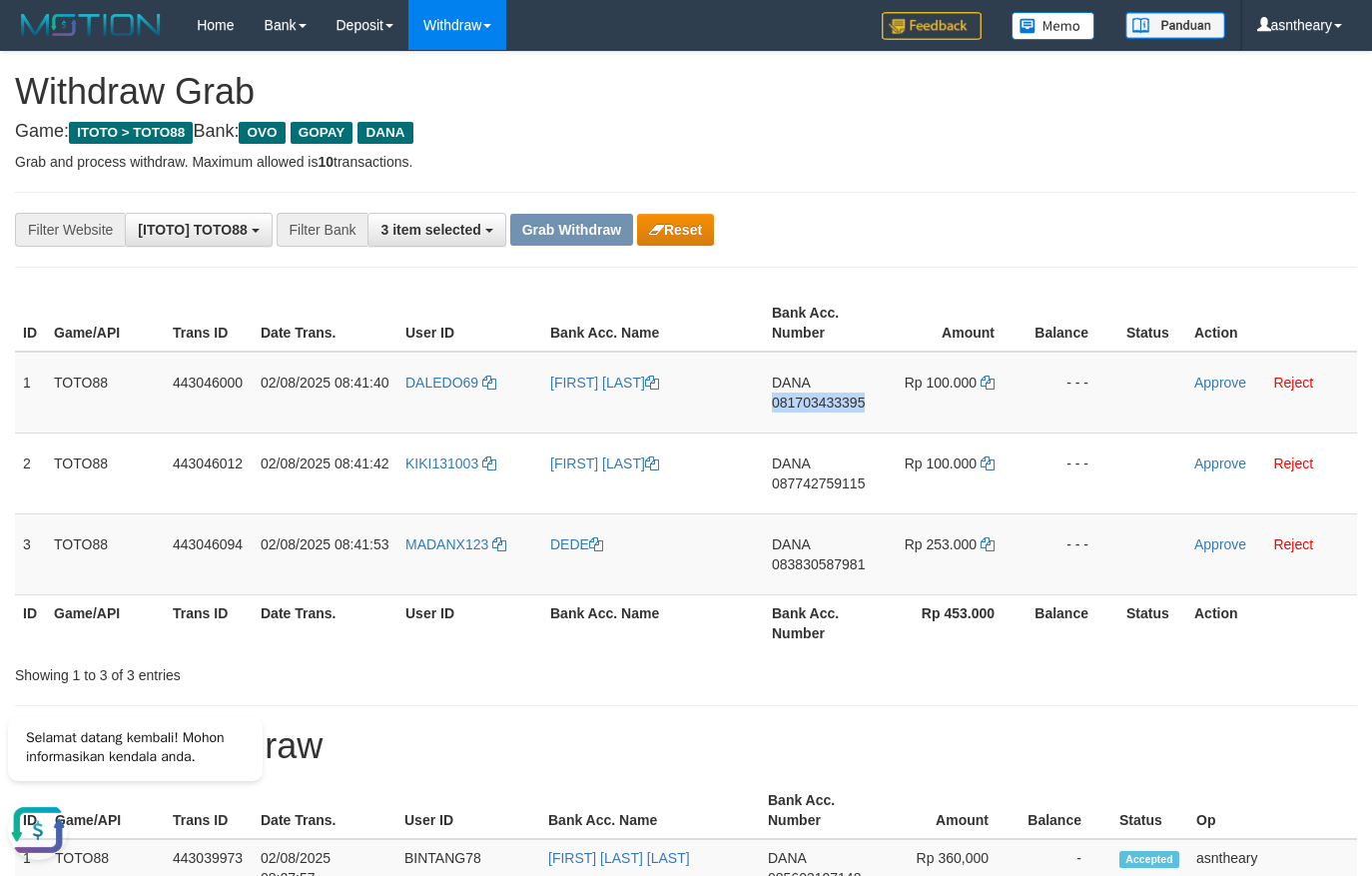 copy on "081703433395" 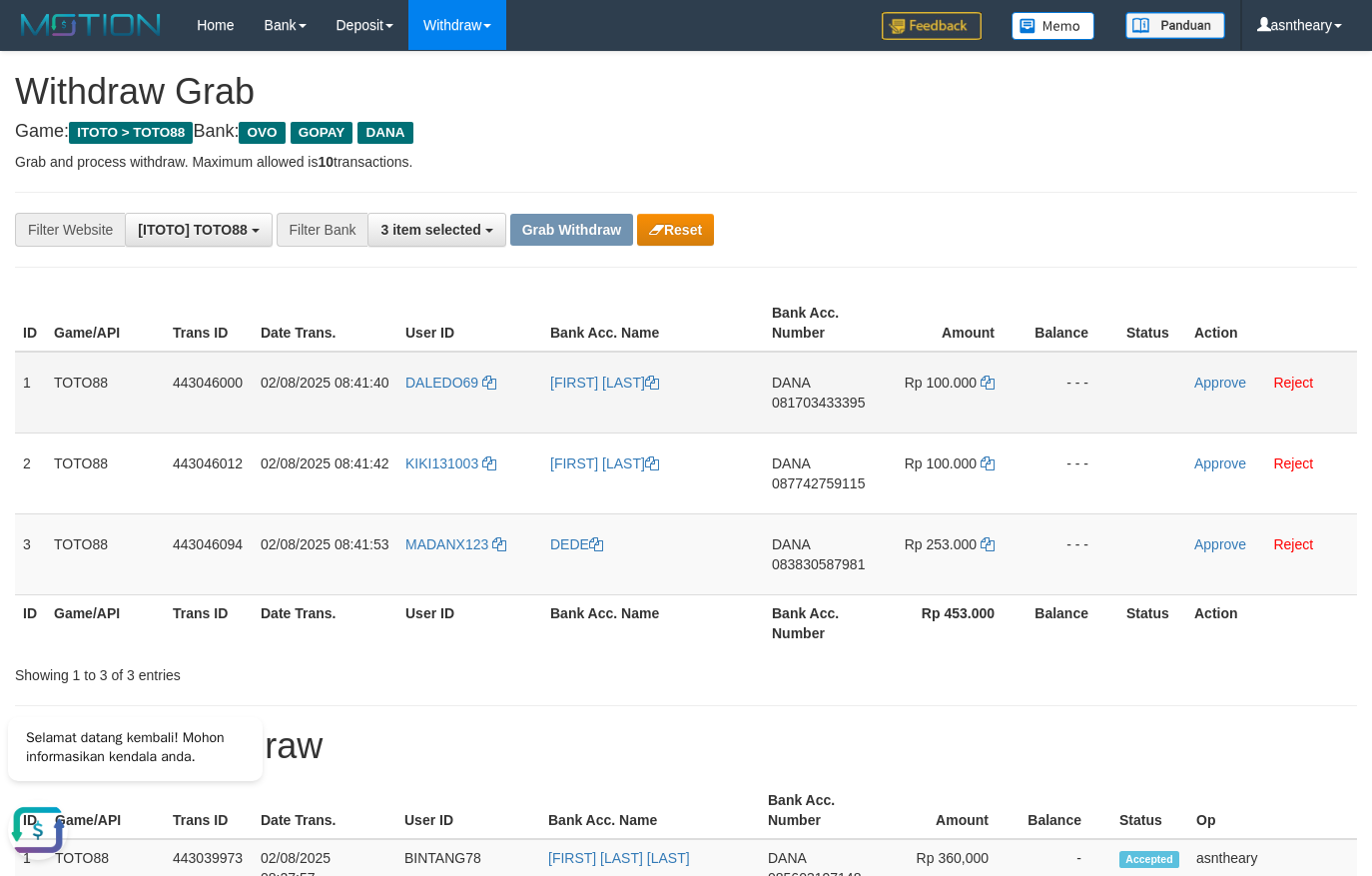 click on "Rp 100.000" at bounding box center [954, 393] 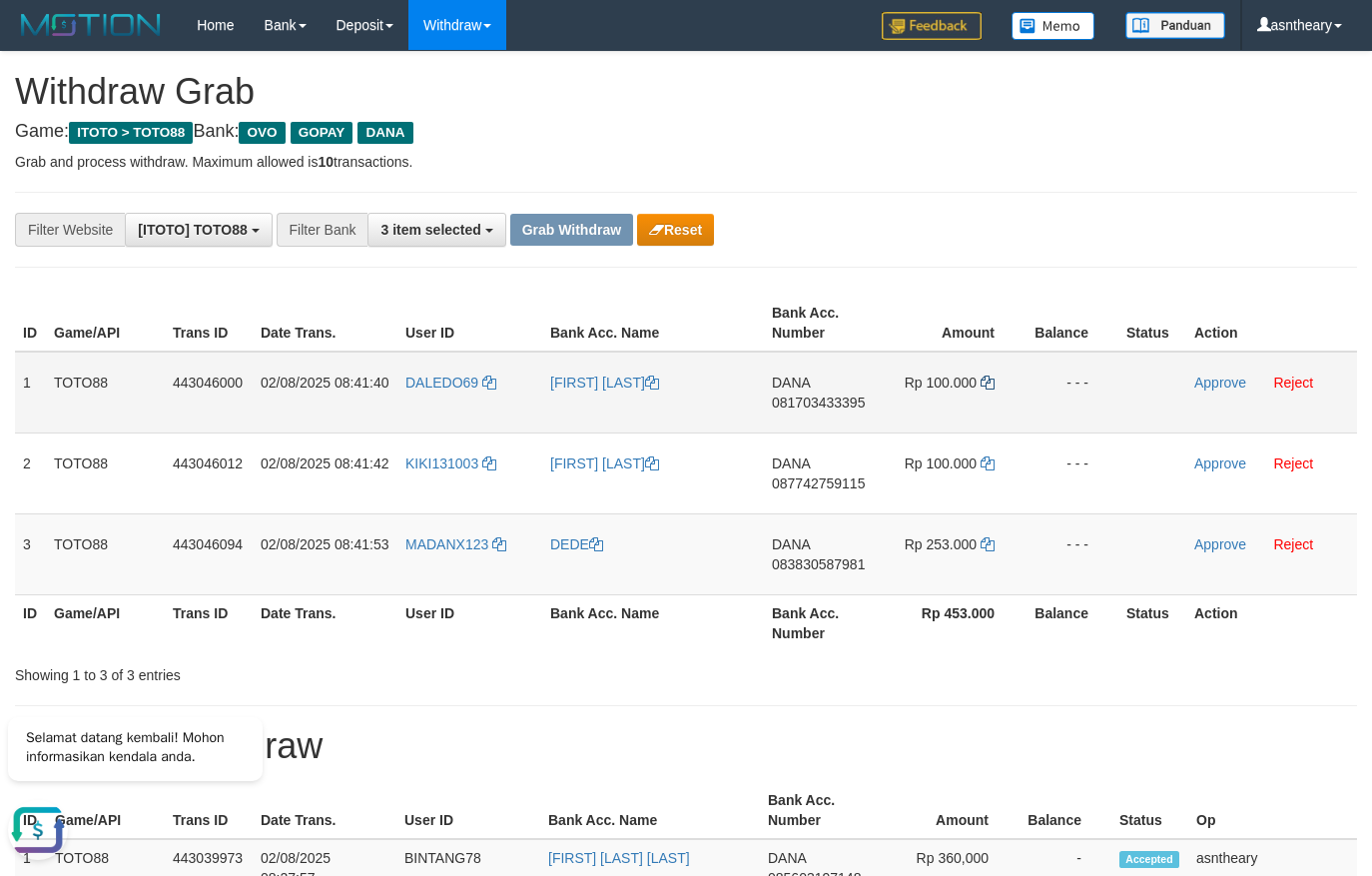 click on "Rp 100.000" at bounding box center (954, 393) 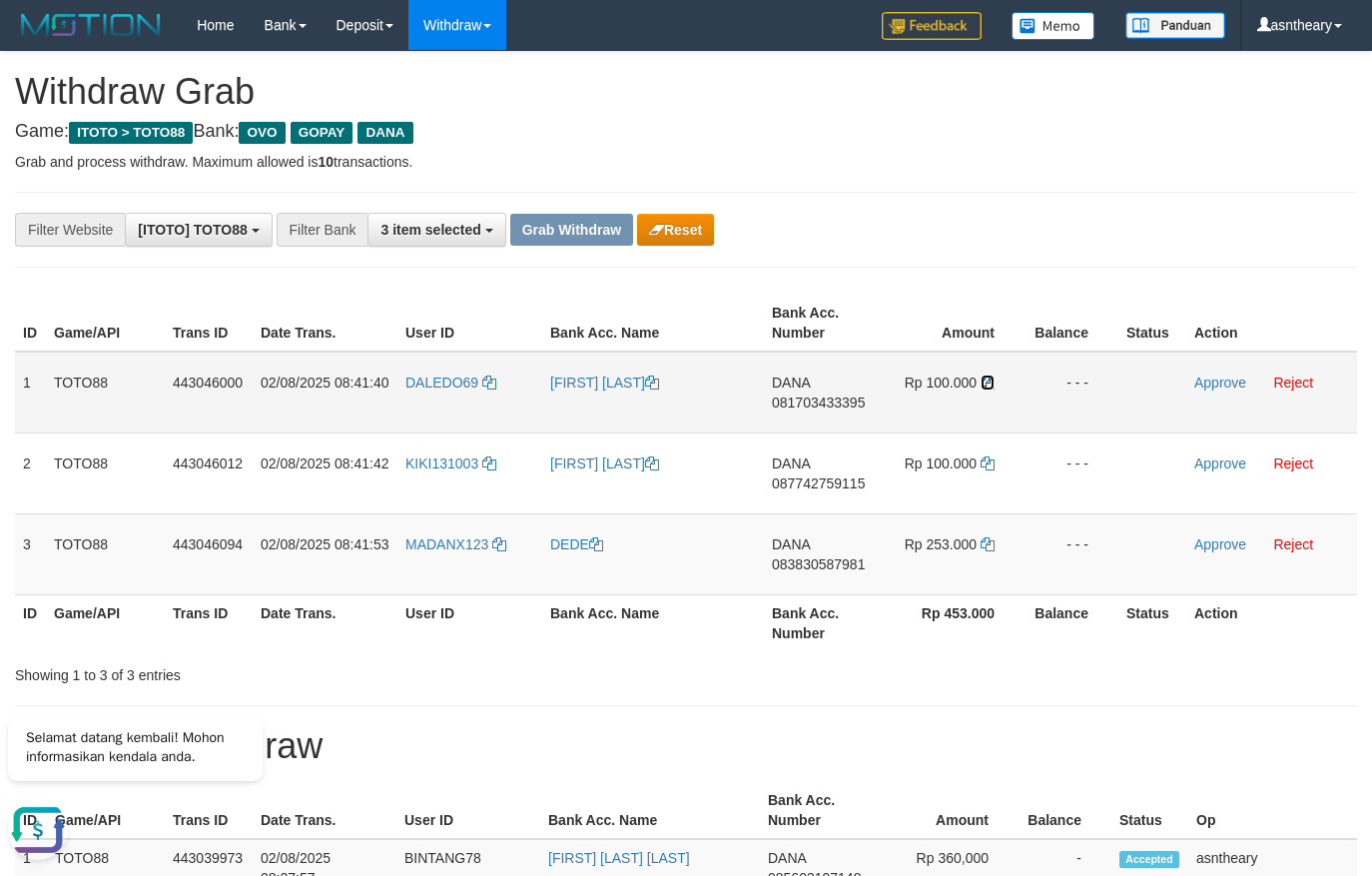 click at bounding box center [988, 383] 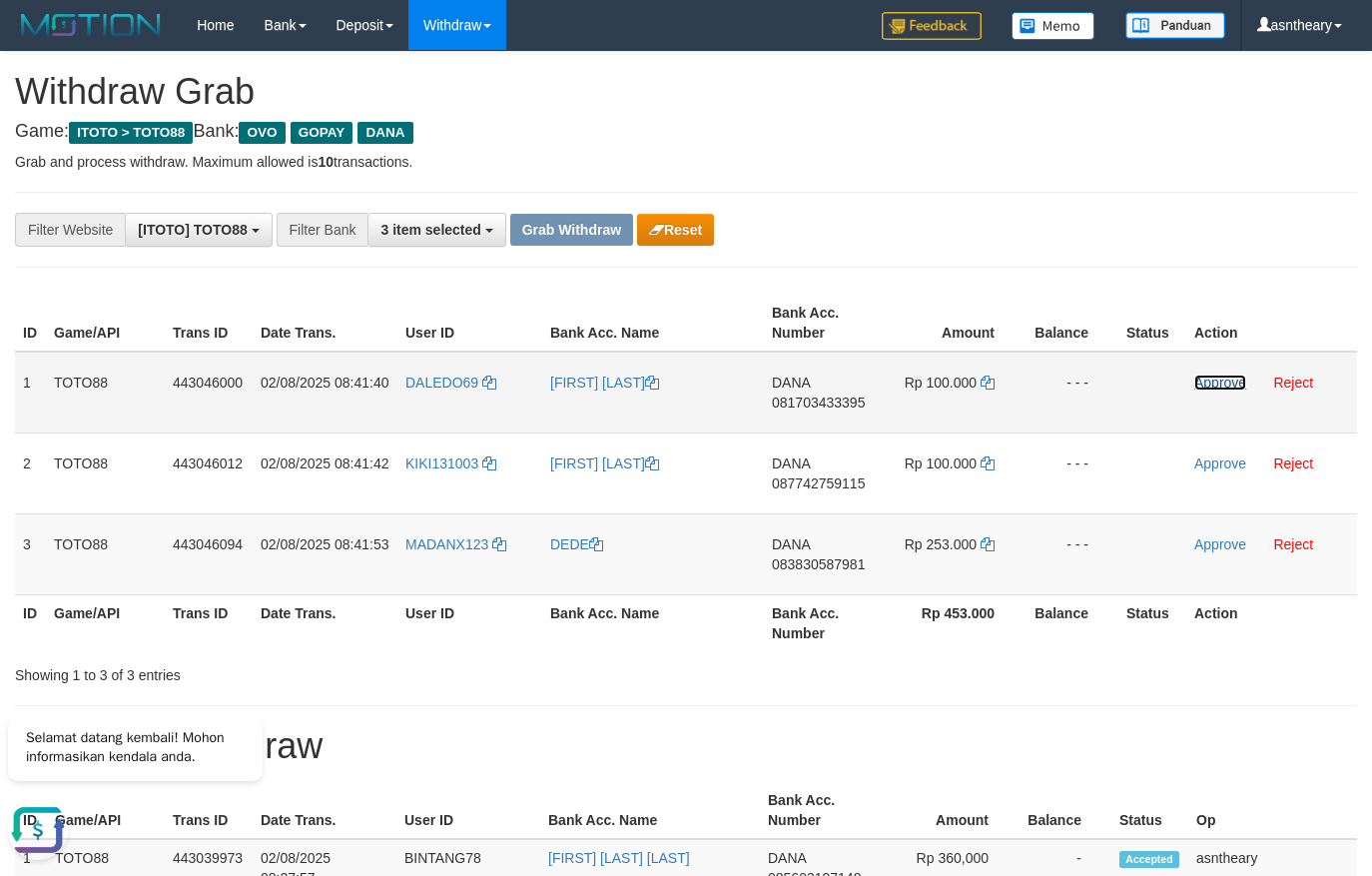 click on "Approve" at bounding box center [1220, 383] 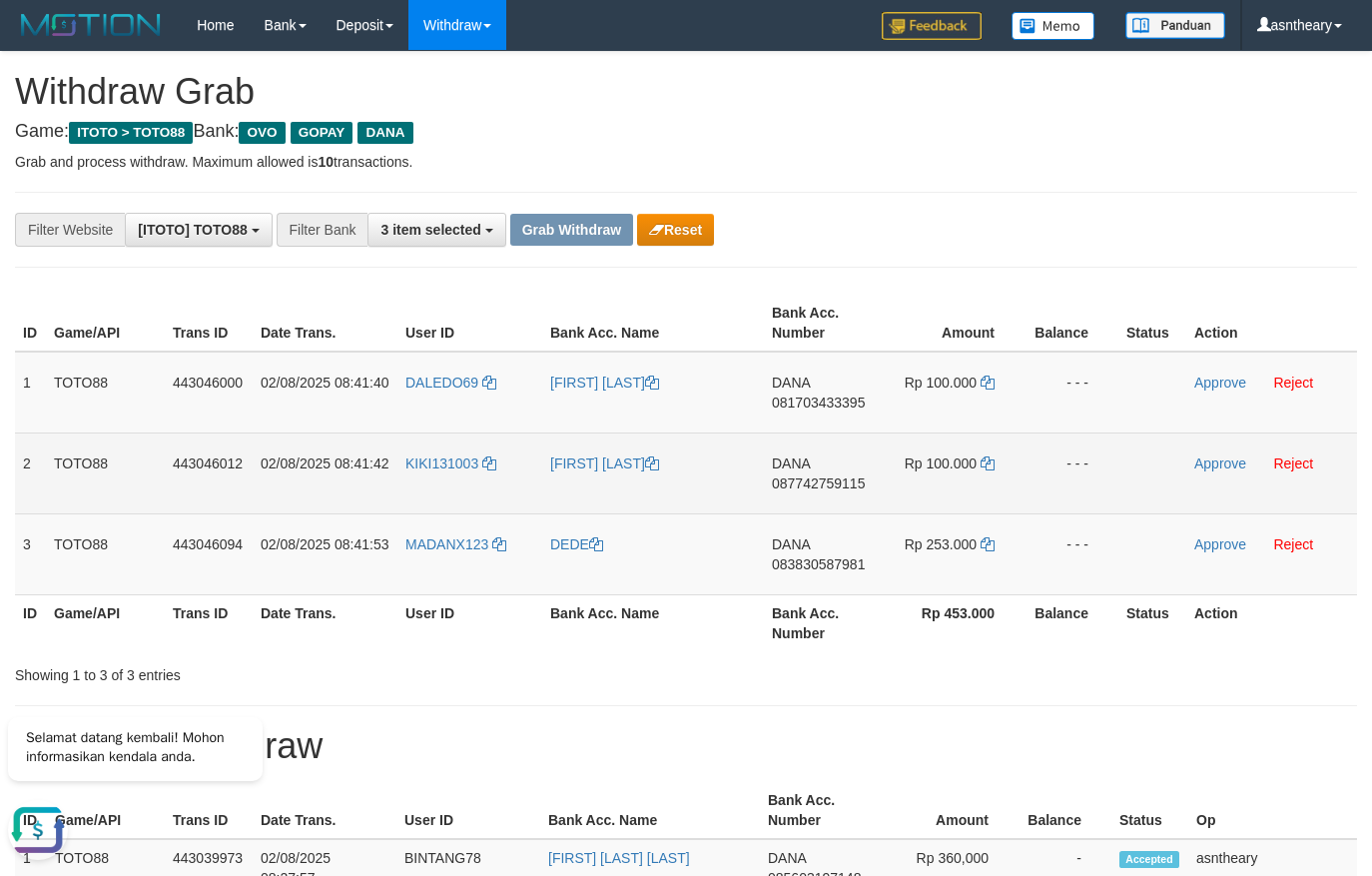 click on "DANA
087742759115" at bounding box center [823, 472] 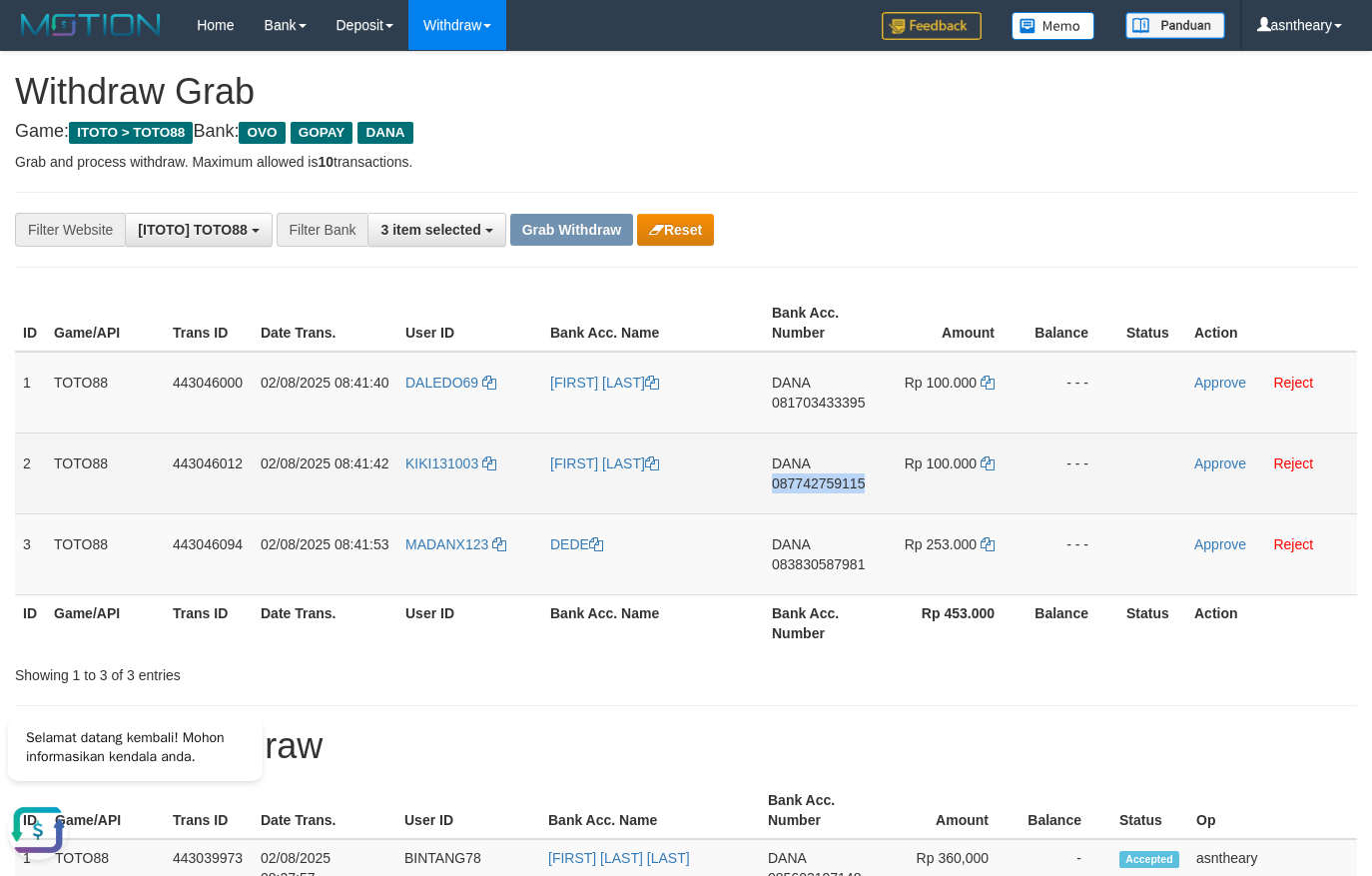 copy on "087742759115" 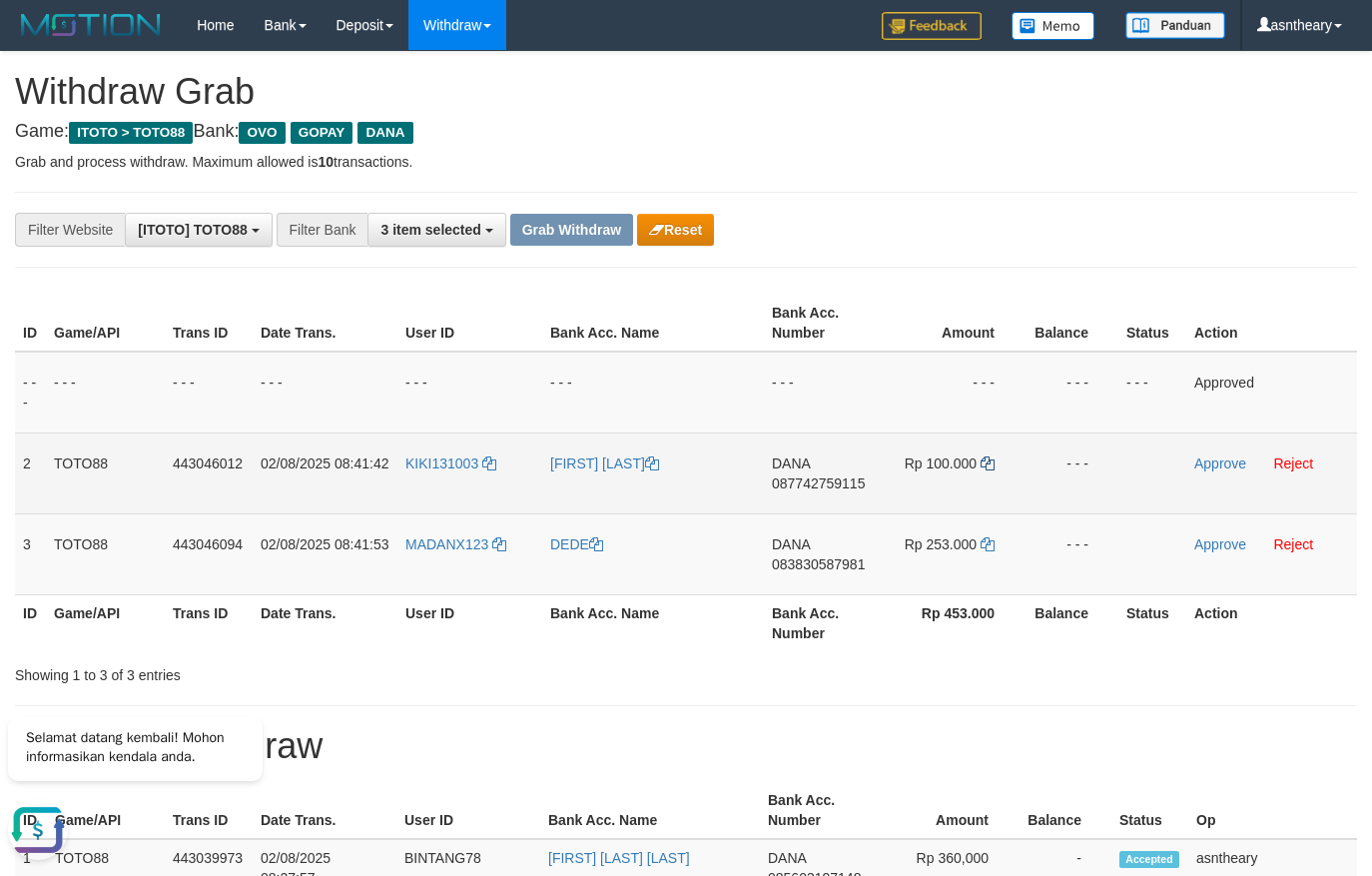 drag, startPoint x: 971, startPoint y: 470, endPoint x: 987, endPoint y: 458, distance: 20 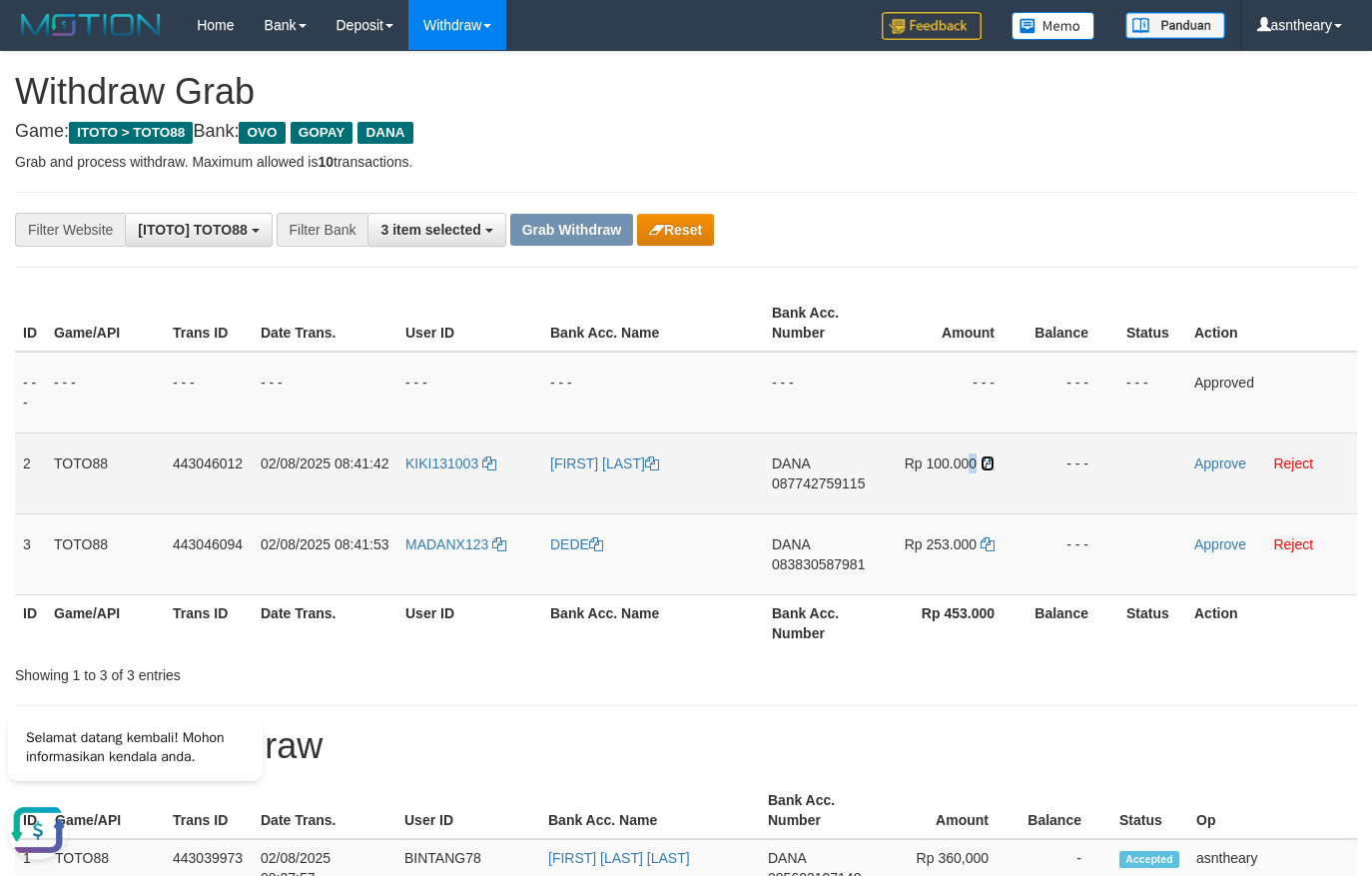 click at bounding box center (988, 463) 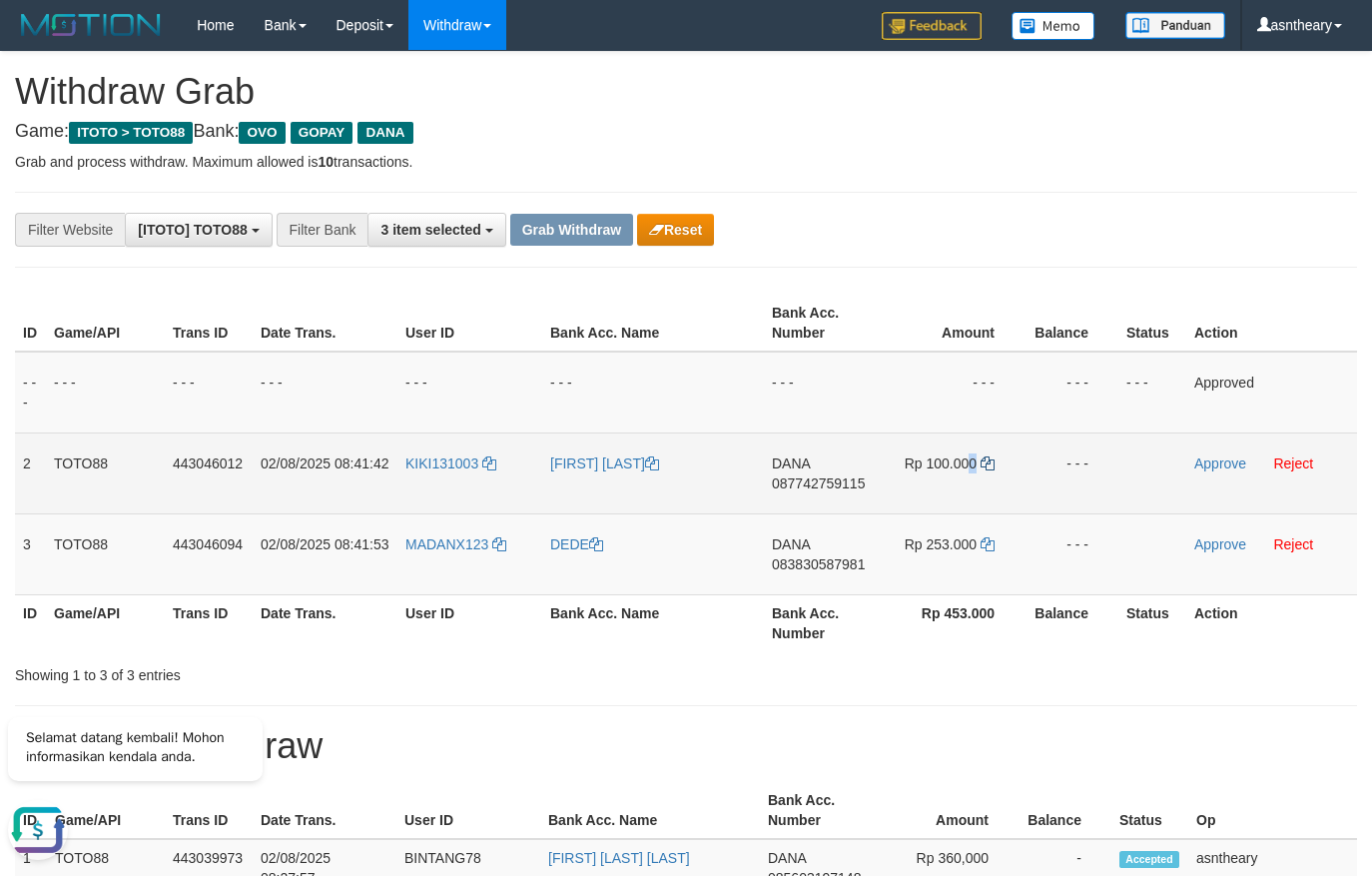 copy on "0" 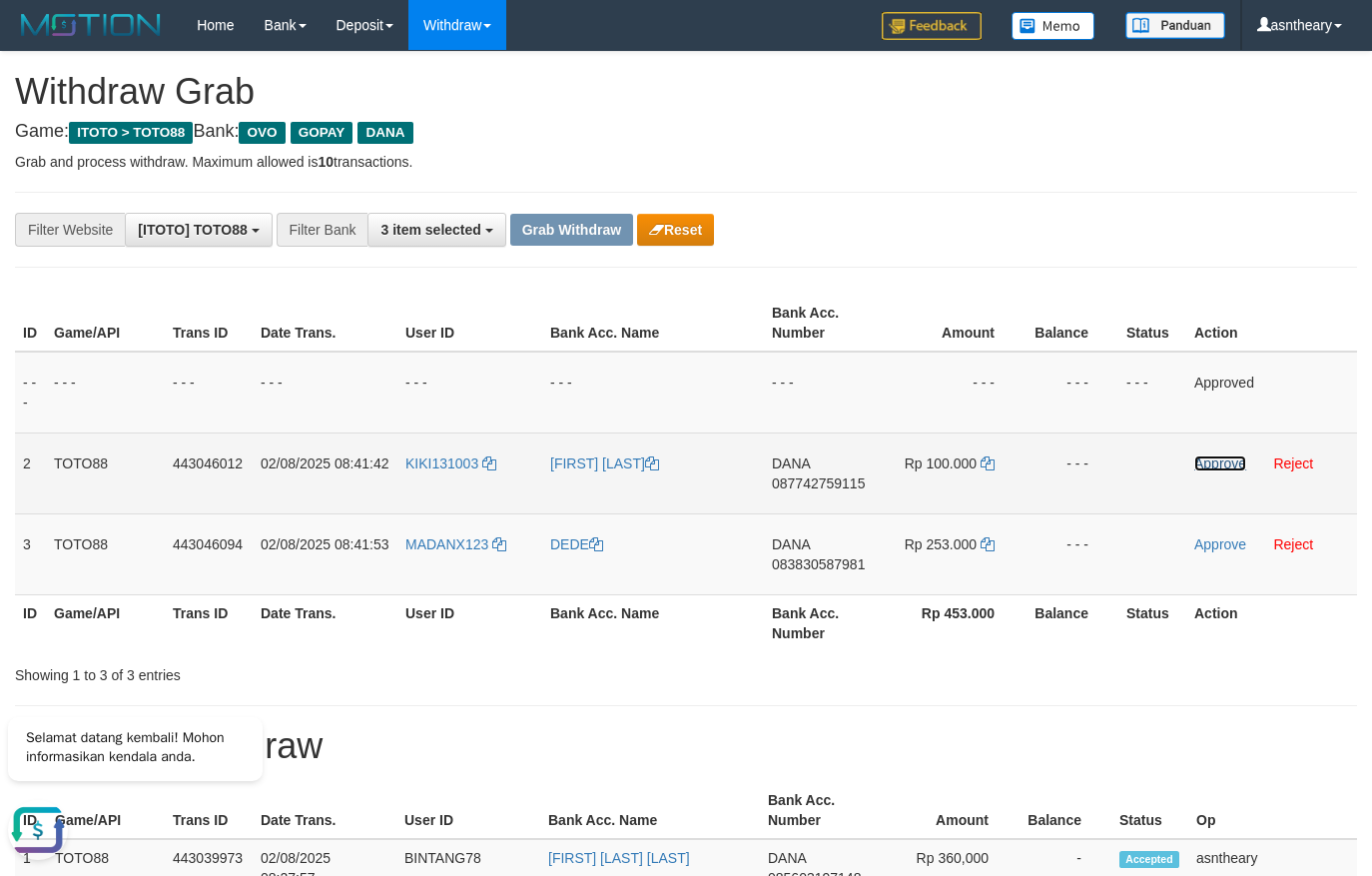 click on "Approve" at bounding box center (1220, 463) 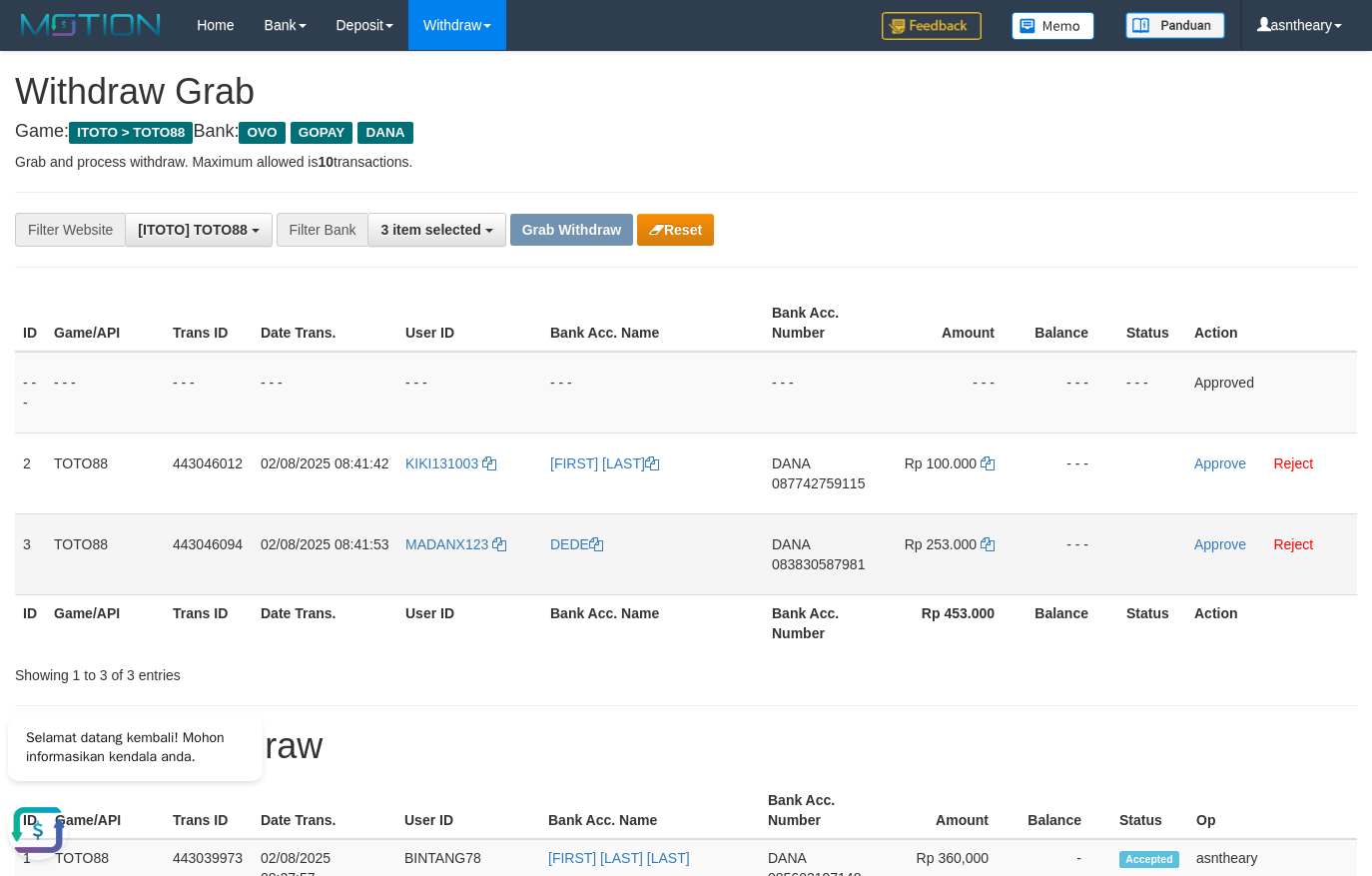 click on "DANA
083830587981" at bounding box center [823, 553] 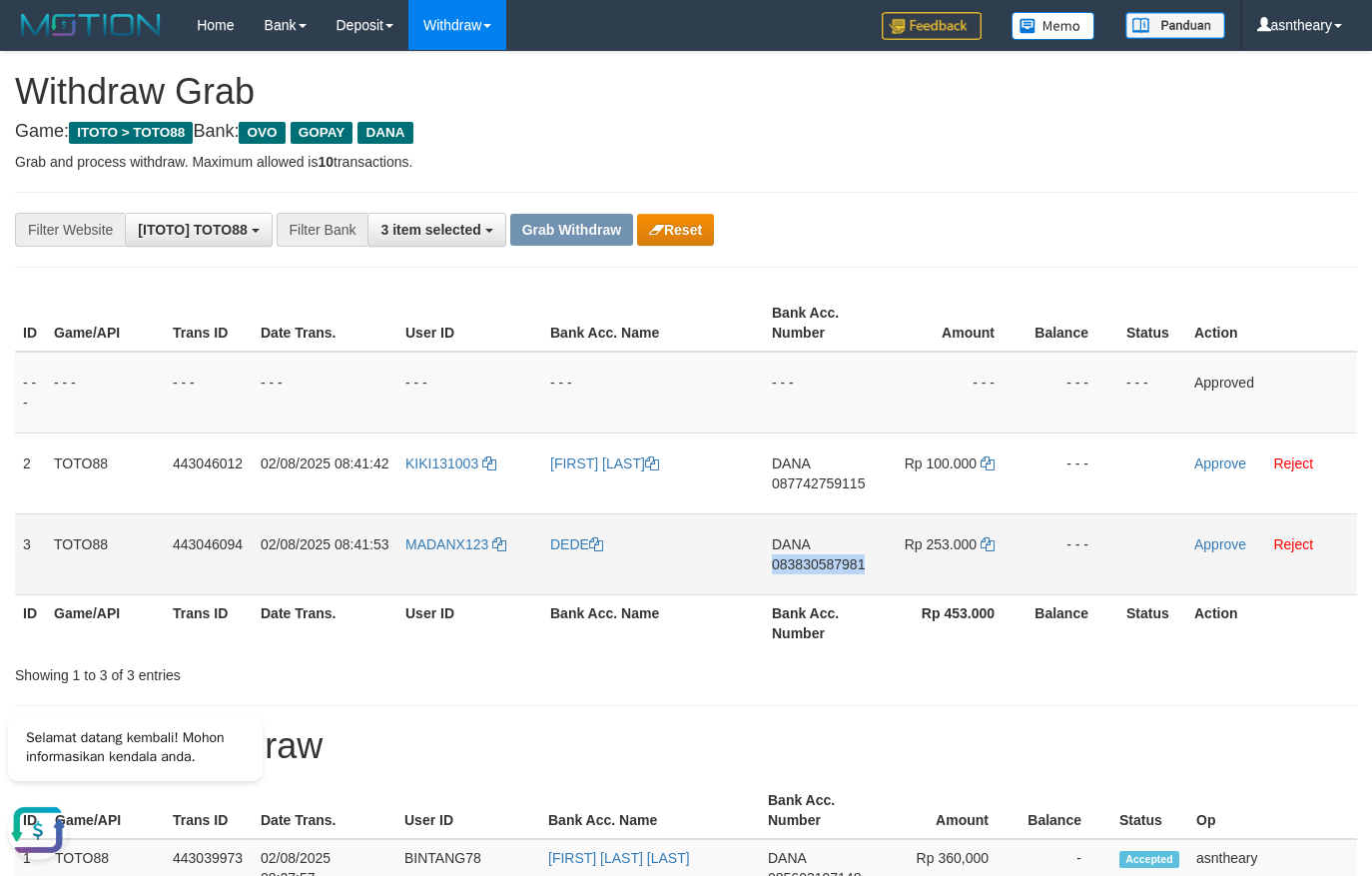 copy on "083830587981" 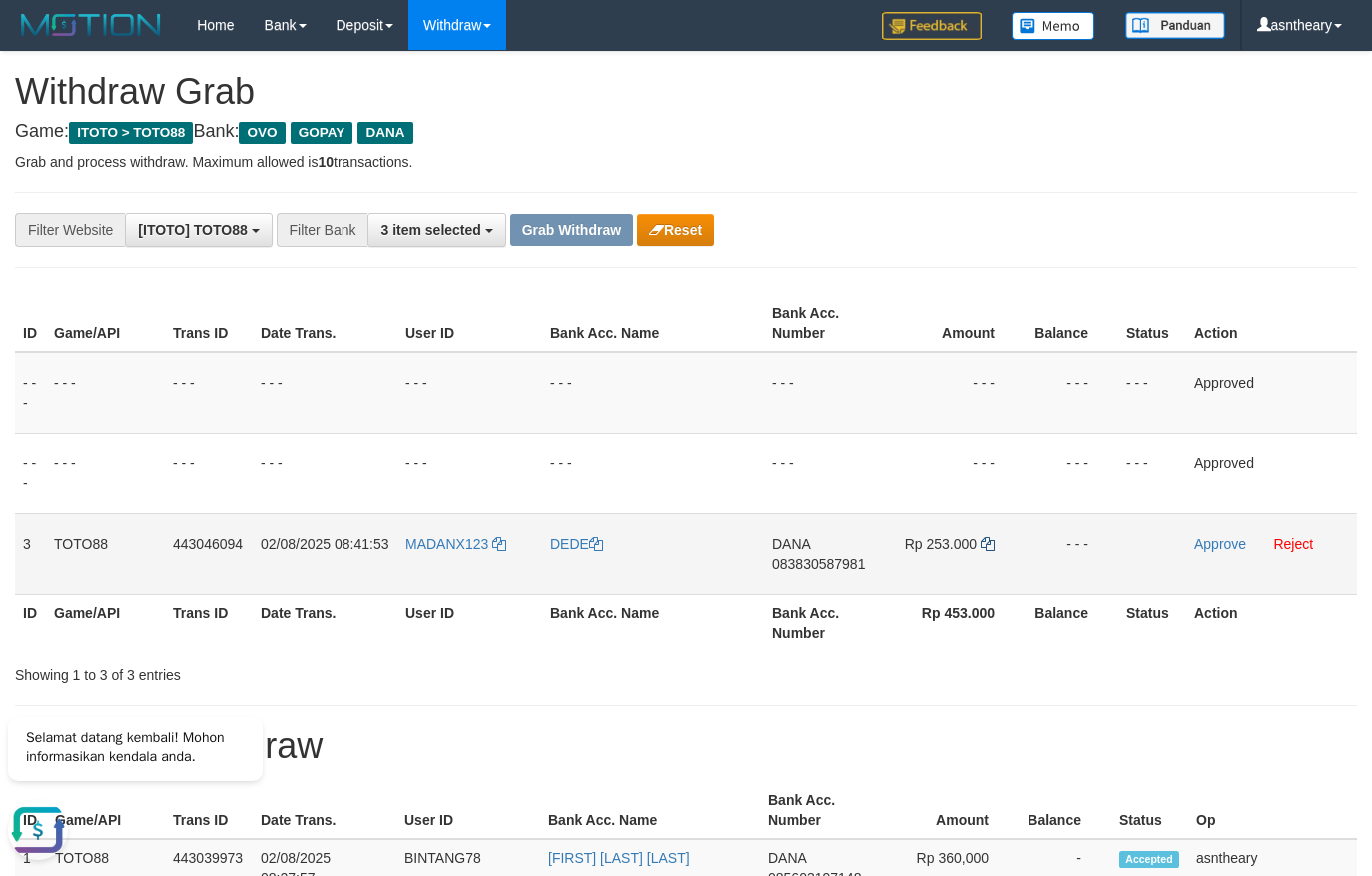 drag, startPoint x: 999, startPoint y: 550, endPoint x: 989, endPoint y: 542, distance: 12.806248 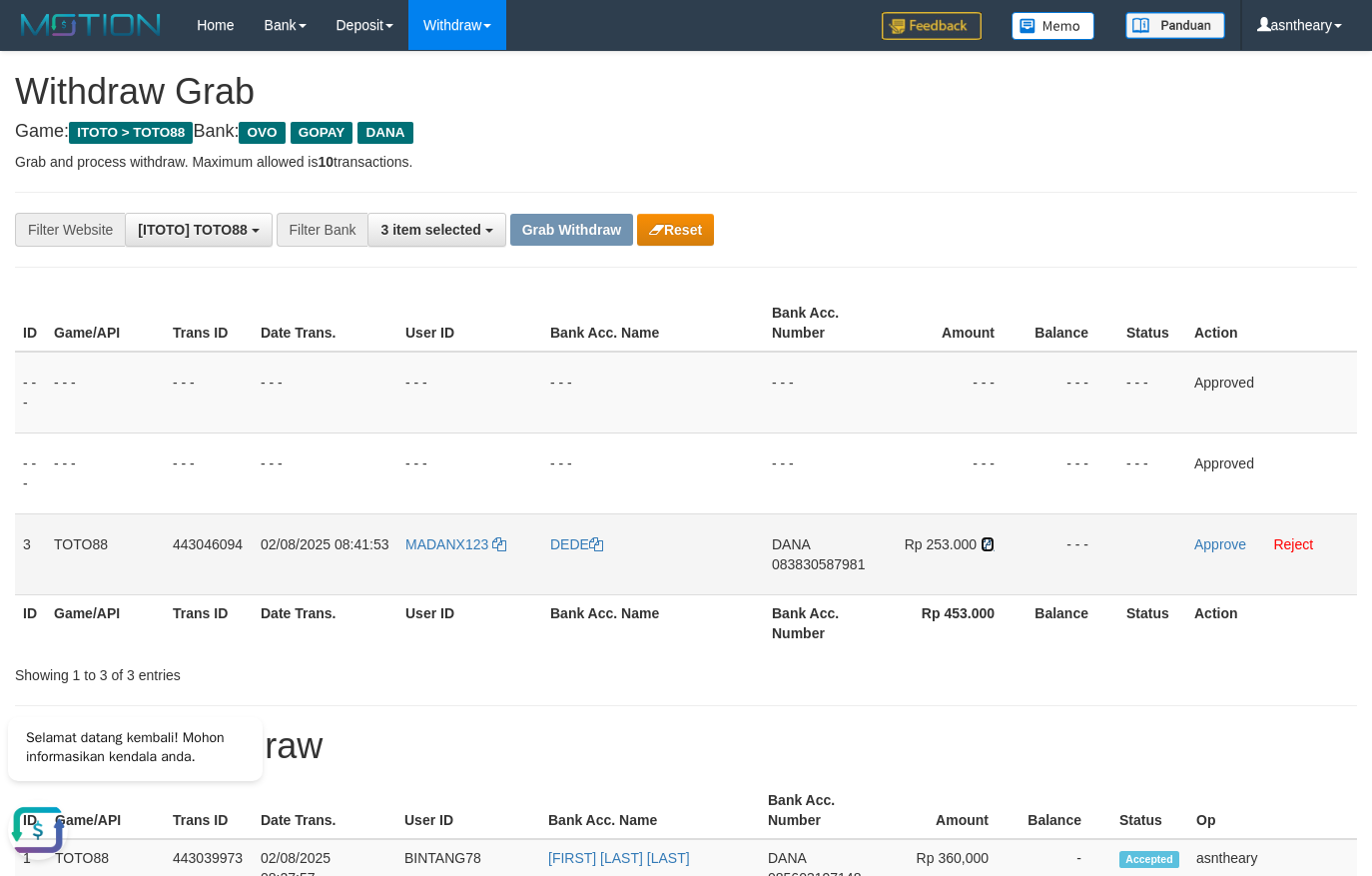 click at bounding box center (988, 544) 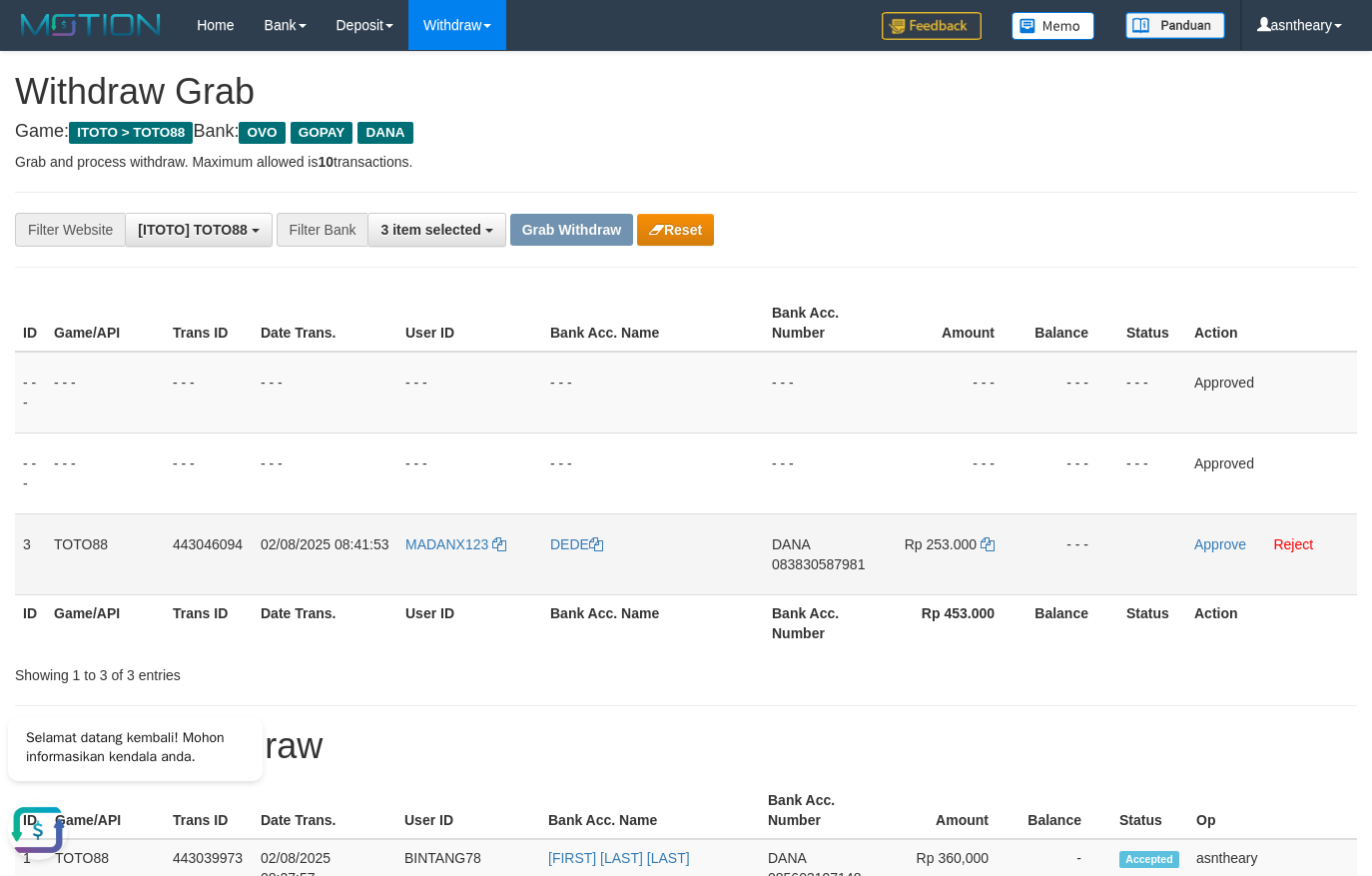 click on "DANA
083830587981" at bounding box center (823, 553) 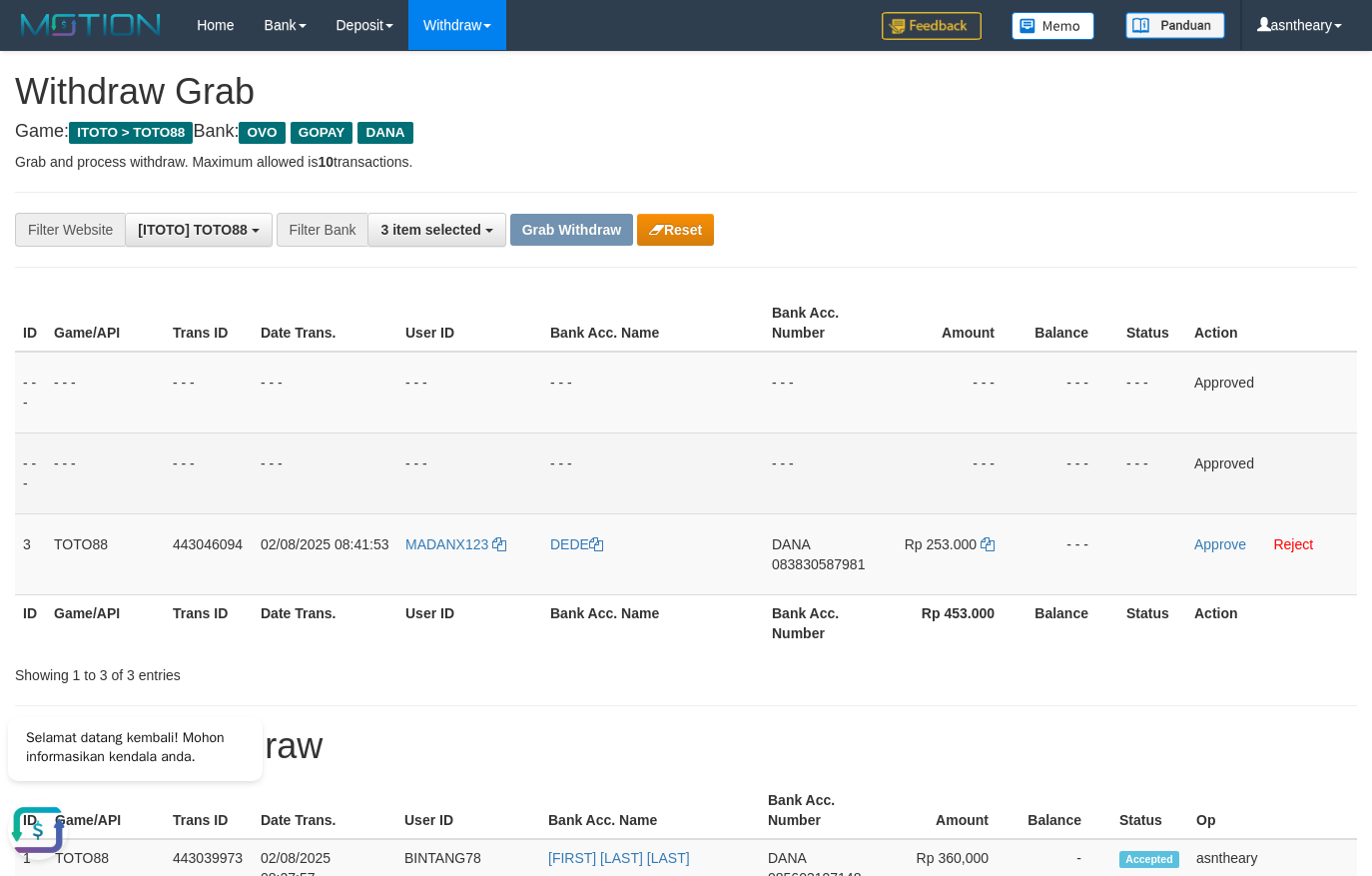 copy 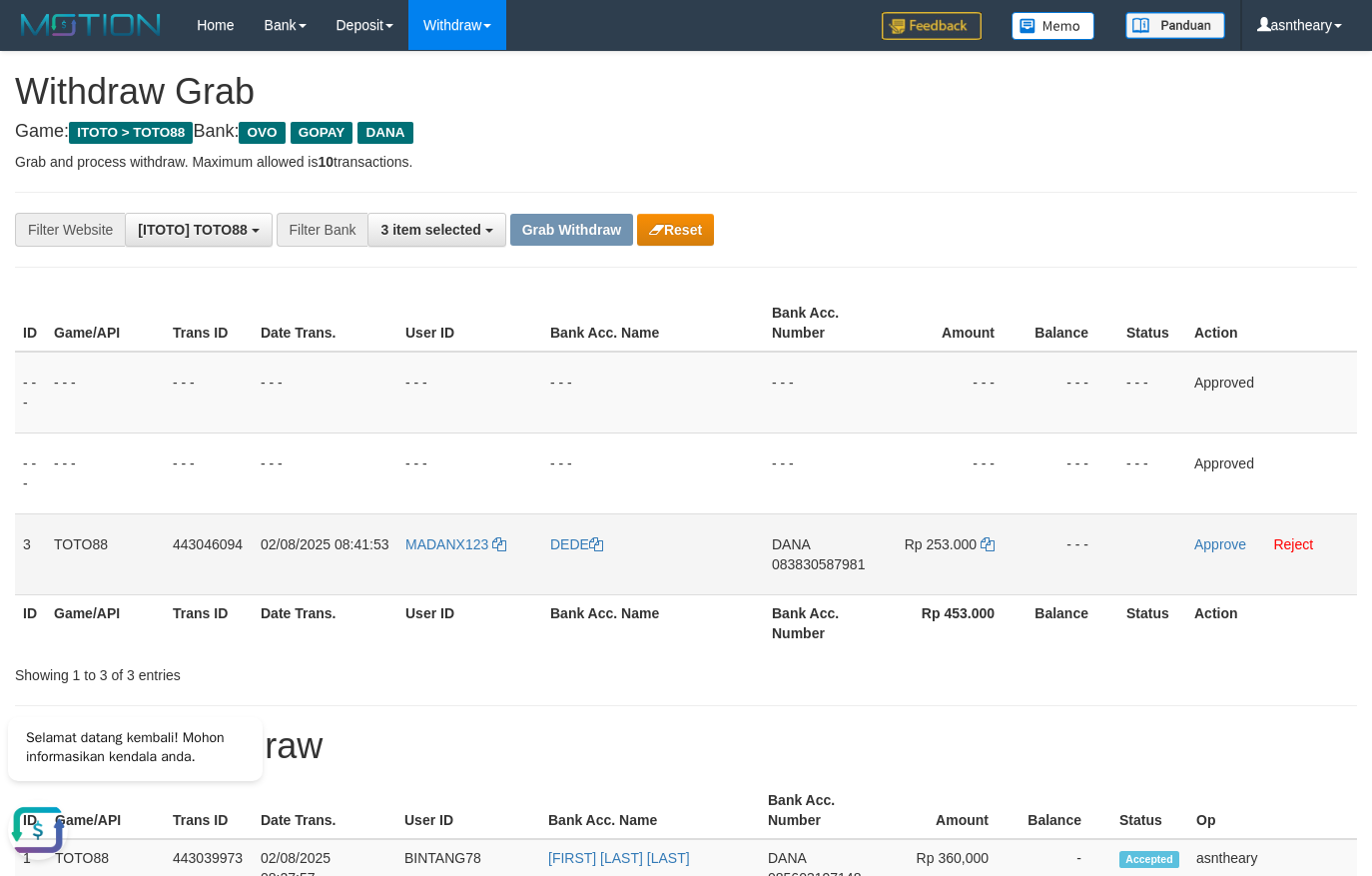 click on "DANA
083830587981" at bounding box center (823, 553) 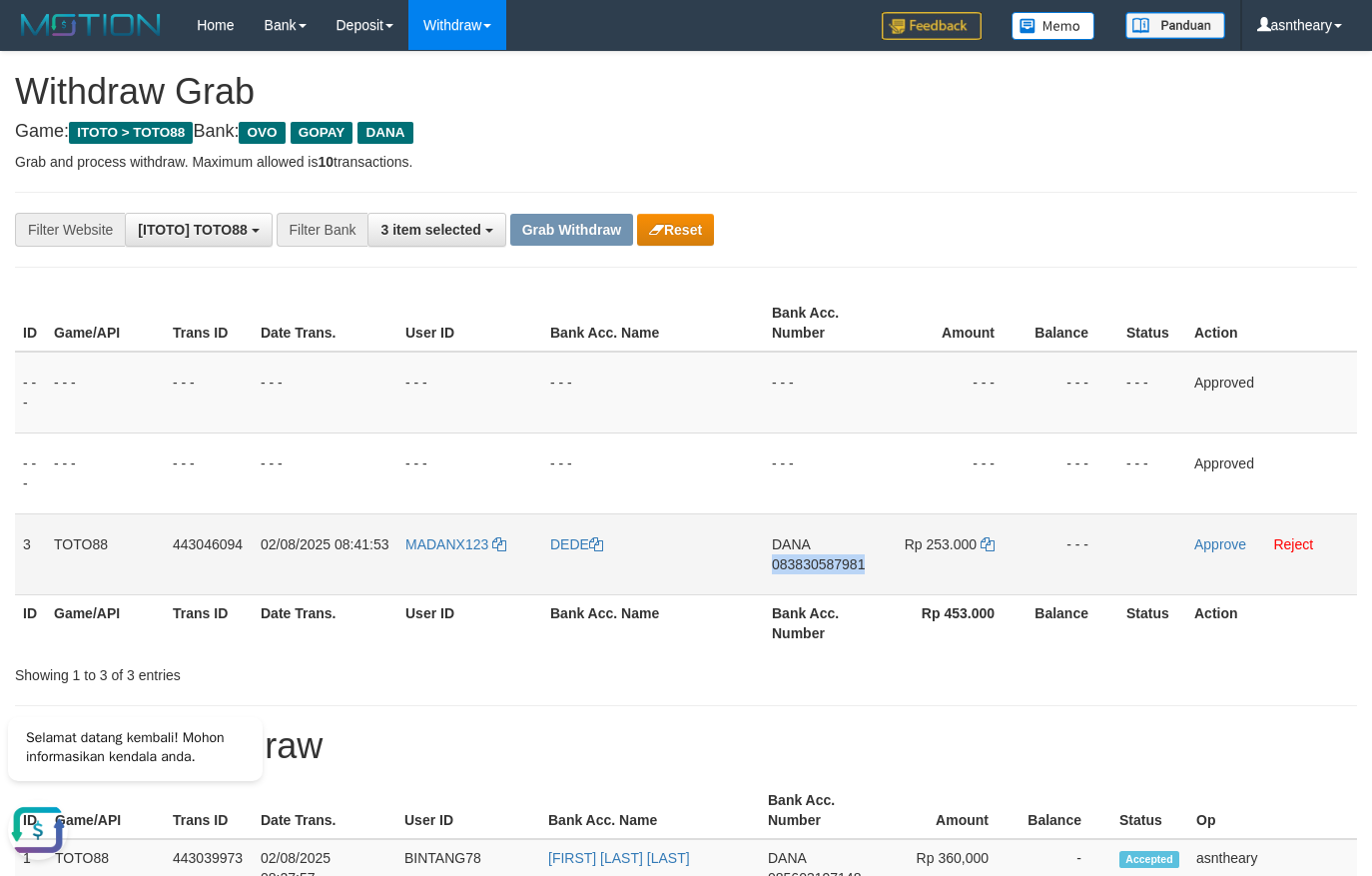 click on "DANA
083830587981" at bounding box center [823, 553] 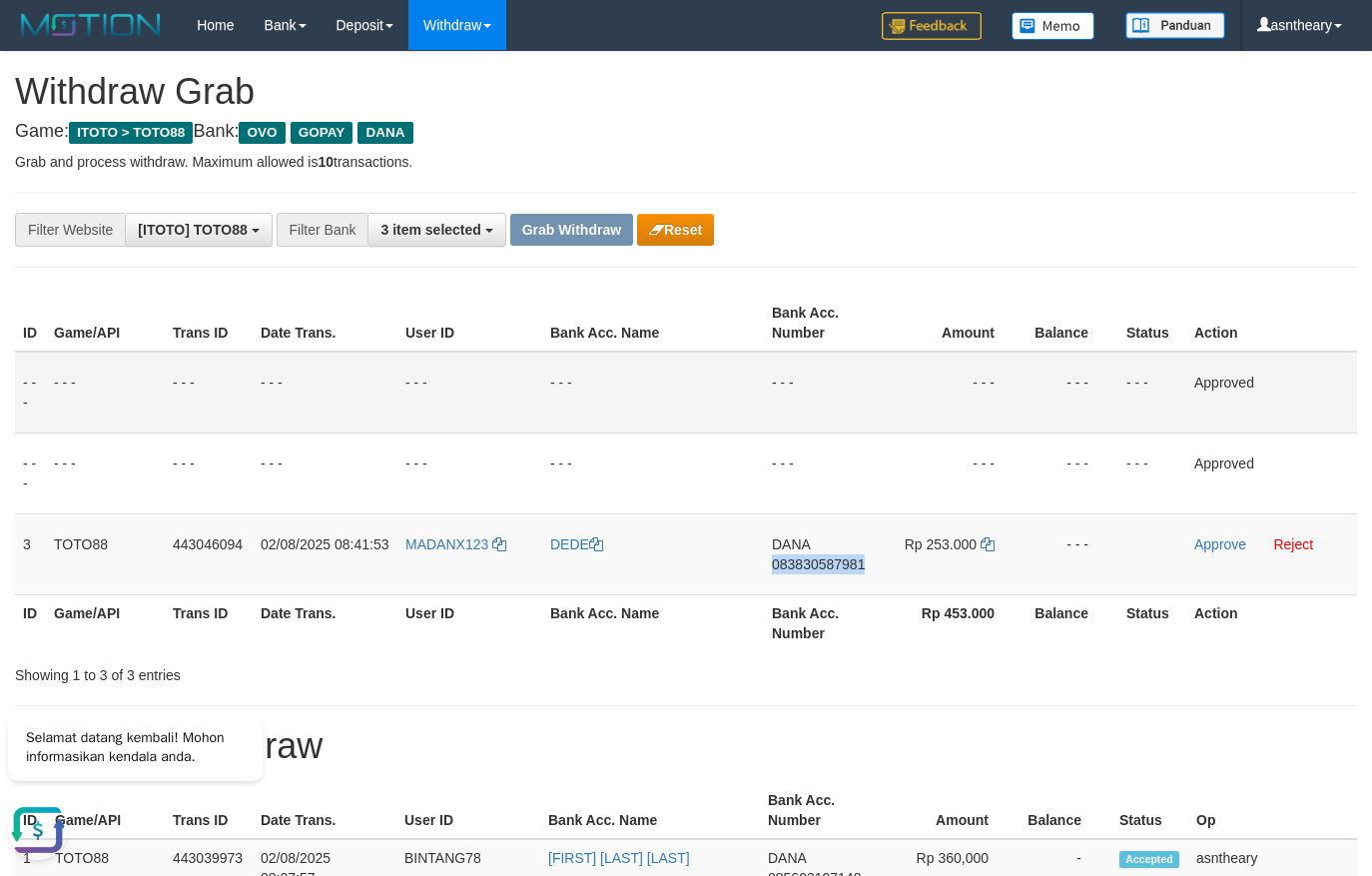 copy on "083830587981" 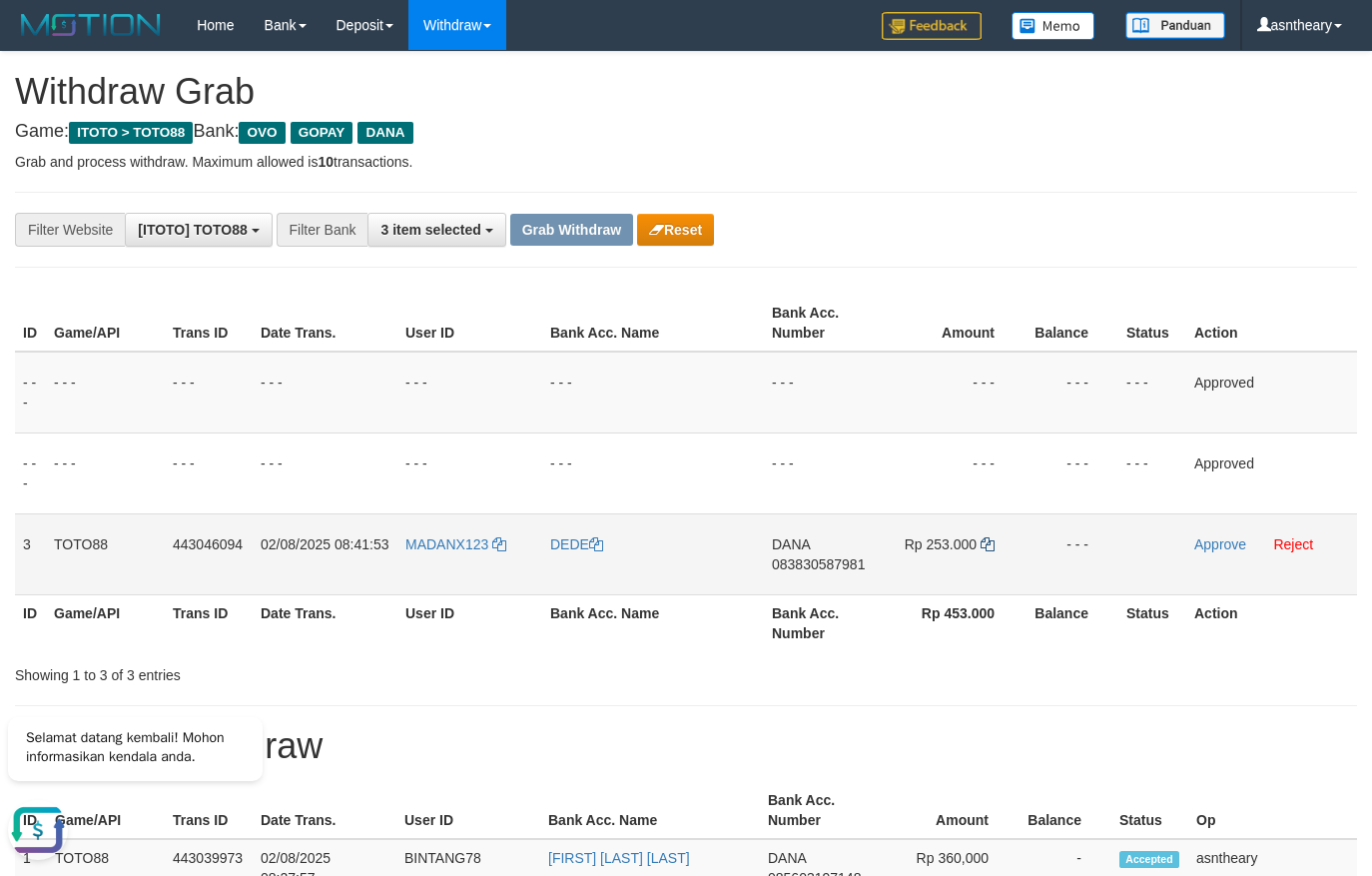 drag, startPoint x: 989, startPoint y: 524, endPoint x: 991, endPoint y: 536, distance: 12.165525 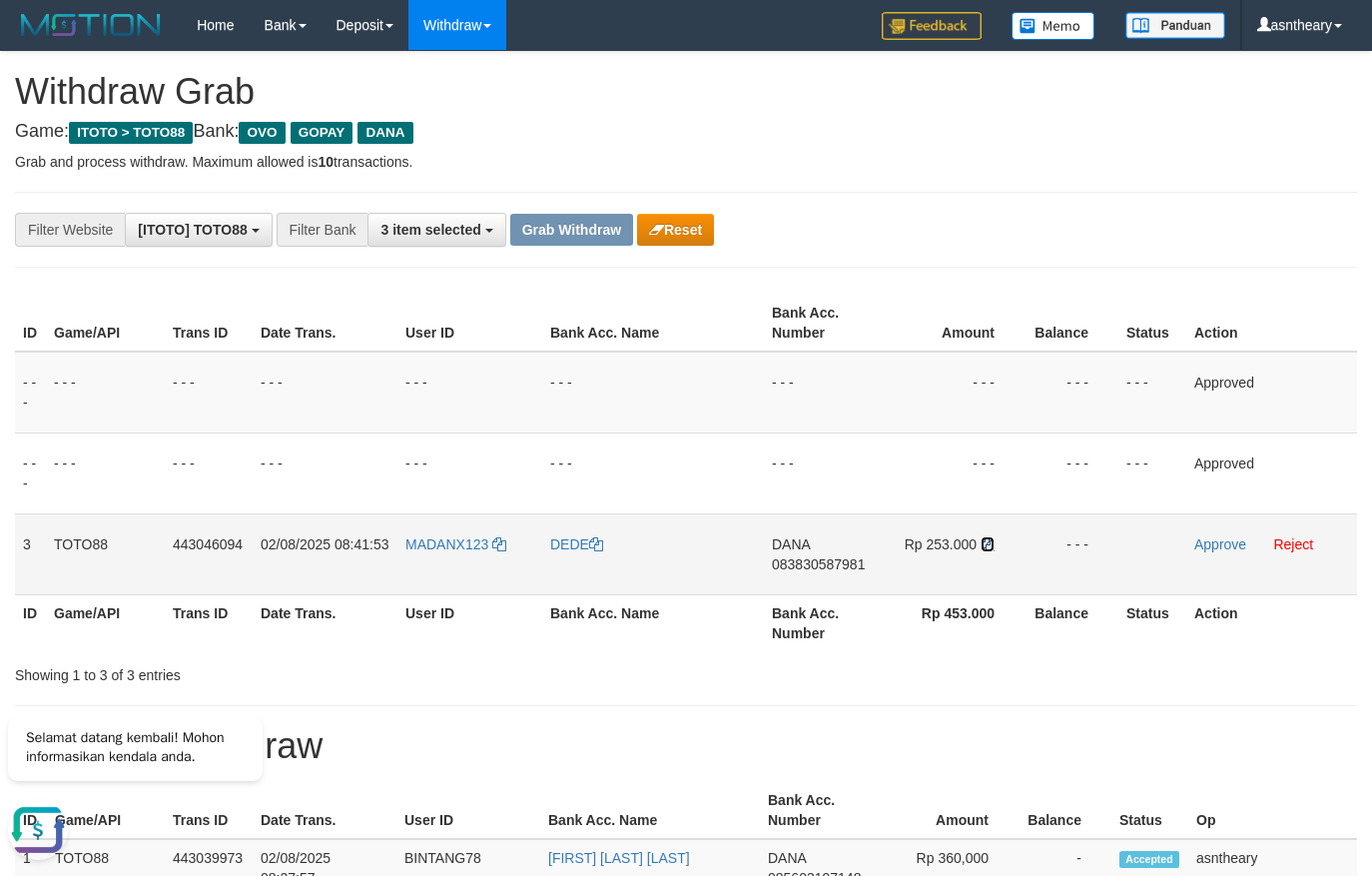 click at bounding box center [988, 544] 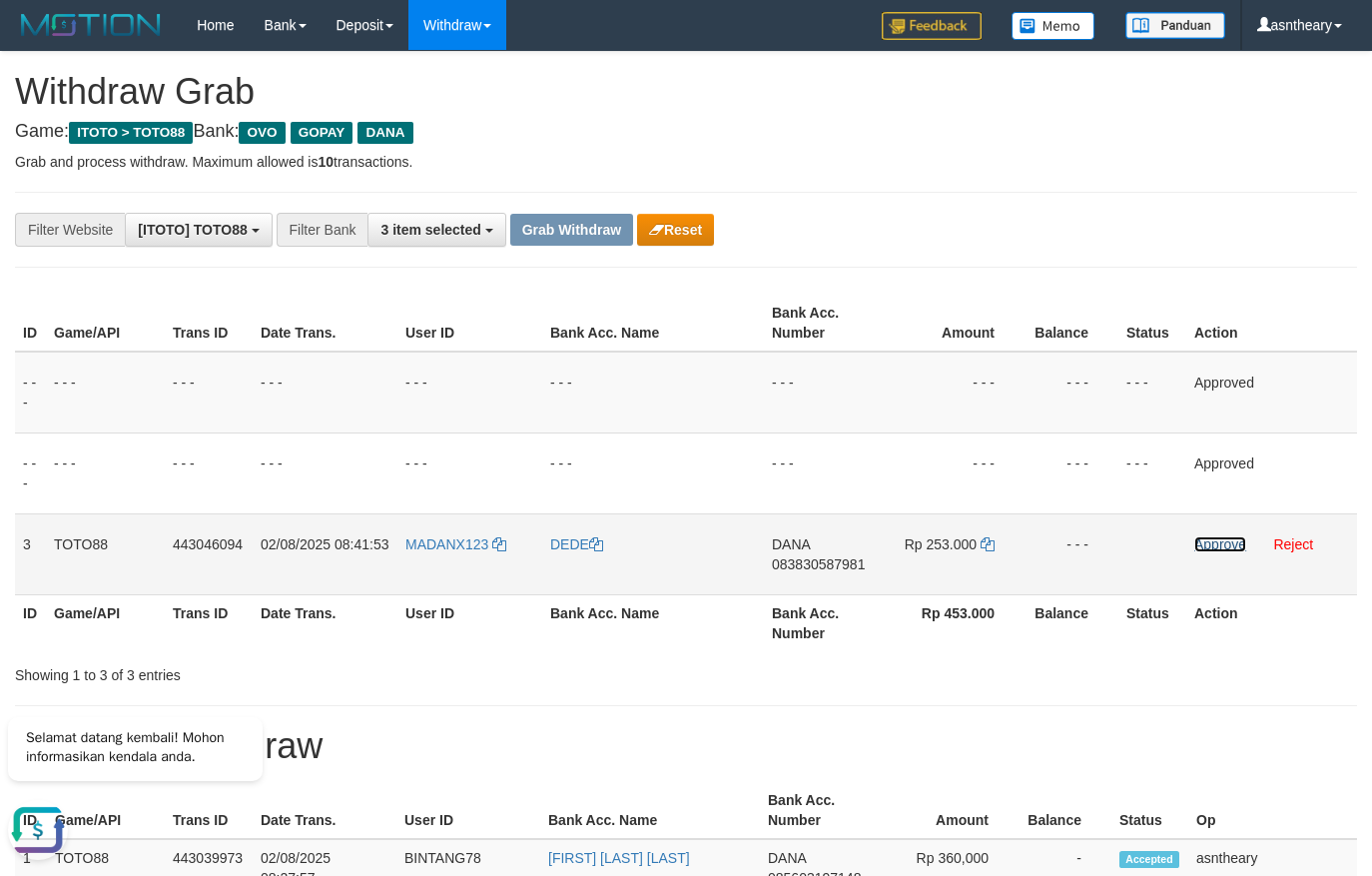 click on "Approve" at bounding box center (1220, 544) 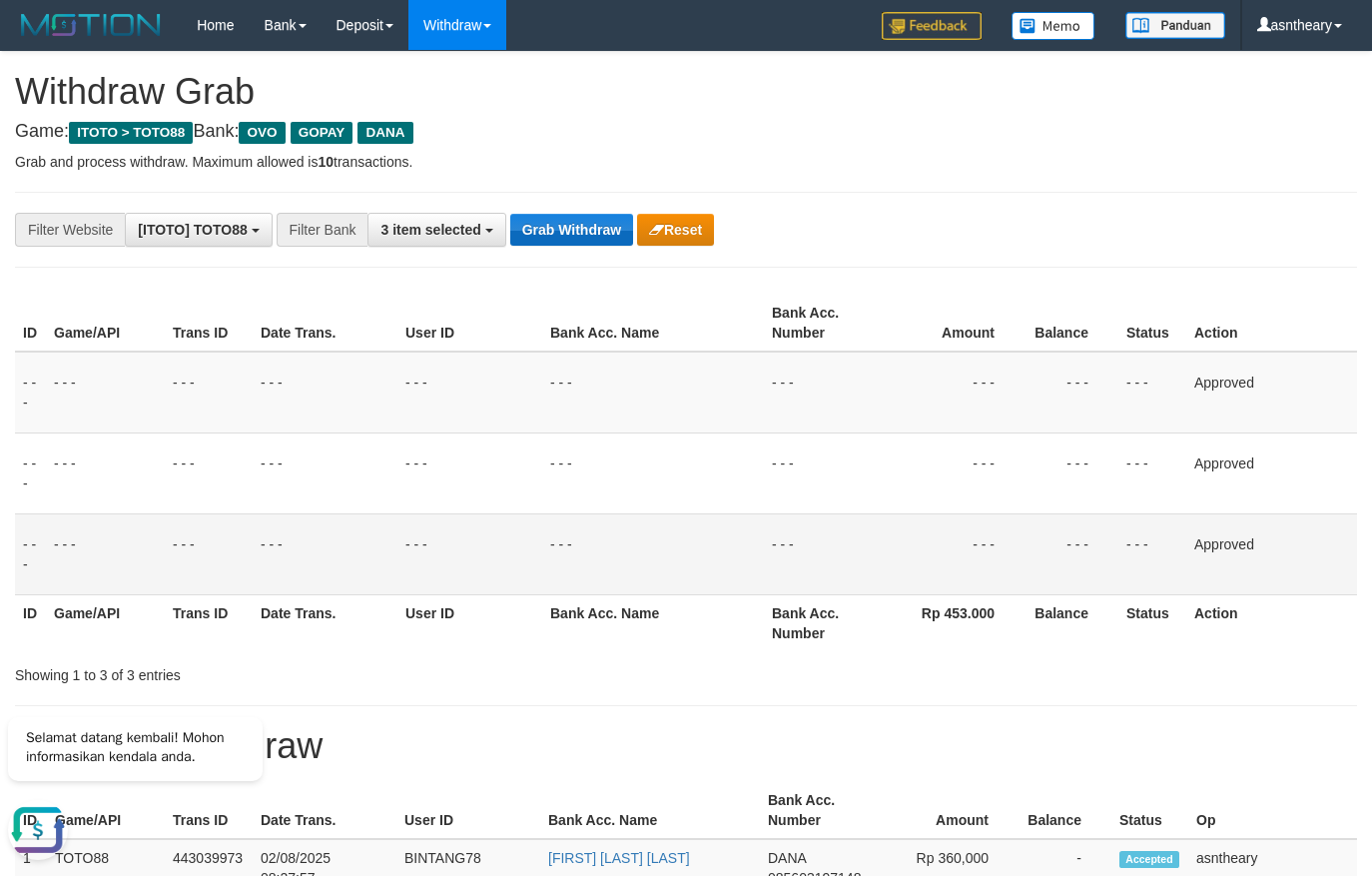 drag, startPoint x: 505, startPoint y: 197, endPoint x: 573, endPoint y: 225, distance: 73.53911 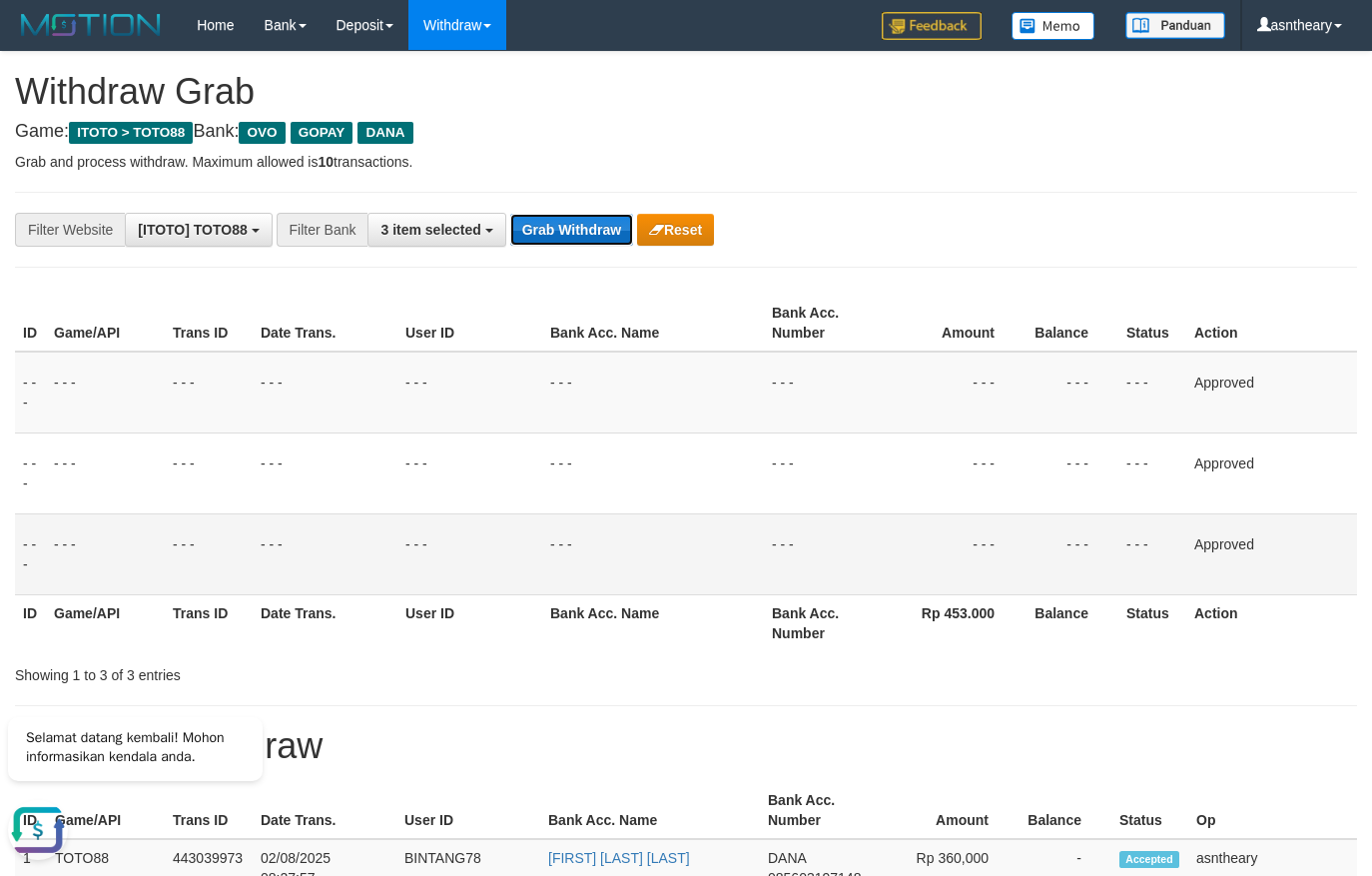 click on "Grab Withdraw" at bounding box center (571, 230) 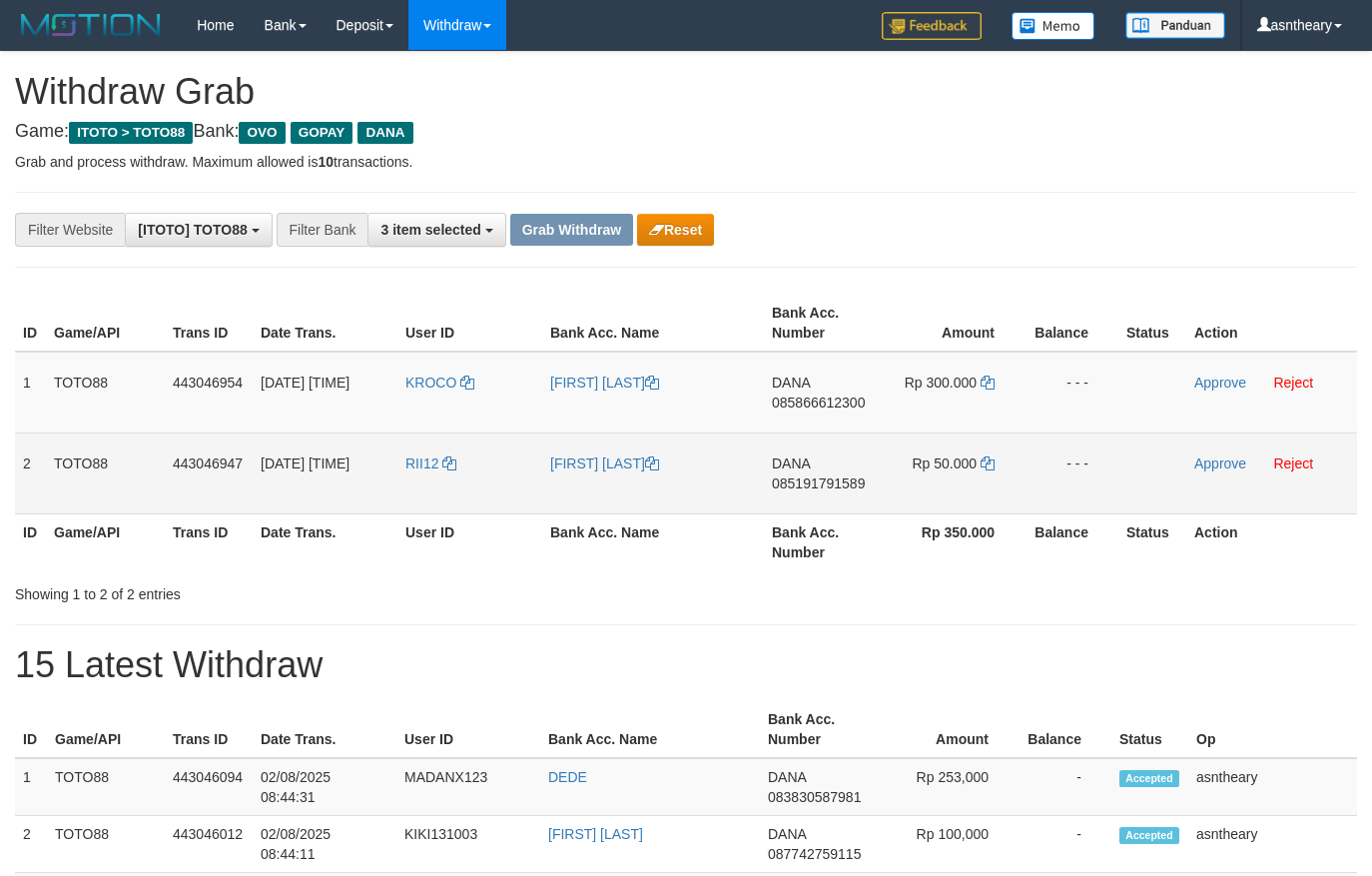 scroll, scrollTop: 0, scrollLeft: 0, axis: both 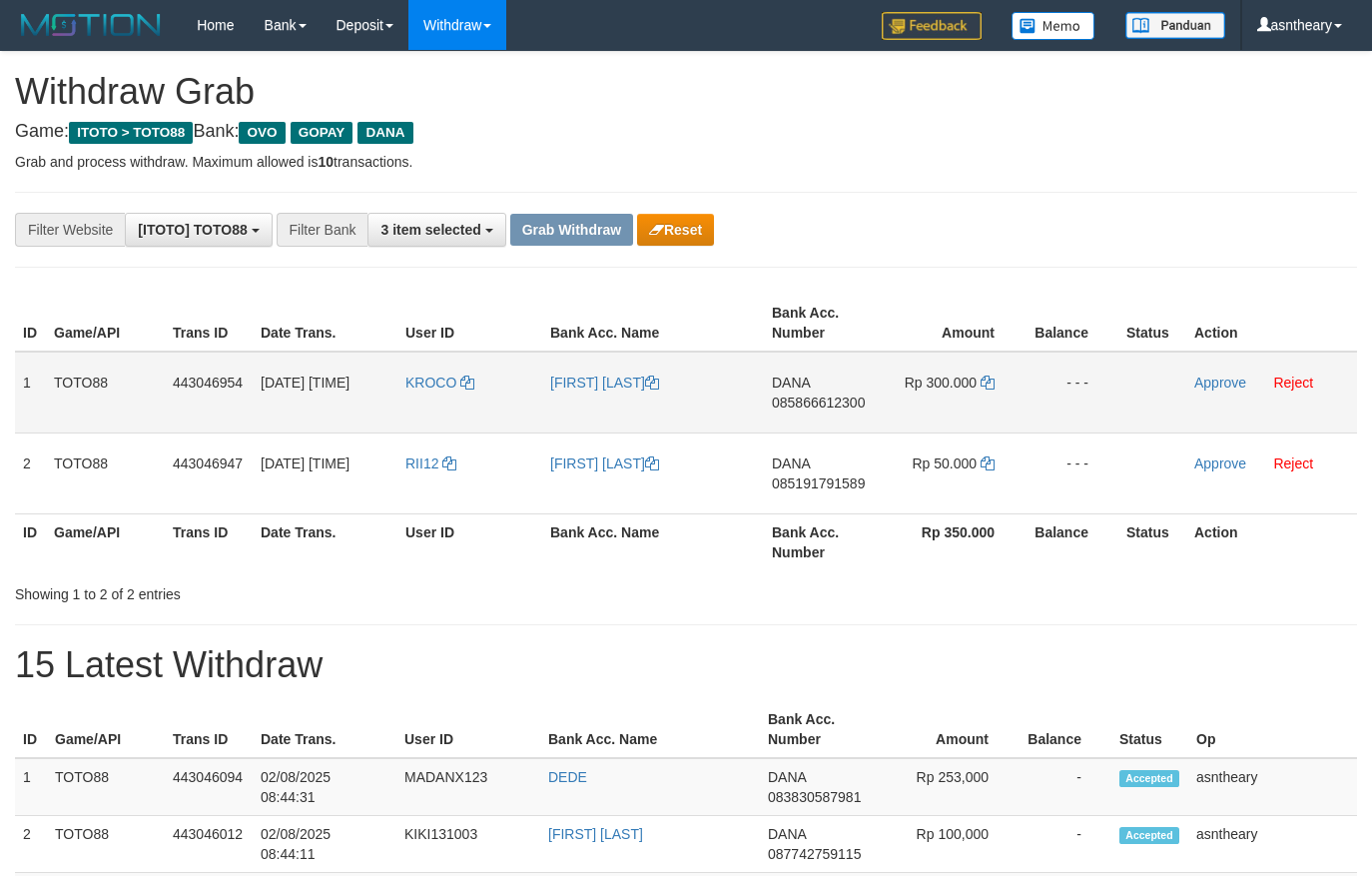 click on "DANA
[PHONE]" at bounding box center (823, 393) 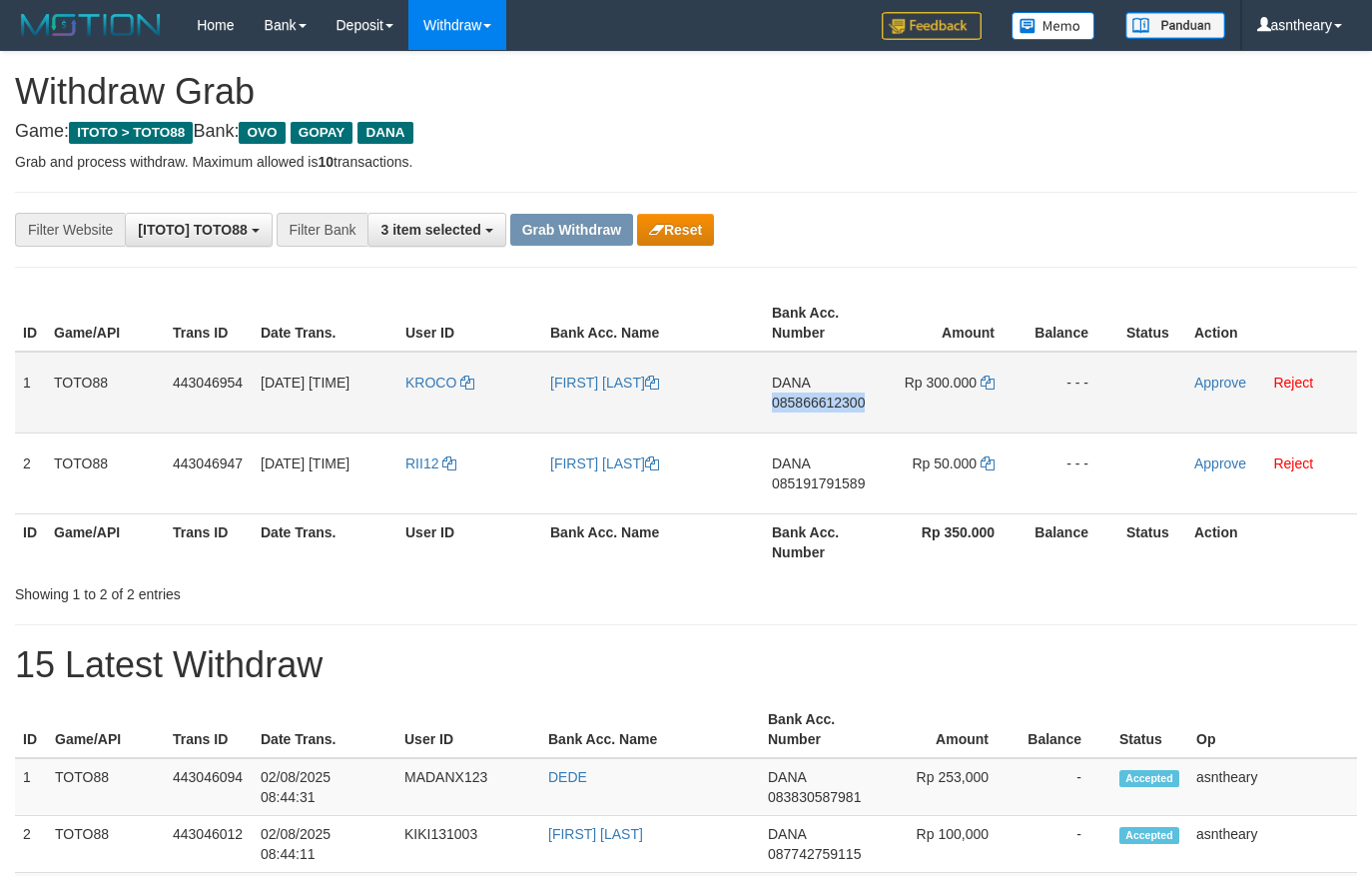 click on "DANA
[PHONE]" at bounding box center [823, 393] 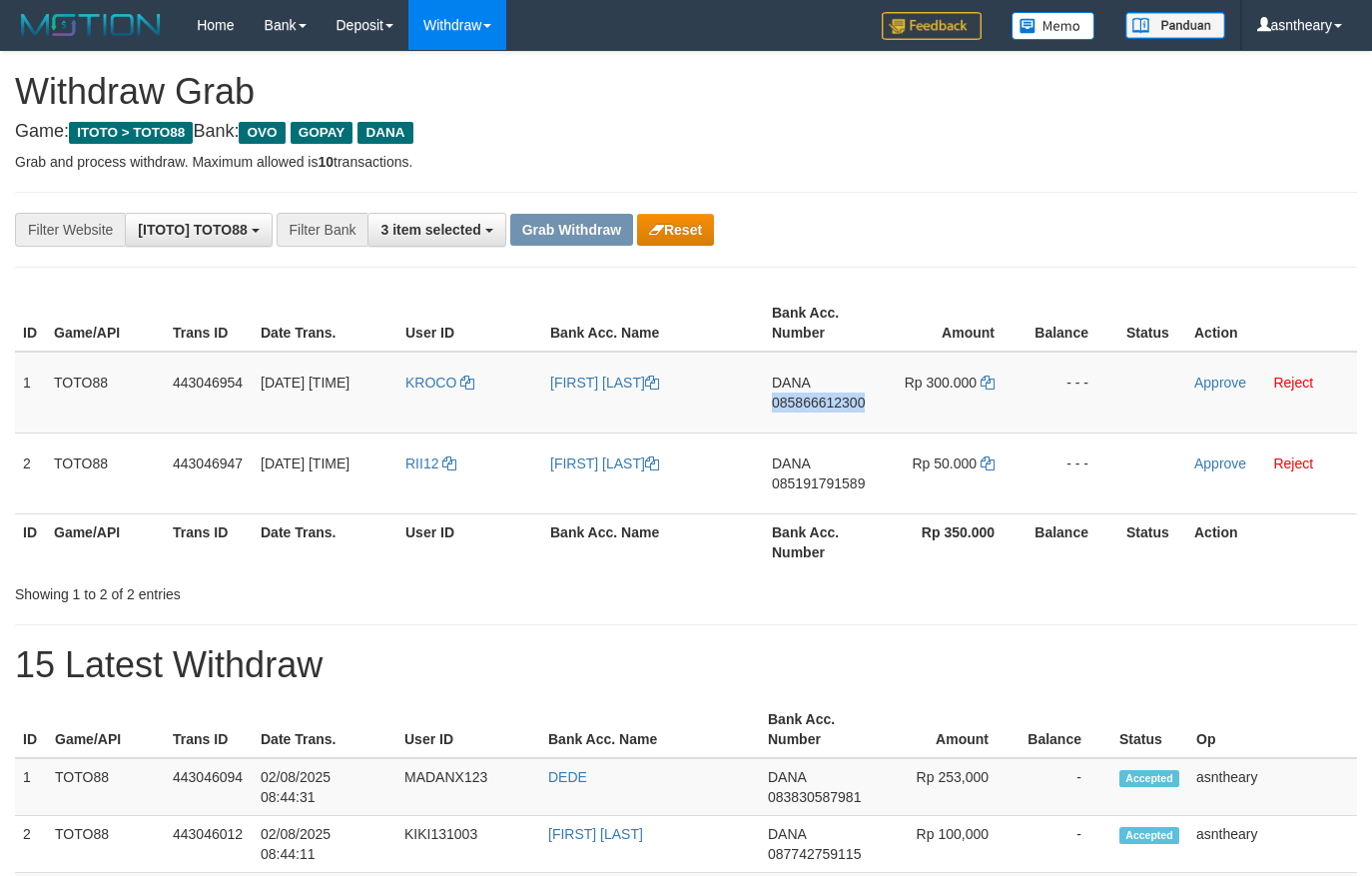 copy on "085866612300" 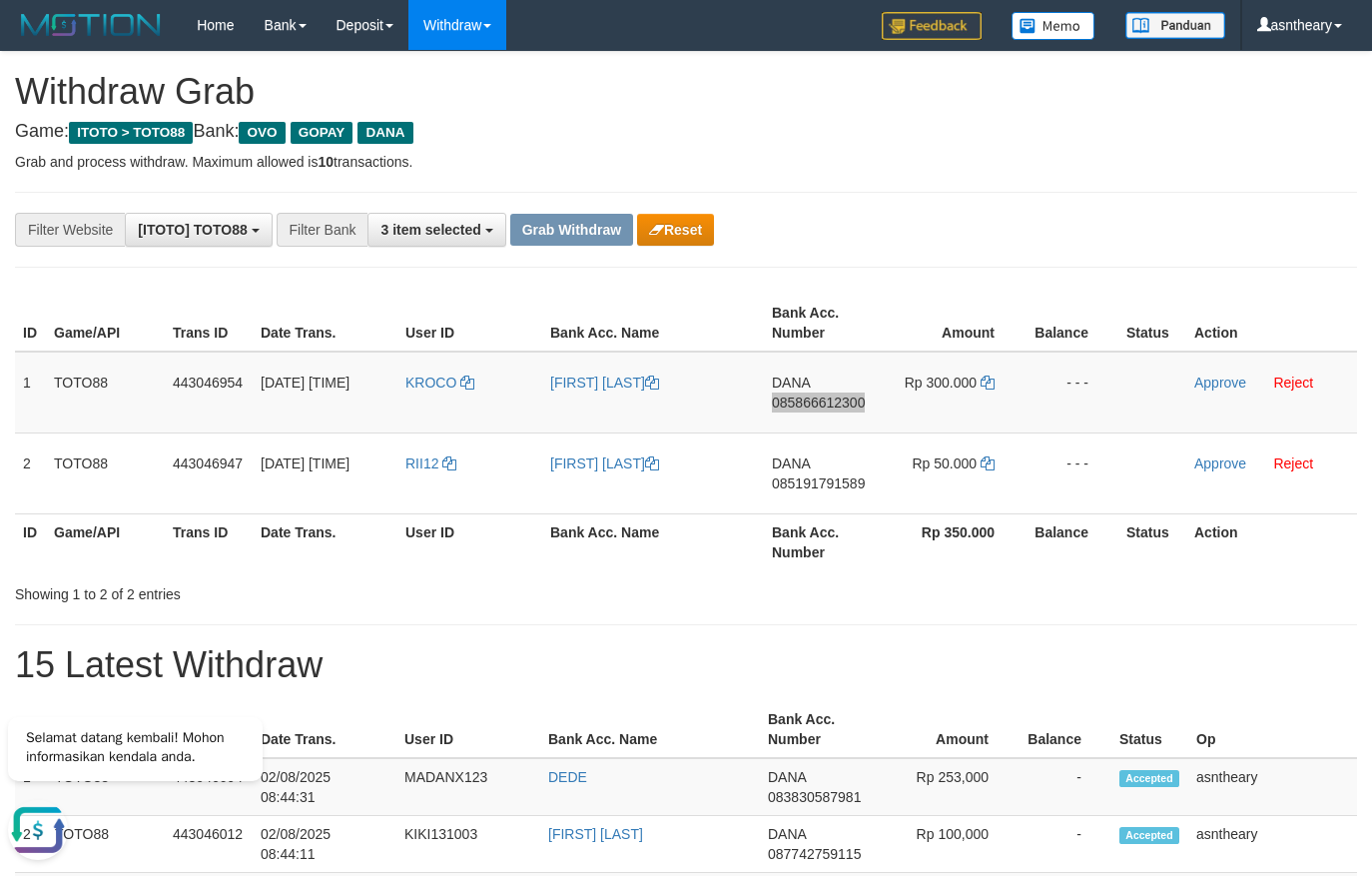 scroll, scrollTop: 0, scrollLeft: 0, axis: both 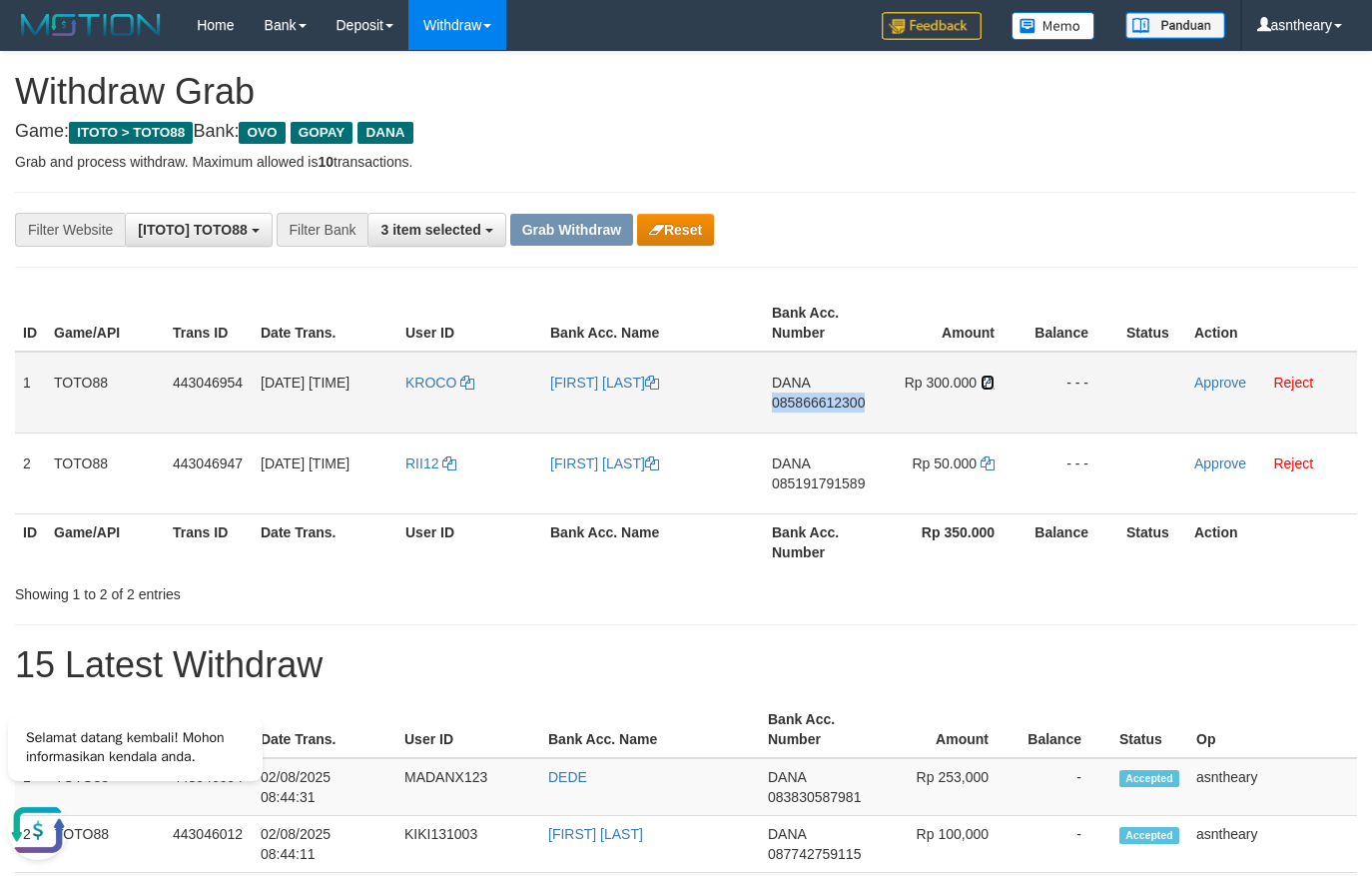 click at bounding box center [988, 383] 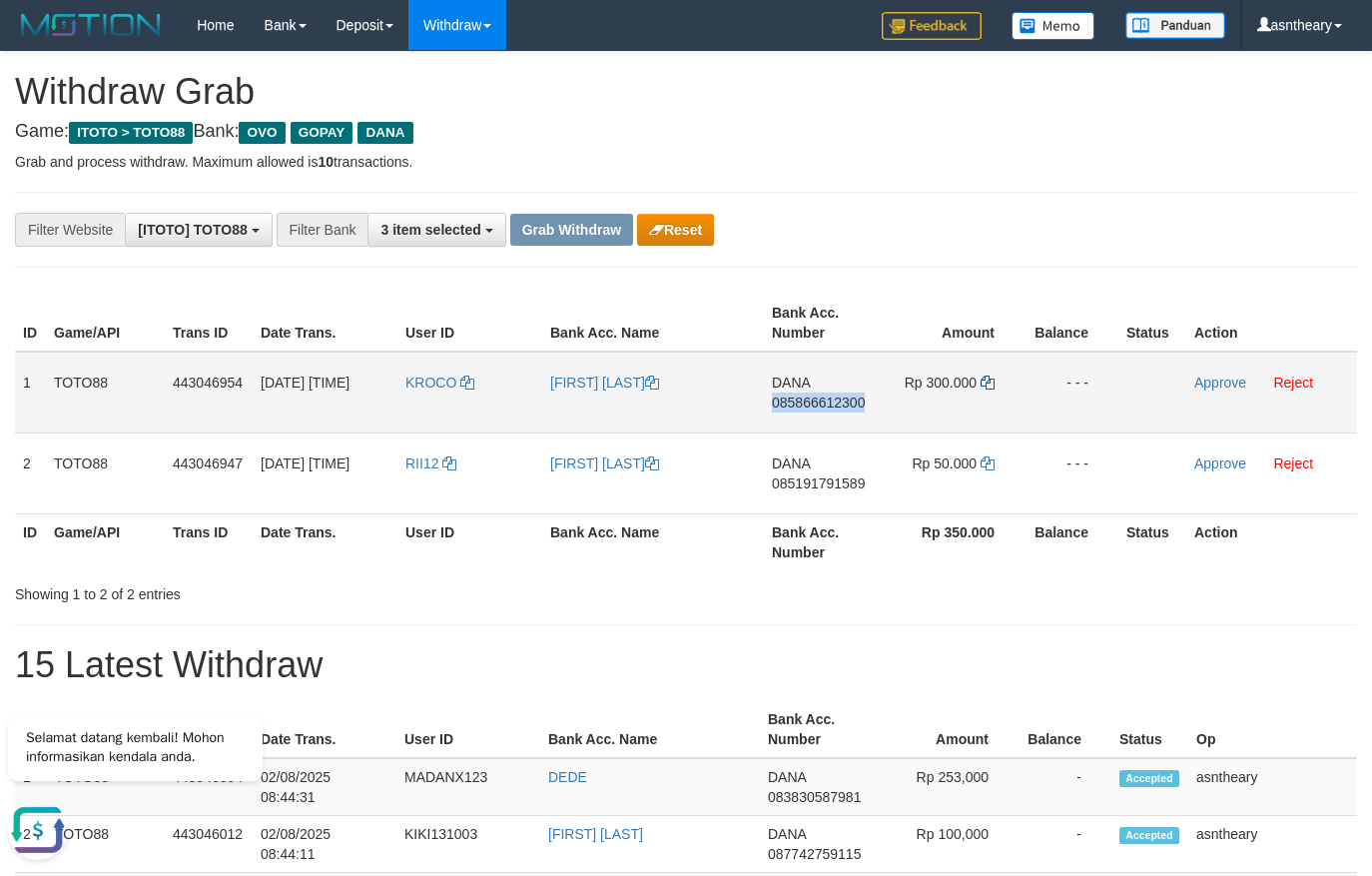 copy on "085866612300" 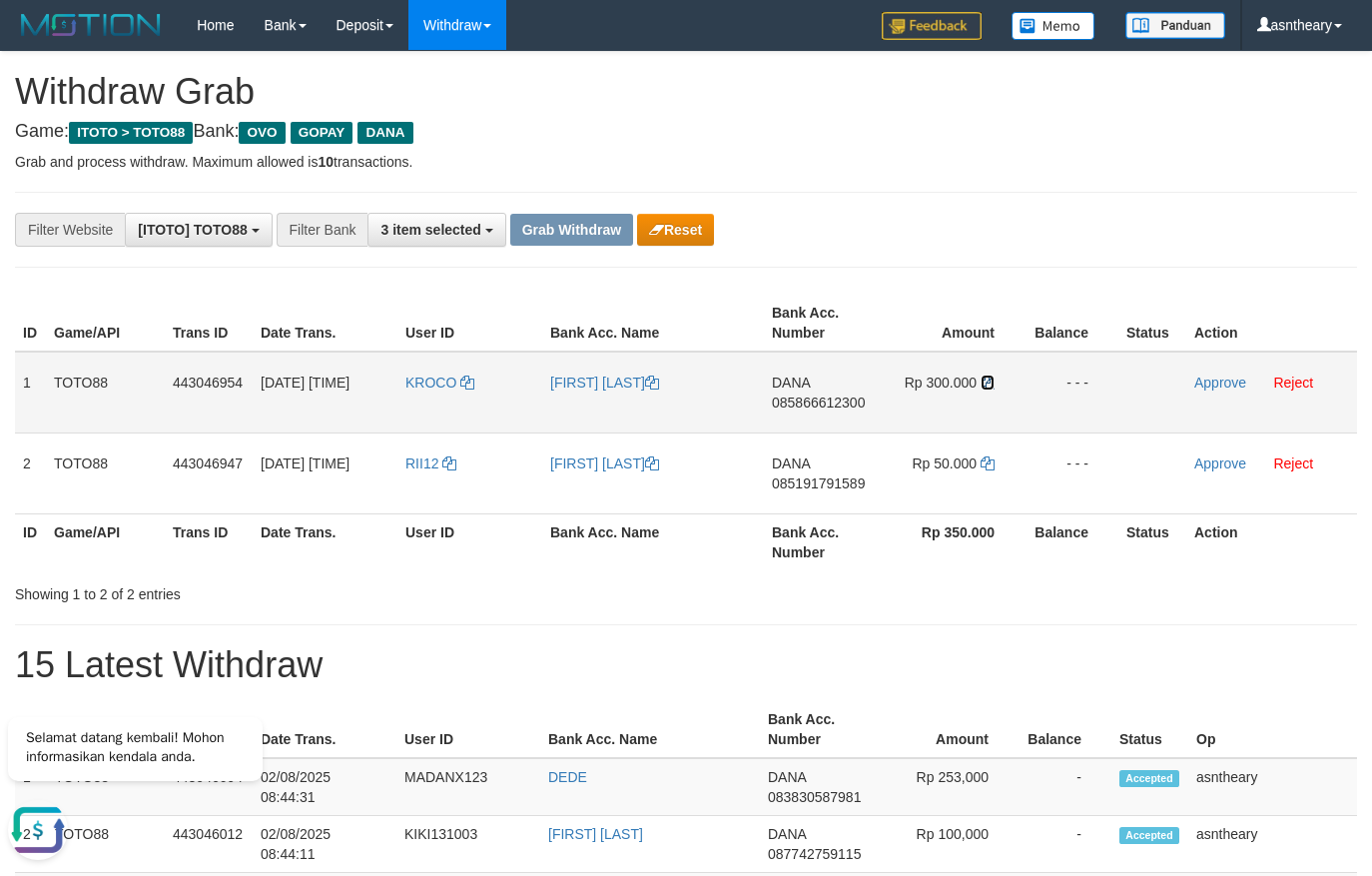 click at bounding box center [988, 383] 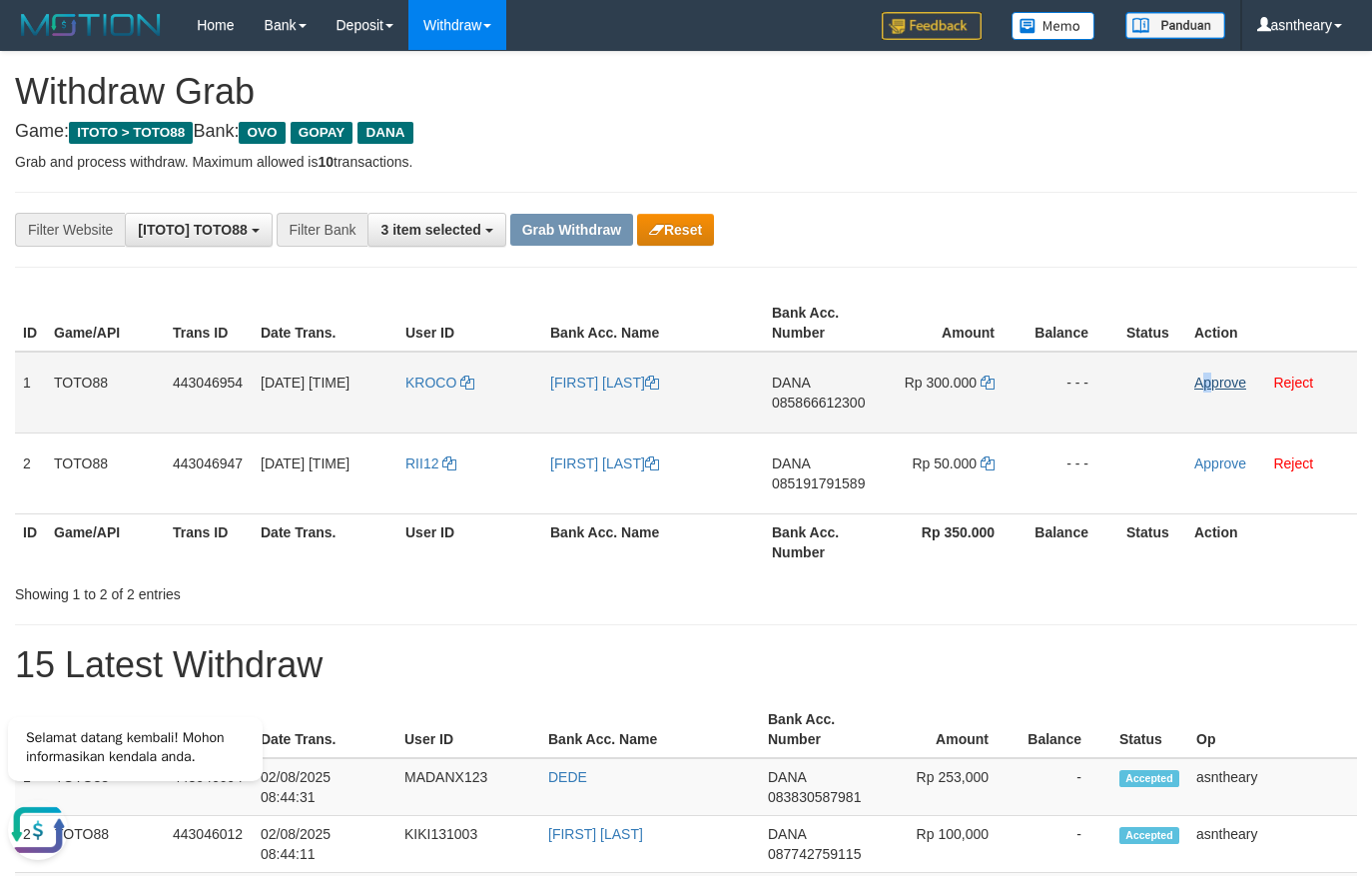 click on "Approve
Reject" at bounding box center (1271, 393) 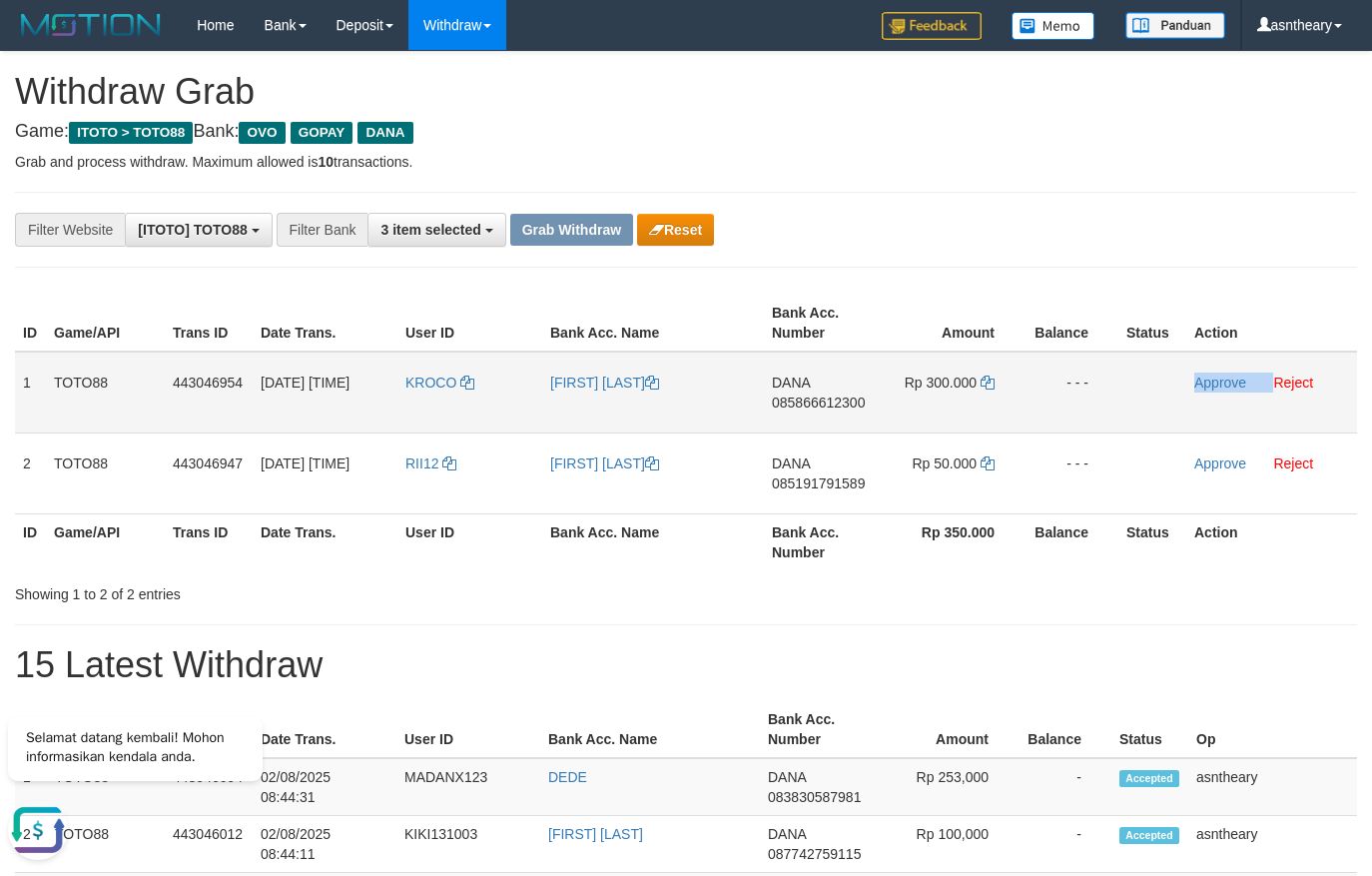 click on "Approve
Reject" at bounding box center [1271, 393] 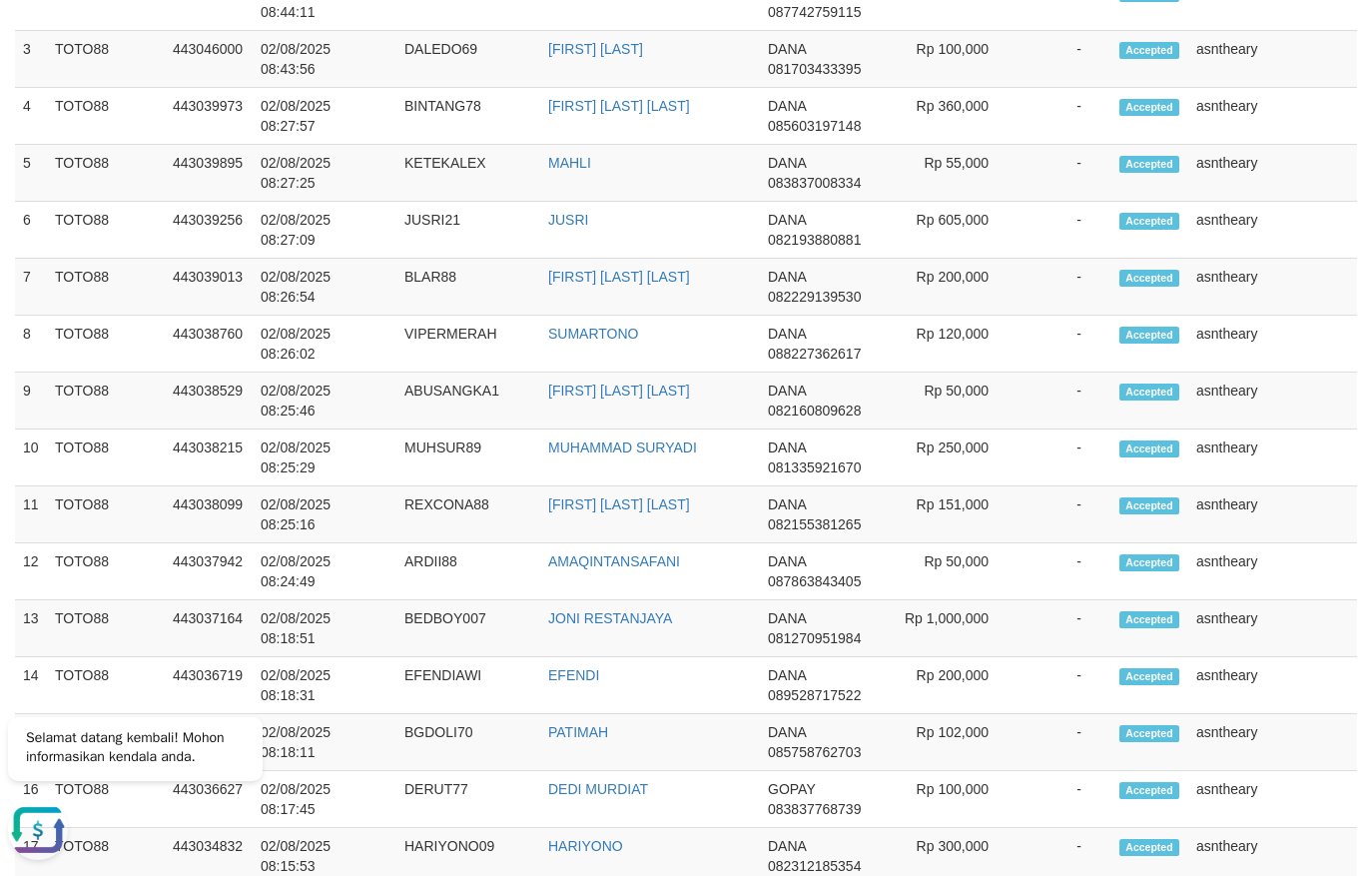 scroll, scrollTop: 163, scrollLeft: 0, axis: vertical 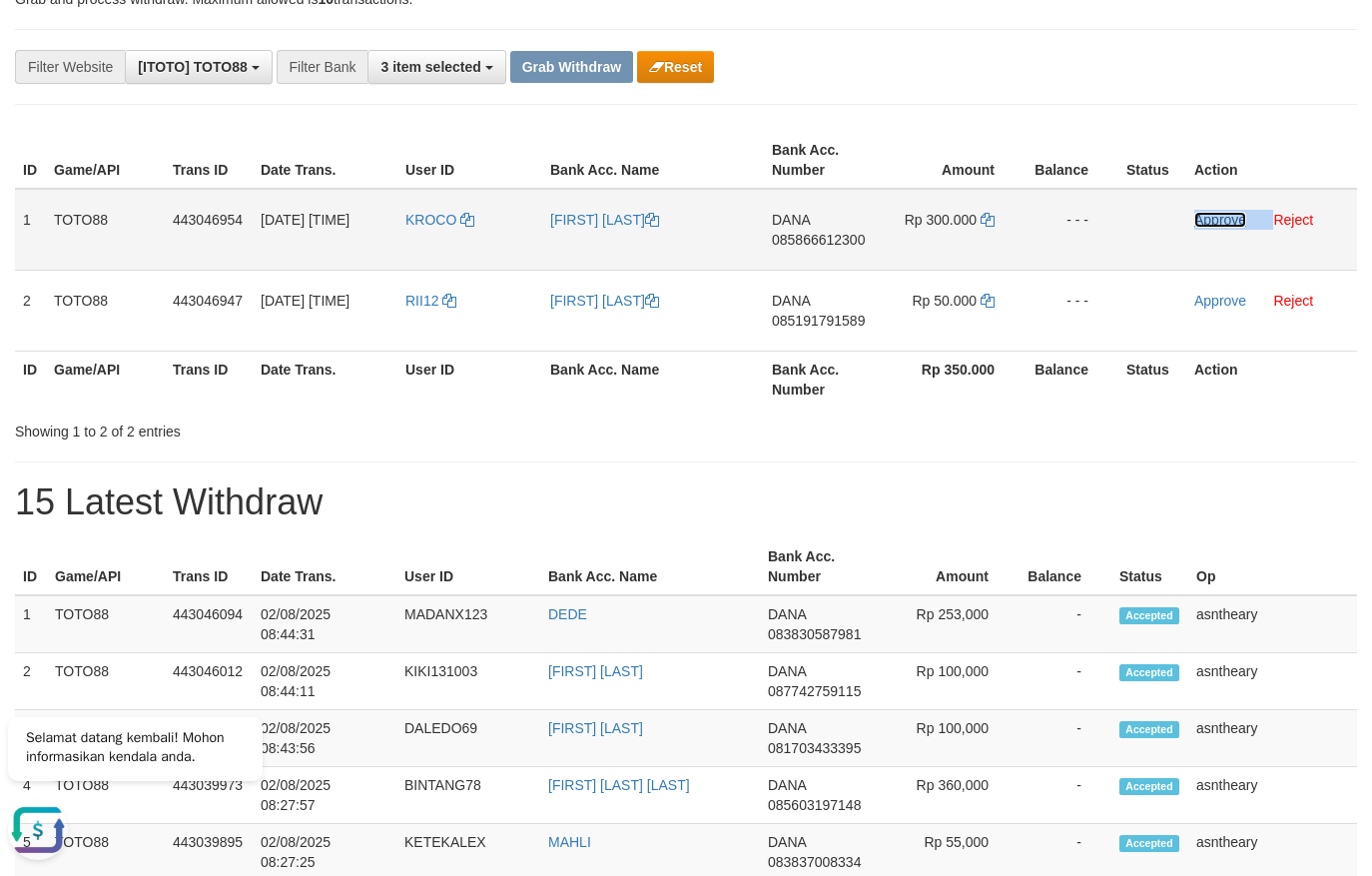 click on "Approve" at bounding box center (1220, 220) 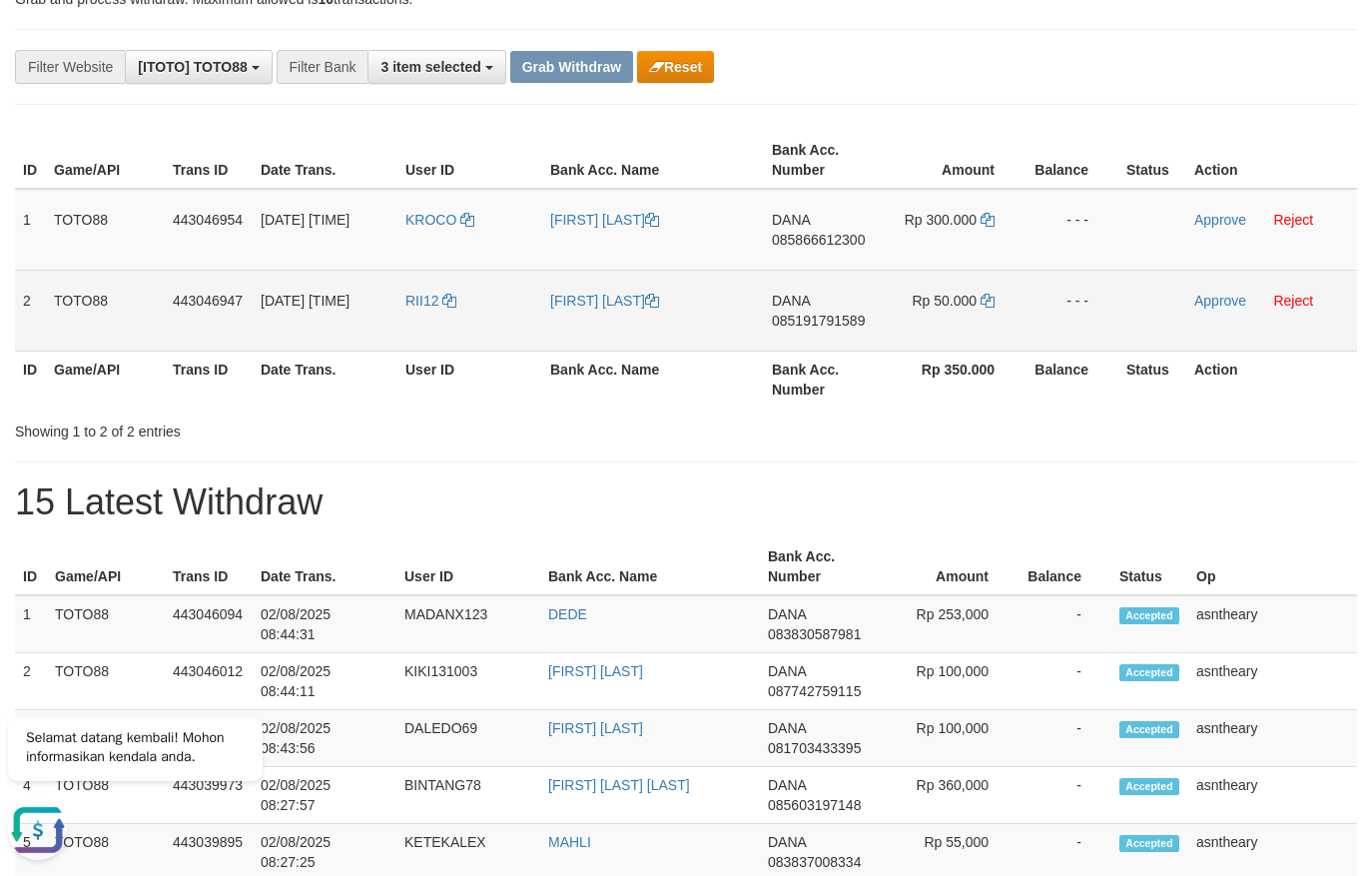 click on "Rp 50.000" at bounding box center [954, 310] 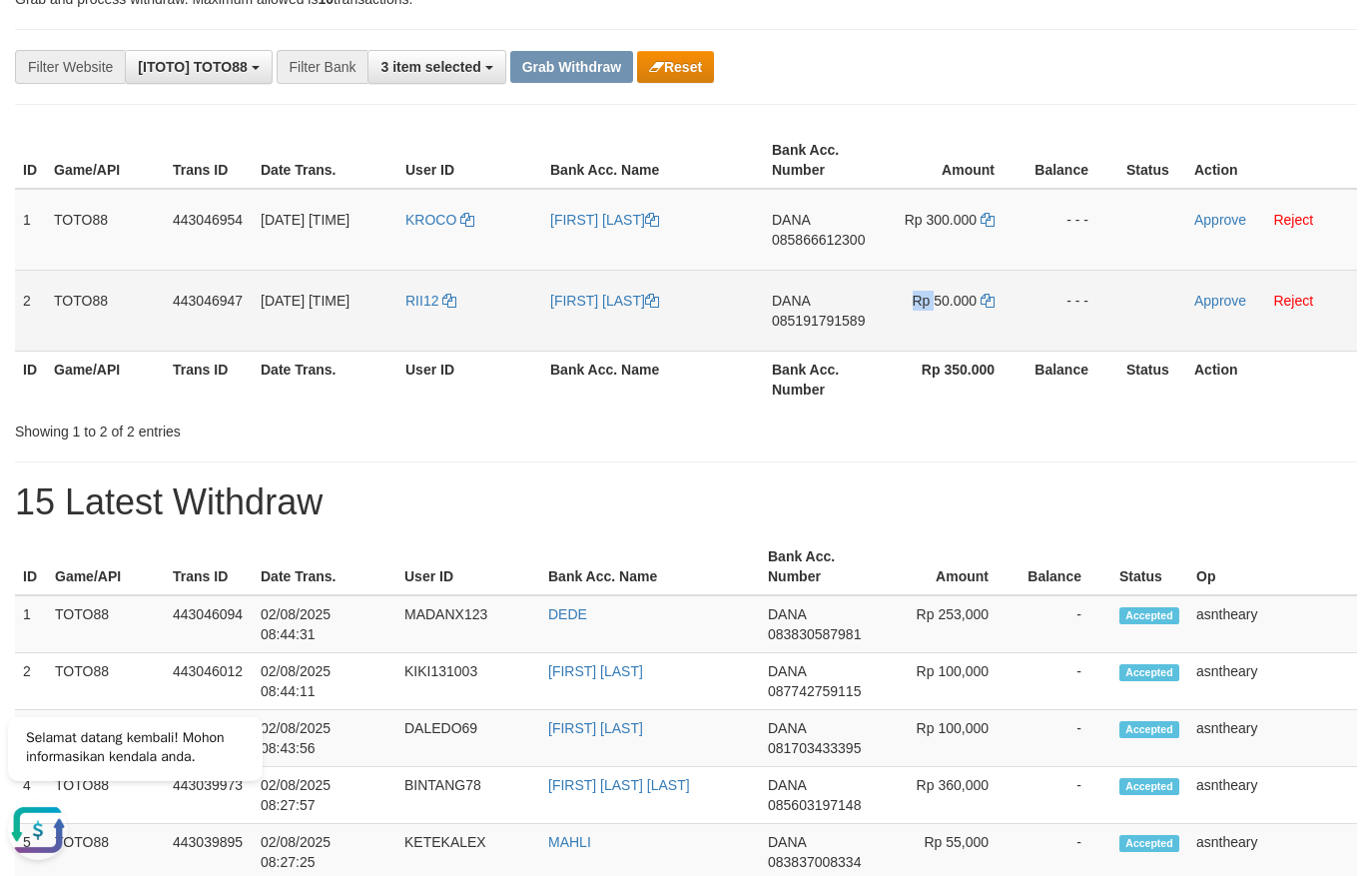 copy on "Rp" 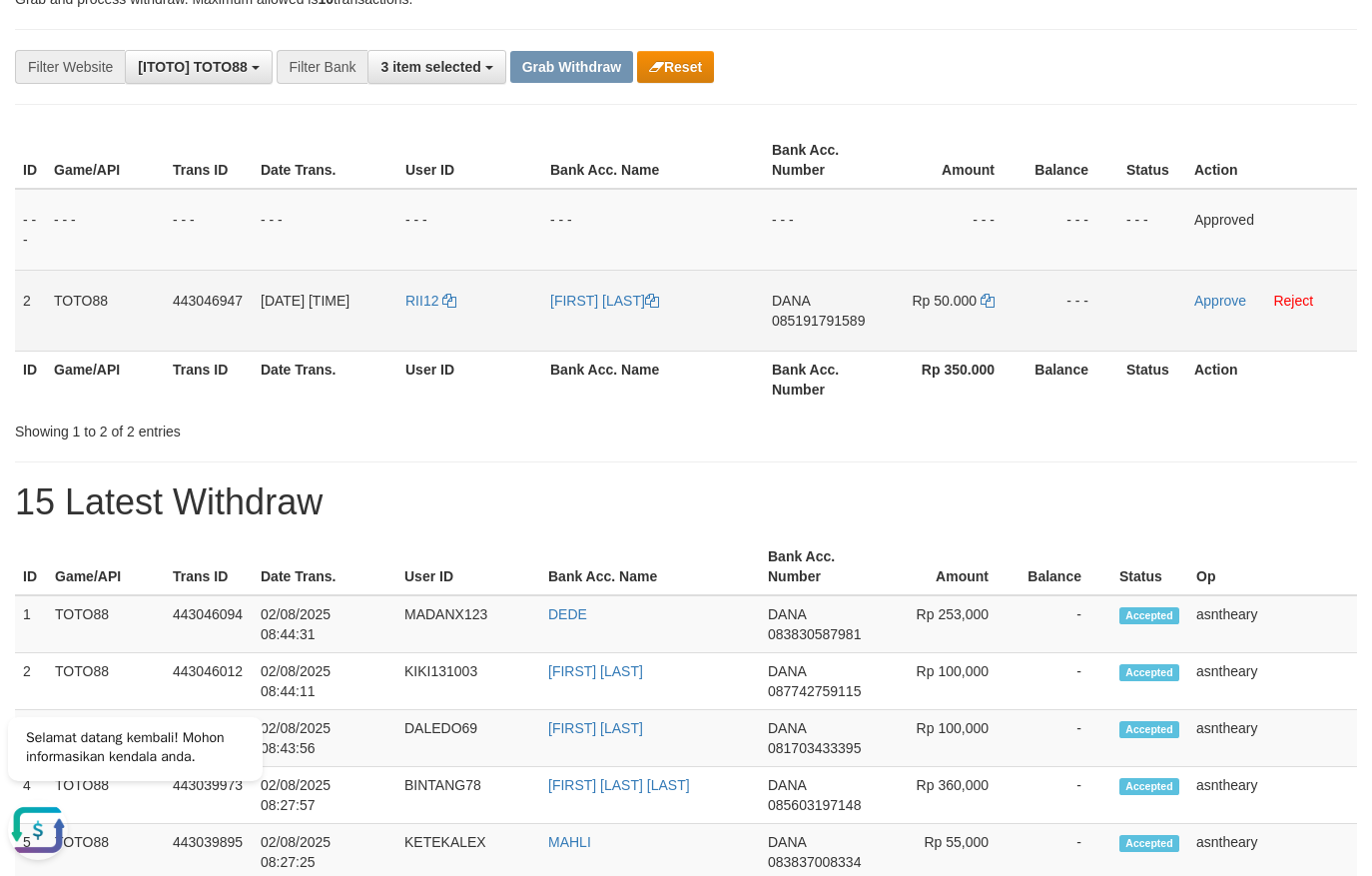 click on "DANA
085191791589" at bounding box center (823, 310) 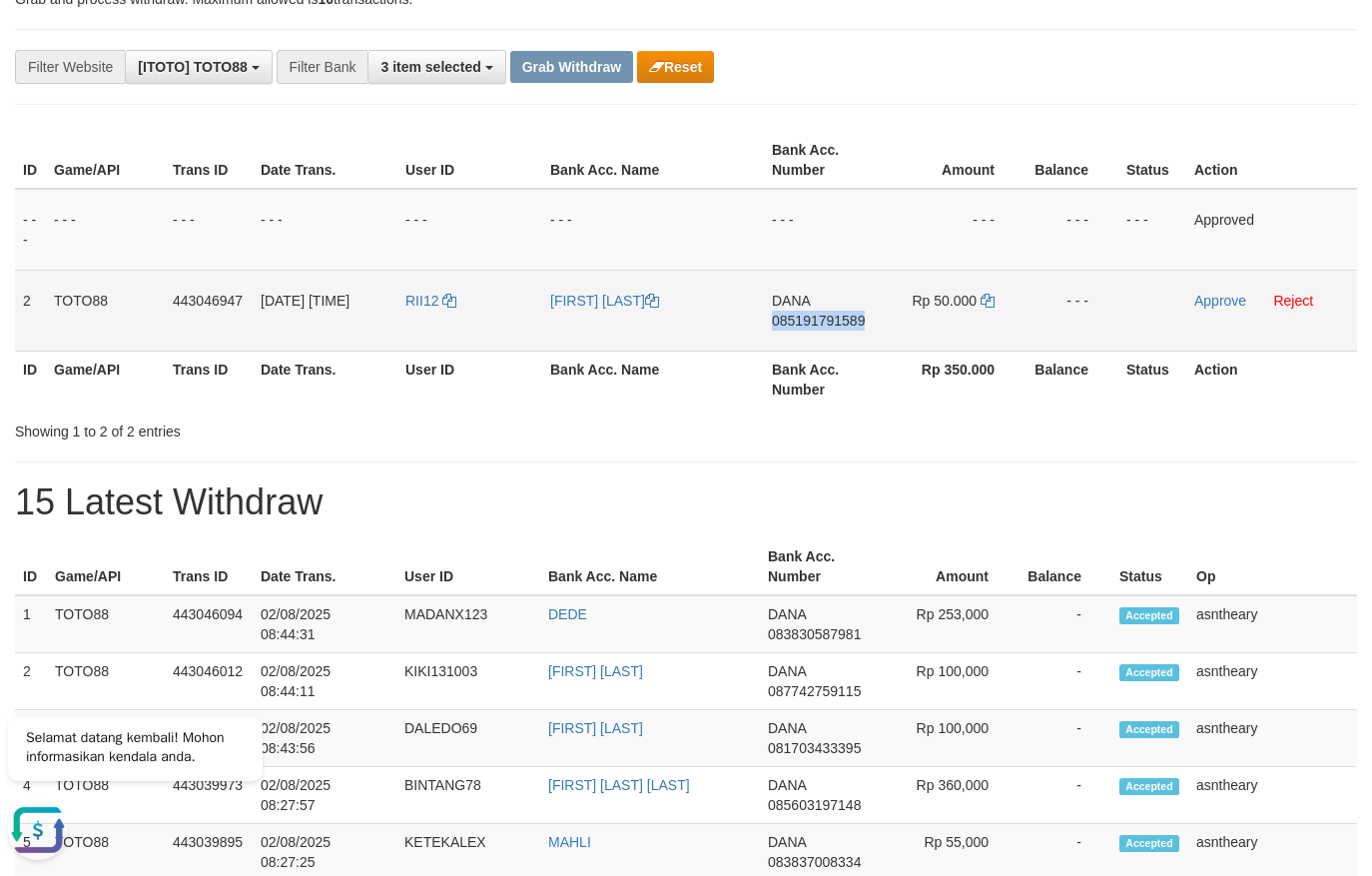 click on "DANA
085191791589" at bounding box center [823, 310] 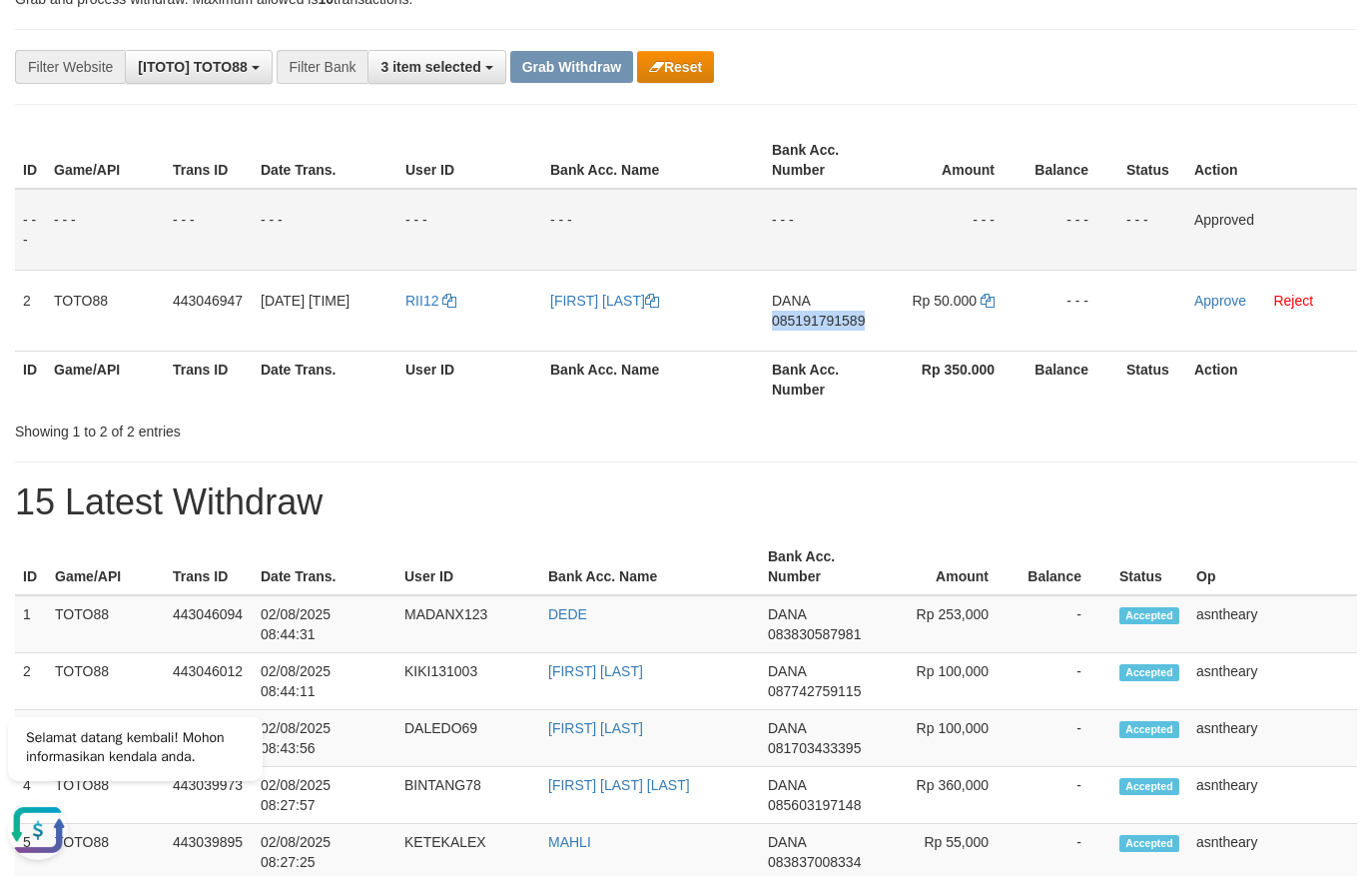 copy on "085191791589" 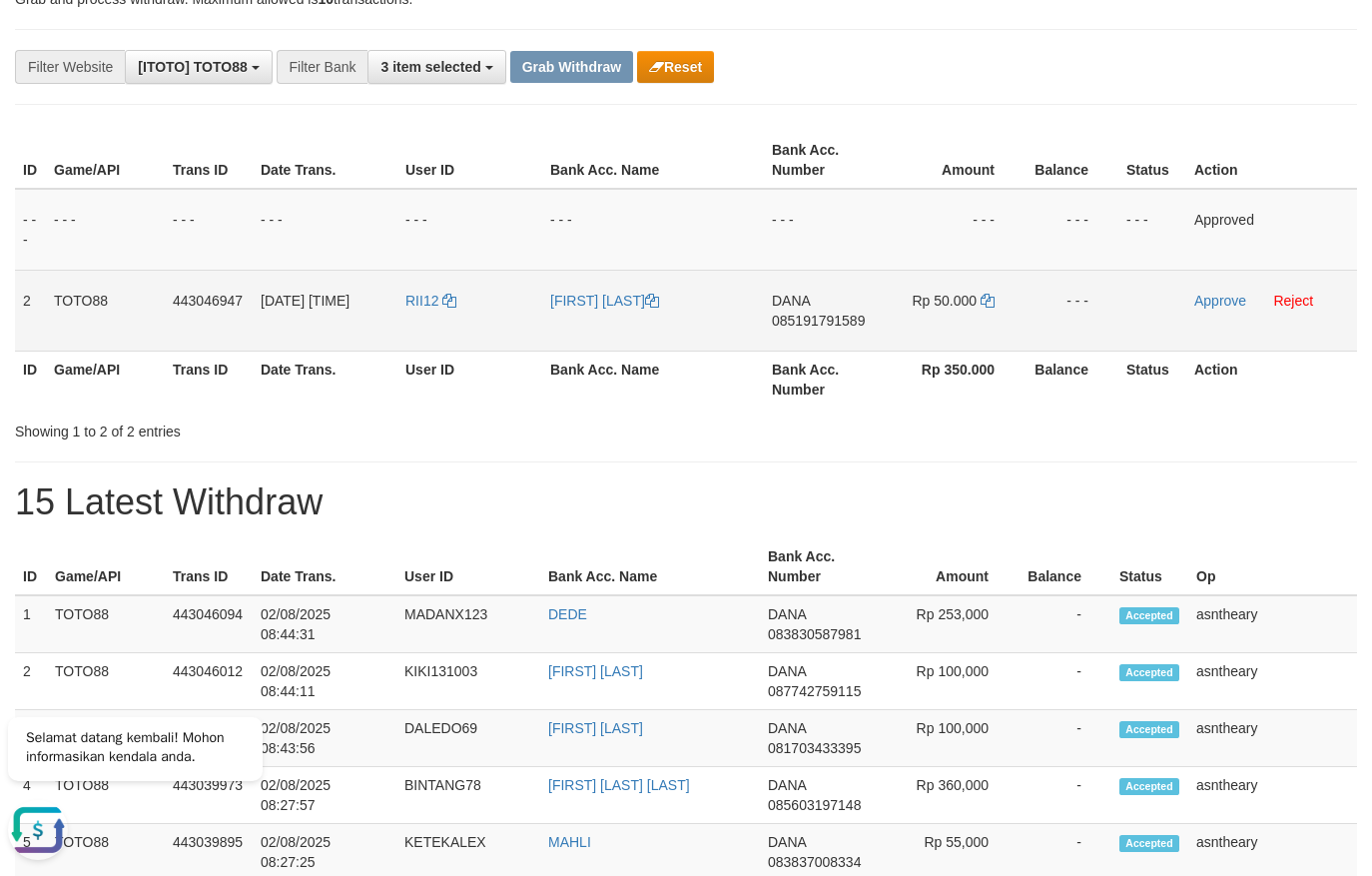 drag, startPoint x: 985, startPoint y: 313, endPoint x: 993, endPoint y: 301, distance: 14.422205 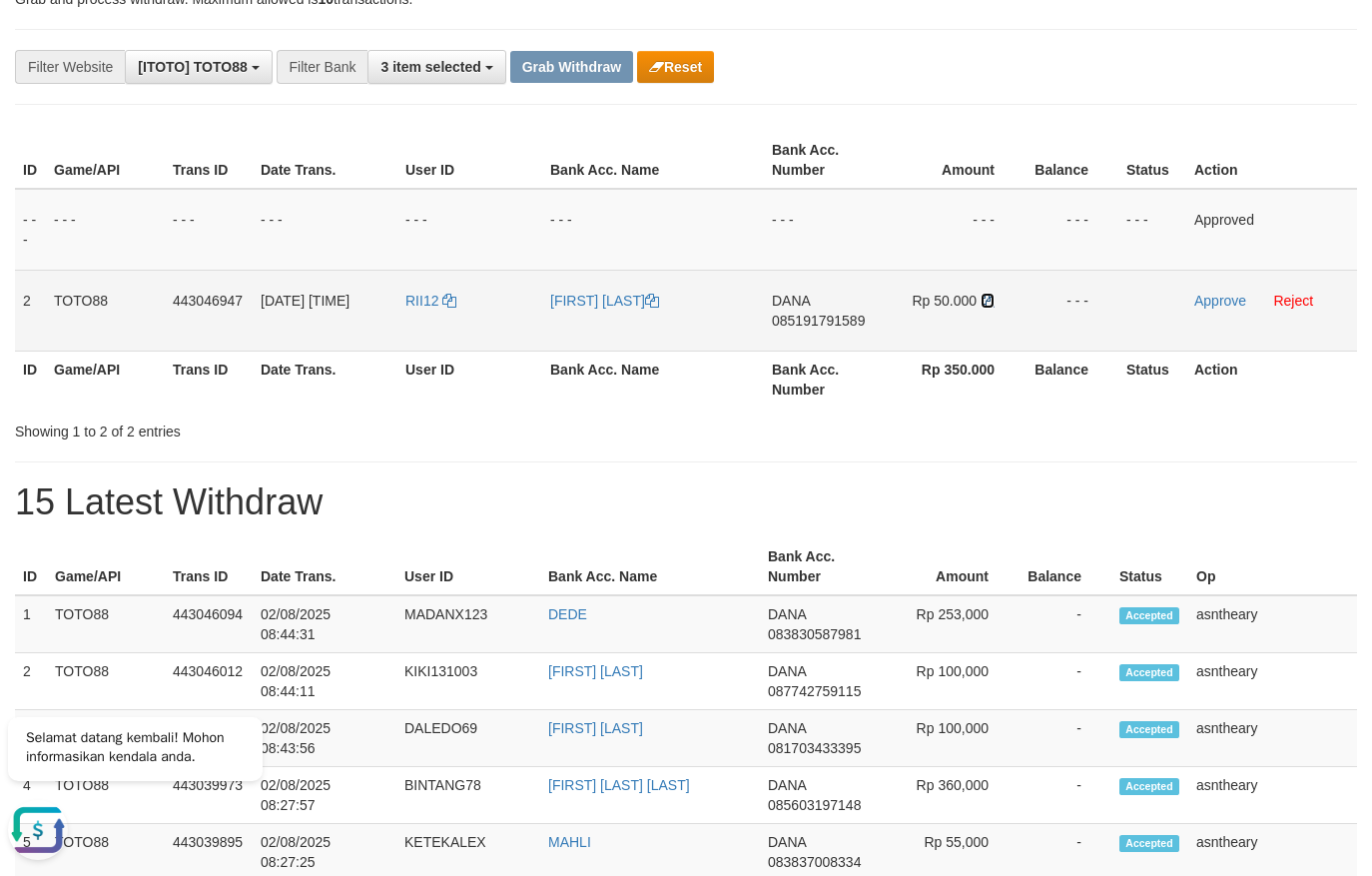 click at bounding box center (988, 301) 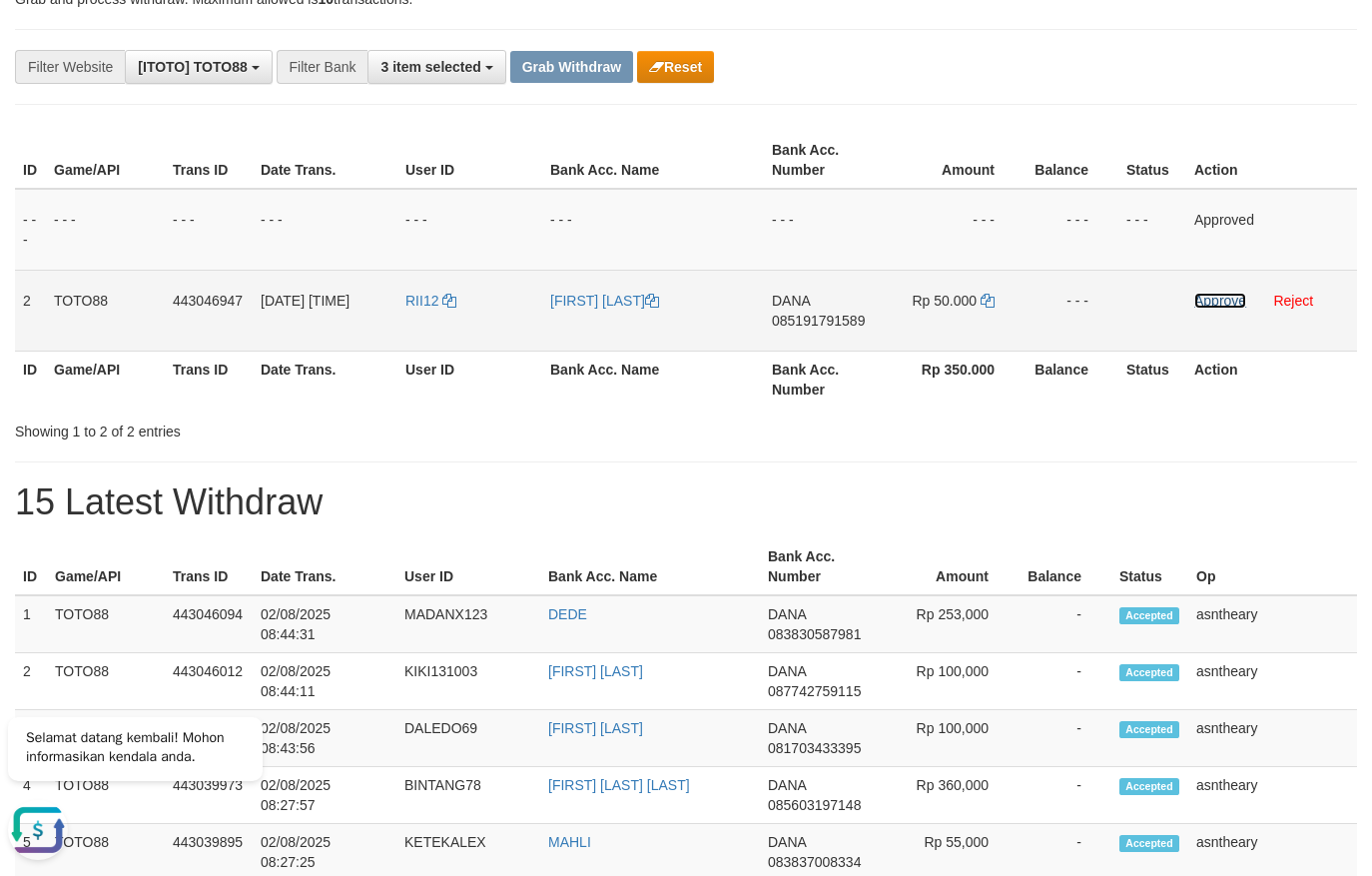 click on "Approve" at bounding box center (1220, 301) 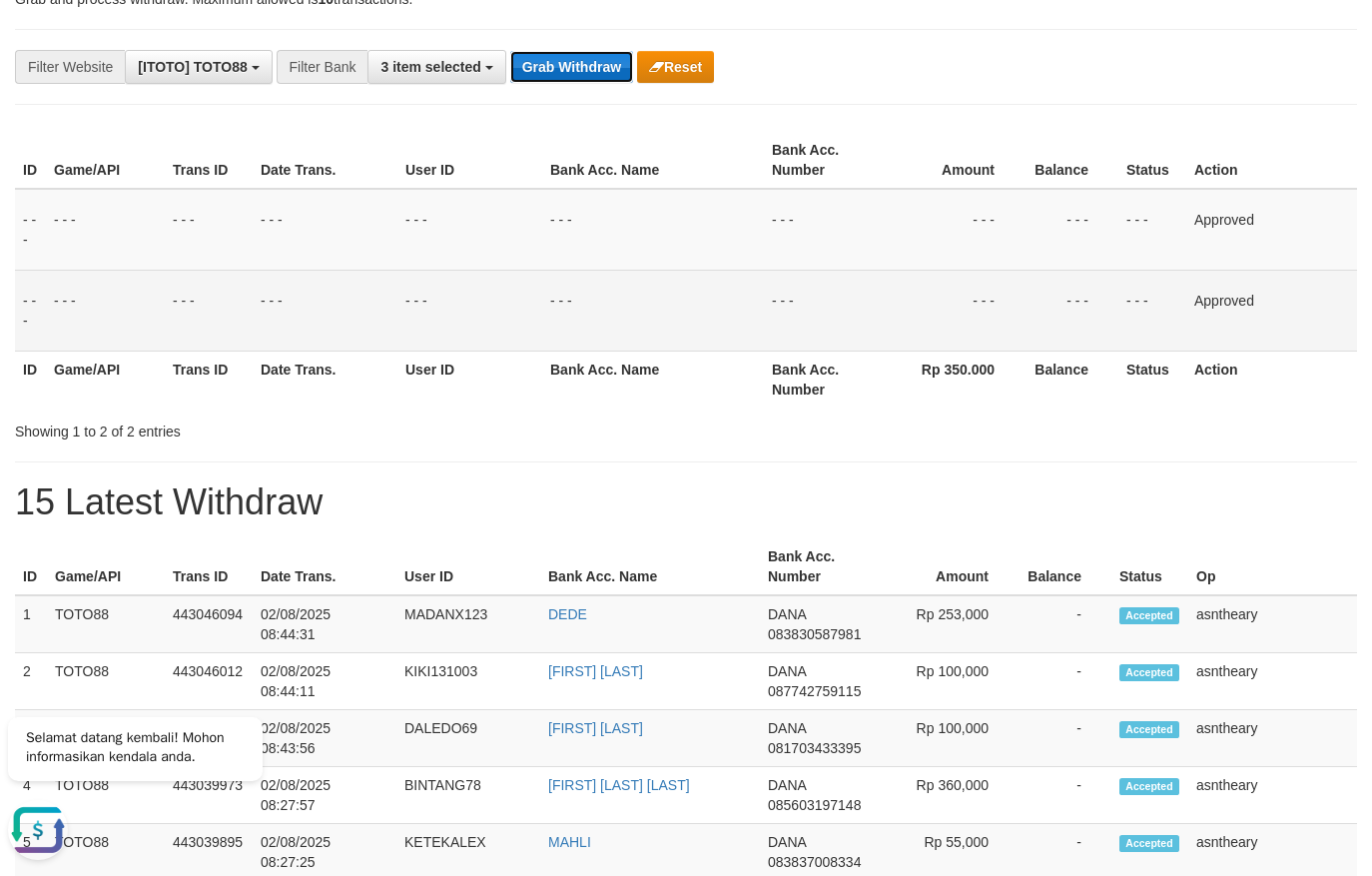 click on "Grab Withdraw" at bounding box center (571, 67) 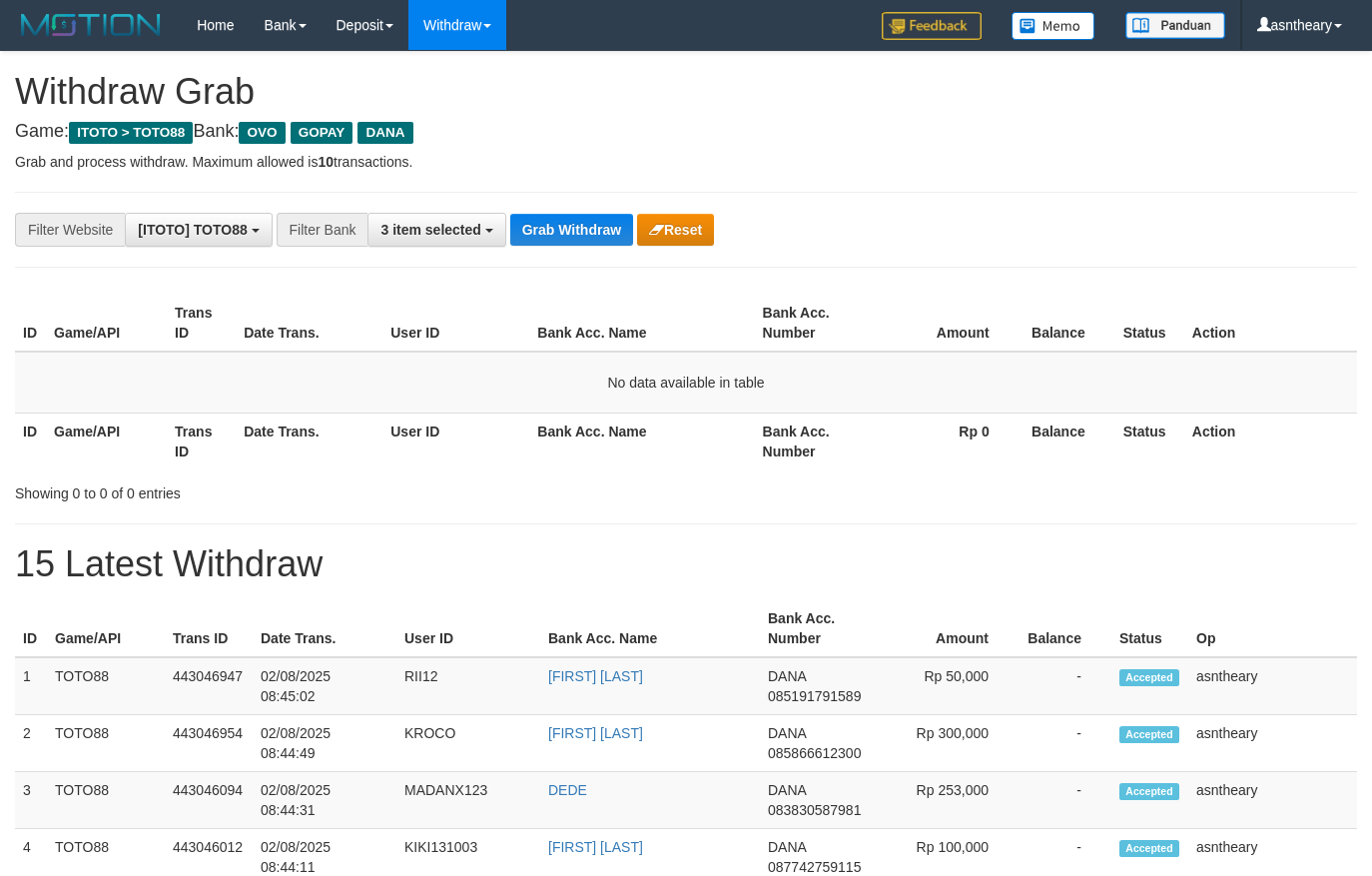 scroll, scrollTop: 0, scrollLeft: 0, axis: both 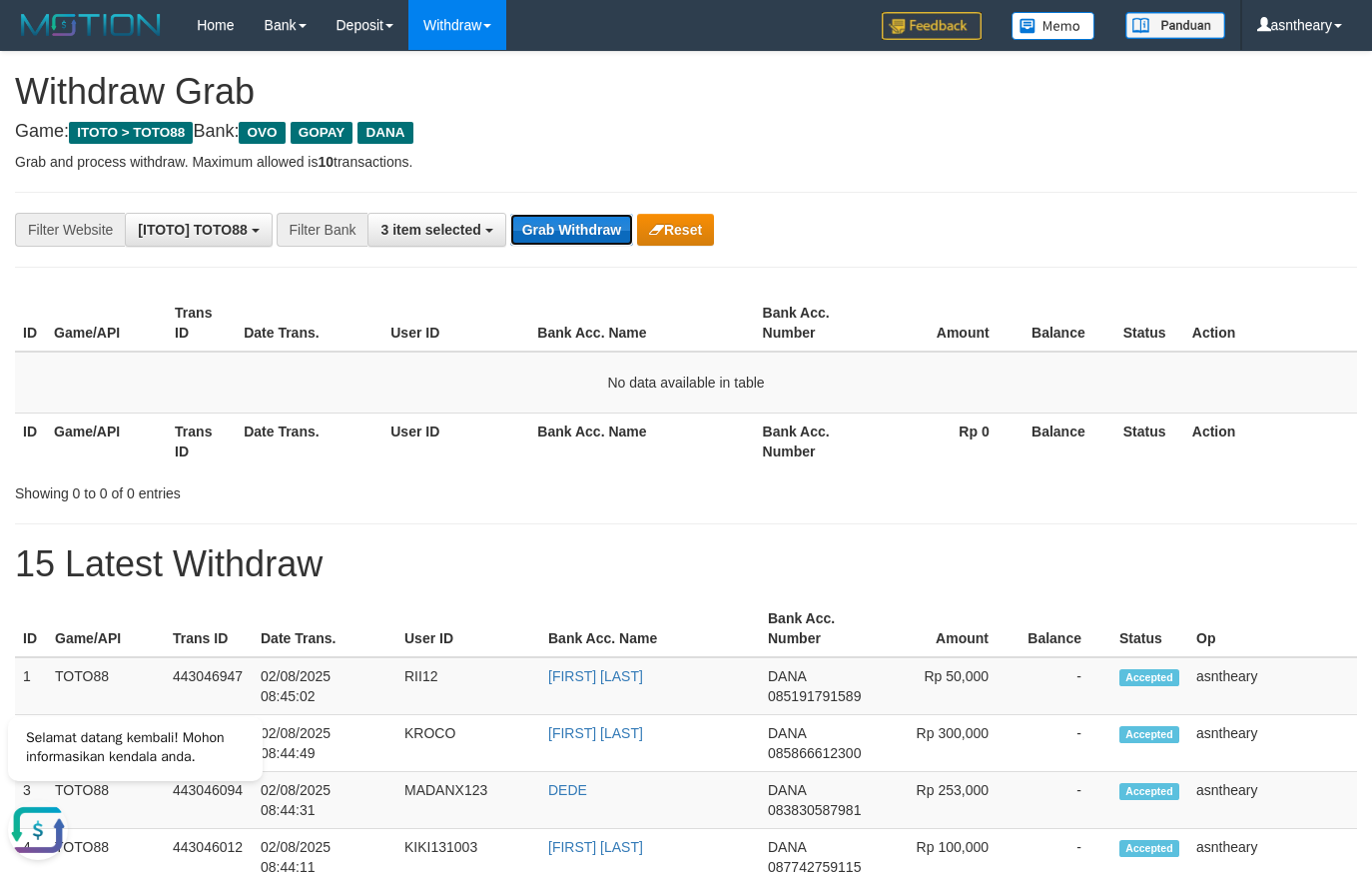 click on "Grab Withdraw" at bounding box center [571, 230] 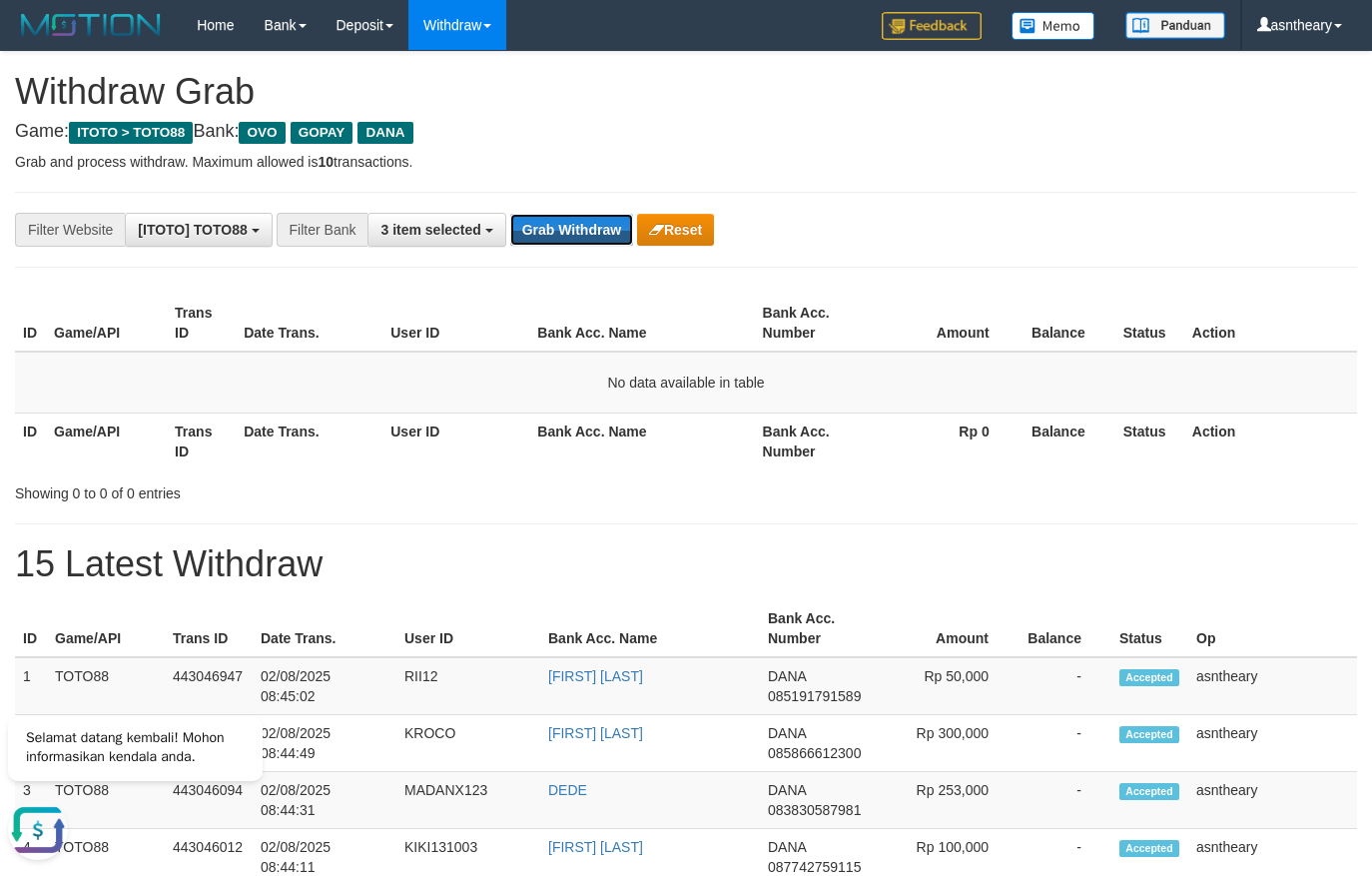 drag, startPoint x: 587, startPoint y: 221, endPoint x: 32, endPoint y: 105, distance: 566.9929 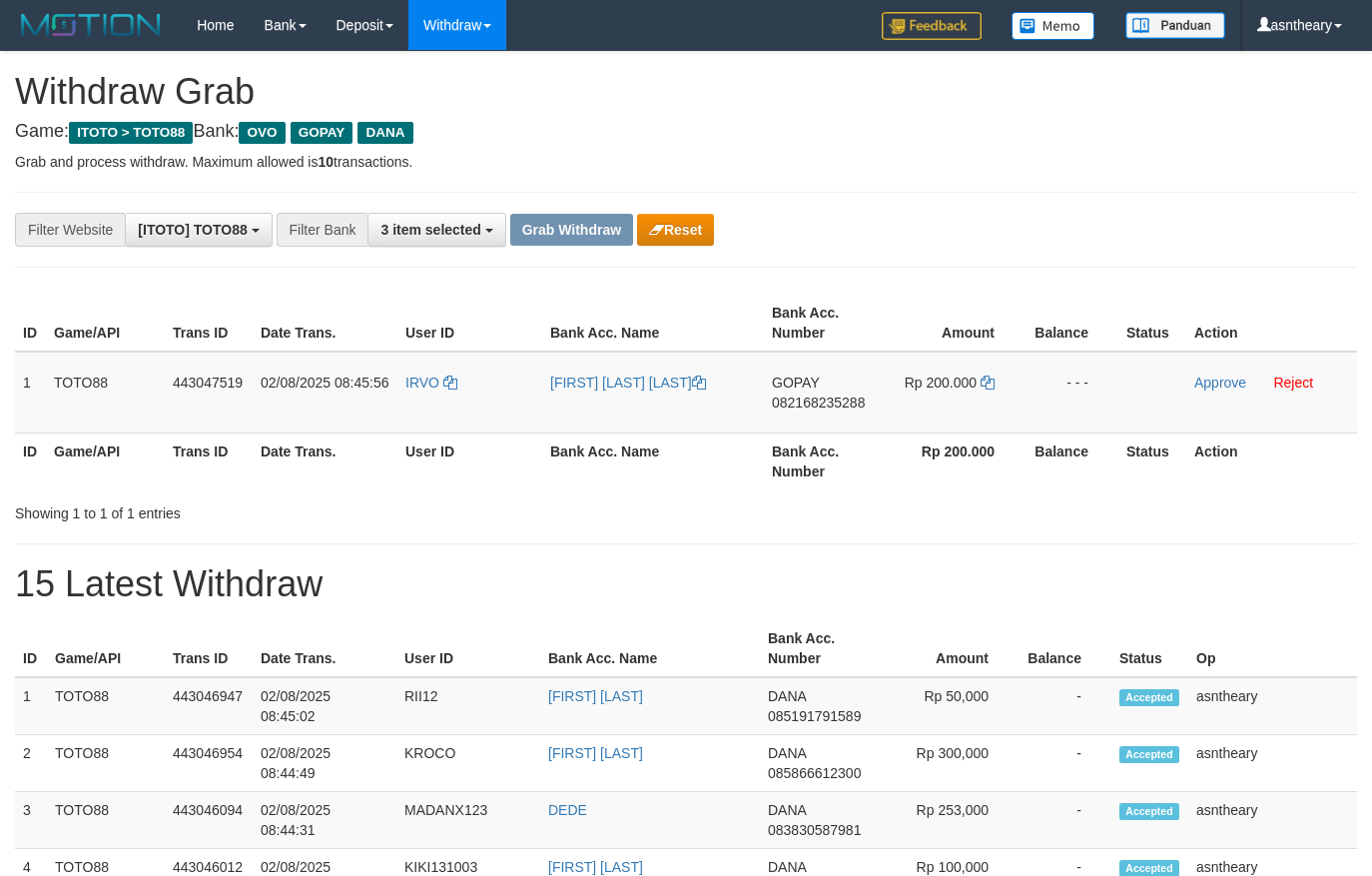 scroll, scrollTop: 0, scrollLeft: 0, axis: both 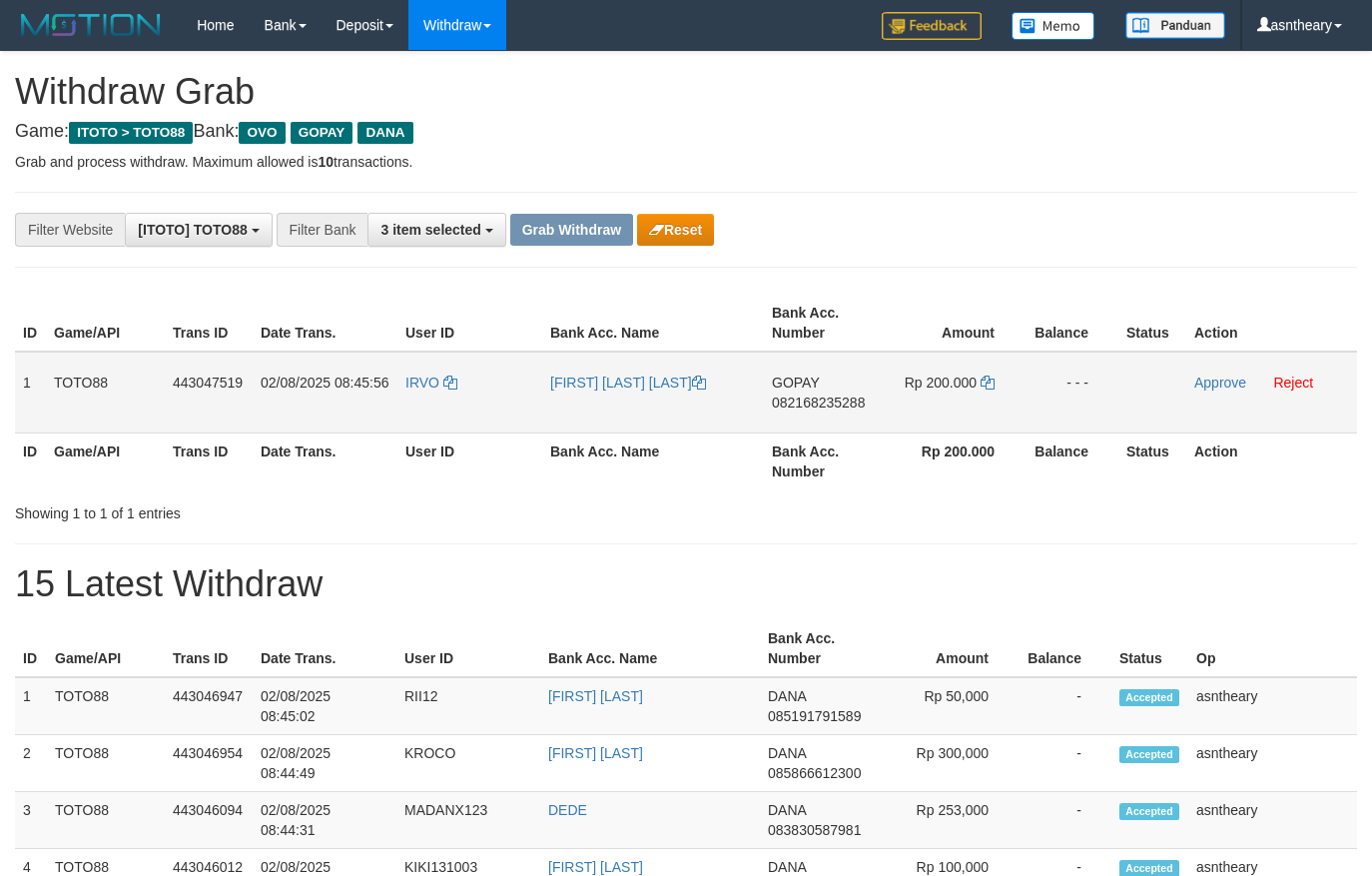 click on "GOPAY
[PHONE]" at bounding box center (823, 393) 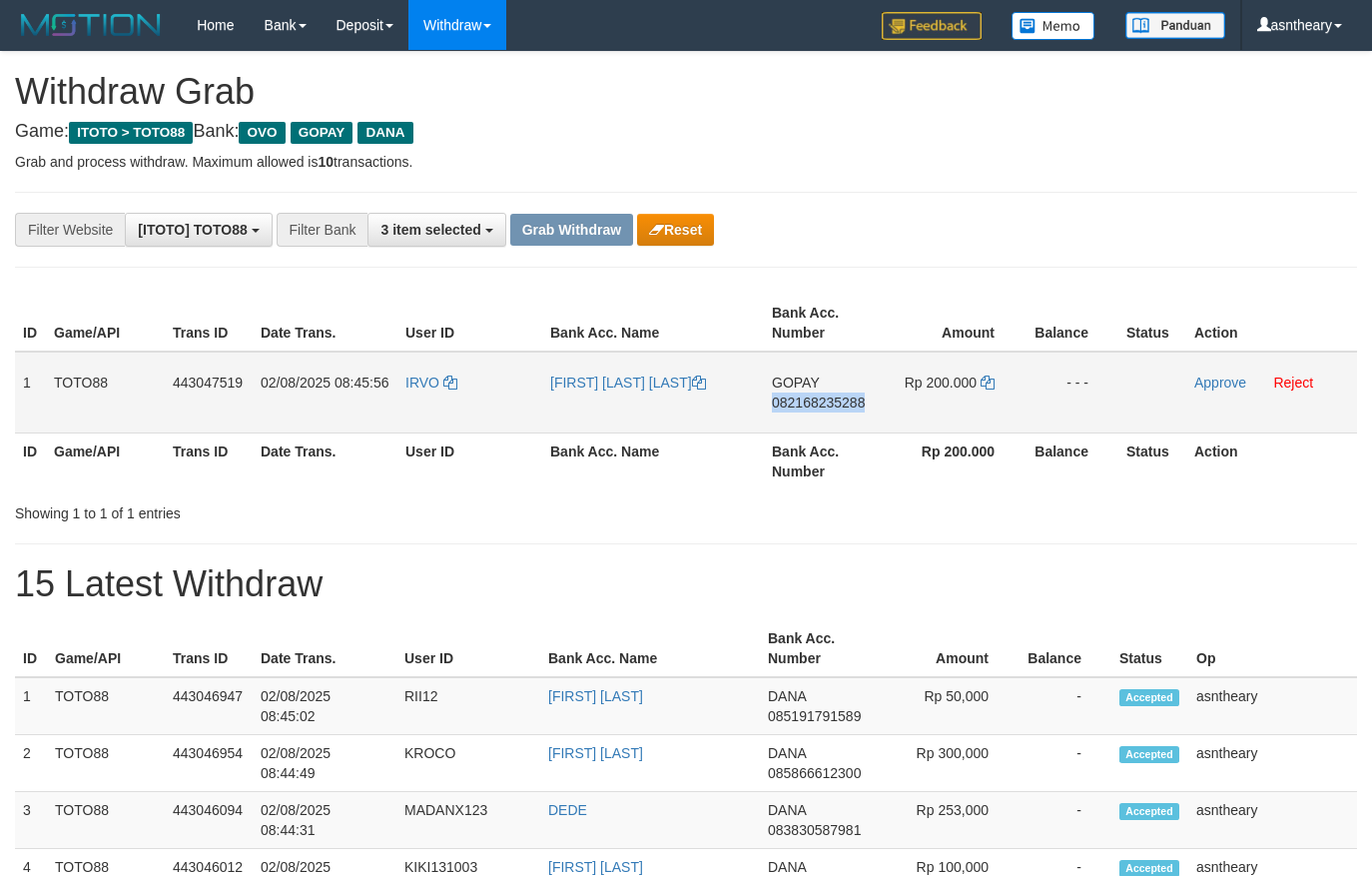 copy on "082168235288" 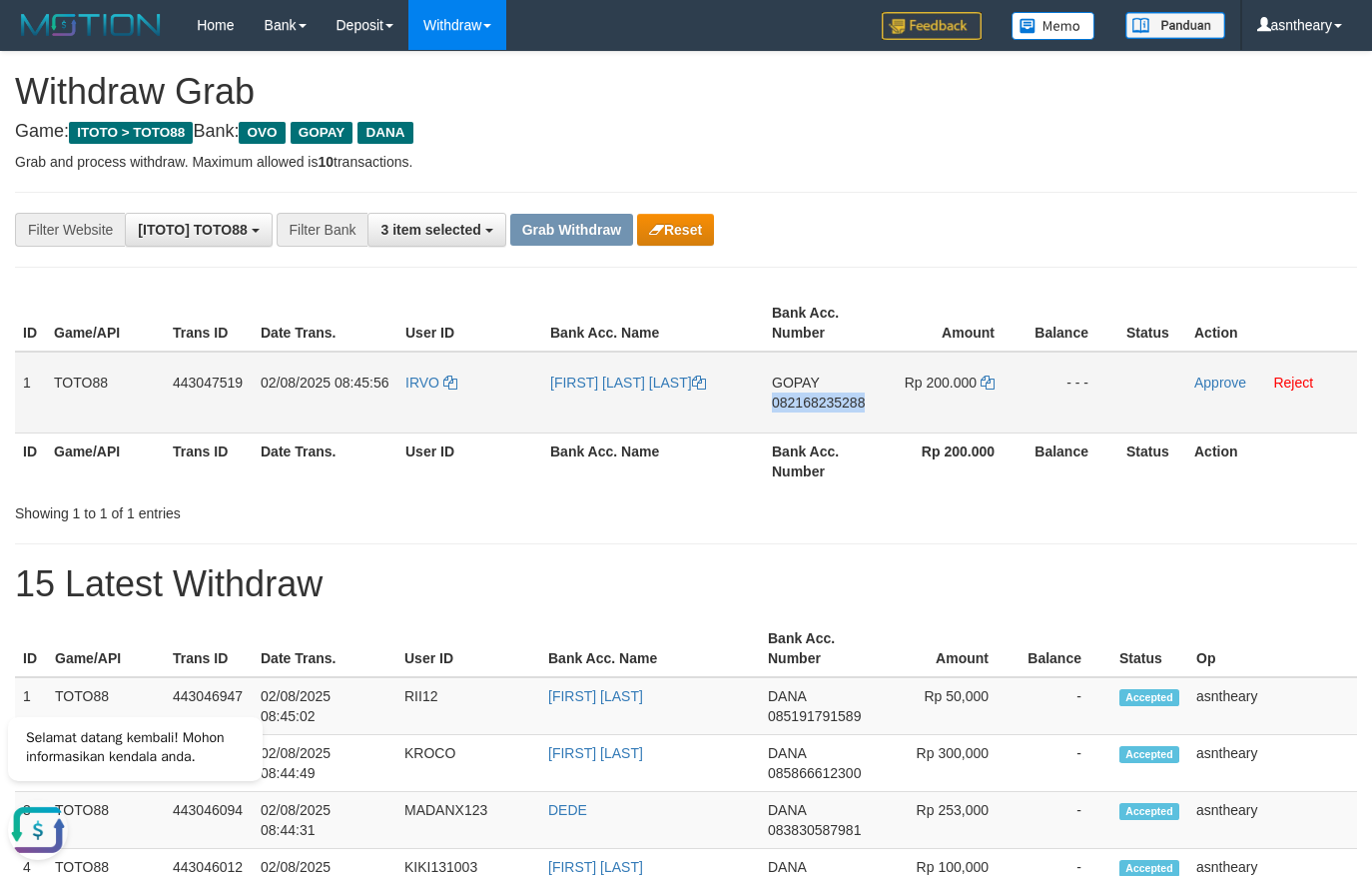 scroll, scrollTop: 0, scrollLeft: 0, axis: both 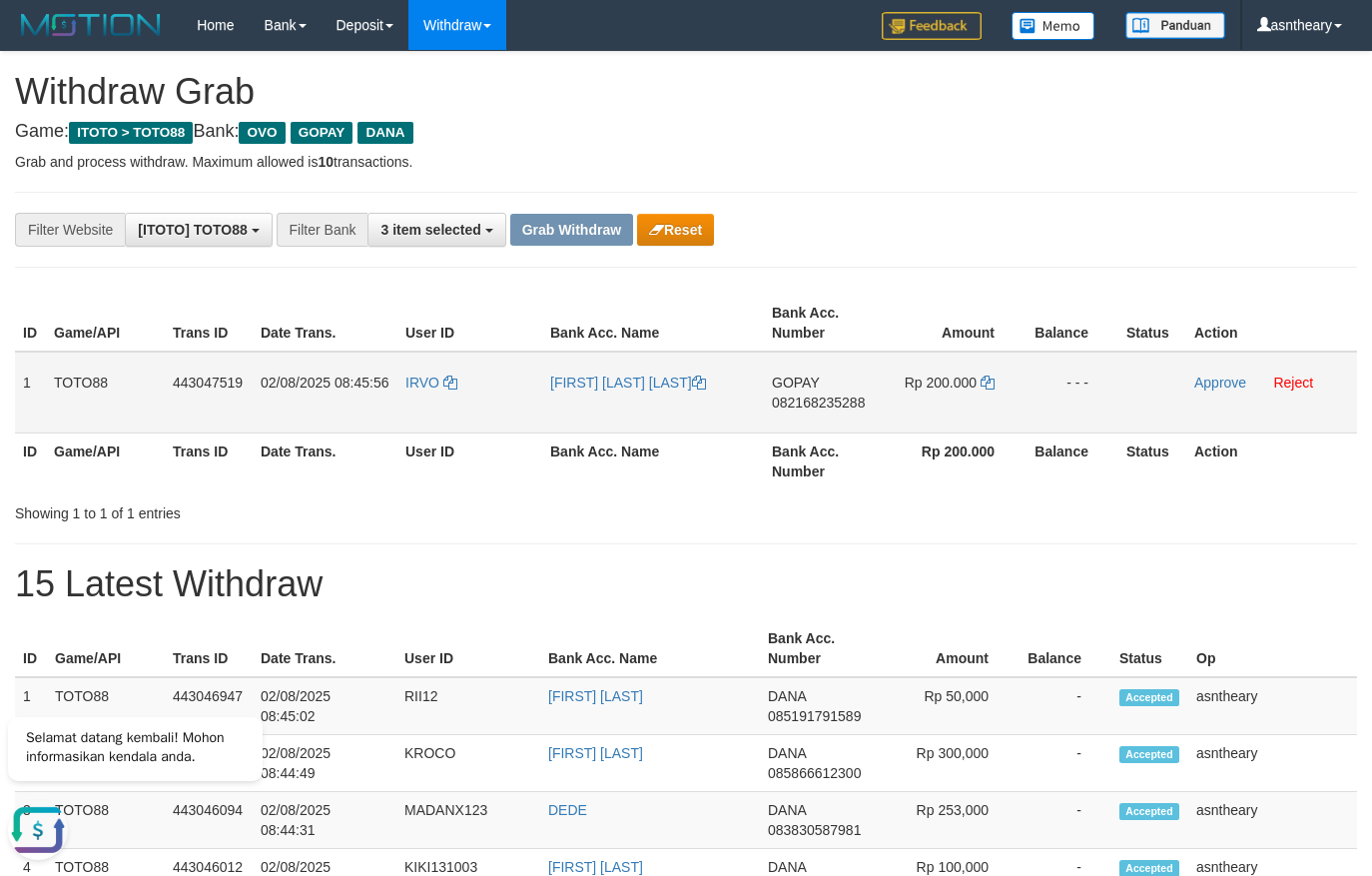 click on "Approve
Reject" at bounding box center [1271, 393] 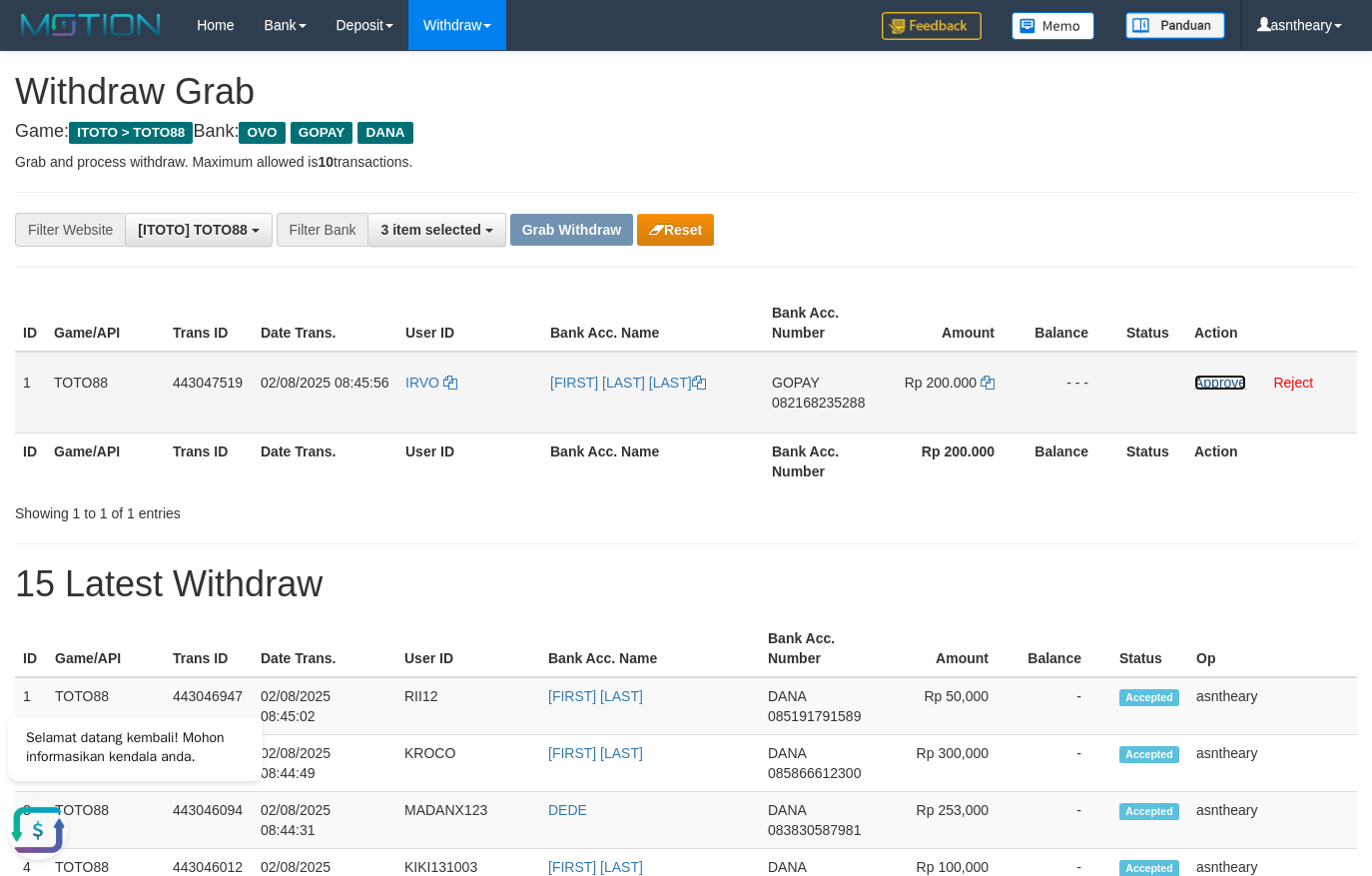 click on "Approve" at bounding box center (1220, 383) 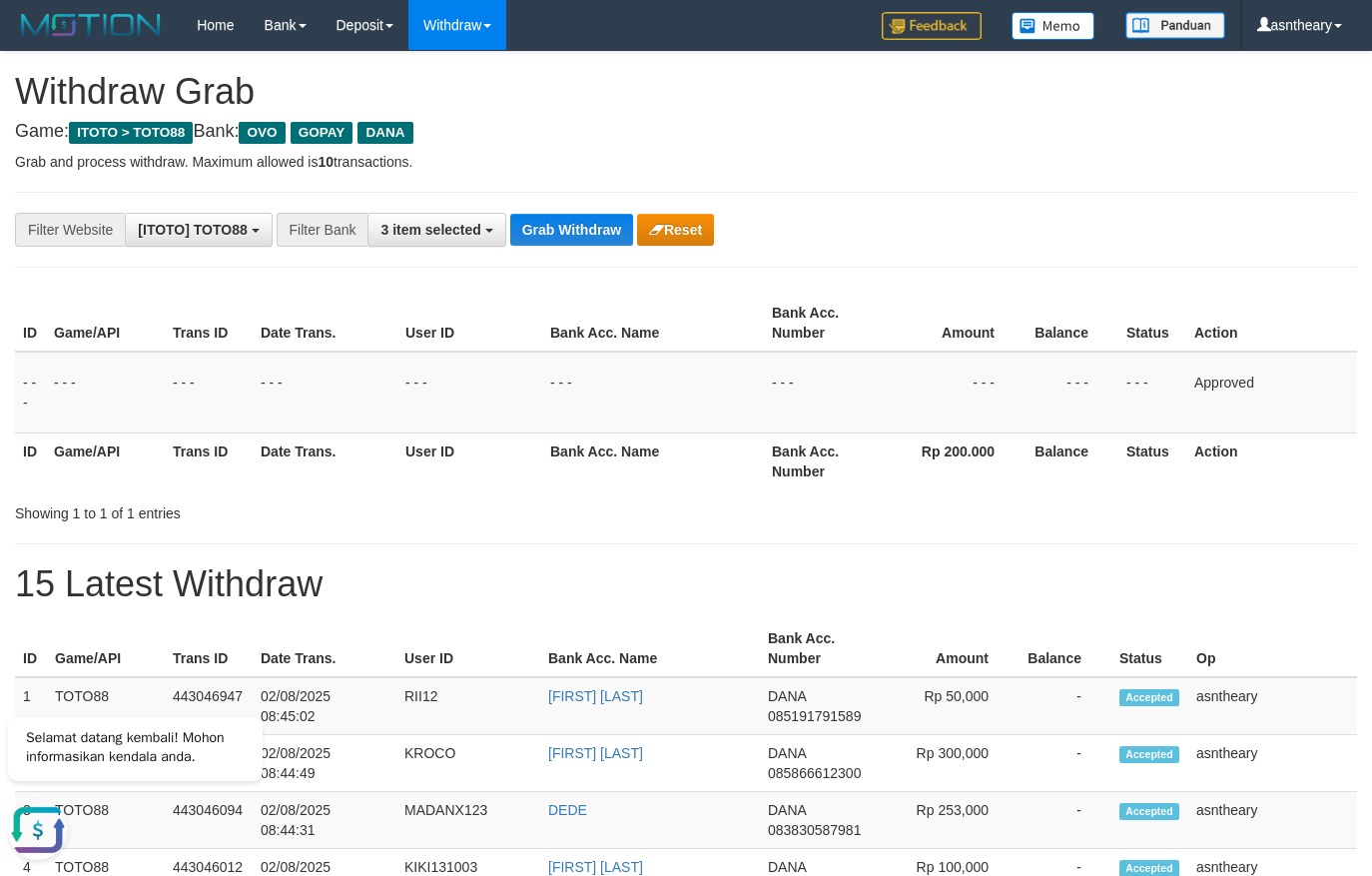 click on "**********" at bounding box center [686, 1122] 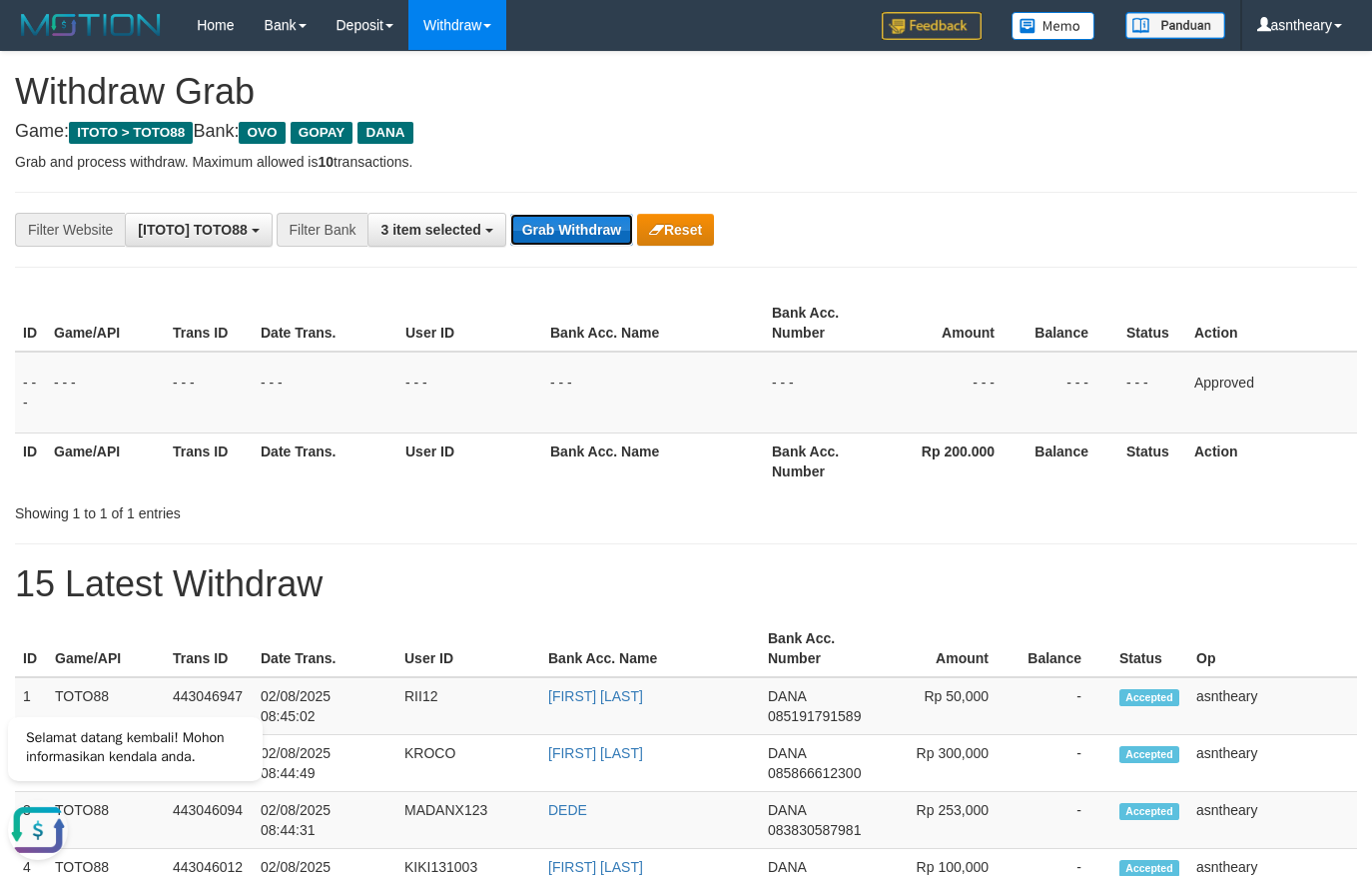 click on "Grab Withdraw" at bounding box center (571, 230) 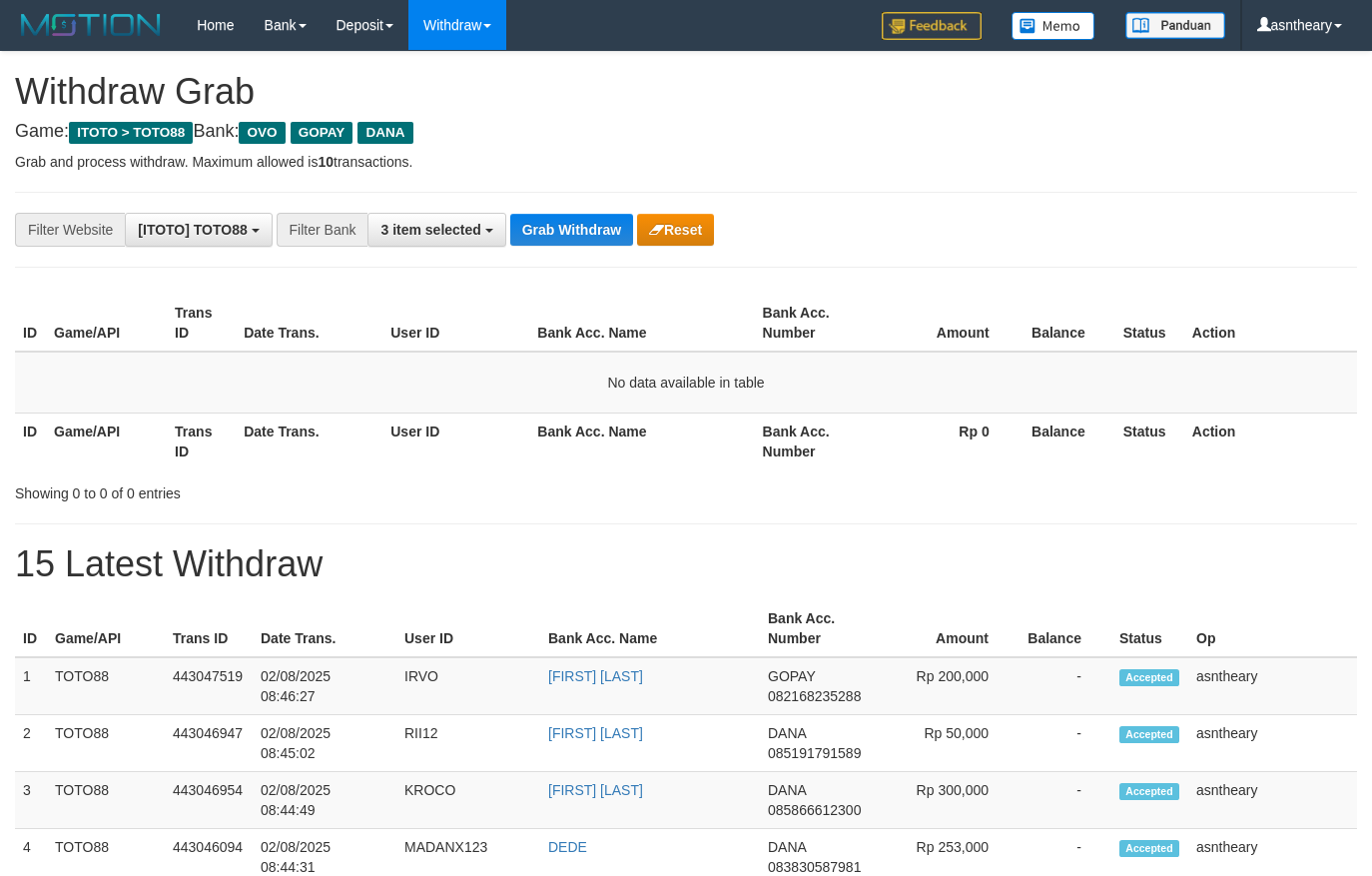 scroll, scrollTop: 0, scrollLeft: 0, axis: both 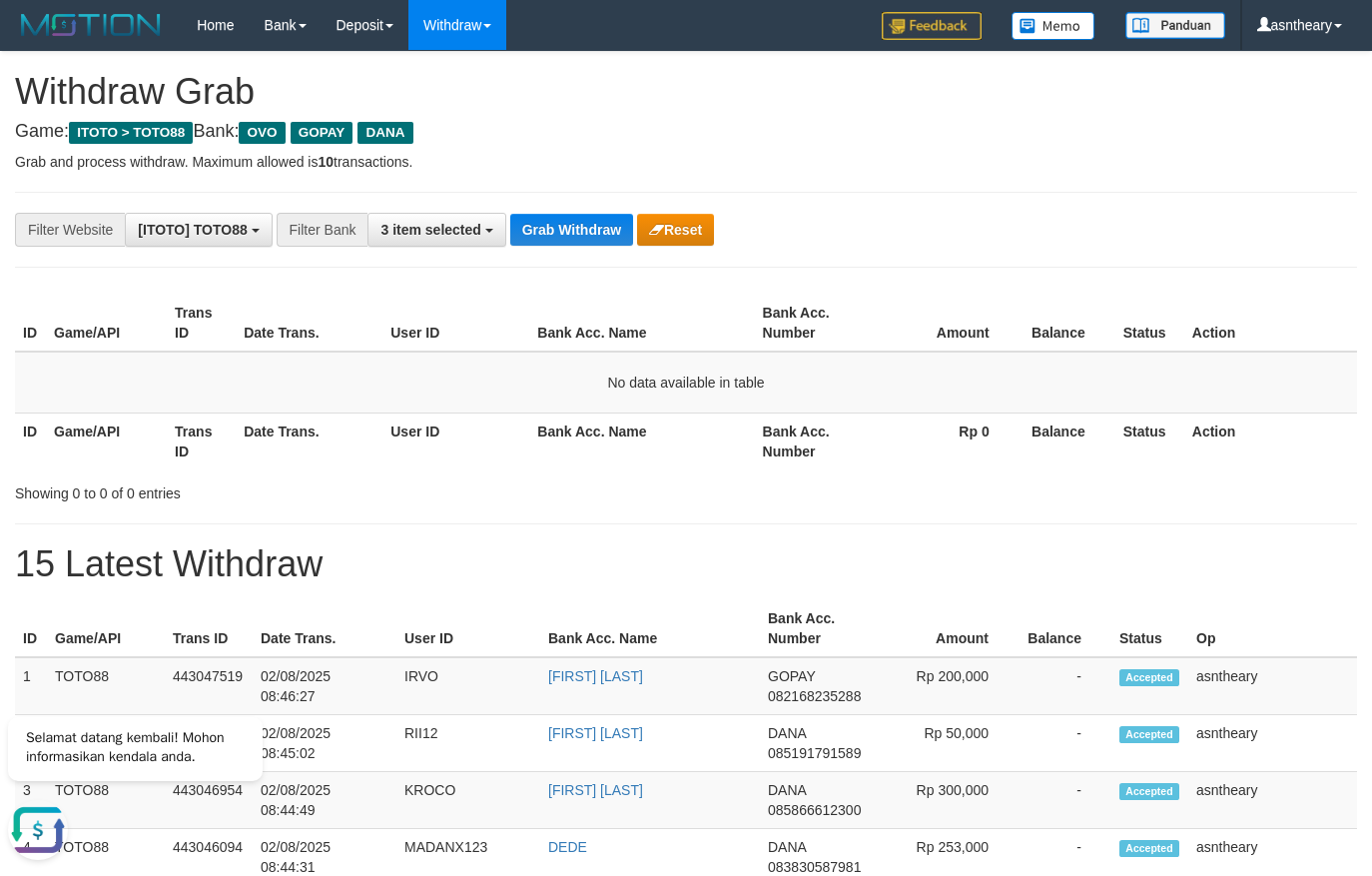 drag, startPoint x: 559, startPoint y: 211, endPoint x: 519, endPoint y: 247, distance: 53.814496 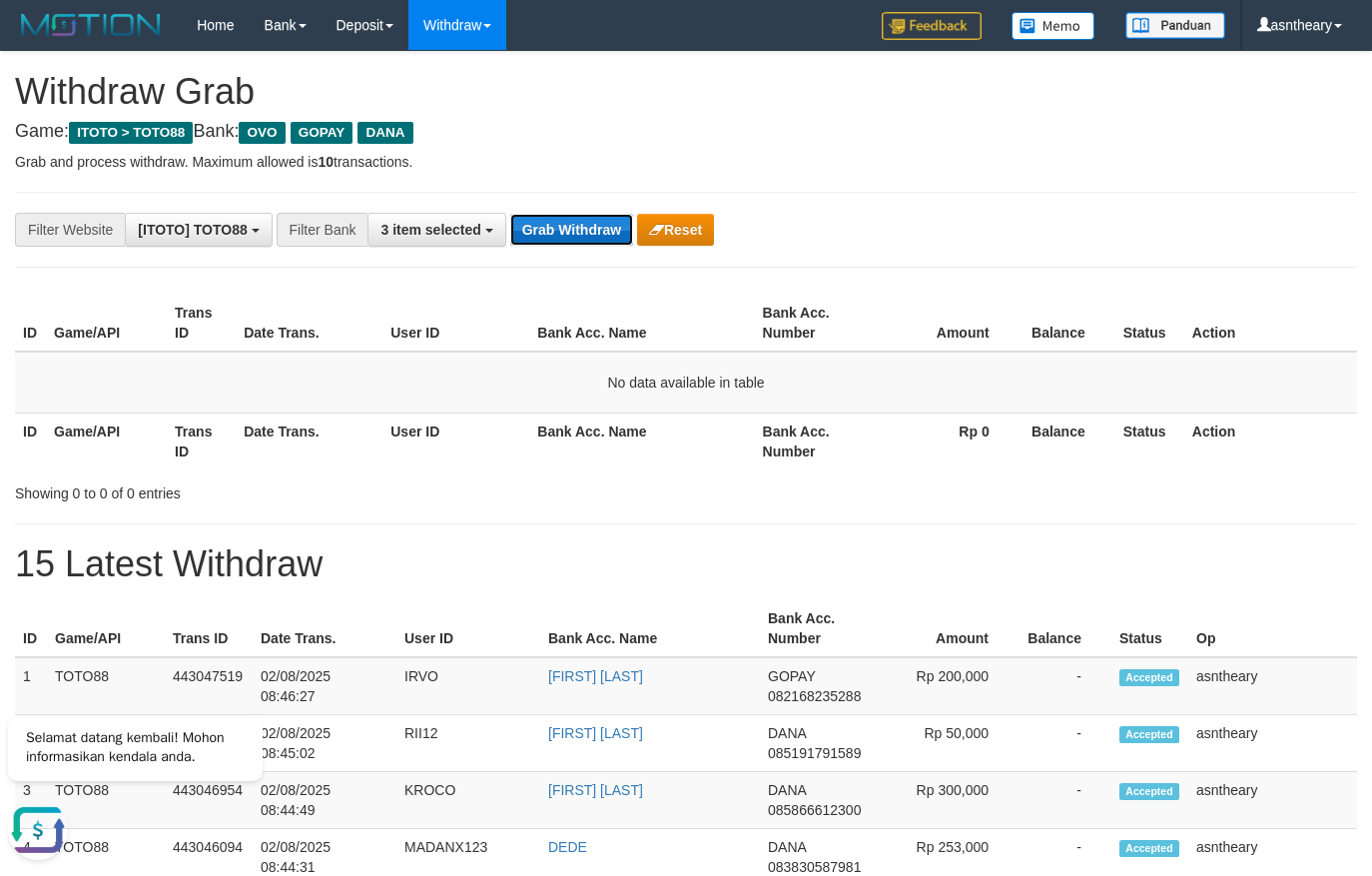 click on "Grab Withdraw" at bounding box center (571, 230) 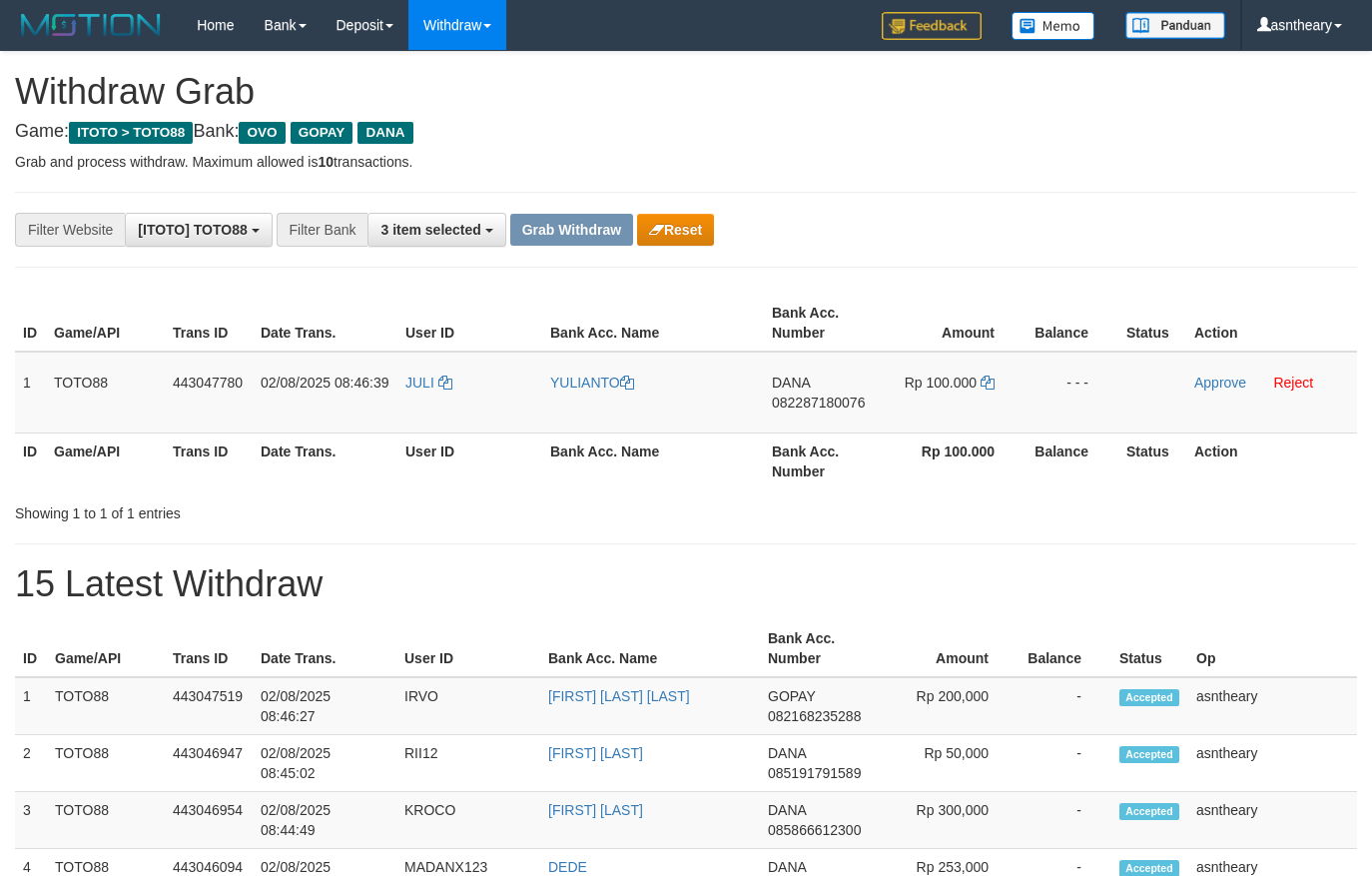 scroll, scrollTop: 0, scrollLeft: 0, axis: both 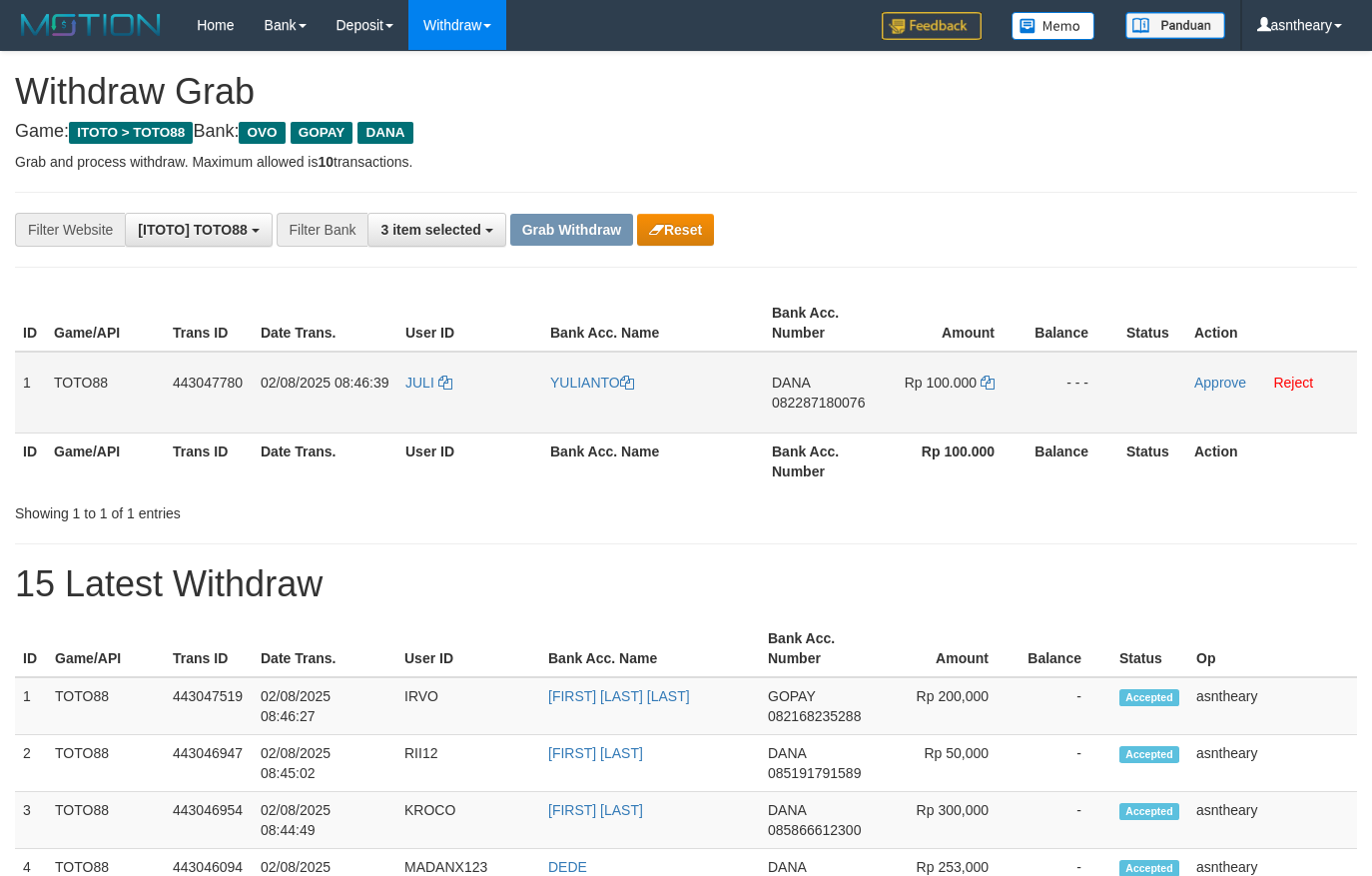 click on "082287180076" at bounding box center (818, 403) 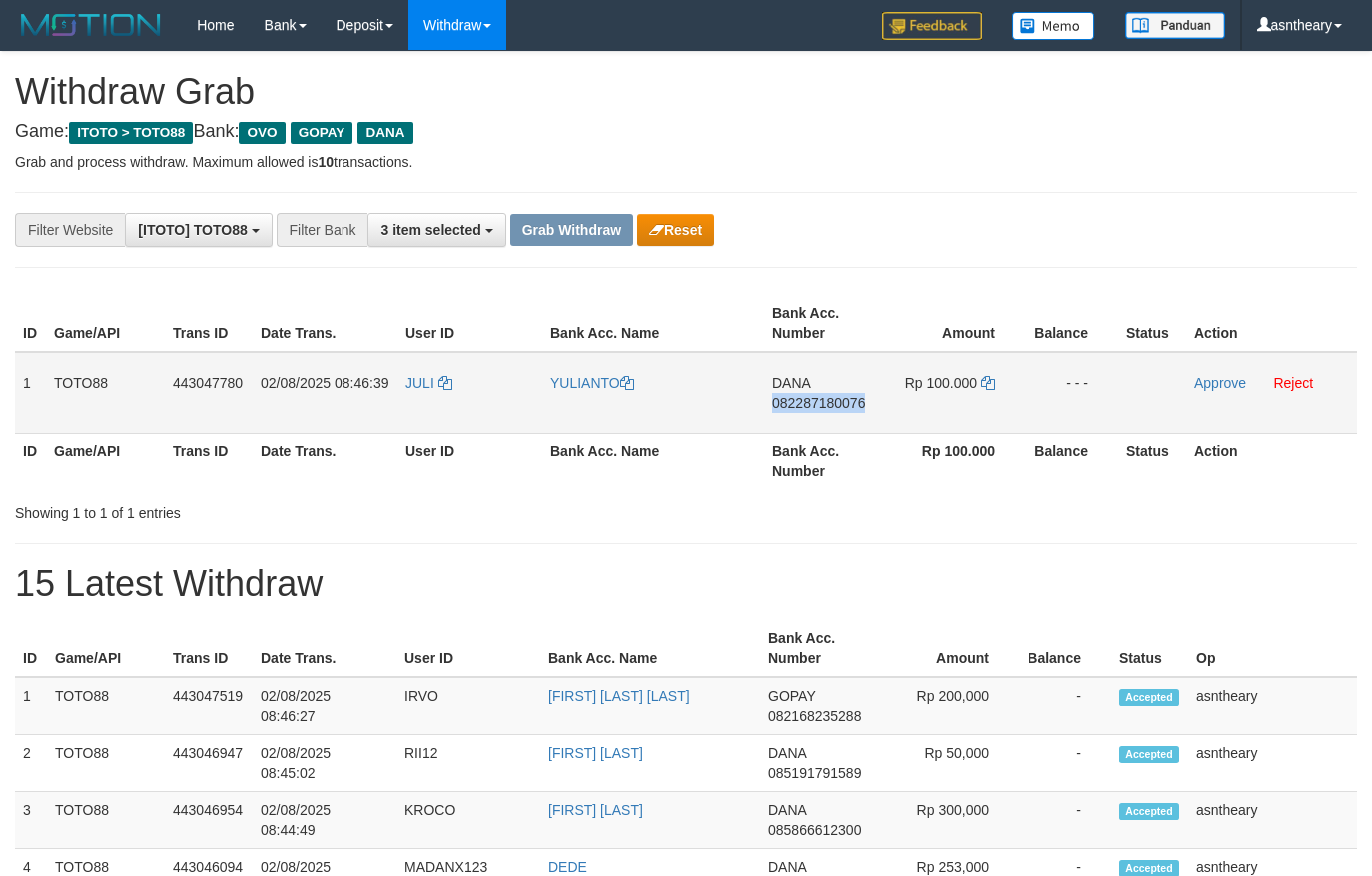 click on "082287180076" at bounding box center (818, 403) 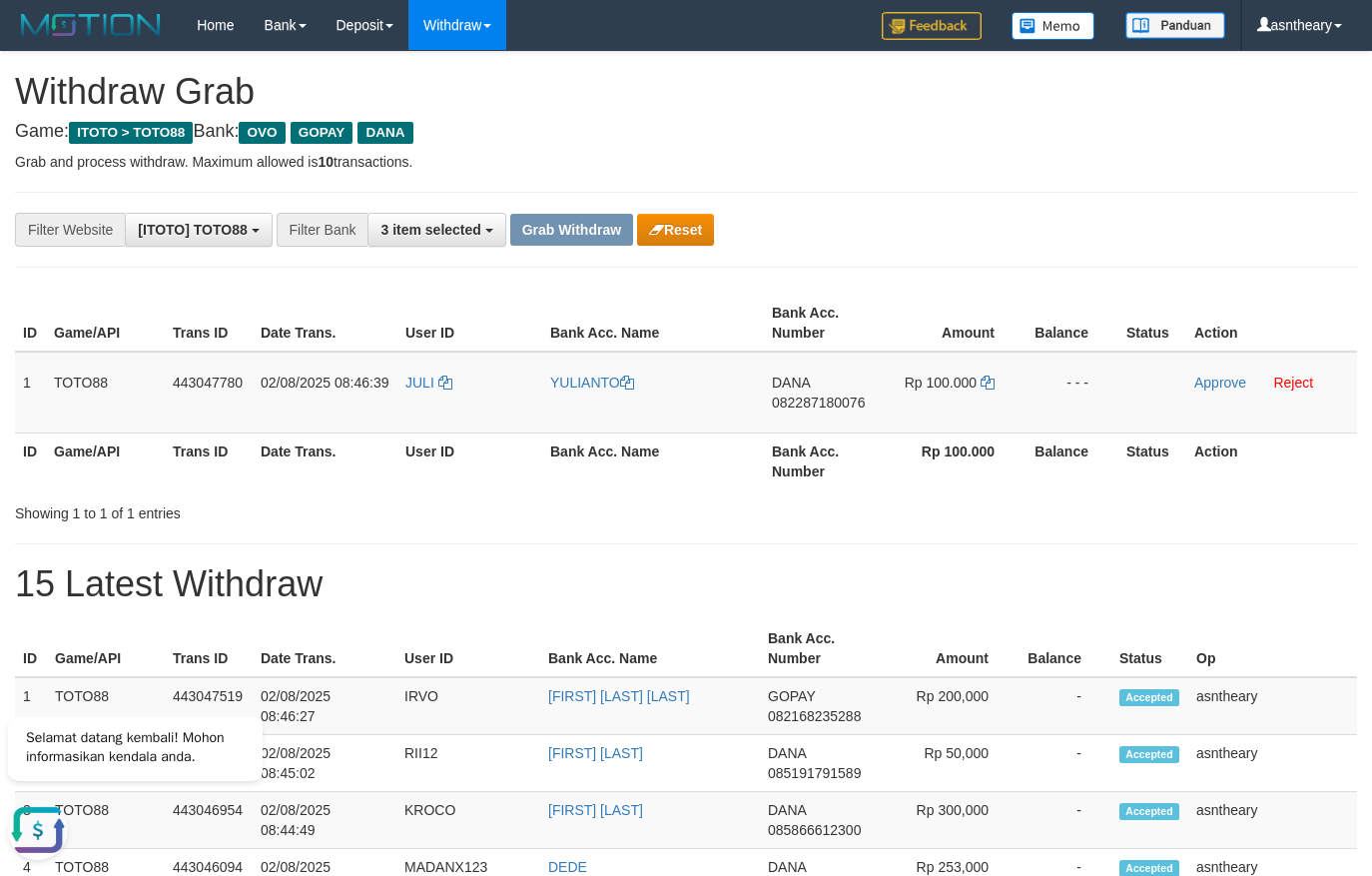 scroll, scrollTop: 0, scrollLeft: 0, axis: both 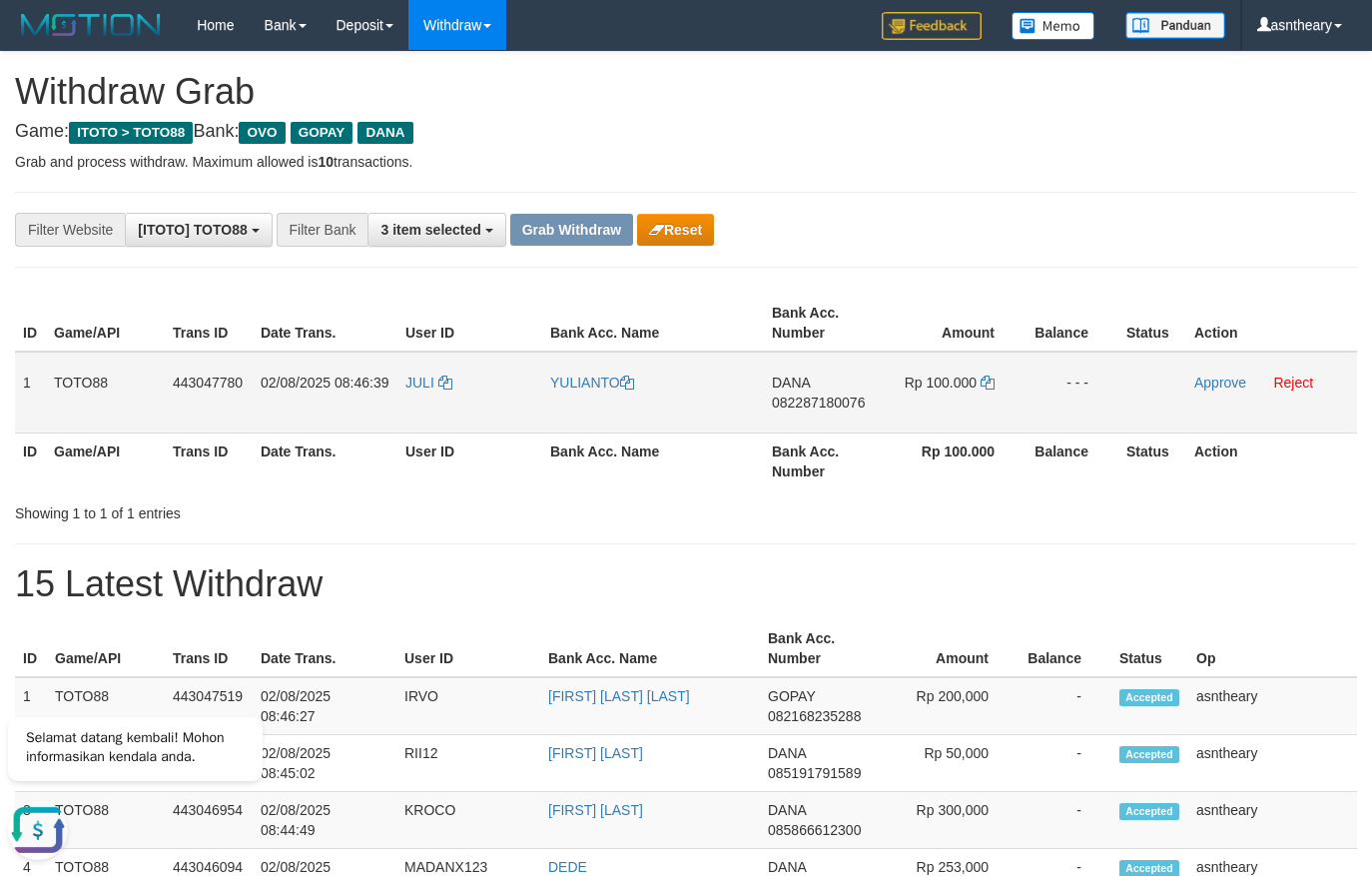 click on "Rp 100.000" at bounding box center [954, 393] 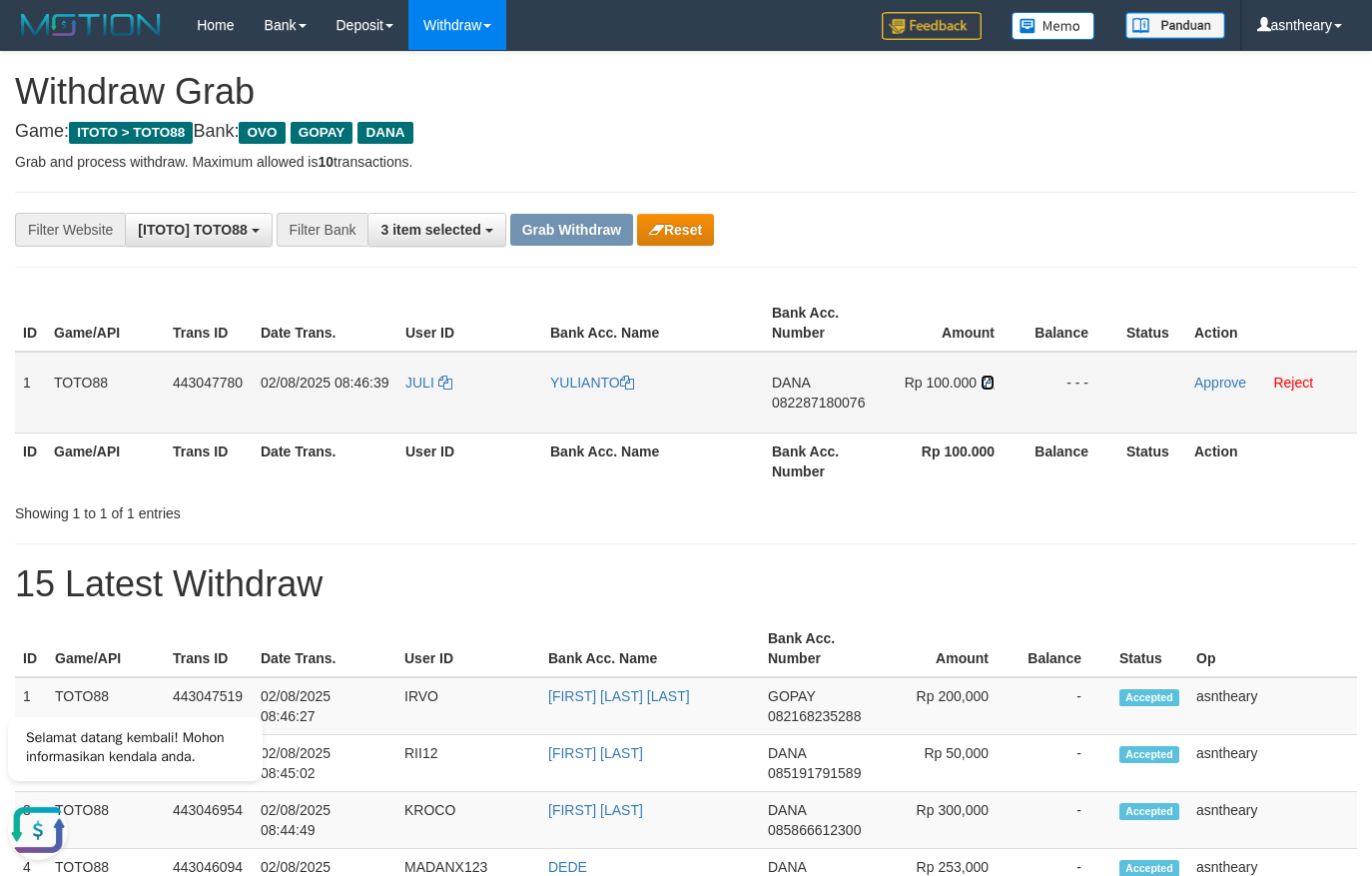 click at bounding box center [988, 383] 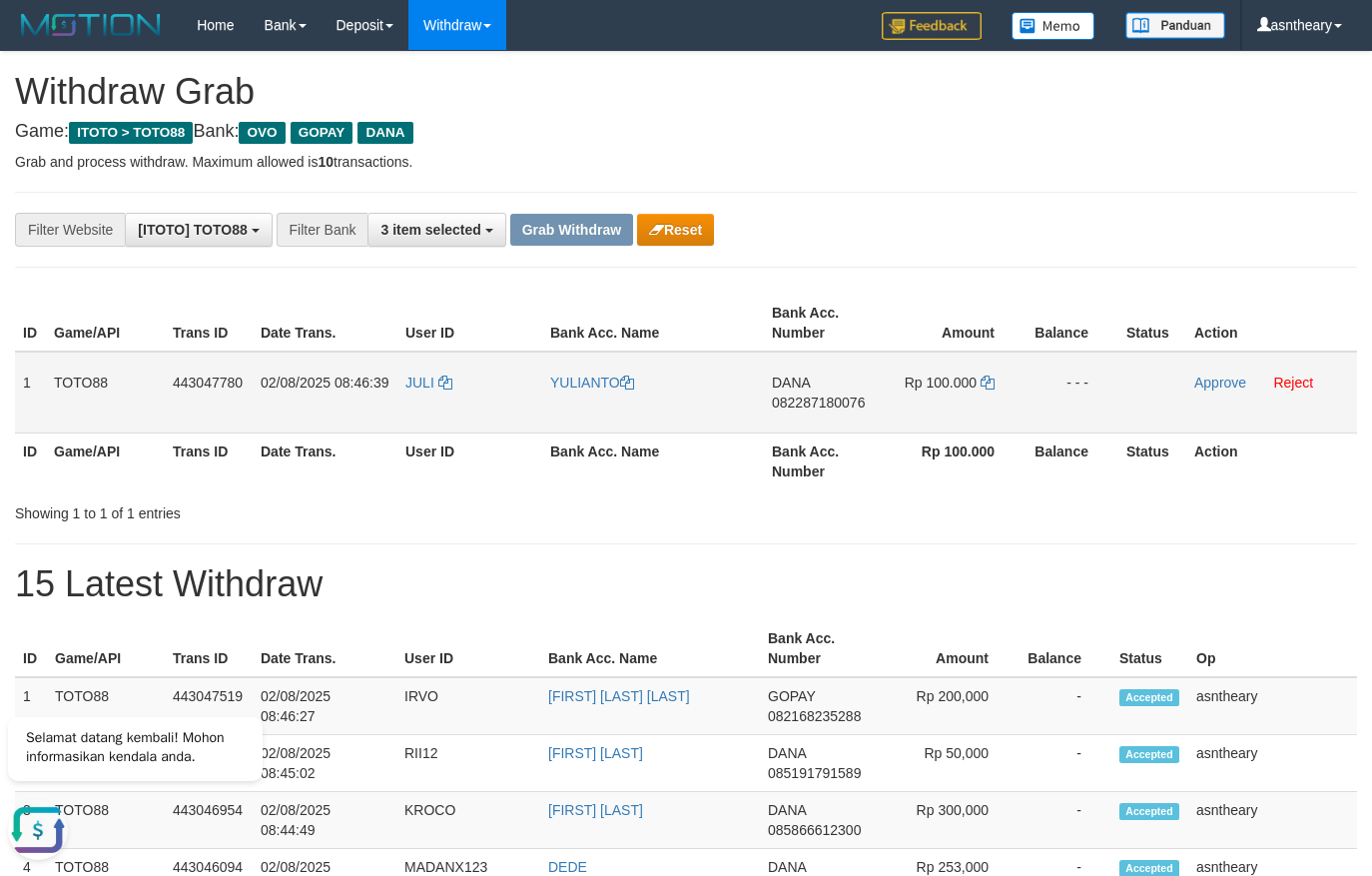 click on "[BRAND]
[PHONE]" at bounding box center (823, 393) 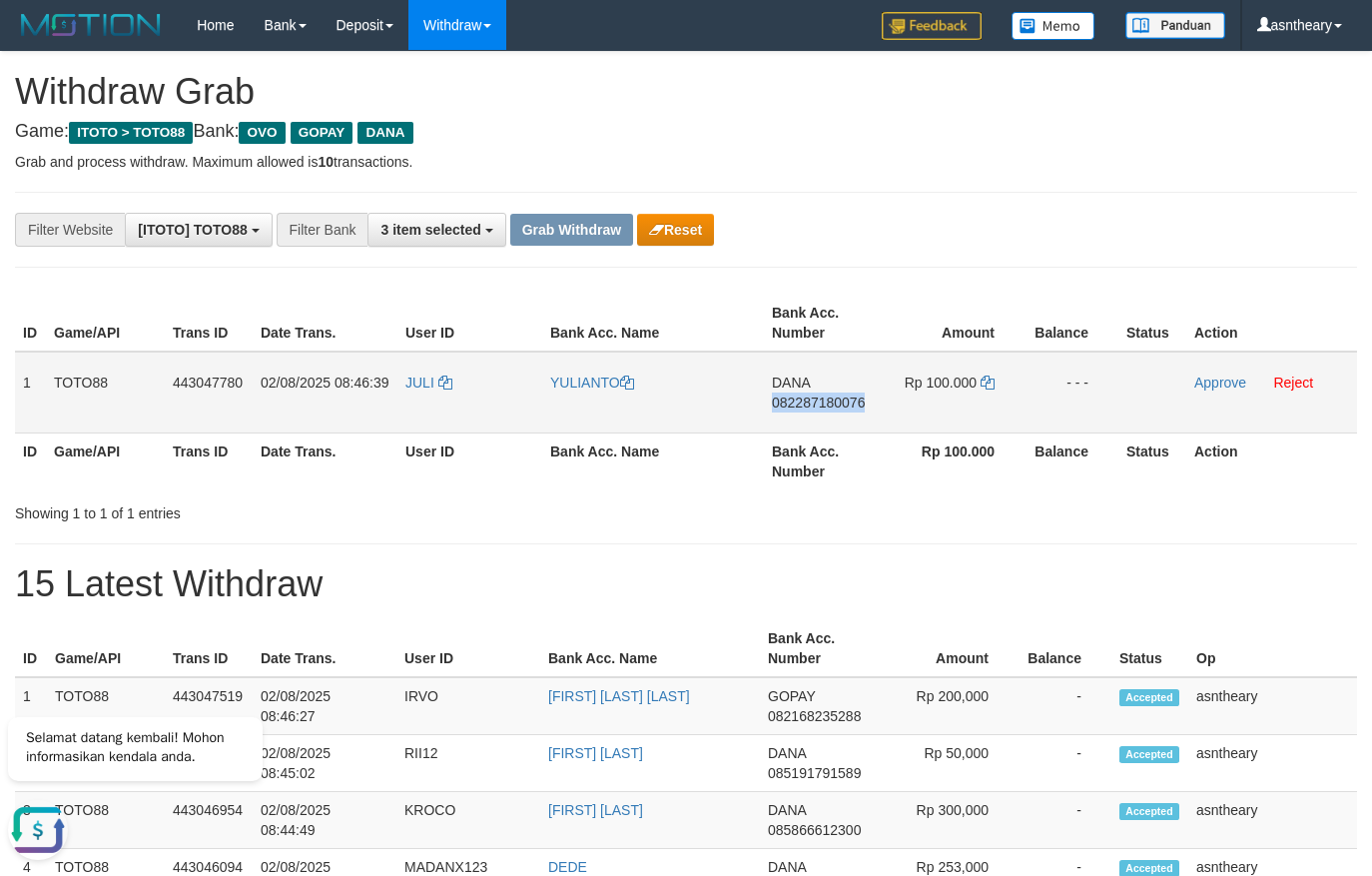 click on "[BRAND]
[PHONE]" at bounding box center [823, 393] 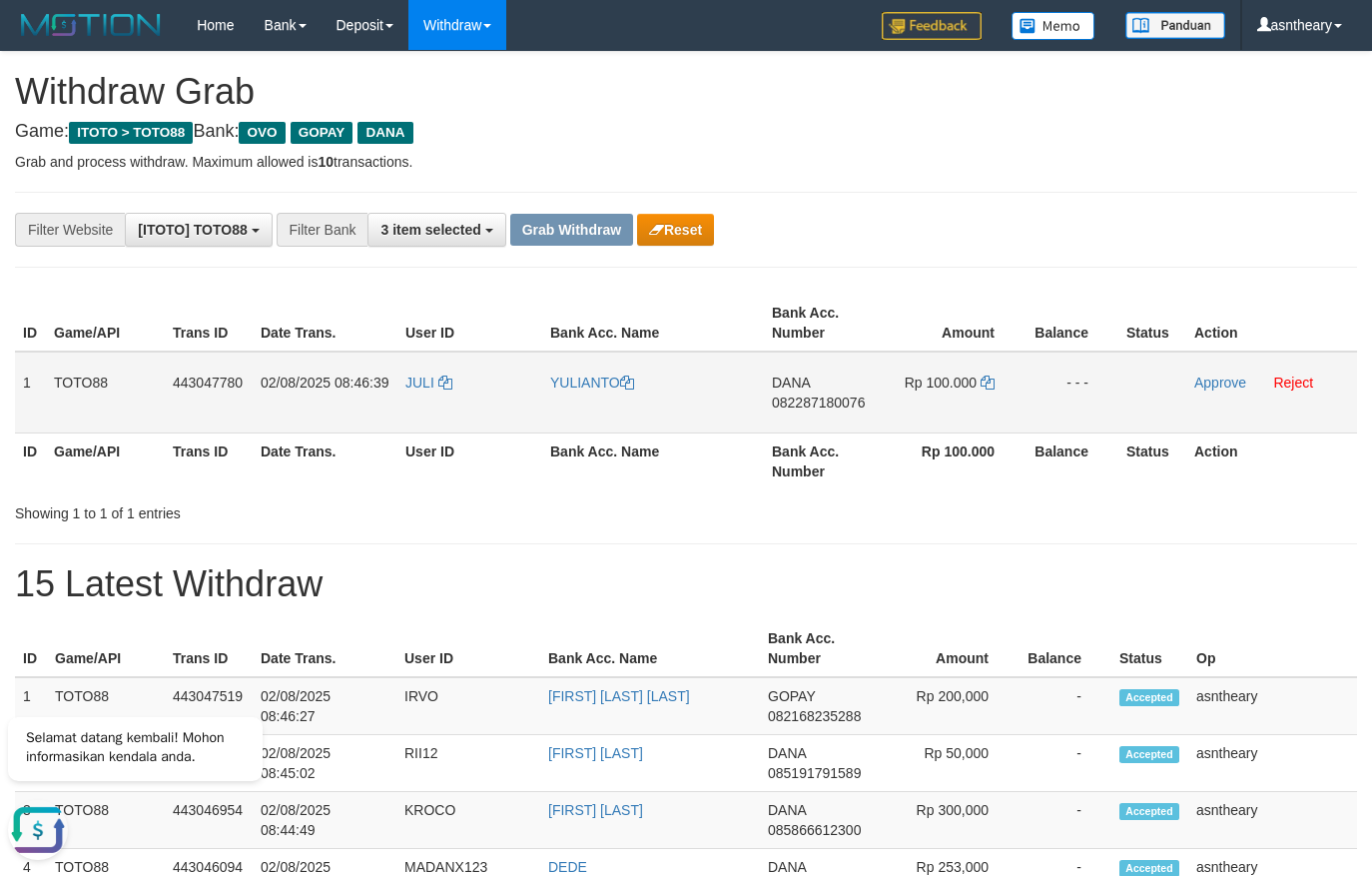 click on "Rp 100.000" at bounding box center (954, 393) 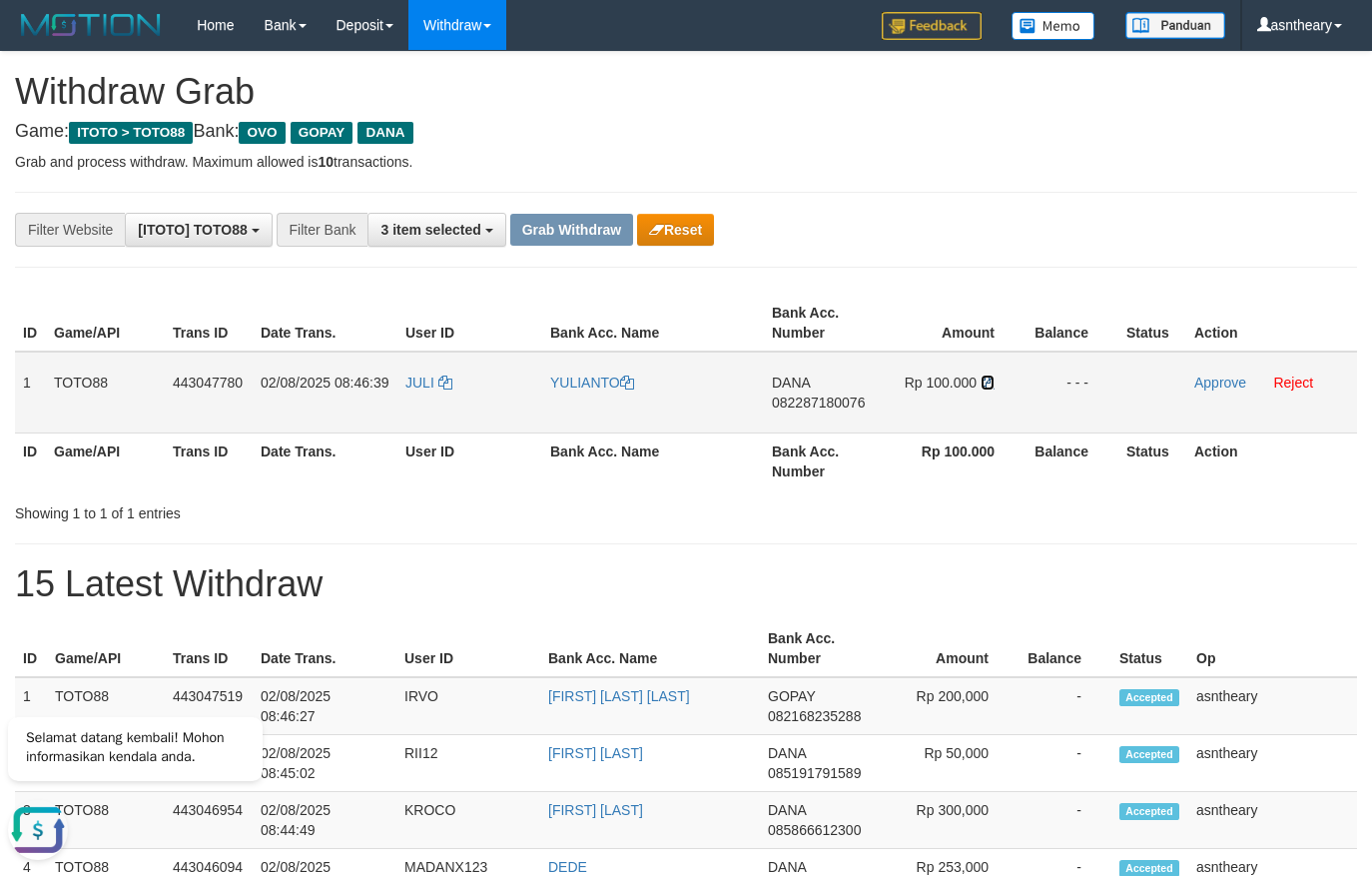 click at bounding box center (988, 383) 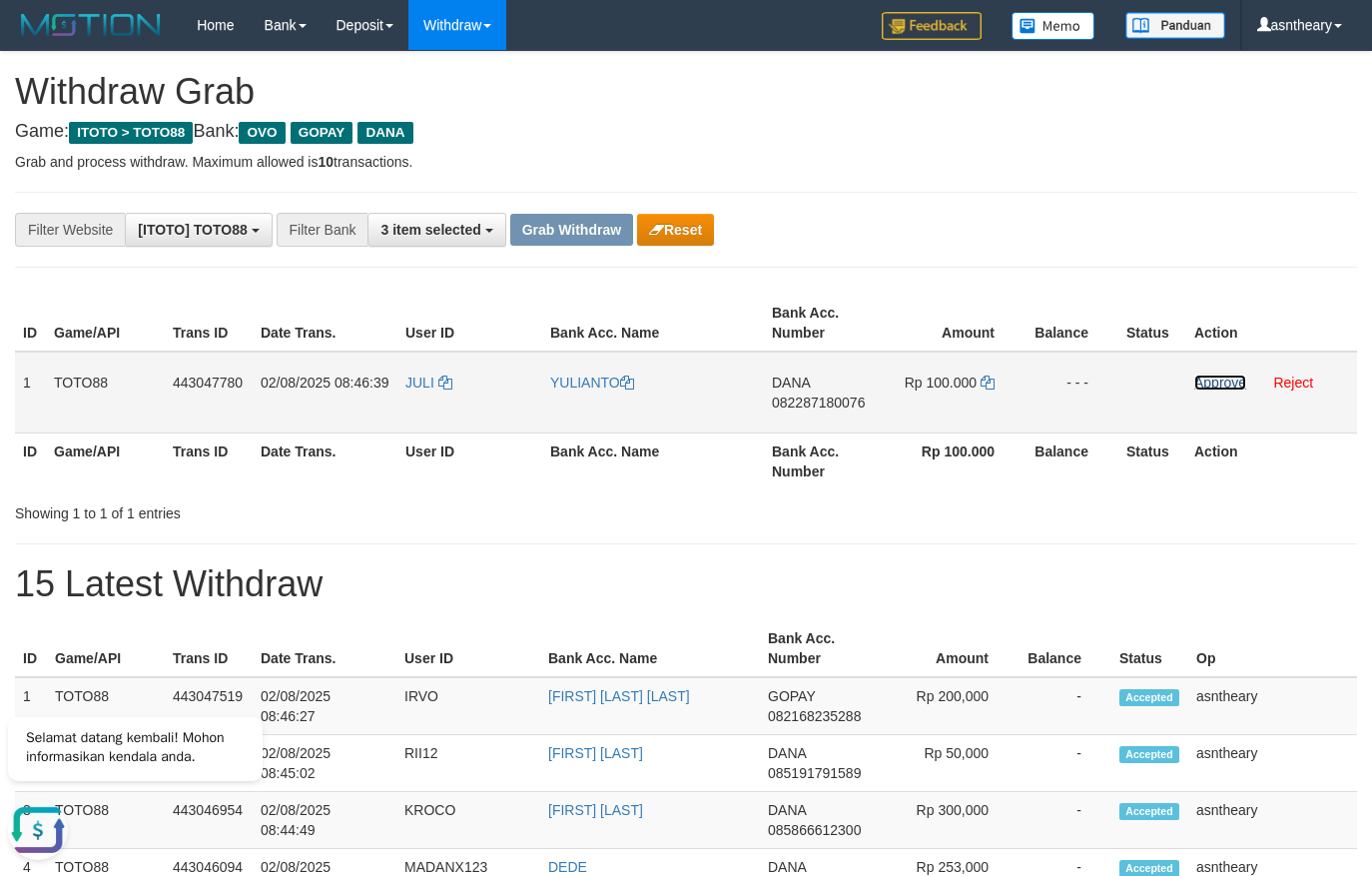 click on "Approve" at bounding box center (1220, 383) 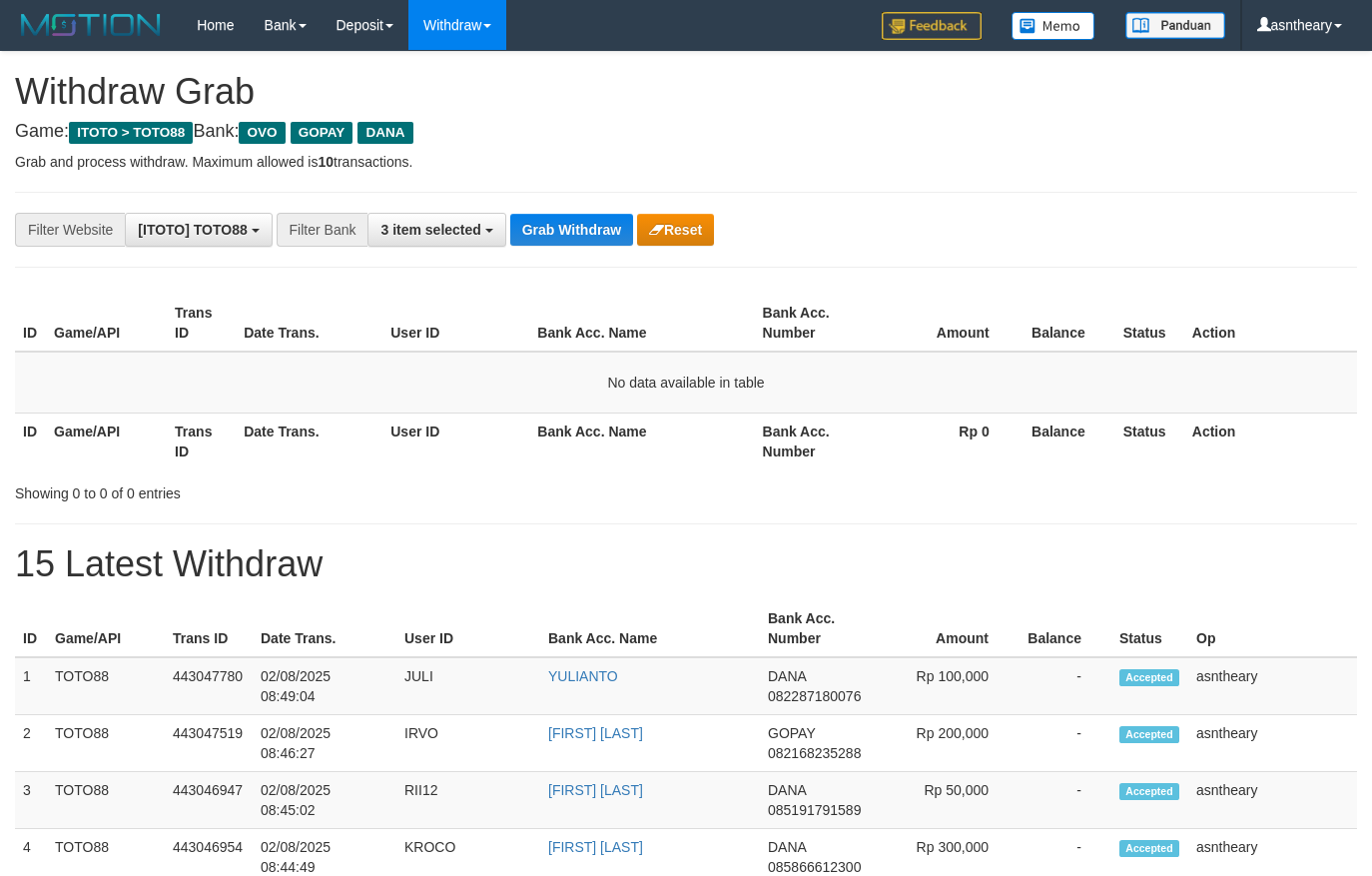 scroll, scrollTop: 0, scrollLeft: 0, axis: both 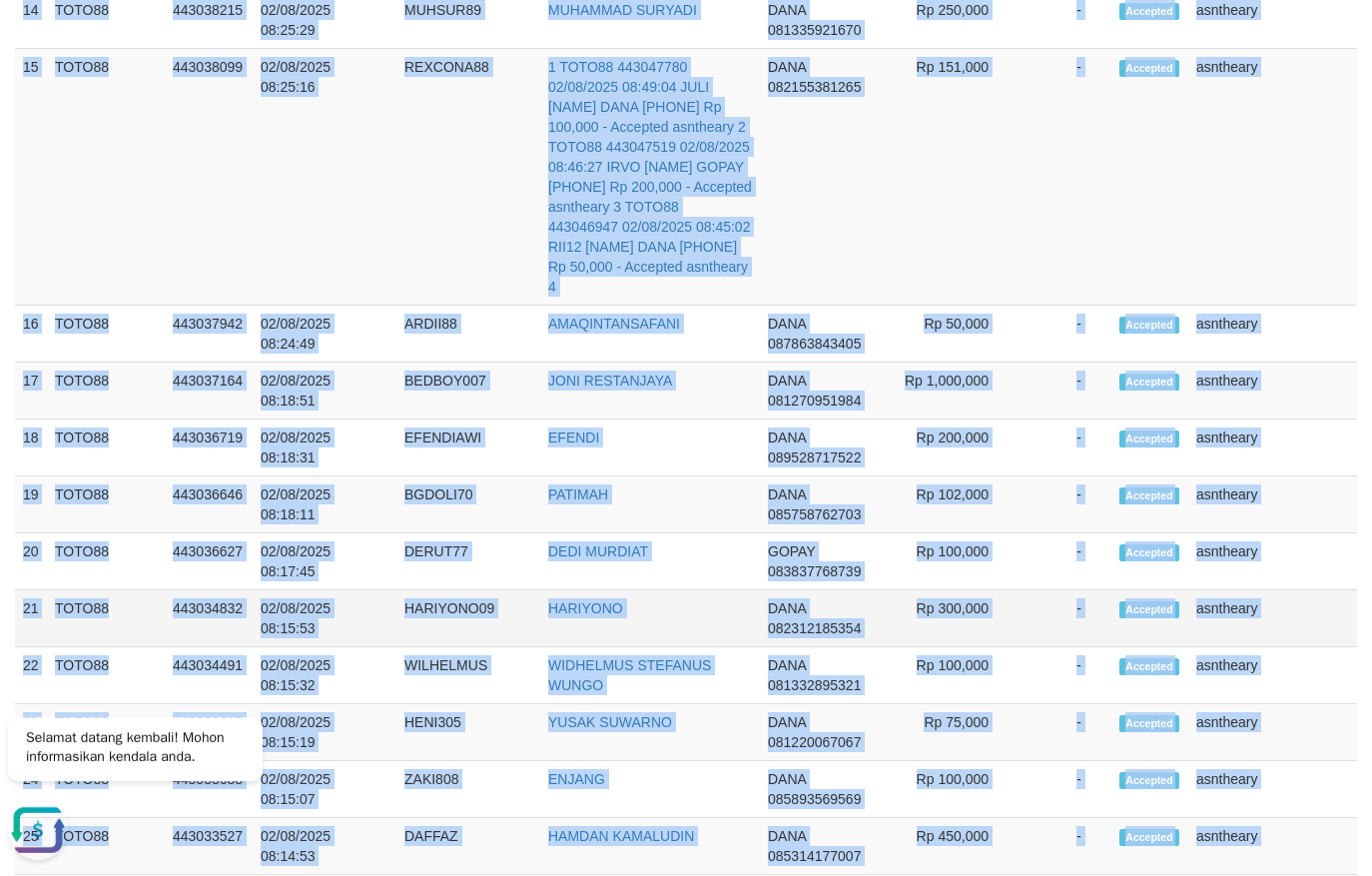 drag, startPoint x: 25, startPoint y: 211, endPoint x: 676, endPoint y: 439, distance: 689.7717 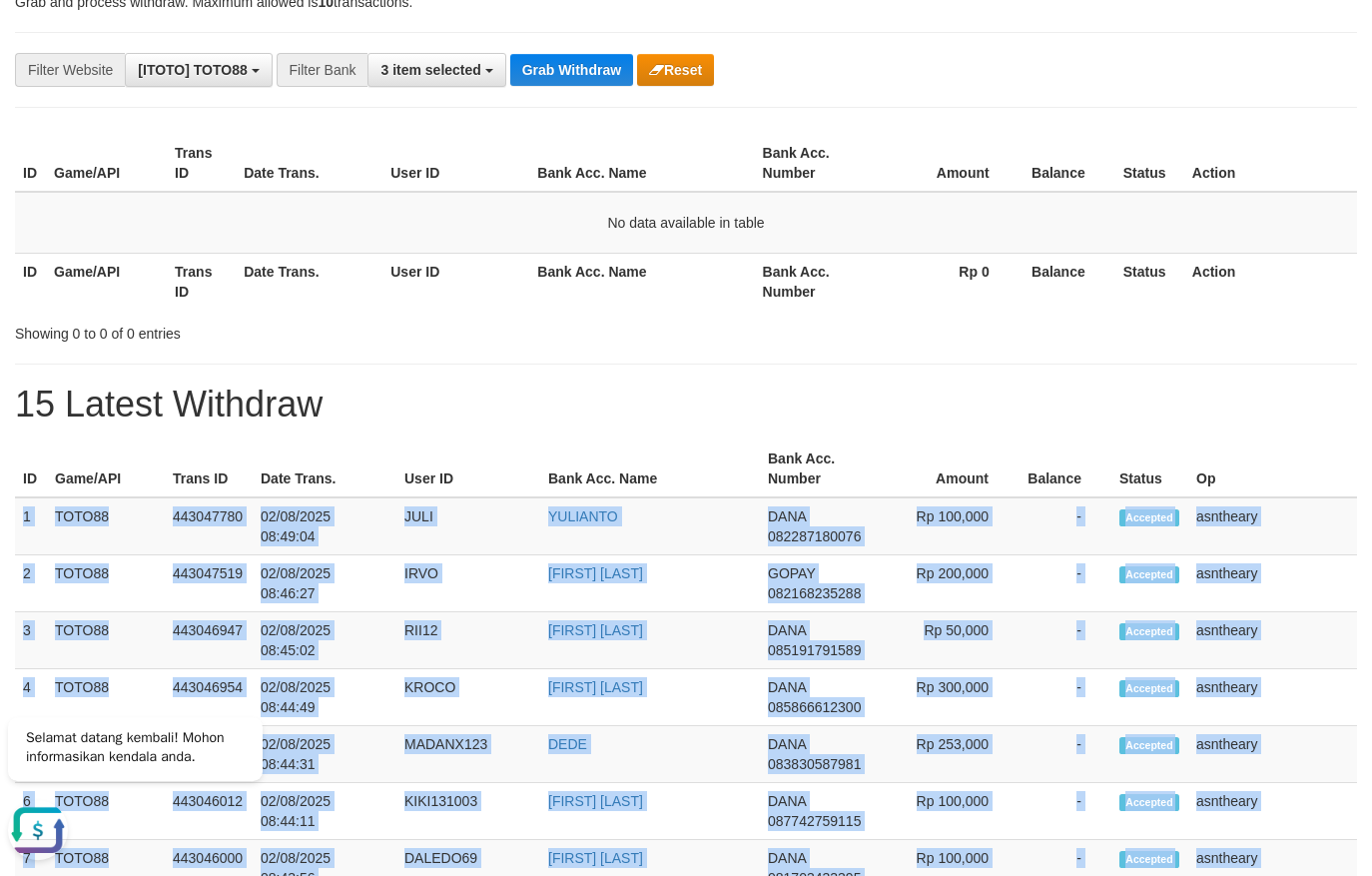 scroll, scrollTop: 0, scrollLeft: 0, axis: both 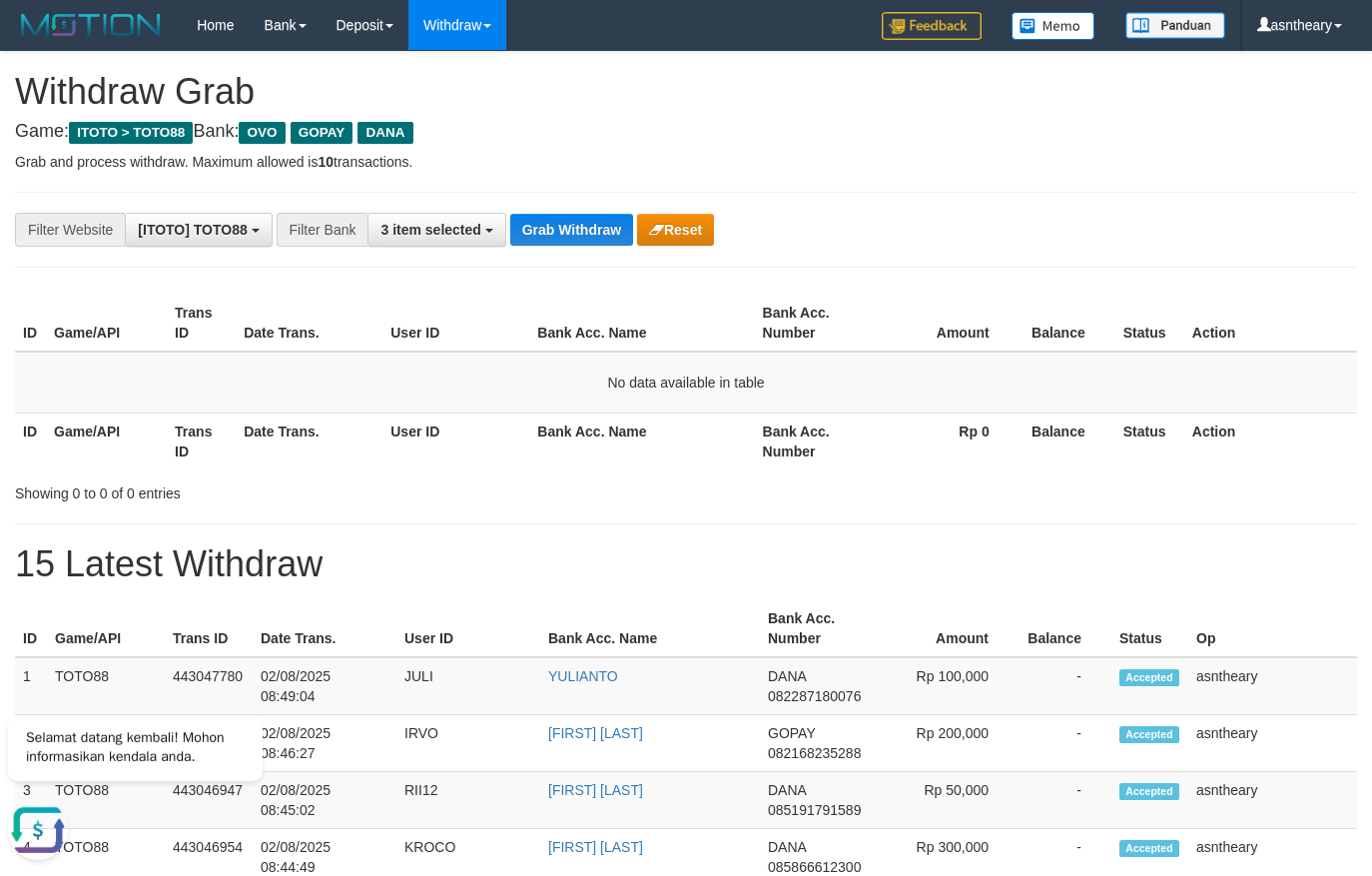 click on "**********" at bounding box center (686, 1212) 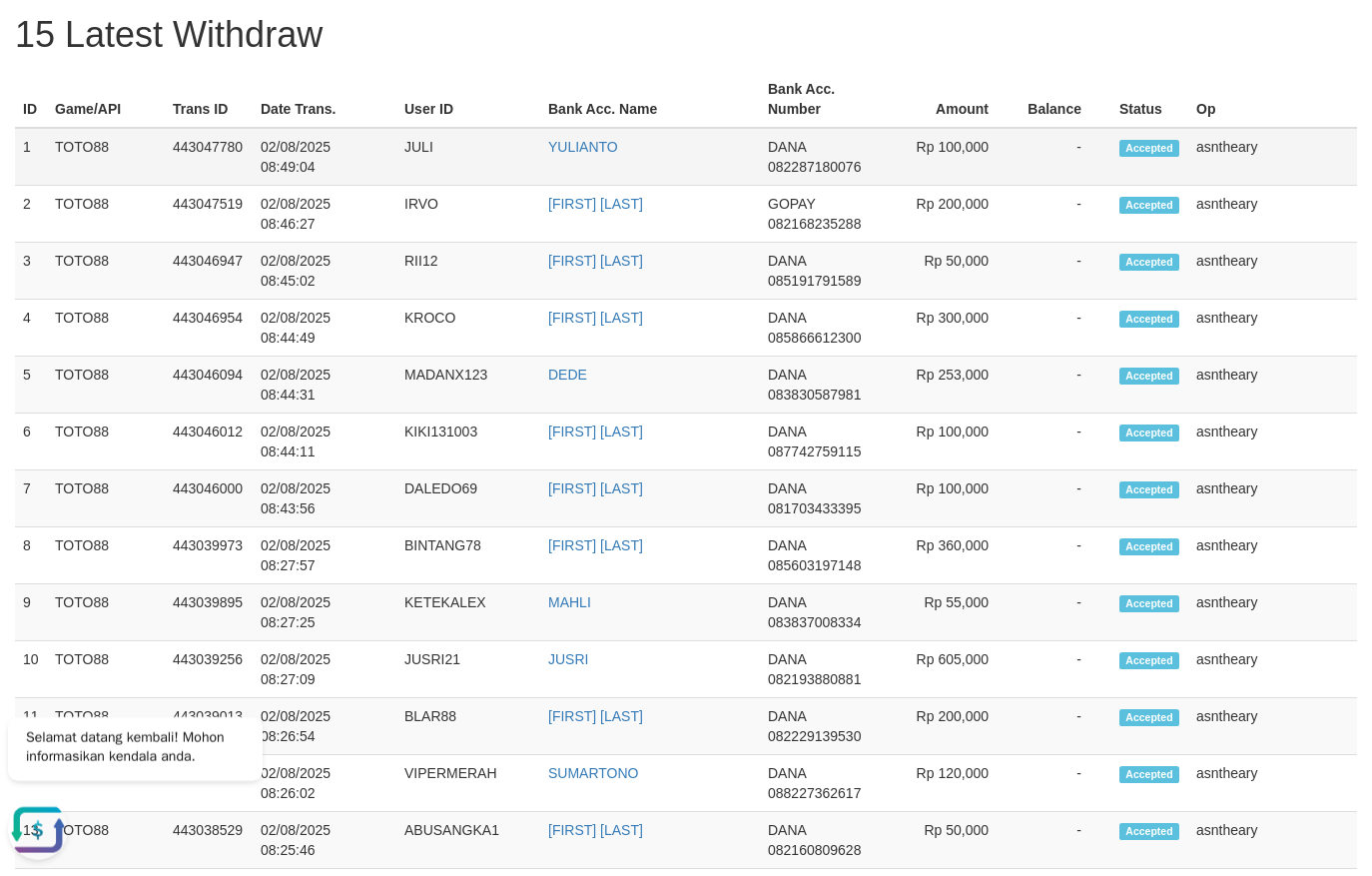 scroll, scrollTop: 470, scrollLeft: 0, axis: vertical 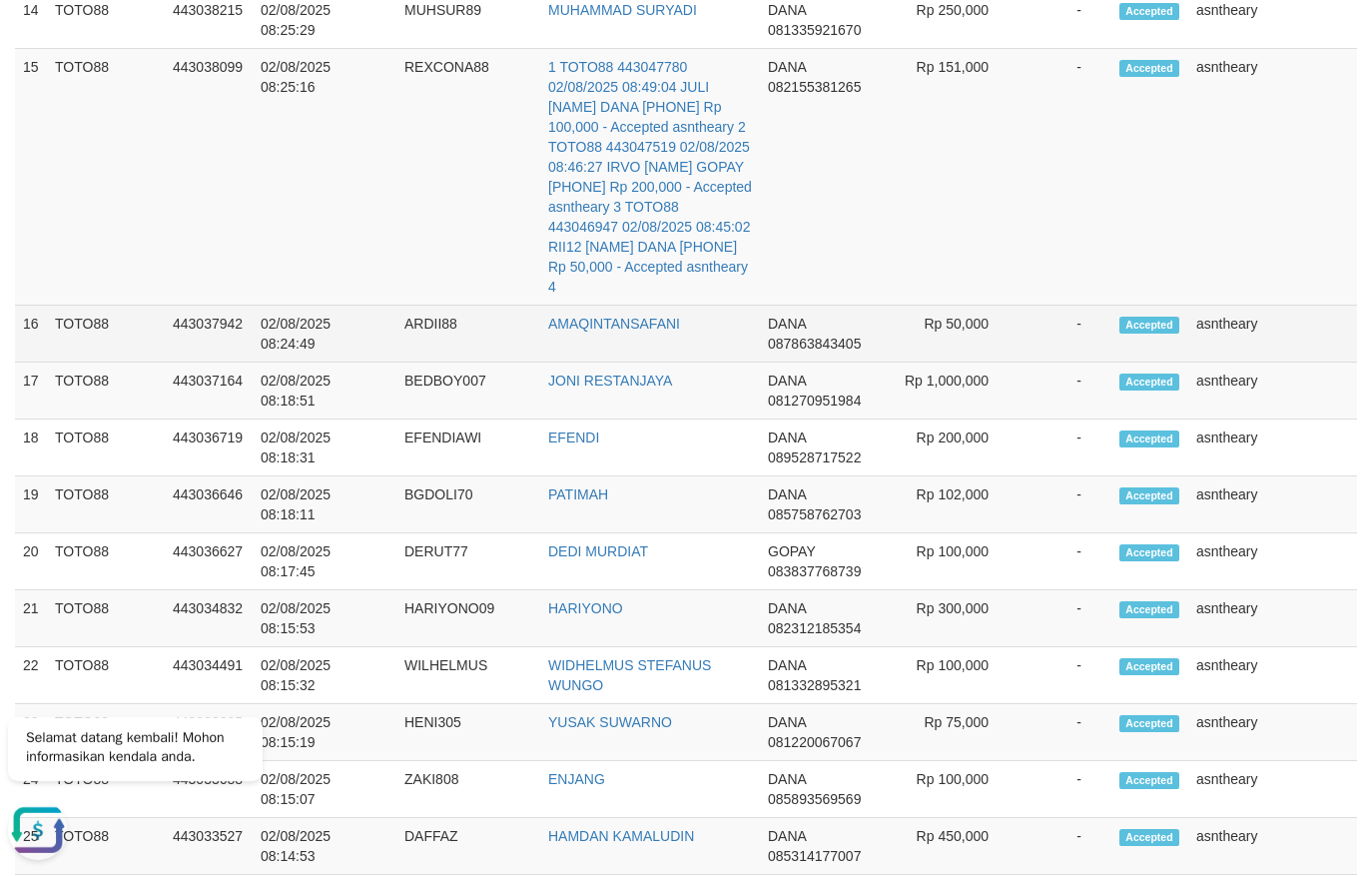 drag, startPoint x: 27, startPoint y: 210, endPoint x: 1277, endPoint y: 138, distance: 1252.0719 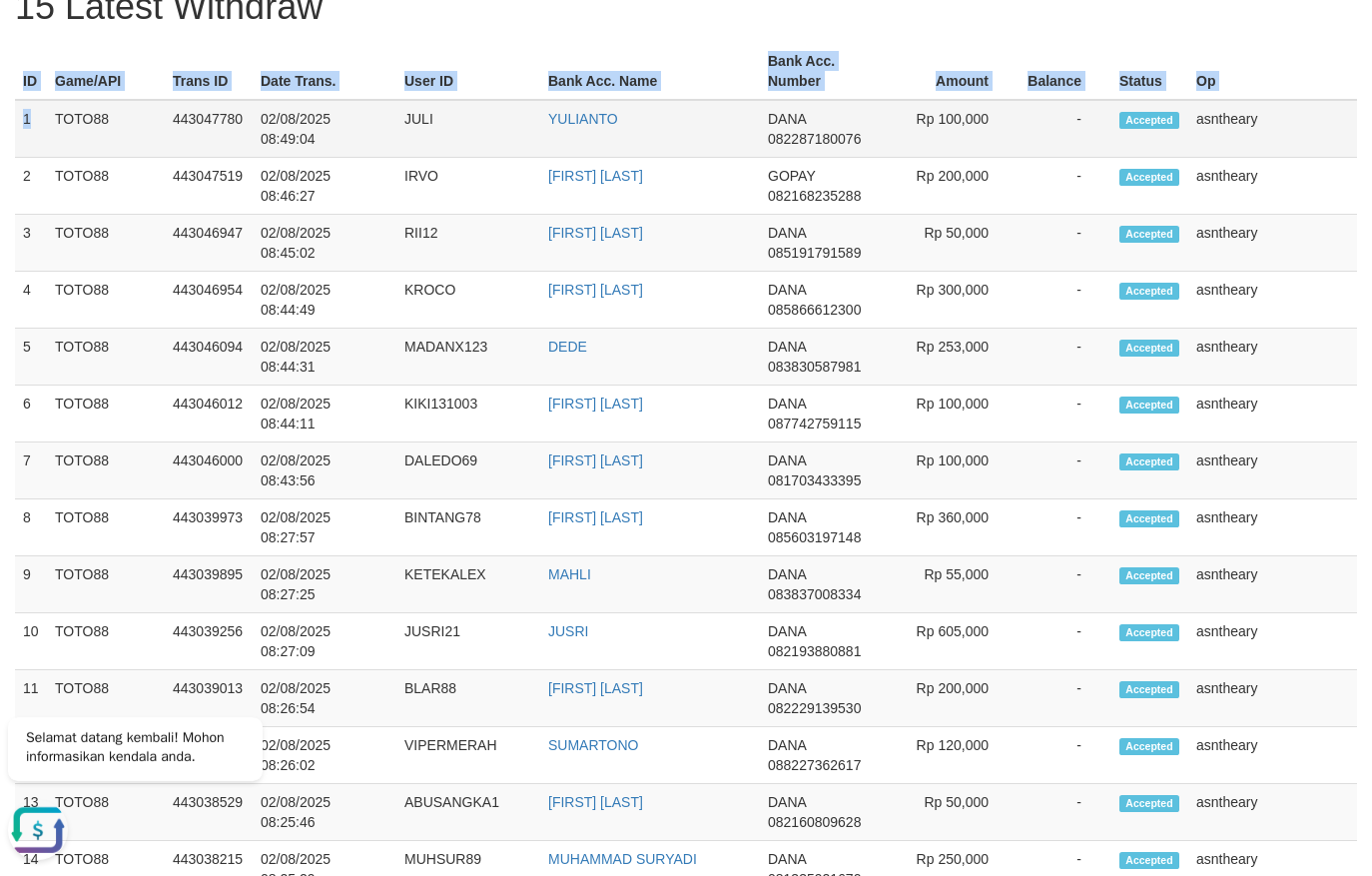 scroll, scrollTop: 0, scrollLeft: 0, axis: both 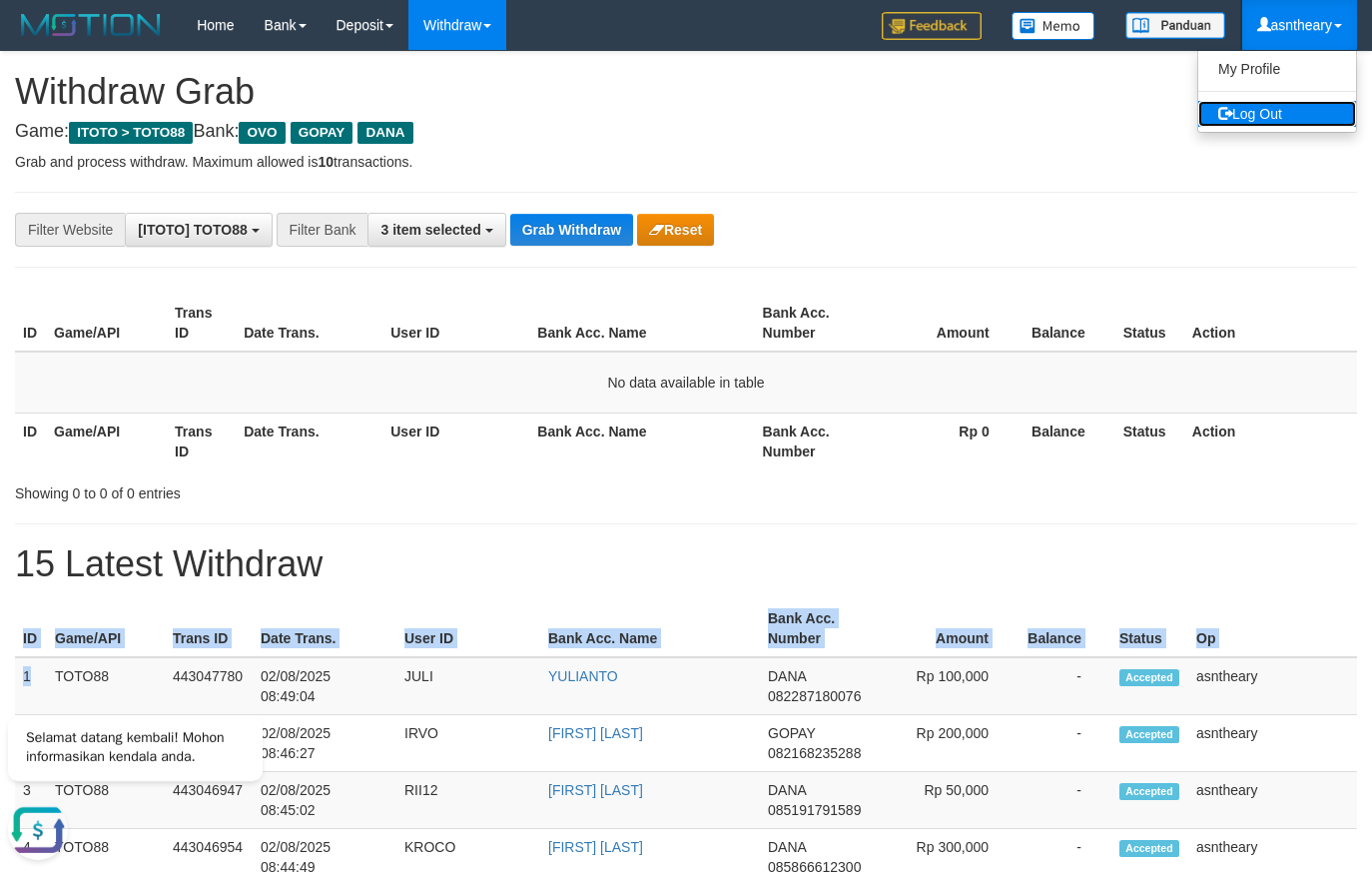 click on "Log Out" at bounding box center (1277, 114) 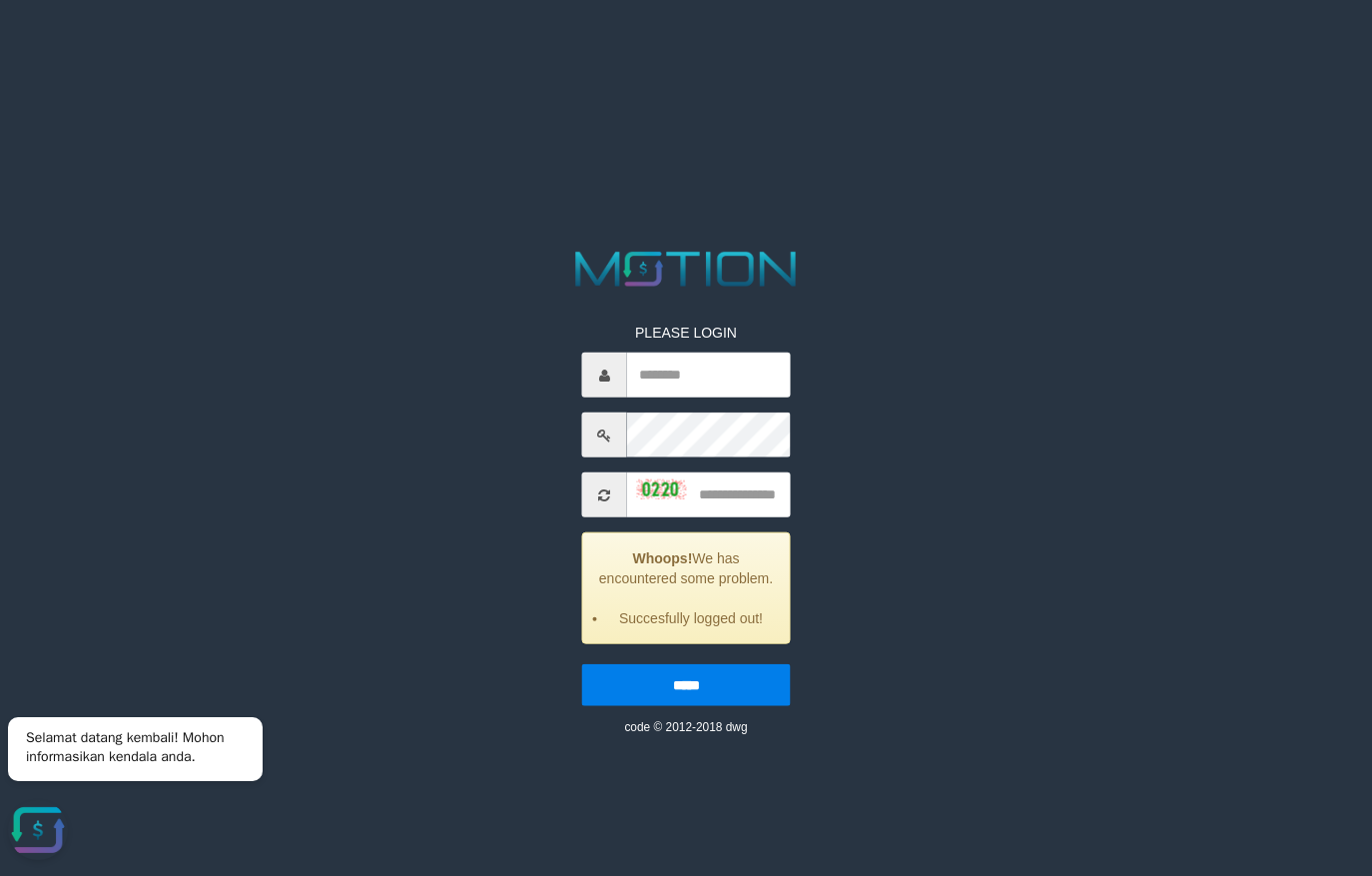 scroll, scrollTop: 0, scrollLeft: 0, axis: both 